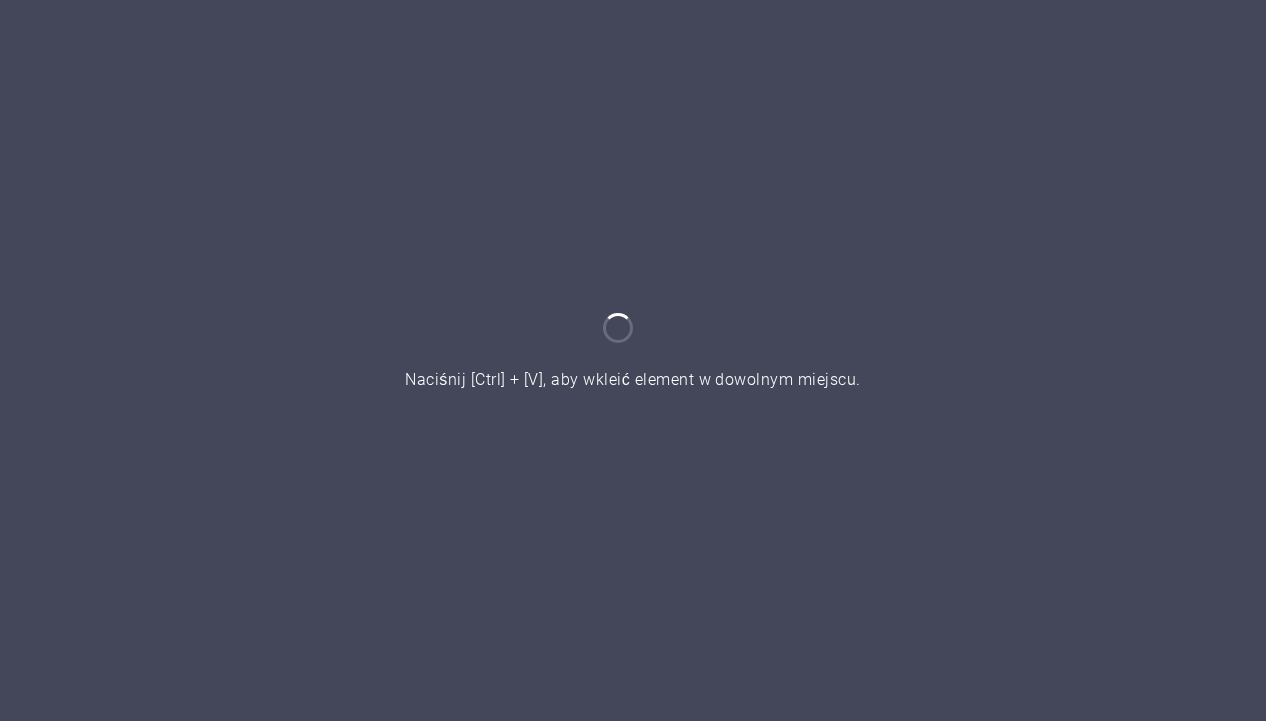 scroll, scrollTop: 0, scrollLeft: 0, axis: both 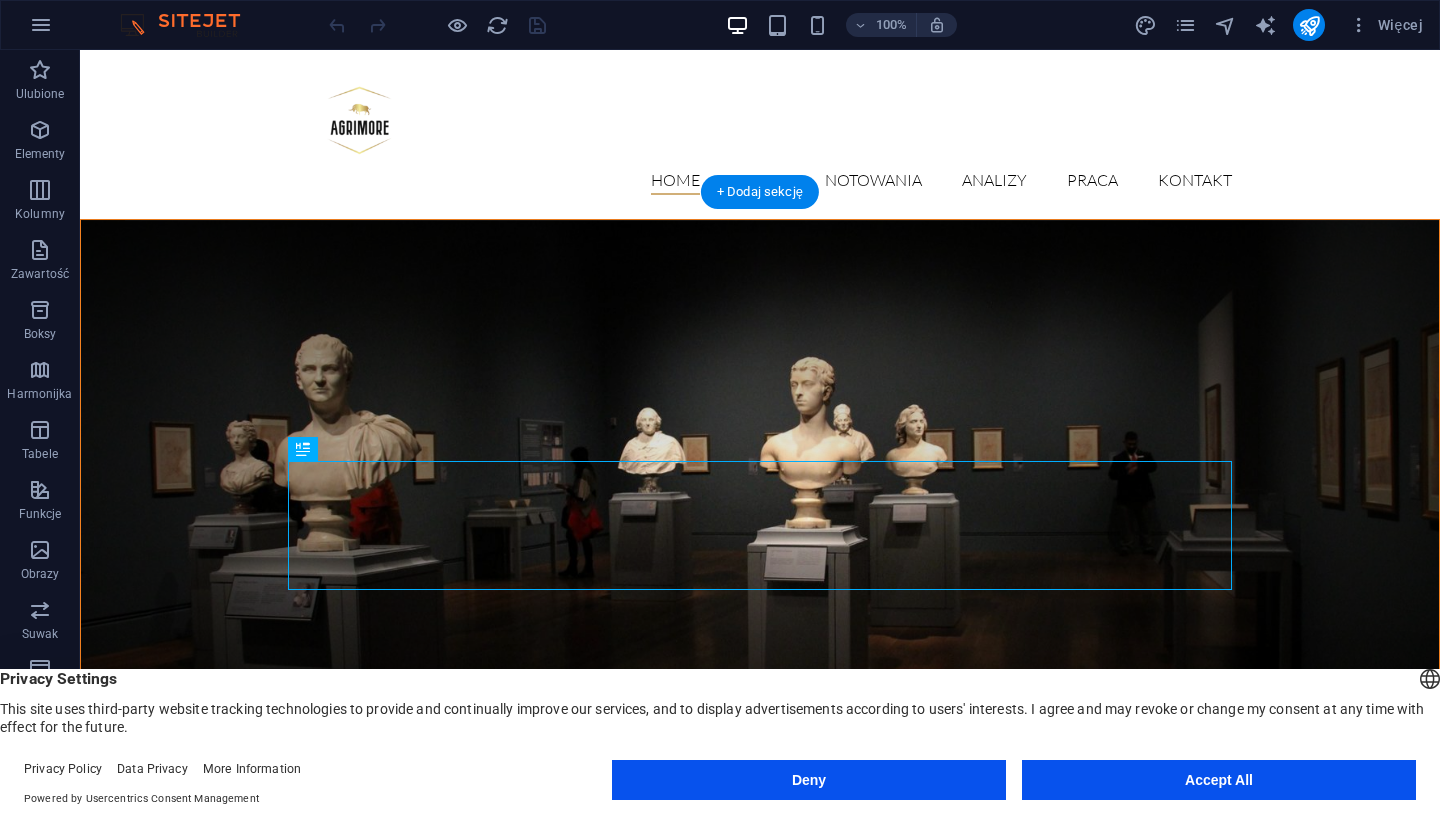 click on "Deny
Accept All" at bounding box center [1014, 780] 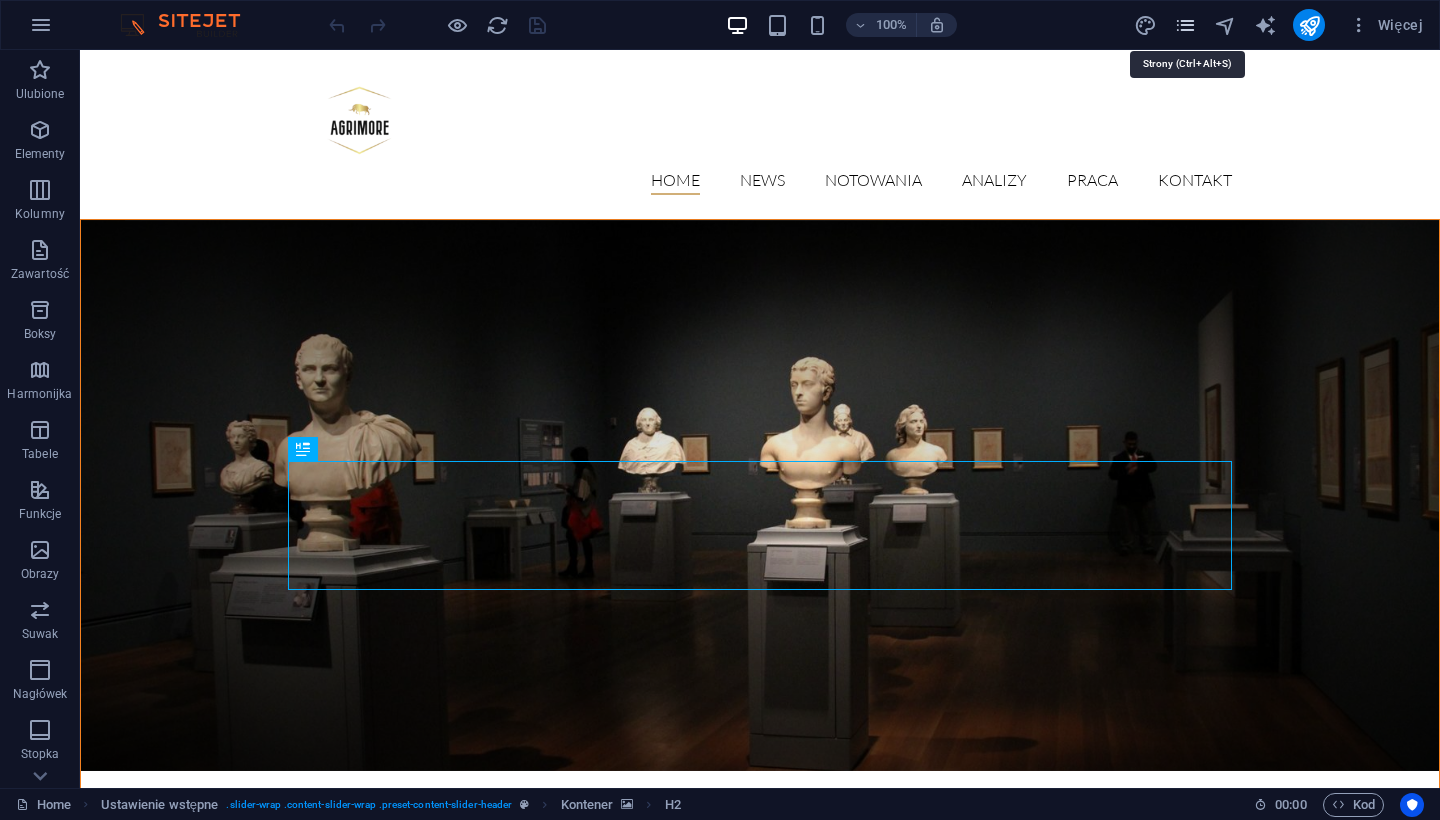 click at bounding box center (1185, 25) 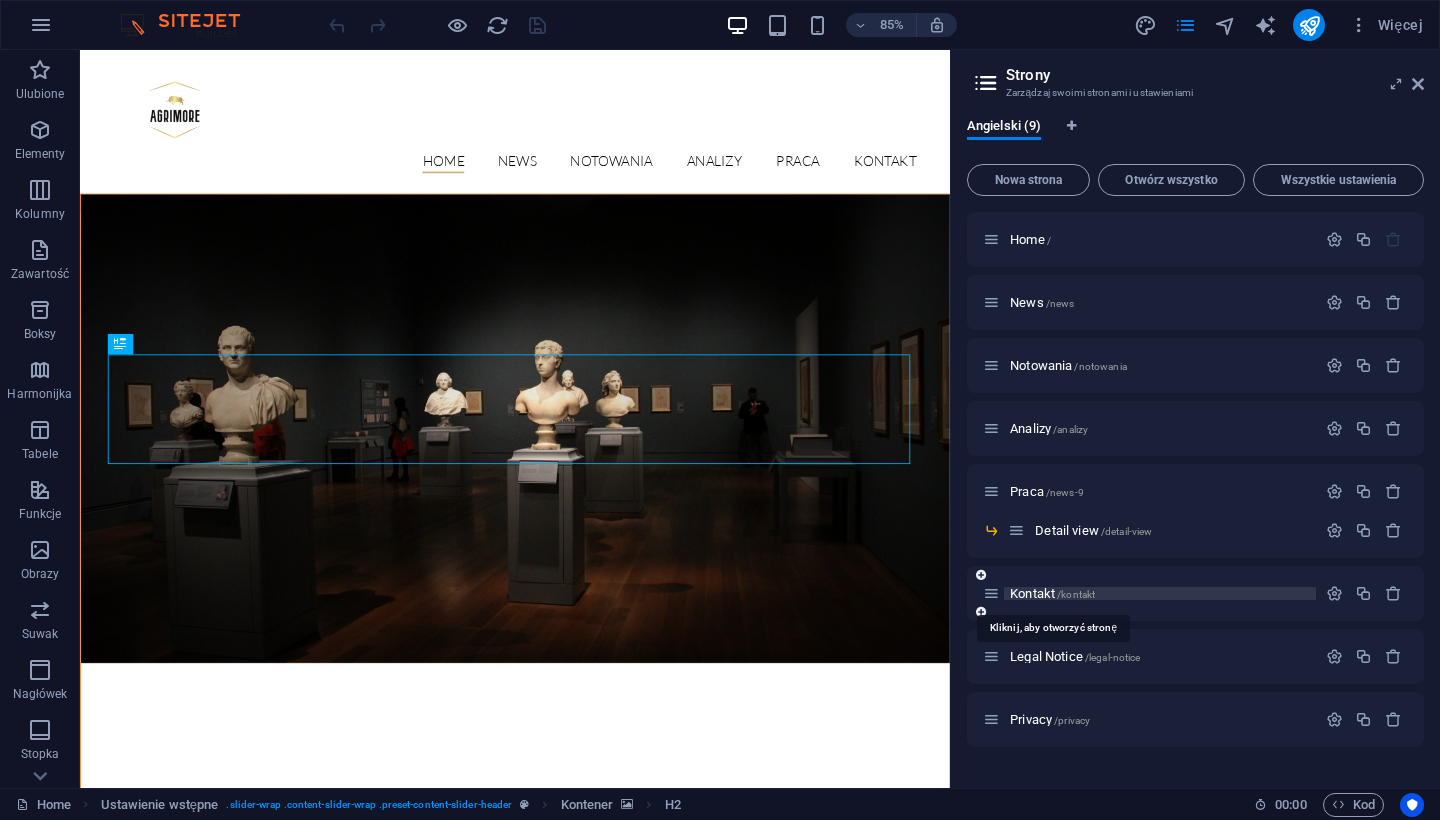 click on "Kontakt /kontakt" at bounding box center [1052, 593] 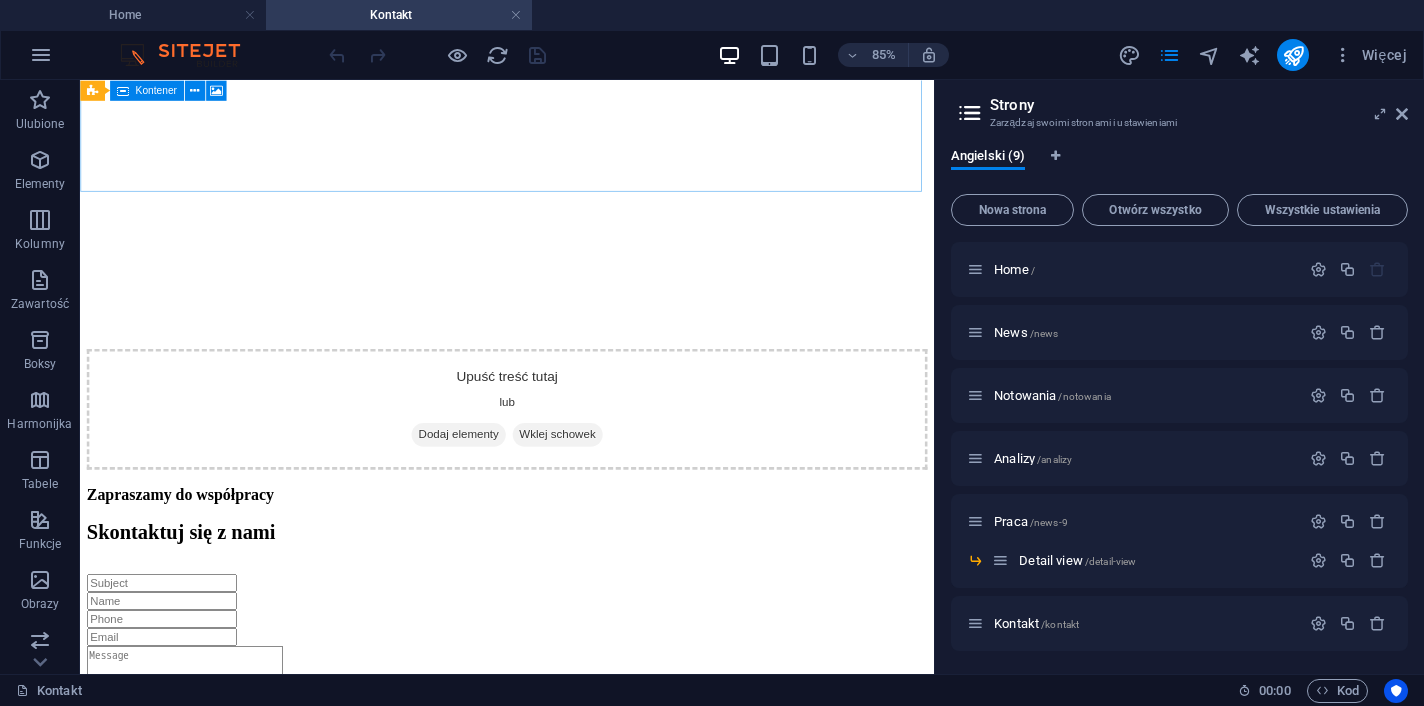 scroll, scrollTop: 743, scrollLeft: 0, axis: vertical 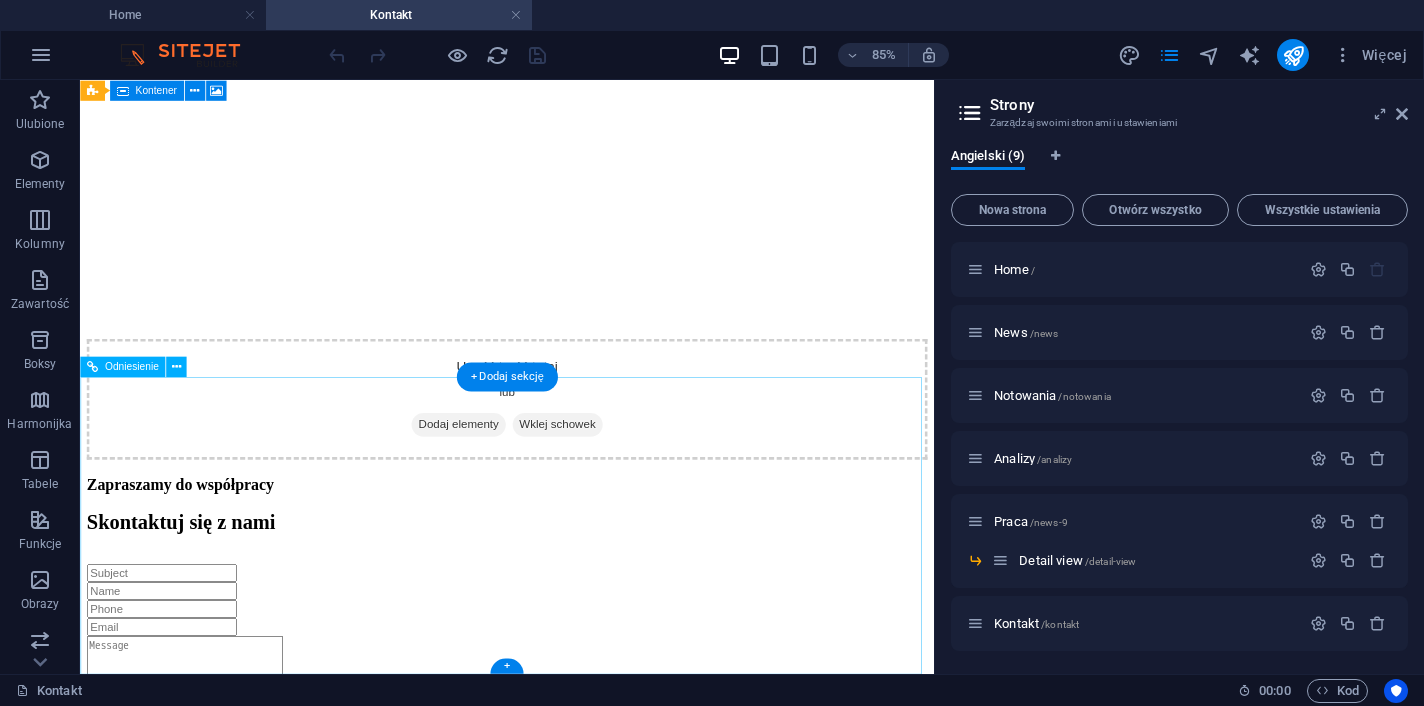 click on "[NUMBER] [STREET] [CITY], [STATE]   [POSTAL_CODE] Phone:  [PHONE] Mobil:  [EMAIL] Legal Notice  |  Privacy" at bounding box center [582, 5844] 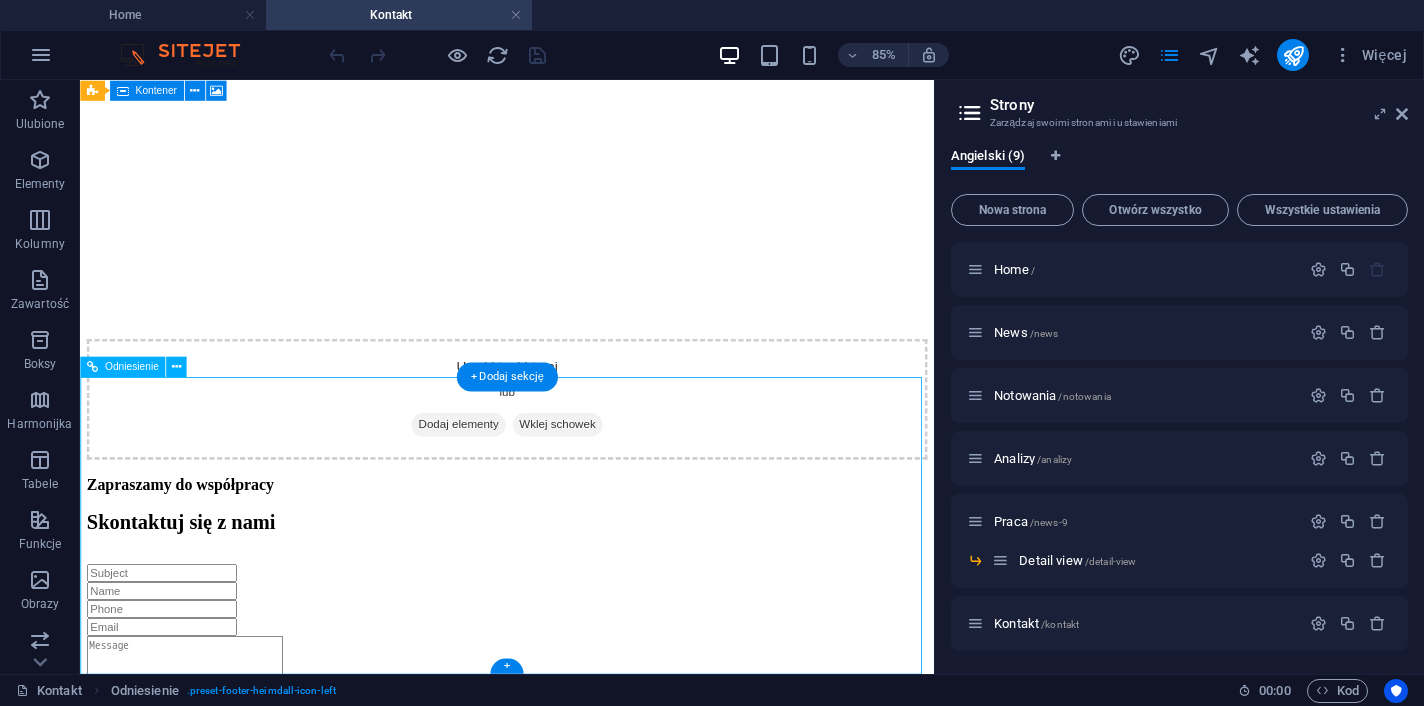 click on "[NUMBER] [STREET] [CITY], [STATE]   [POSTAL_CODE] Phone:  [PHONE] Mobil:  [EMAIL] Legal Notice  |  Privacy" at bounding box center (582, 5844) 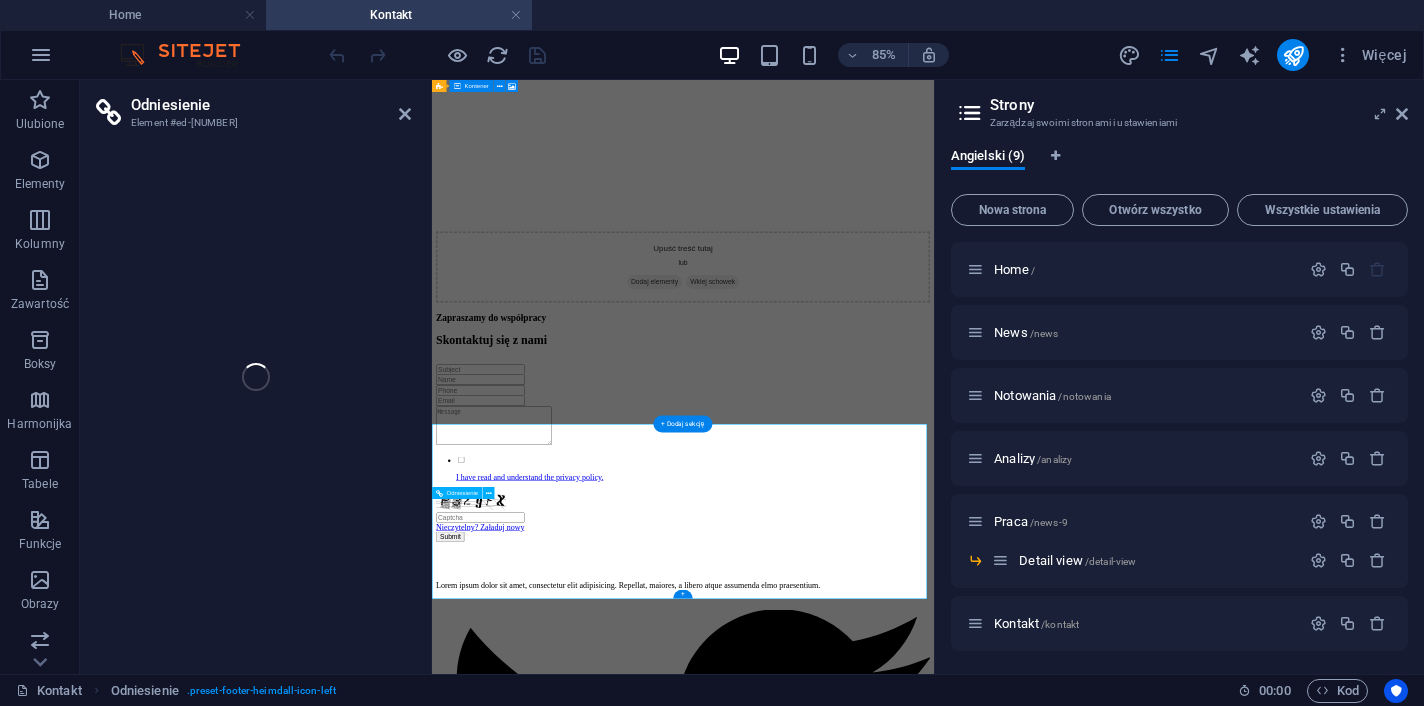 scroll, scrollTop: 404, scrollLeft: 0, axis: vertical 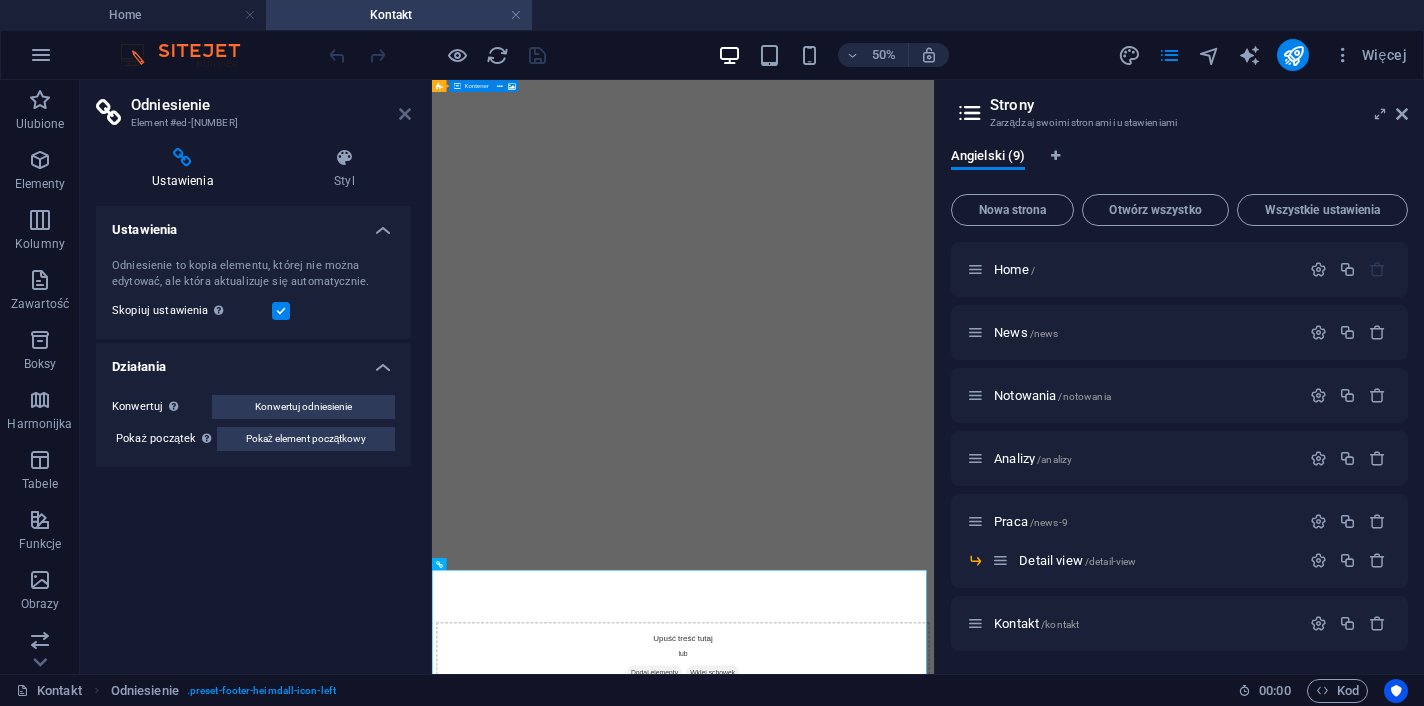 click at bounding box center [405, 114] 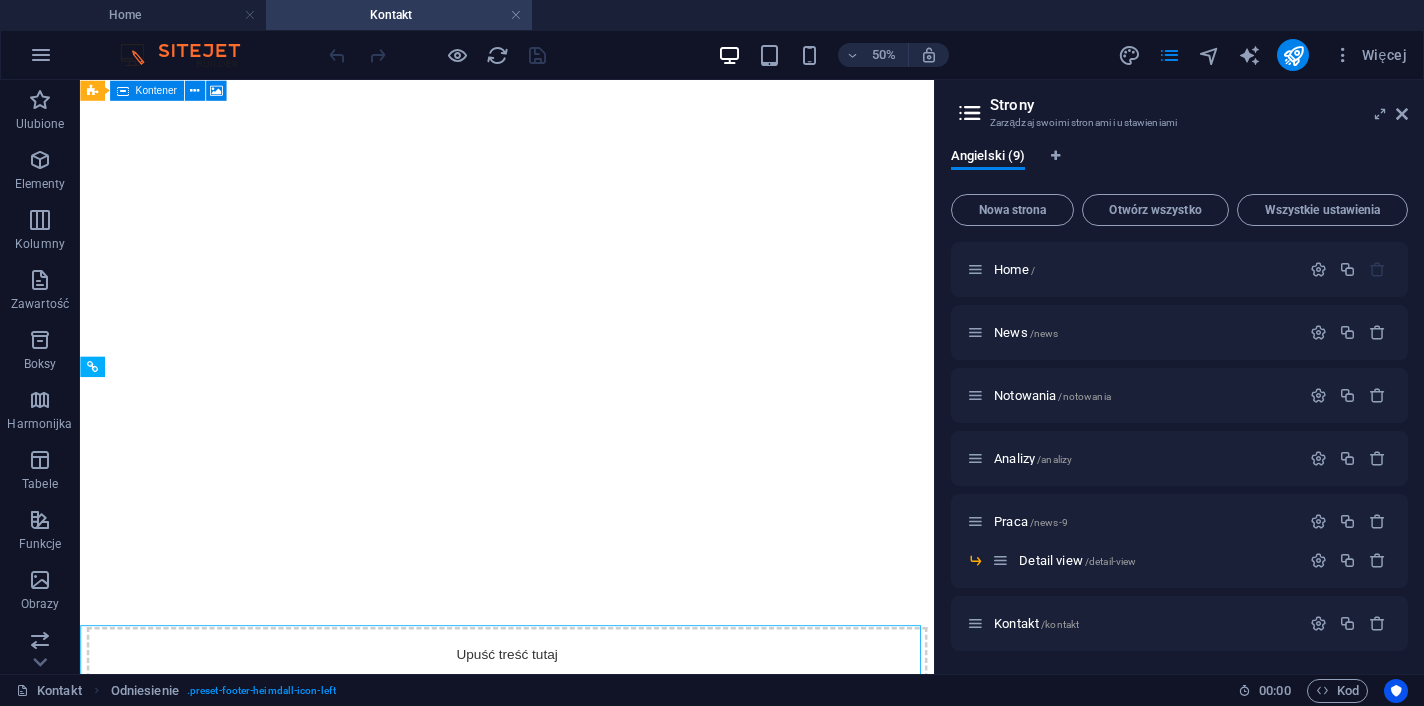 scroll, scrollTop: 743, scrollLeft: 0, axis: vertical 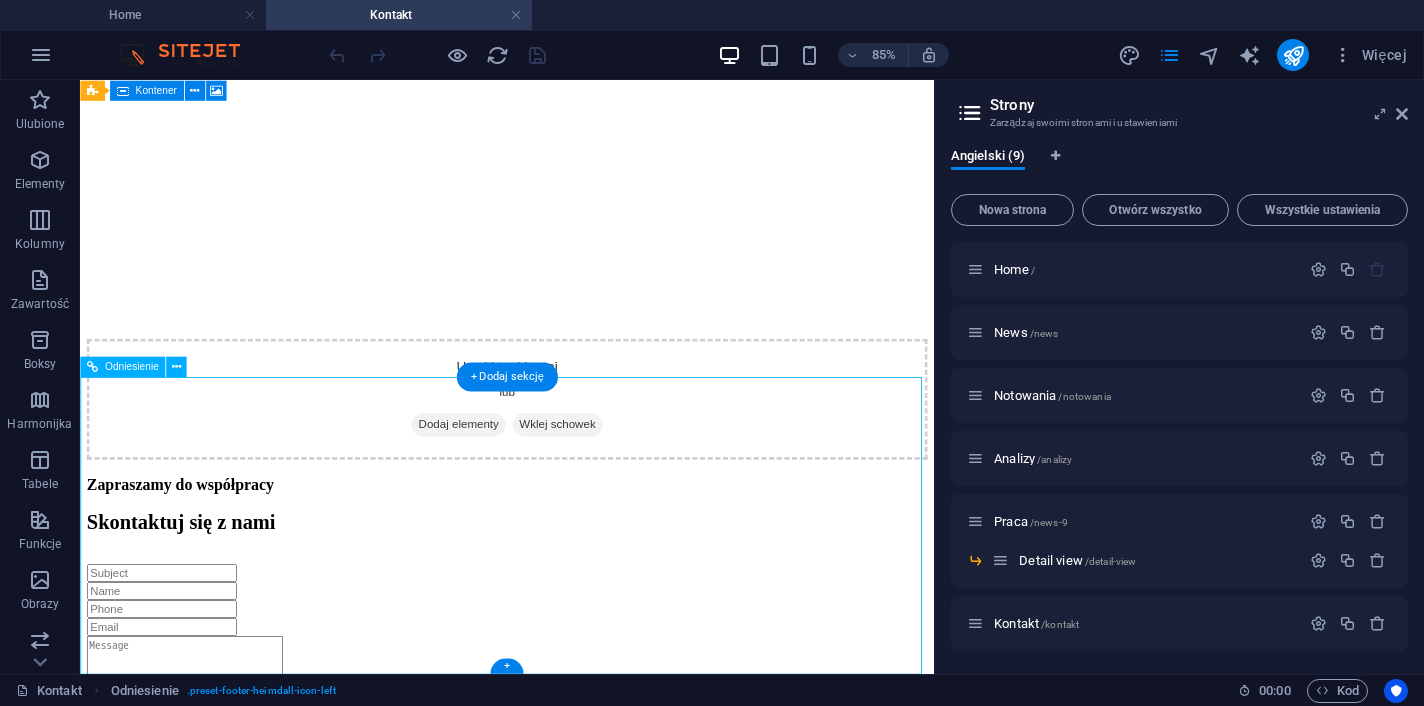 click at bounding box center [582, 3297] 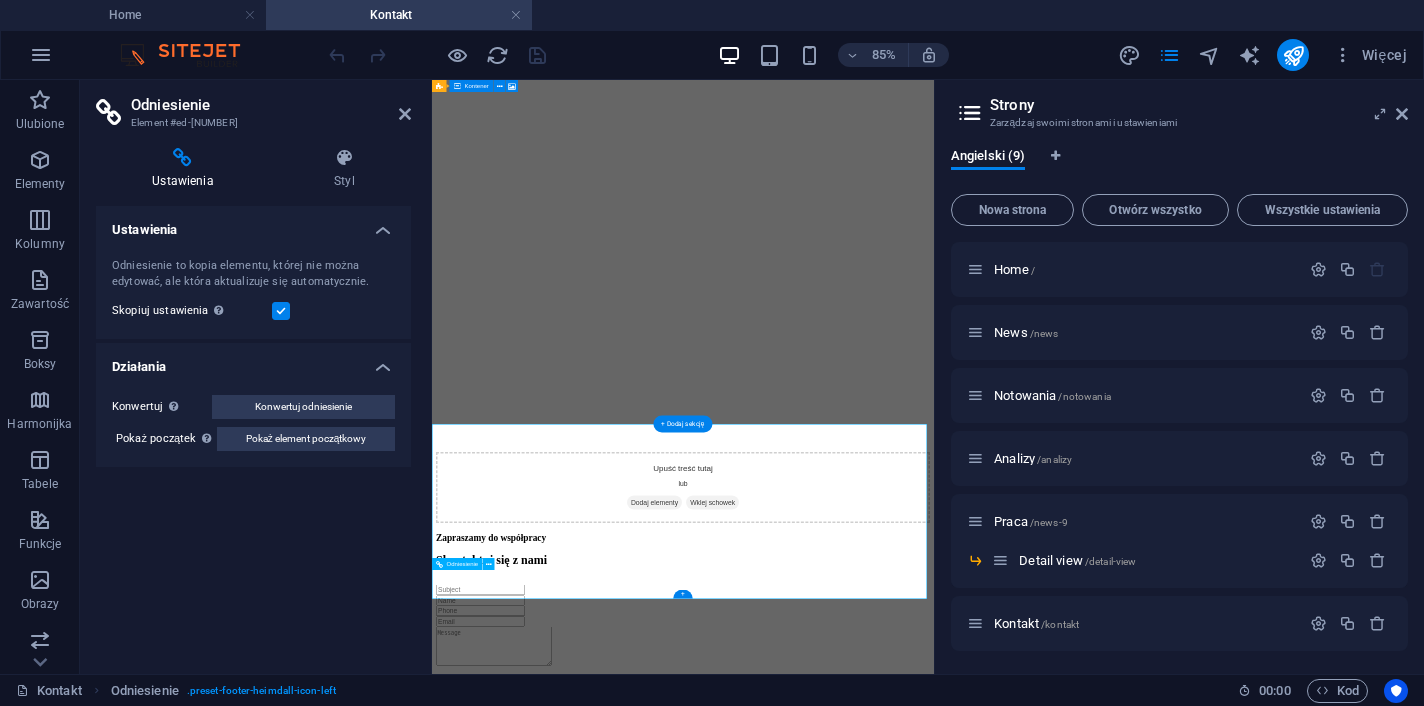 scroll, scrollTop: 404, scrollLeft: 0, axis: vertical 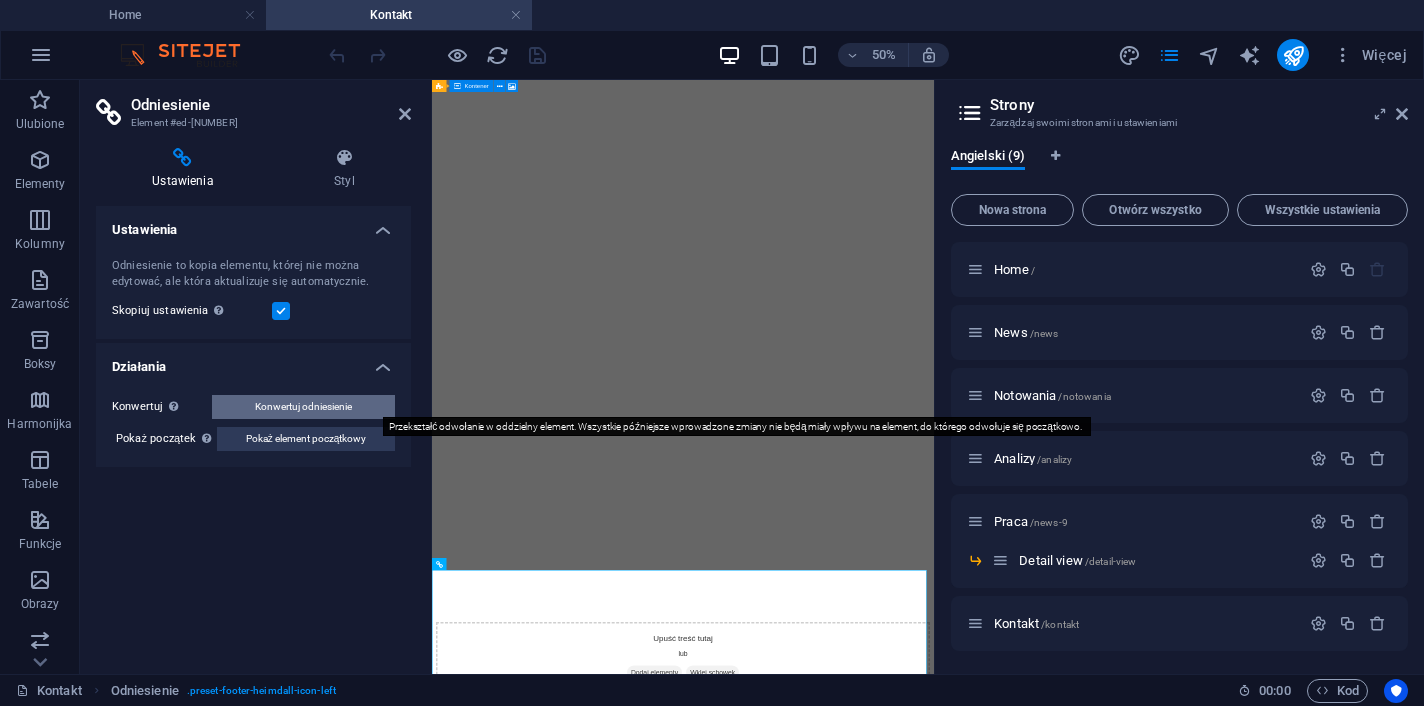 click on "Konwertuj odniesienie" at bounding box center (303, 407) 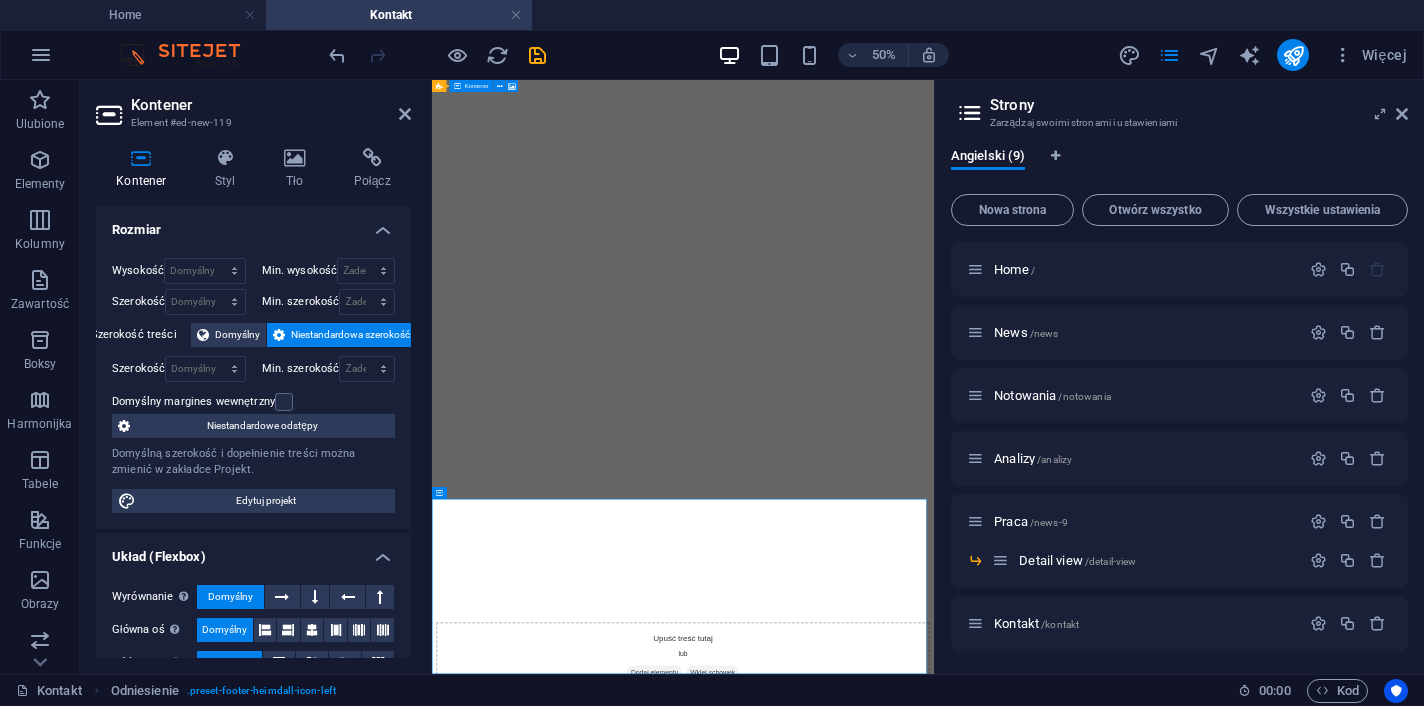 scroll, scrollTop: 546, scrollLeft: 0, axis: vertical 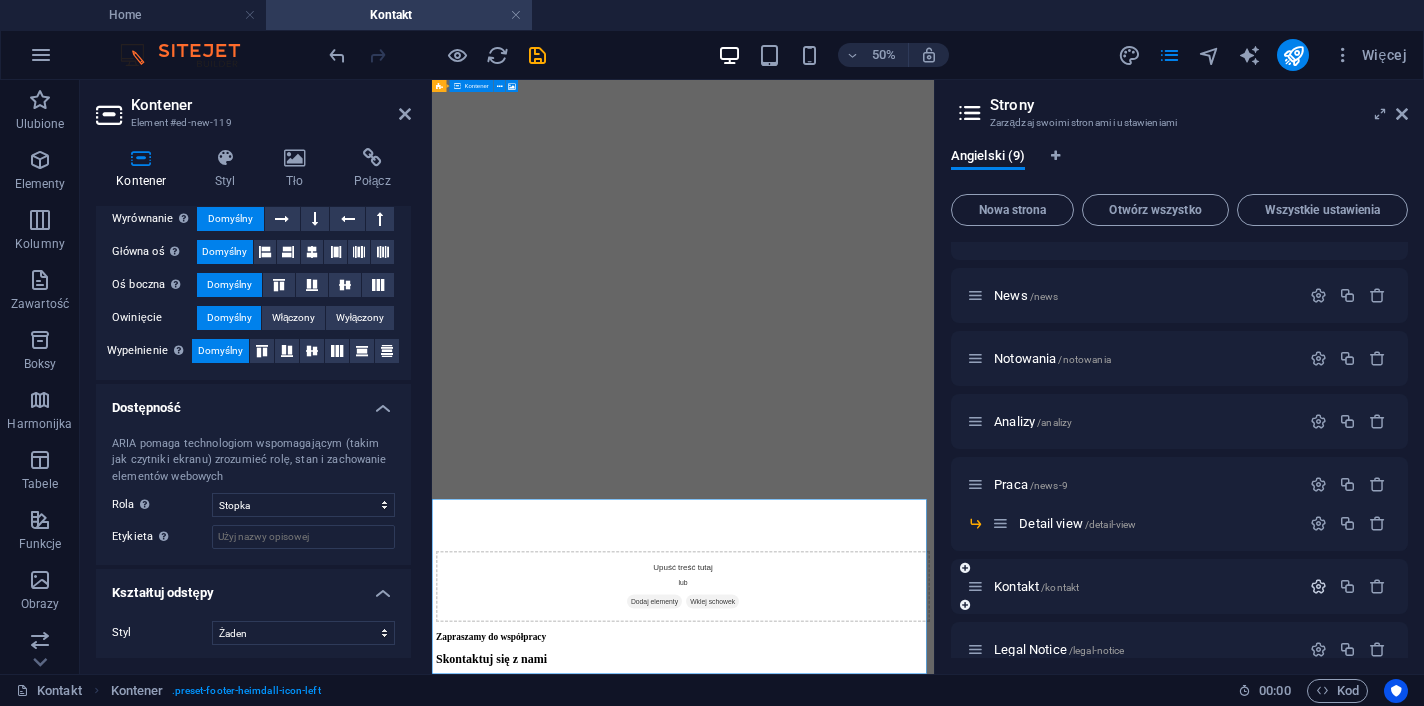 click at bounding box center (1318, 586) 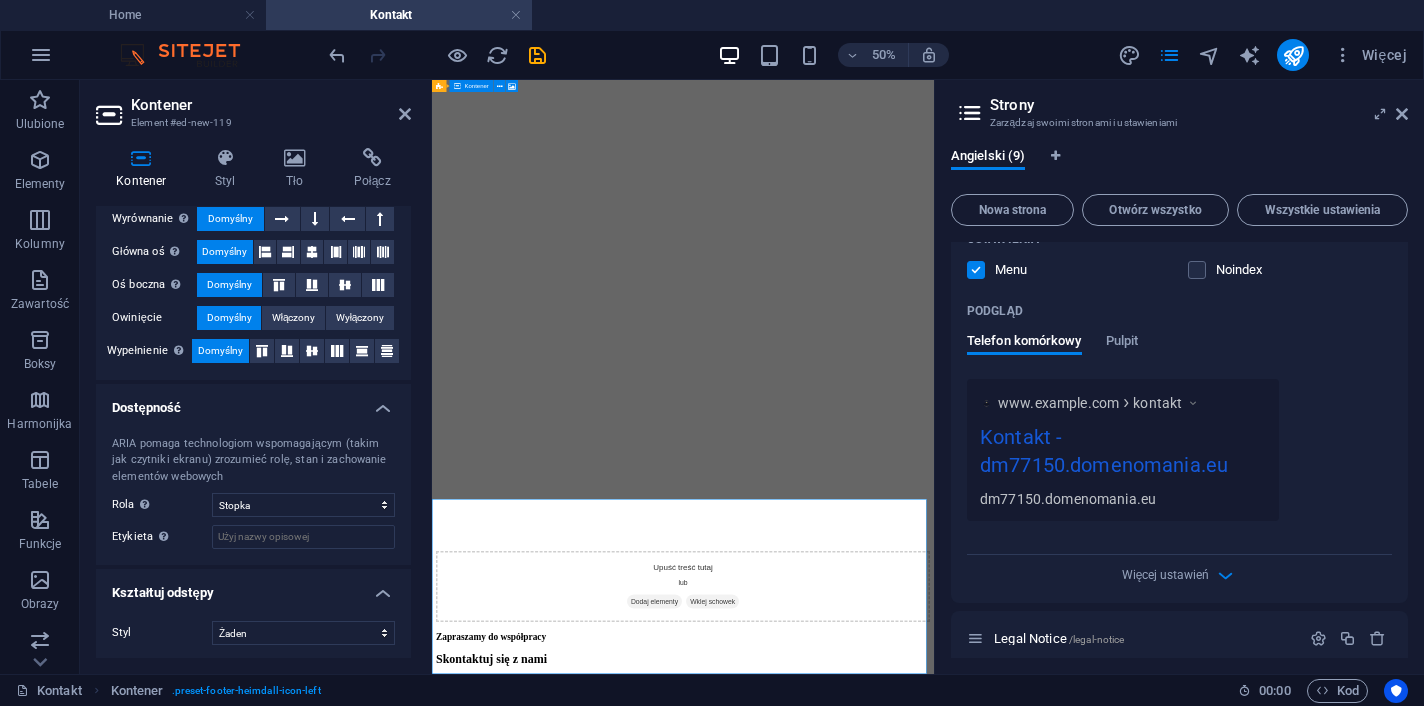 scroll, scrollTop: 857, scrollLeft: 0, axis: vertical 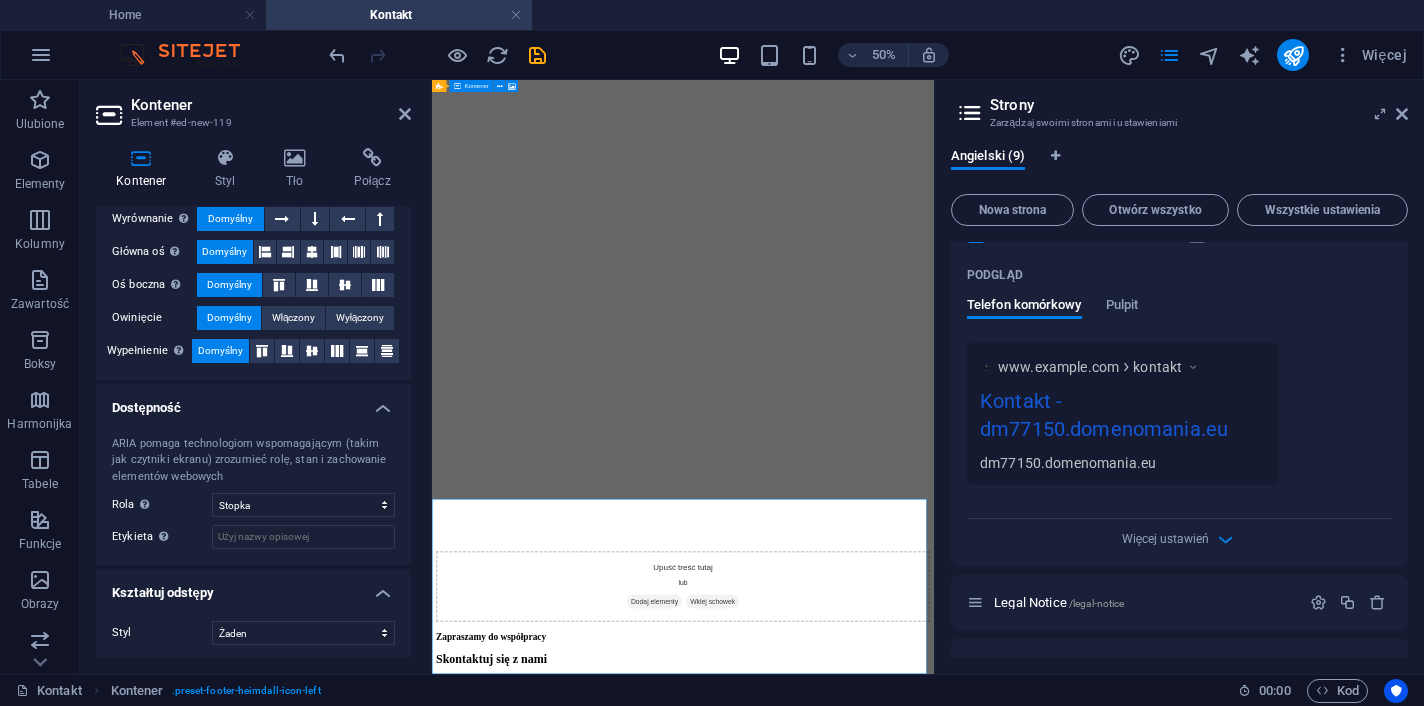 click on "Więcej ustawień" at bounding box center (1179, 535) 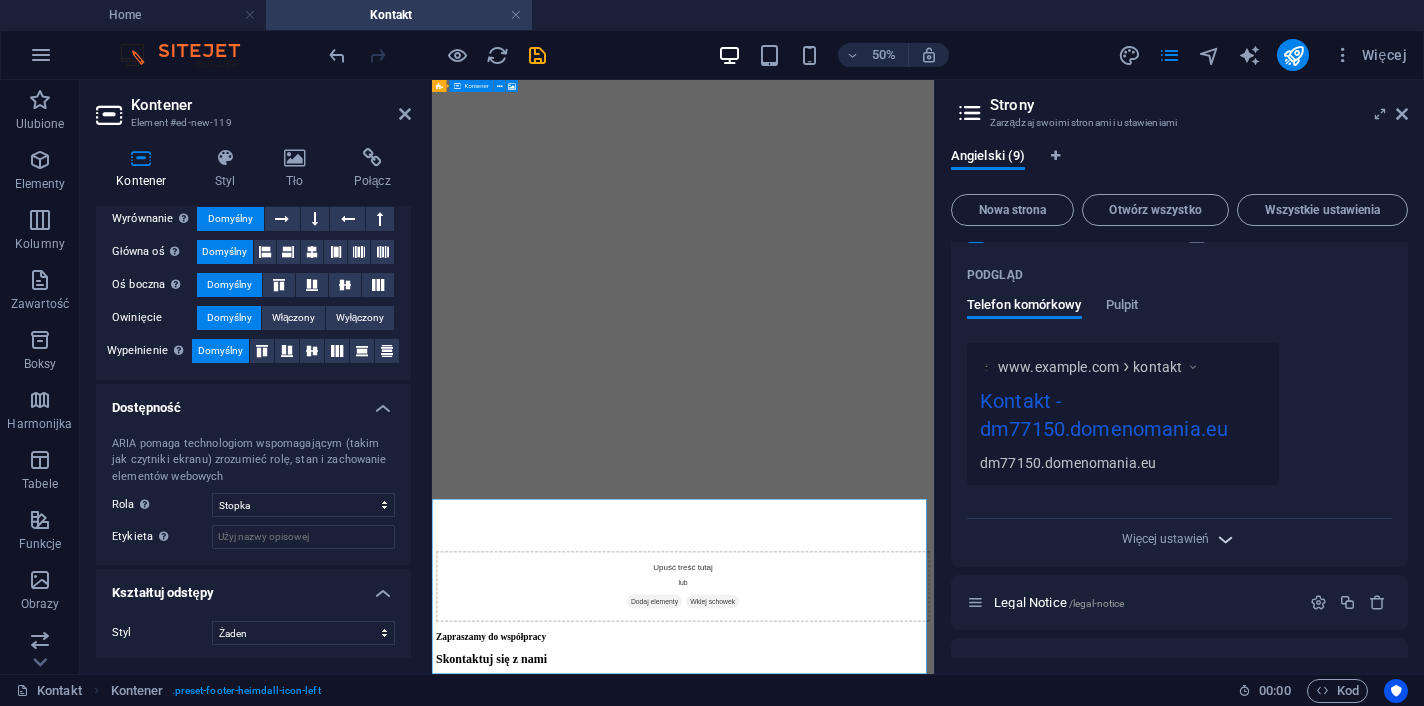 click at bounding box center (1225, 539) 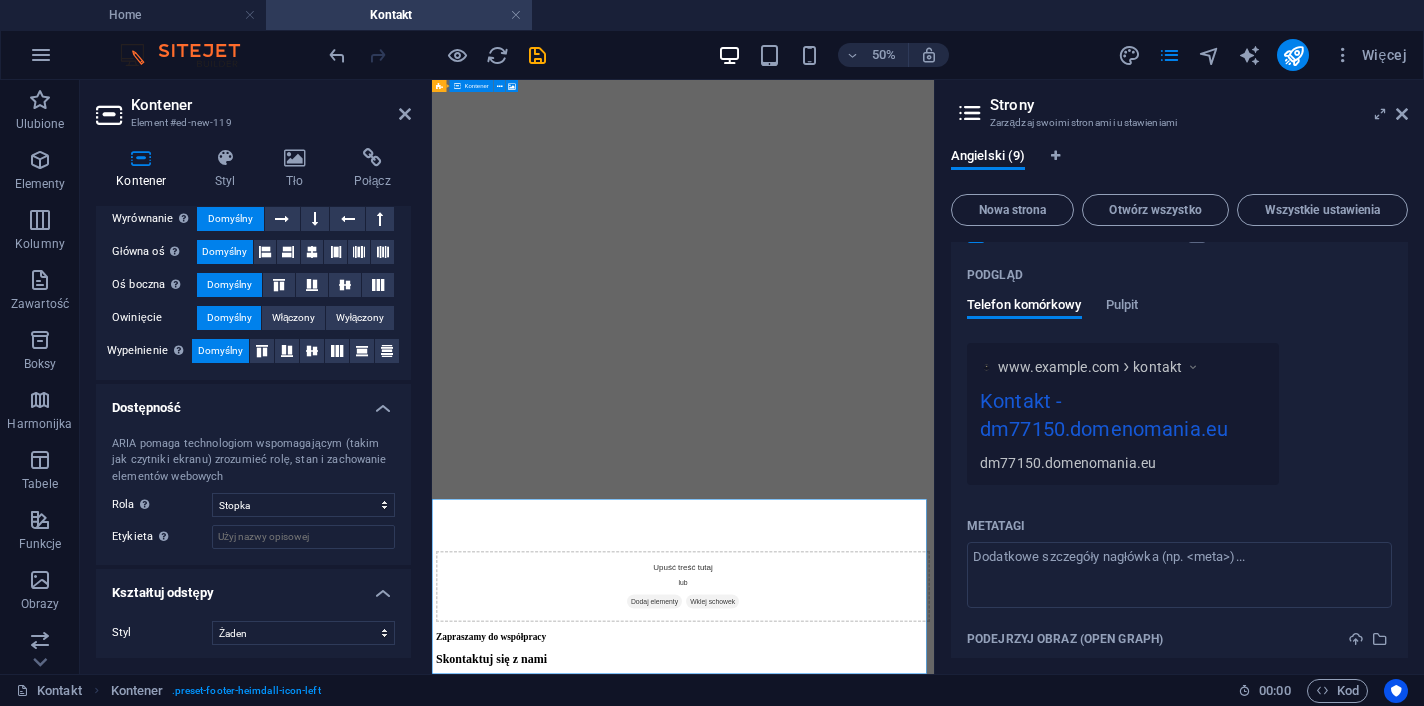 scroll, scrollTop: 1206, scrollLeft: 0, axis: vertical 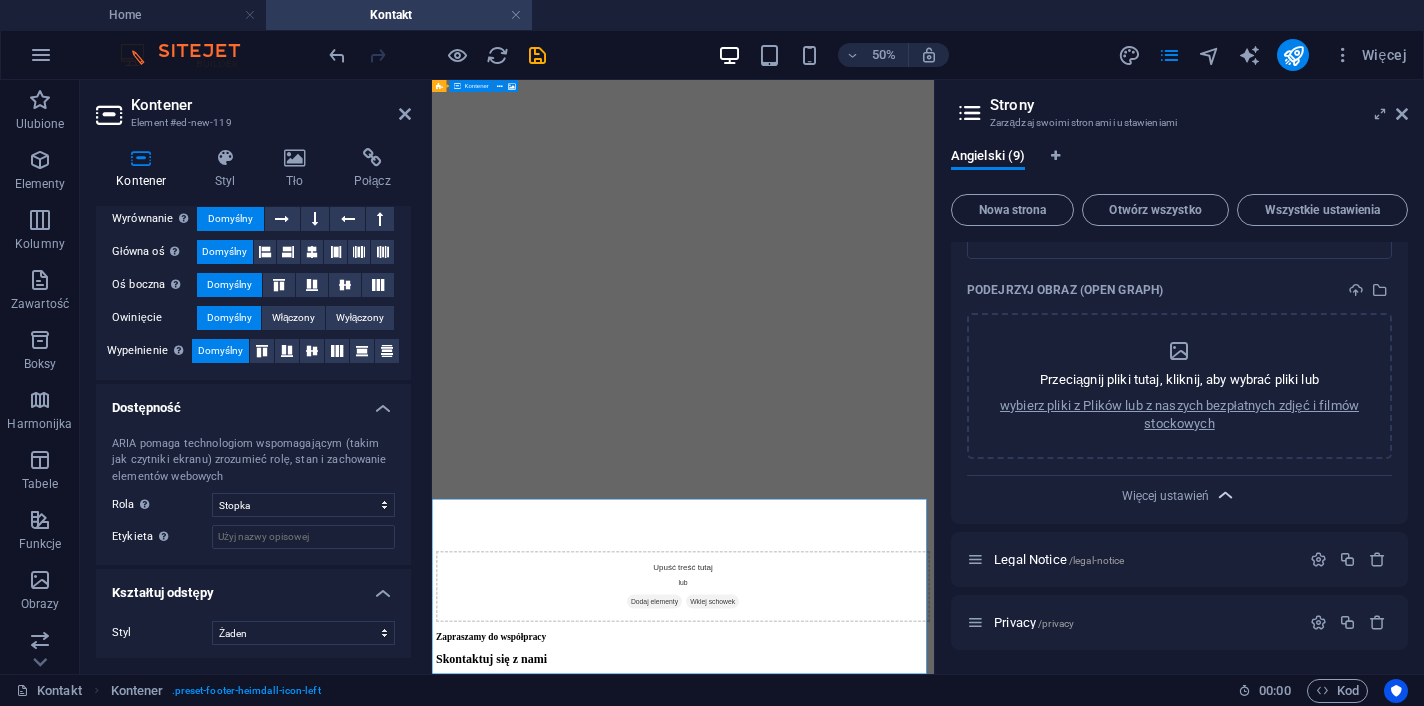 click at bounding box center [1225, 495] 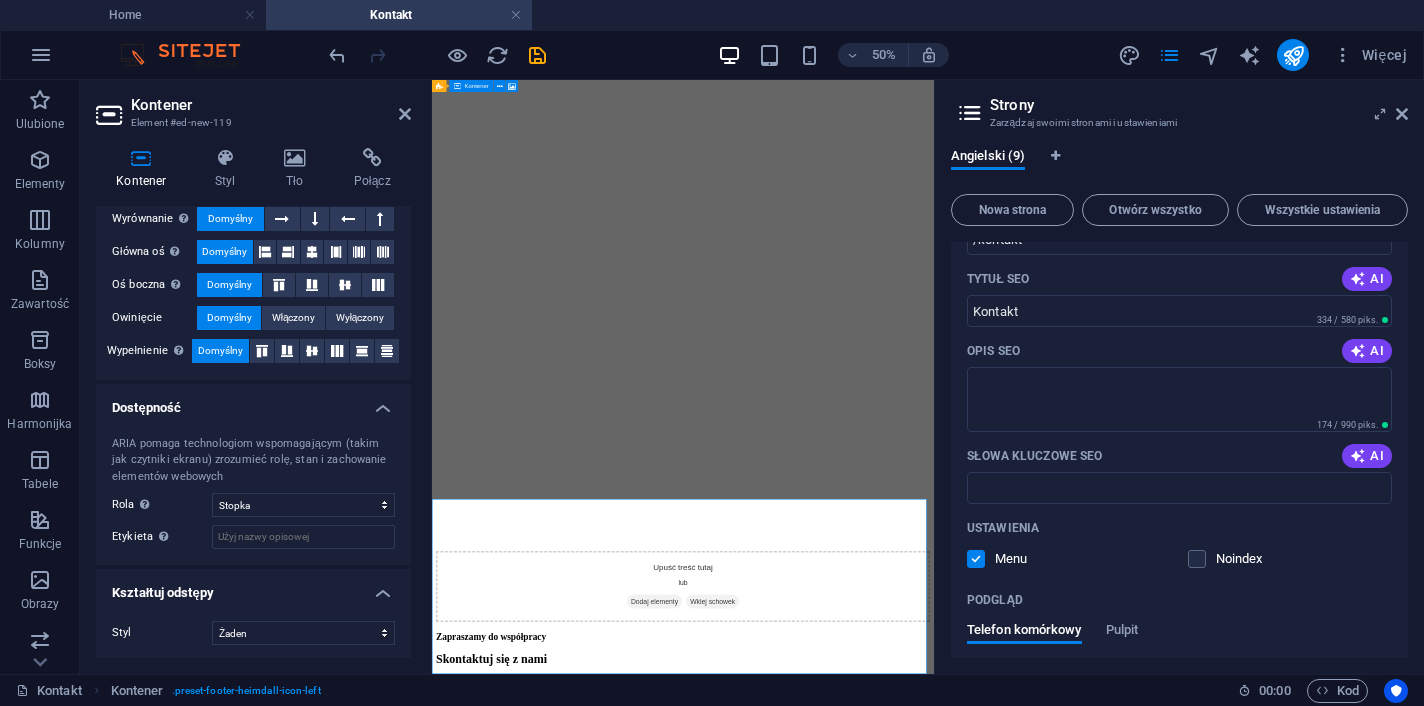 scroll, scrollTop: 118, scrollLeft: 0, axis: vertical 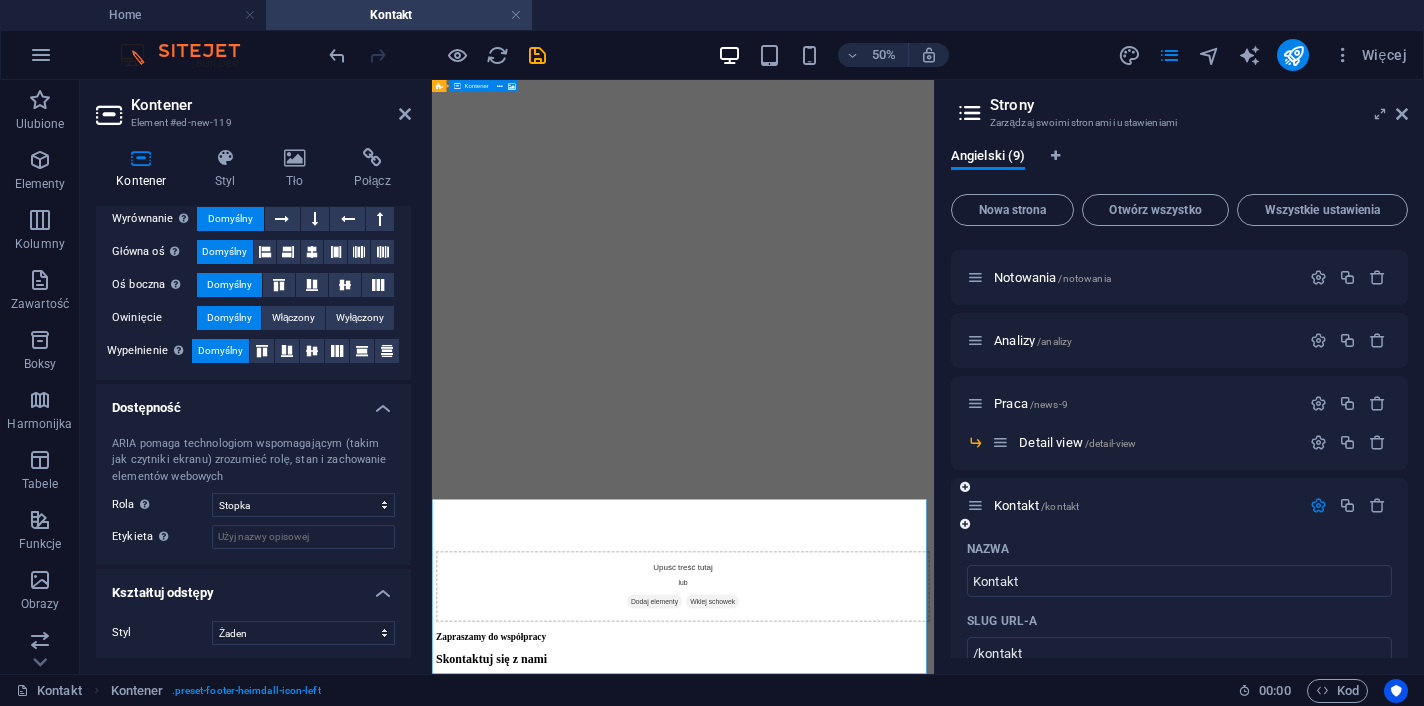 click at bounding box center (1318, 505) 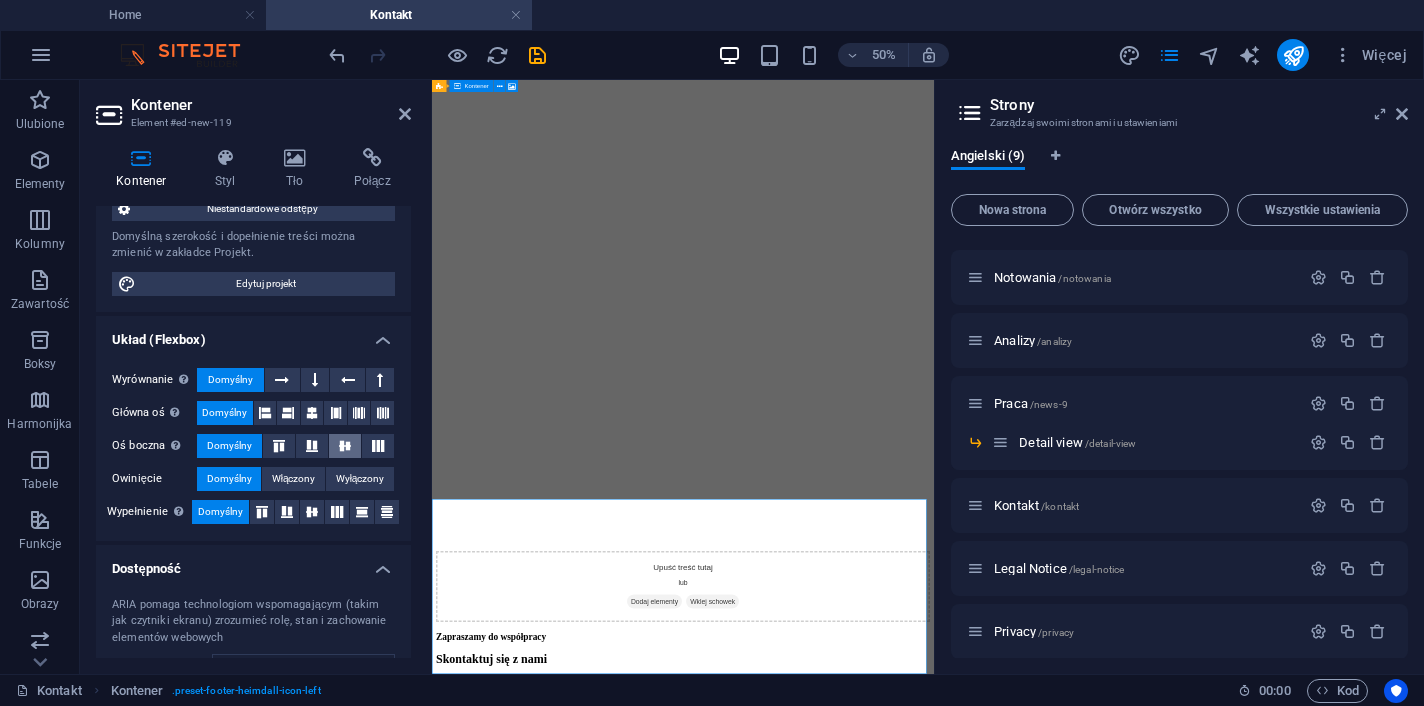 scroll, scrollTop: 0, scrollLeft: 0, axis: both 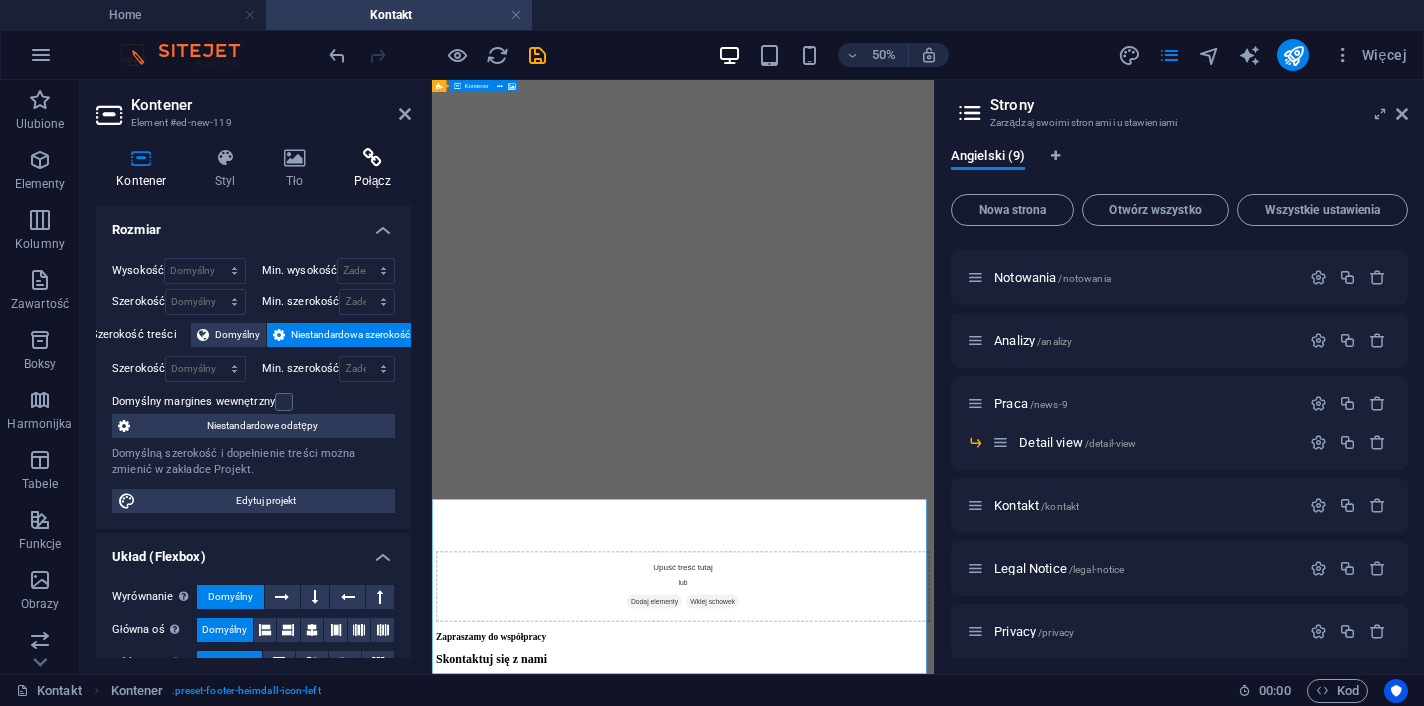 click at bounding box center (372, 158) 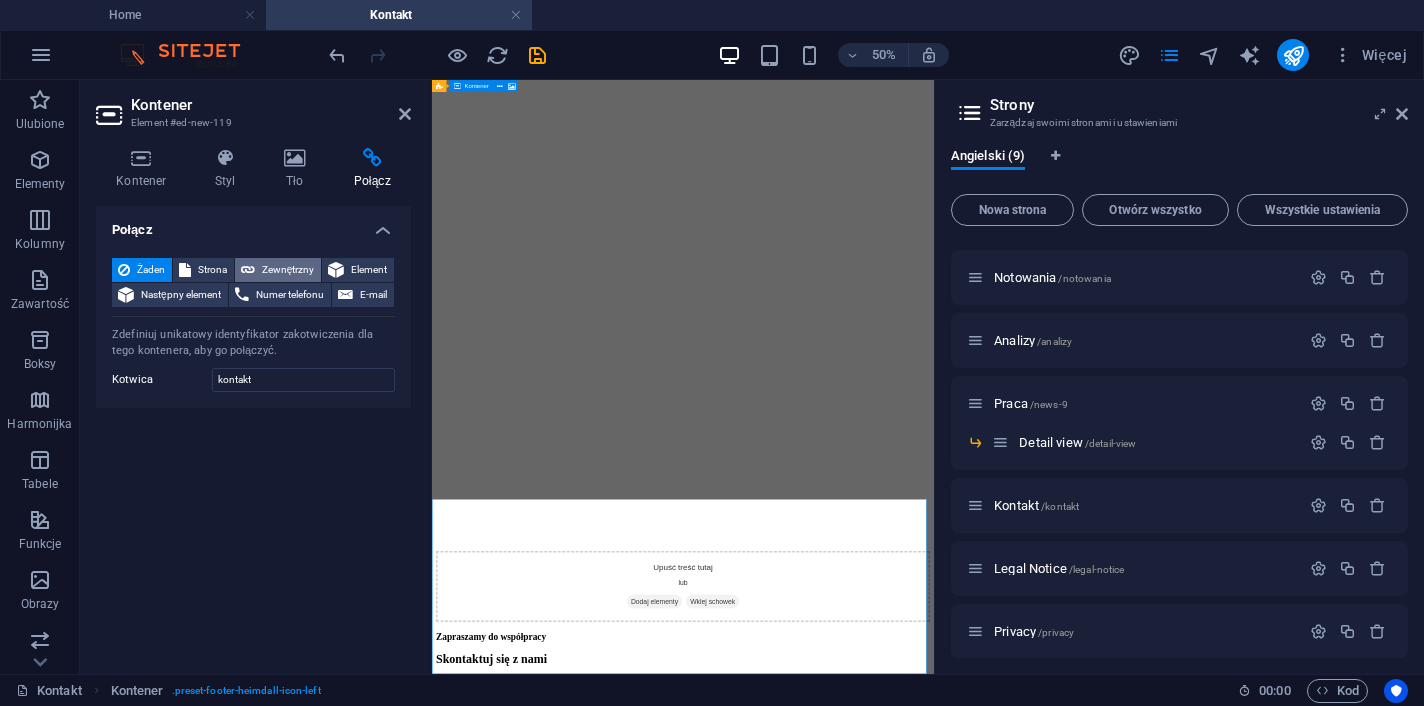 click on "Zewnętrzny" at bounding box center (288, 270) 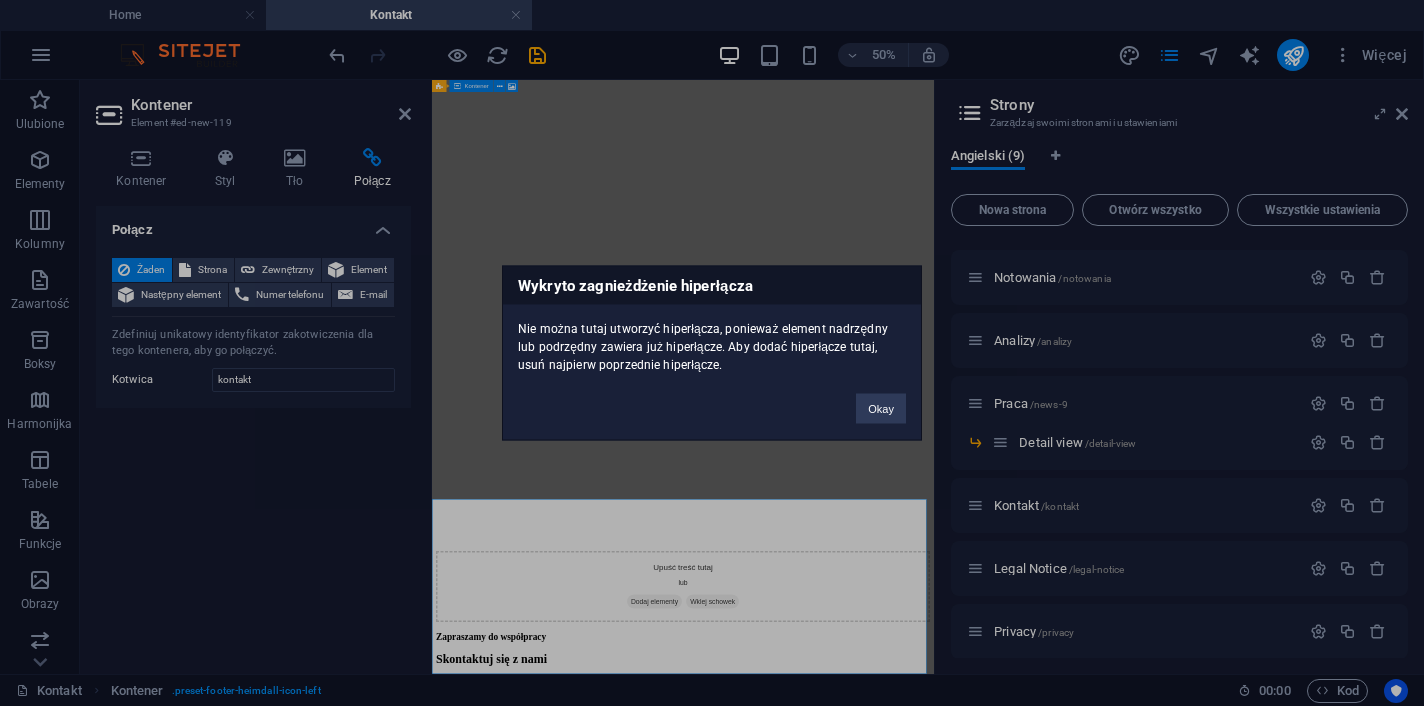 click on "Wykryto zagnieżdżenie hiperłącza Nie można tutaj utworzyć hiperłącza, ponieważ element nadrzędny lub podrzędny zawiera już hiperłącze. Aby dodać hiperłącze tutaj, usuń najpierw poprzednie hiperłącze. Okay" at bounding box center (712, 353) 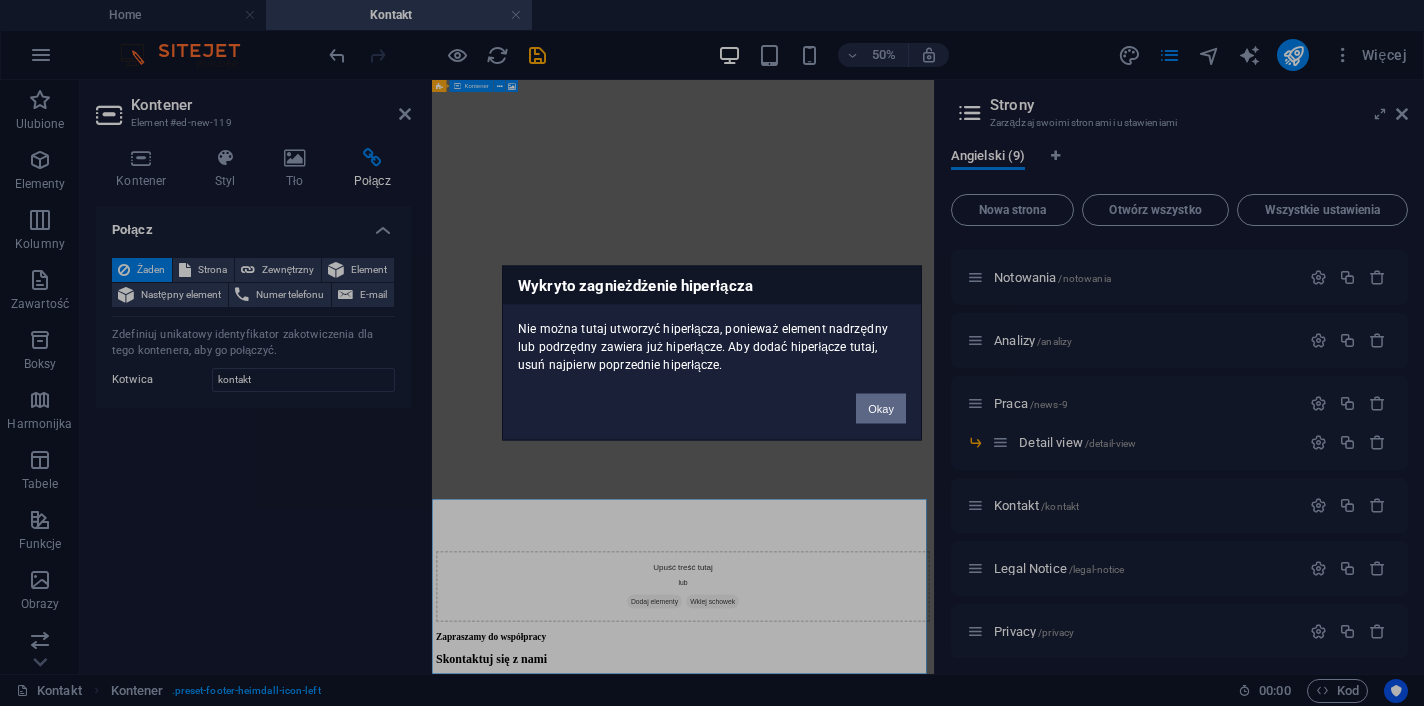 click on "Okay" at bounding box center (881, 409) 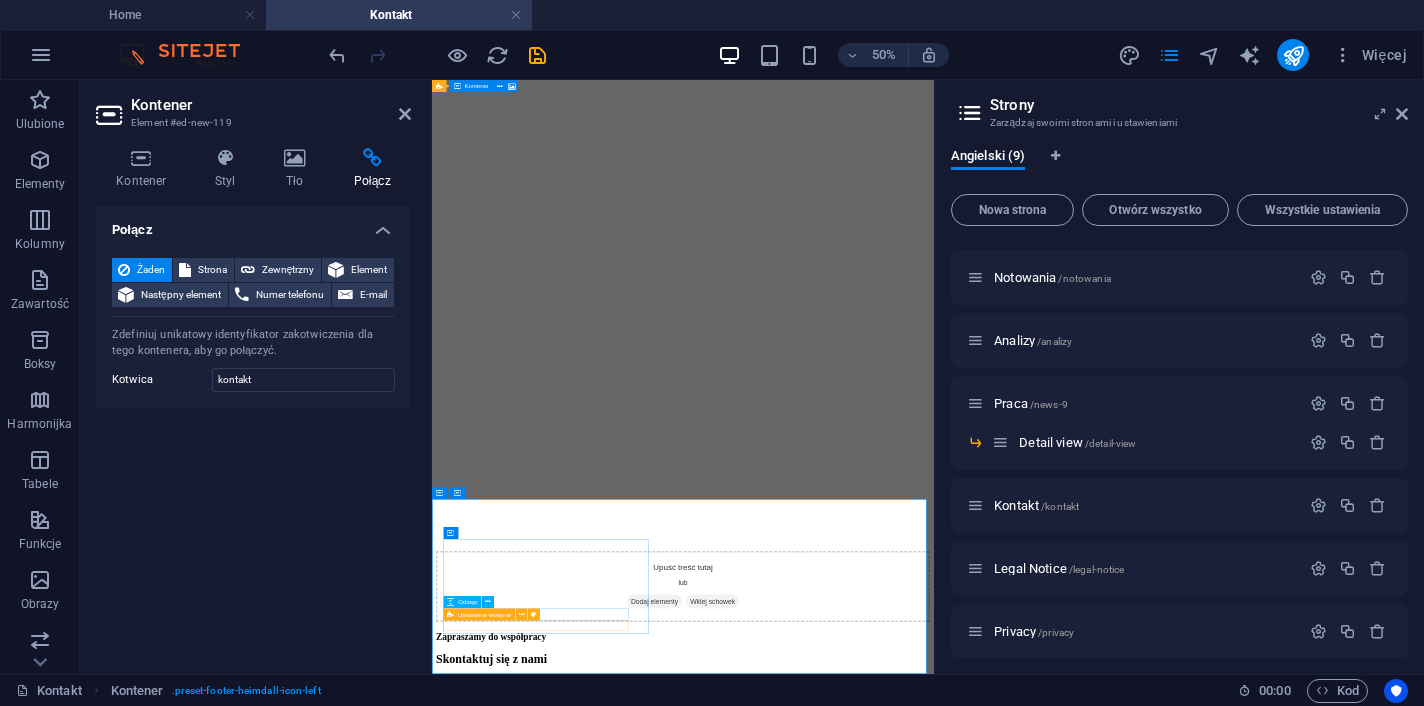 click on "Ustawienie wstępne" at bounding box center [479, 614] 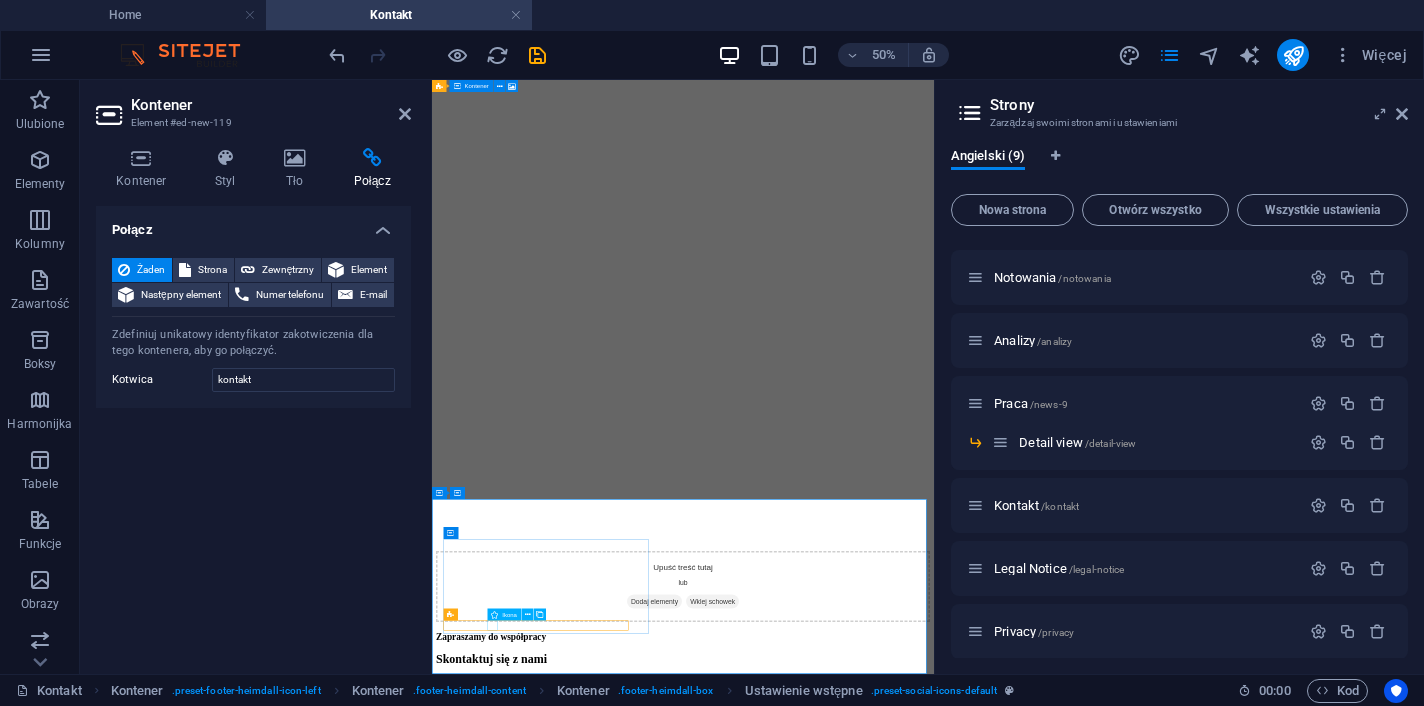 click at bounding box center [934, 5002] 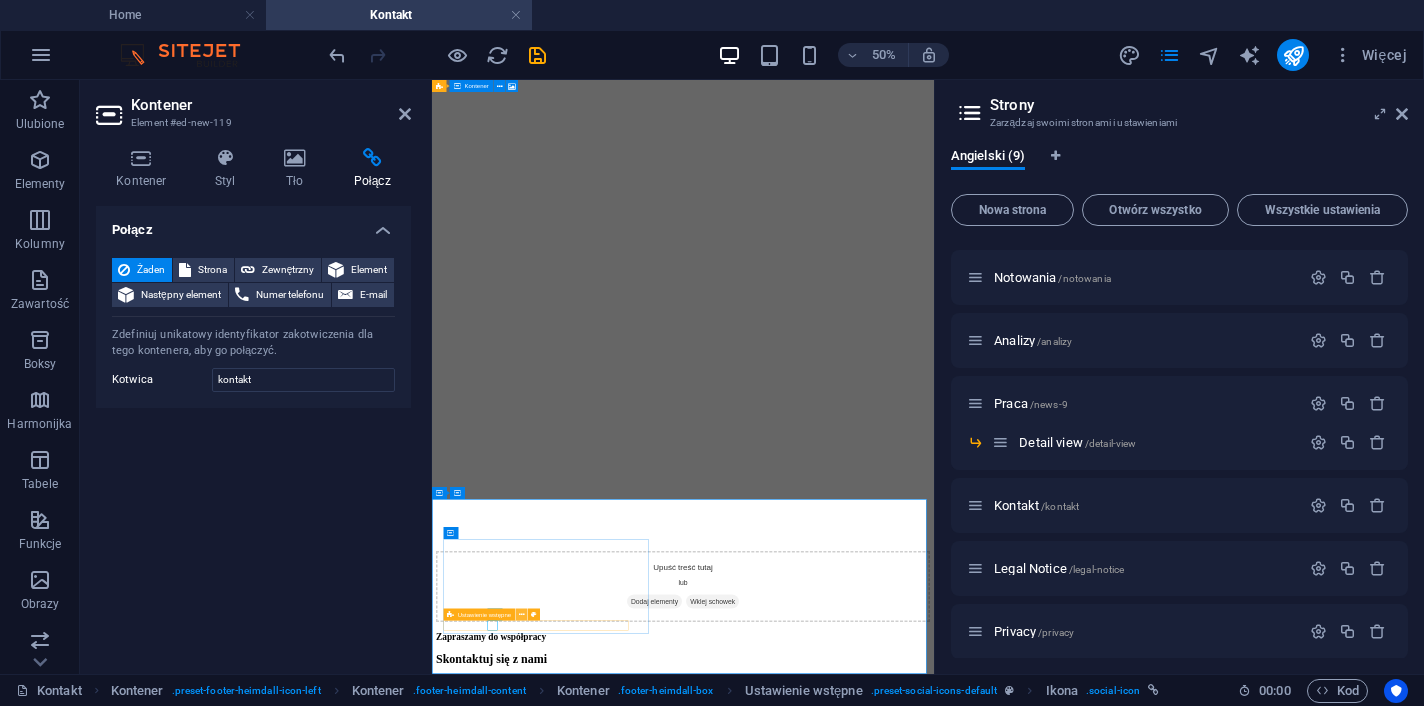 click at bounding box center [522, 614] 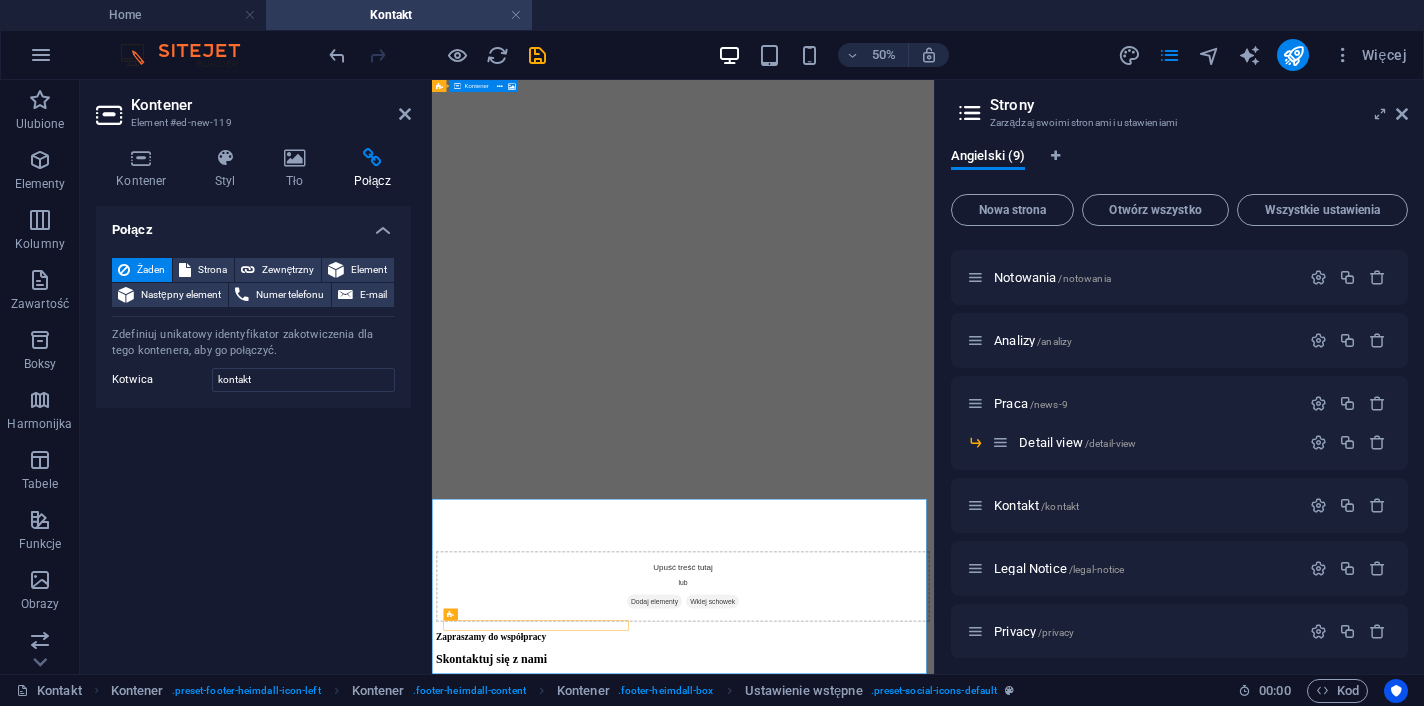 click on "Kontener Element #[ID]
Kontener Styl Tło Połącz Rozmiar Wysokość Domyślny px rem % vh vw Min. wysokość Żaden px rem % vh vw Szerokość Domyślny px rem % em vh vw Min. szerokość Żaden px rem % vh vw Szerokość treści Domyślny Niestandardowa szerokość Szerokość Domyślny px rem % em vh vw Min. szerokość Żaden px rem % vh vw Domyślny margines wewnętrzny Niestandardowe odstępy Domyślną szerokość i dopełnienie treści można zmienić w zakładce Projekt. Edytuj projekt Układ (Flexbox) Wyrównanie Określa kierunek zgięcia. Domyślny Główna oś Określ, jak elementy powinny zachowywać się wzdłuż głównej osi wewnątrz tego kontenera (wyrównaj zawartość). Domyślny Oś boczna Kontroluj kierunek pionowy elementu wewnątrz kontenera (wyrównaj elementy). Domyślny Owinięcie Domyślny Włączony Wyłączony Wypełnienie Steruje odległościami i kierunkiem elementów na osi Y w kilku liniach (wyrównaj zawartość). Domyślny Dostępność Rola Żaden" at bounding box center [256, 377] 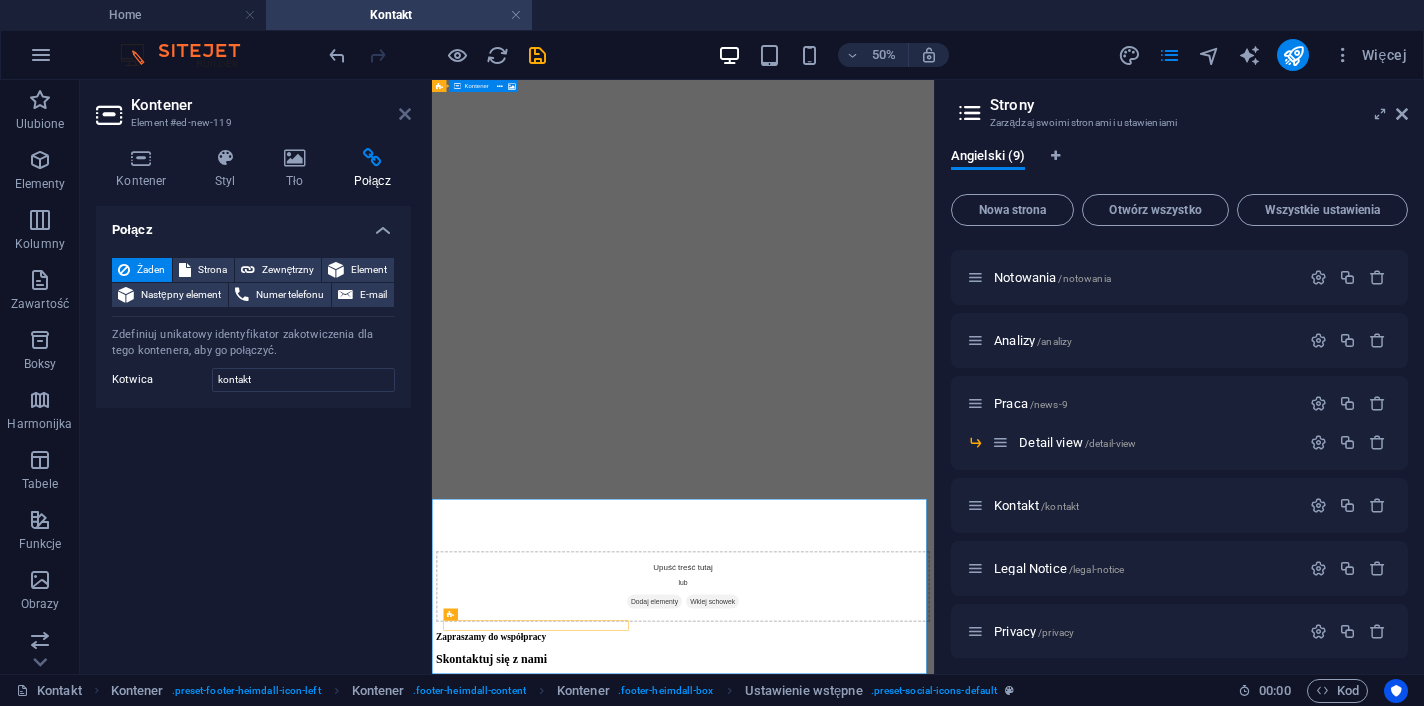 click at bounding box center (405, 114) 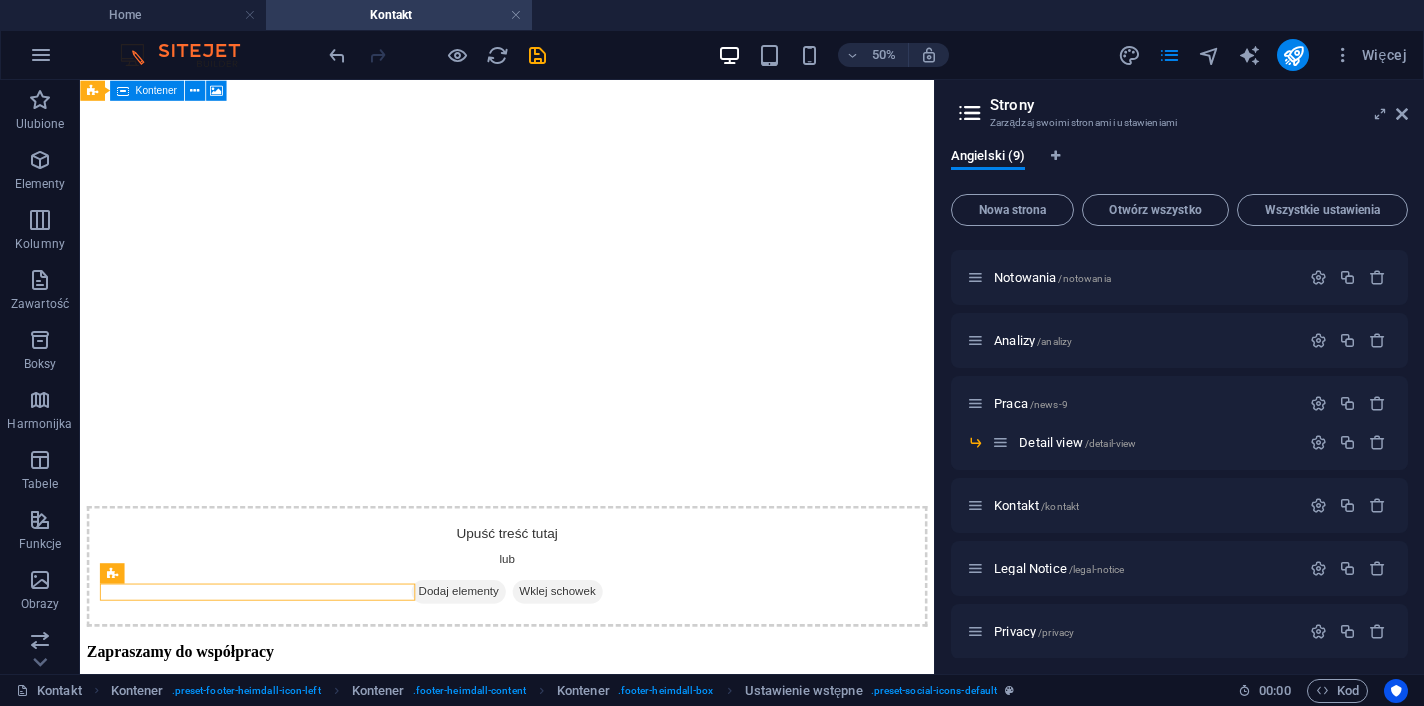 scroll, scrollTop: 743, scrollLeft: 0, axis: vertical 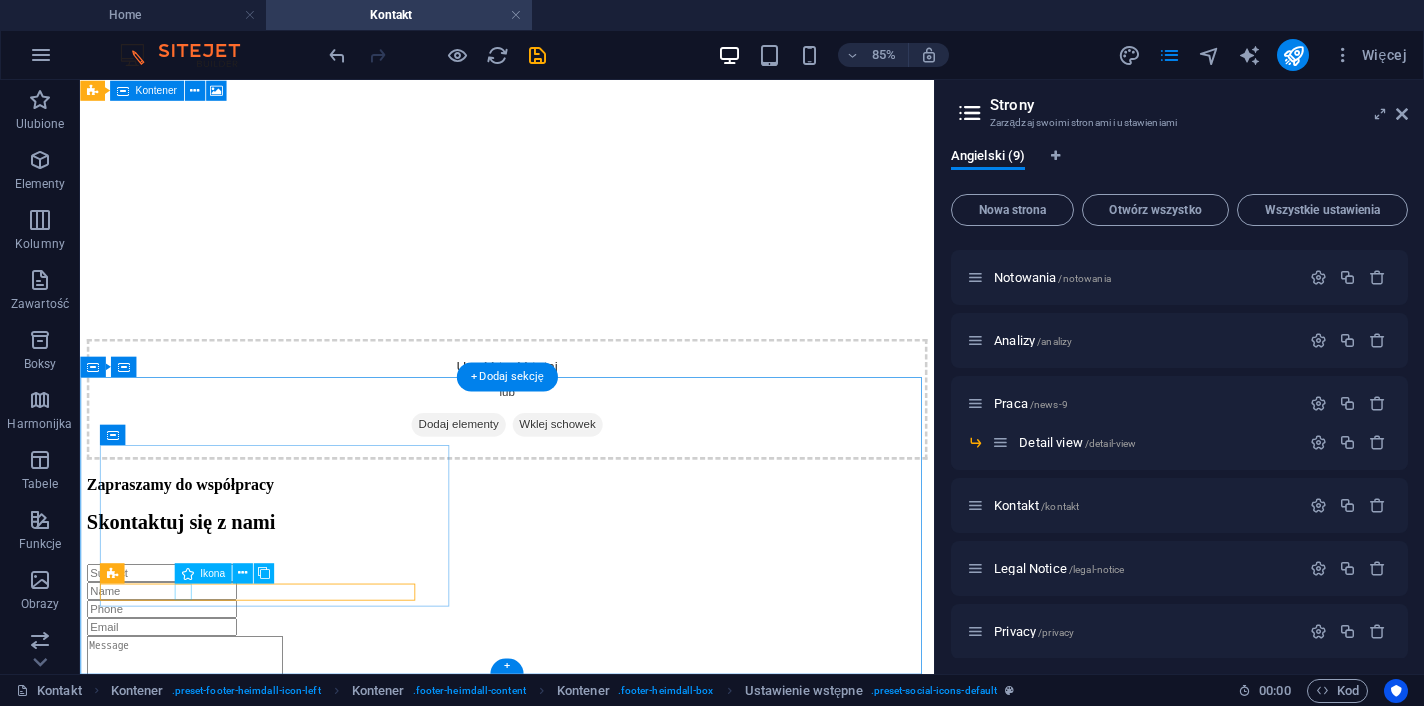 click at bounding box center (582, 4367) 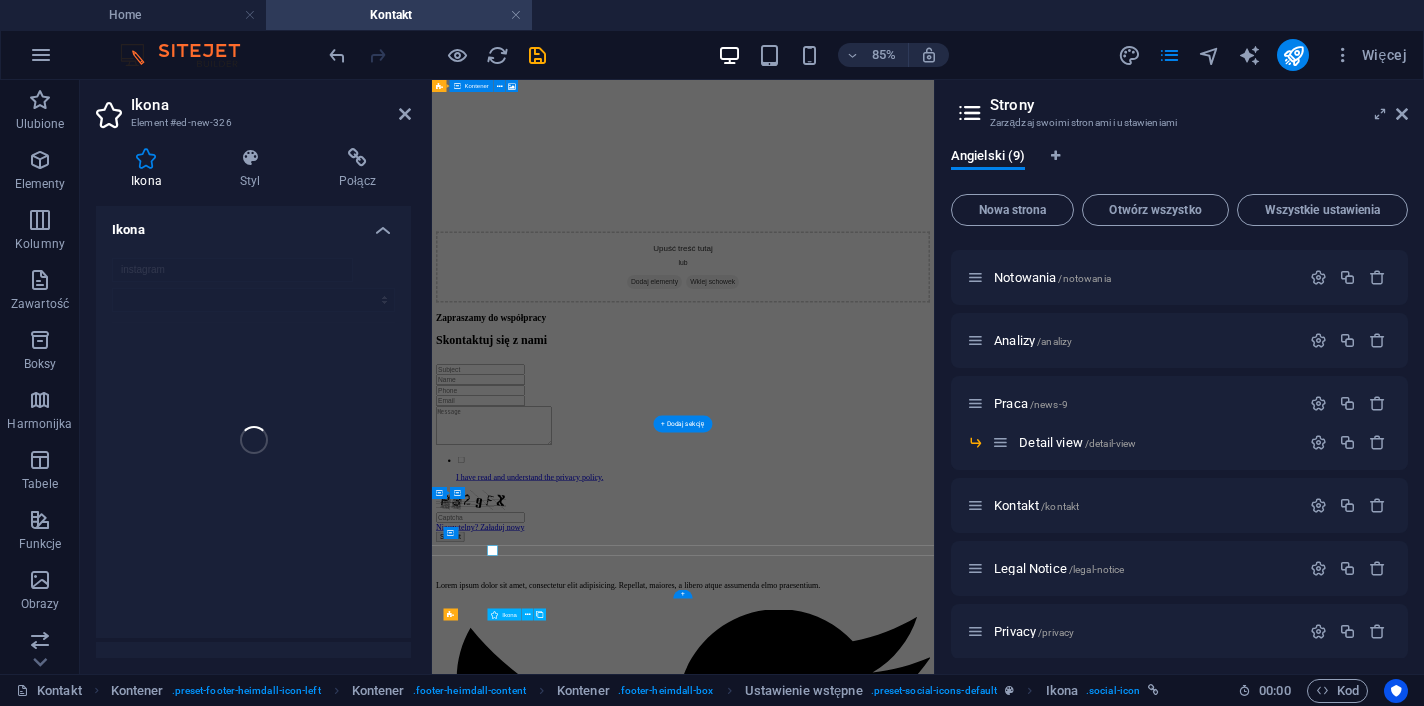 scroll, scrollTop: 546, scrollLeft: 0, axis: vertical 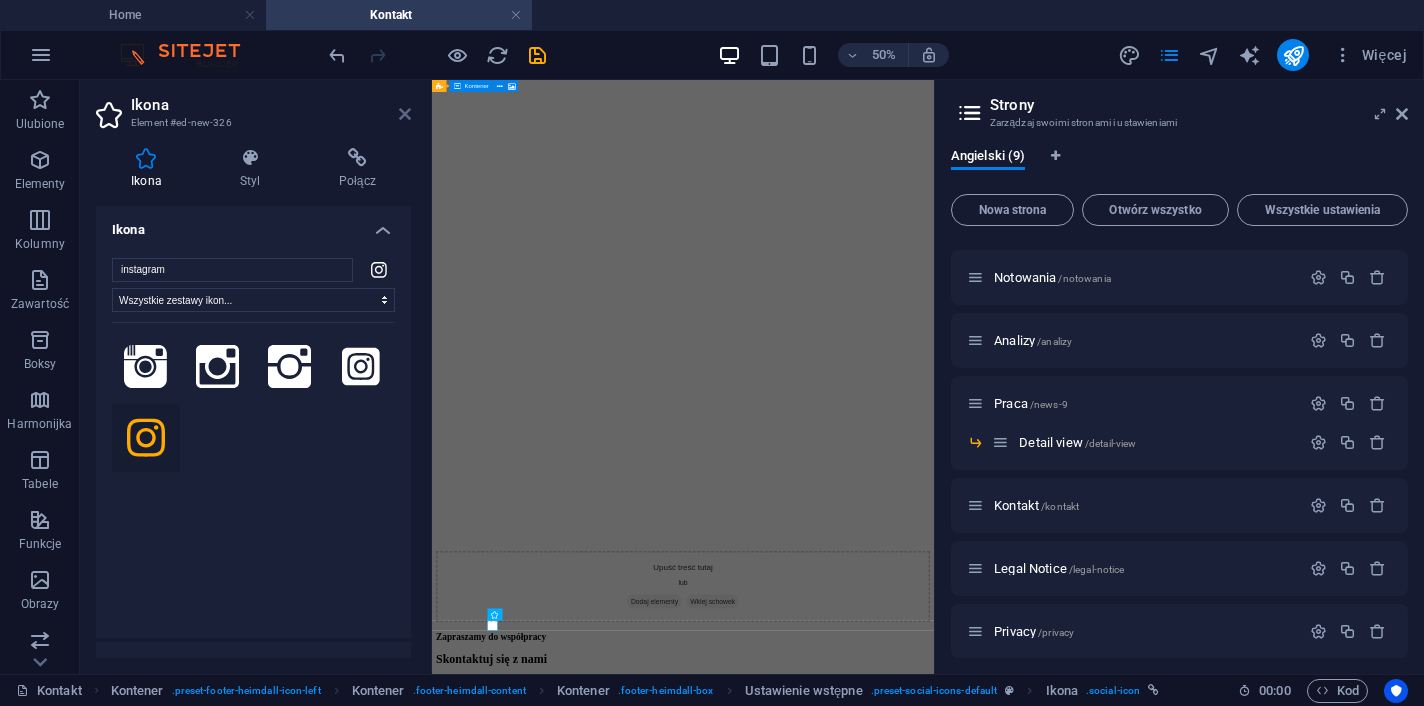click at bounding box center (405, 114) 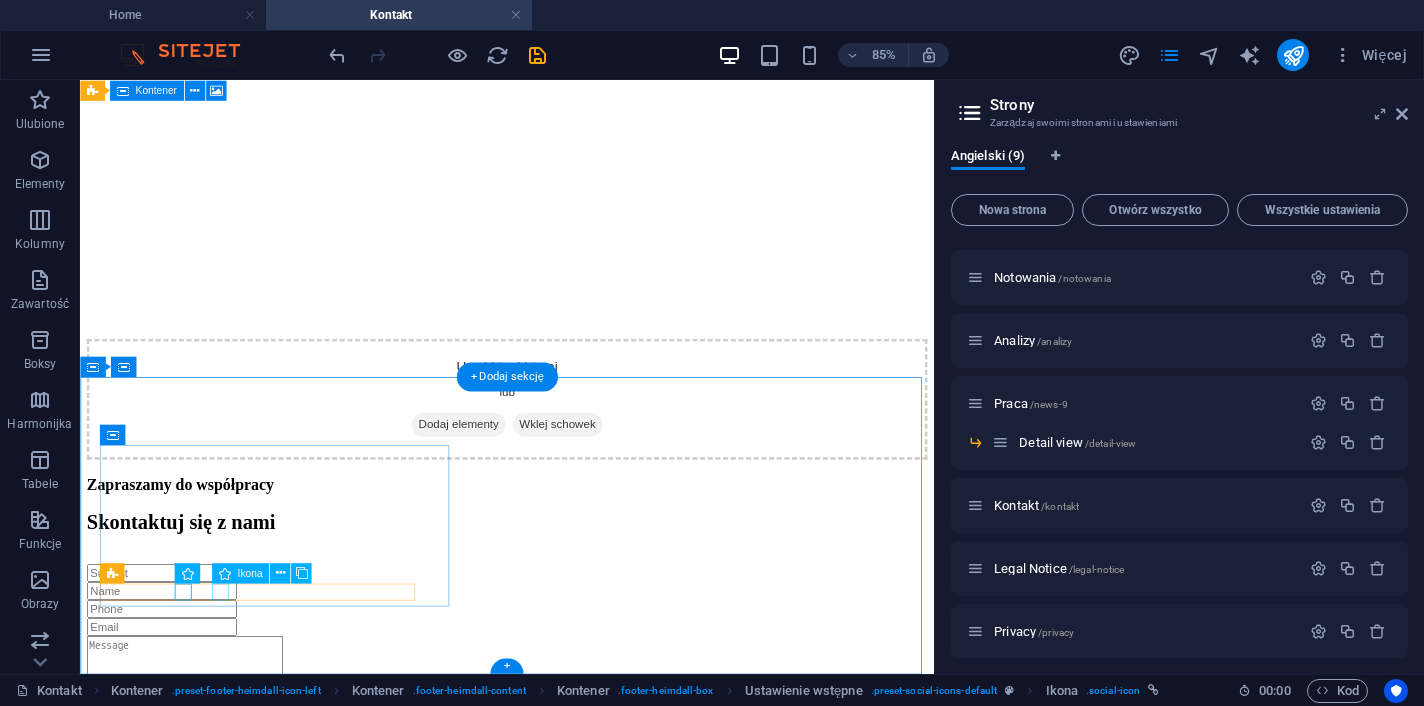 click at bounding box center [582, 5159] 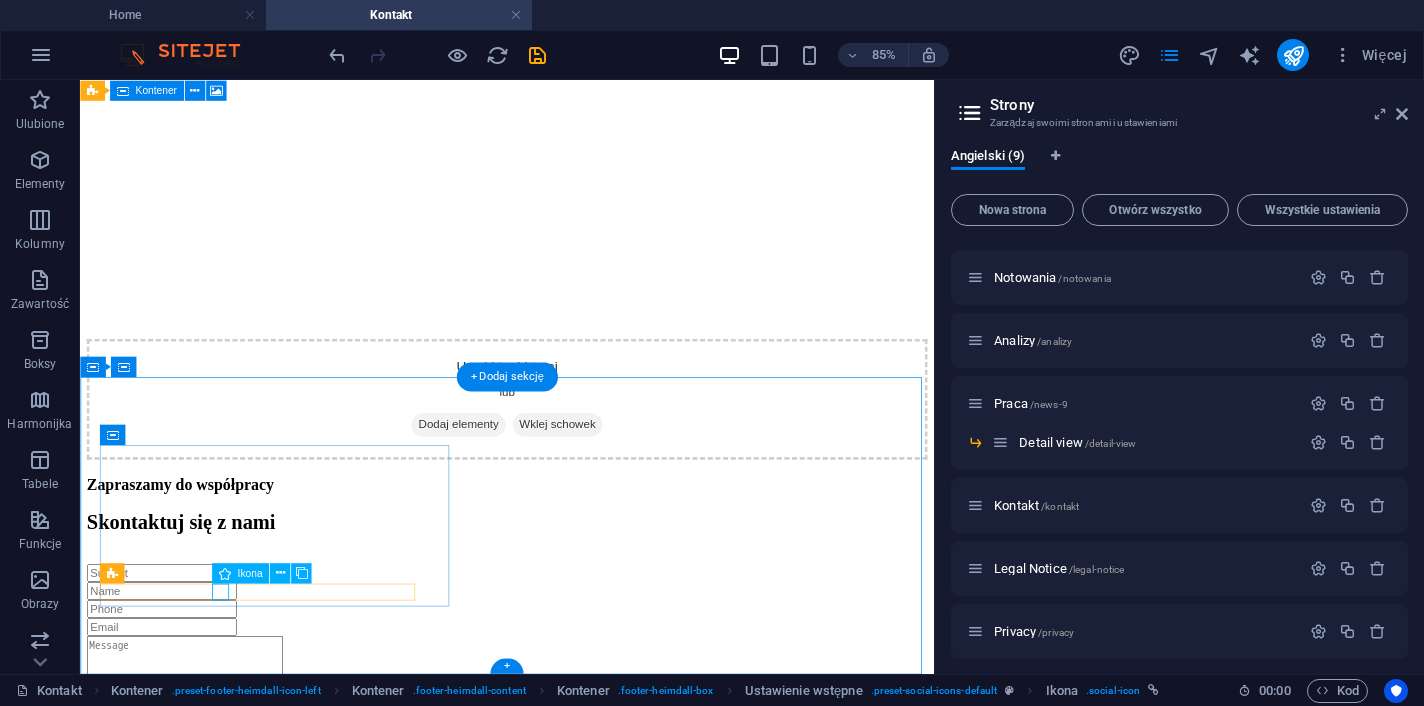 click at bounding box center (582, 5159) 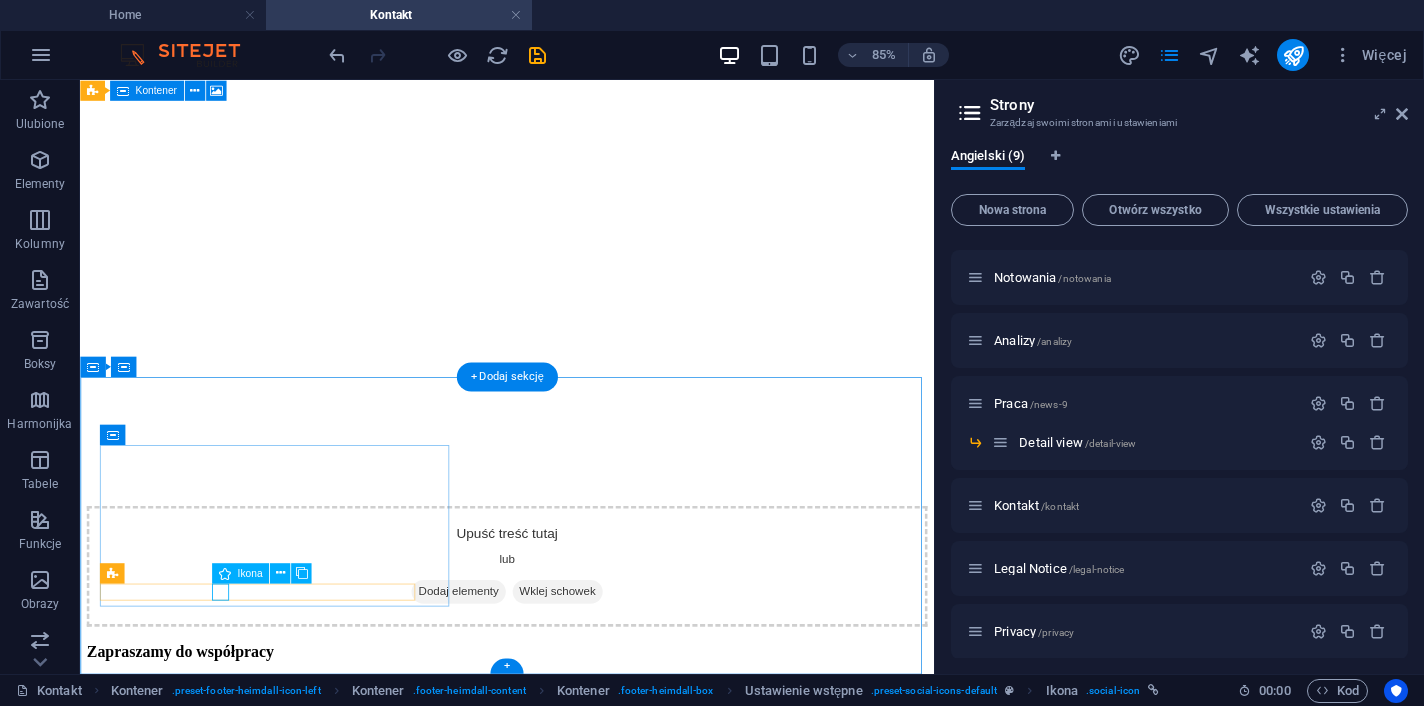 select on "xMidYMid" 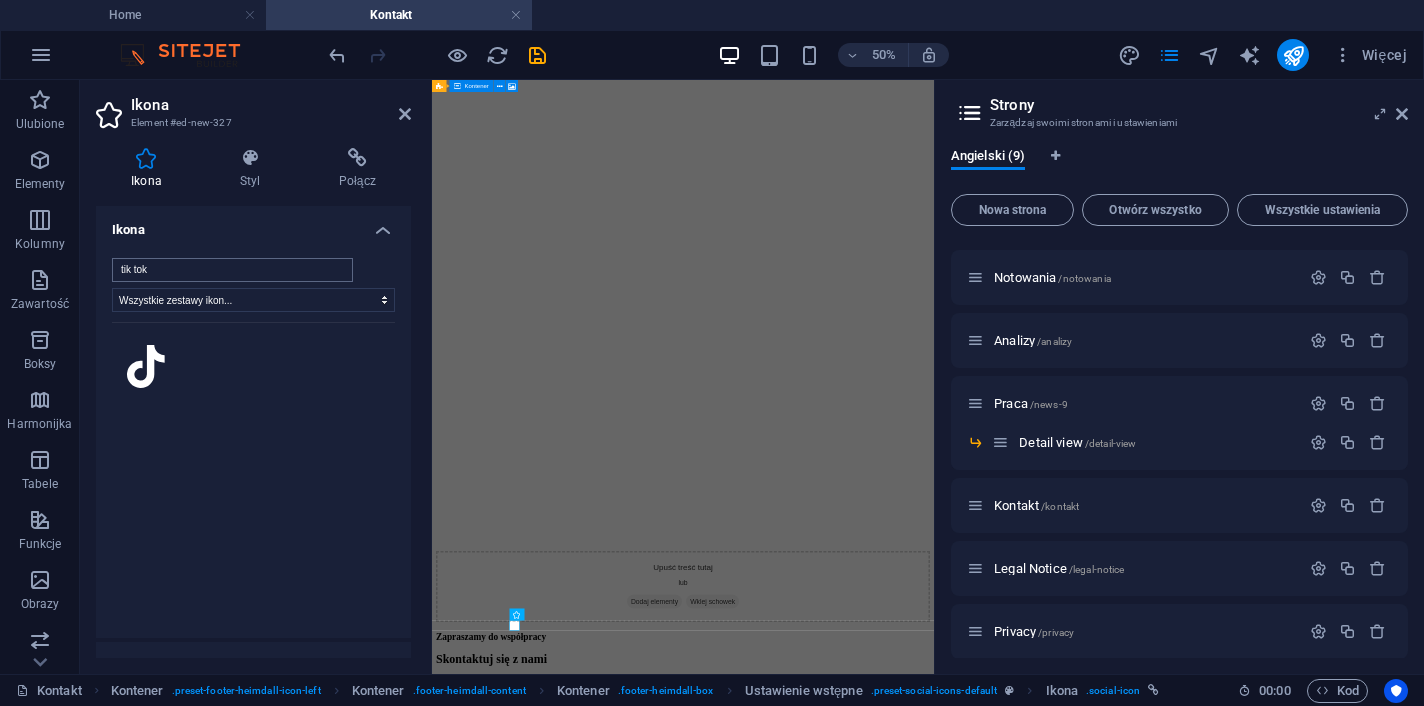 type on "tik tok" 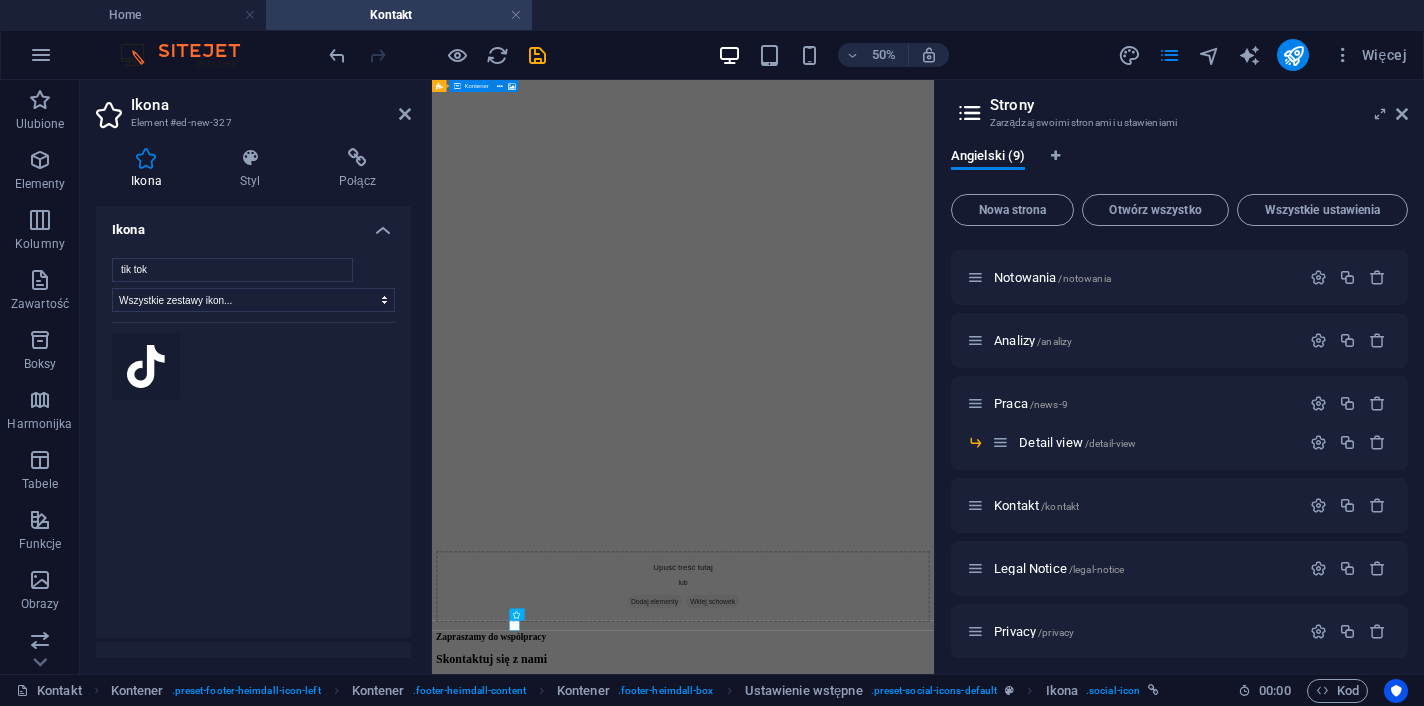 drag, startPoint x: 184, startPoint y: 276, endPoint x: 137, endPoint y: 359, distance: 95.38344 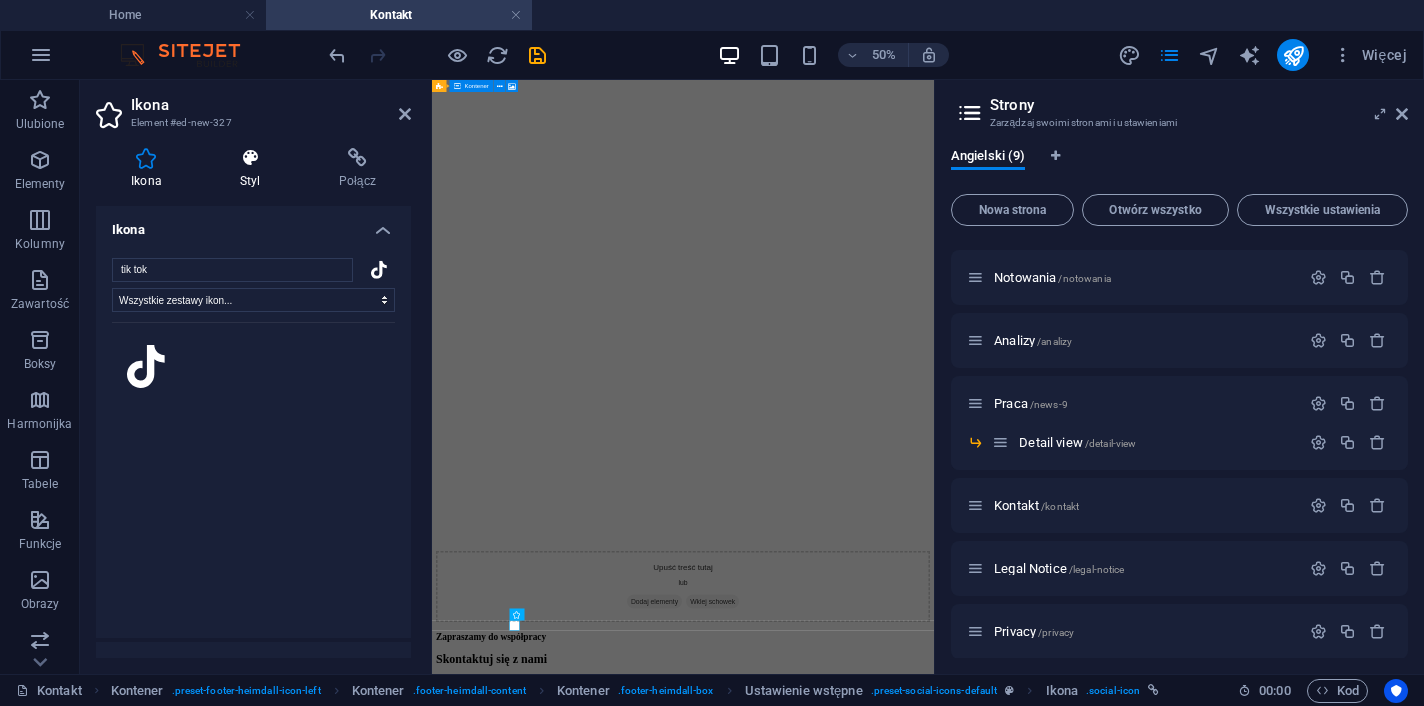 click on "Styl" at bounding box center [254, 169] 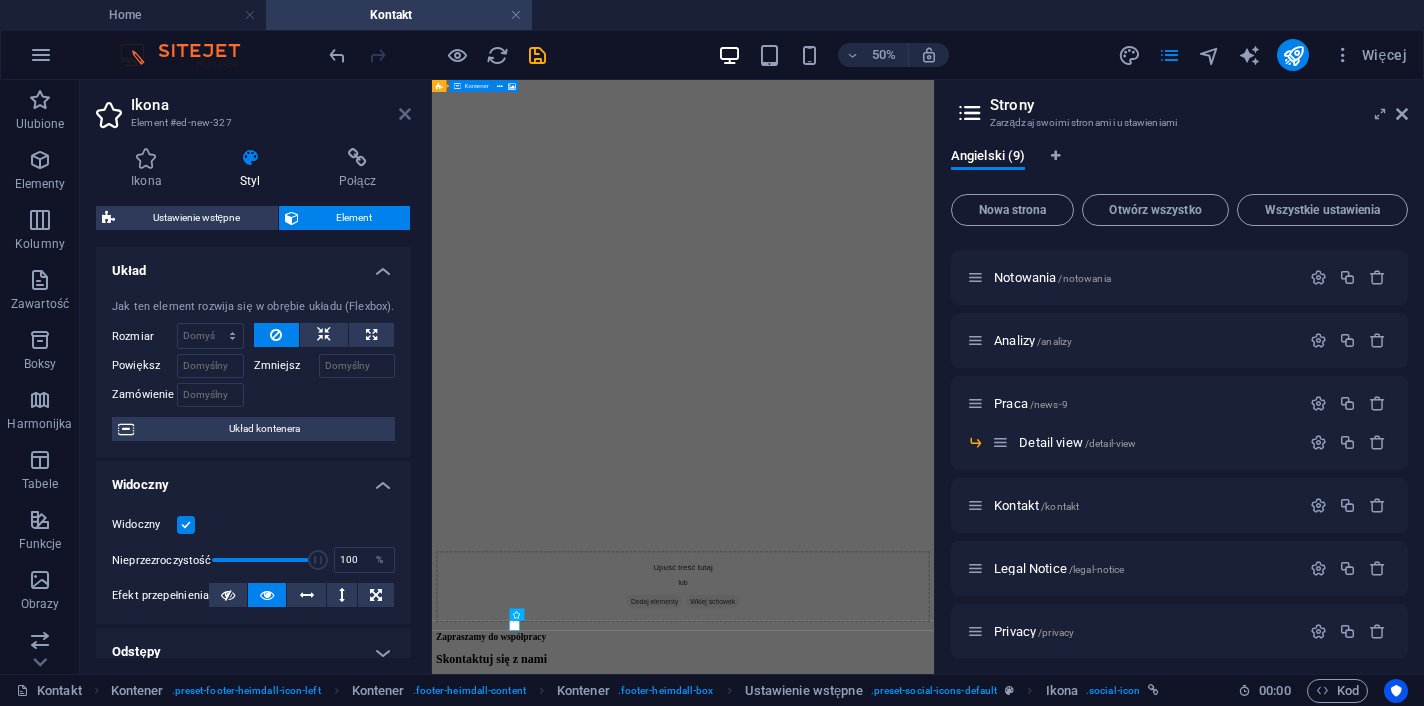 click at bounding box center (405, 114) 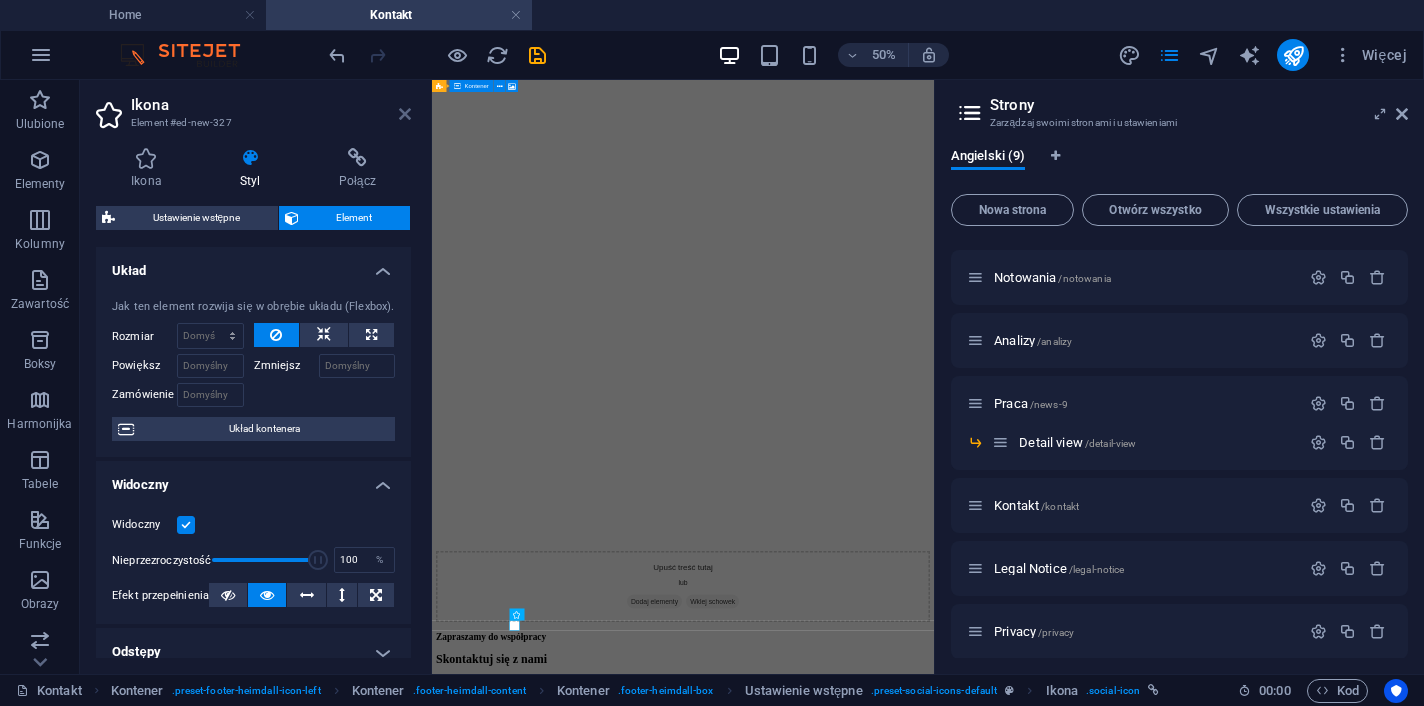 scroll, scrollTop: 743, scrollLeft: 0, axis: vertical 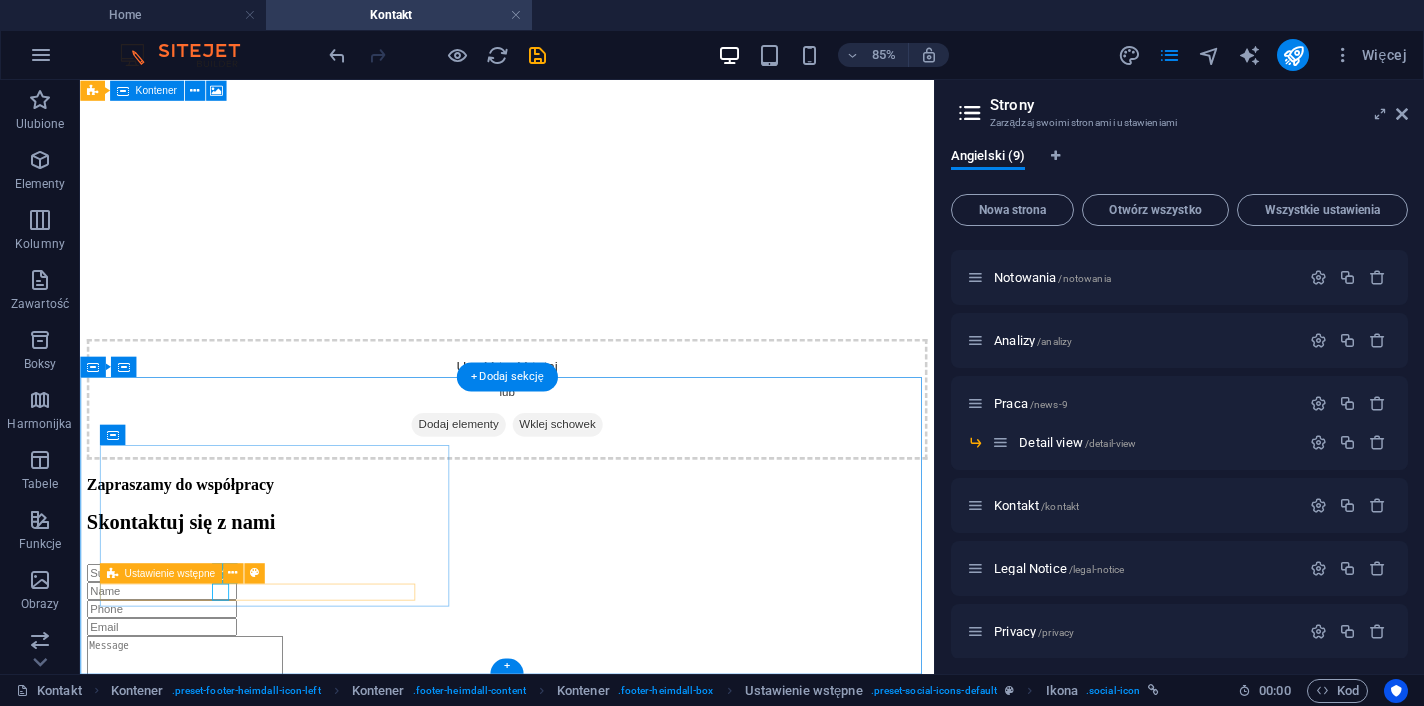 click at bounding box center [582, 3569] 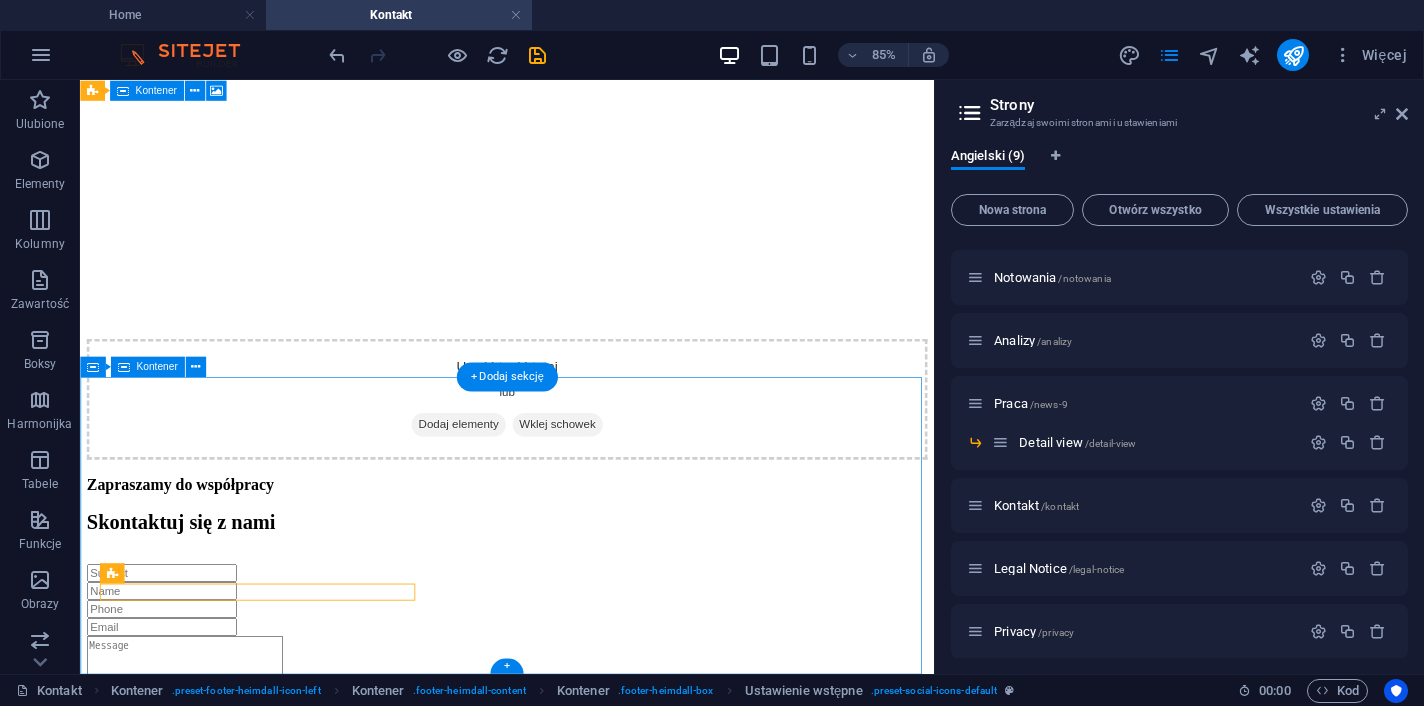 click on "Navigation Home News Notowania Analizy Praca Detail view Kontakt Contact [NUMBER] [STREET] [CITY], [STATE]   [POSTAL_CODE] Phone:  [PHONE] Mobil:  [EMAIL] Legal Notice  |  Privacy" at bounding box center (582, 3744) 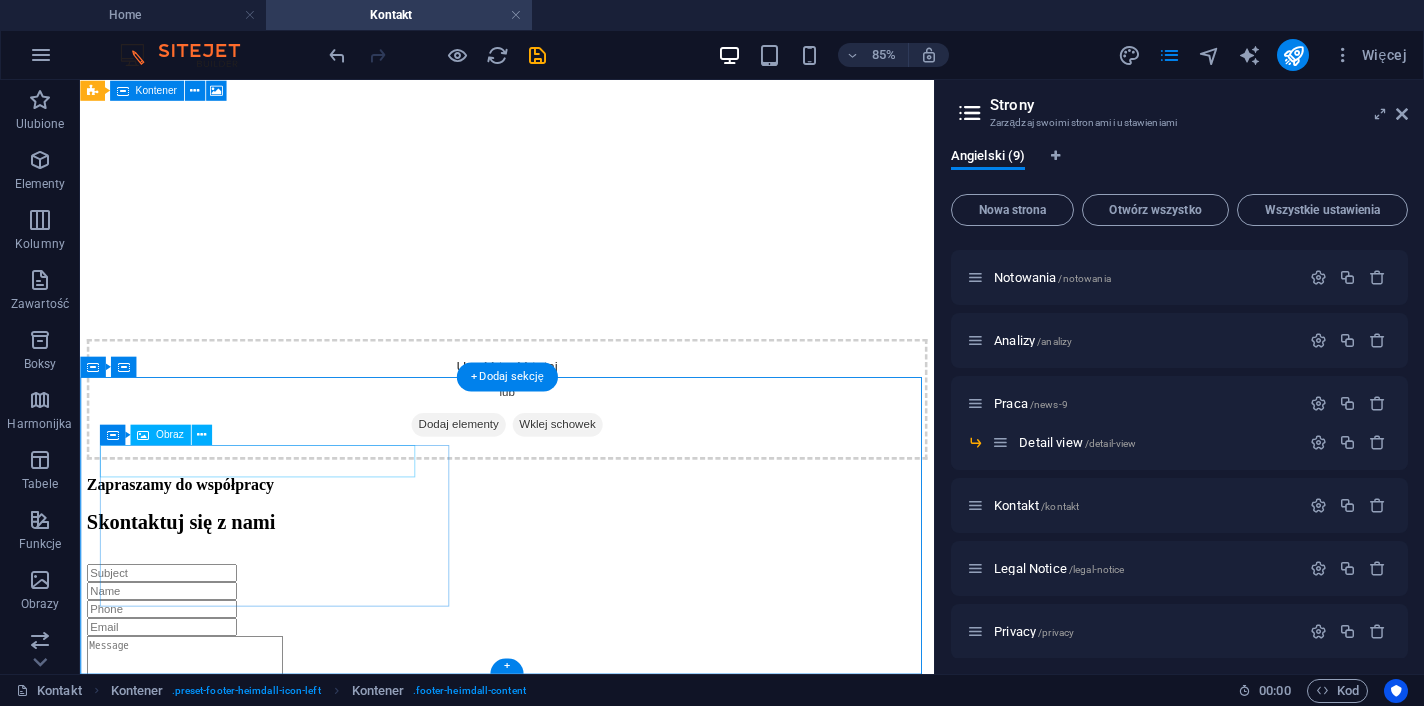 click at bounding box center (582, 1026) 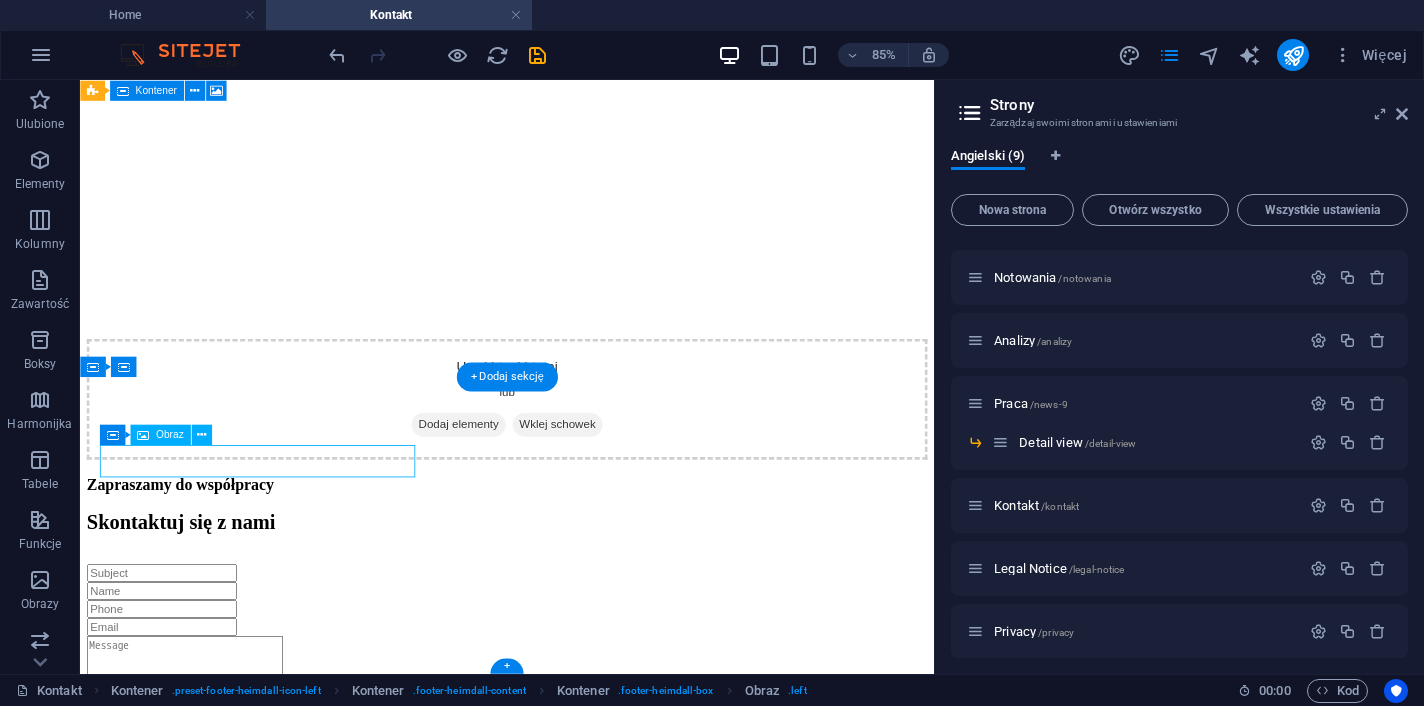 click at bounding box center (582, 1026) 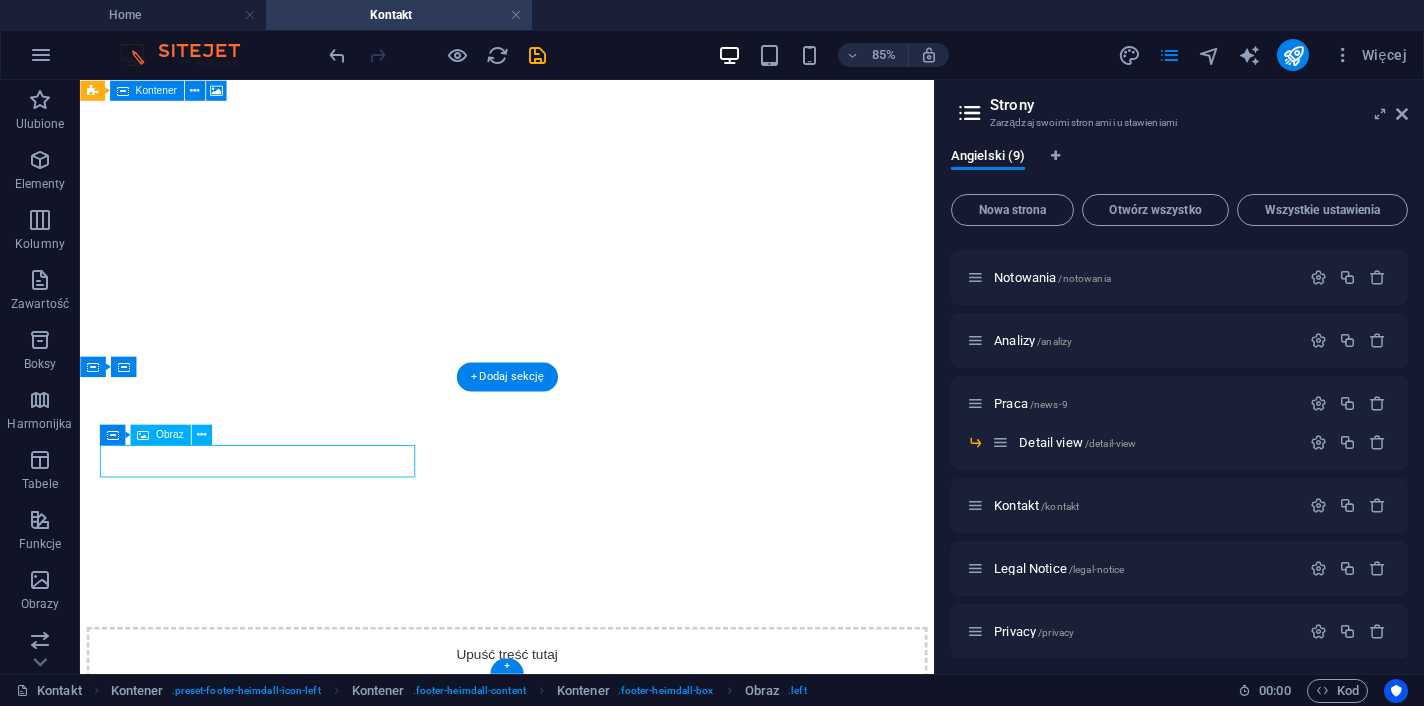 select on "px" 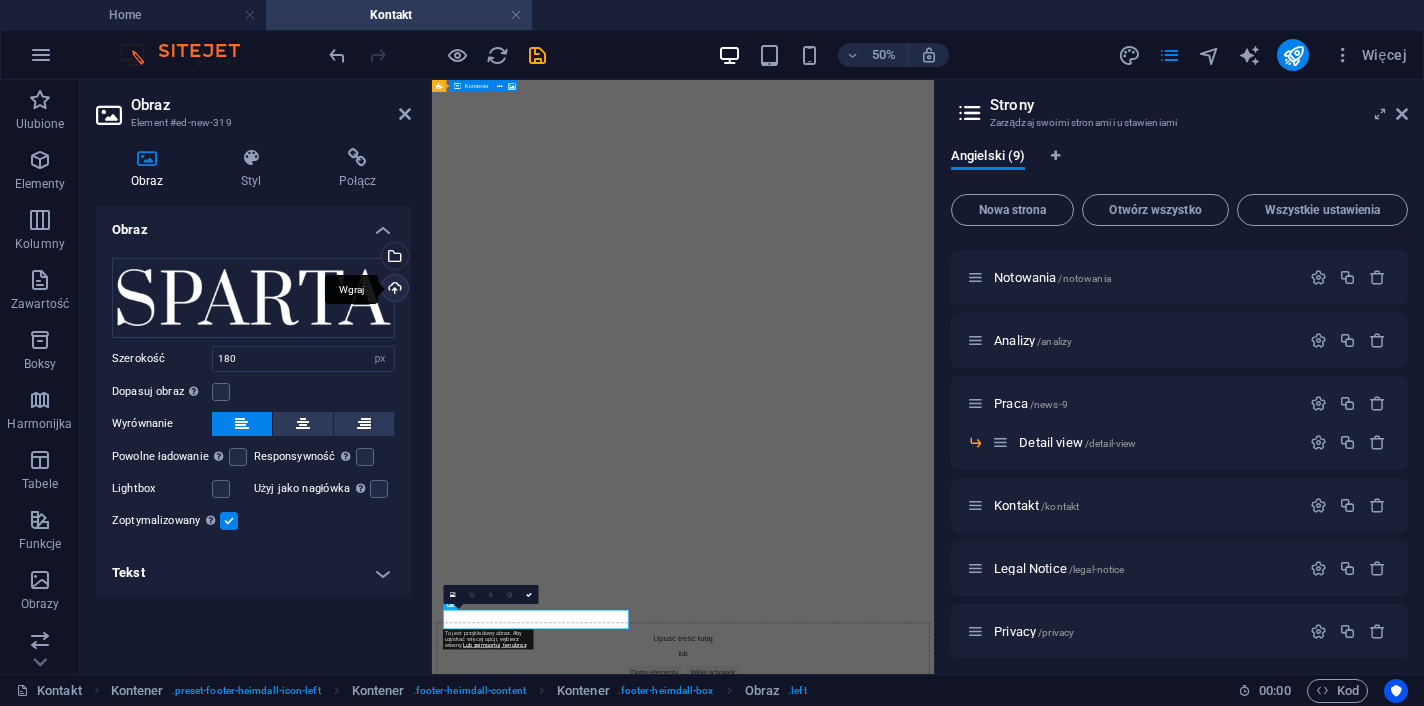 click on "Wgraj" at bounding box center (393, 290) 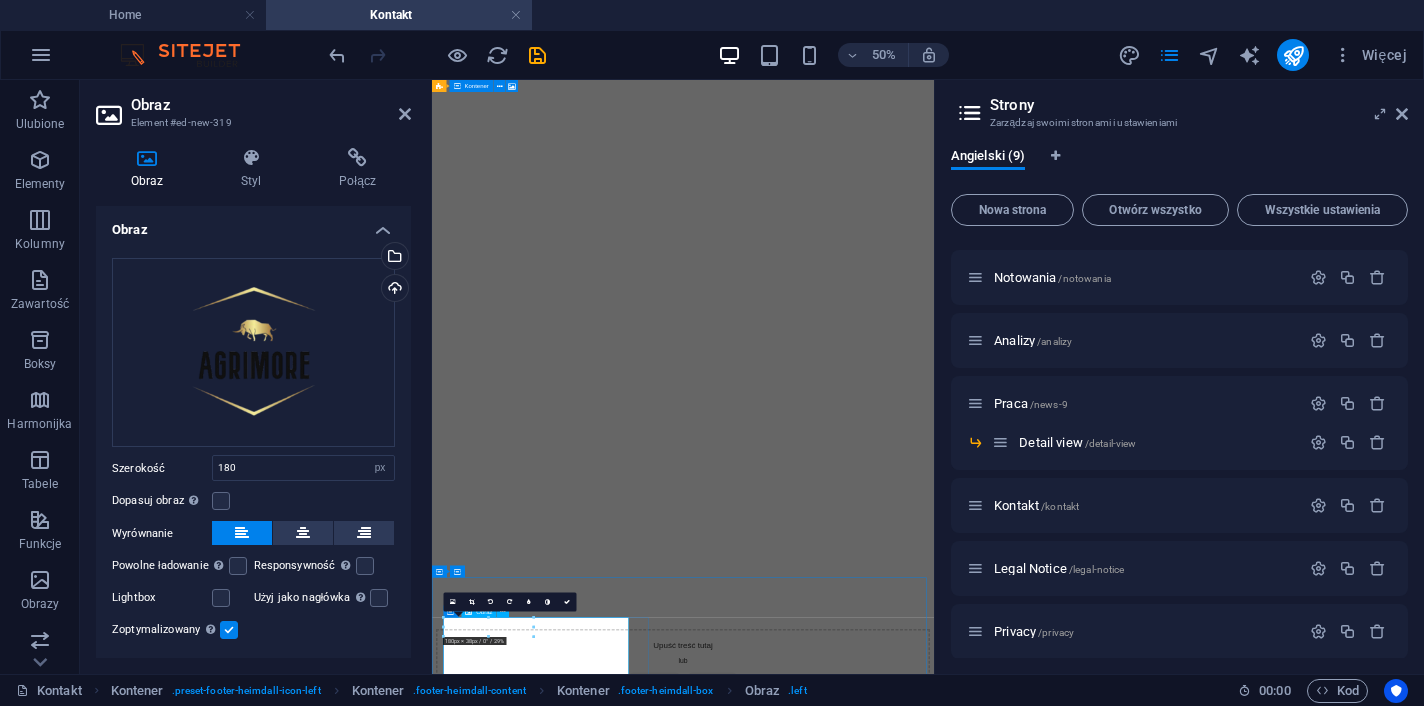 scroll, scrollTop: 619, scrollLeft: 0, axis: vertical 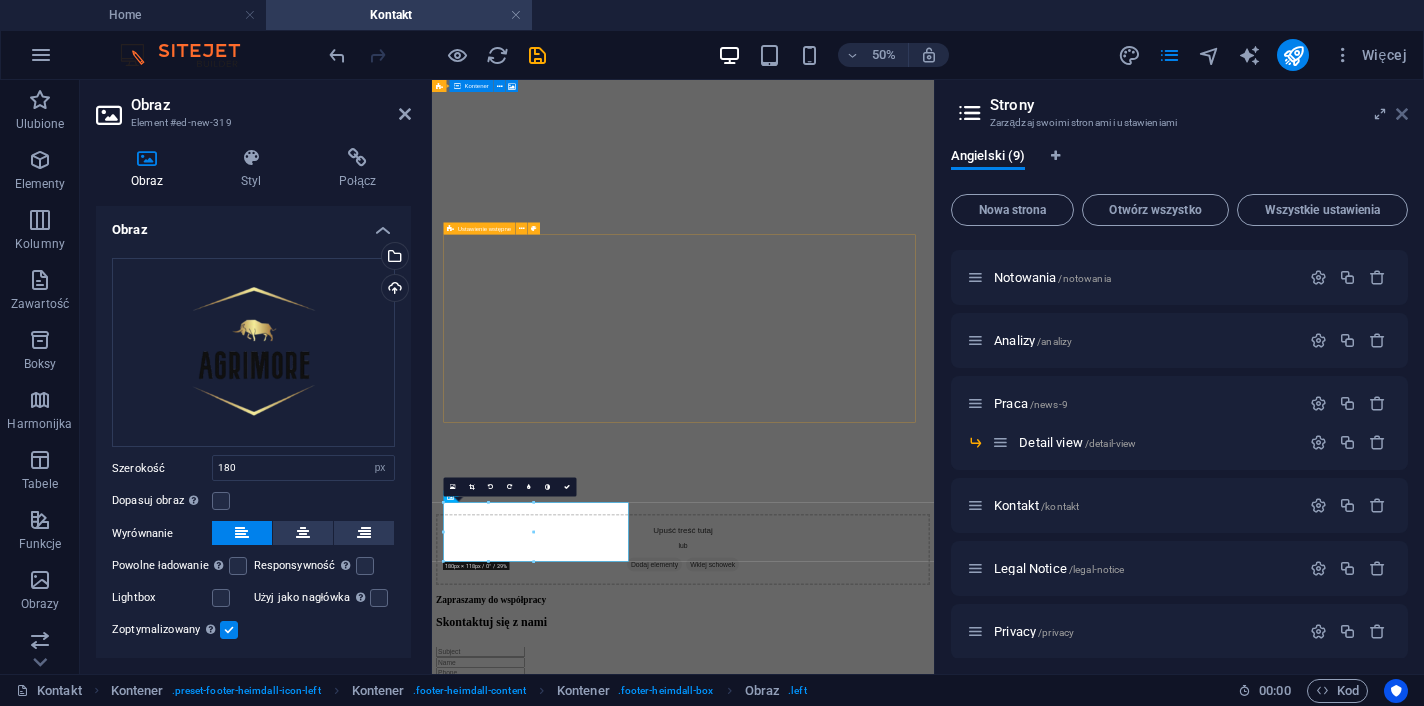 click at bounding box center (1402, 114) 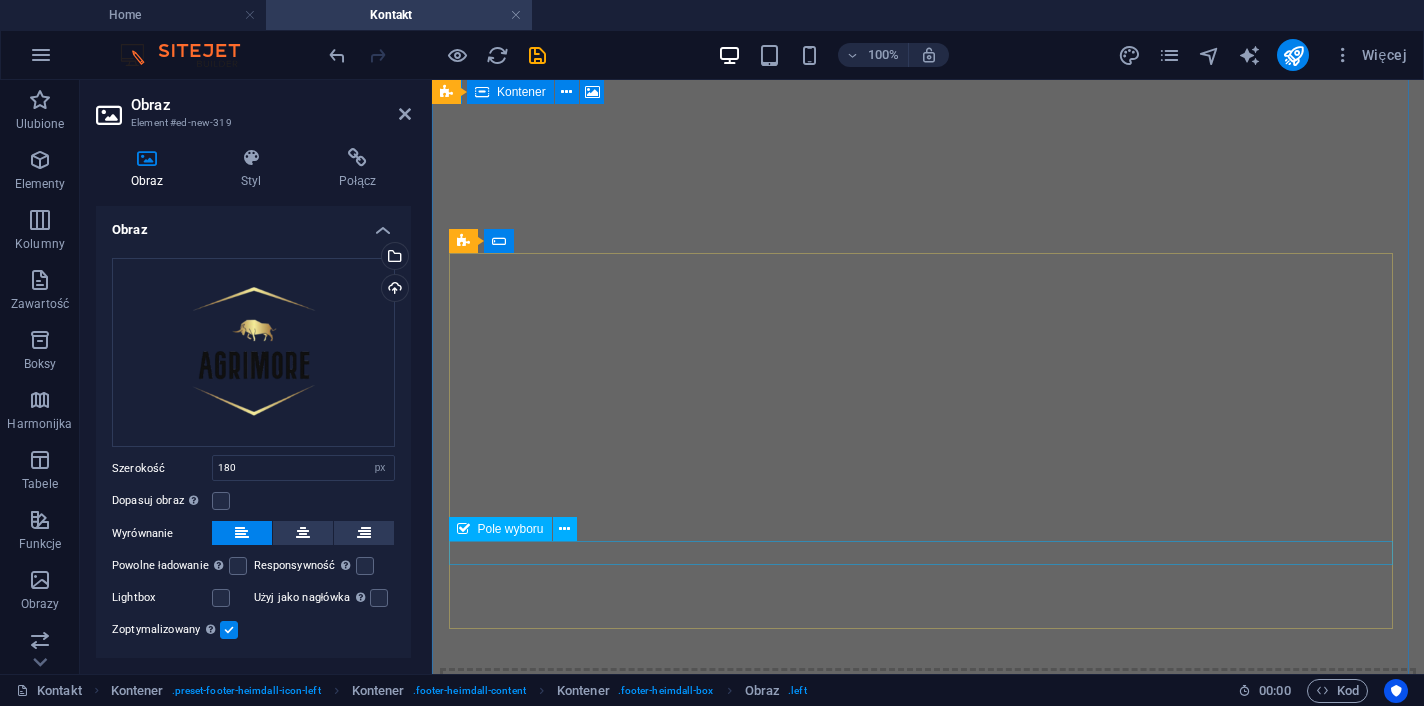 scroll, scrollTop: 921, scrollLeft: 0, axis: vertical 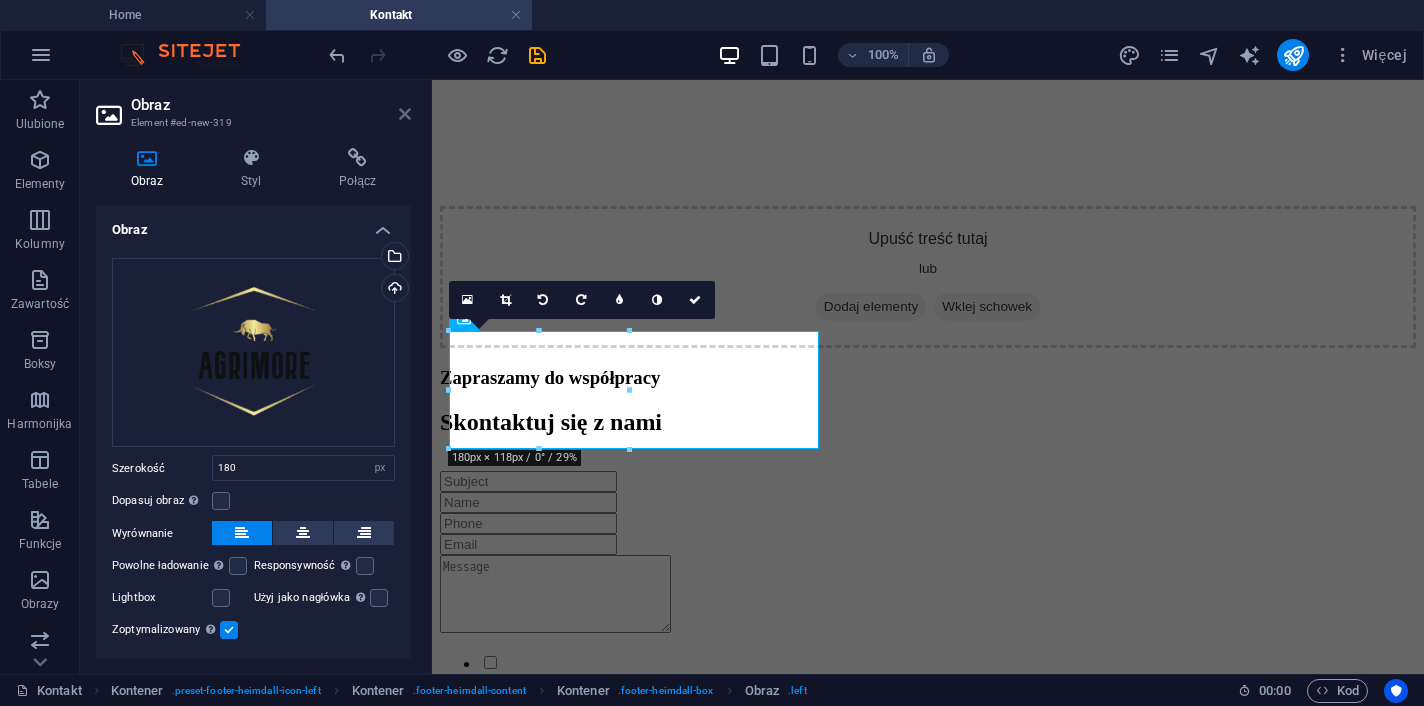 click at bounding box center [405, 114] 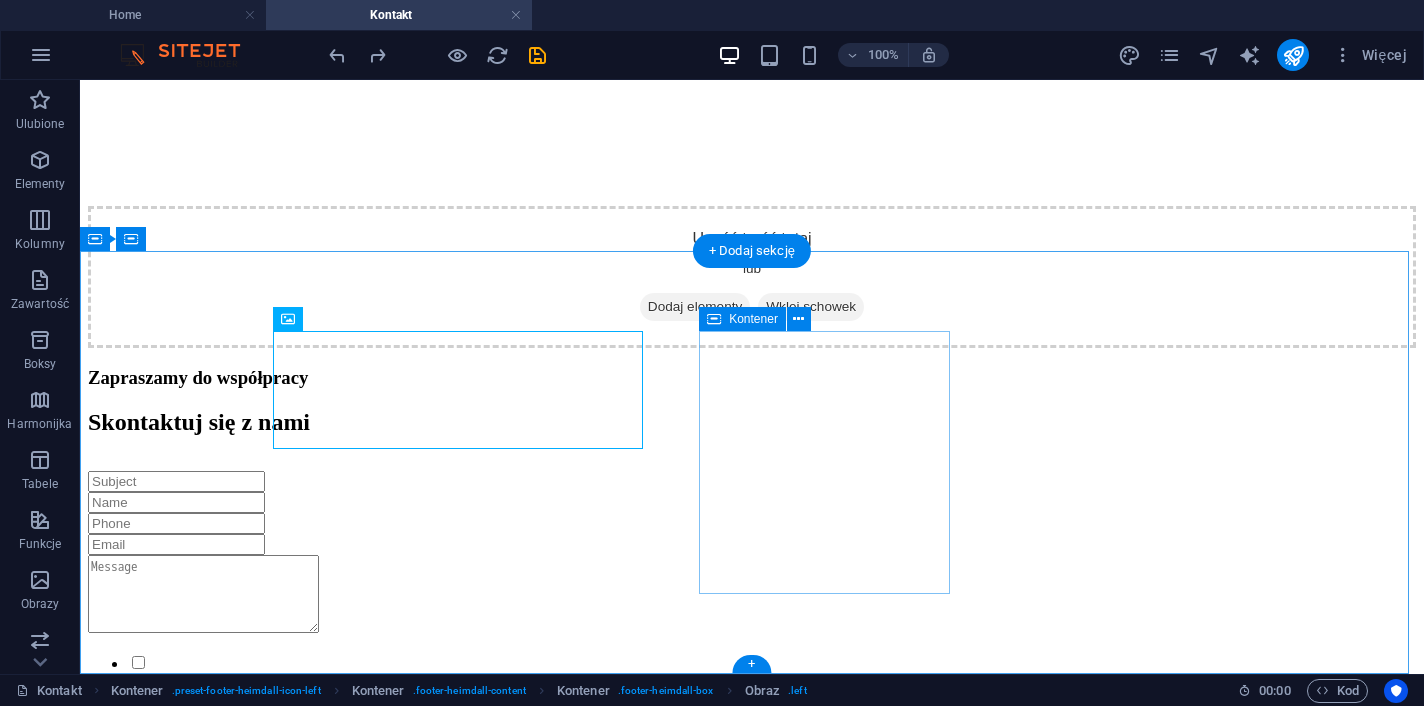 scroll, scrollTop: 848, scrollLeft: 0, axis: vertical 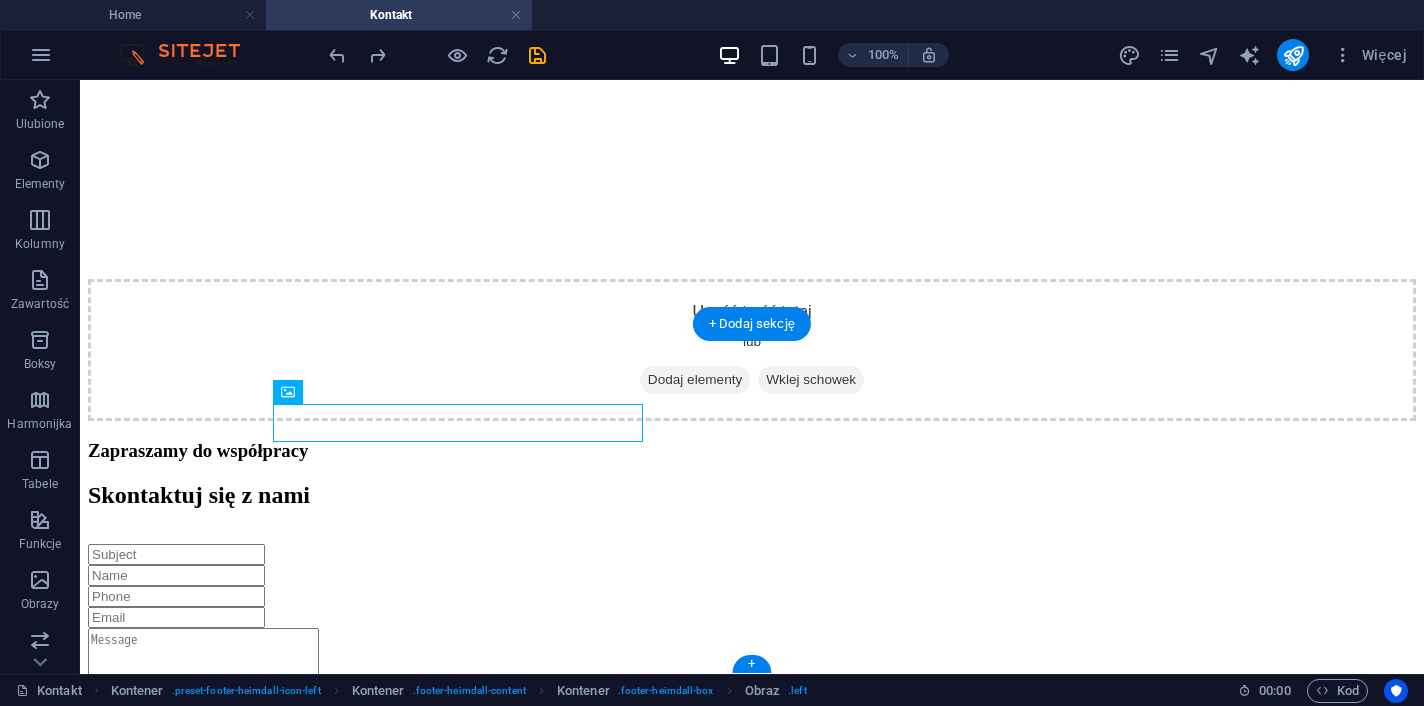 click at bounding box center [752, 921] 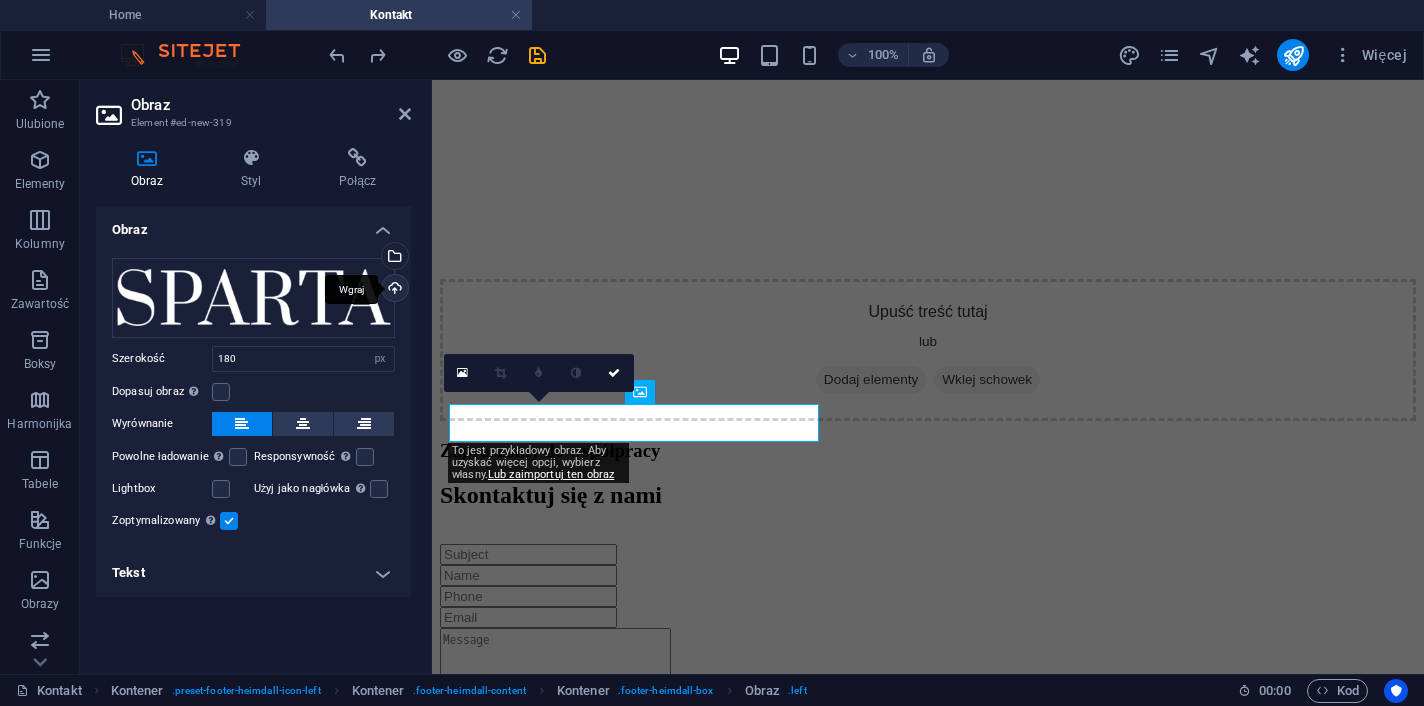 click on "Wgraj" at bounding box center [393, 290] 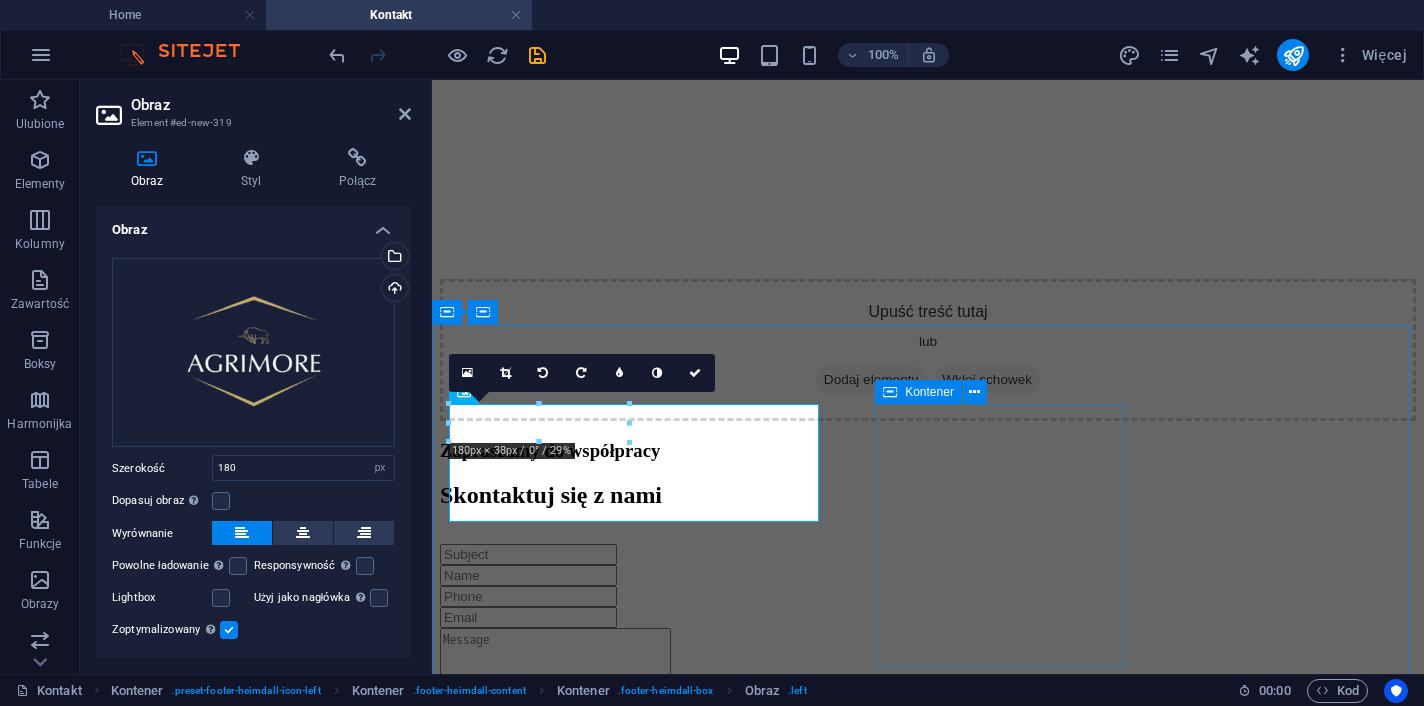 click on "Navigation Home News Notowania Analizy Praca Detail view Kontakt" at bounding box center (928, 6024) 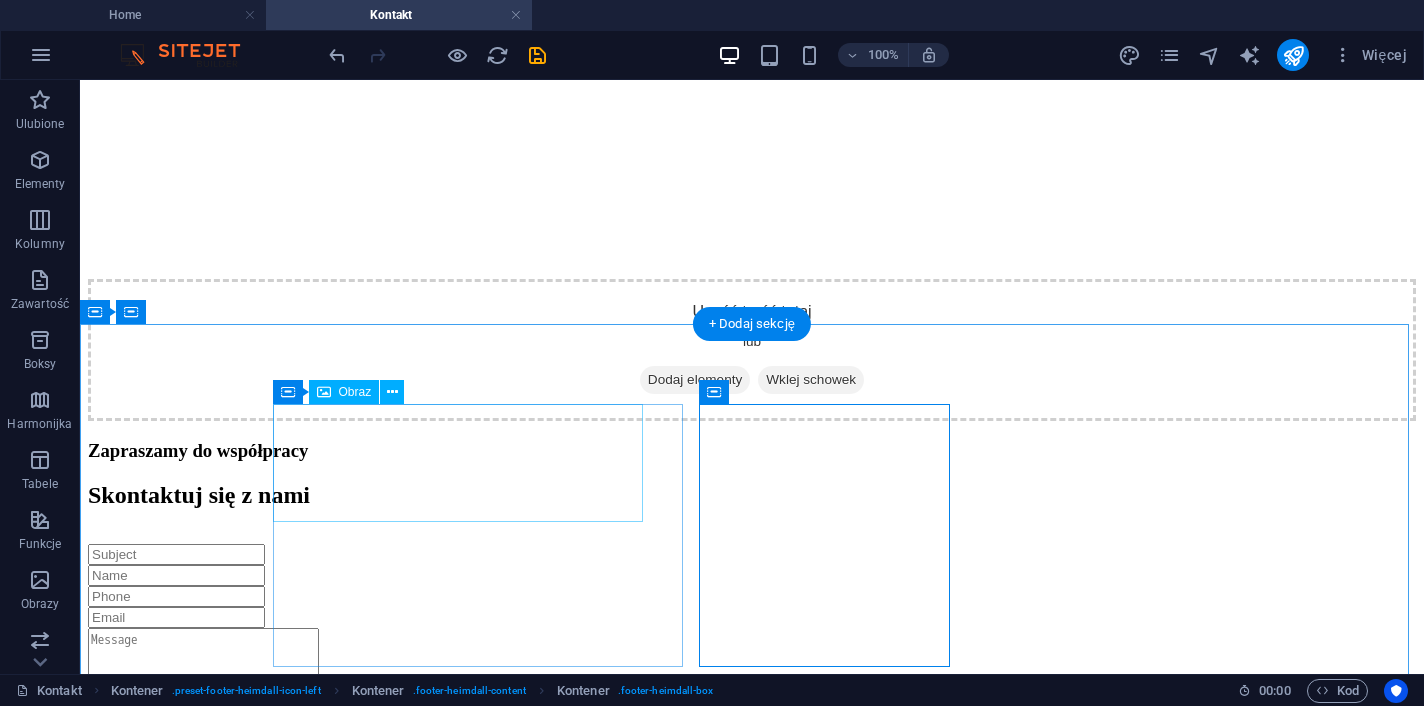 click at bounding box center [752, 961] 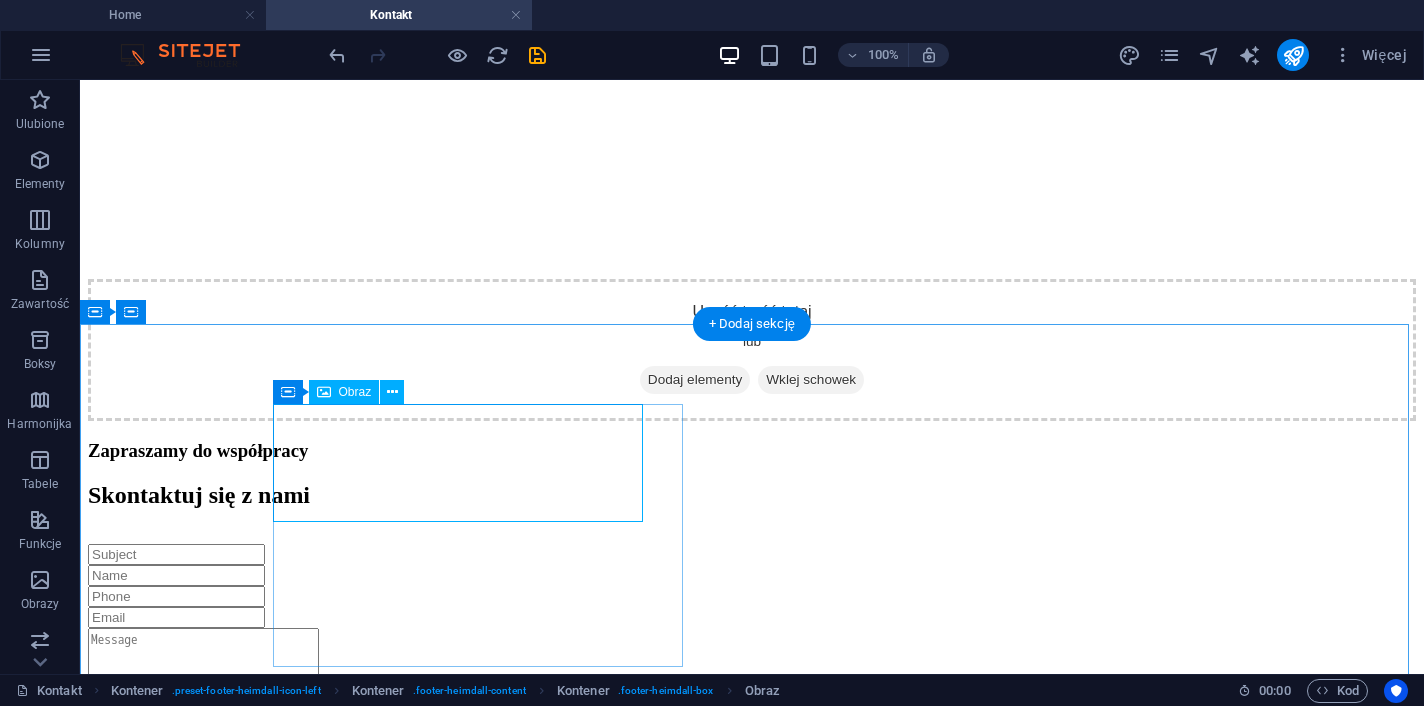 click at bounding box center [752, 961] 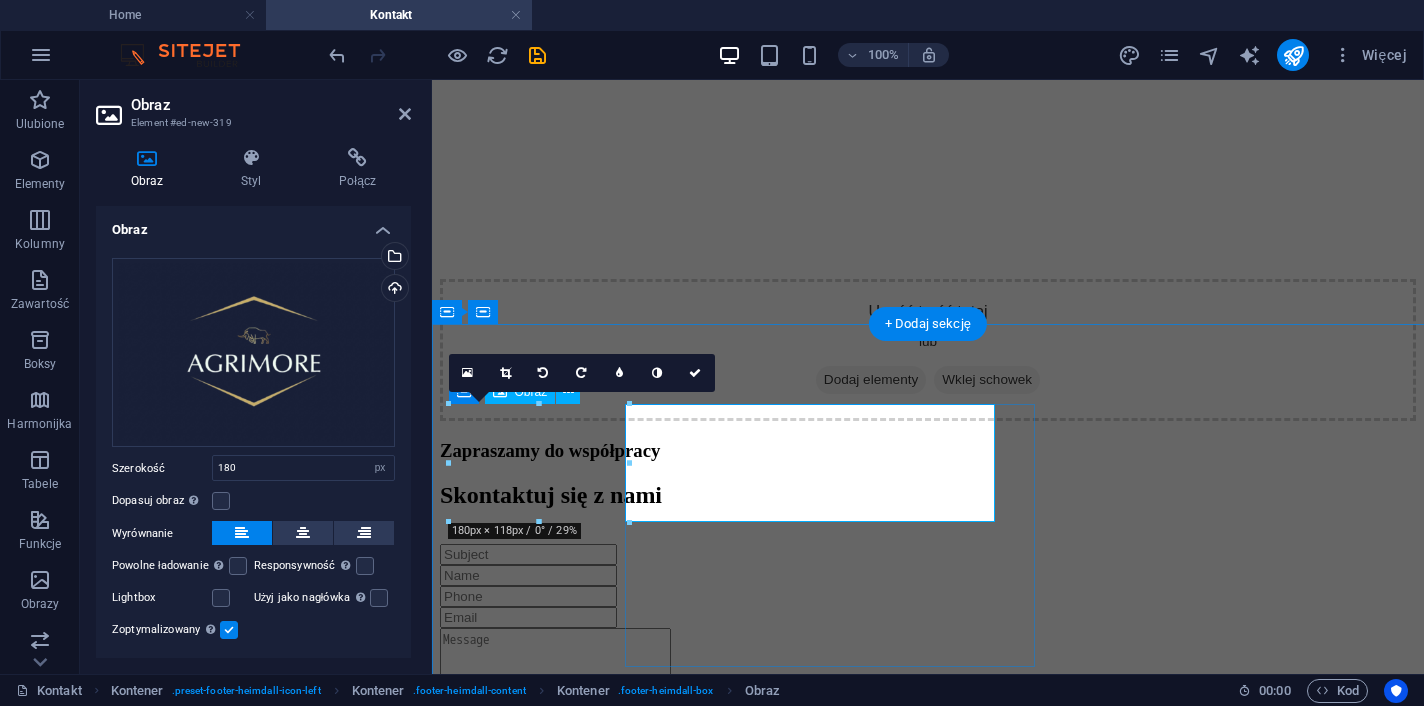 click at bounding box center [928, 961] 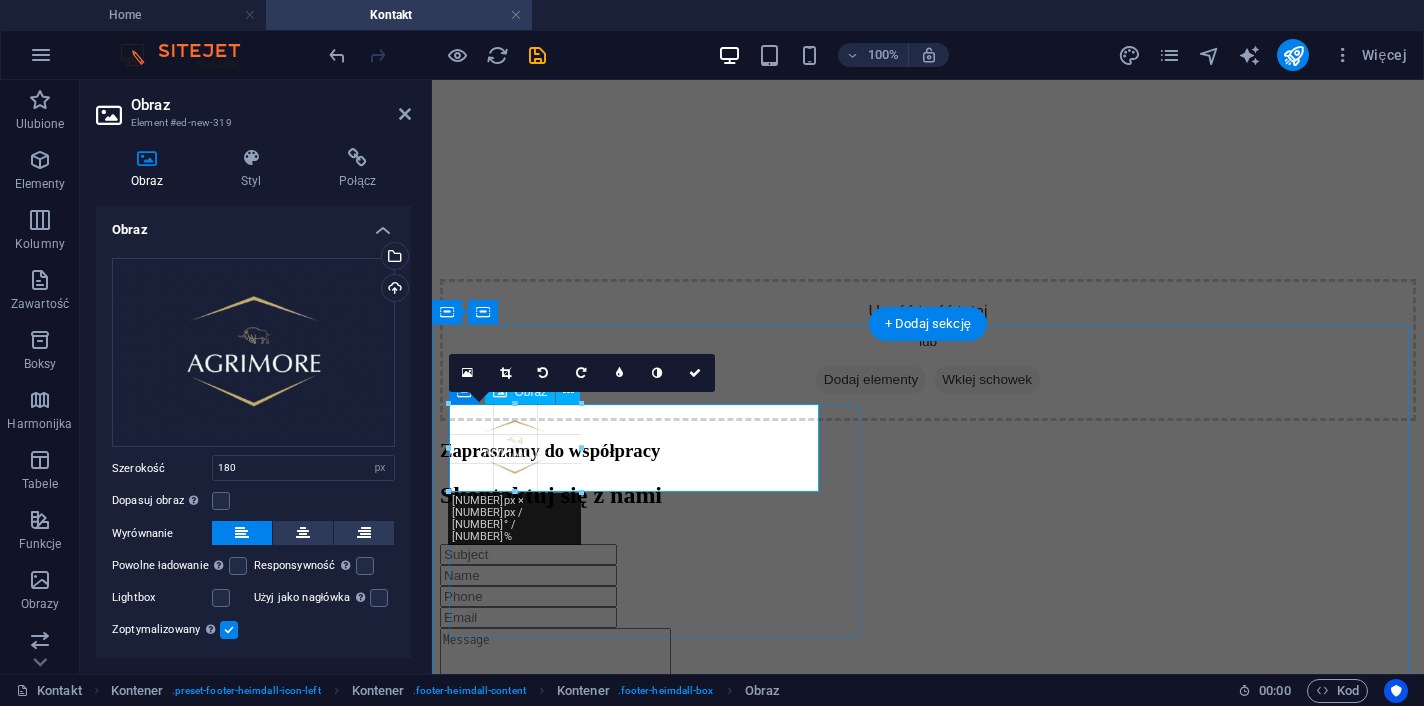 drag, startPoint x: 536, startPoint y: 525, endPoint x: 561, endPoint y: 495, distance: 39.051247 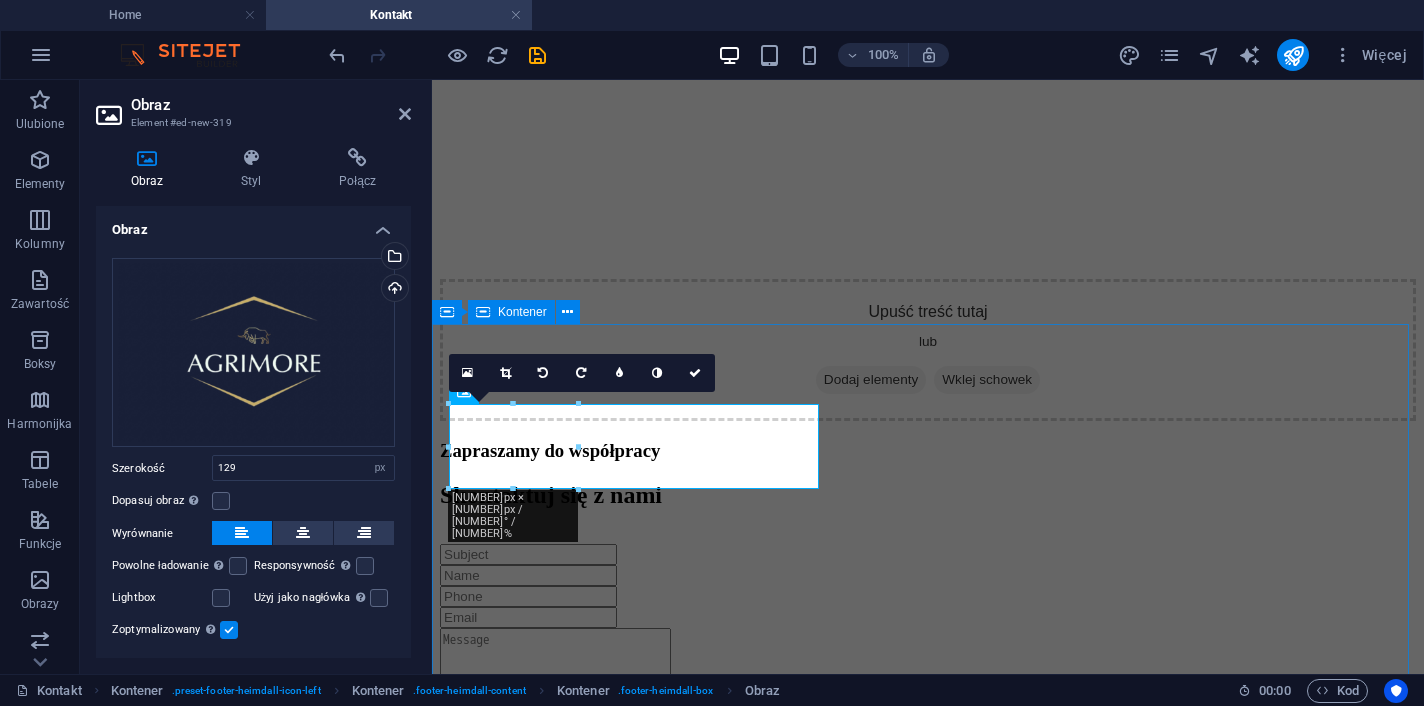 click on "Navigation Home News Notowania Analizy Praca Detail view Kontakt Contact [NUMBER] [STREET] [CITY], [STATE]   [POSTAL_CODE] Phone:  [PHONE] Mobil:  [EMAIL] Legal Notice  |  Privacy" at bounding box center (928, 3631) 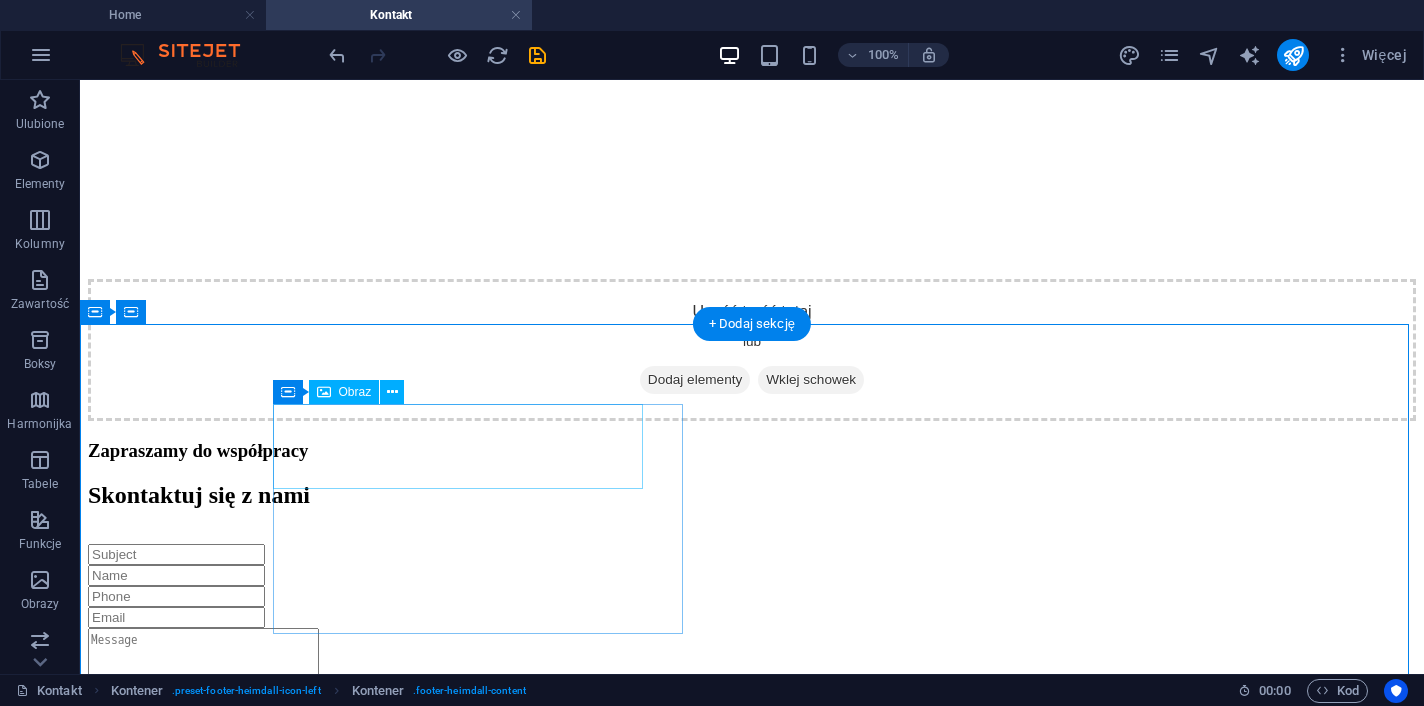 click at bounding box center [752, 944] 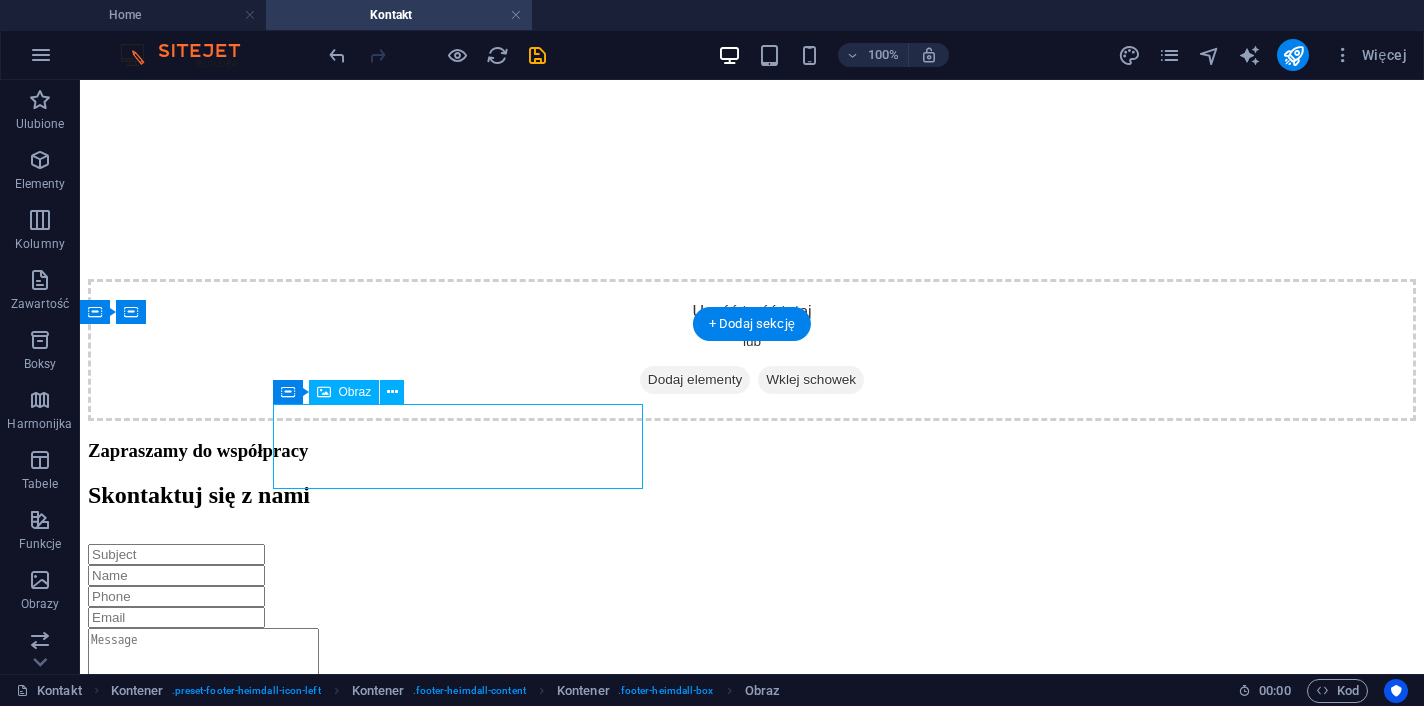 click at bounding box center [752, 944] 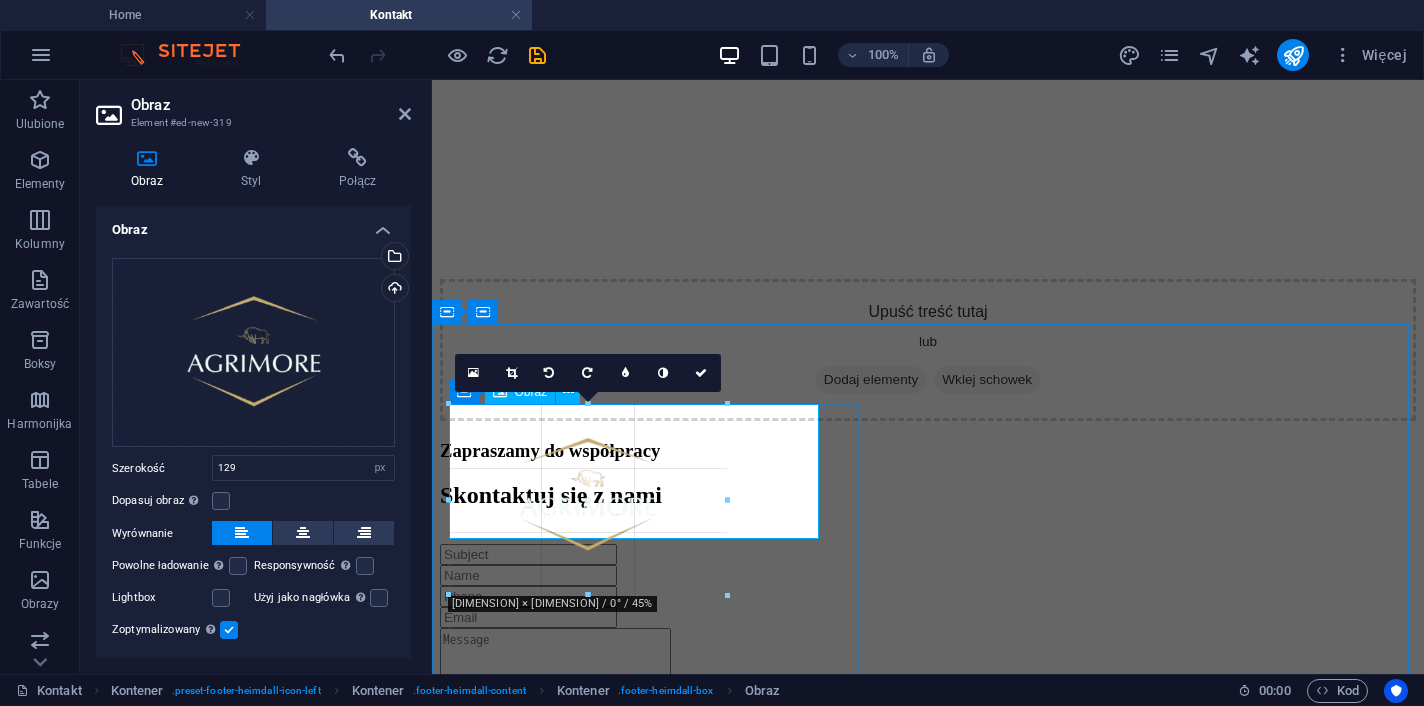 drag, startPoint x: 583, startPoint y: 487, endPoint x: 738, endPoint y: 576, distance: 178.73444 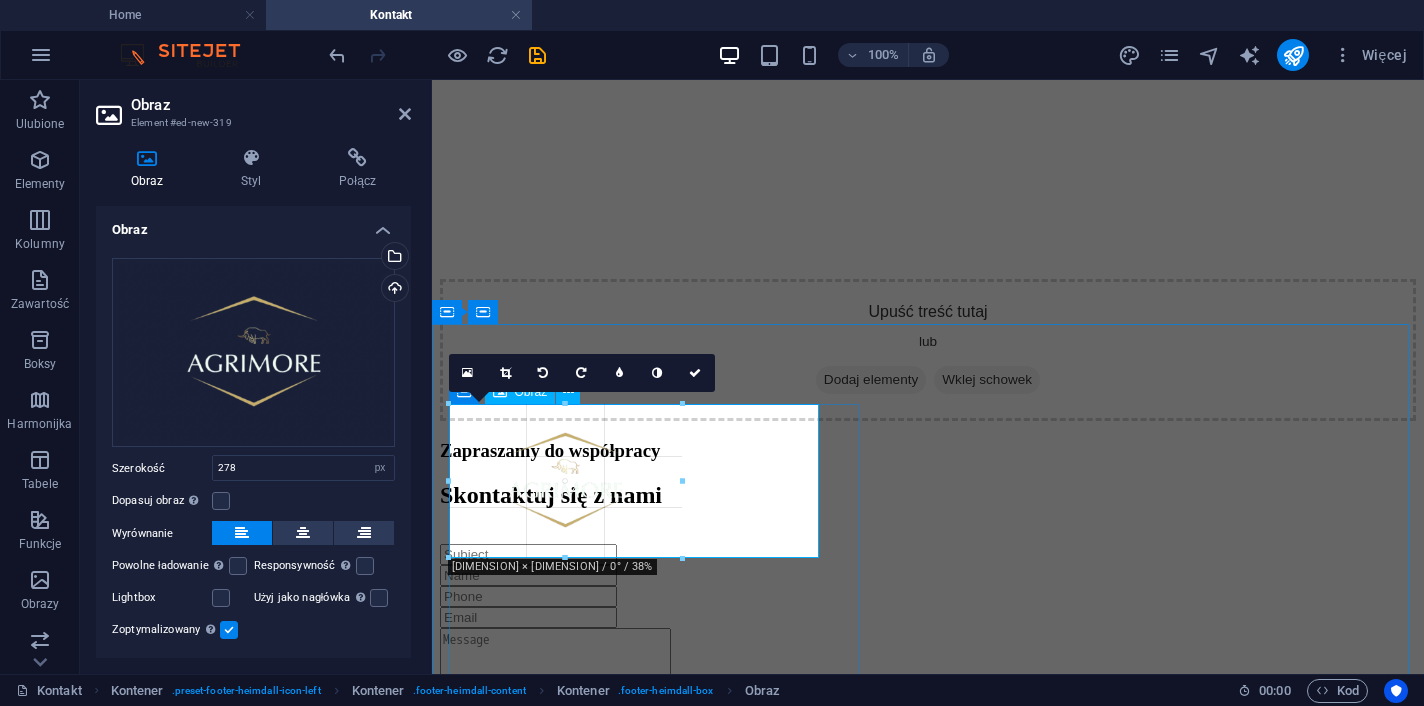 drag, startPoint x: 728, startPoint y: 587, endPoint x: 677, endPoint y: 557, distance: 59.16925 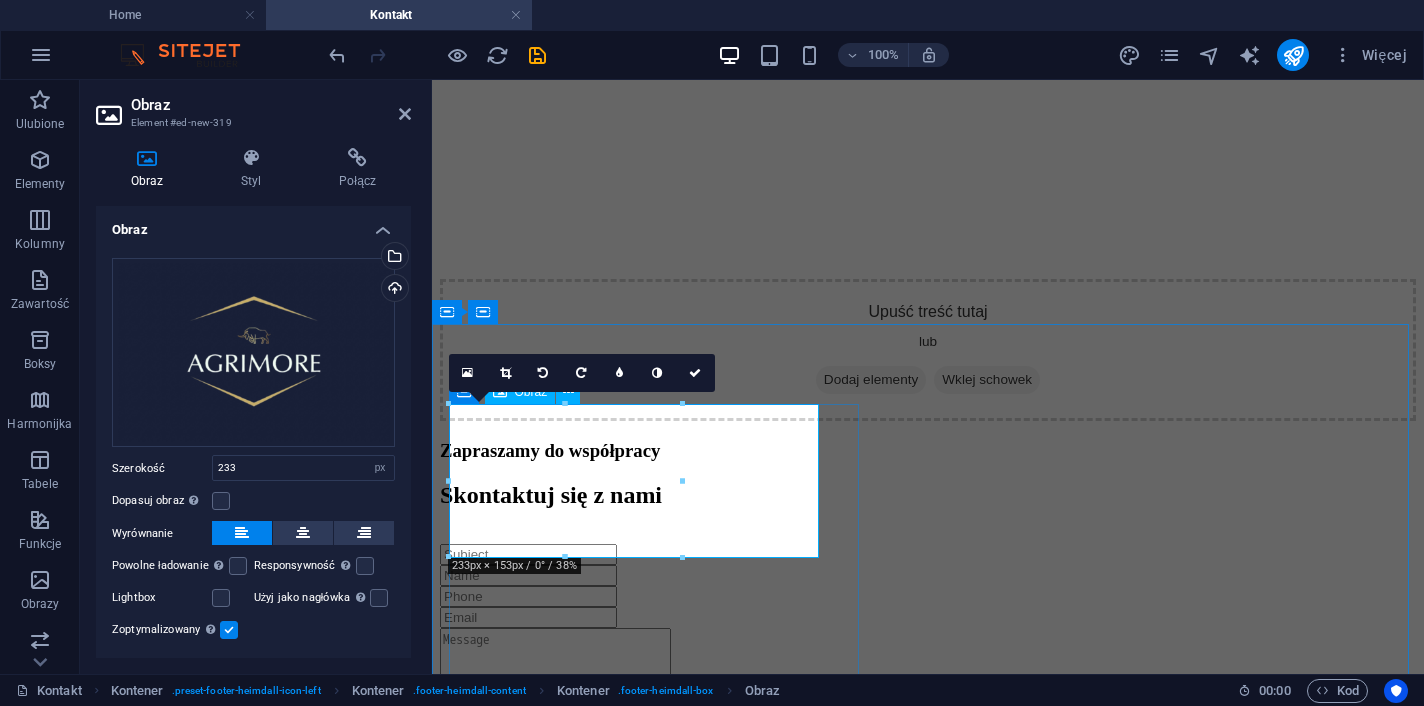 drag, startPoint x: 666, startPoint y: 541, endPoint x: 608, endPoint y: 507, distance: 67.23094 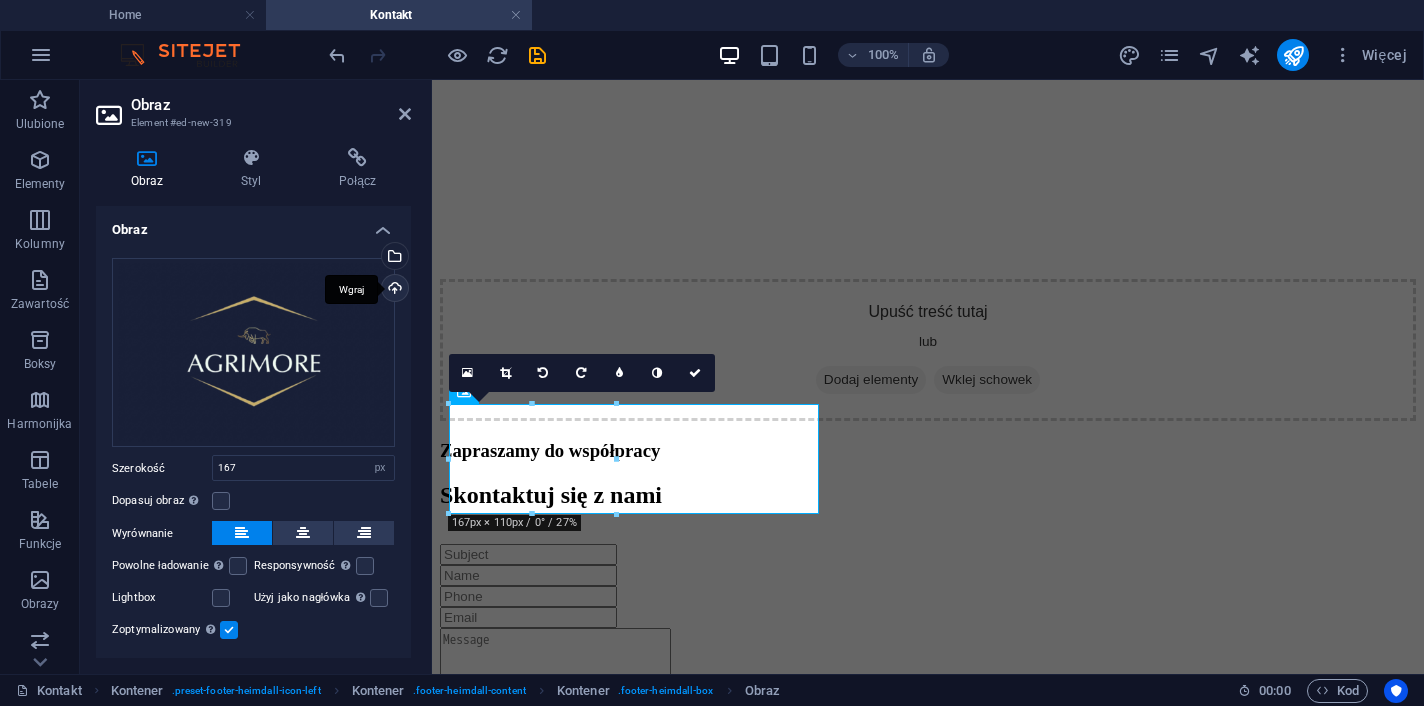click on "Wgraj" at bounding box center (393, 290) 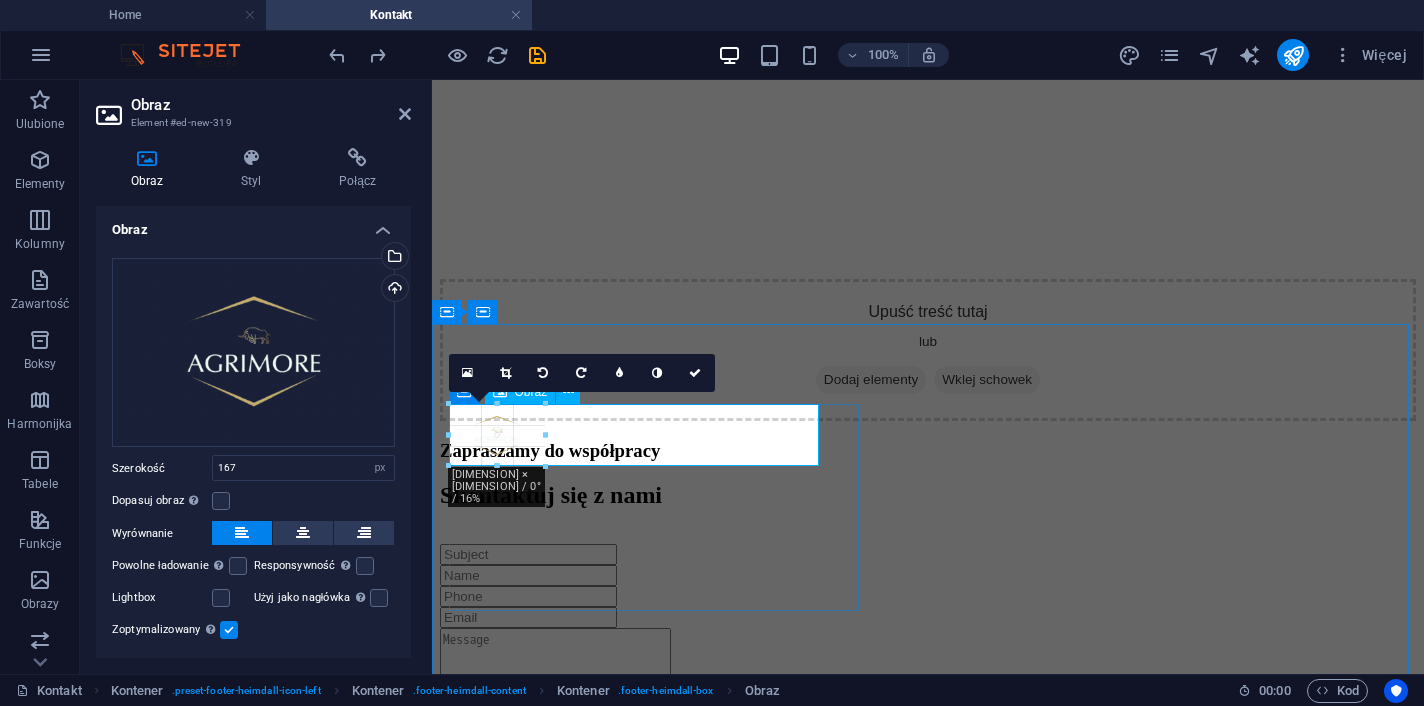 drag, startPoint x: 614, startPoint y: 516, endPoint x: 539, endPoint y: 462, distance: 92.417534 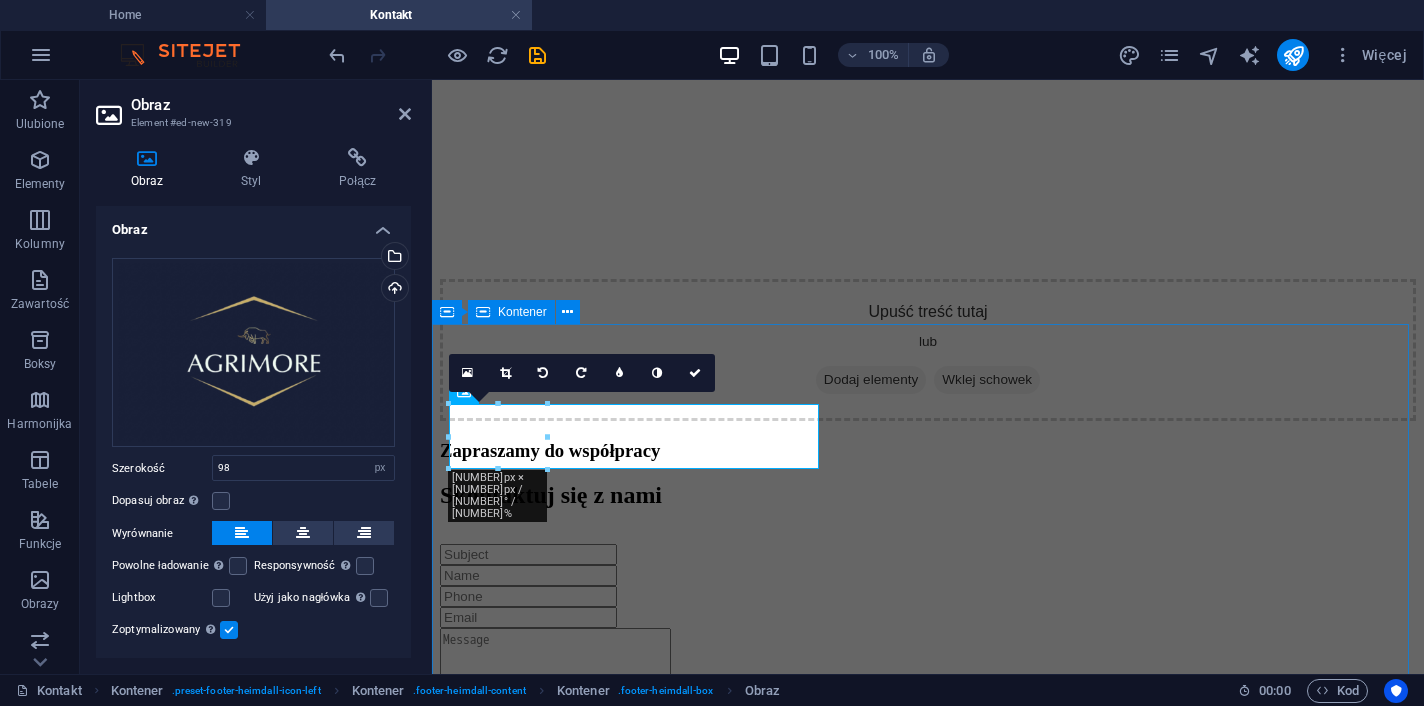 click on "Navigation Home News Notowania Analizy Praca Detail view Kontakt Contact [NUMBER] [STREET] [CITY], [STATE]   [POSTAL_CODE] Phone:  [PHONE] Mobil:  [EMAIL] Legal Notice  |  Privacy" at bounding box center [928, 3620] 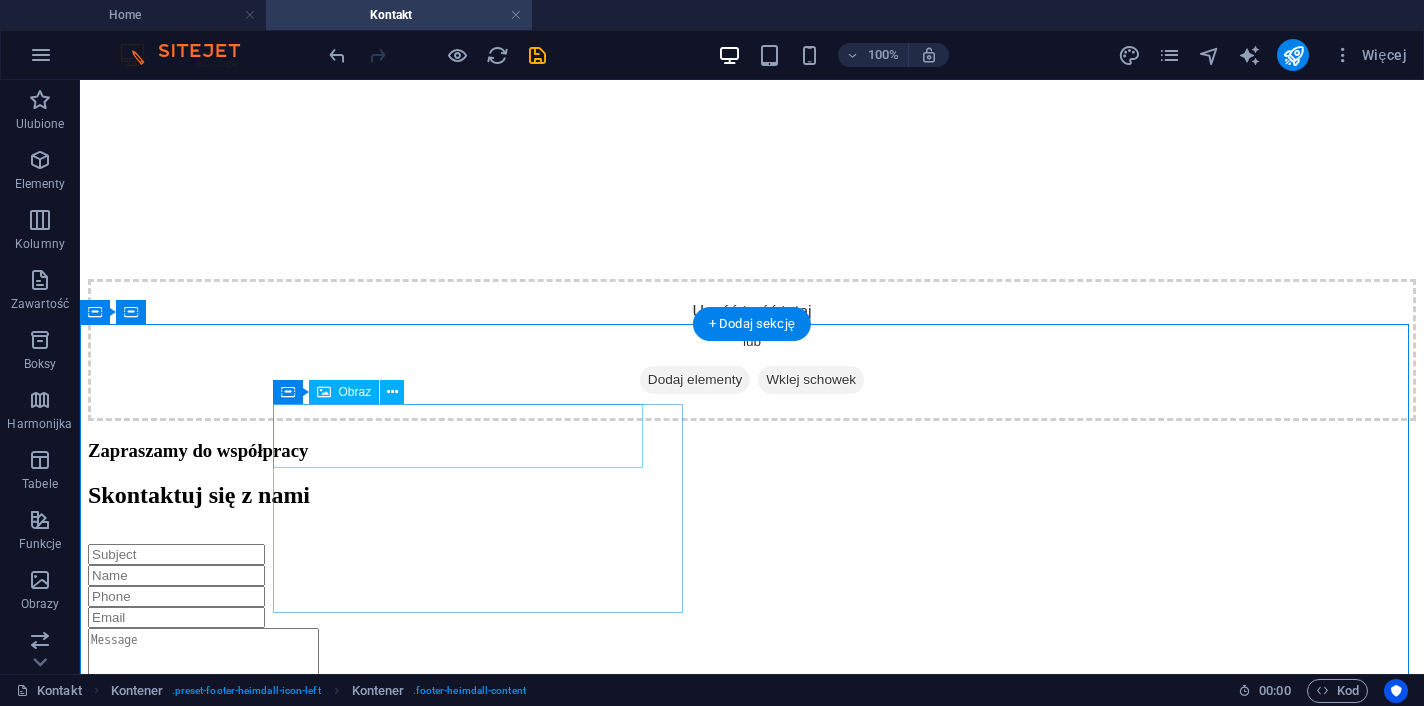 click at bounding box center (752, 934) 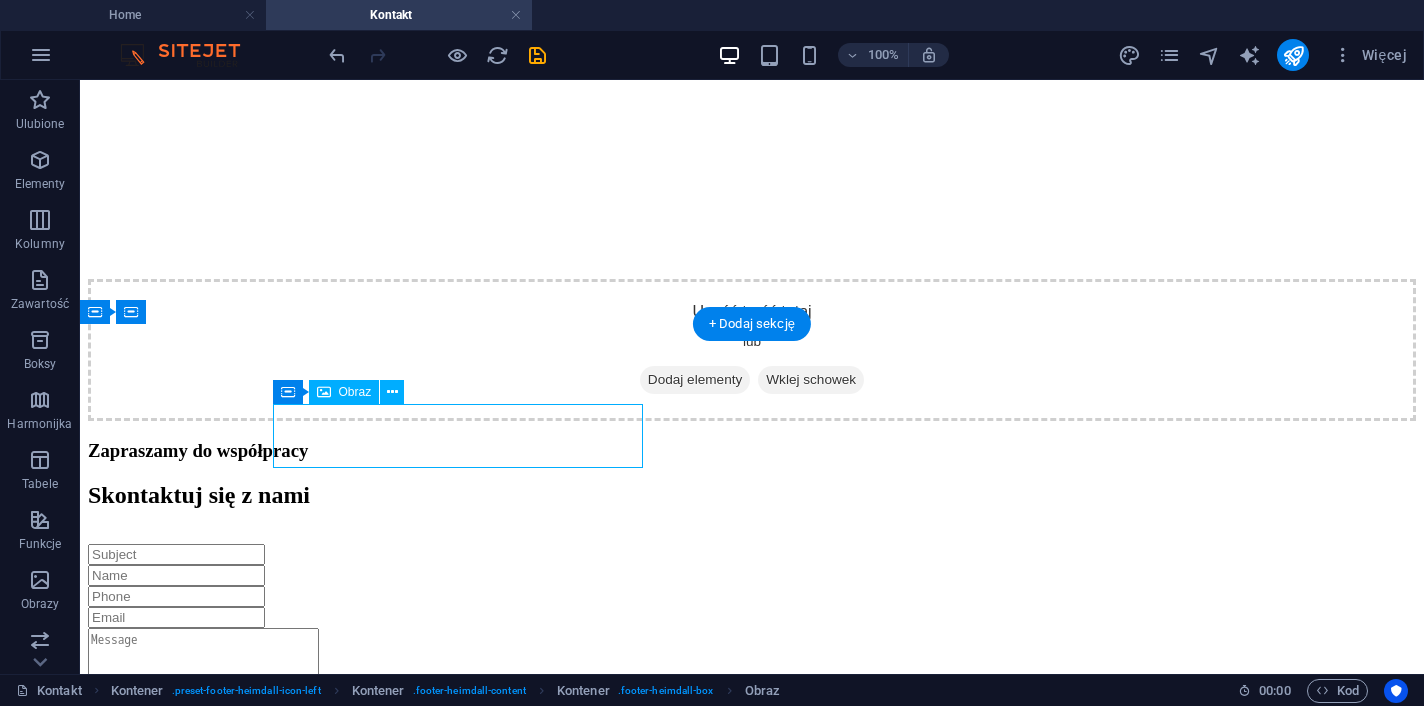 click at bounding box center [752, 934] 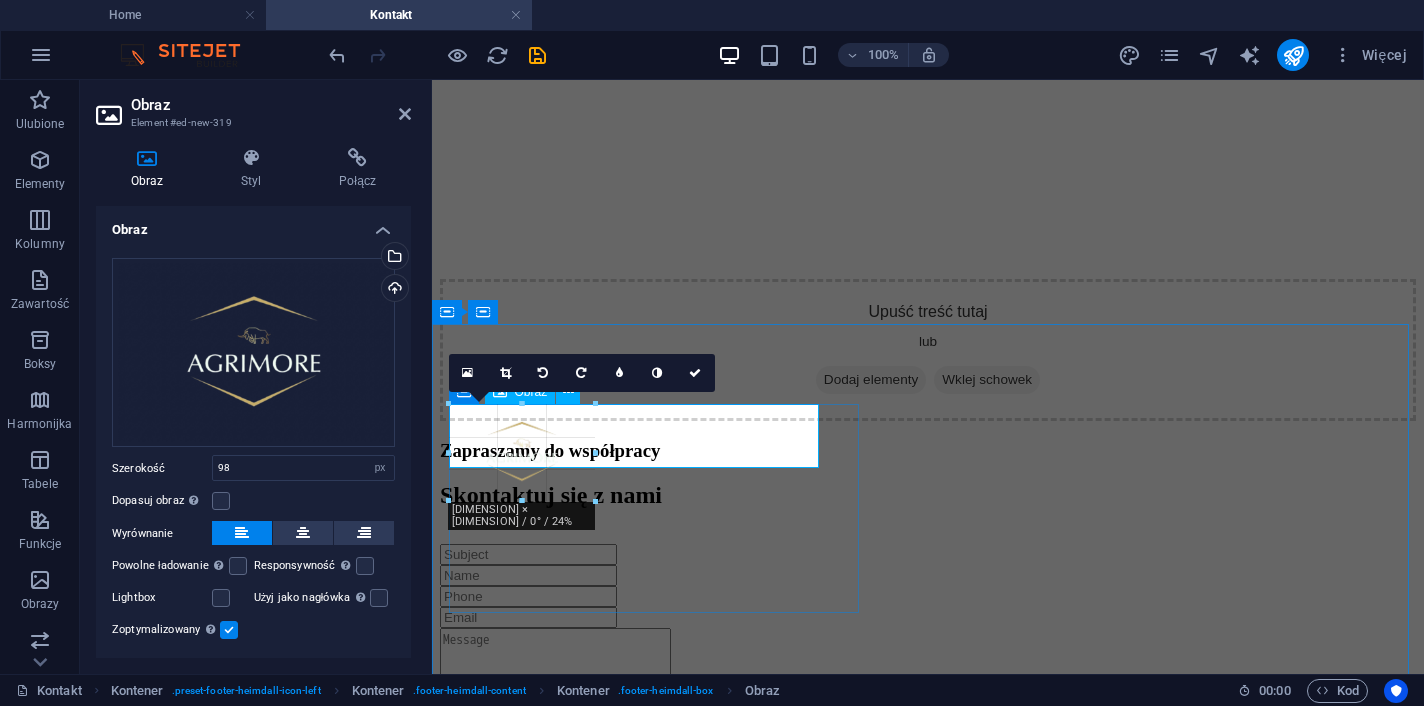 drag, startPoint x: 558, startPoint y: 475, endPoint x: 606, endPoint y: 492, distance: 50.92151 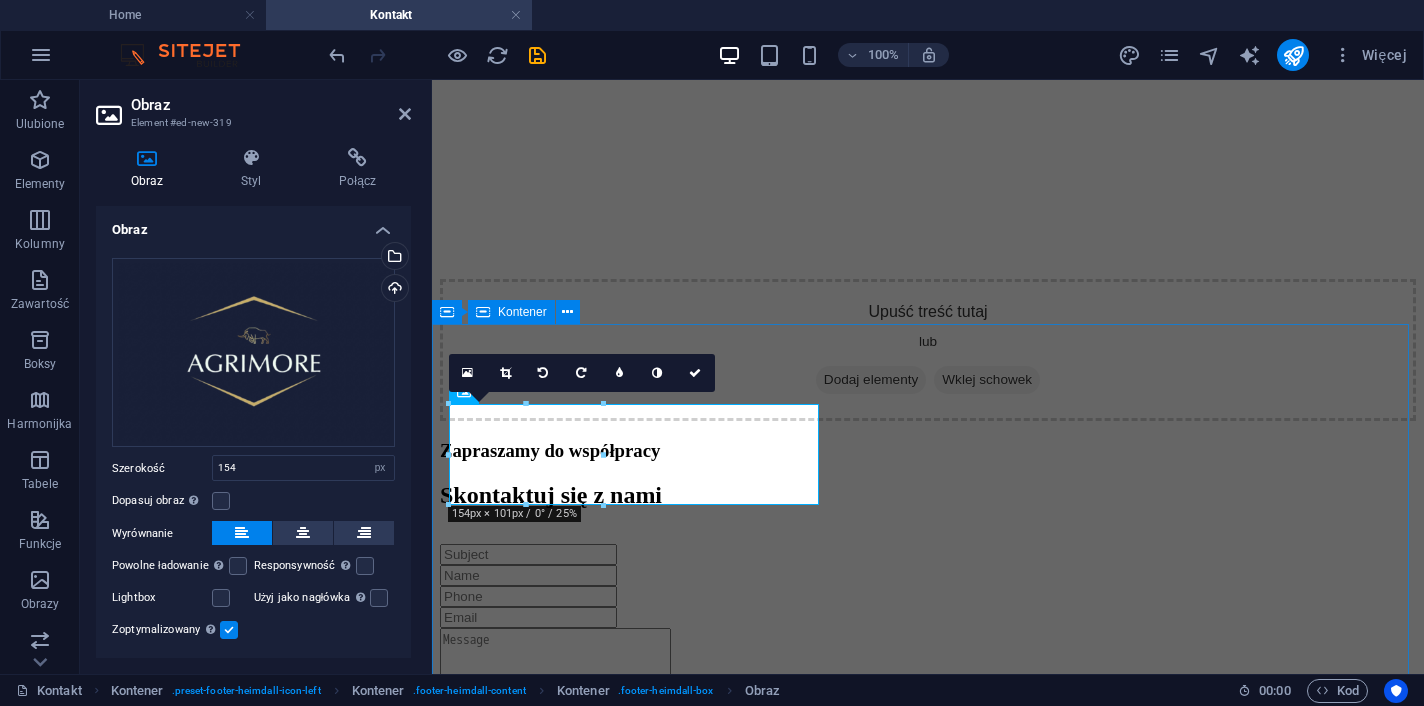 click on "Navigation Home News Notowania Analizy Praca Detail view Kontakt Contact [NUMBER] [STREET] [CITY], [STATE]   [POSTAL_CODE] Phone:  [PHONE] Mobil:  [EMAIL] Legal Notice  |  Privacy" at bounding box center [928, 3639] 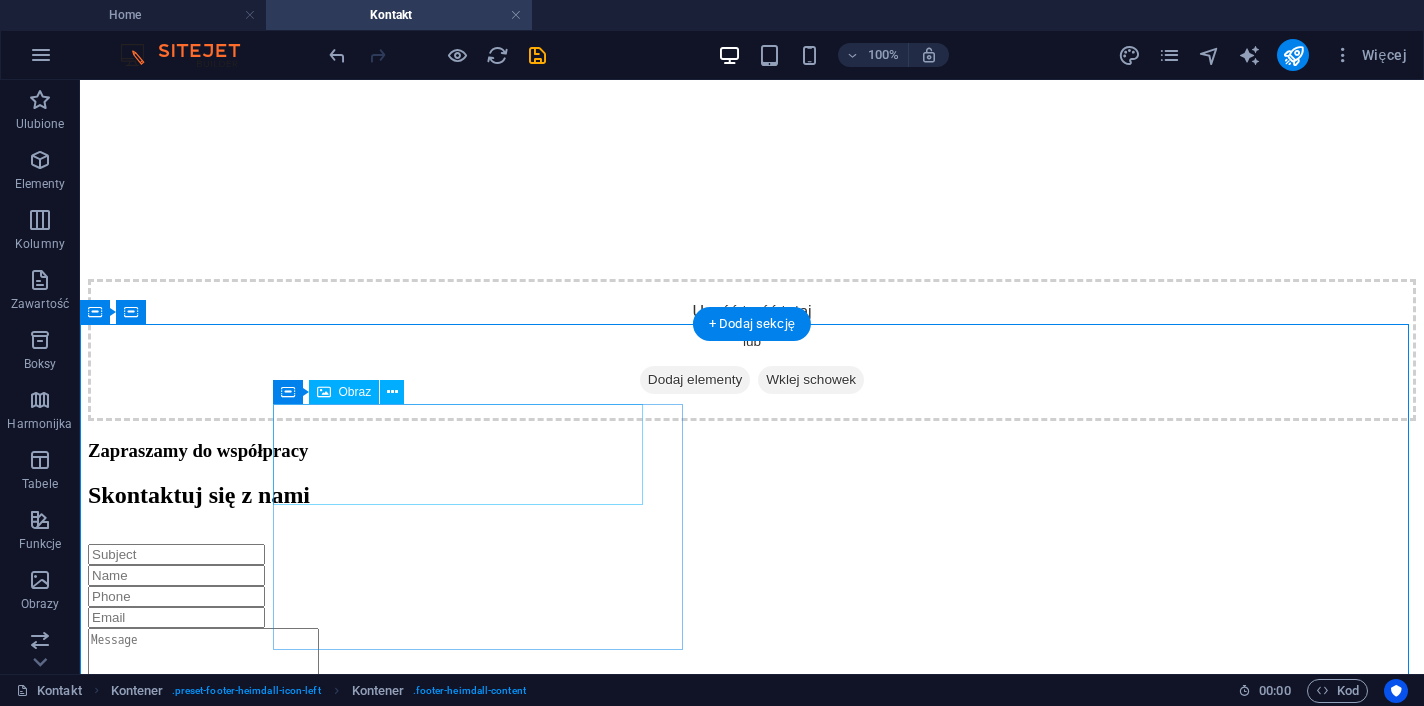 click at bounding box center [752, 952] 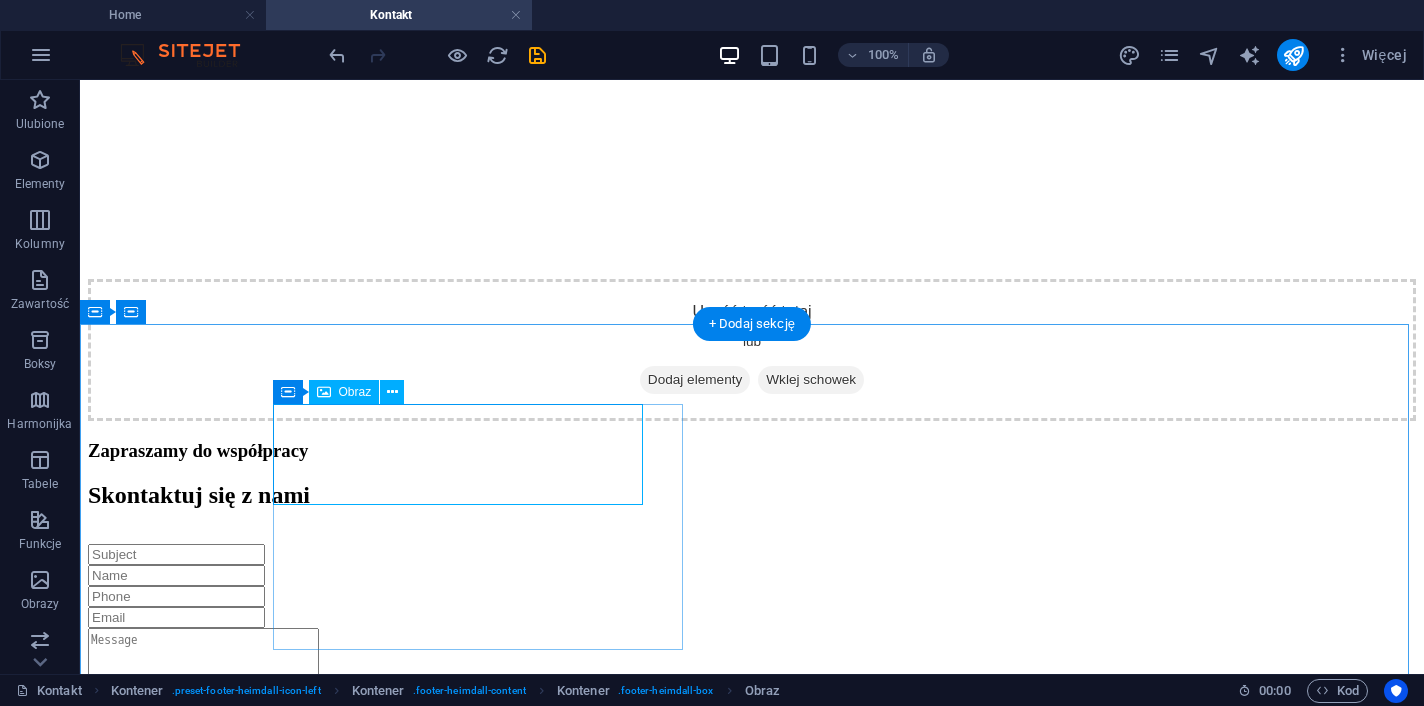click at bounding box center [752, 952] 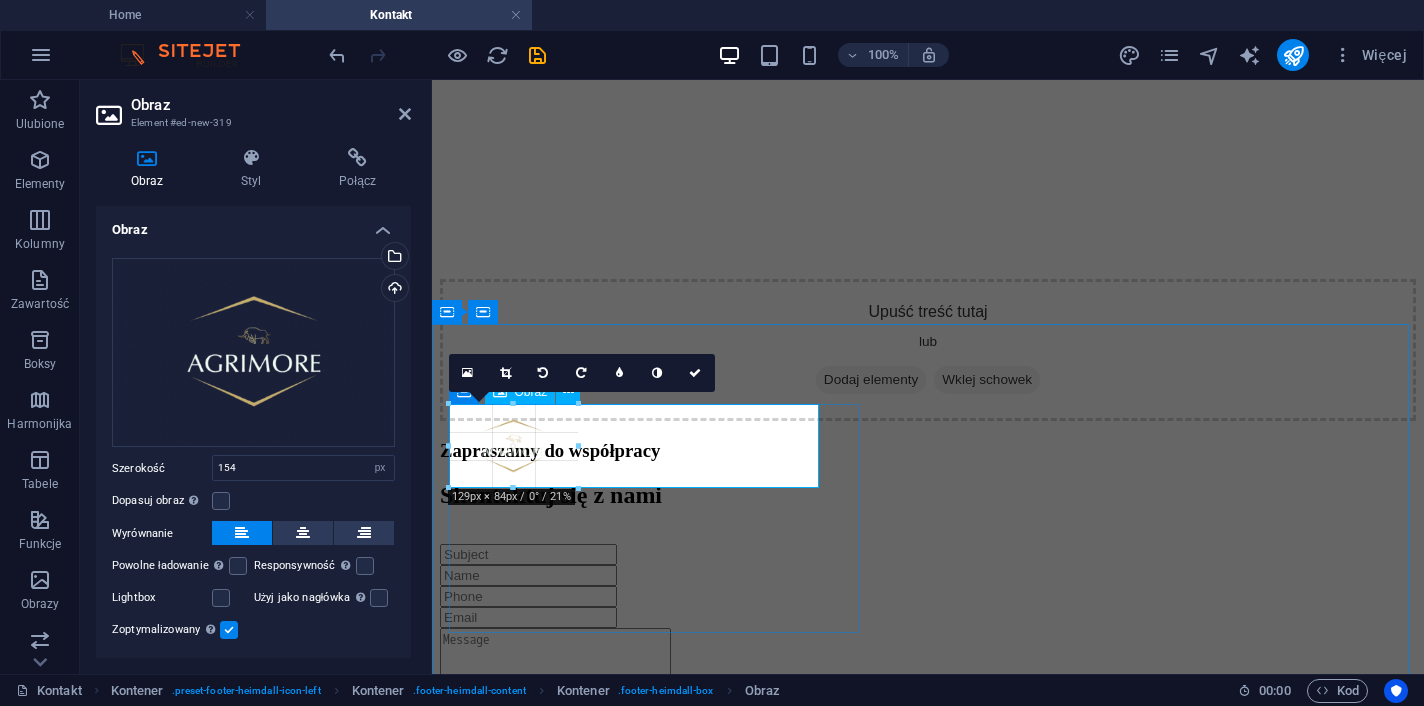drag, startPoint x: 603, startPoint y: 503, endPoint x: 561, endPoint y: 479, distance: 48.373547 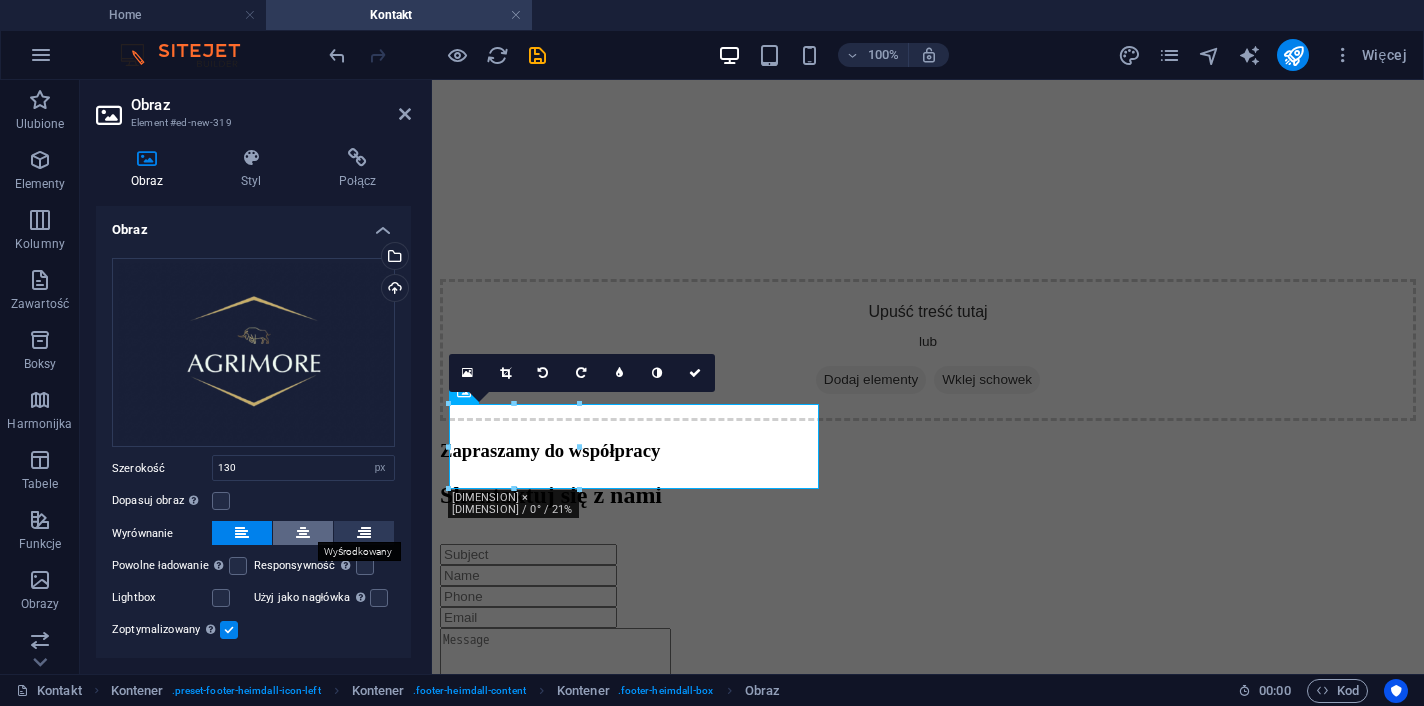 click at bounding box center (303, 533) 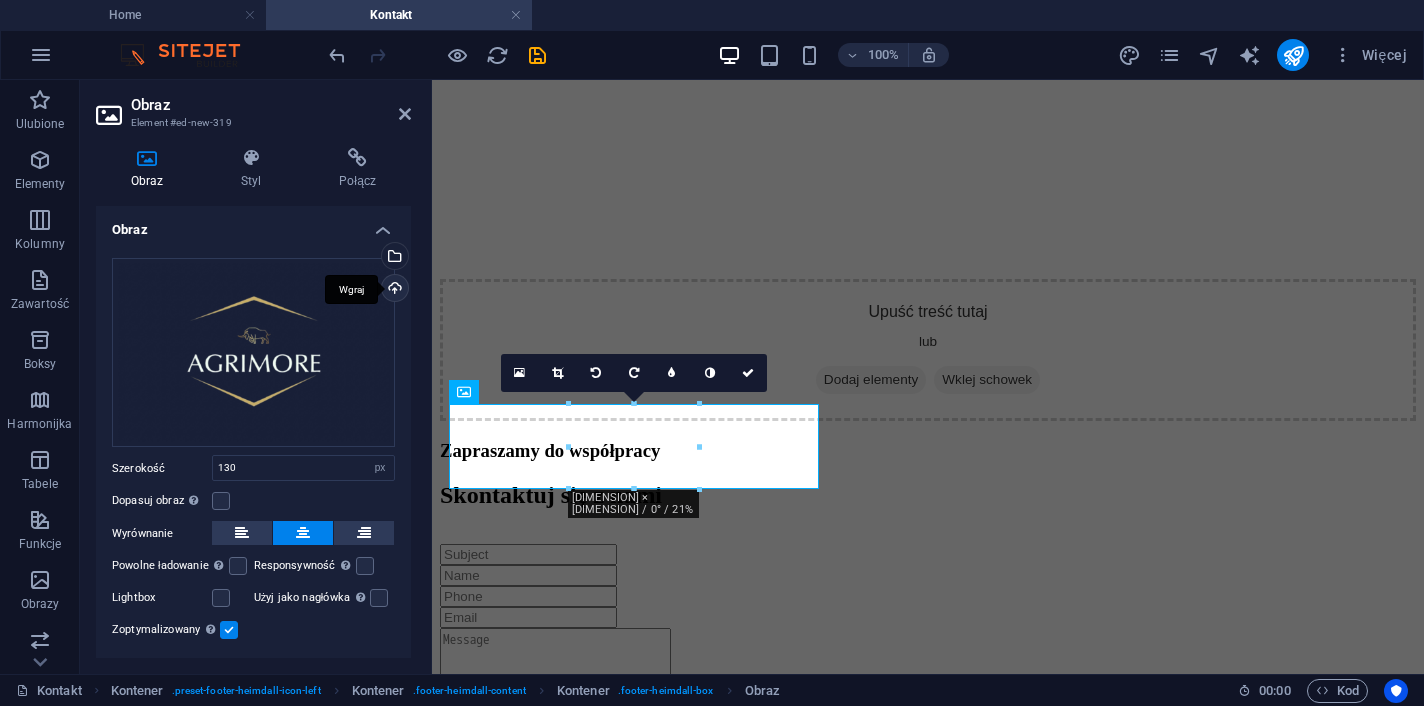 click on "Wgraj" at bounding box center [393, 290] 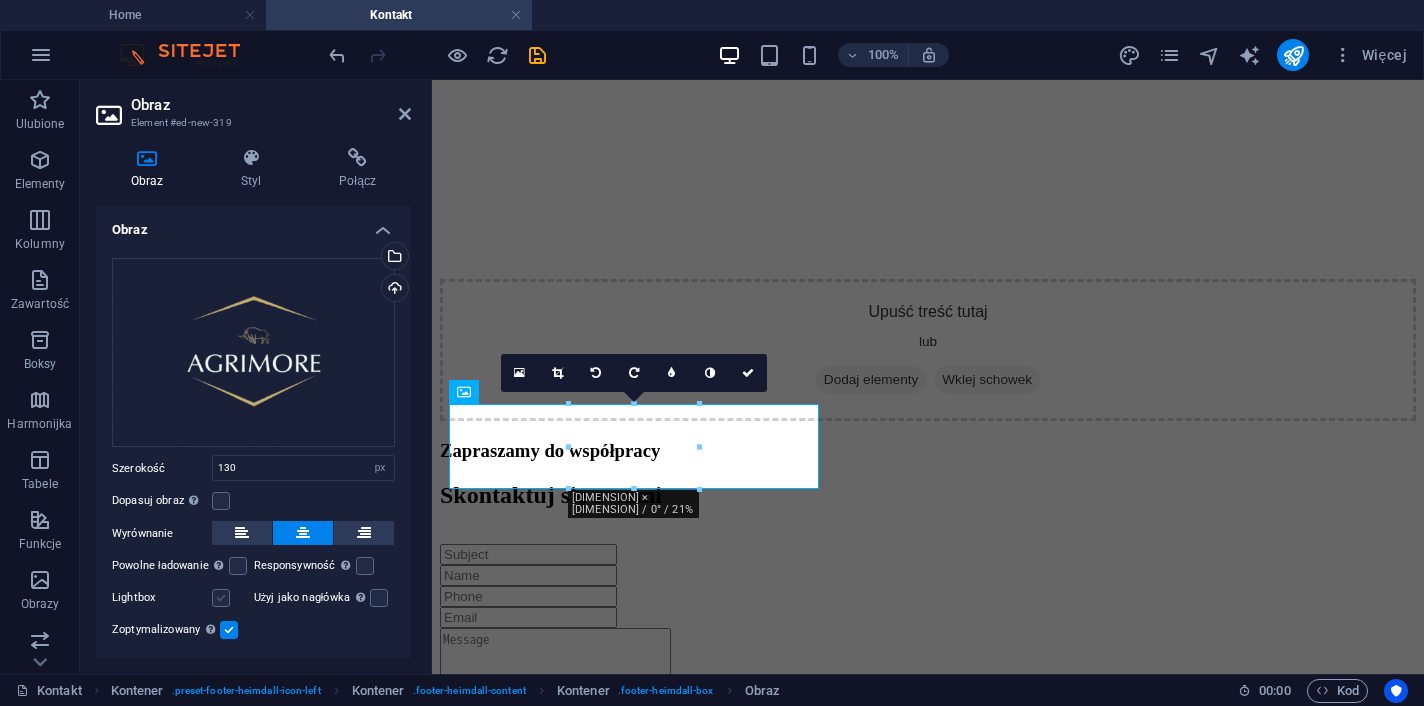 click at bounding box center [221, 598] 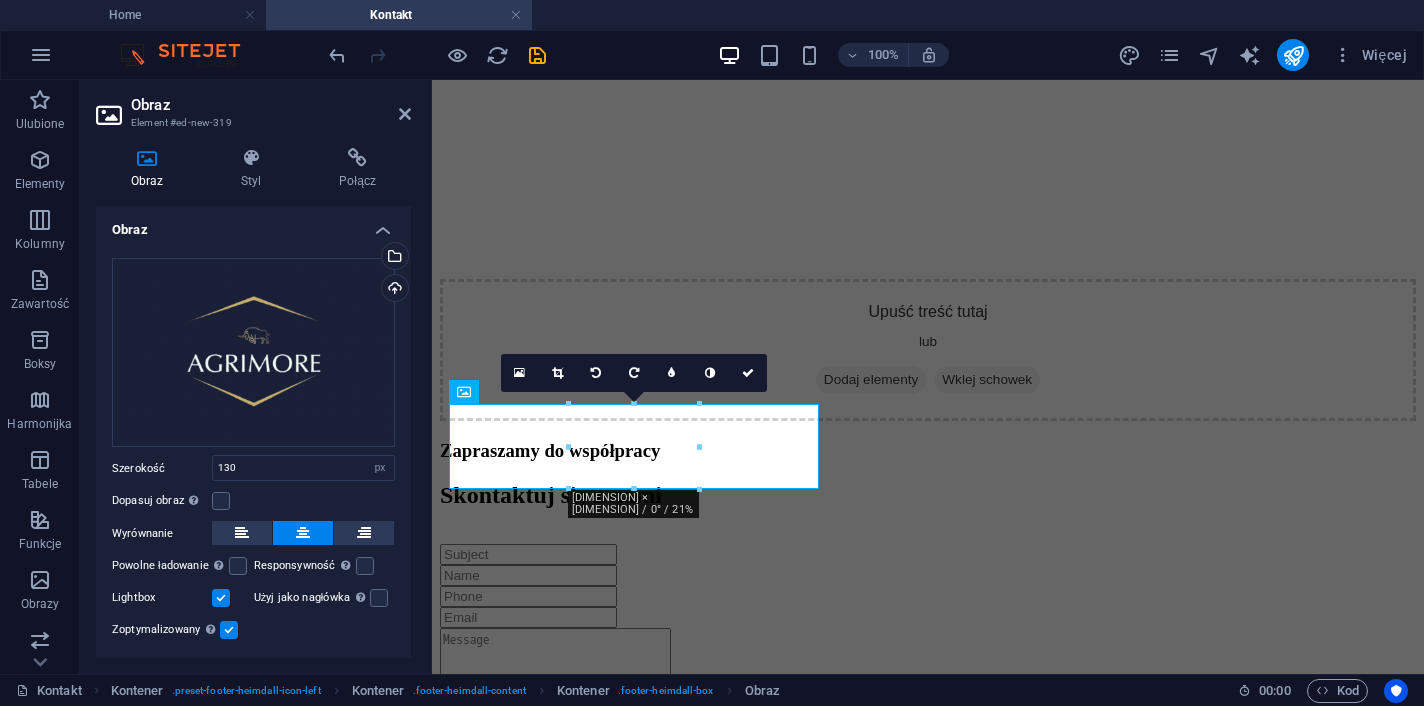 click at bounding box center [221, 598] 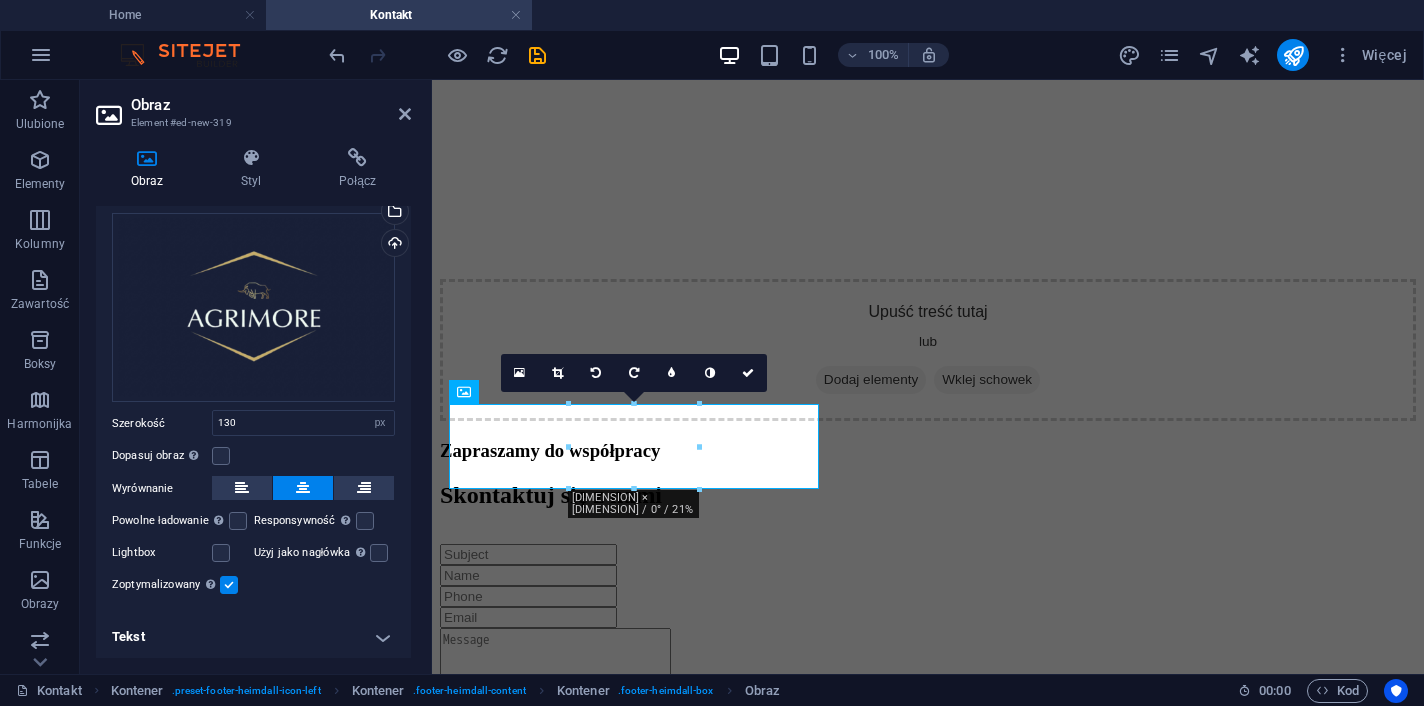 scroll, scrollTop: 0, scrollLeft: 0, axis: both 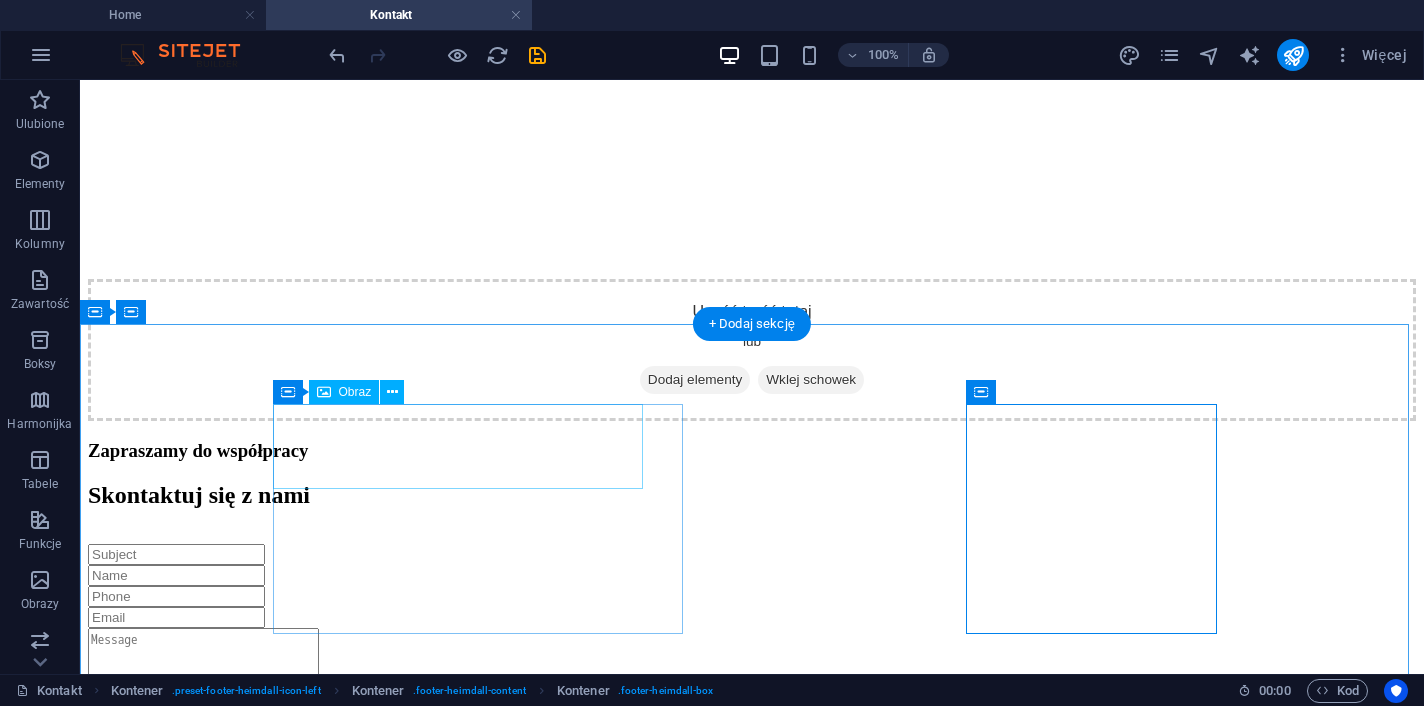 click at bounding box center [752, 944] 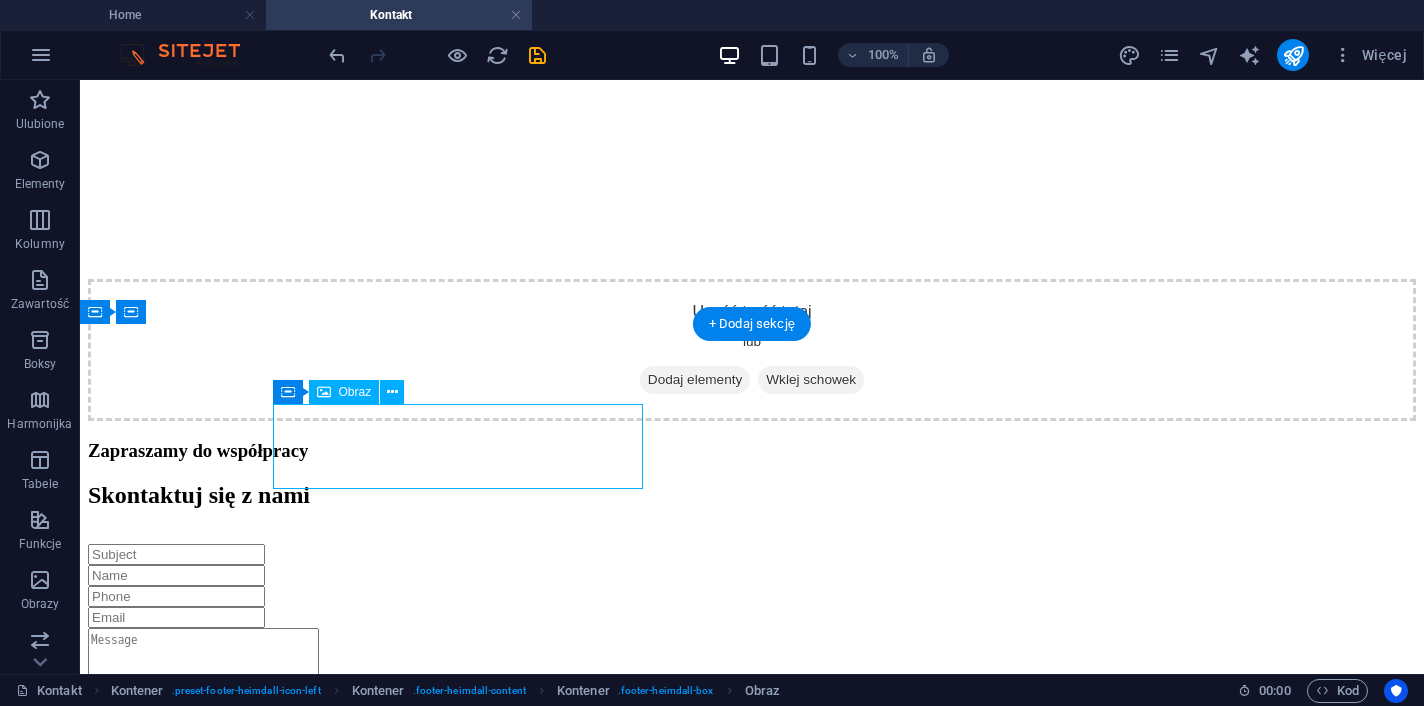 click at bounding box center [752, 944] 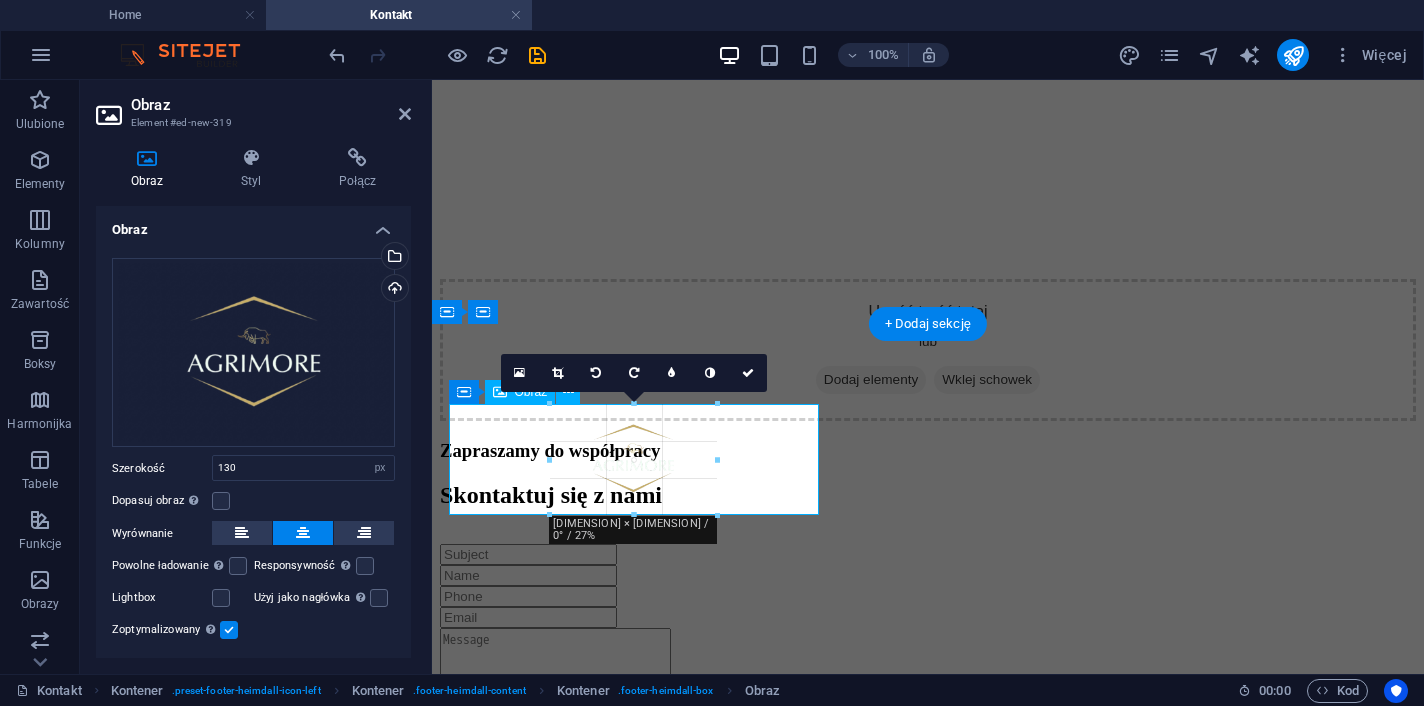 drag, startPoint x: 567, startPoint y: 490, endPoint x: 526, endPoint y: 502, distance: 42.72002 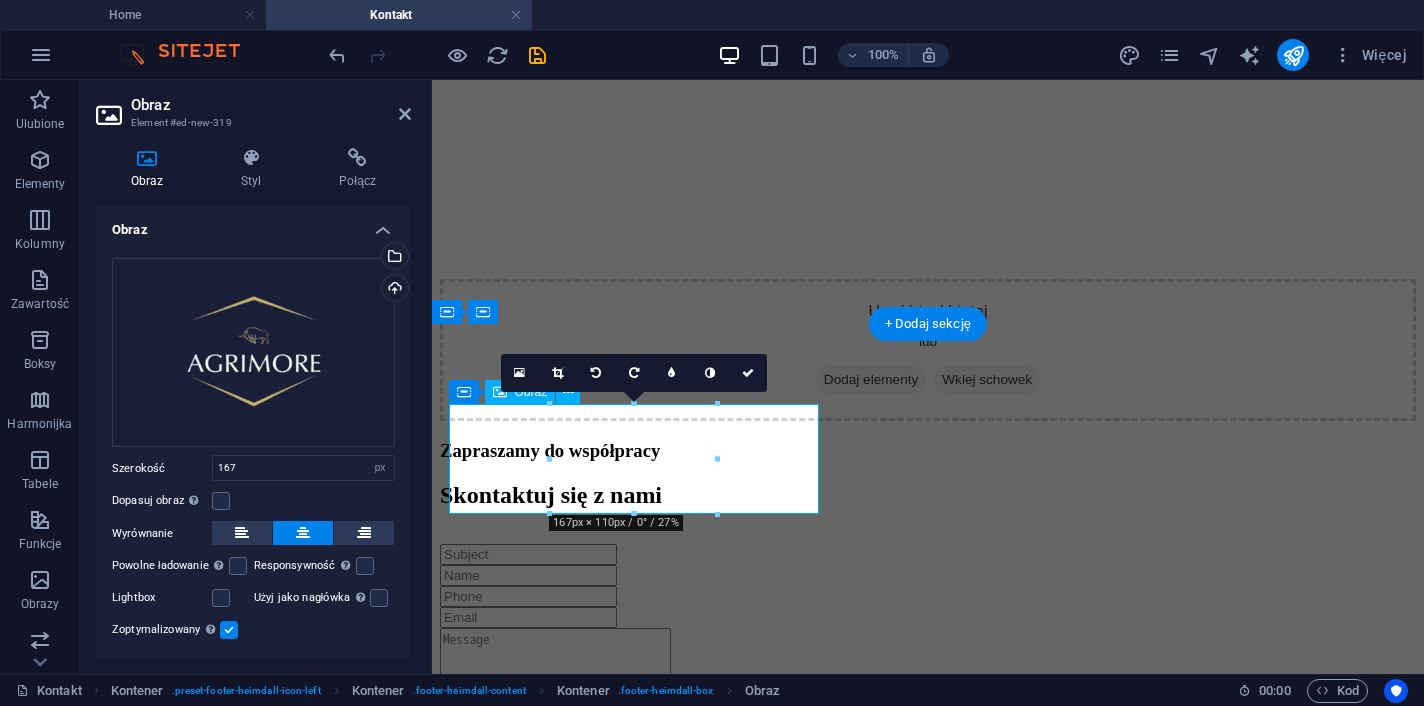 type on "130" 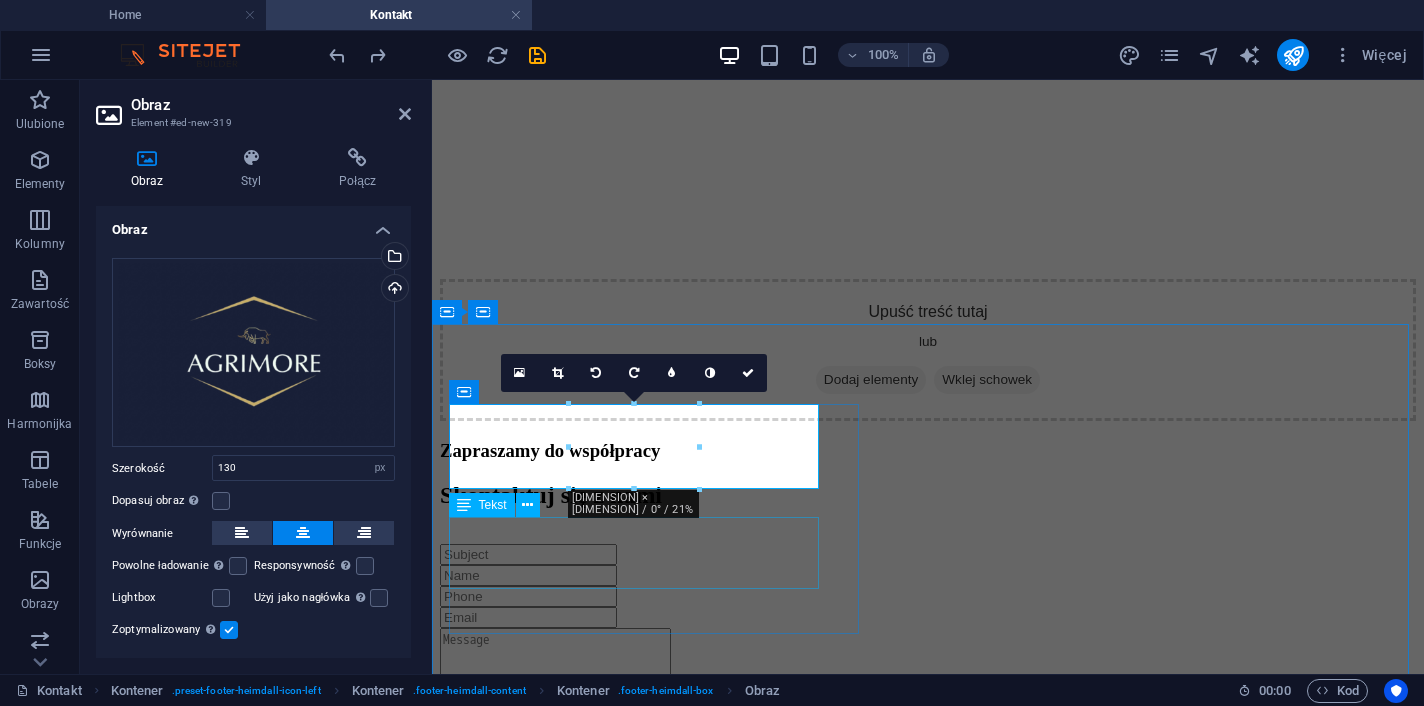 click on "Lorem ipsum dolor sit amet, consectetur elit adipisicing. Repellat, maiores, a libero atque assumenda elmo praesentium." at bounding box center [928, 1034] 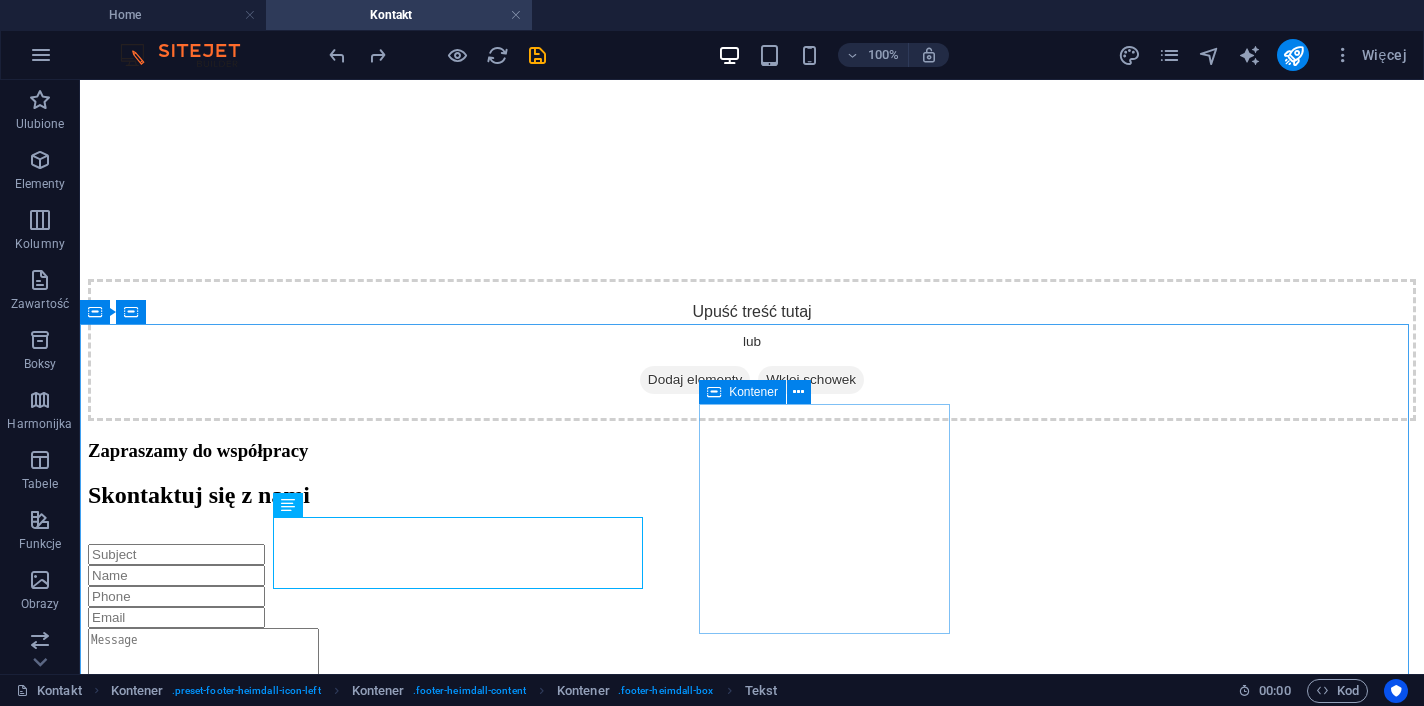 click on "Navigation Home News Notowania Analizy Praca Detail view Kontakt" at bounding box center (752, 7714) 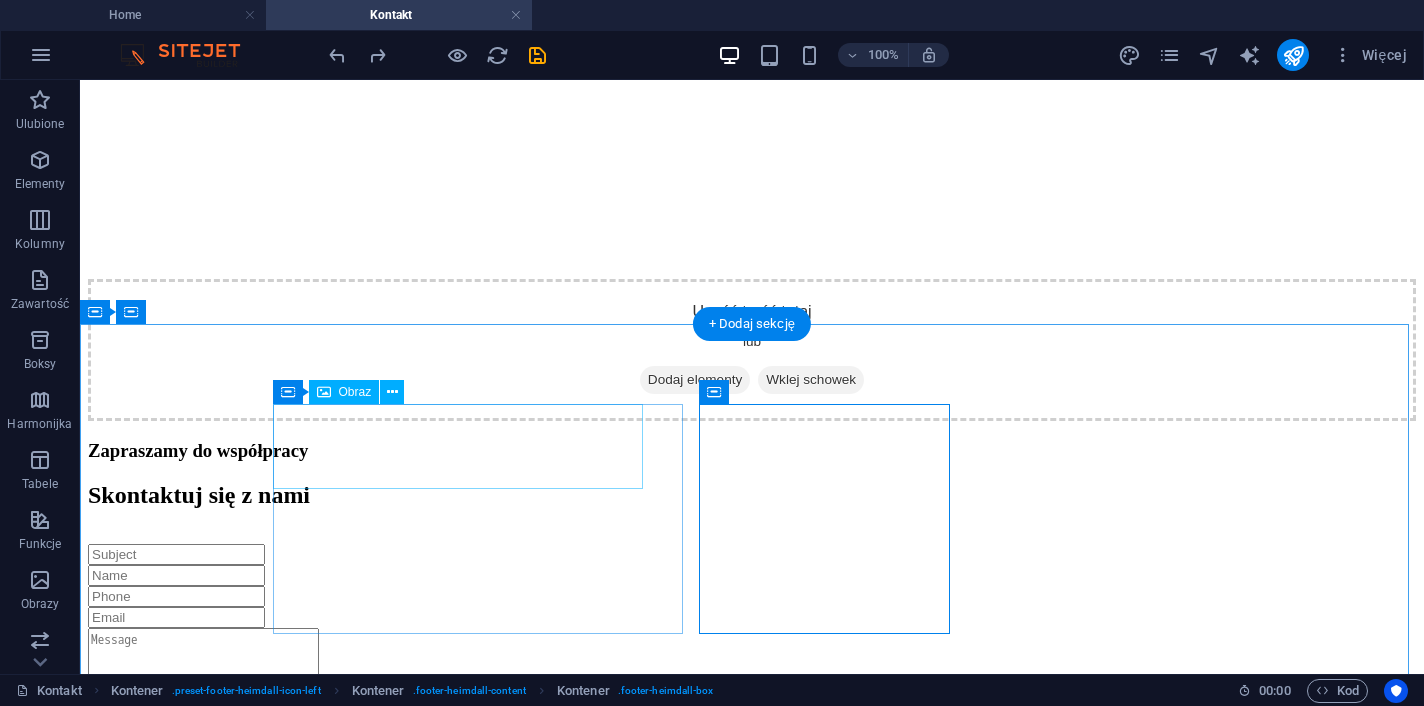 click at bounding box center [752, 944] 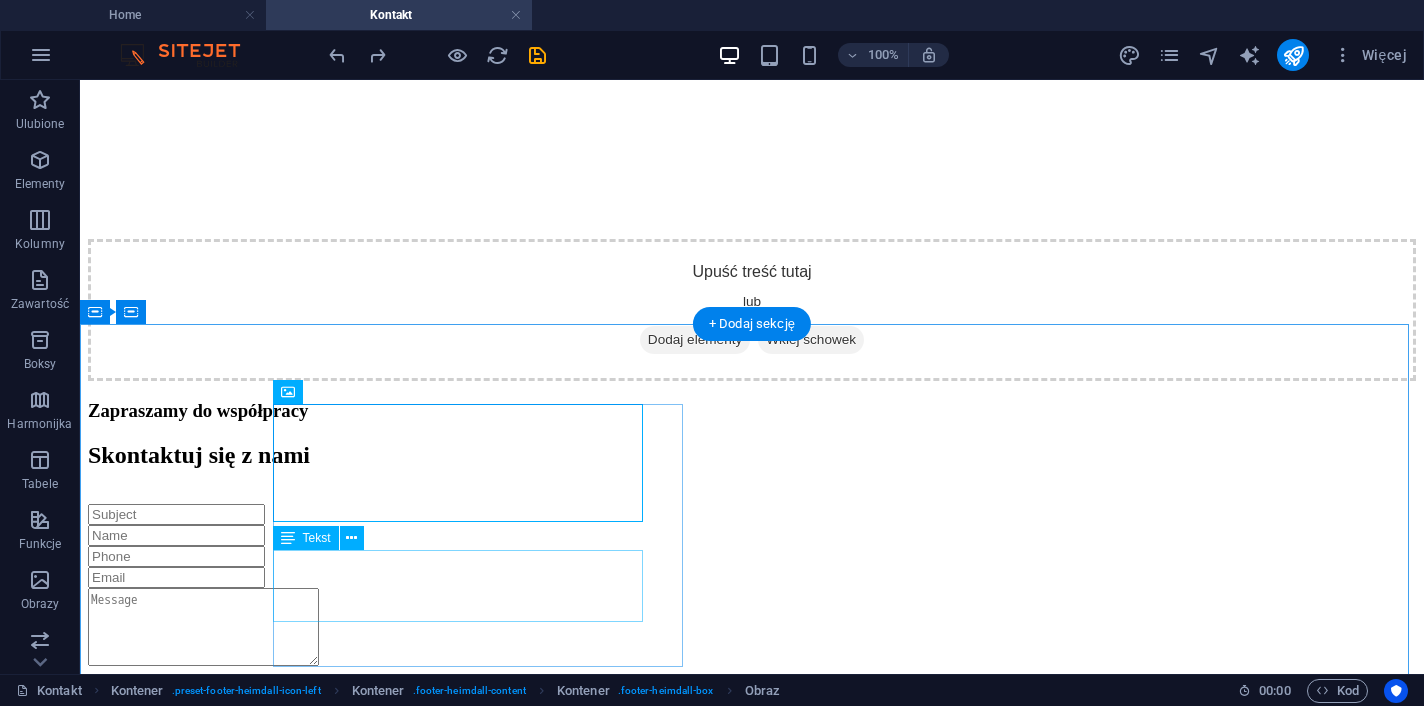 scroll, scrollTop: 848, scrollLeft: 0, axis: vertical 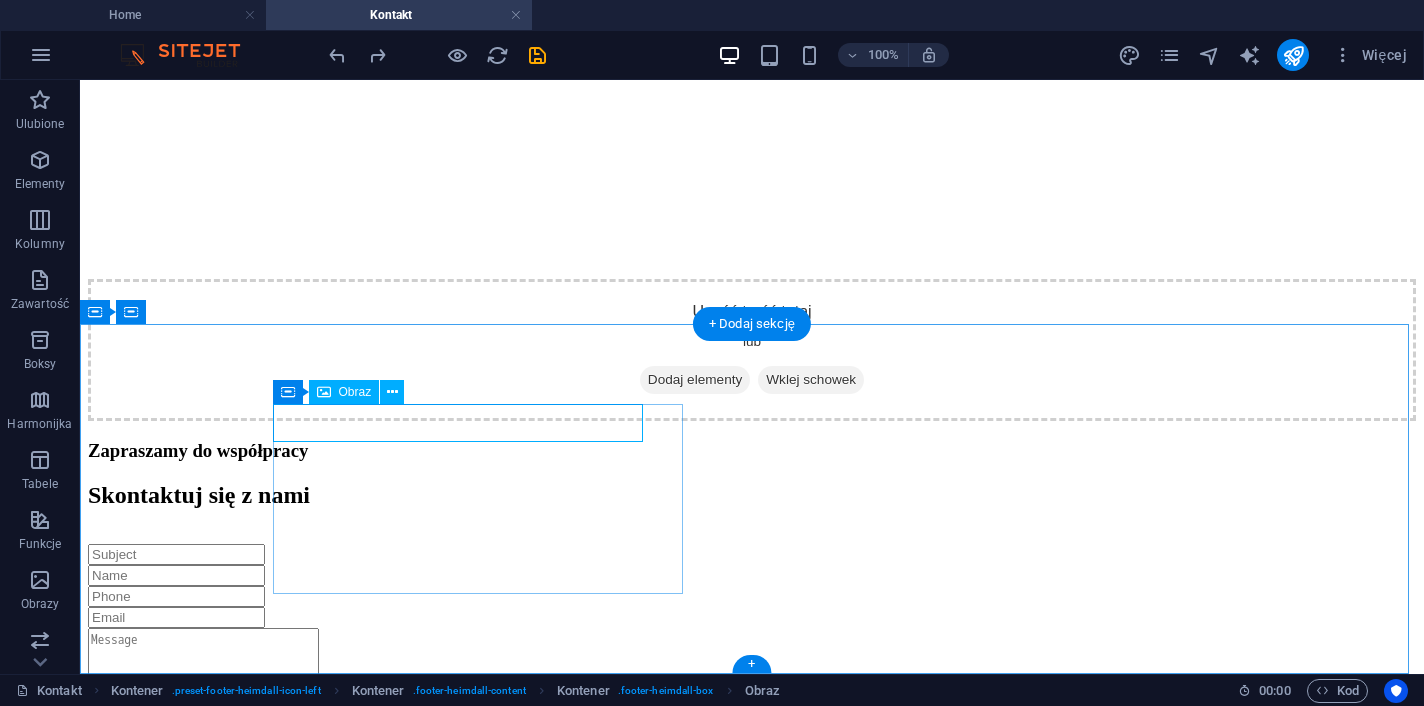 click at bounding box center (752, 921) 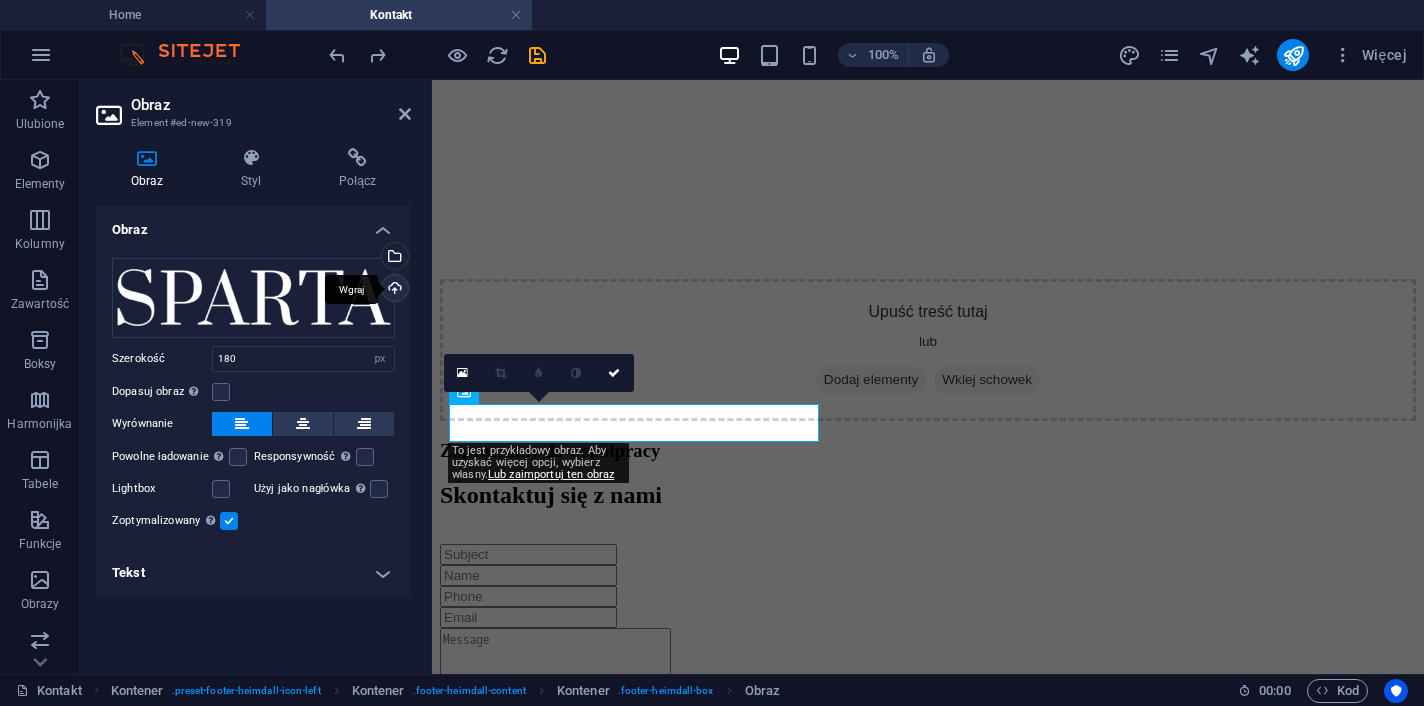 click on "Wgraj" at bounding box center [393, 290] 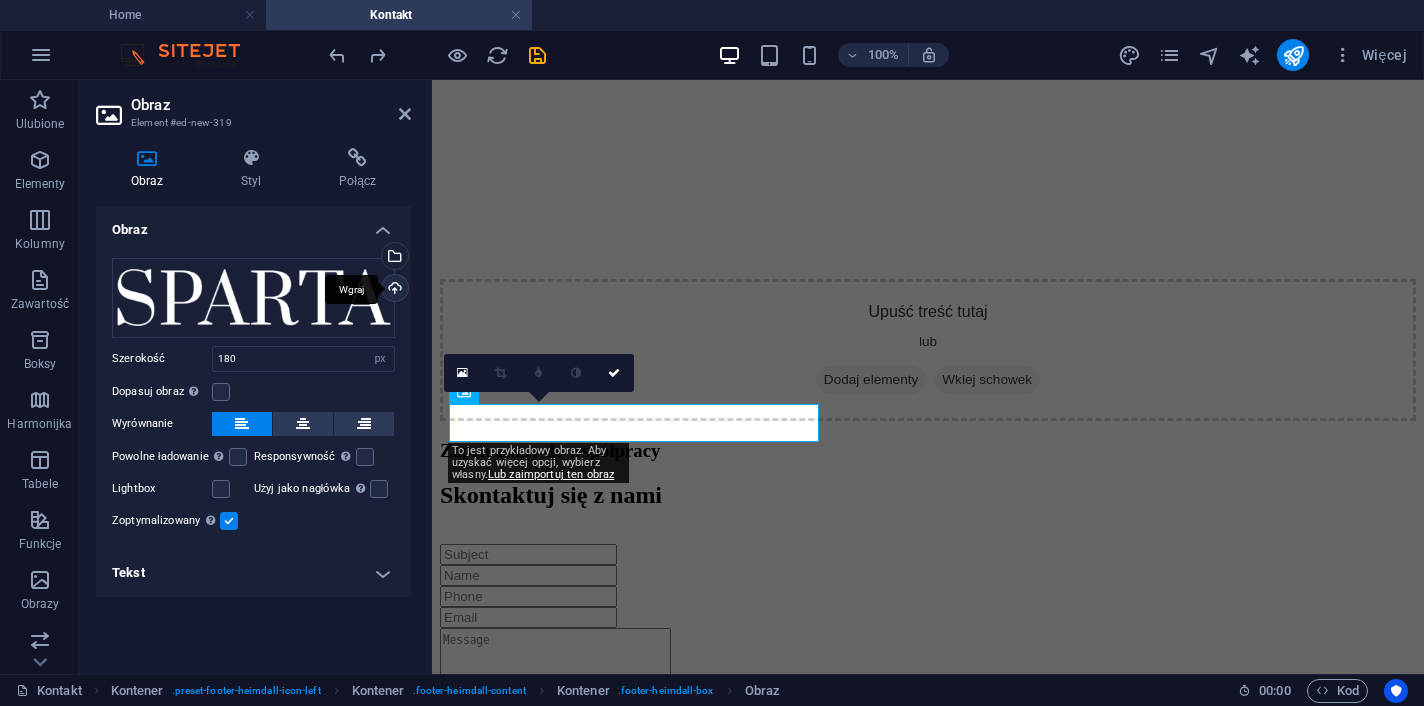 click on "Wgraj" at bounding box center [393, 290] 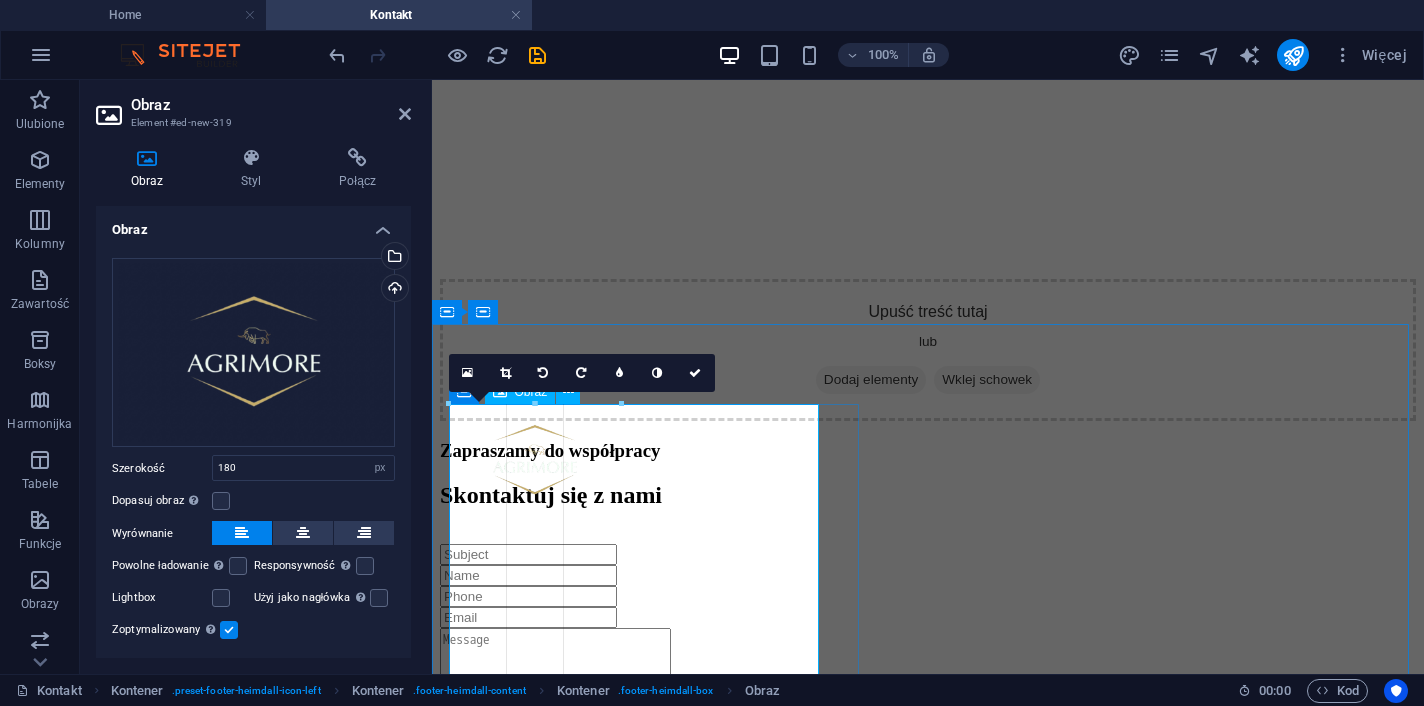 drag, startPoint x: 632, startPoint y: 444, endPoint x: 624, endPoint y: 529, distance: 85.37564 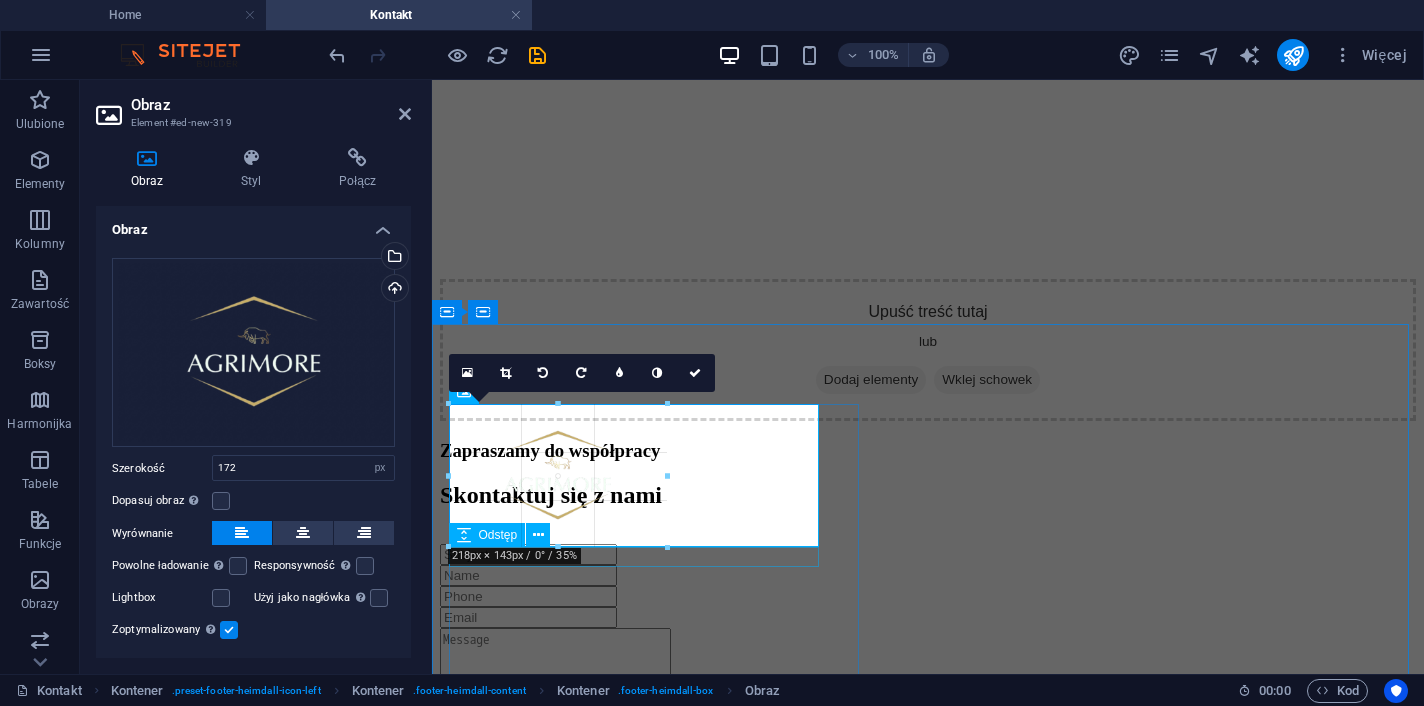 drag, startPoint x: 621, startPoint y: 514, endPoint x: 669, endPoint y: 531, distance: 50.92151 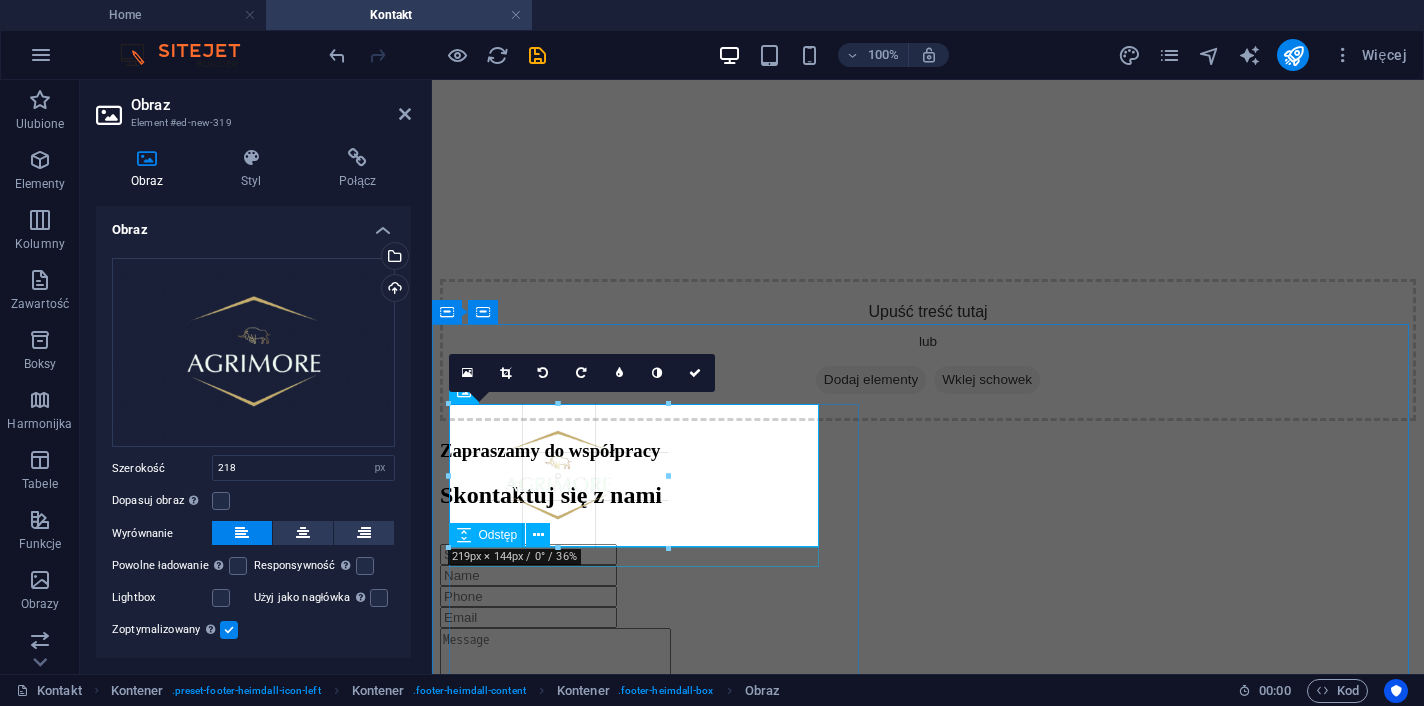 drag, startPoint x: 665, startPoint y: 546, endPoint x: 763, endPoint y: 586, distance: 105.848946 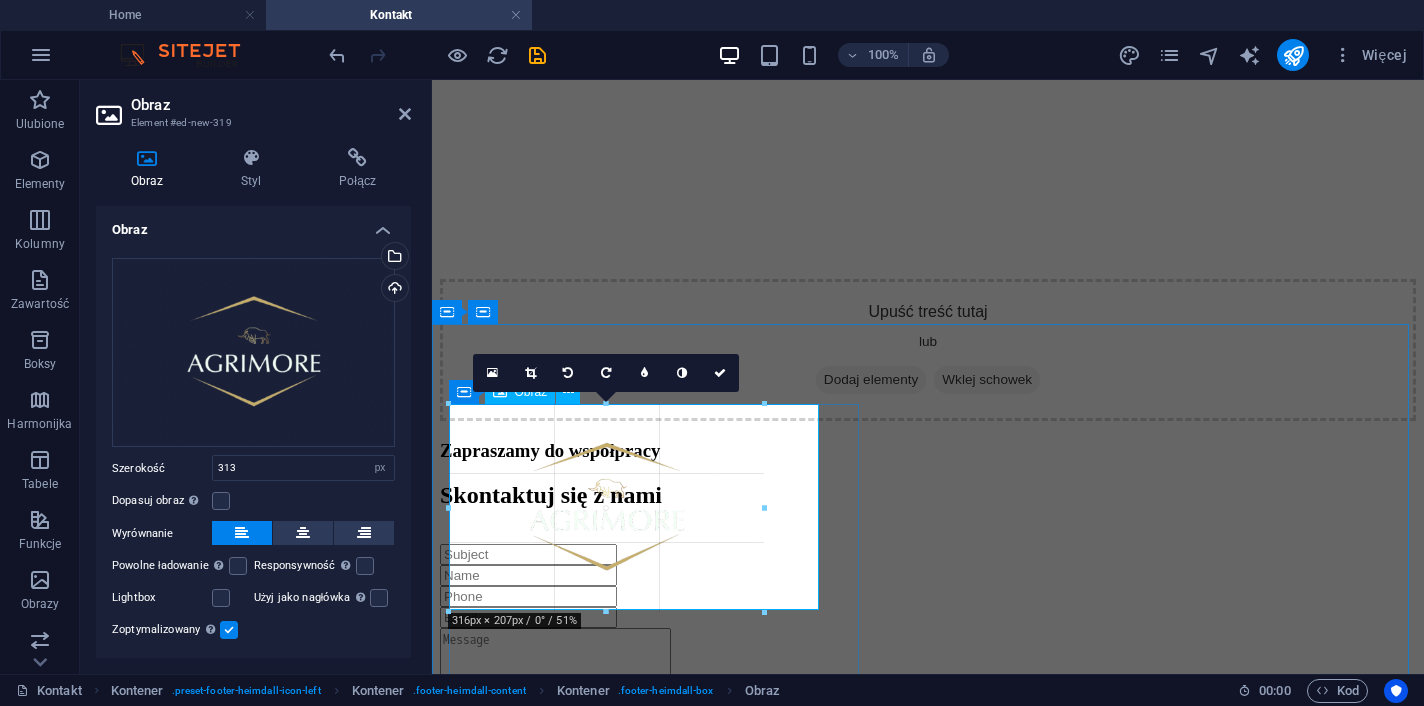 drag, startPoint x: 762, startPoint y: 608, endPoint x: 834, endPoint y: 652, distance: 84.38009 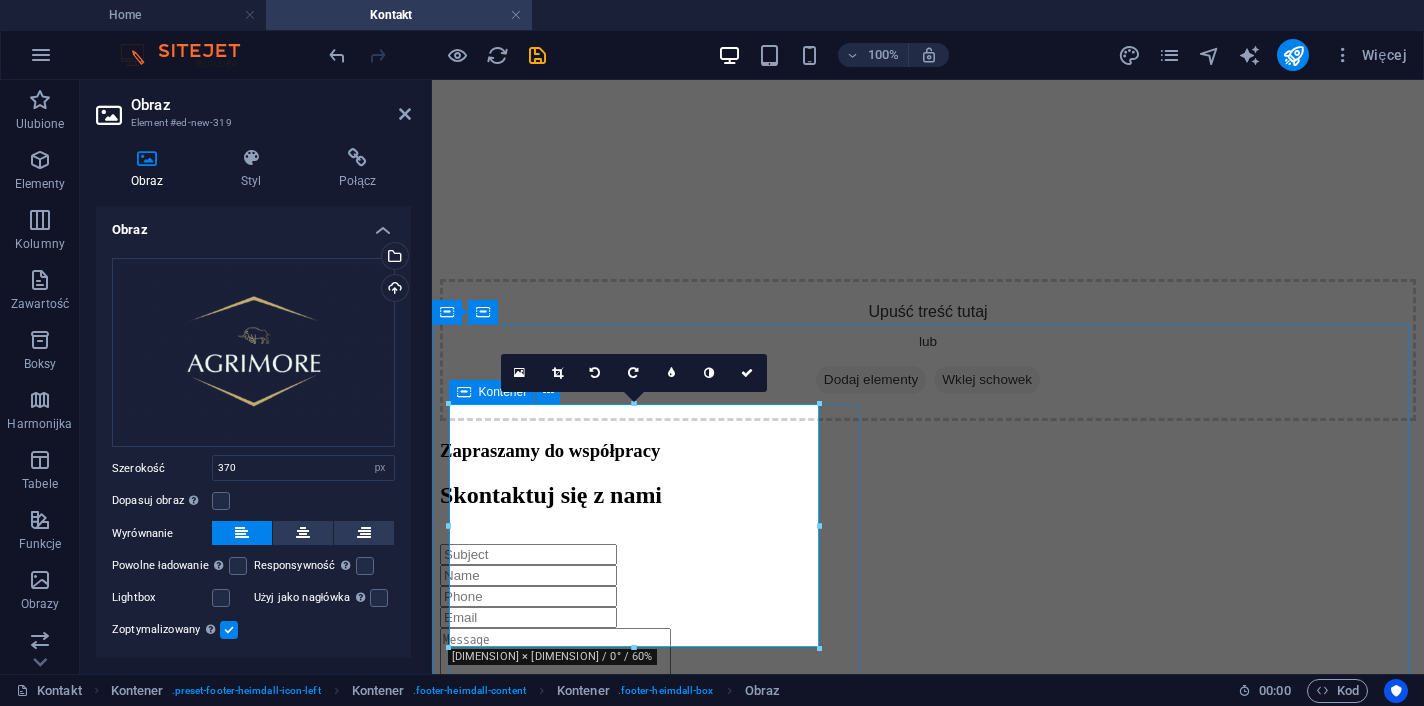 scroll, scrollTop: 1017, scrollLeft: 0, axis: vertical 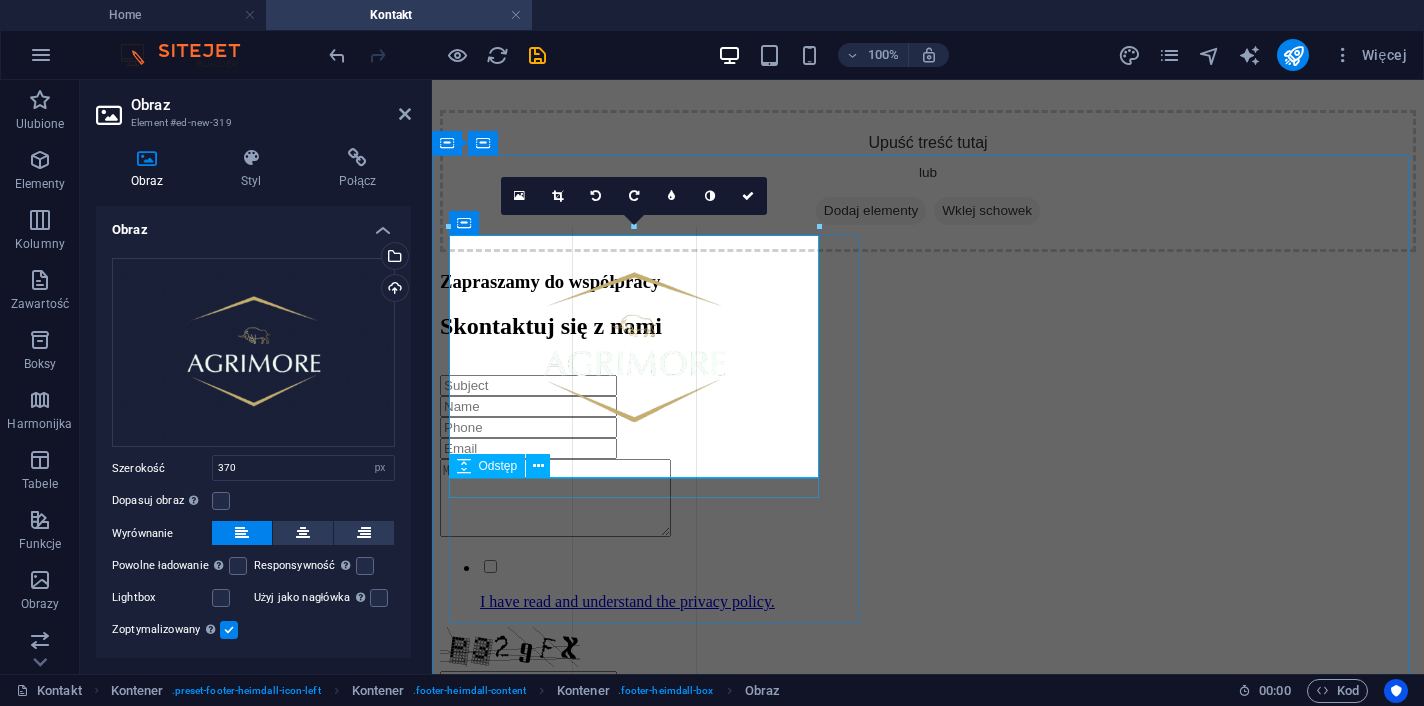 drag, startPoint x: 819, startPoint y: 481, endPoint x: 917, endPoint y: 622, distance: 171.71198 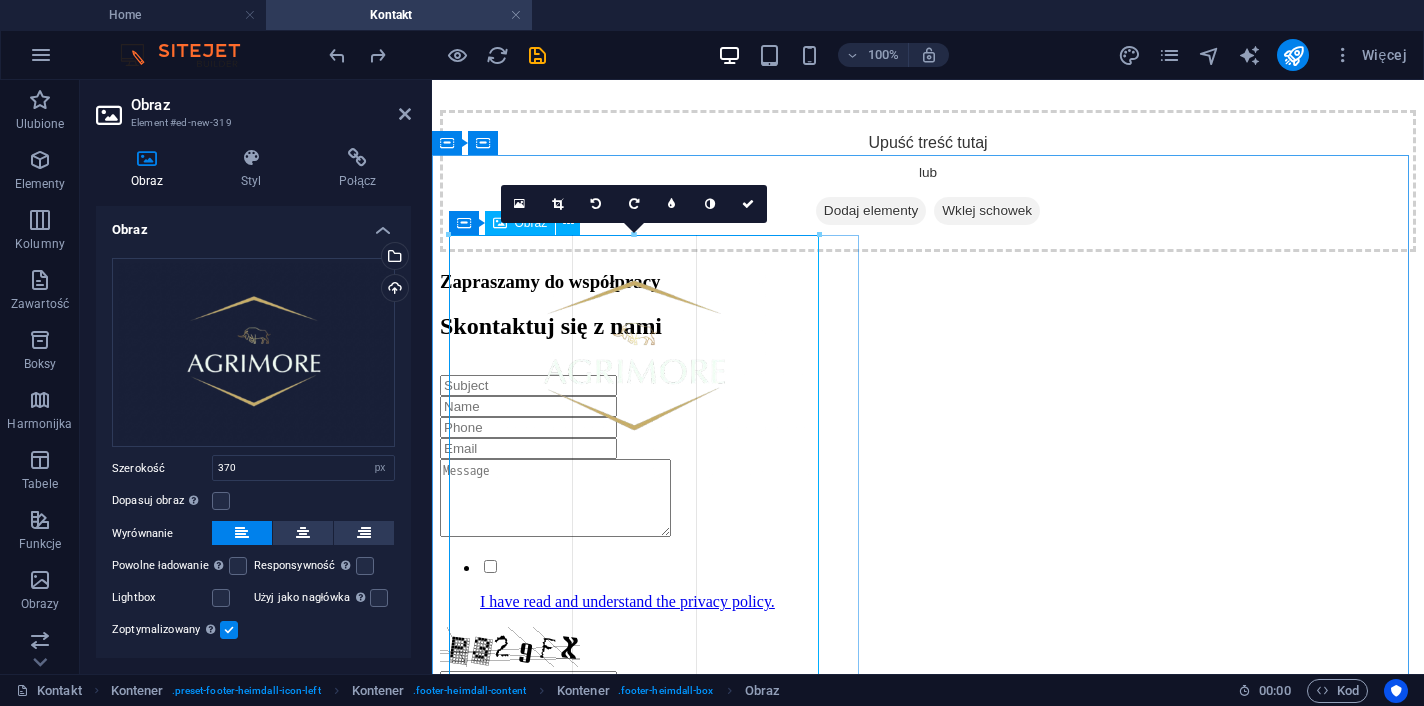 drag, startPoint x: 820, startPoint y: 358, endPoint x: 878, endPoint y: 373, distance: 59.908264 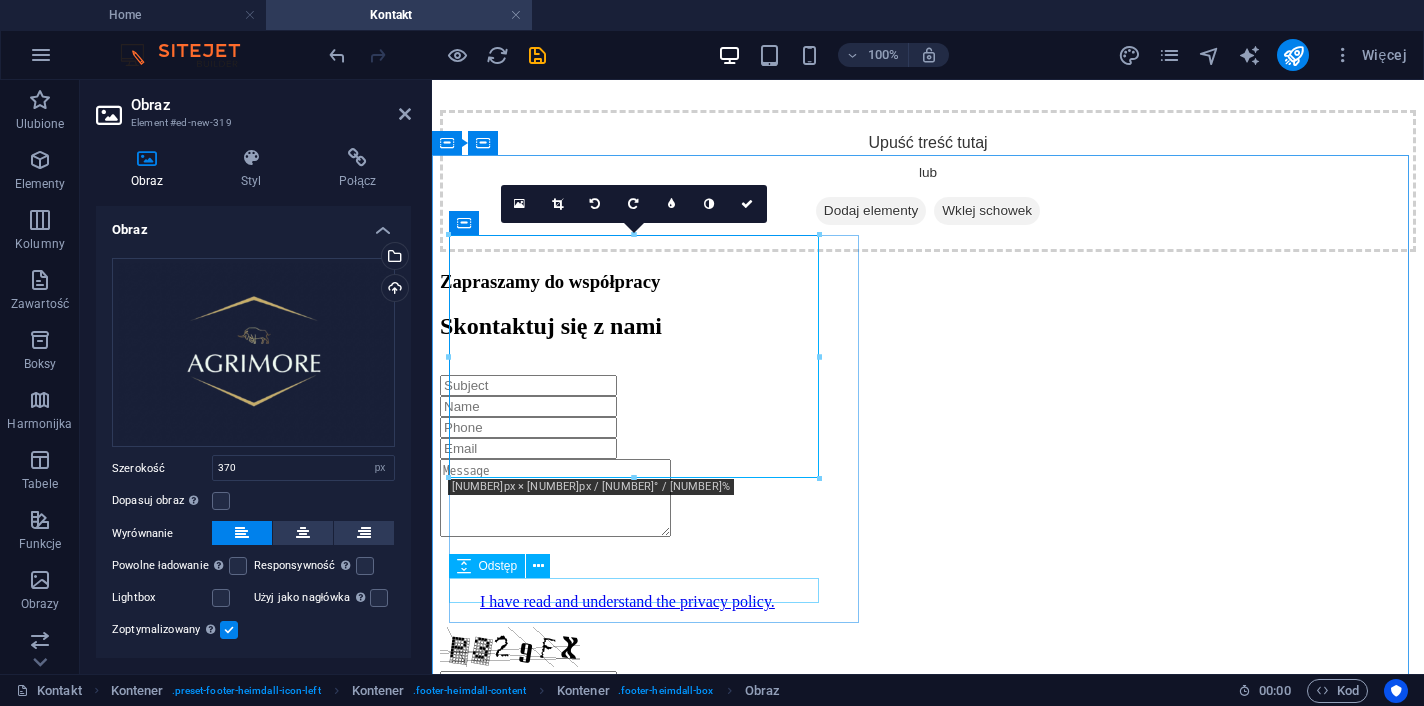 click at bounding box center (928, 1060) 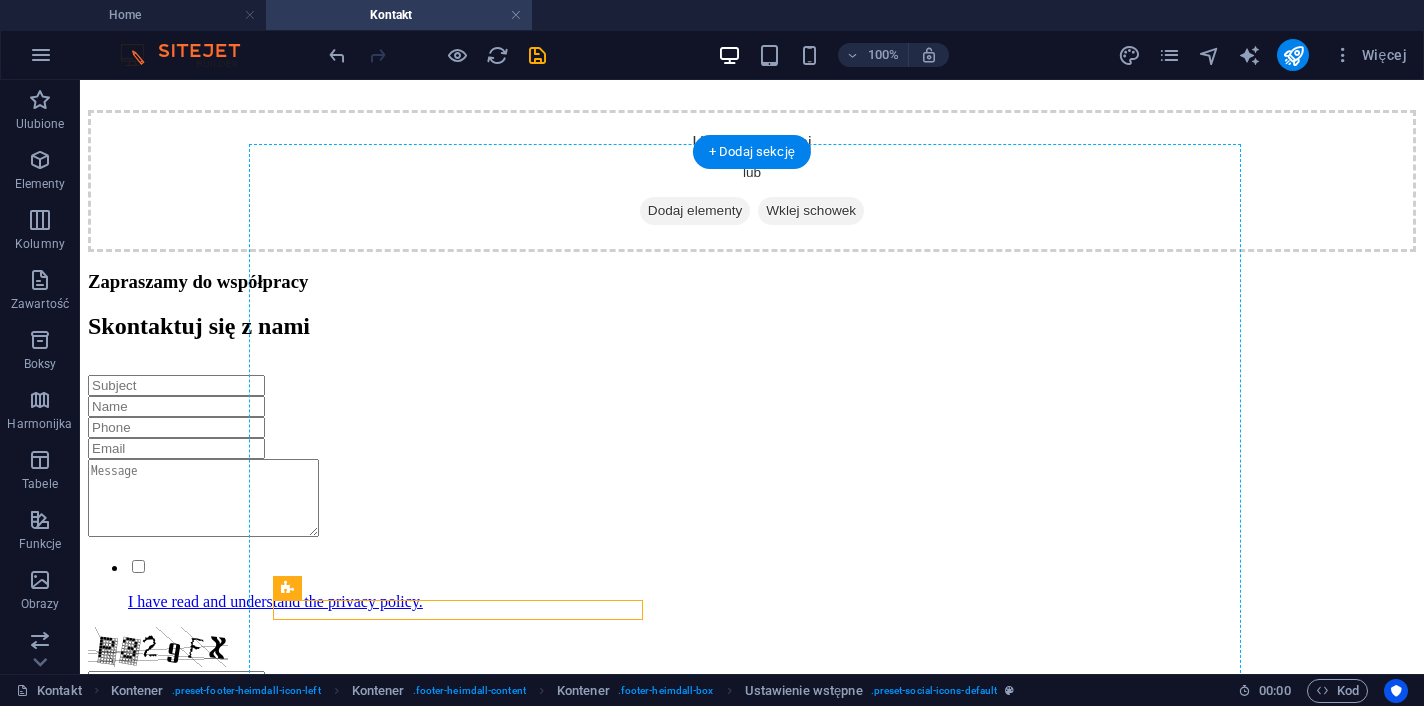 scroll, scrollTop: 1020, scrollLeft: 0, axis: vertical 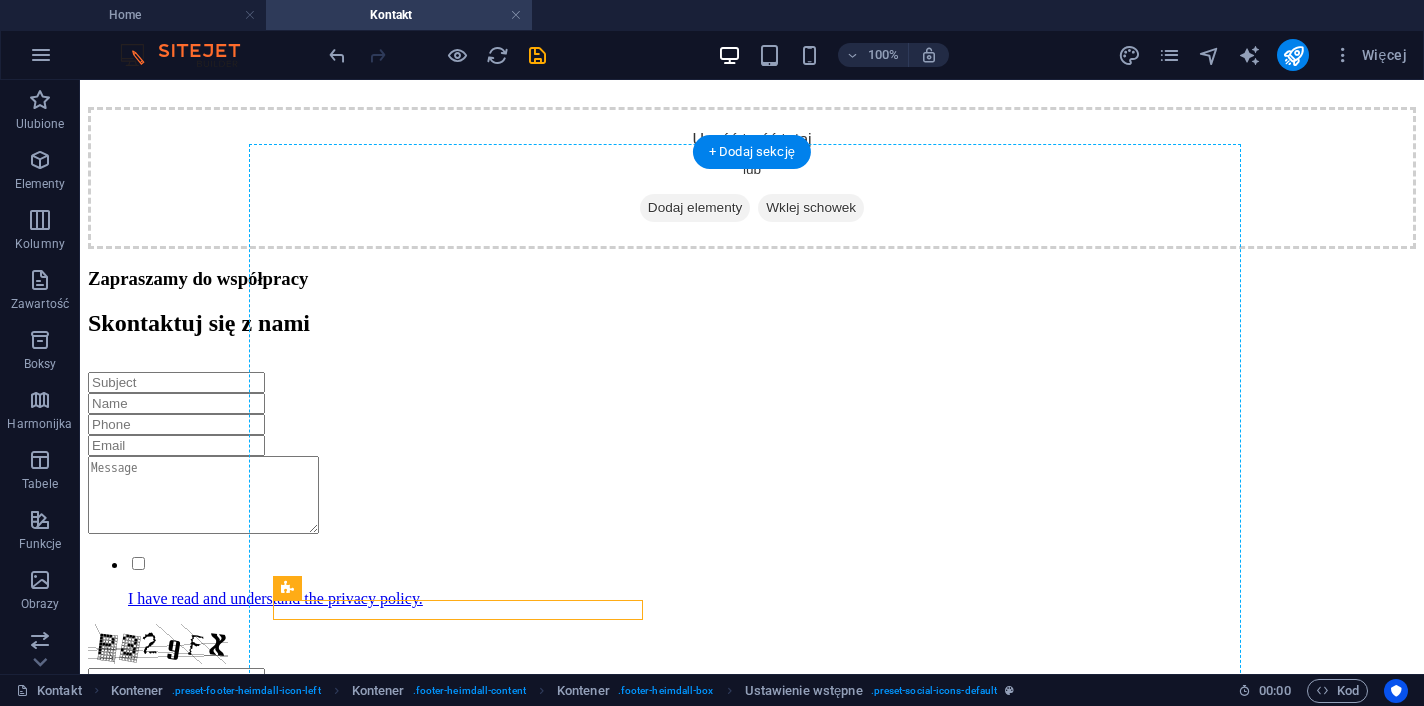 drag, startPoint x: 641, startPoint y: 609, endPoint x: 744, endPoint y: 422, distance: 213.49005 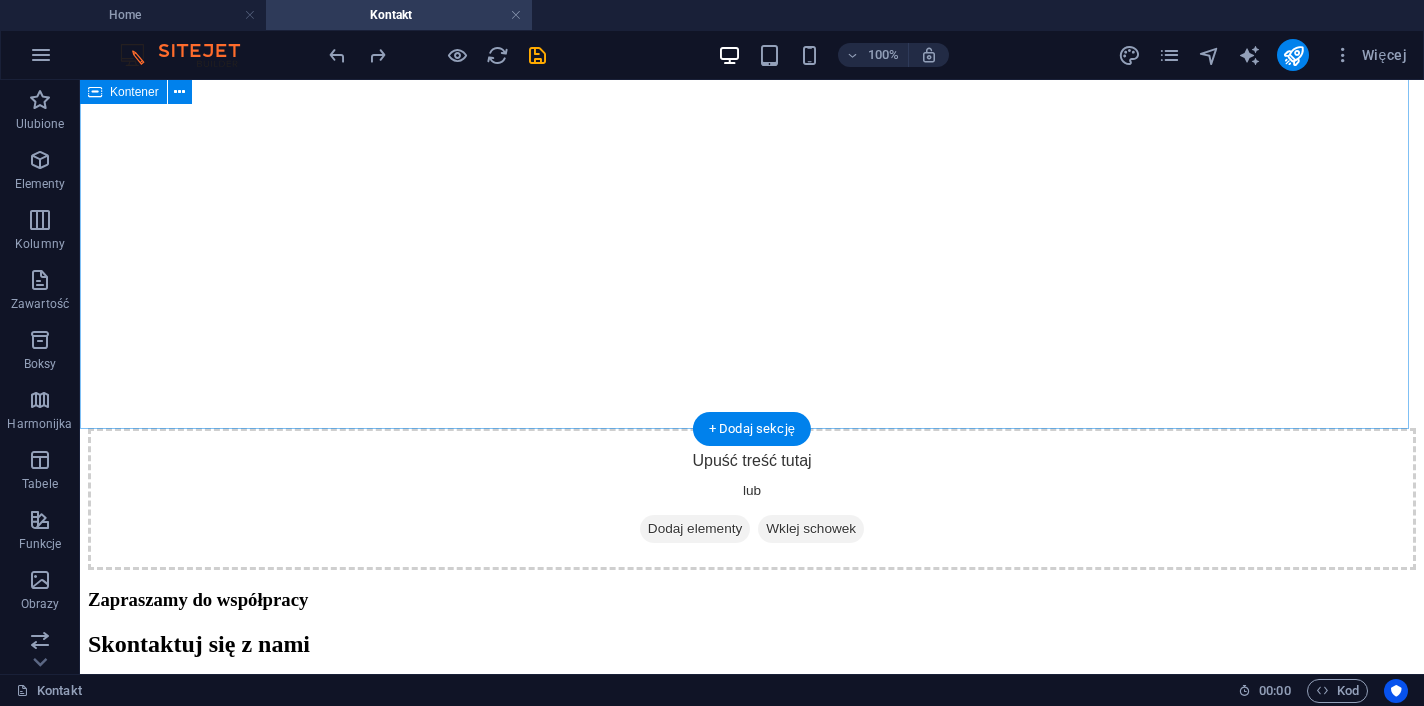 scroll, scrollTop: 1046, scrollLeft: 0, axis: vertical 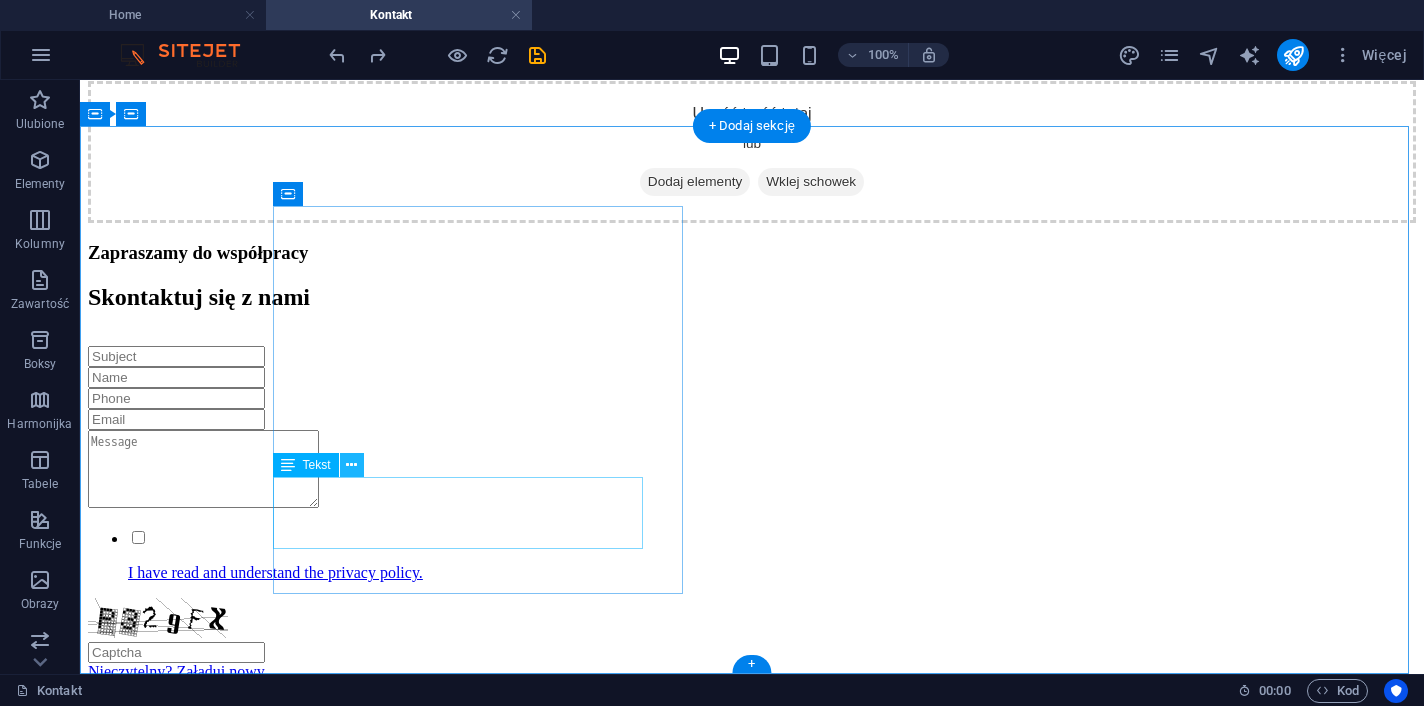 click at bounding box center [351, 465] 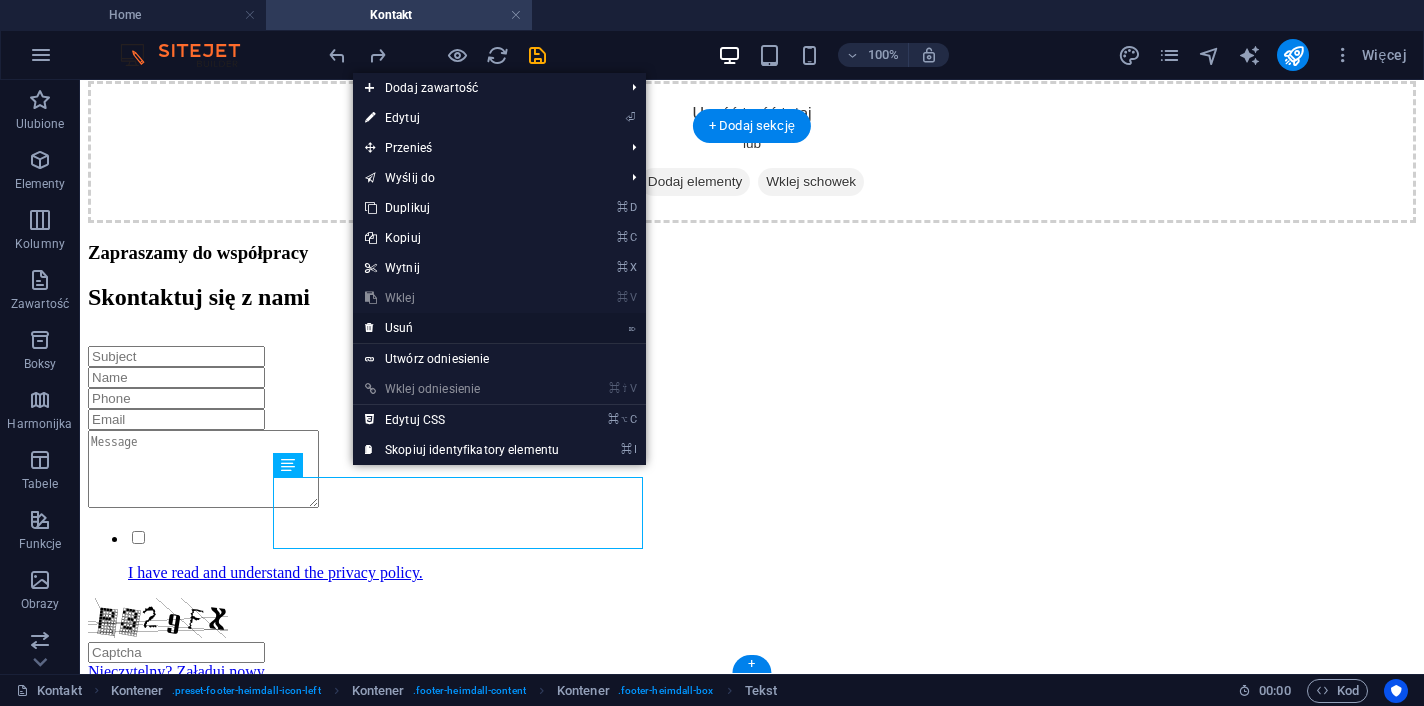 click on "⌦  Usuń" at bounding box center (462, 328) 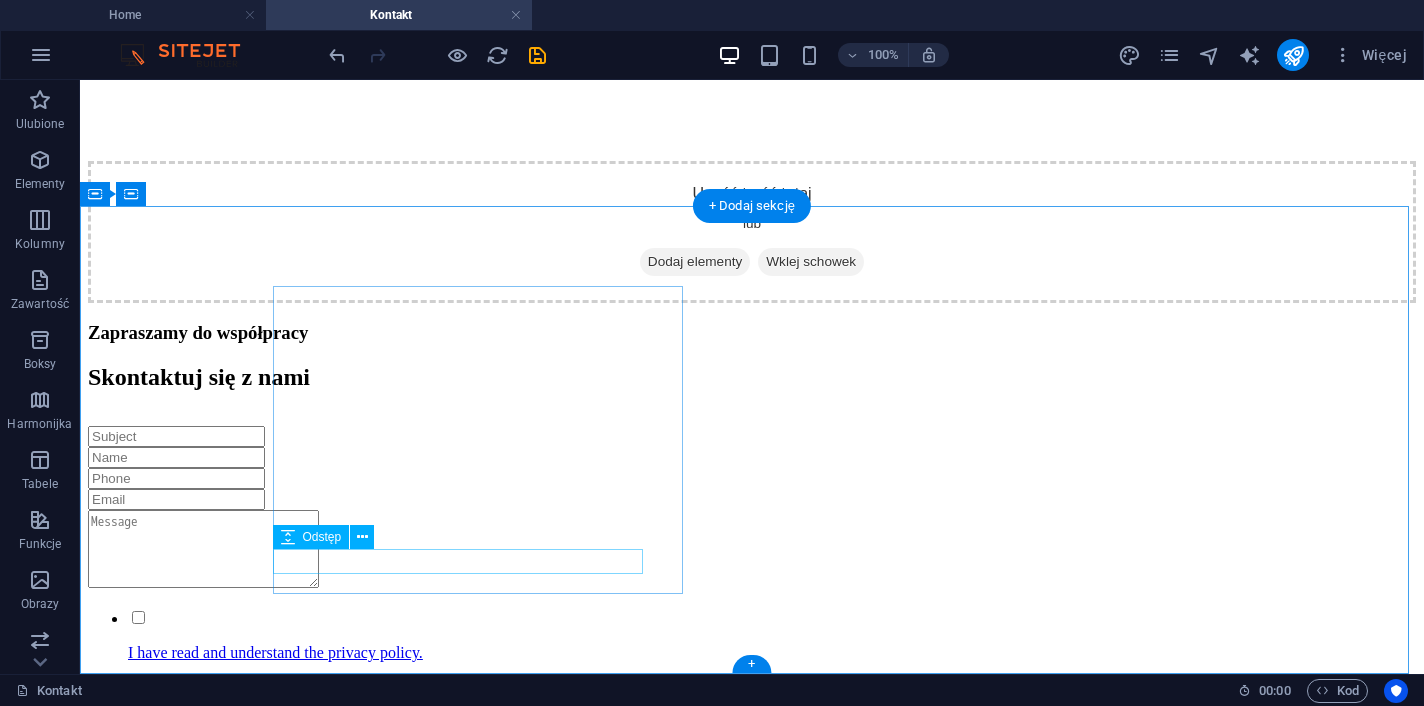 click at bounding box center (752, 1061) 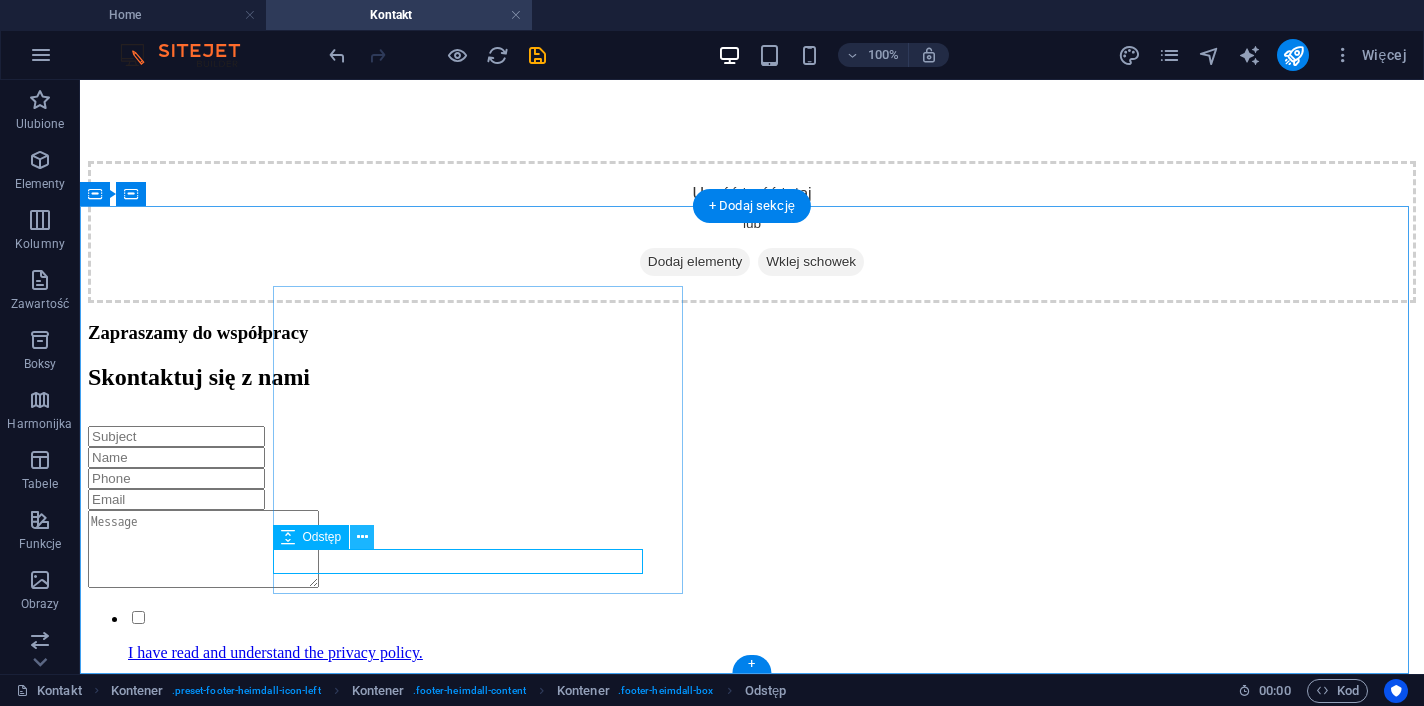 click at bounding box center [362, 537] 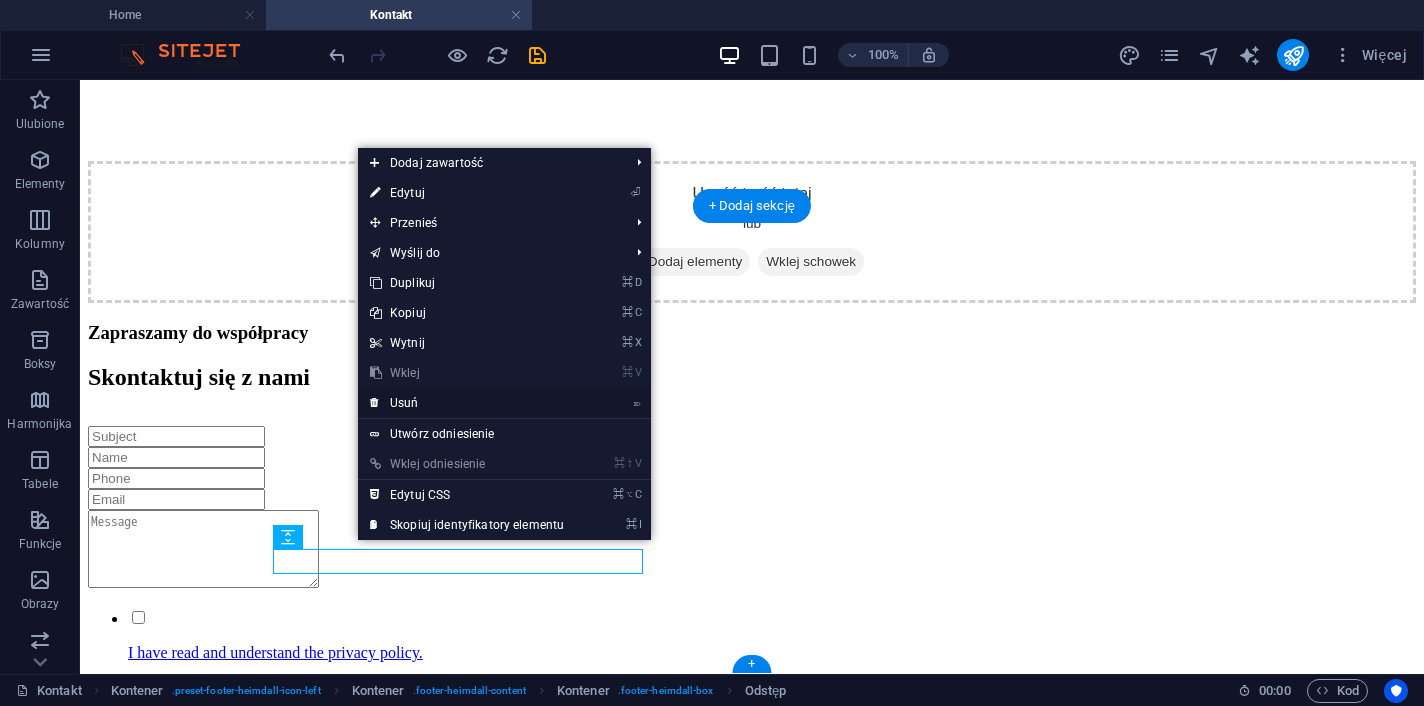 click on "⌦  Usuń" at bounding box center [467, 403] 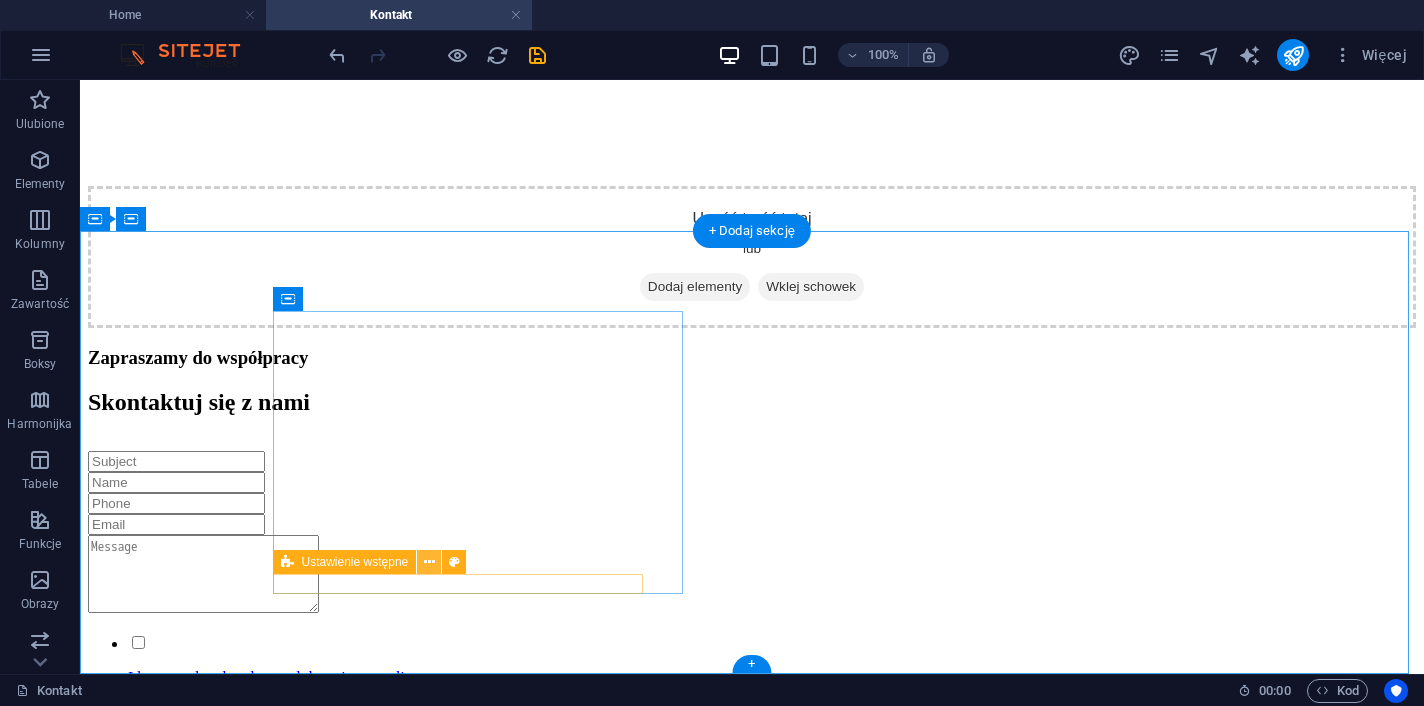click at bounding box center (429, 562) 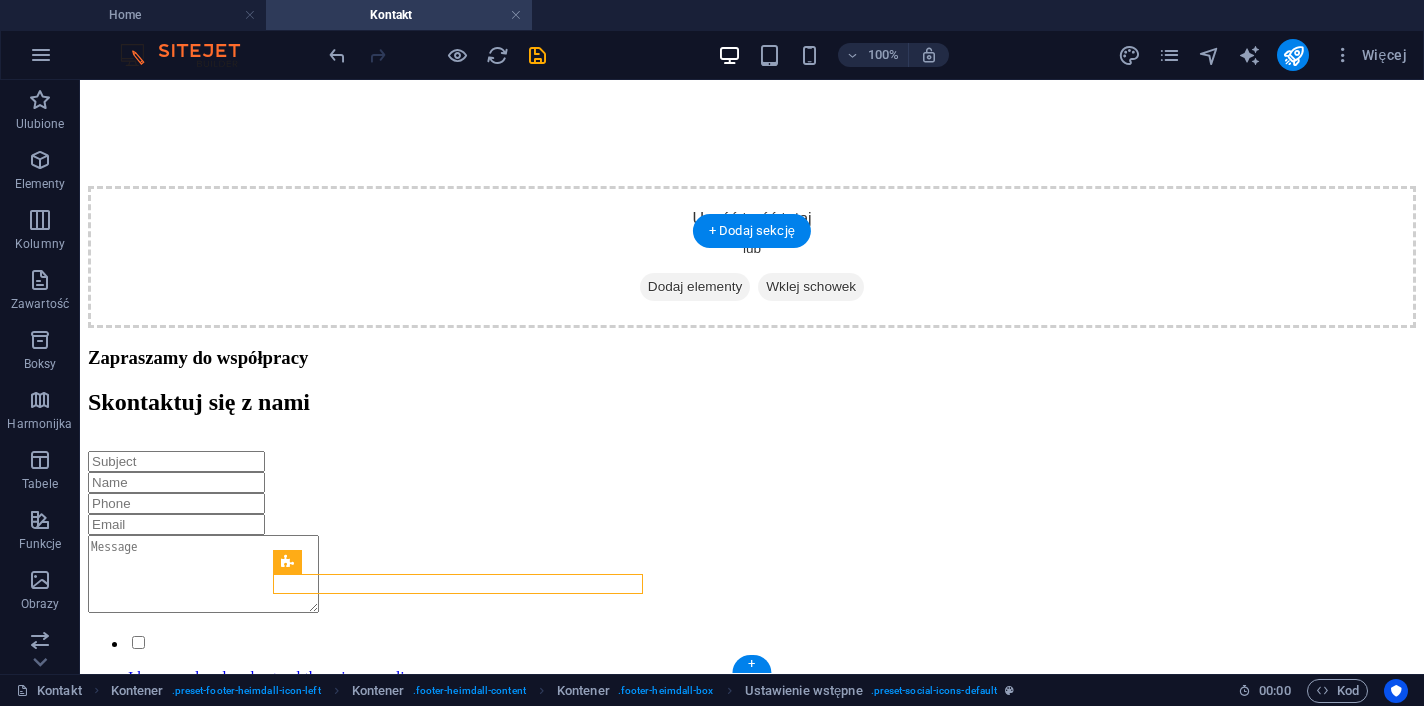 click at bounding box center (752, 4332) 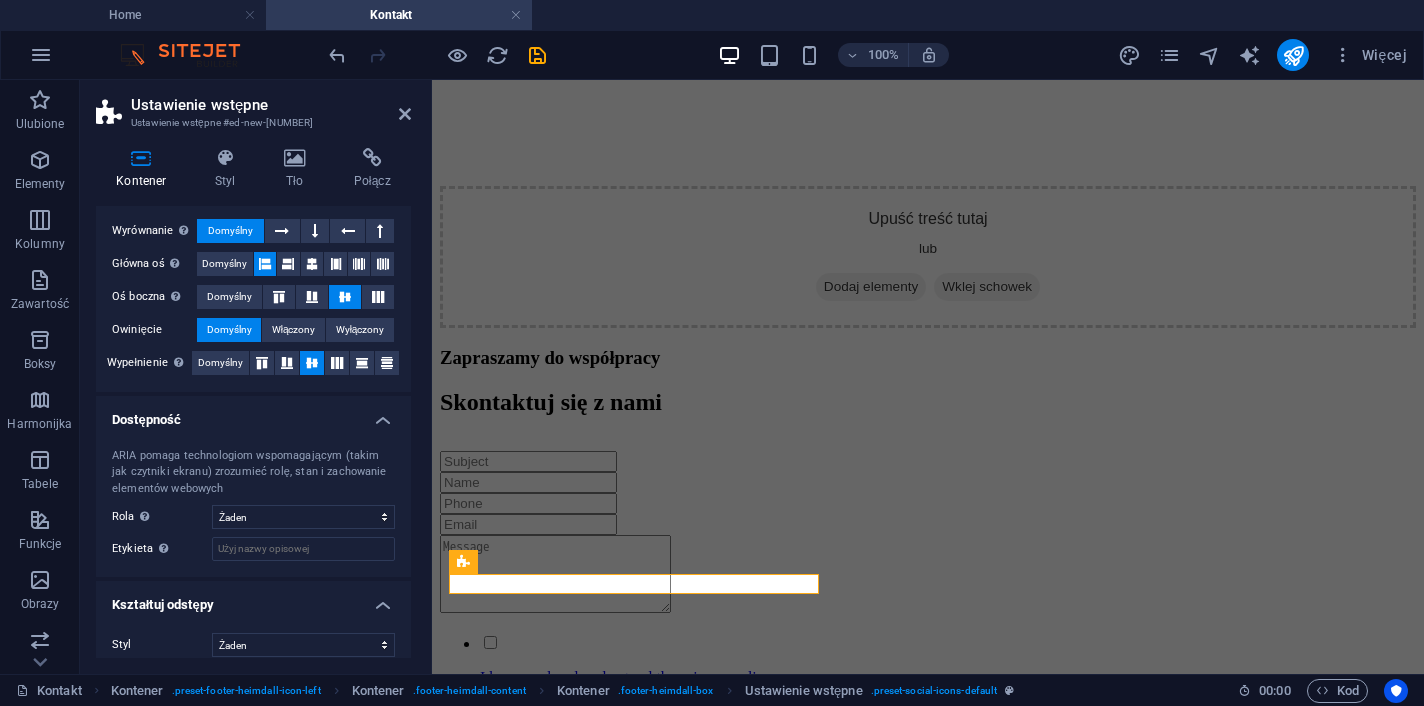 scroll, scrollTop: 0, scrollLeft: 0, axis: both 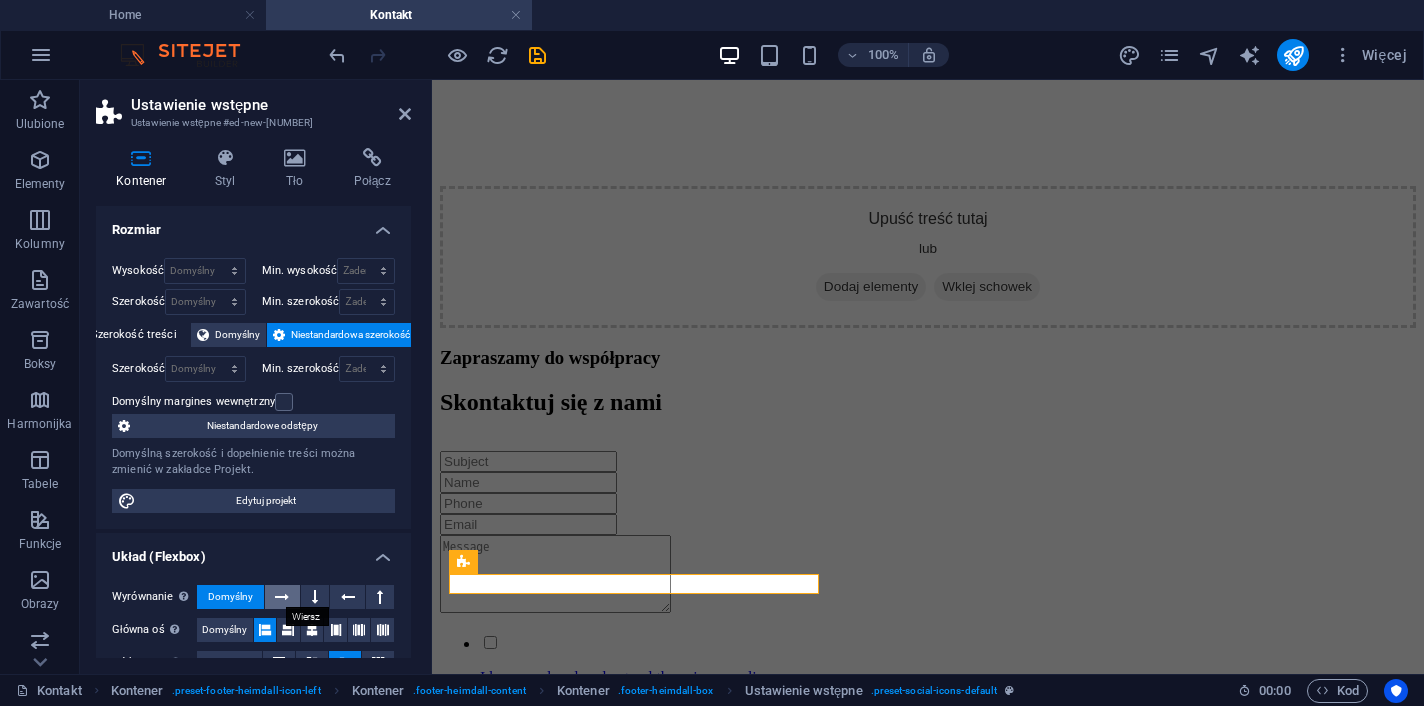 click at bounding box center (282, 597) 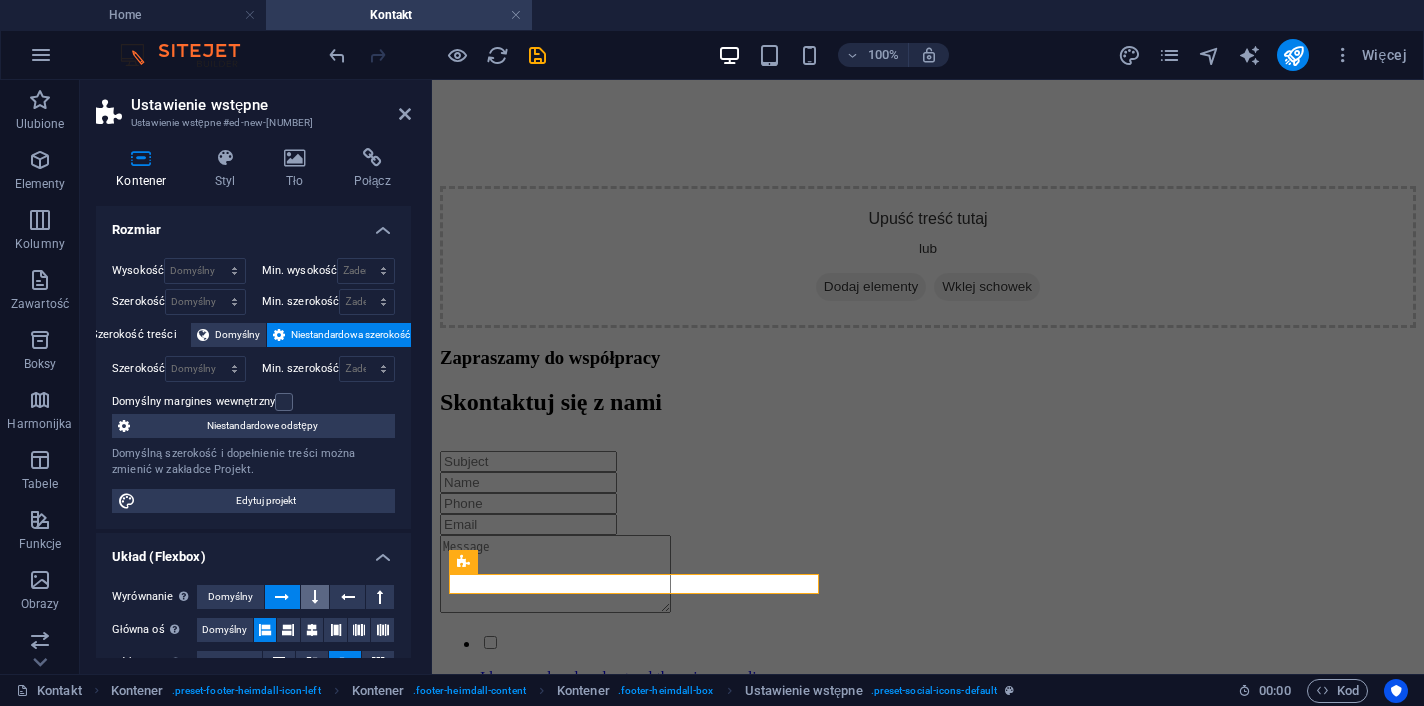 click at bounding box center [315, 597] 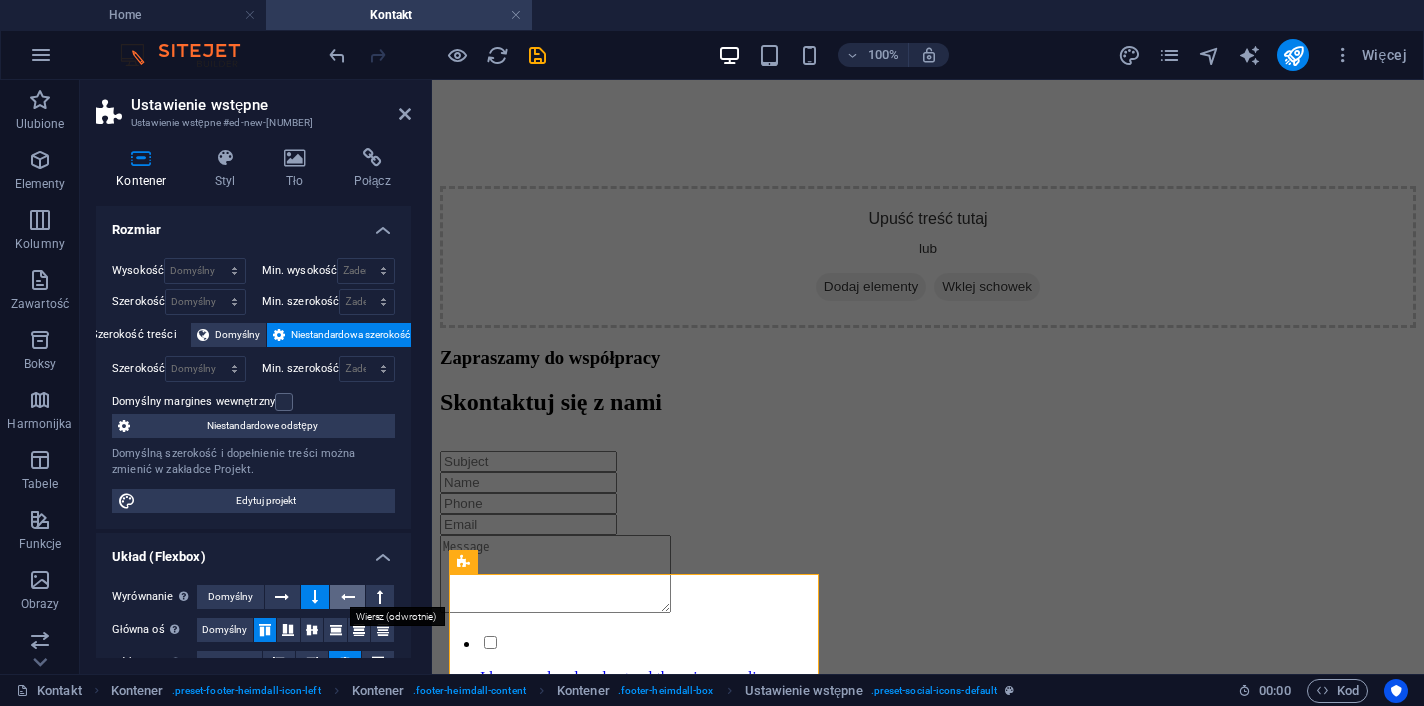click at bounding box center [348, 597] 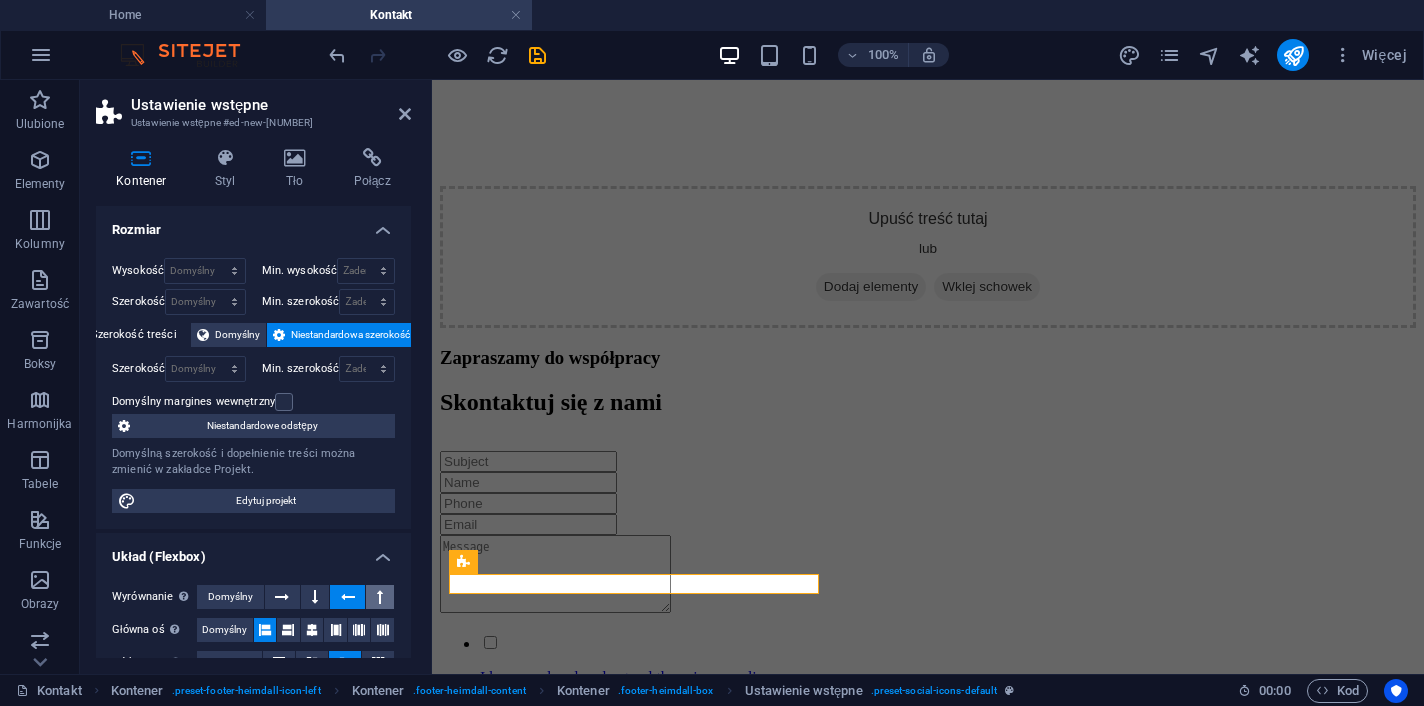 click at bounding box center [380, 597] 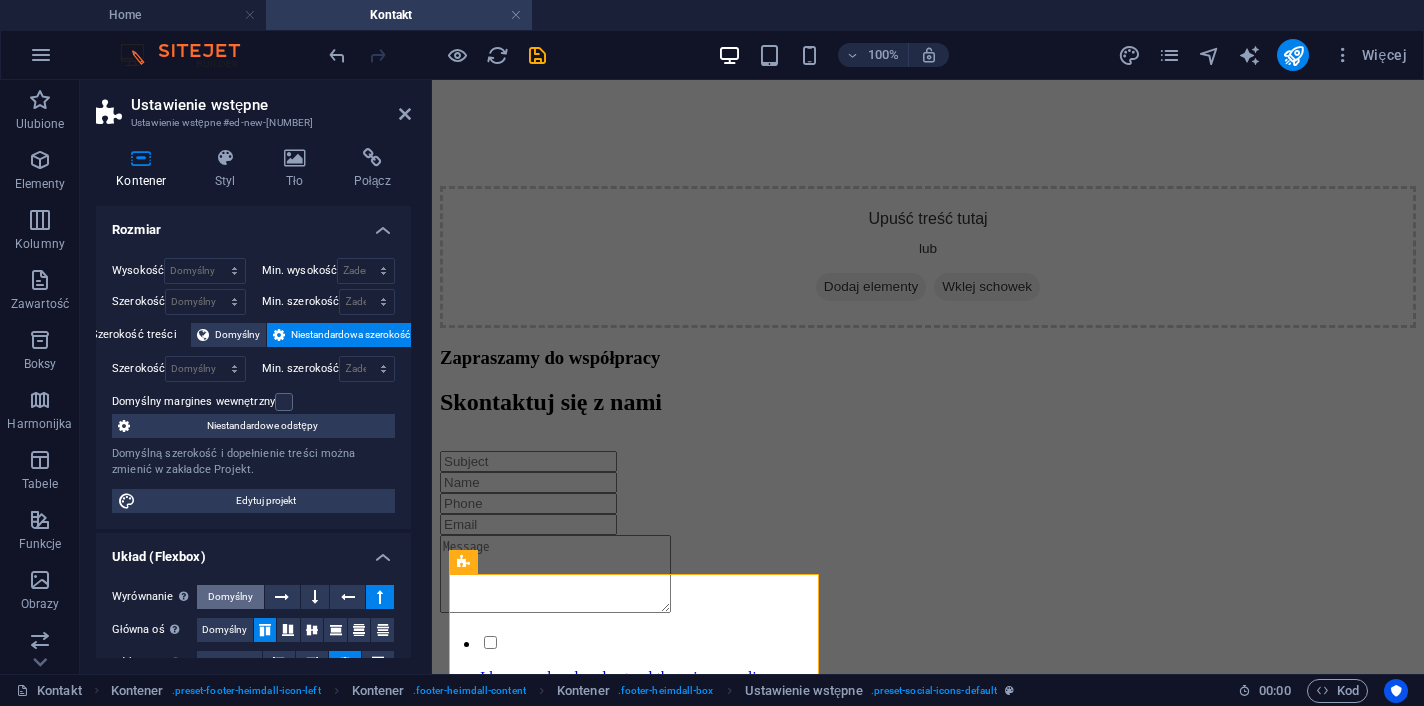click on "Domyślny" at bounding box center (230, 597) 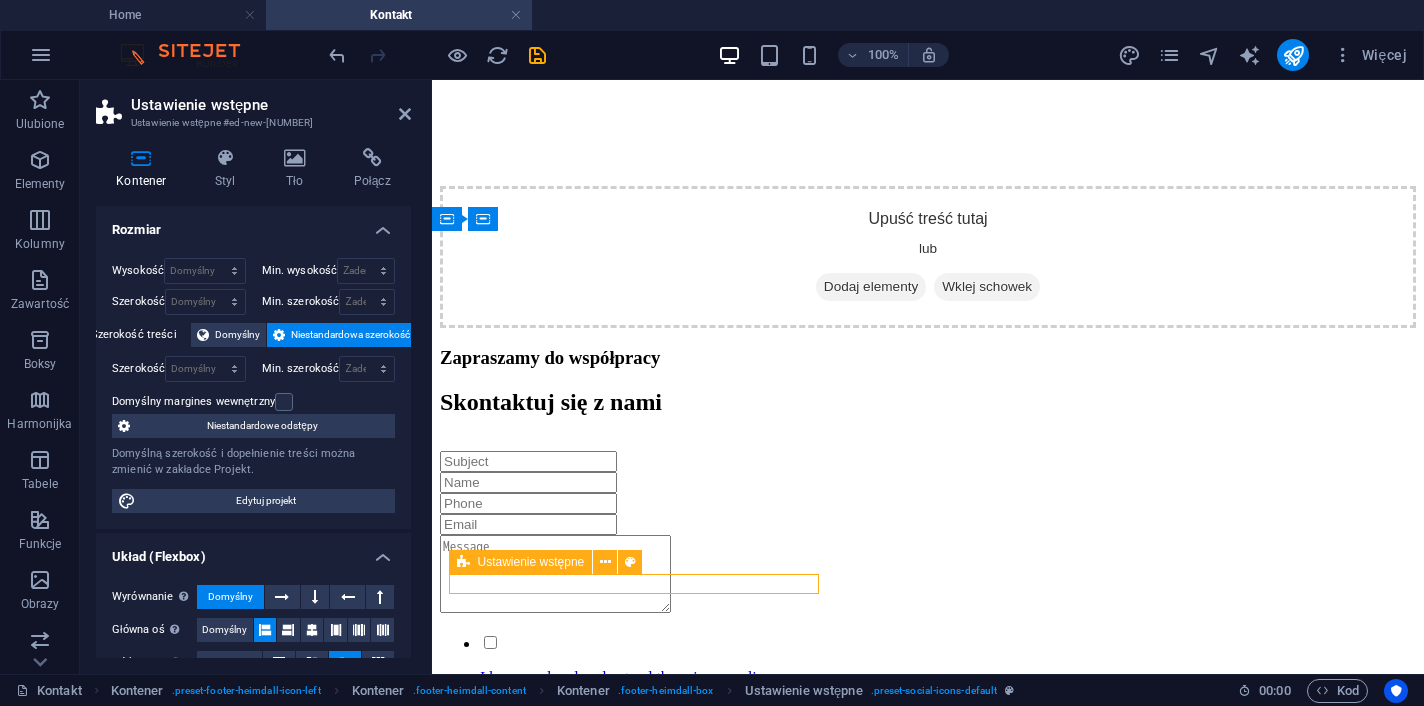 drag, startPoint x: 520, startPoint y: 565, endPoint x: 556, endPoint y: 562, distance: 36.124783 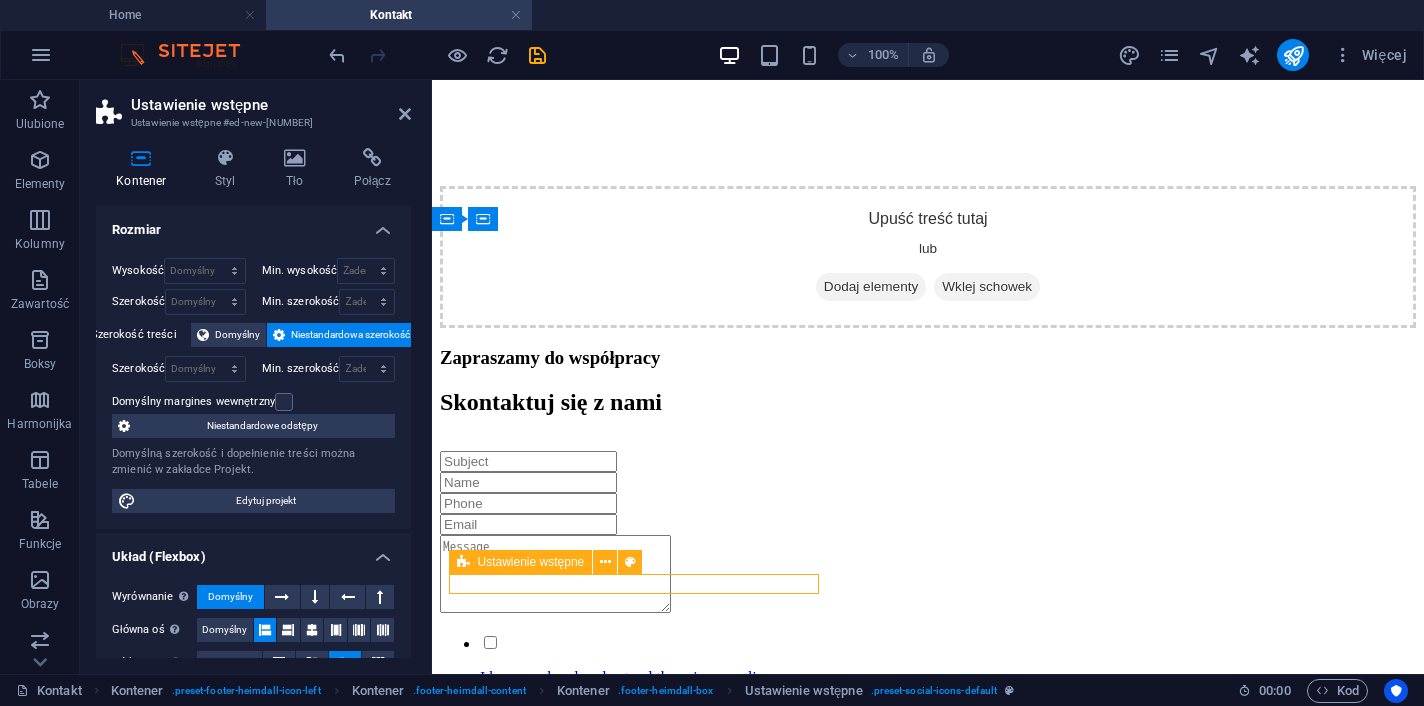 click on "Ustawienie wstępne" at bounding box center (531, 562) 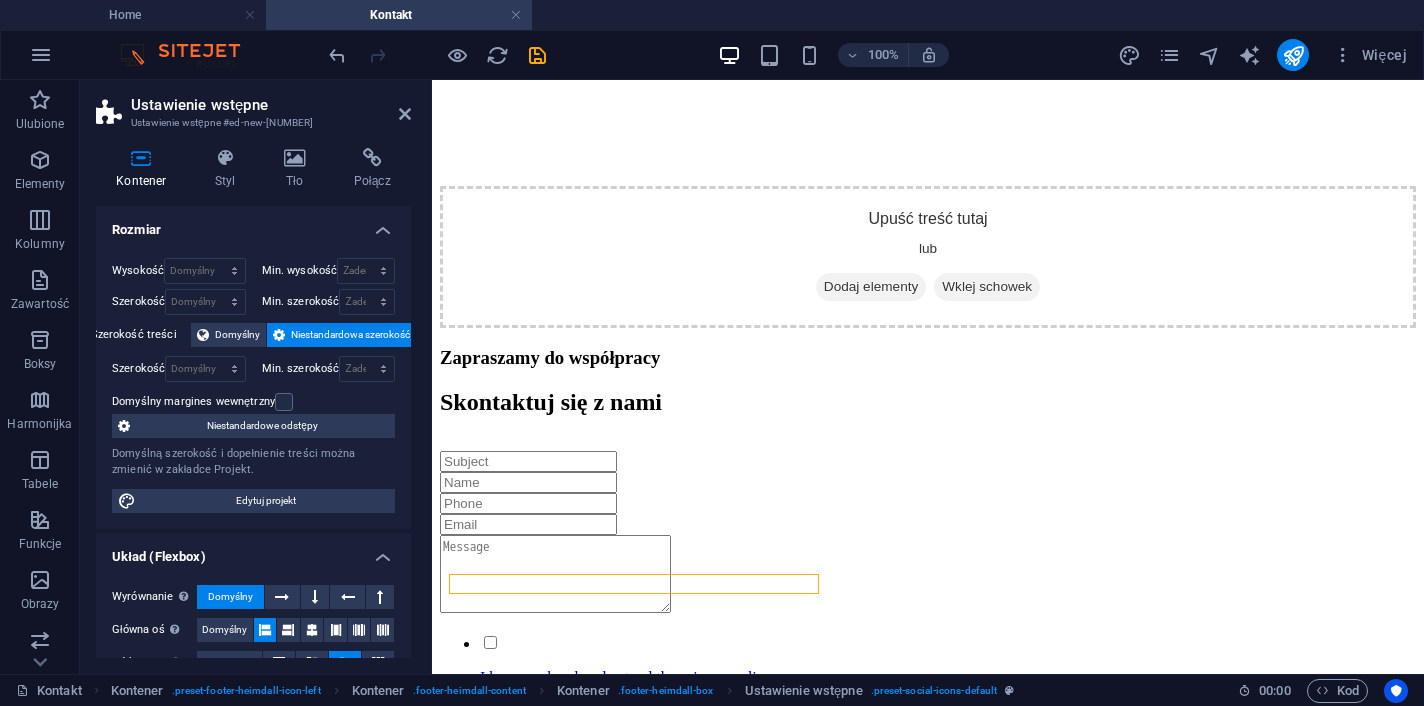 scroll, scrollTop: 363, scrollLeft: 0, axis: vertical 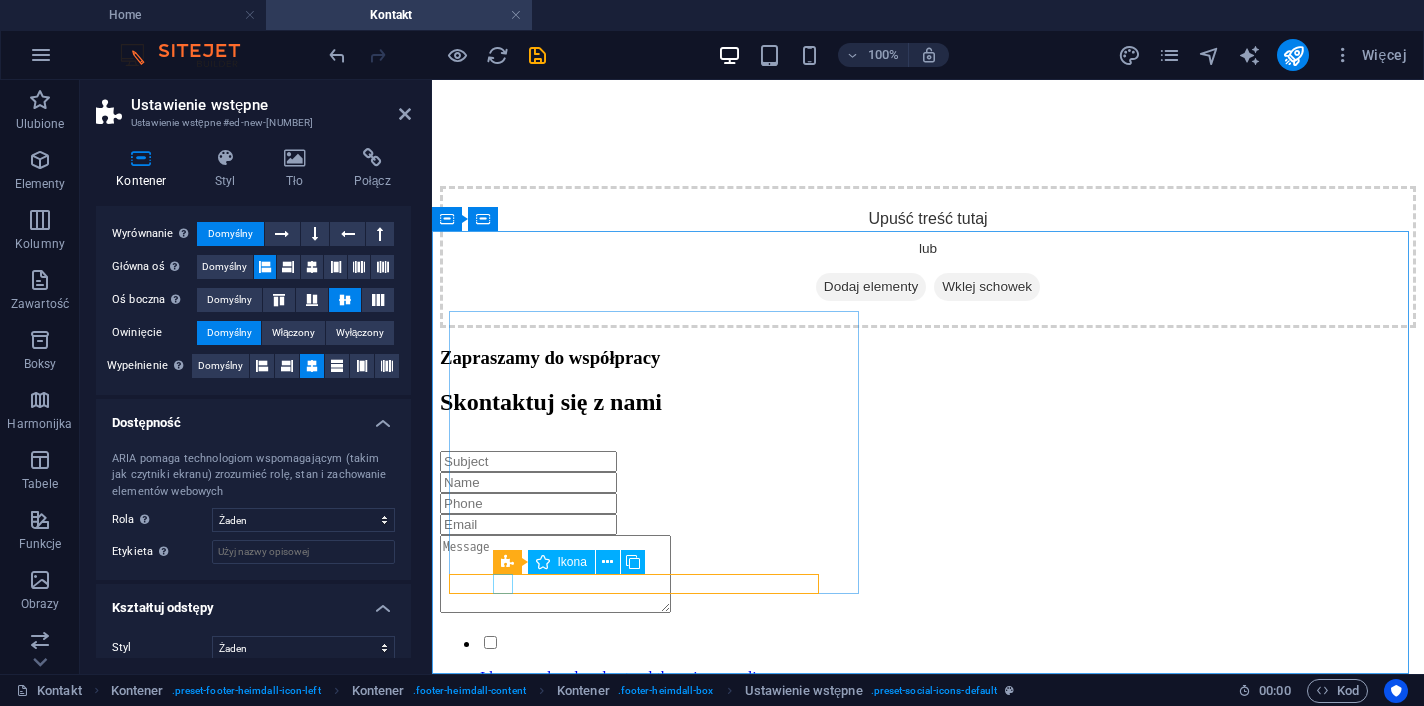click at bounding box center (928, 2818) 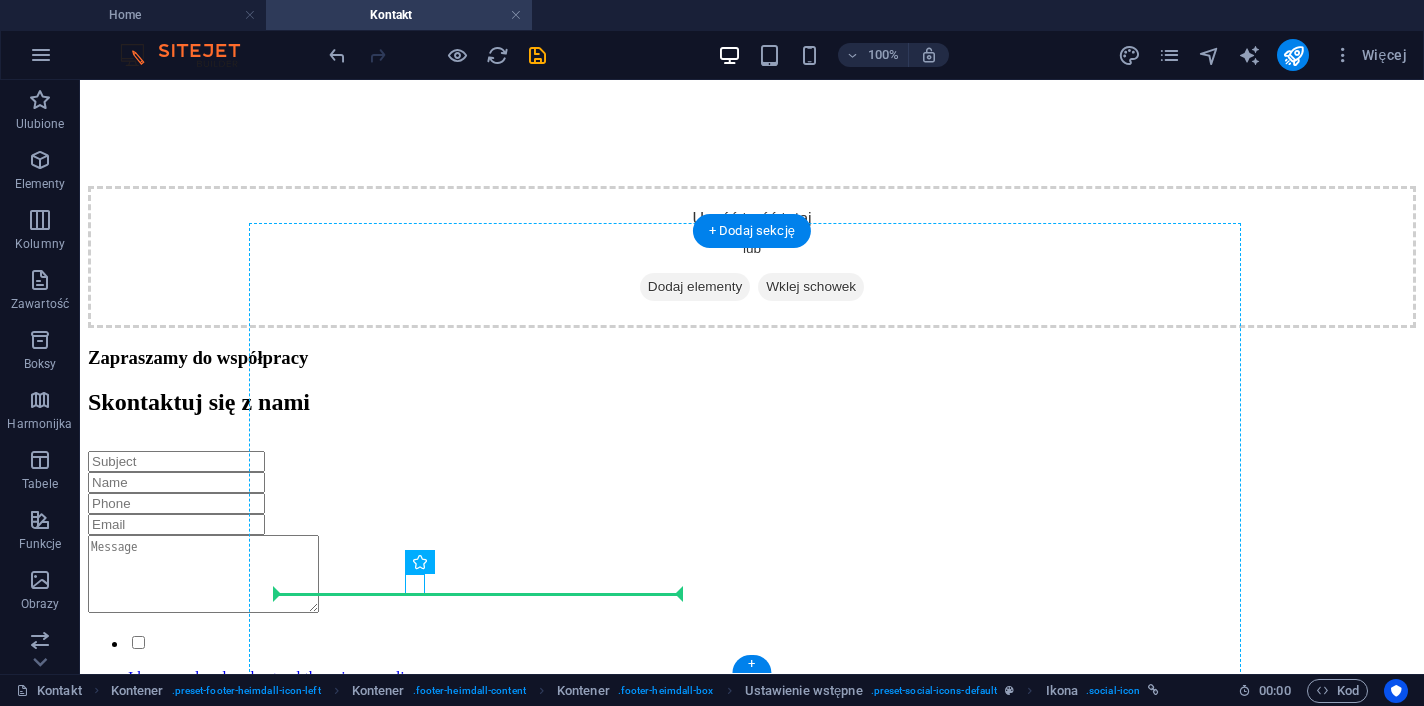 drag, startPoint x: 233, startPoint y: 587, endPoint x: 681, endPoint y: 588, distance: 448.00113 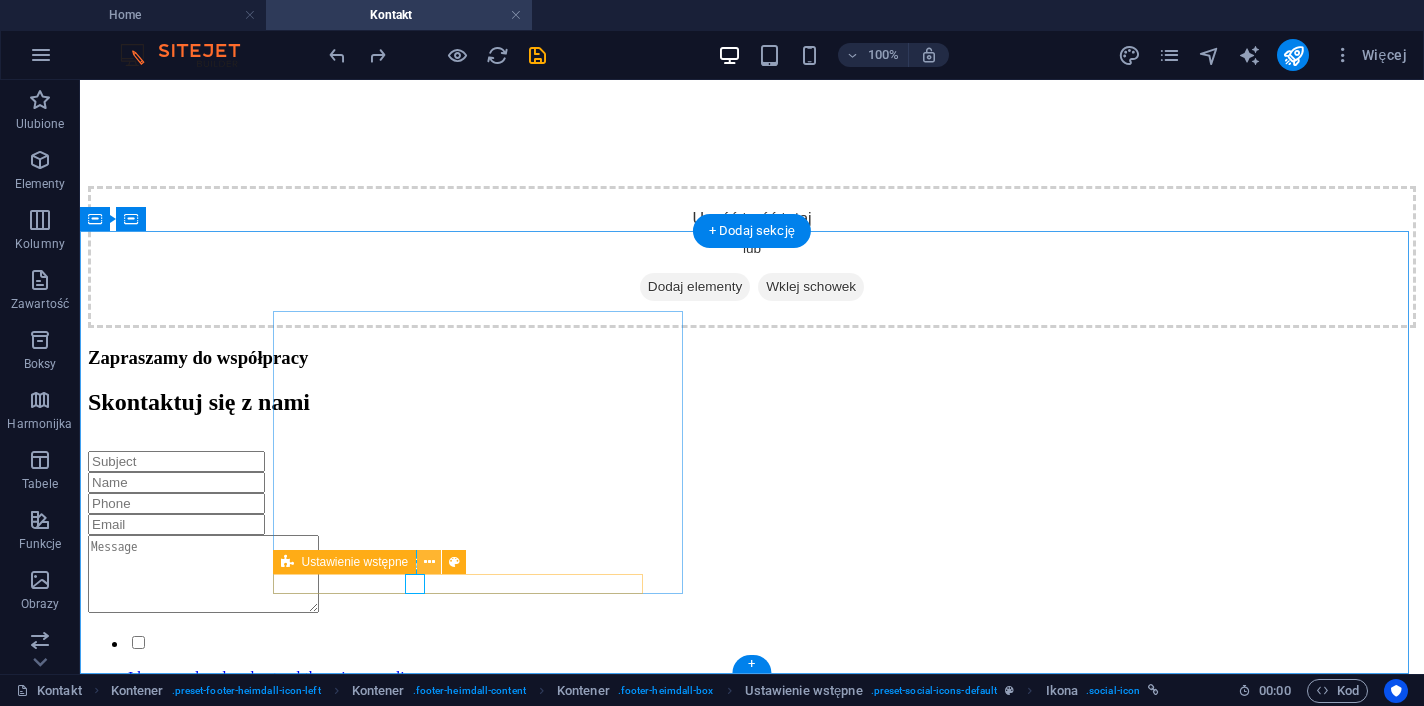 click at bounding box center (429, 562) 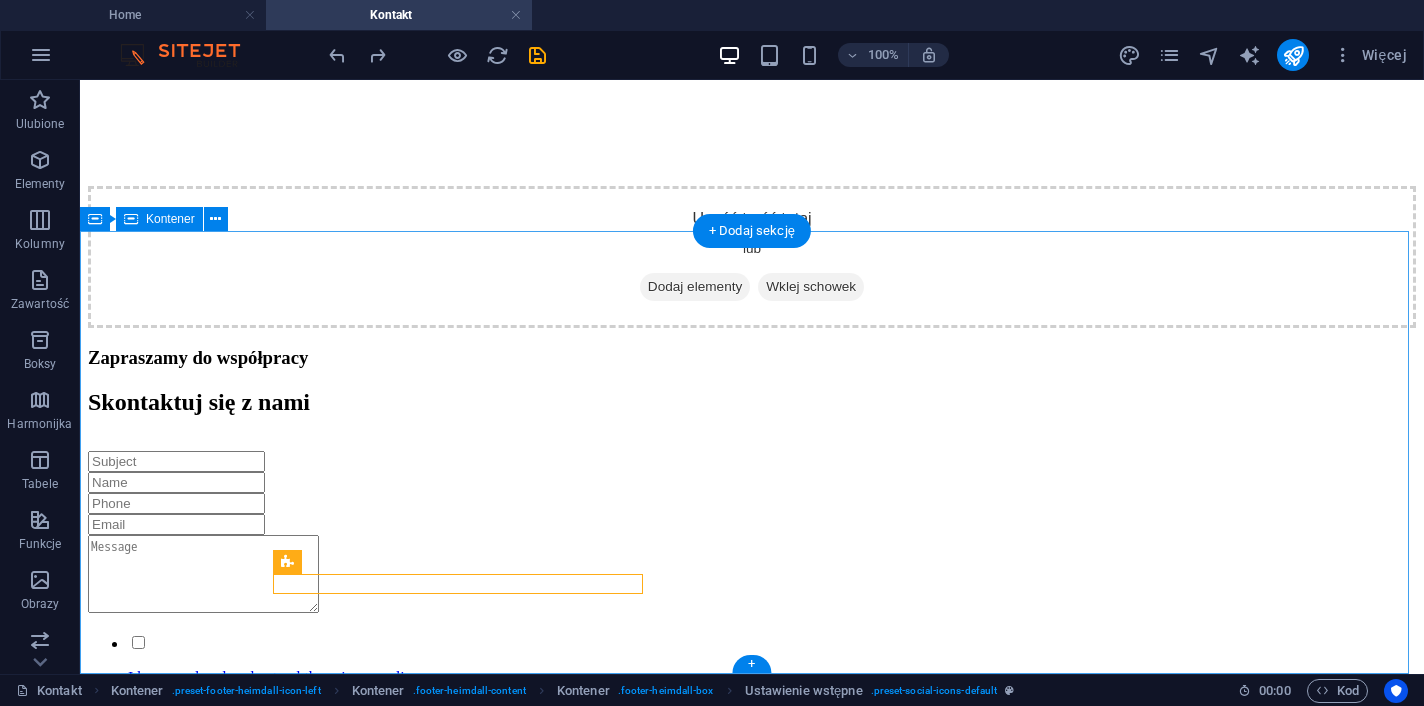 click on "Navigation Home News Notowania Analizy Praca Detail view Kontakt Contact [NUMBER] [STREET] [CITY], [STATE]   [POSTAL_CODE] Phone:  [PHONE] Mobil:  [EMAIL] Legal Notice  |  Privacy" at bounding box center [752, 4441] 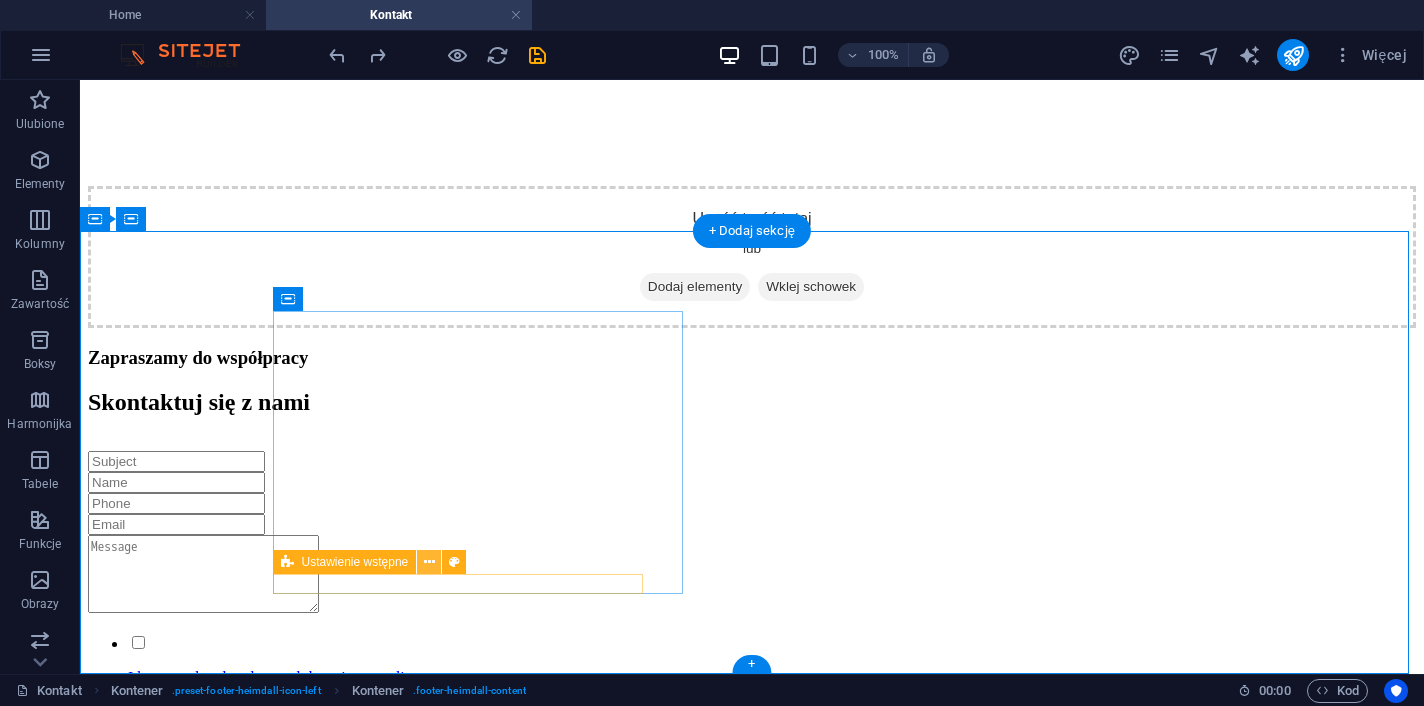 click at bounding box center [429, 562] 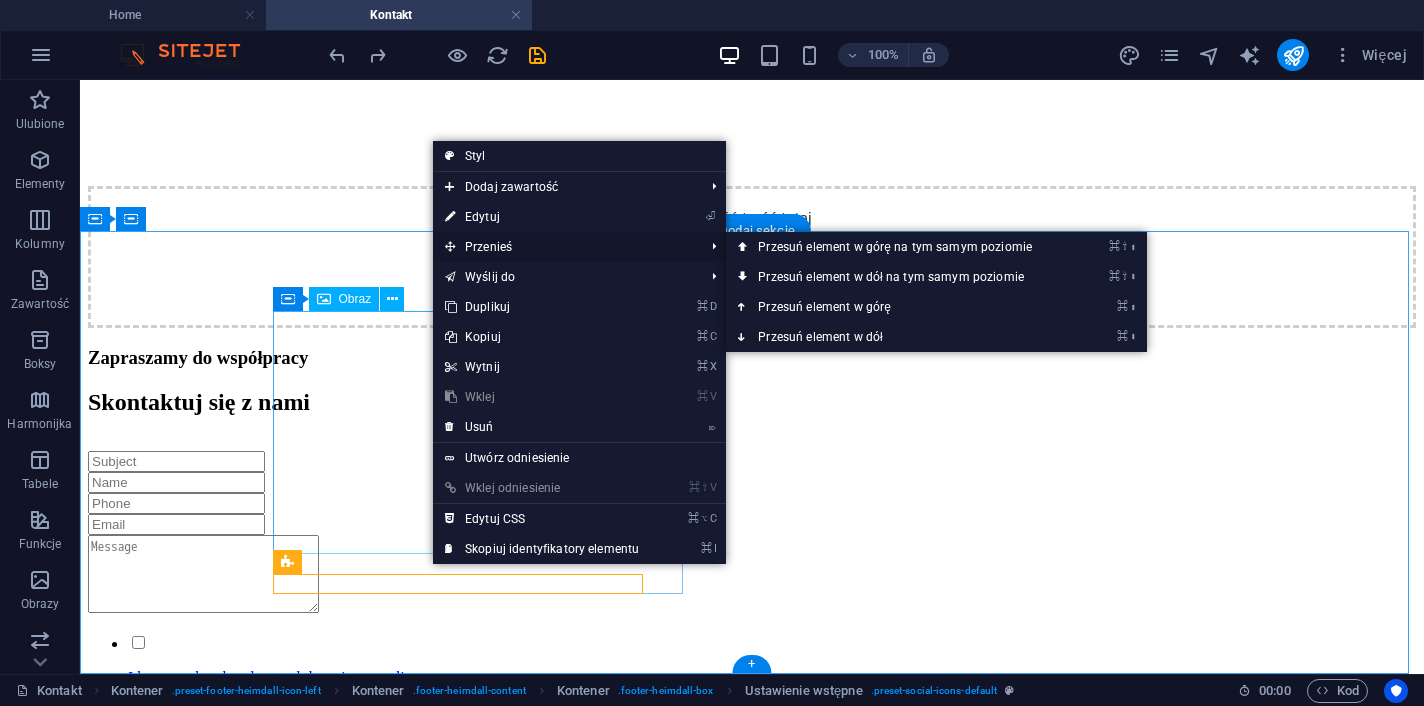 click on "Przenieś" at bounding box center (564, 247) 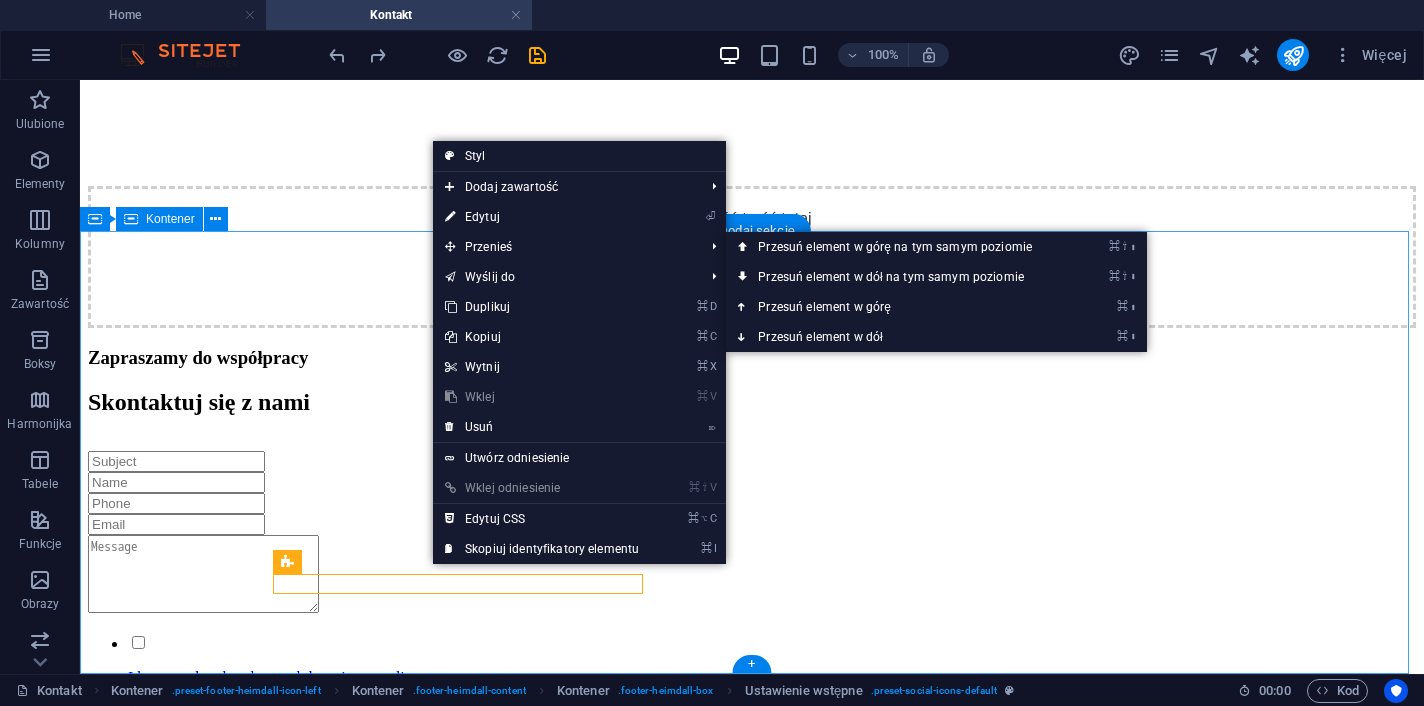 click on "Navigation Home News Notowania Analizy Praca Detail view Kontakt Contact [NUMBER] [STREET] [CITY], [STATE]   [POSTAL_CODE] Phone:  [PHONE] Mobil:  [EMAIL] Legal Notice  |  Privacy" at bounding box center [752, 4441] 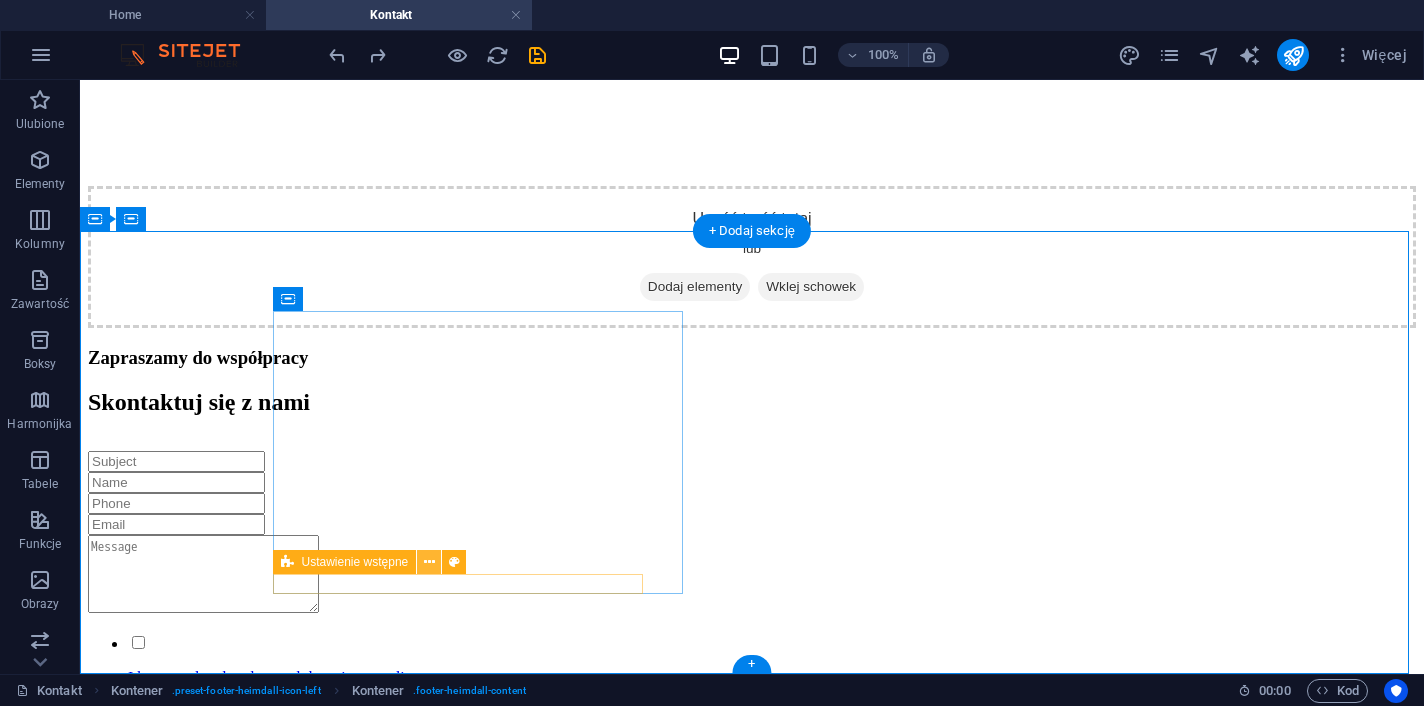 click at bounding box center [429, 562] 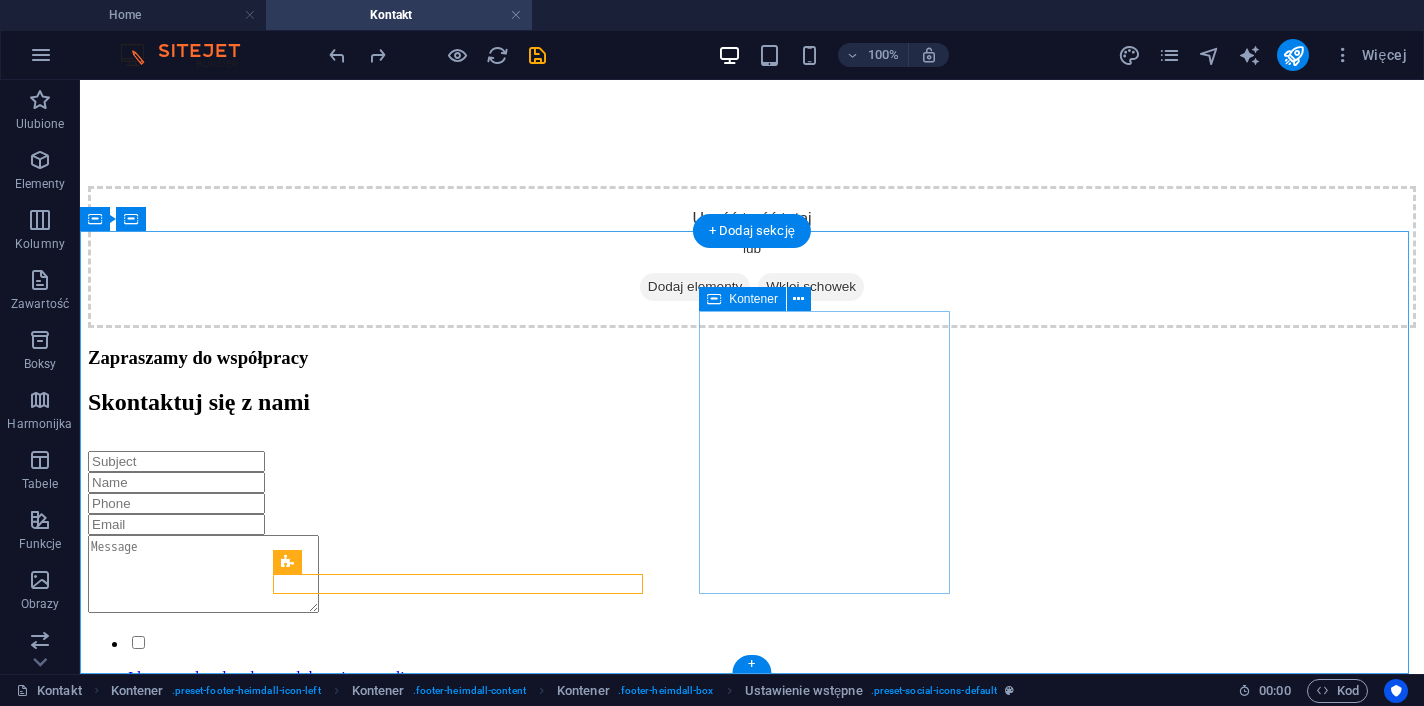 click on "Navigation Home News Notowania Analizy Praca Detail view Kontakt" at bounding box center [752, 7704] 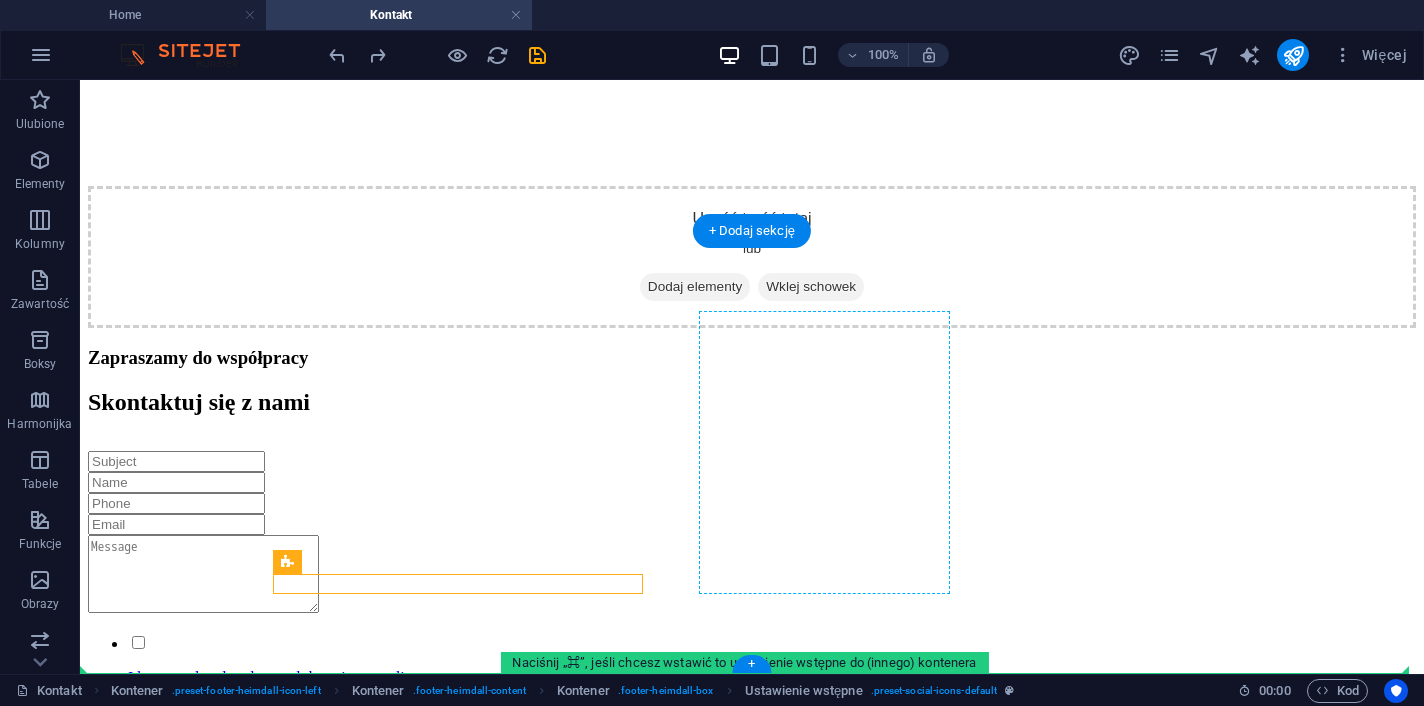 drag, startPoint x: 448, startPoint y: 648, endPoint x: 792, endPoint y: 470, distance: 387.32416 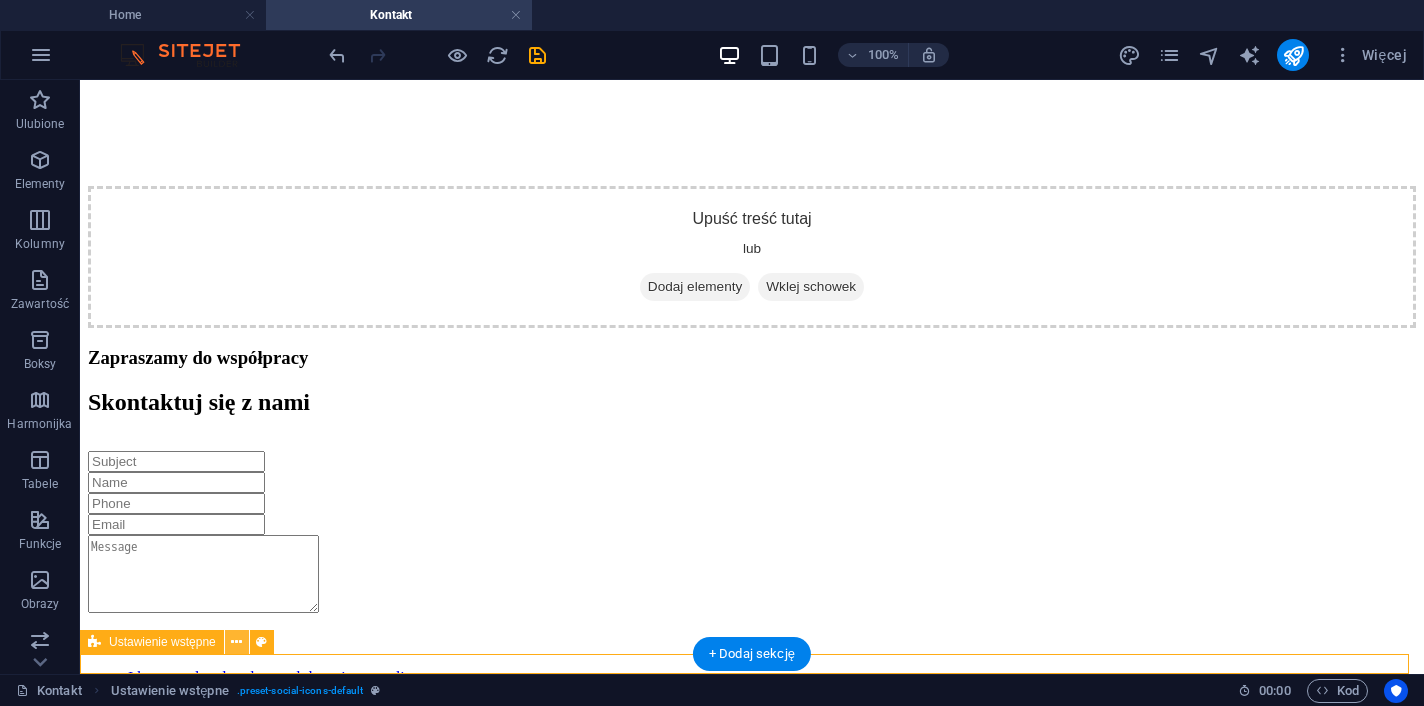 click at bounding box center [236, 642] 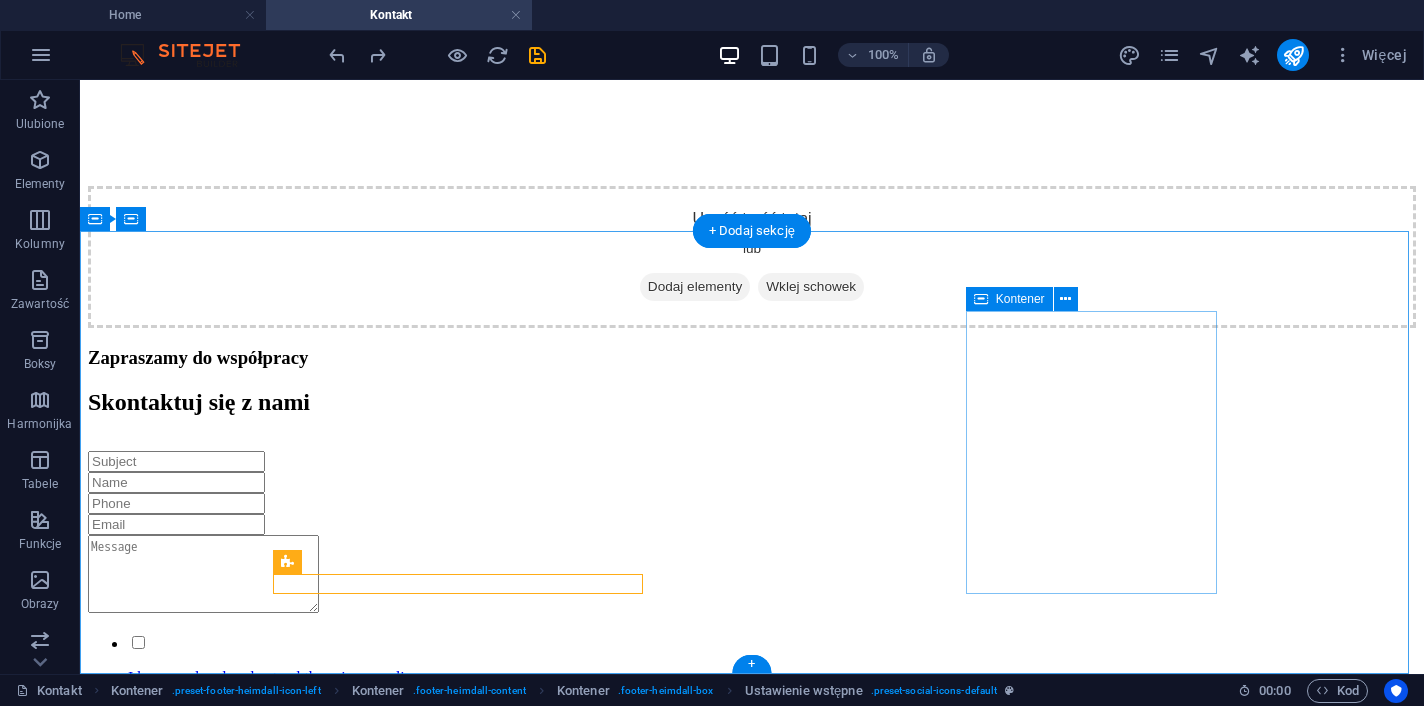 click on "Contact [NUMBER] [STREET] [CITY], [STATE]   [POSTAL_CODE] Phone:  [PHONE] Mobil:  [EMAIL]" at bounding box center [752, 7947] 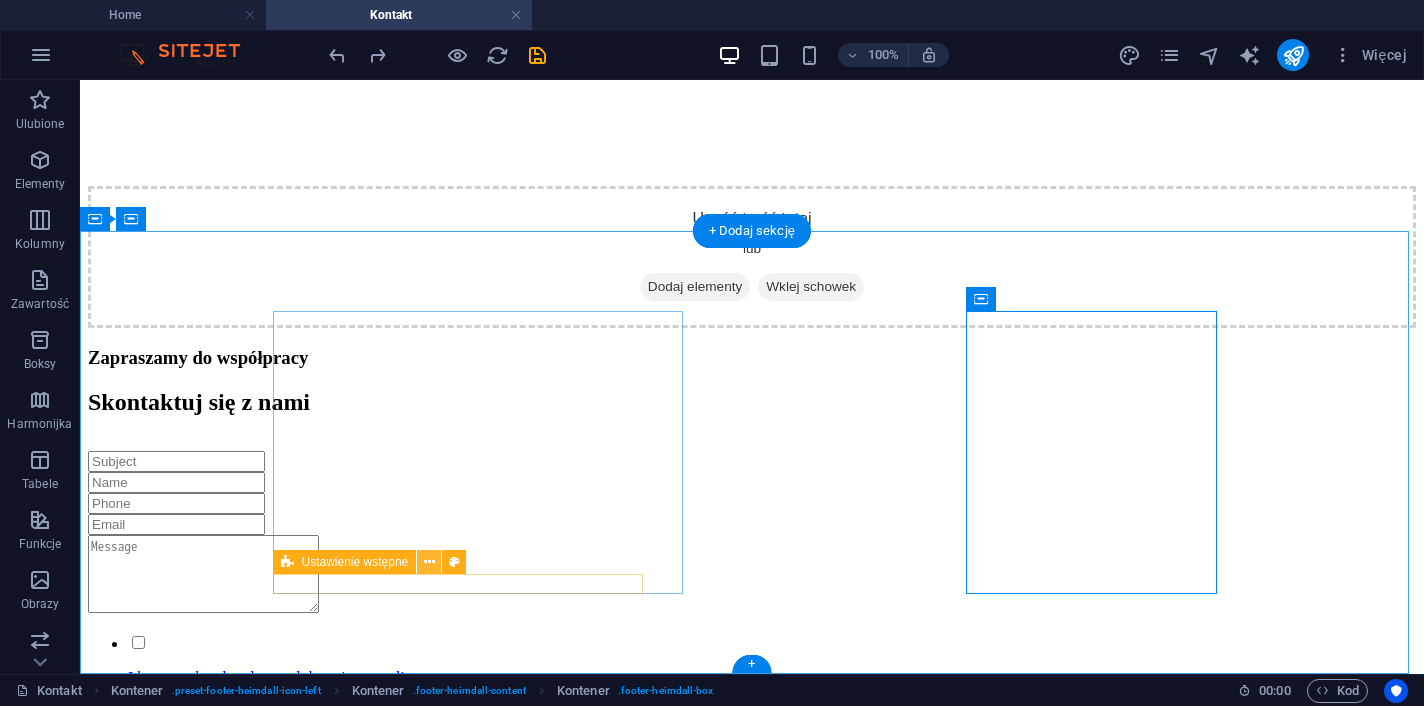 click at bounding box center [429, 562] 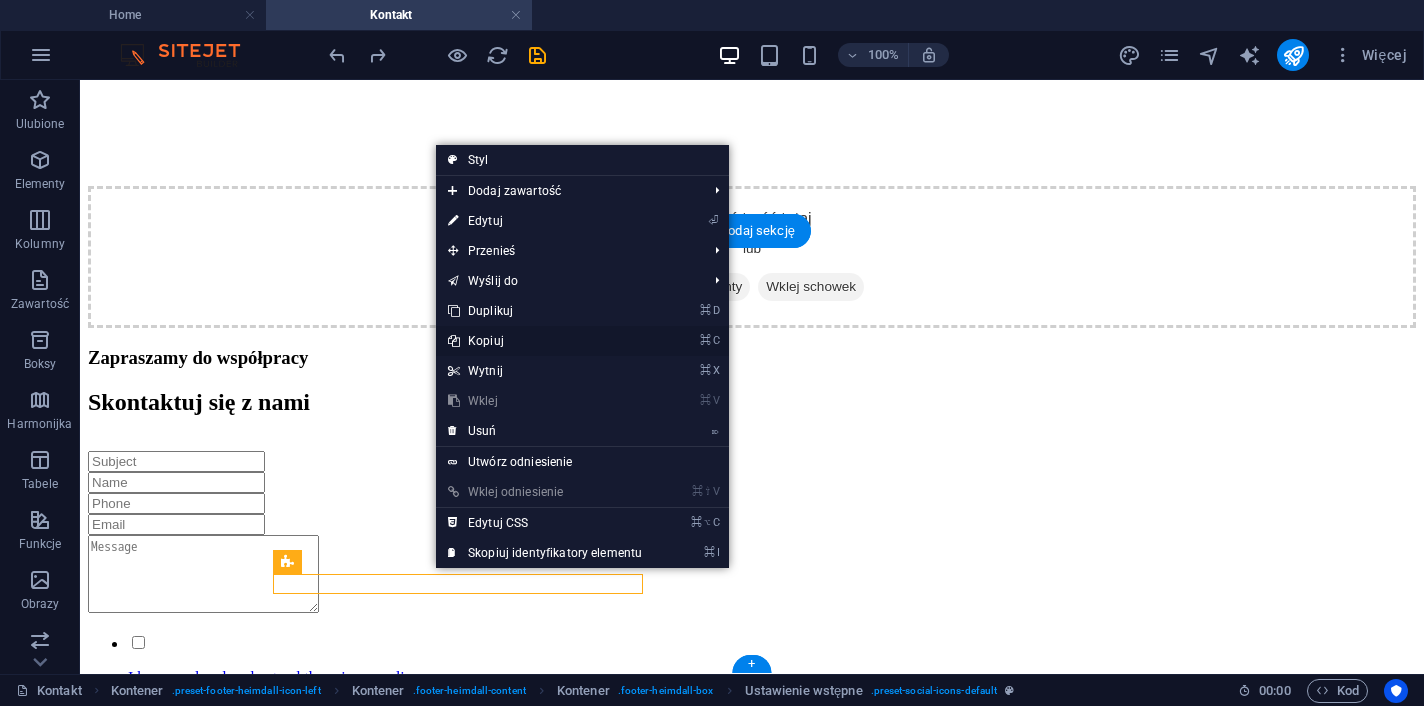 click on "⌘ C  Kopiuj" at bounding box center (545, 341) 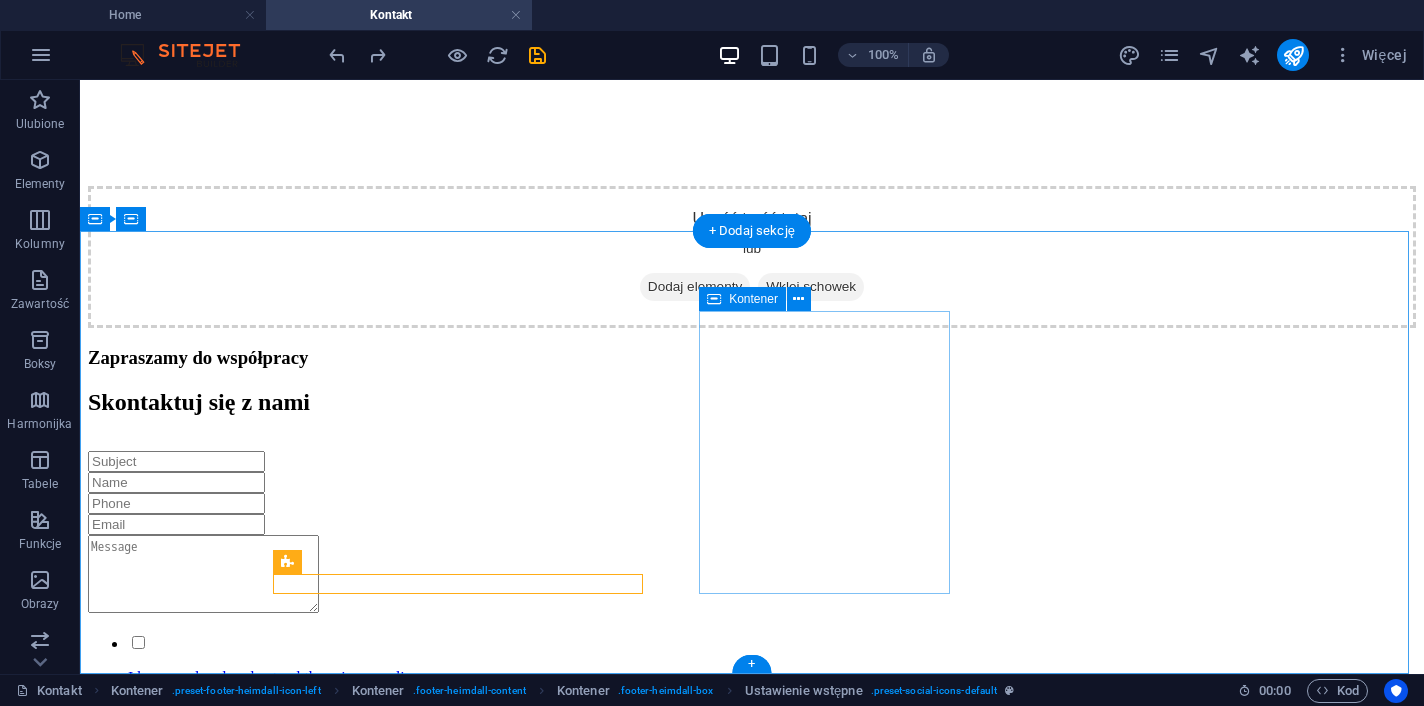 click on "Navigation Home News Notowania Analizy Praca Detail view Kontakt" at bounding box center [752, 7704] 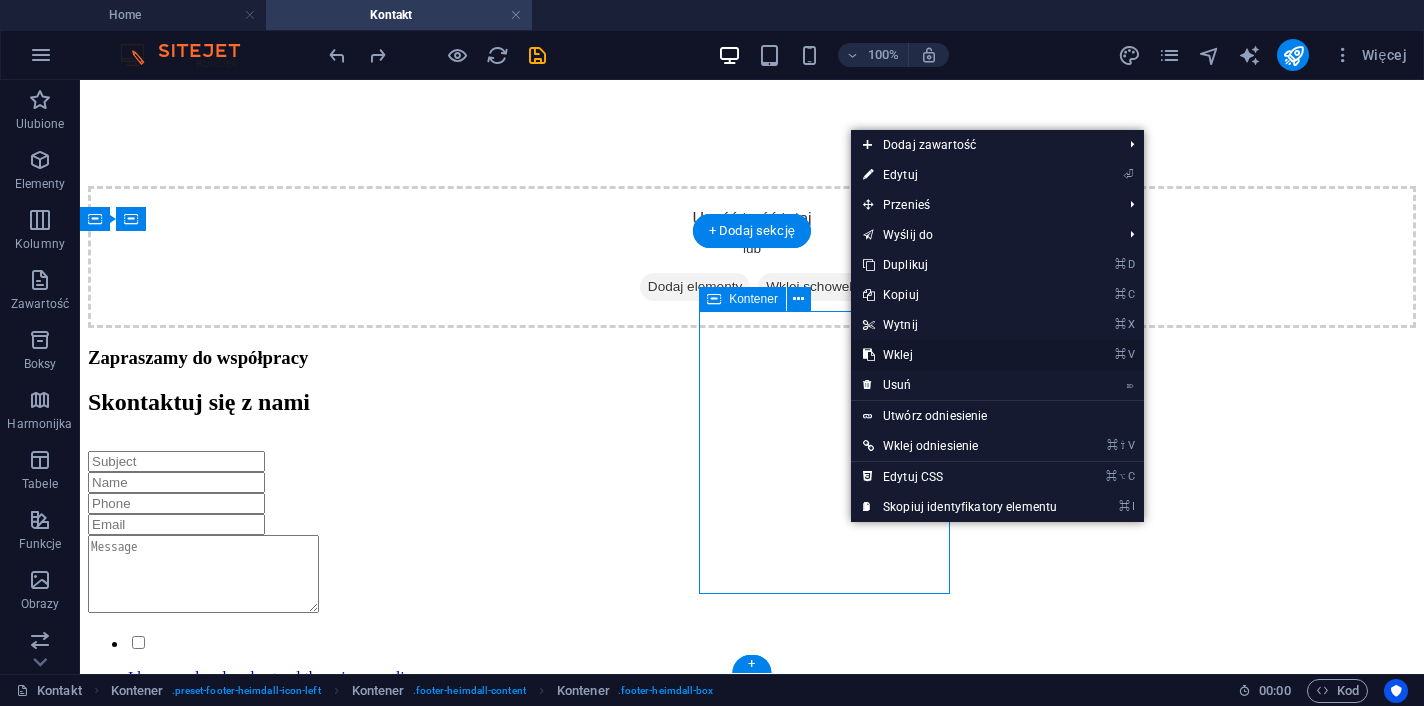 click on "⌘ V  Wklej" at bounding box center (960, 355) 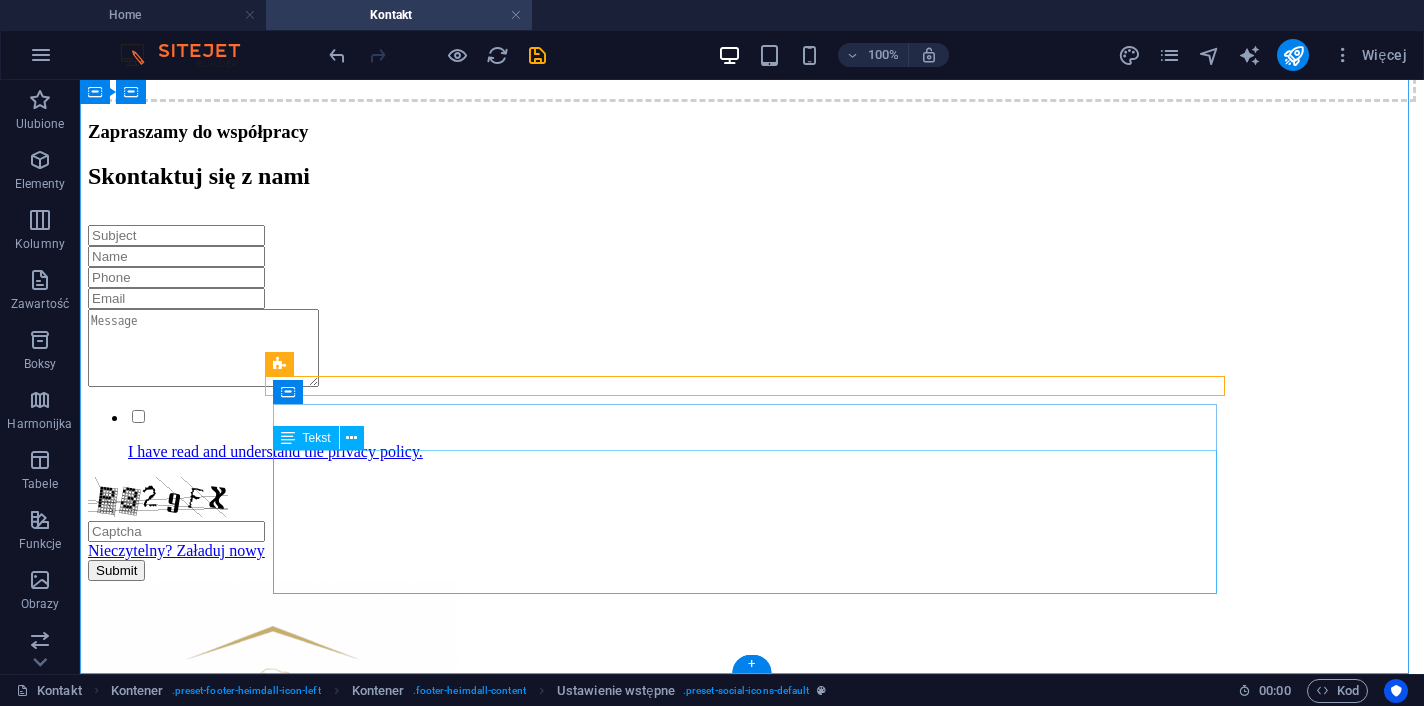 scroll, scrollTop: 941, scrollLeft: 0, axis: vertical 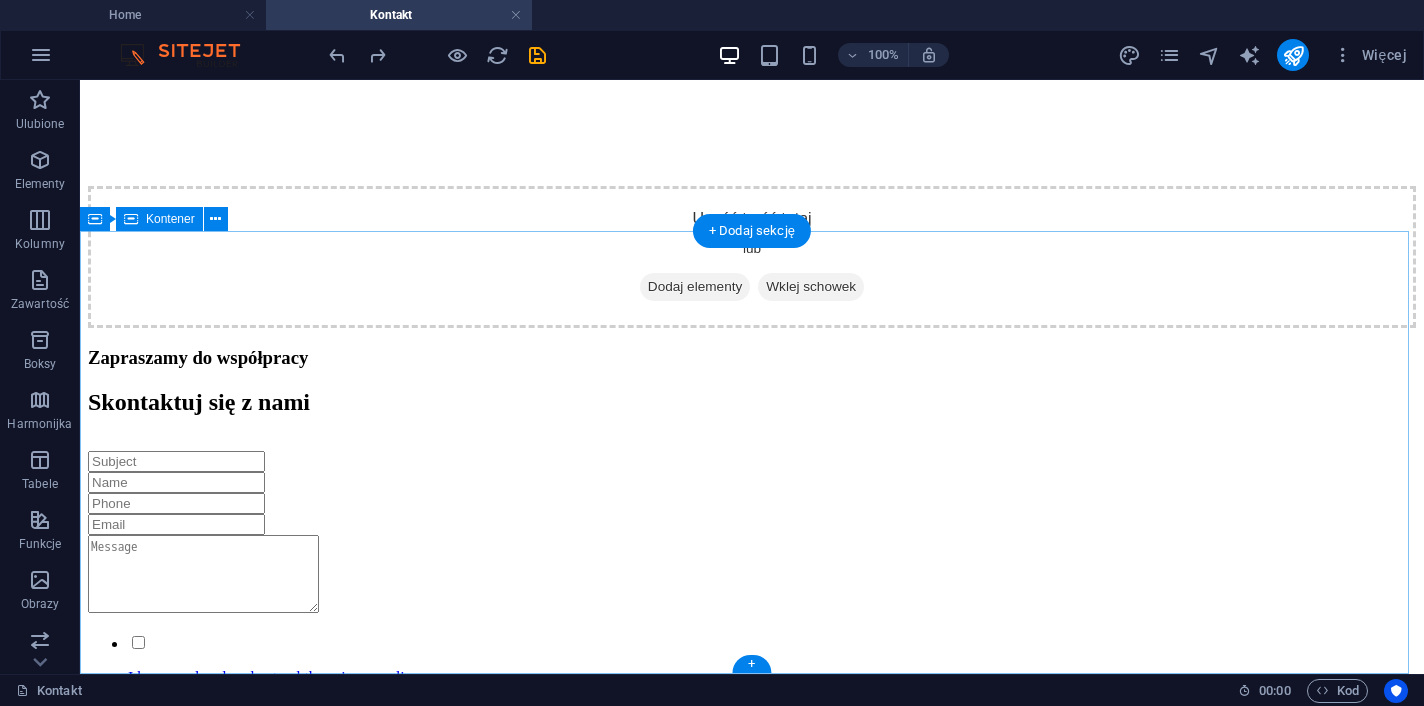 click on "Navigation Home News Notowania Analizy Praca Detail view Kontakt Contact [NUMBER] [STREET] [CITY], [STATE]   [POSTAL_CODE] Phone:  [PHONE] Mobil:  [EMAIL] Legal Notice  |  Privacy" at bounding box center [752, 4441] 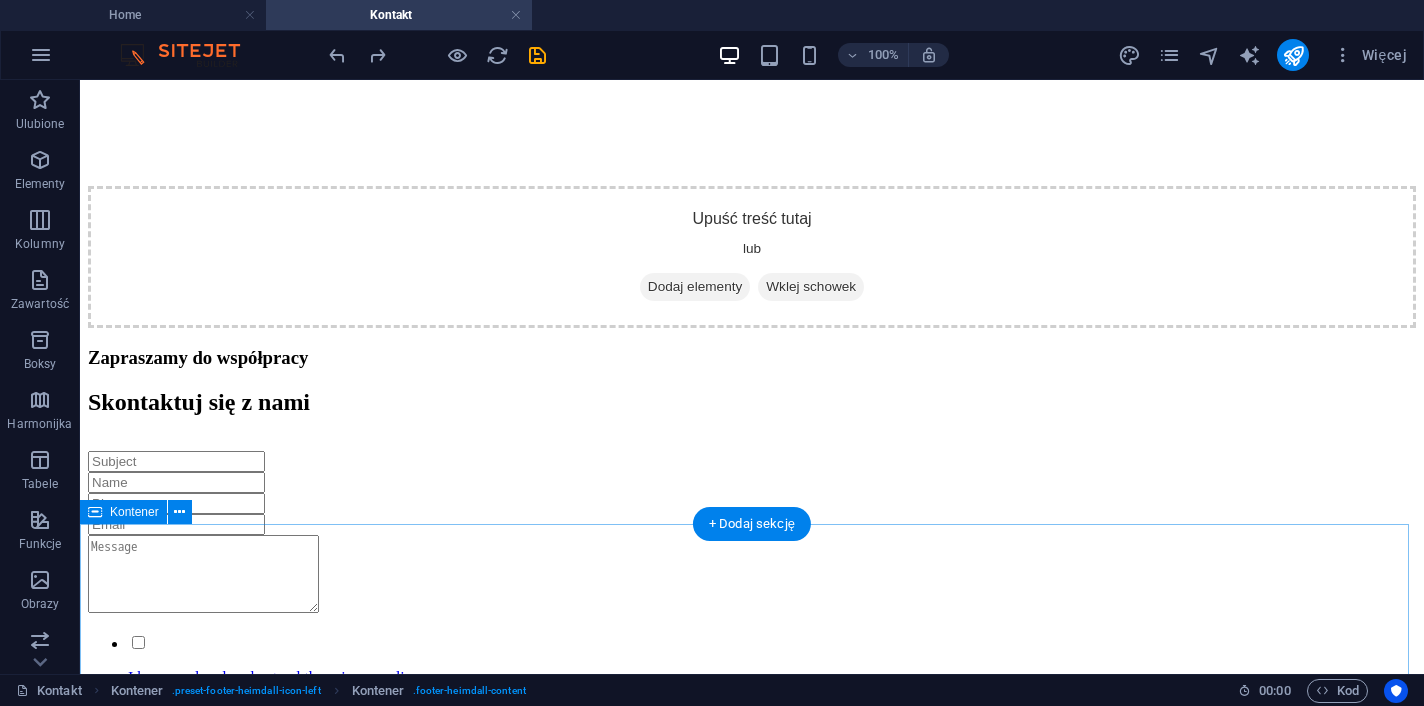 scroll, scrollTop: 0, scrollLeft: 0, axis: both 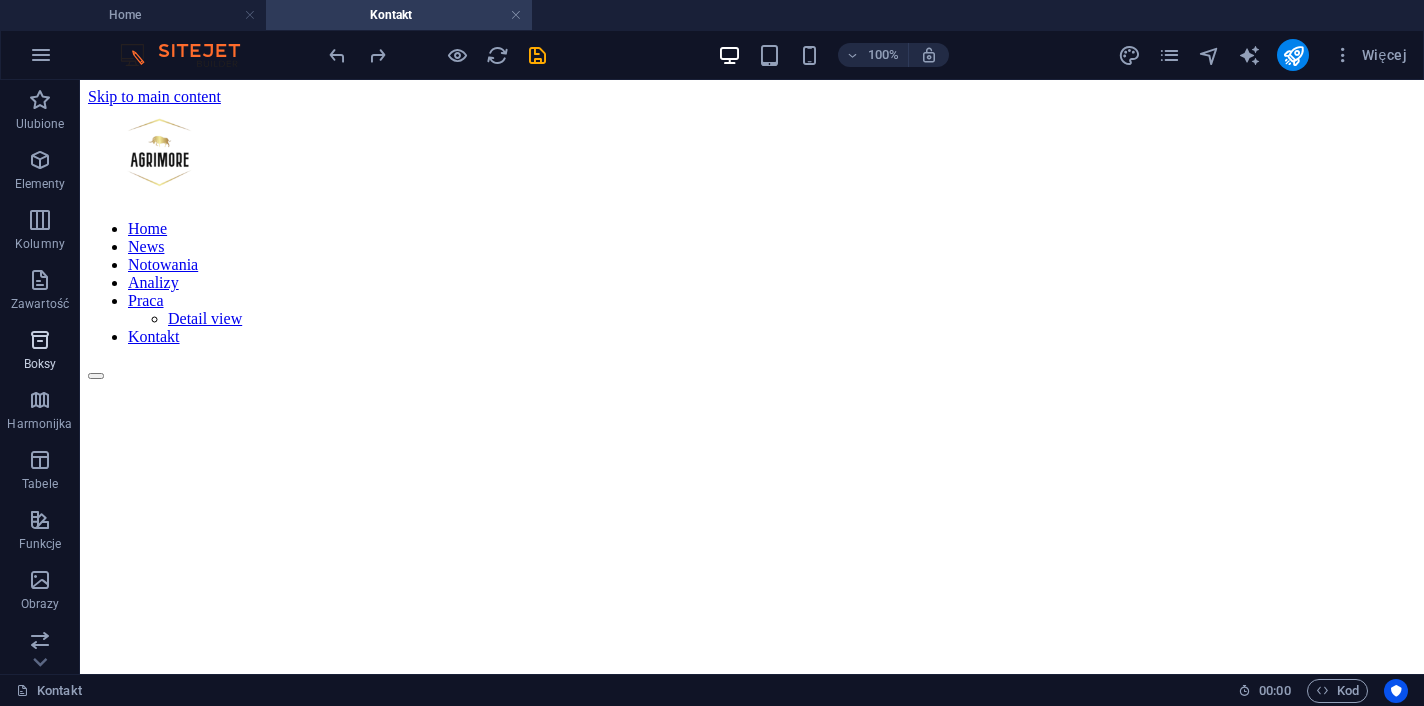 click on "Boksy" at bounding box center (40, 352) 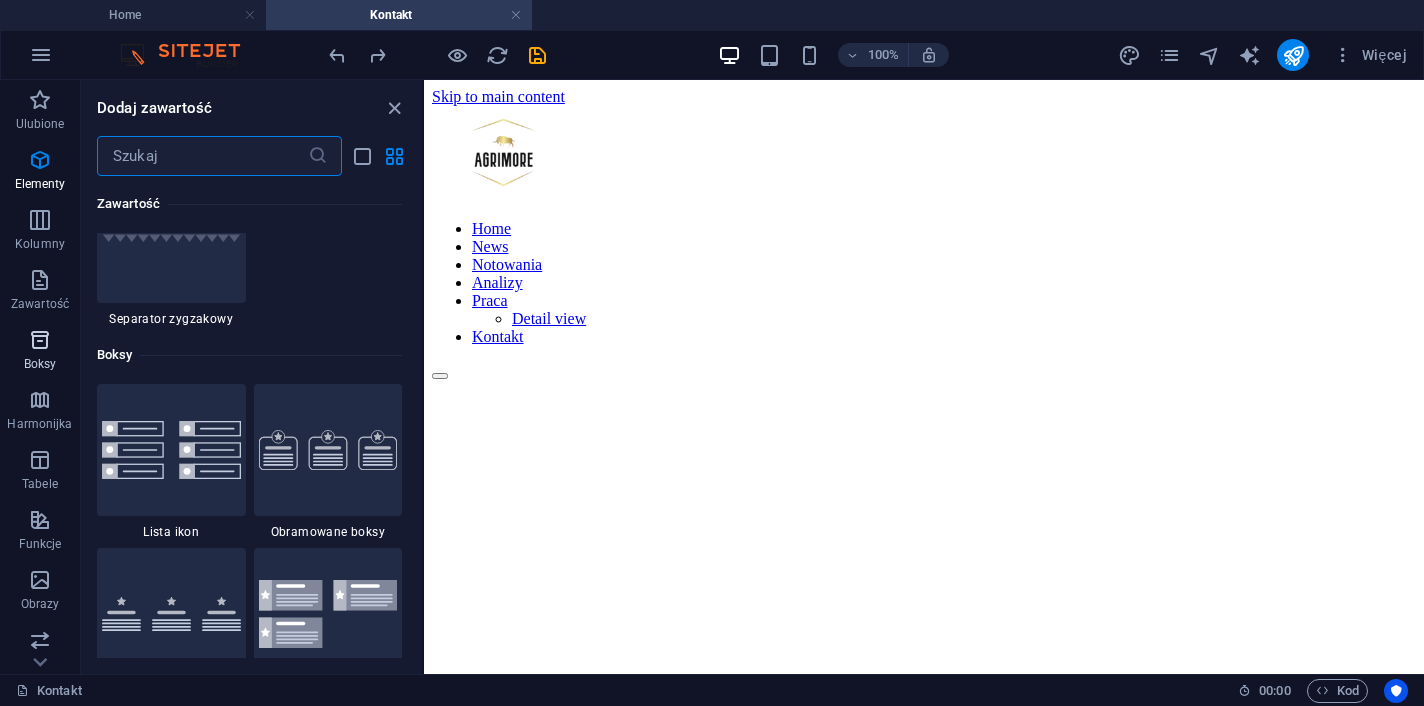 scroll, scrollTop: 5516, scrollLeft: 0, axis: vertical 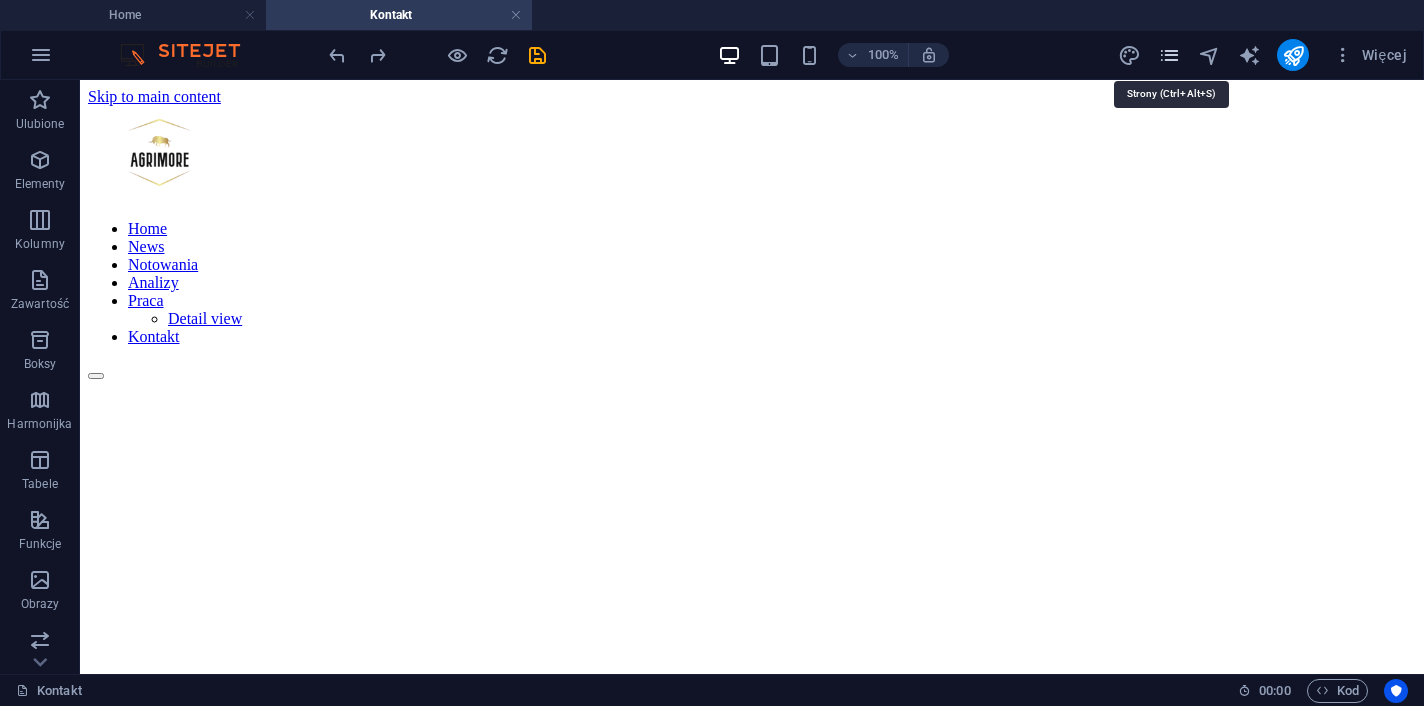 click at bounding box center (1169, 55) 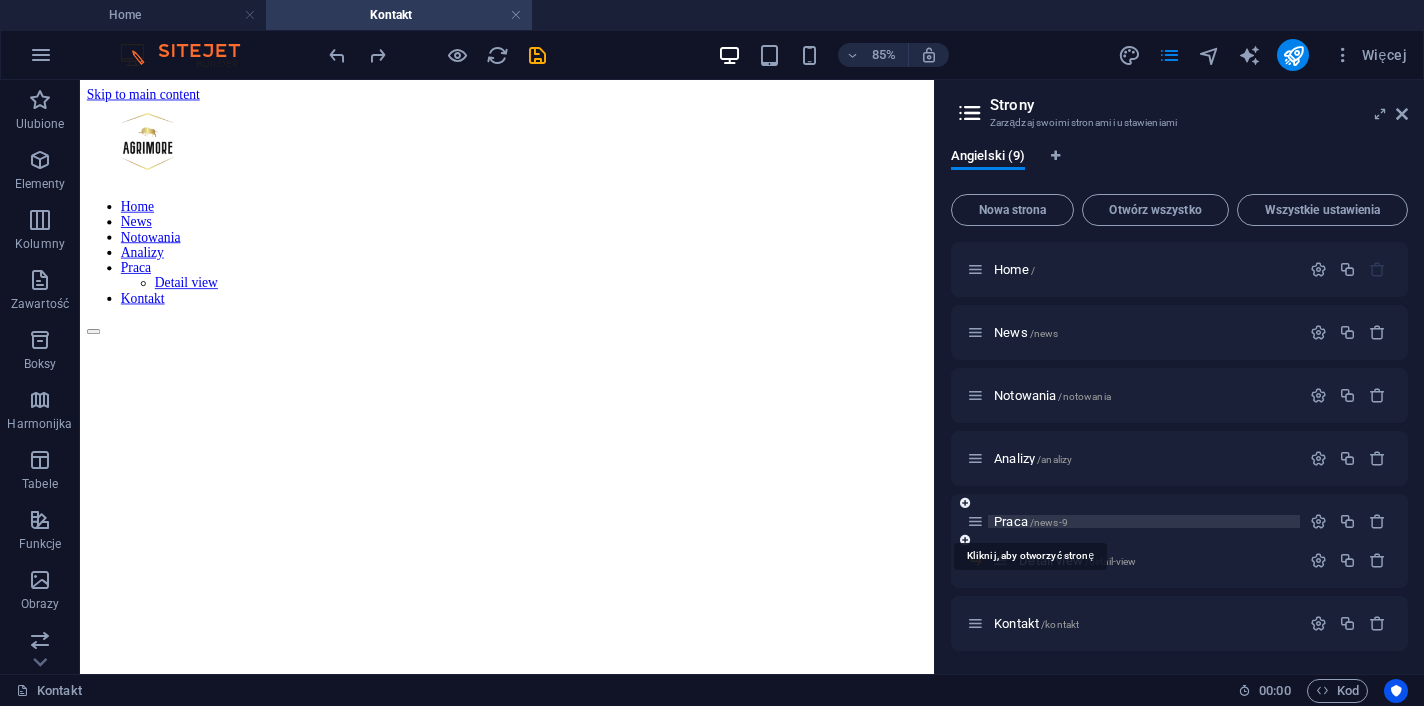 click on "Praca /news-9" at bounding box center (1031, 521) 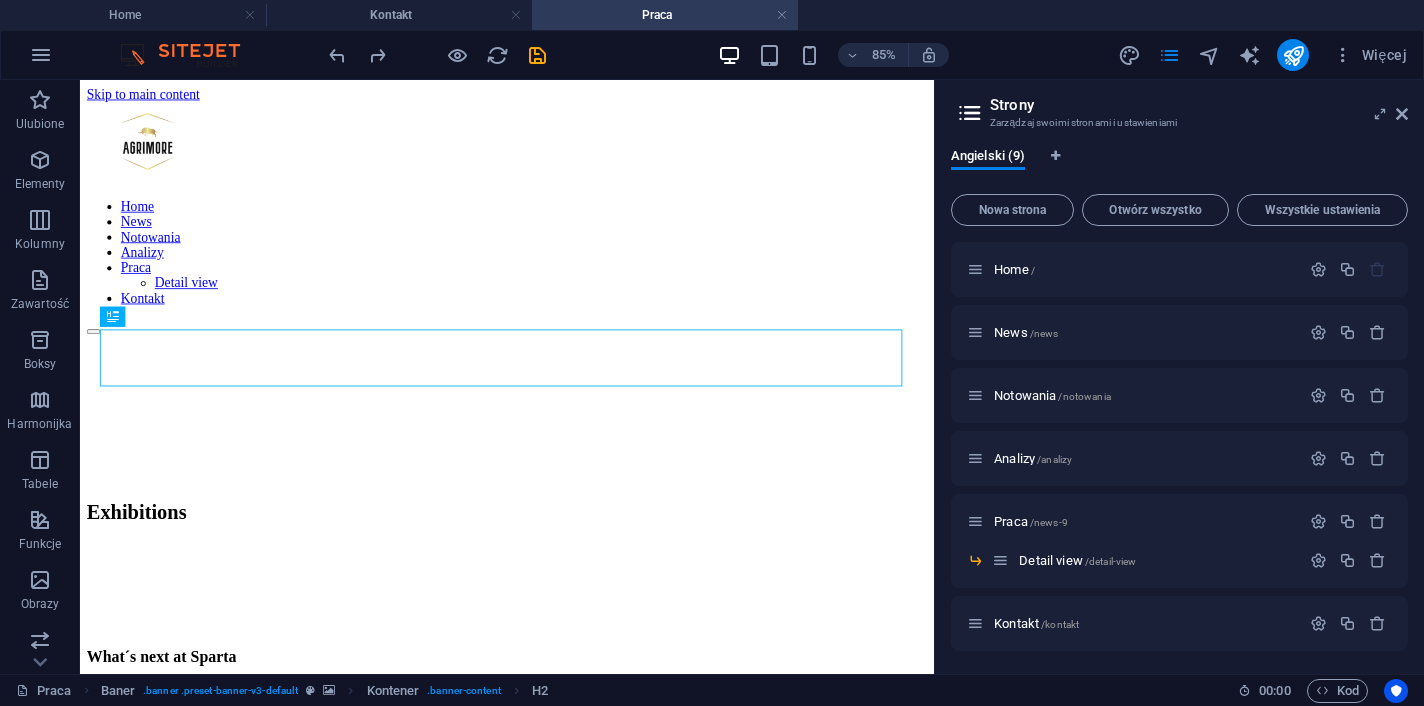 scroll, scrollTop: 0, scrollLeft: 0, axis: both 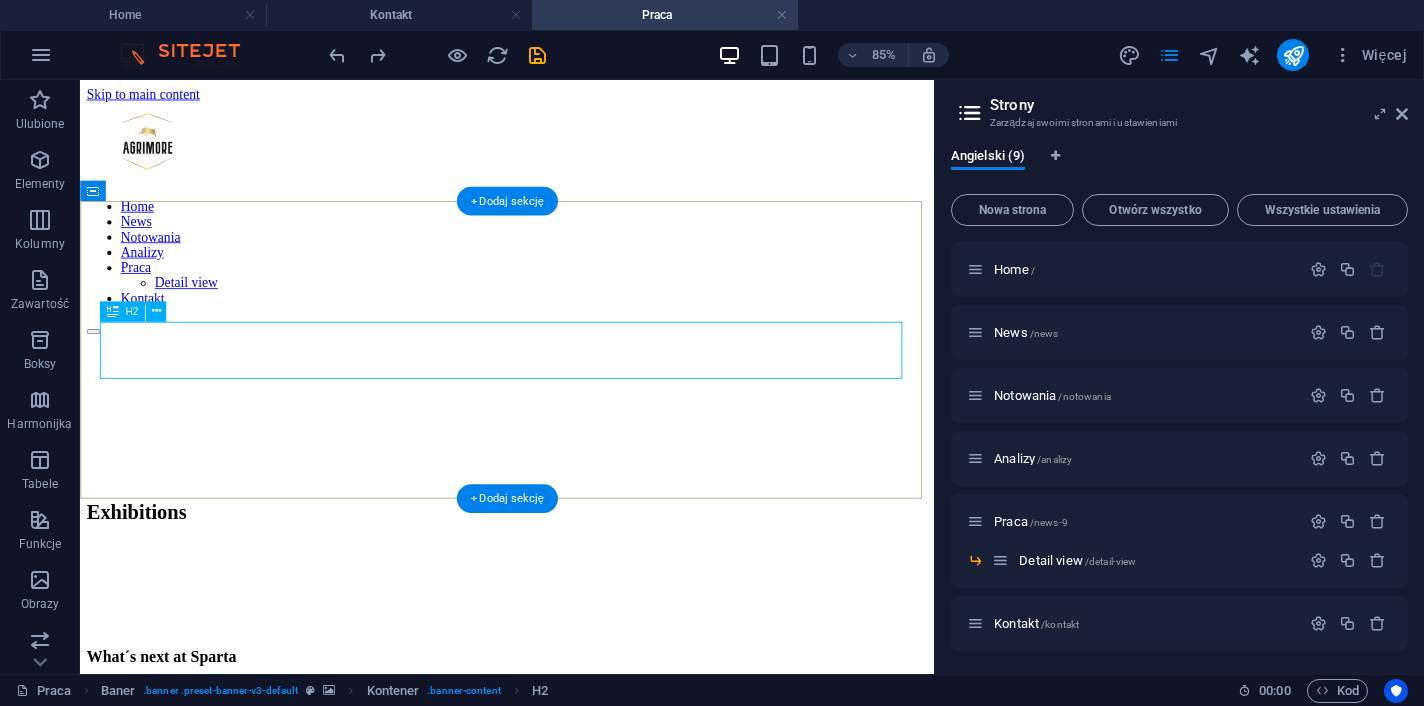 click on "Exhibitions" at bounding box center [582, 589] 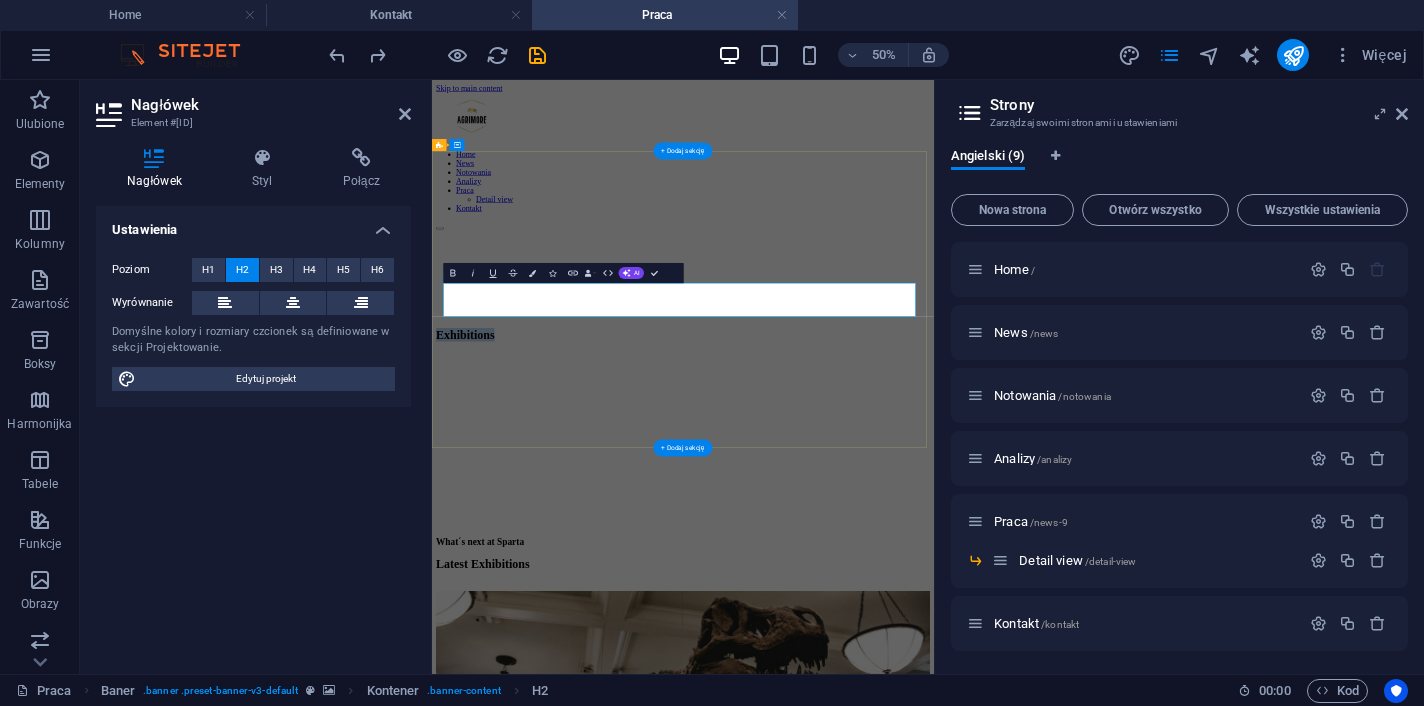 type 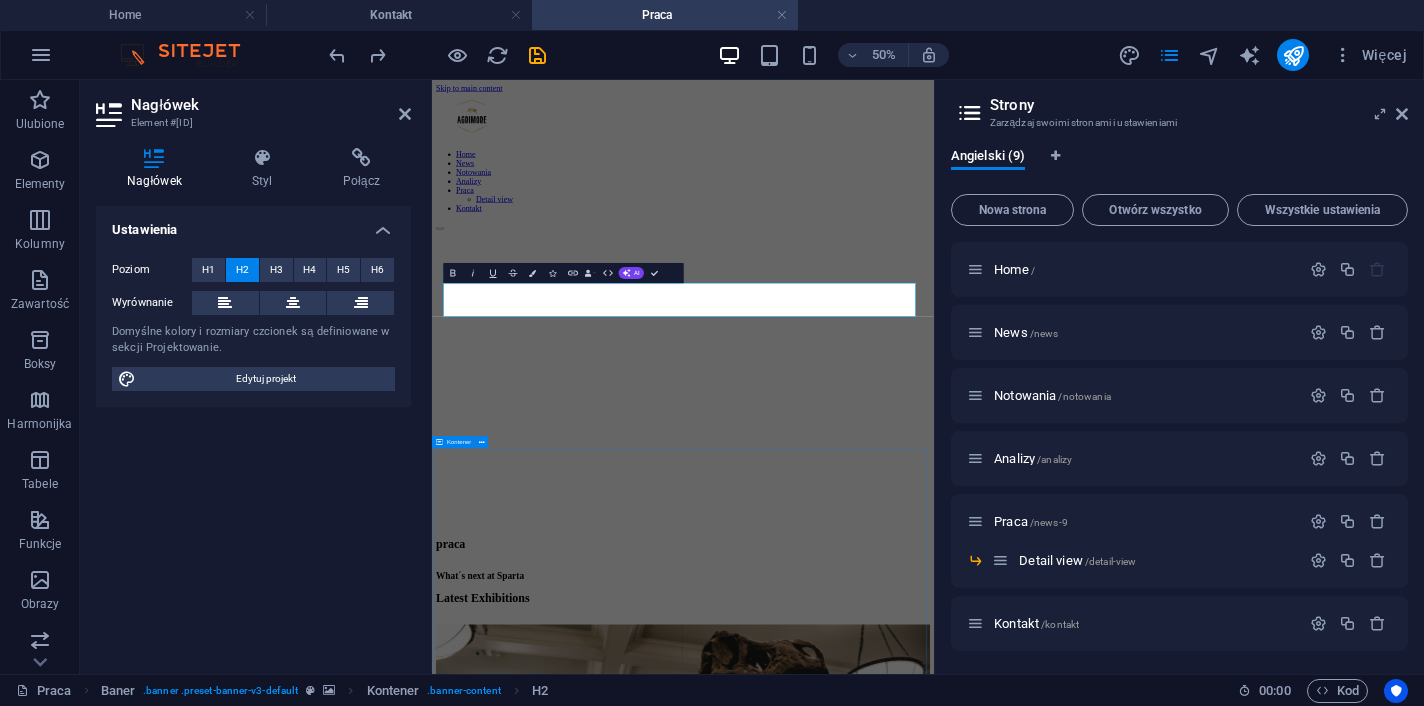 click on "What´s next at Sparta Latest Exhibitions Dinosaurs 16. September 2019 [PERSON] 09. November 2019 Egypt Exhibition 20. December 2019 The Legends 22. January 2020 Epic statues 08. February 2020 Monuments 14. April 2020" at bounding box center (934, 2441) 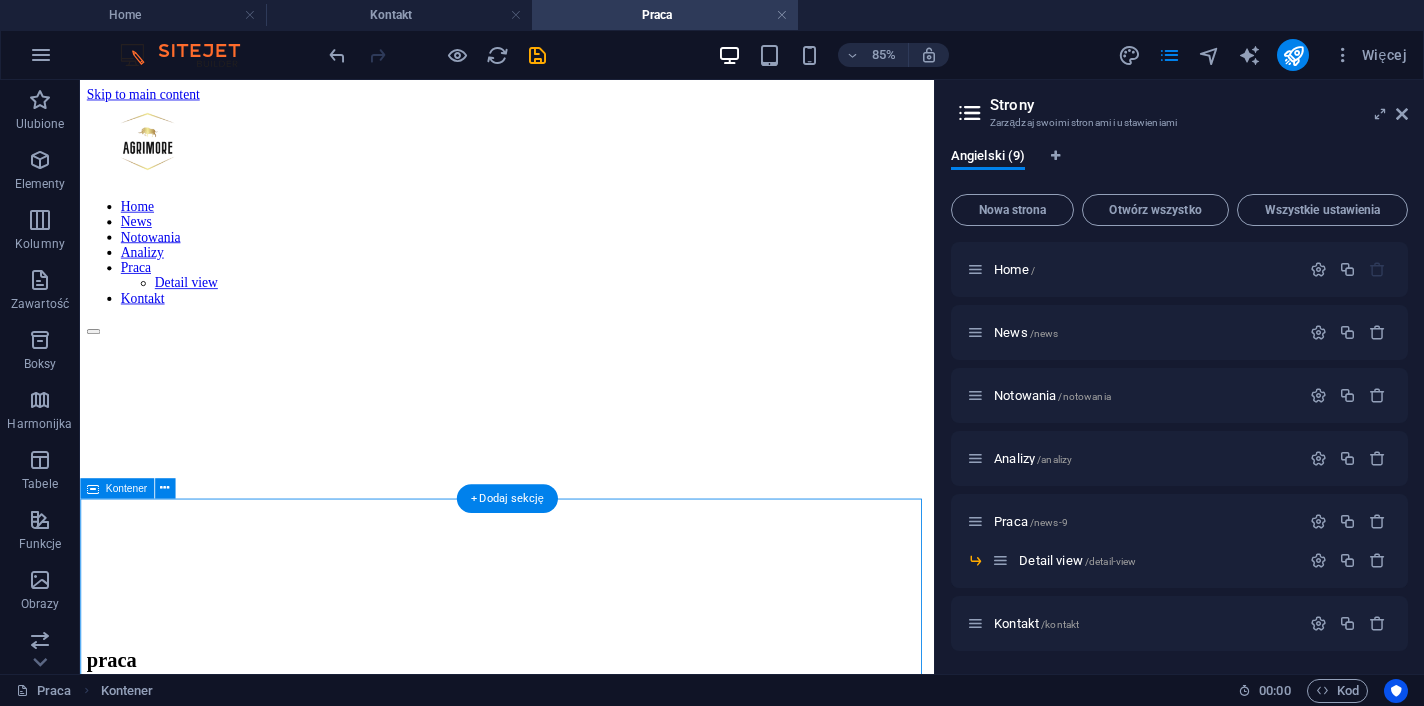 scroll, scrollTop: 146, scrollLeft: 0, axis: vertical 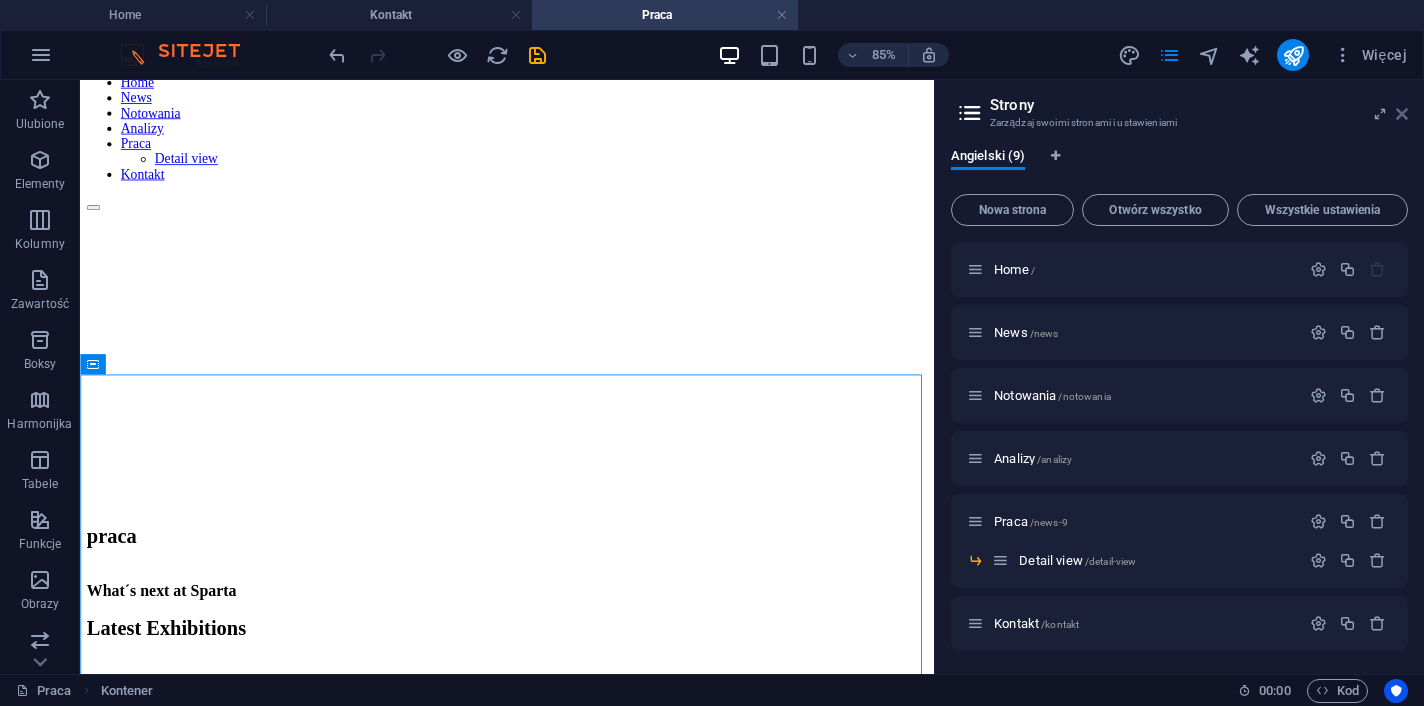drag, startPoint x: 1405, startPoint y: 114, endPoint x: 1325, endPoint y: 34, distance: 113.137085 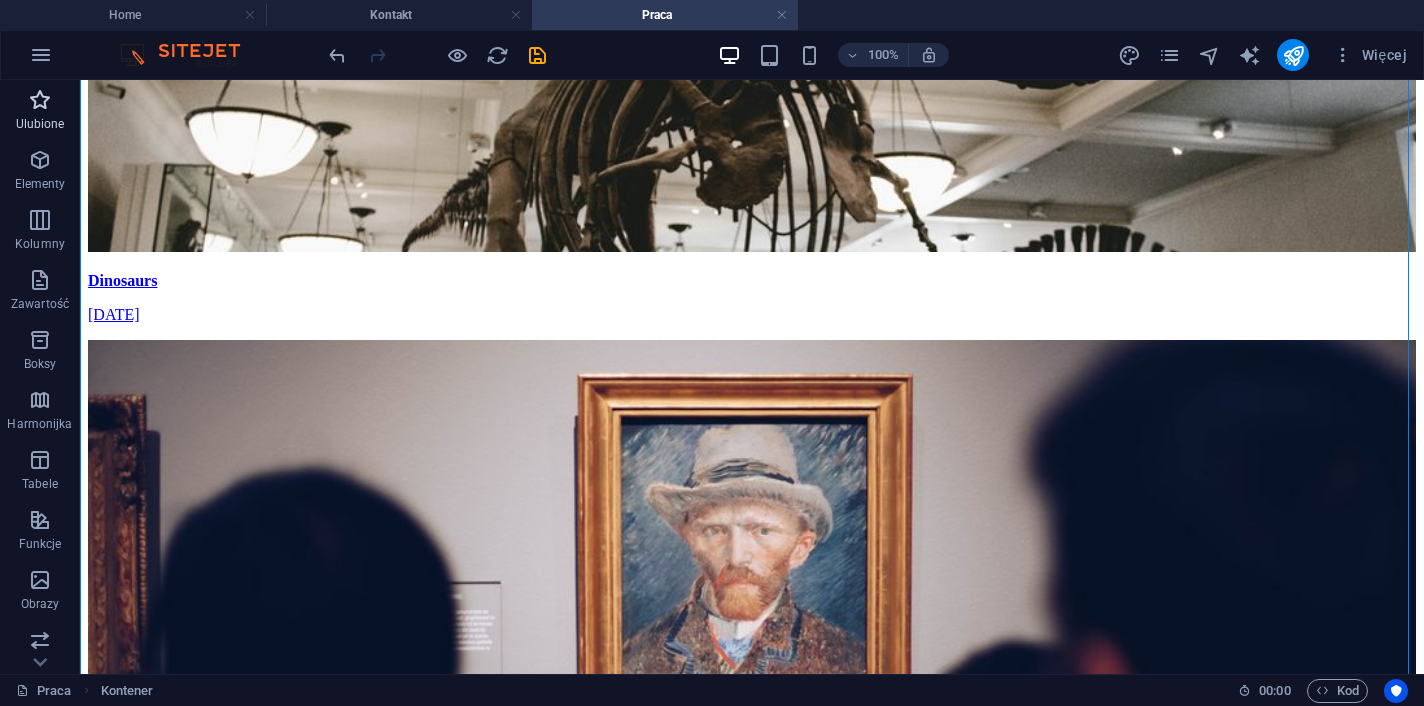 scroll, scrollTop: 1544, scrollLeft: 0, axis: vertical 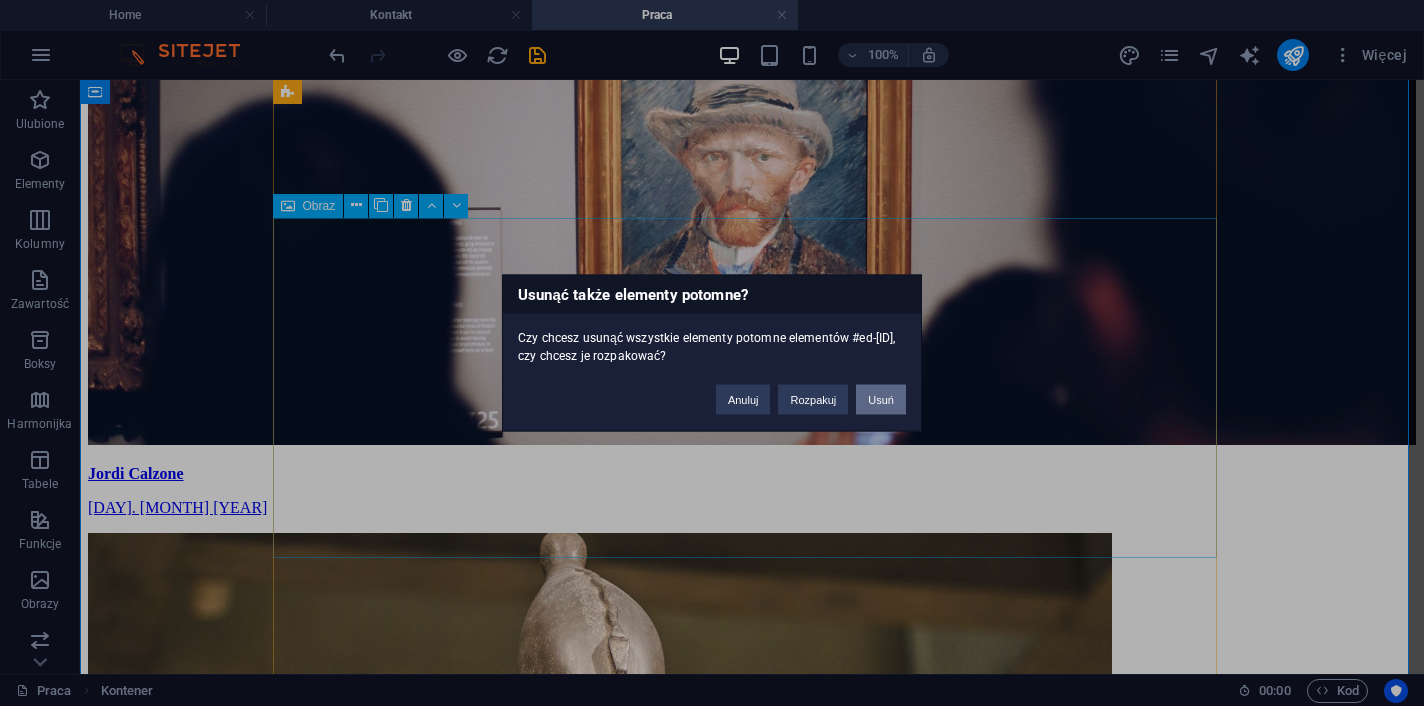 type 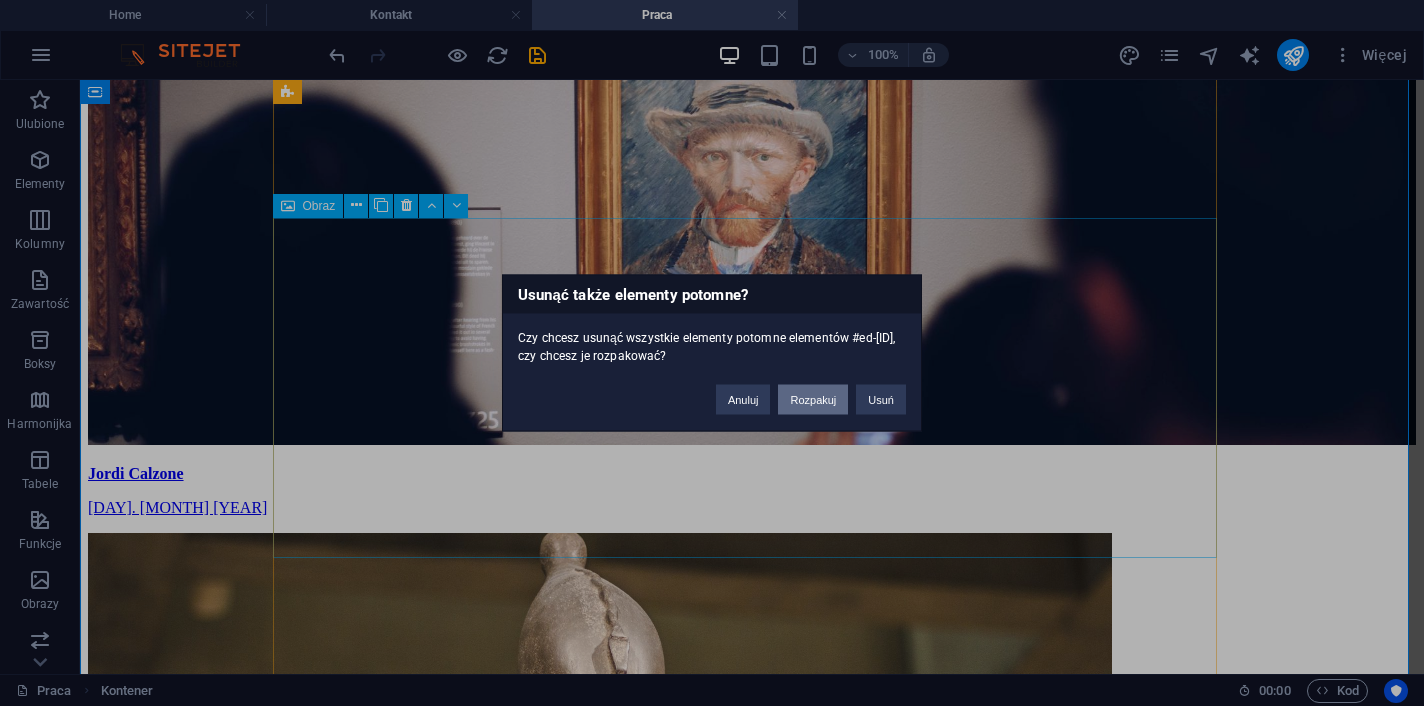 click on "Rozpakuj" at bounding box center [813, 400] 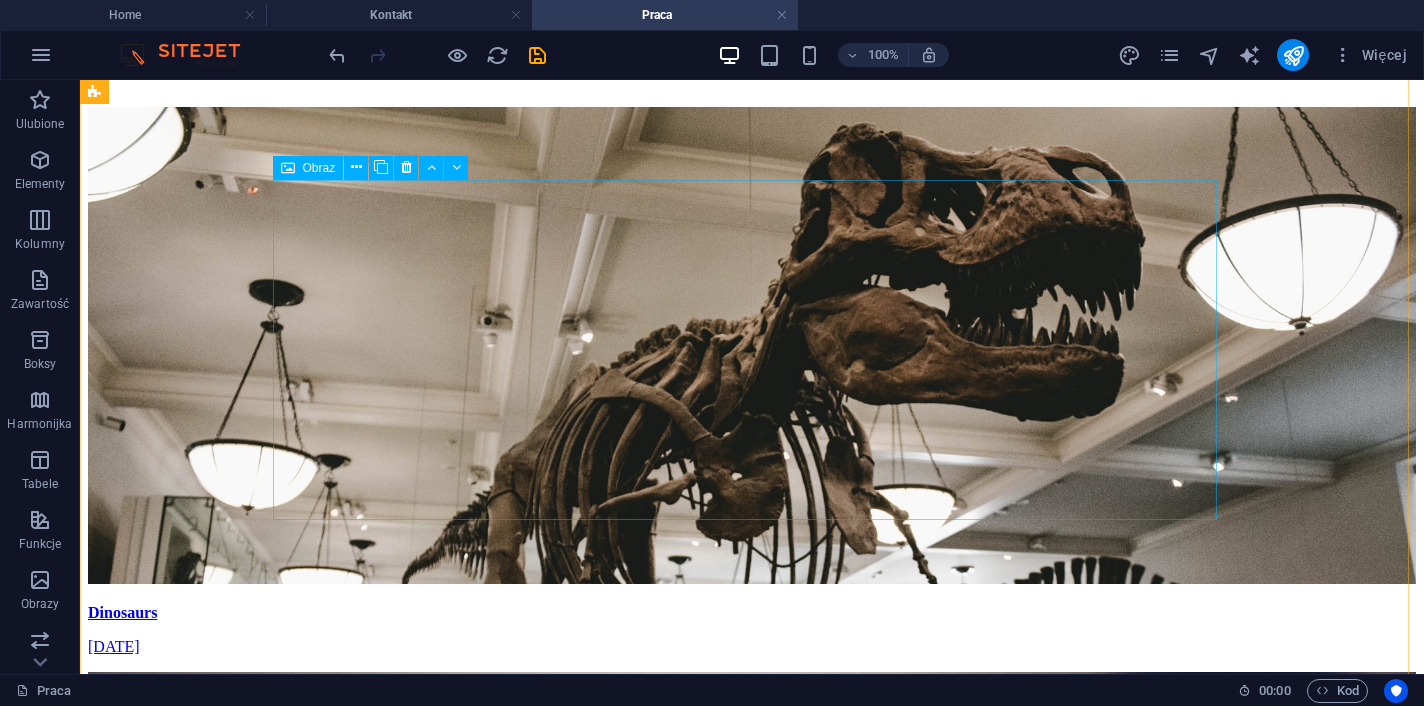 scroll, scrollTop: 985, scrollLeft: 0, axis: vertical 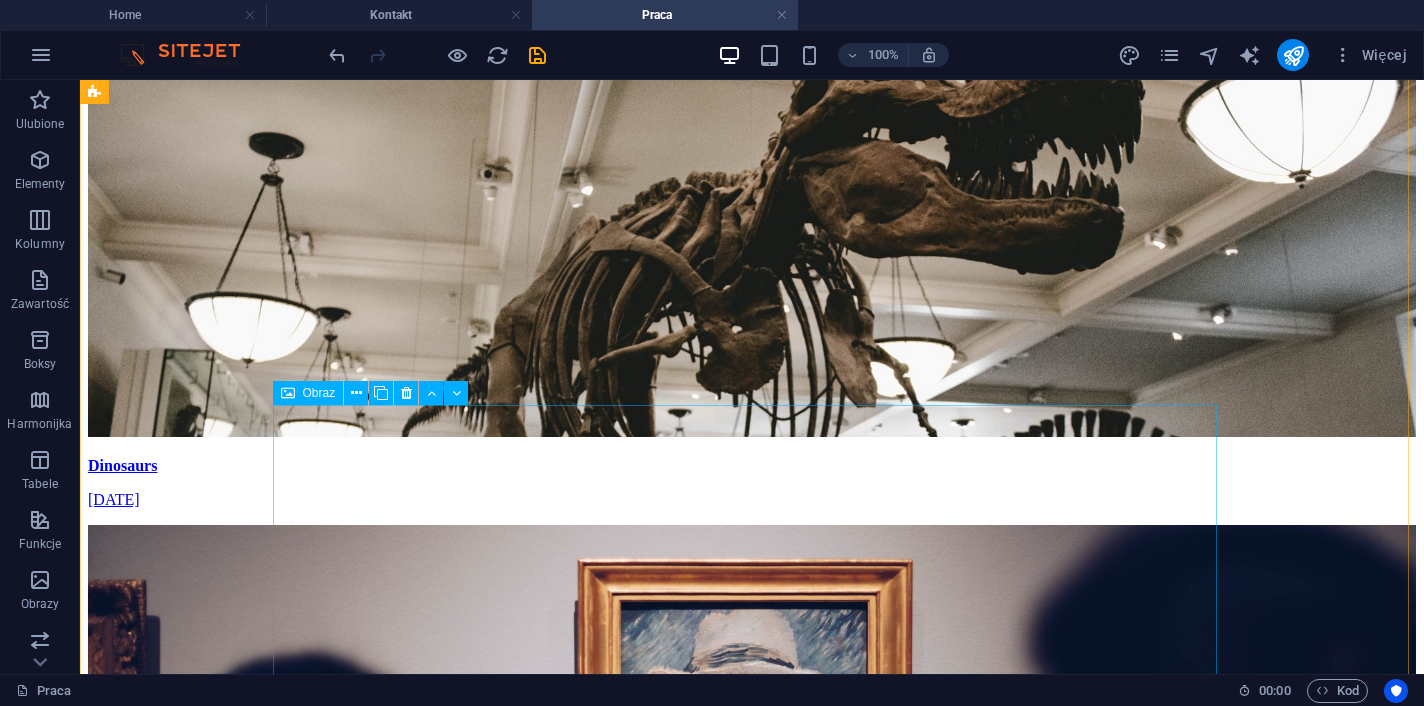 click on "Egypt Exhibition [DATE]" at bounding box center [752, 1312] 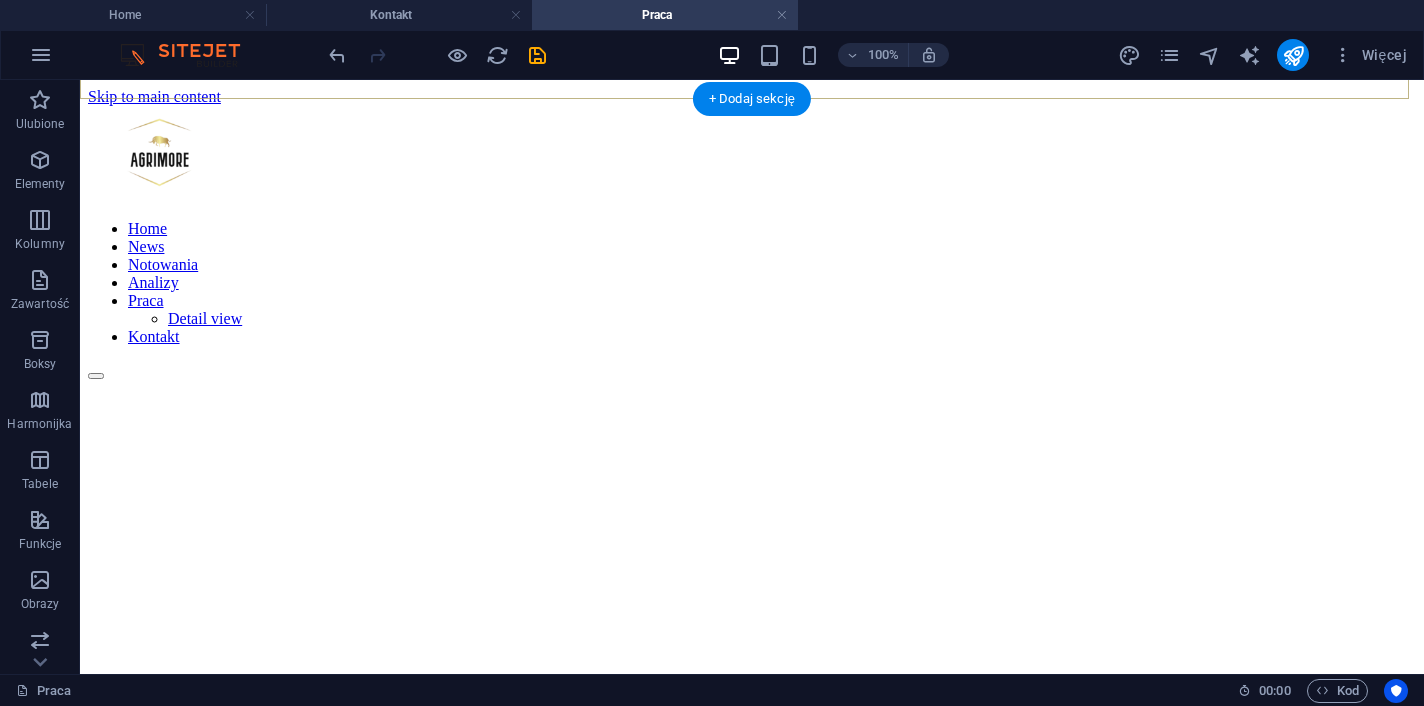 scroll, scrollTop: 420, scrollLeft: 0, axis: vertical 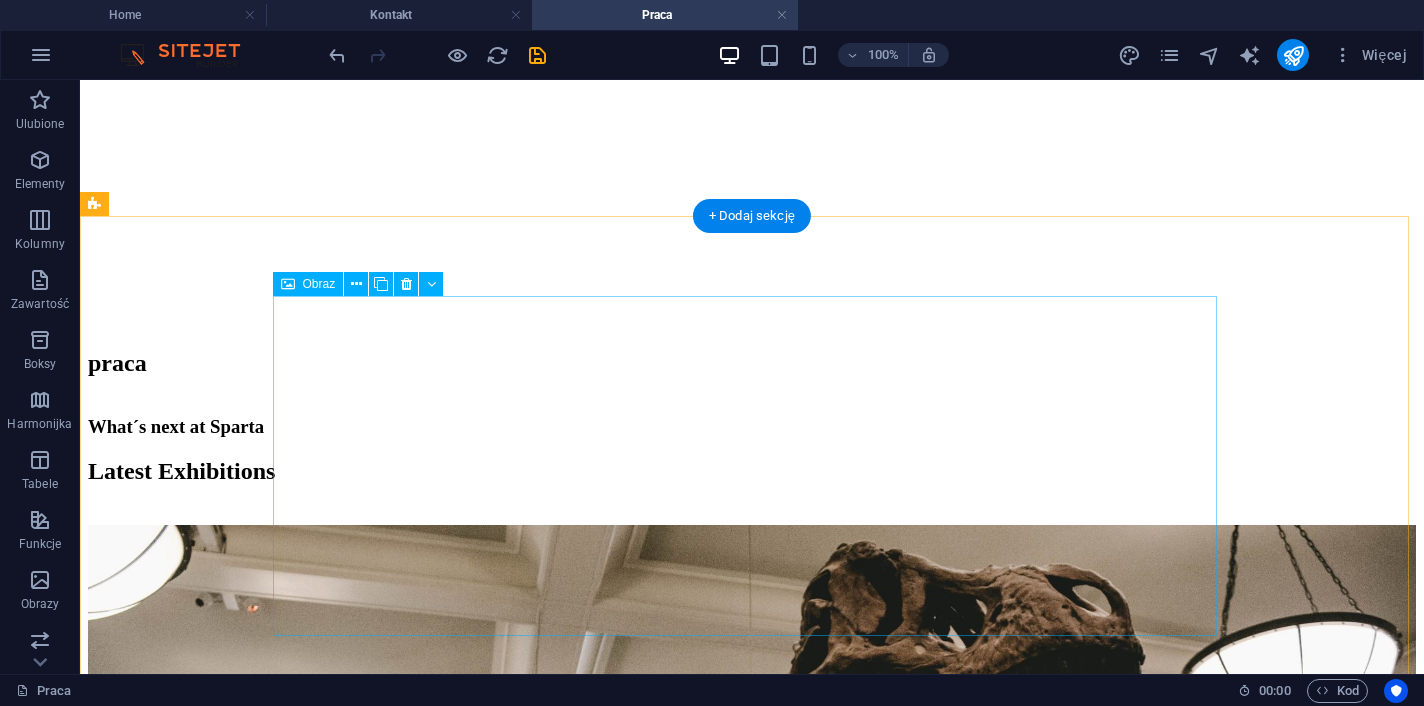 click on "Dinosaurs [DATE]" at bounding box center (752, 800) 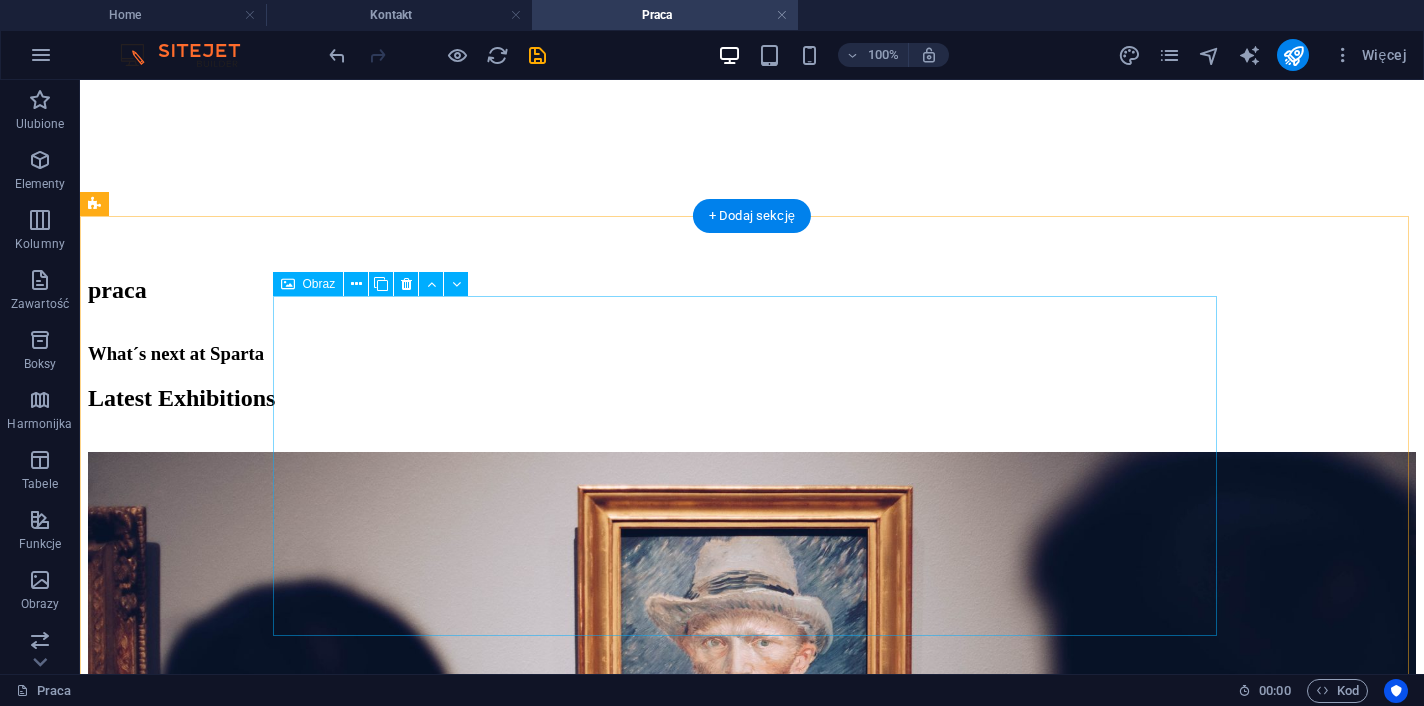 click on "[PERSON] 09. November 2019" at bounding box center (752, 727) 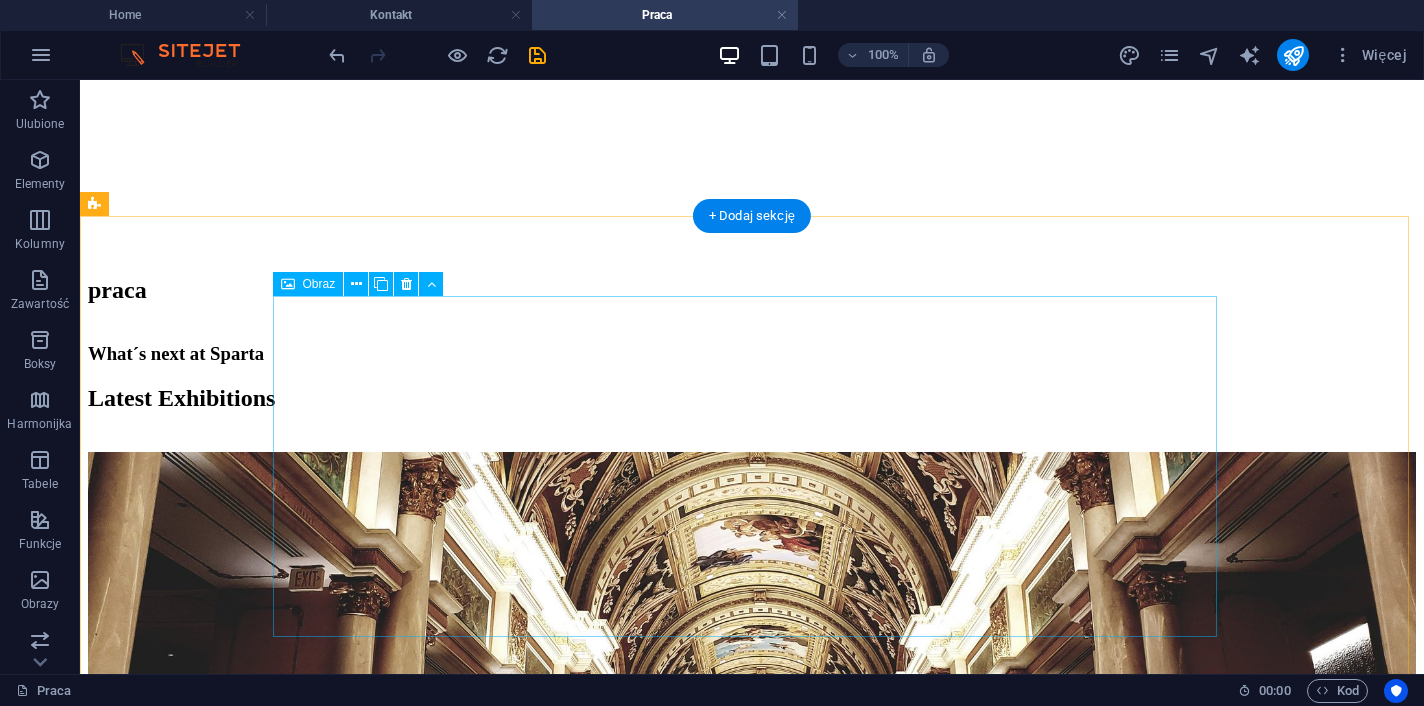 click on "[PRODUCT] 14. [MONTH] 2020" at bounding box center (752, 727) 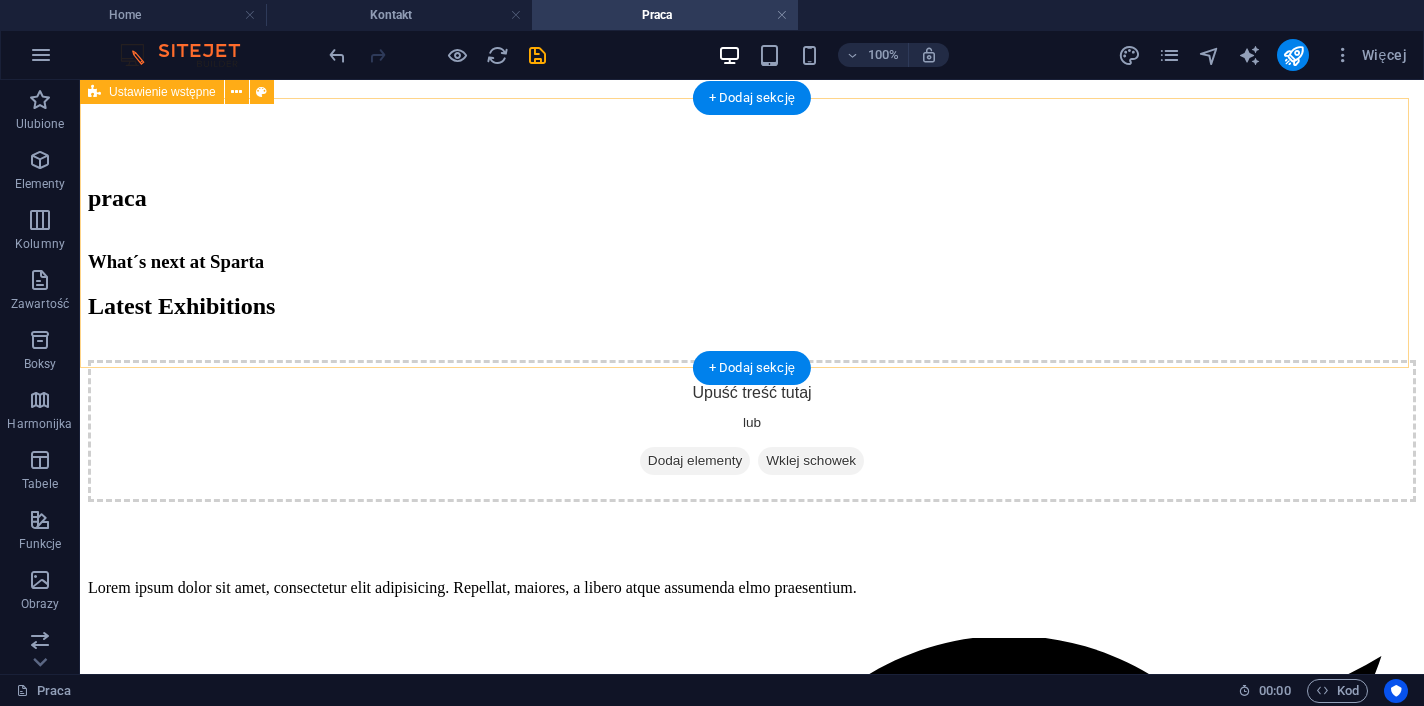 scroll, scrollTop: 96, scrollLeft: 0, axis: vertical 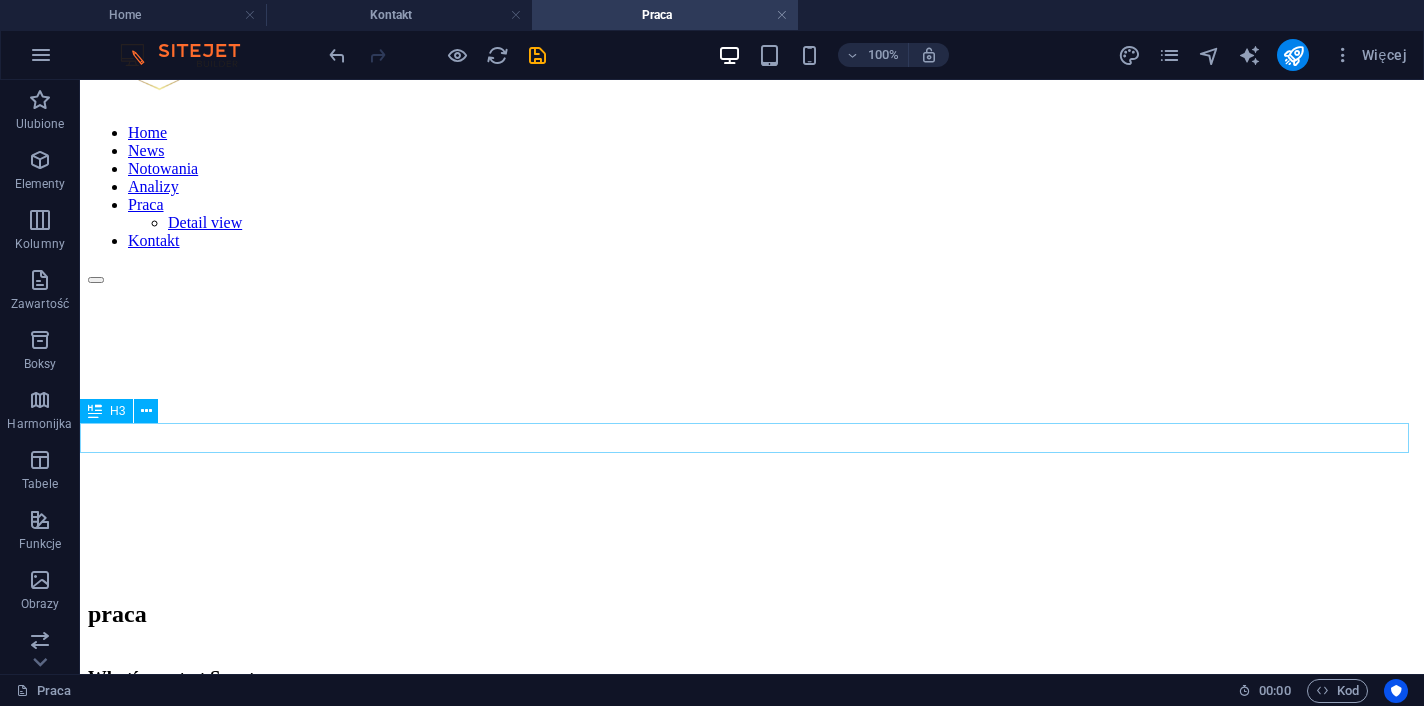 click on "What´s next at Sparta" at bounding box center (752, 678) 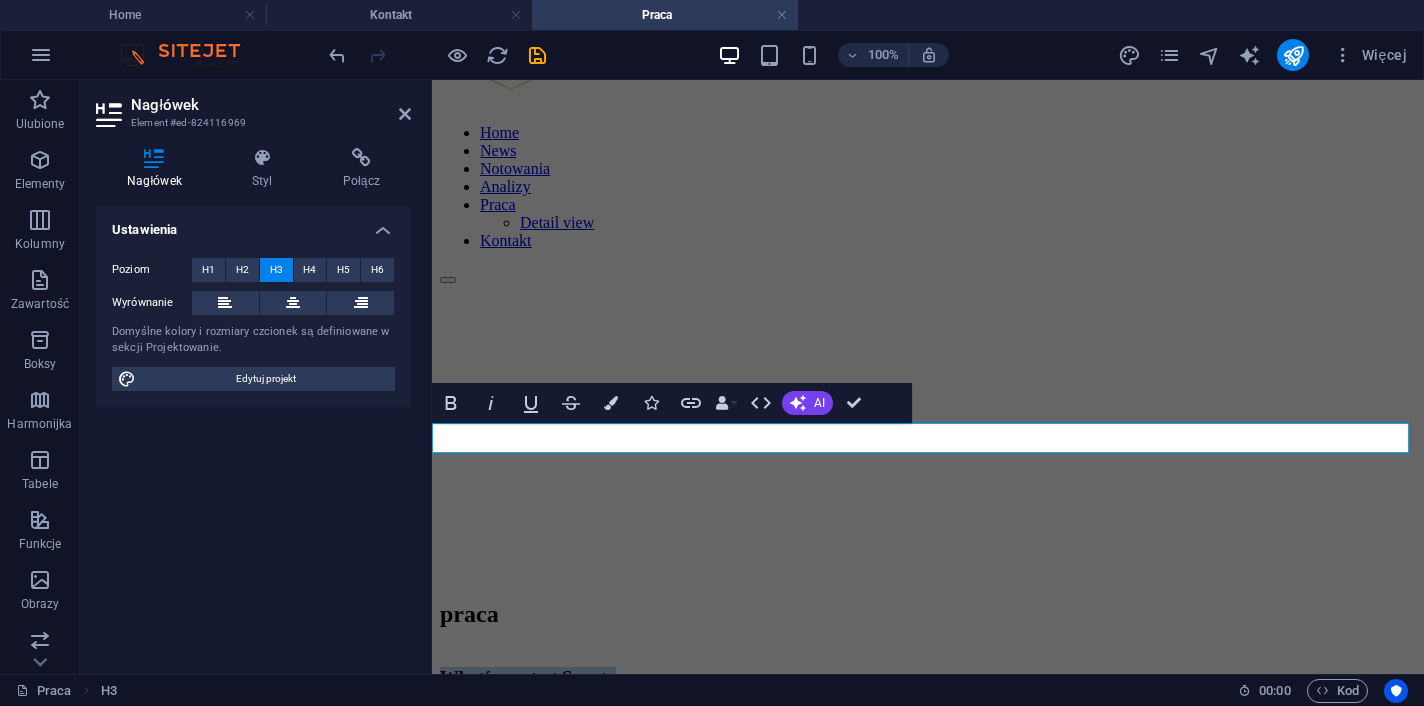 type 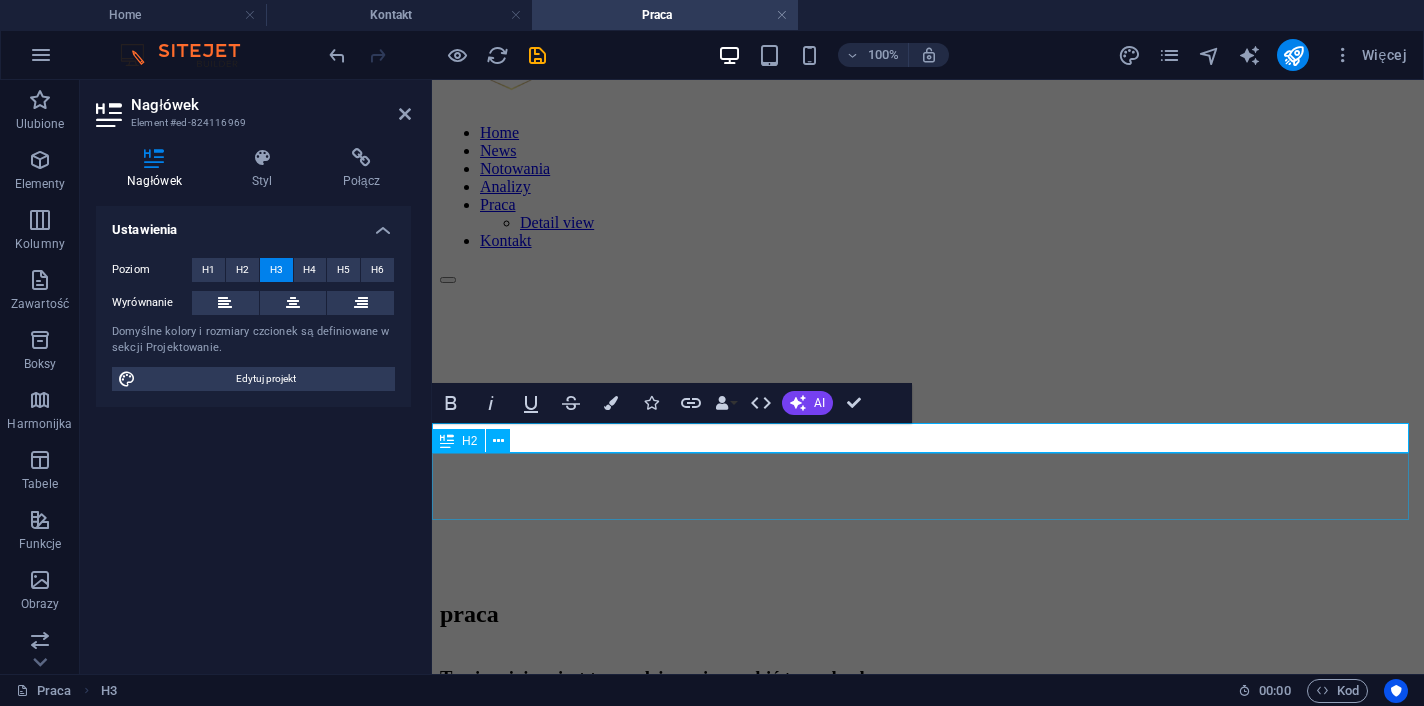 click on "Latest Exhibitions" at bounding box center [928, 722] 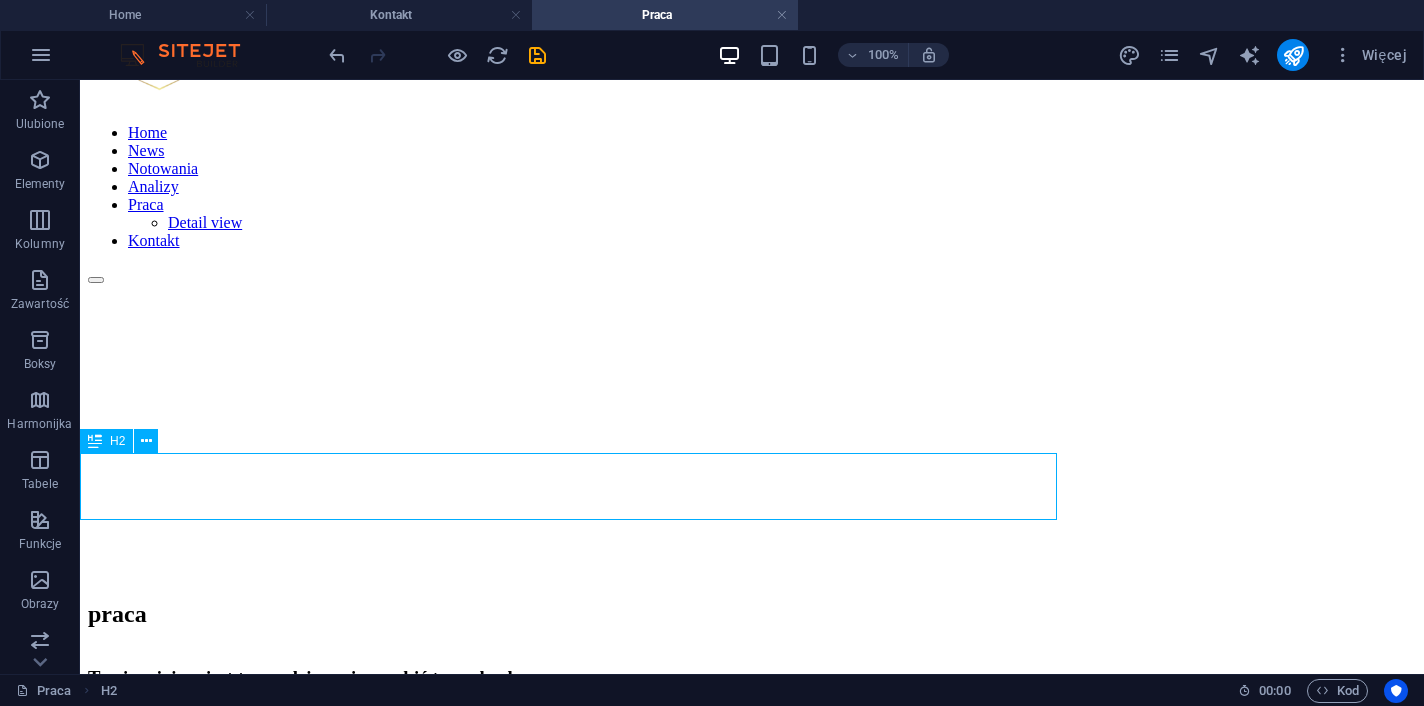 click on "Latest Exhibitions" at bounding box center (752, 722) 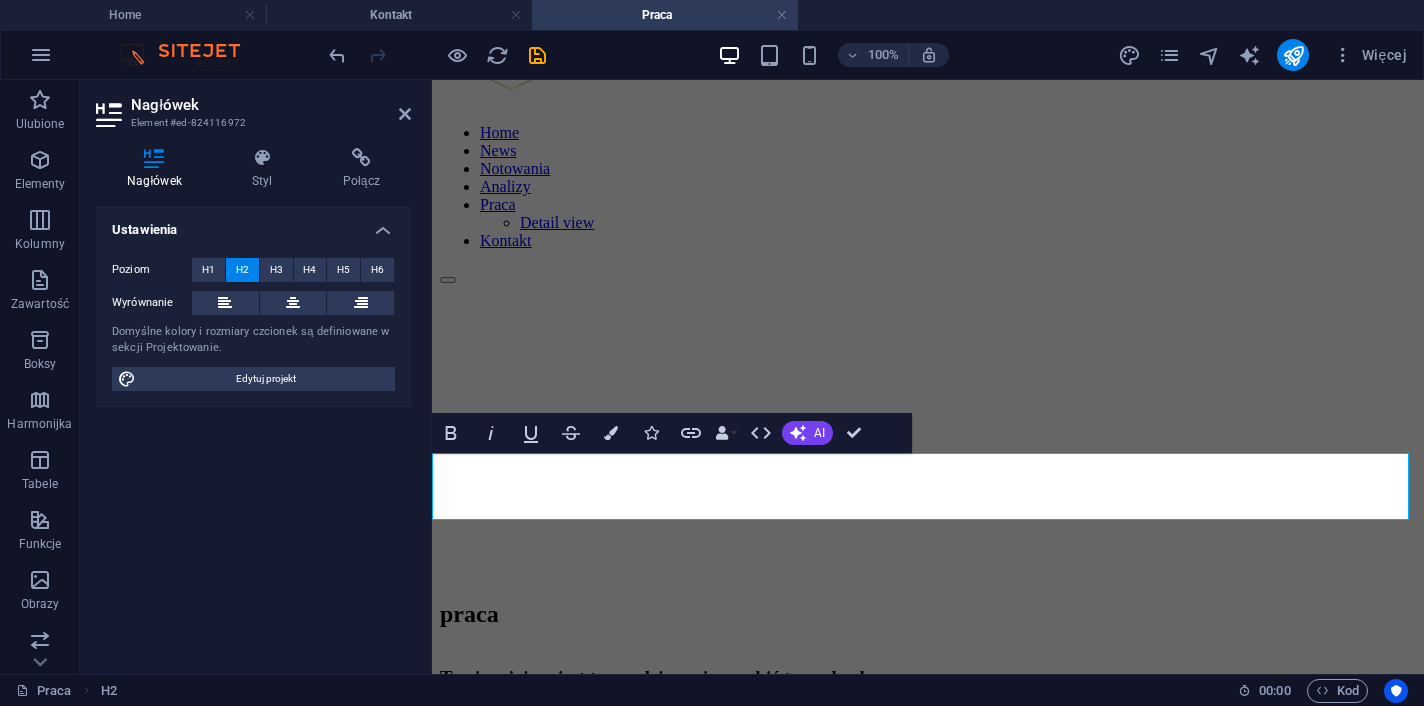 type 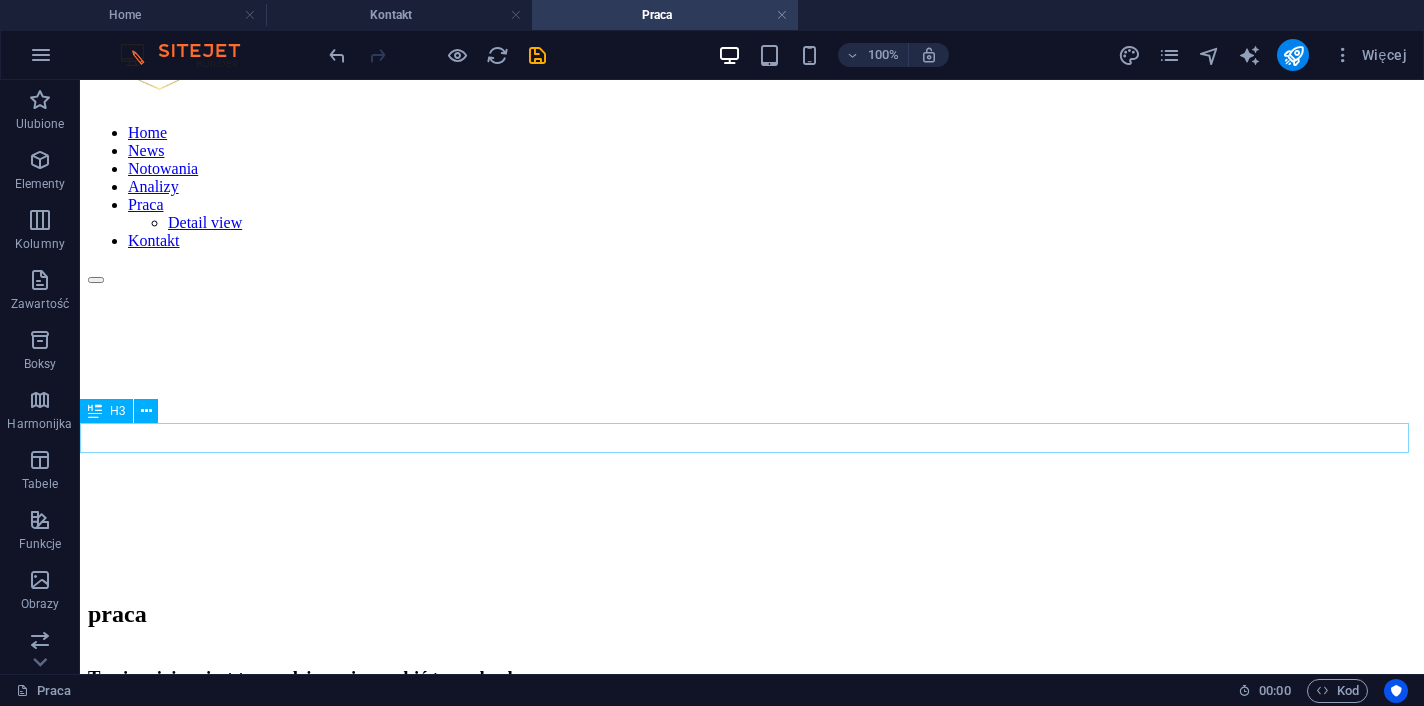 click on "Twoje miejsce jest tam, gdzie możesz robić to, co kochasz" at bounding box center (752, 678) 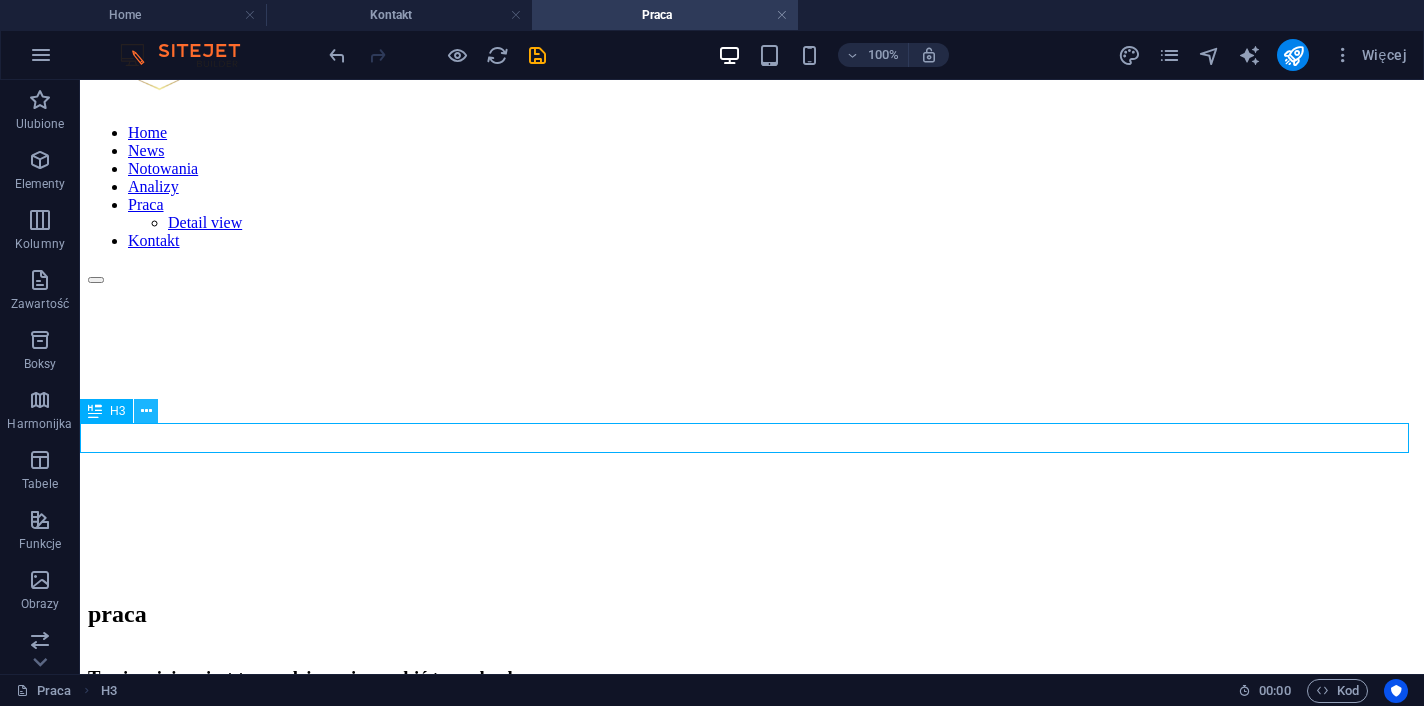 click at bounding box center (146, 411) 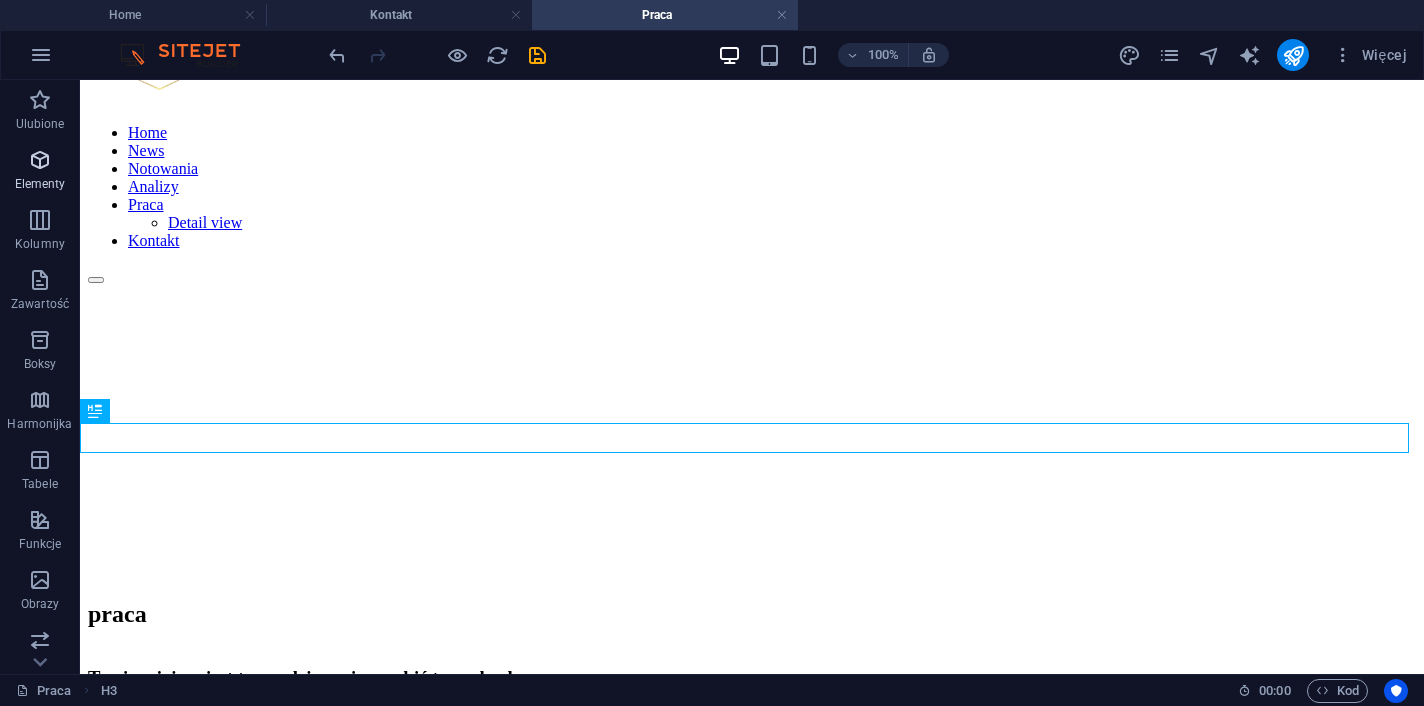 click on "Elementy" at bounding box center (40, 184) 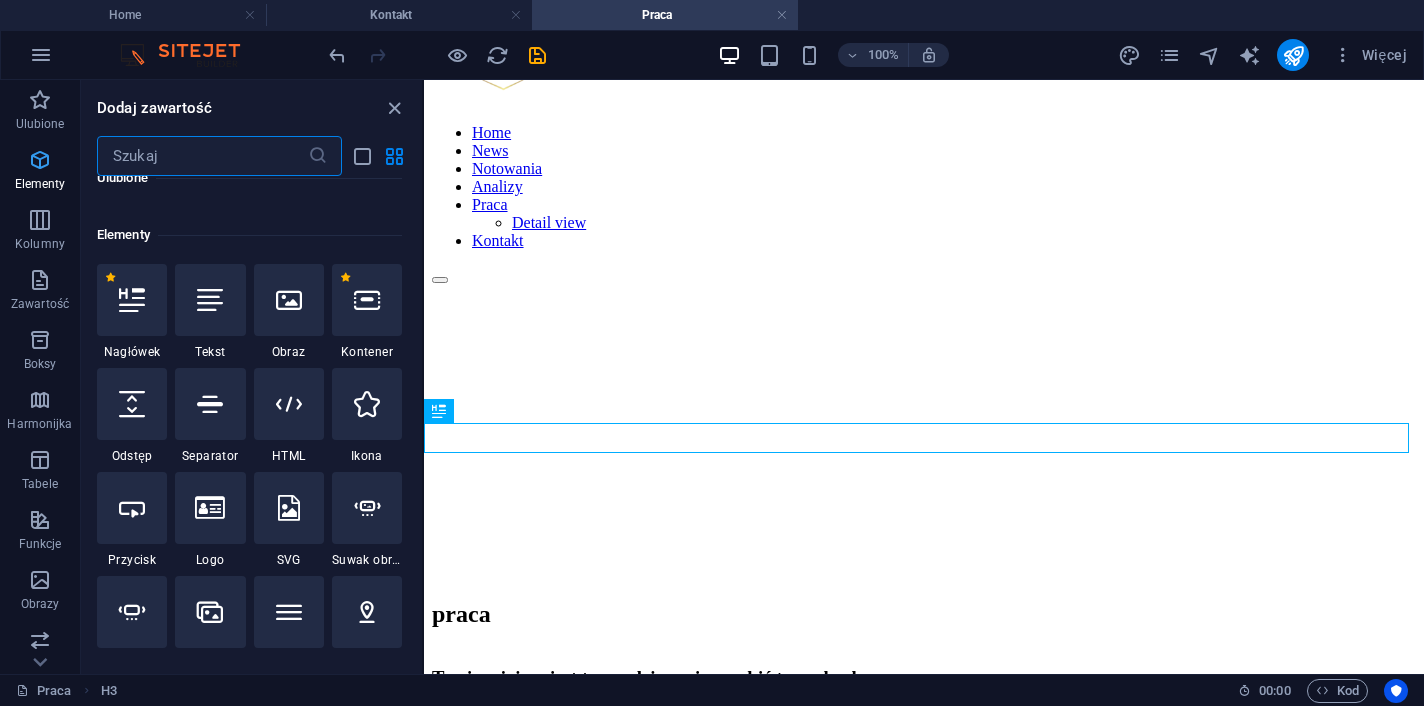 scroll, scrollTop: 213, scrollLeft: 0, axis: vertical 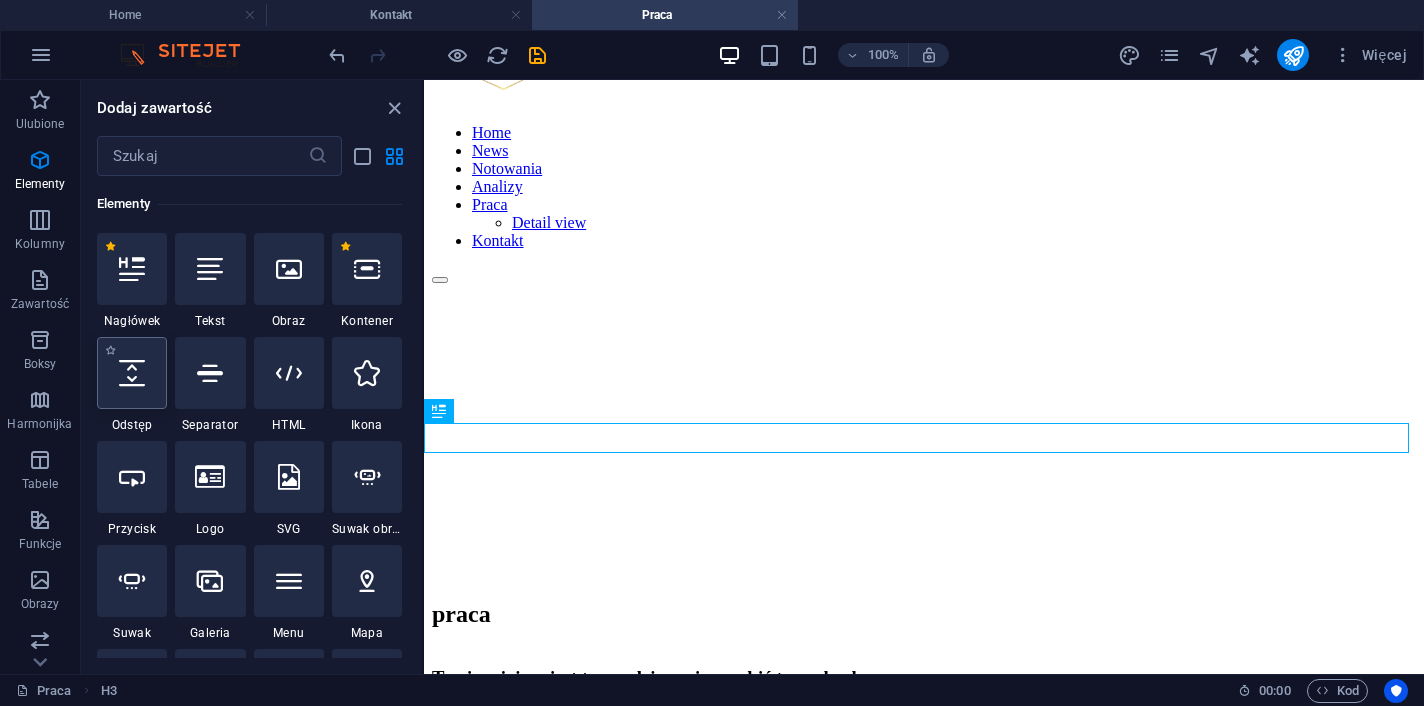 click at bounding box center (132, 373) 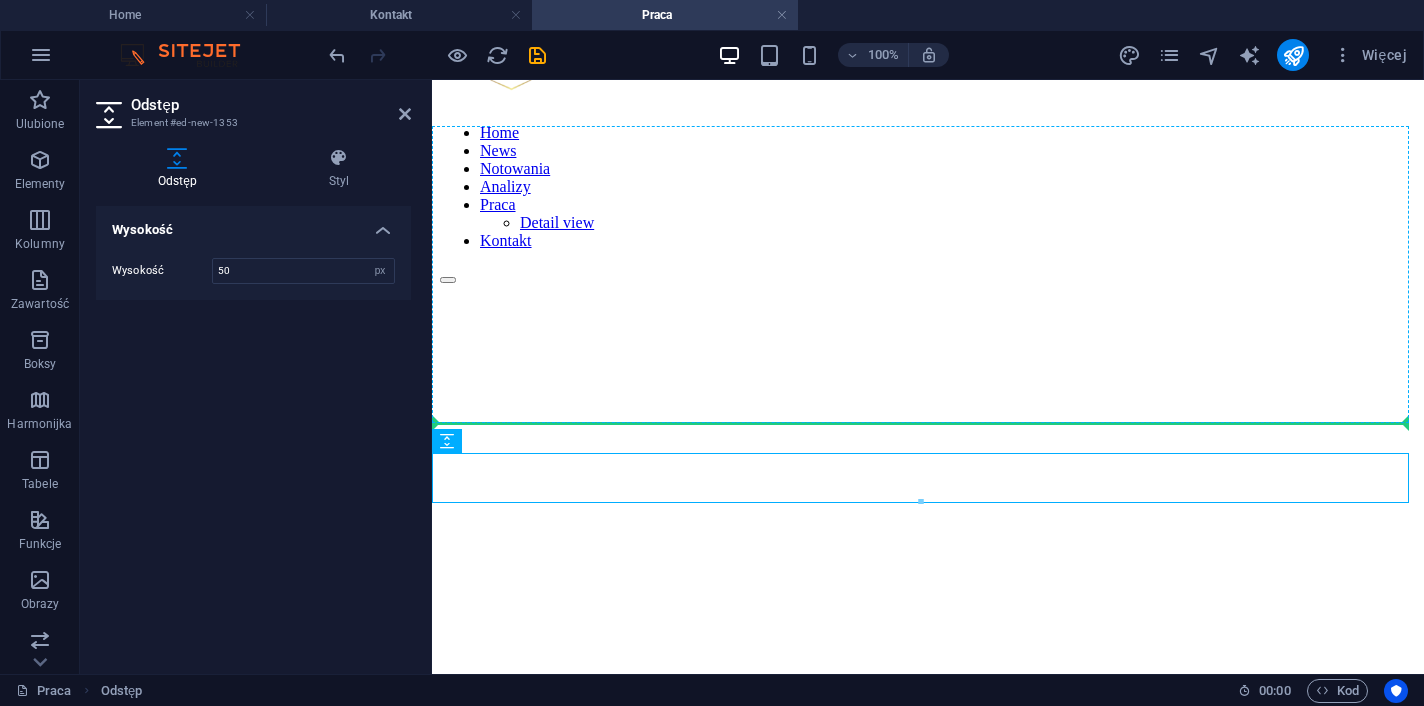 drag, startPoint x: 881, startPoint y: 524, endPoint x: 458, endPoint y: 423, distance: 434.89078 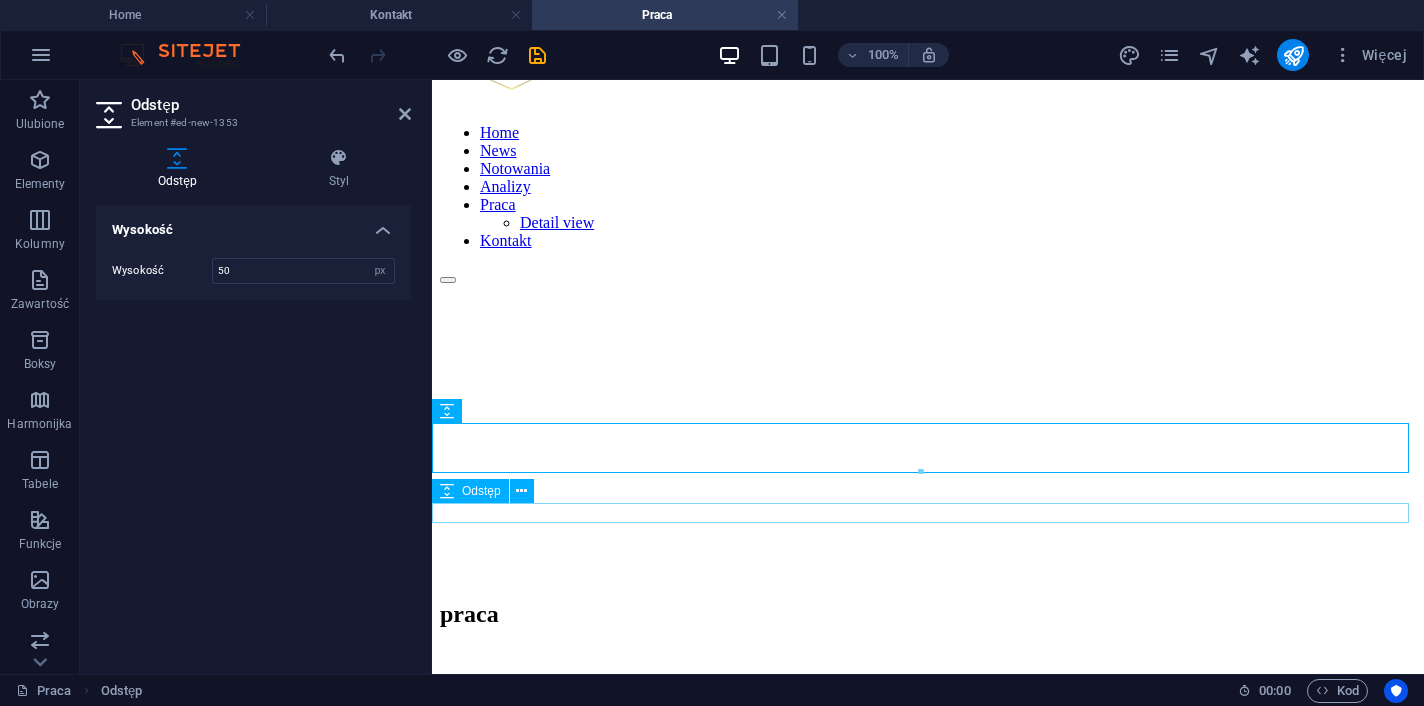 drag, startPoint x: 758, startPoint y: 517, endPoint x: 1115, endPoint y: 519, distance: 357.0056 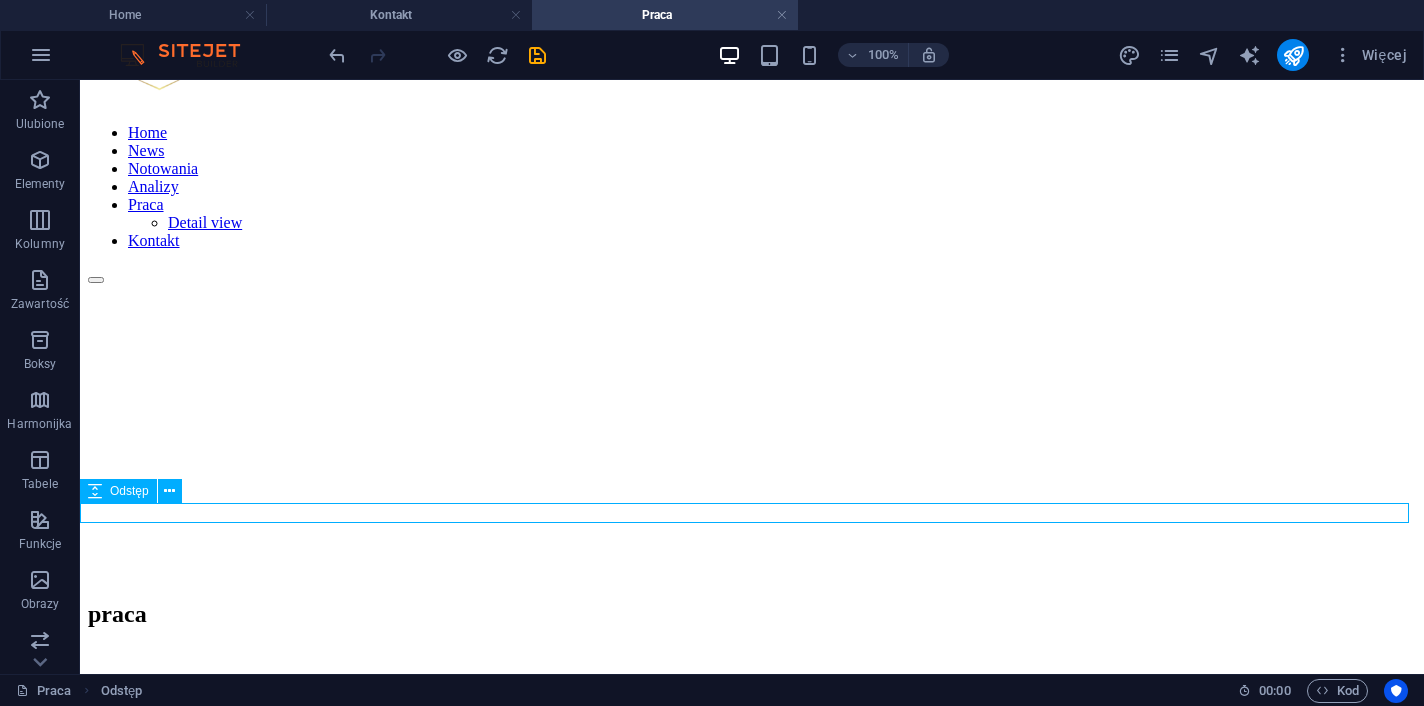 scroll, scrollTop: 258, scrollLeft: 0, axis: vertical 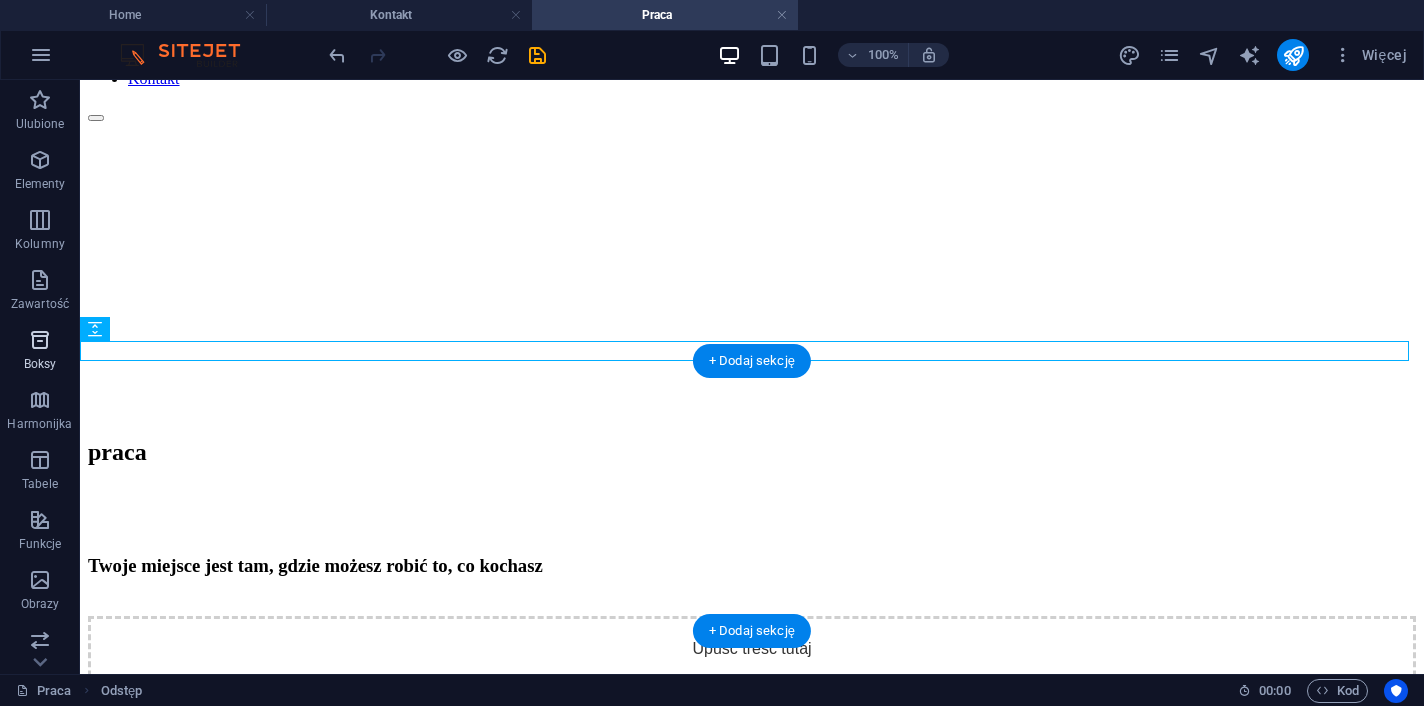 click at bounding box center (40, 340) 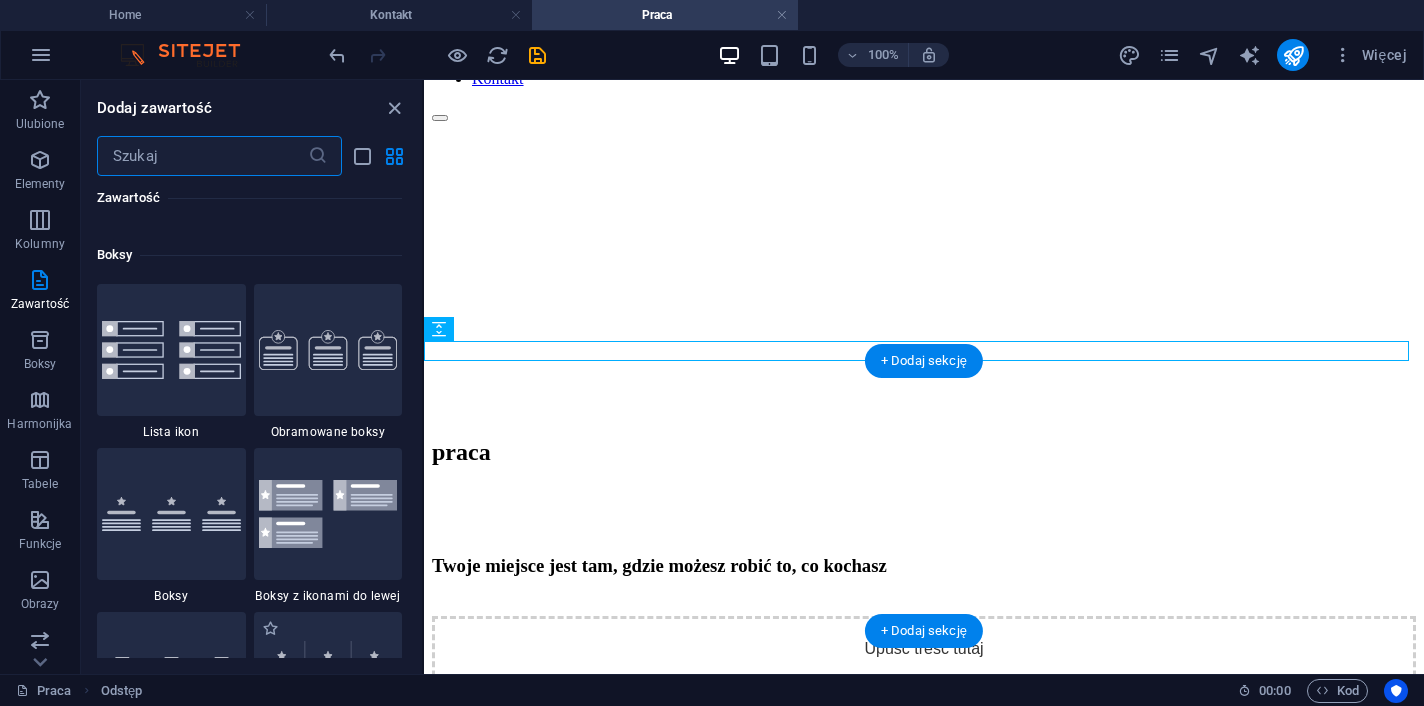 scroll, scrollTop: 5856, scrollLeft: 0, axis: vertical 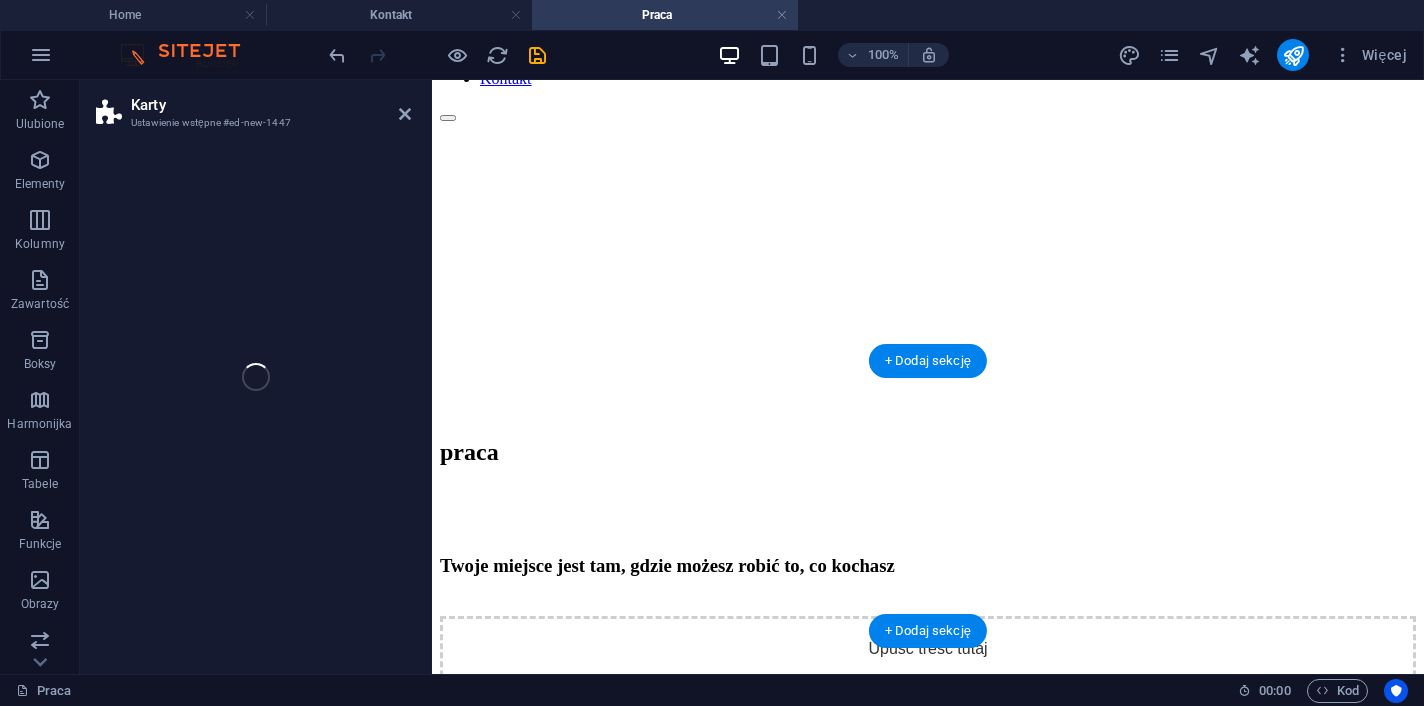 select on "rem" 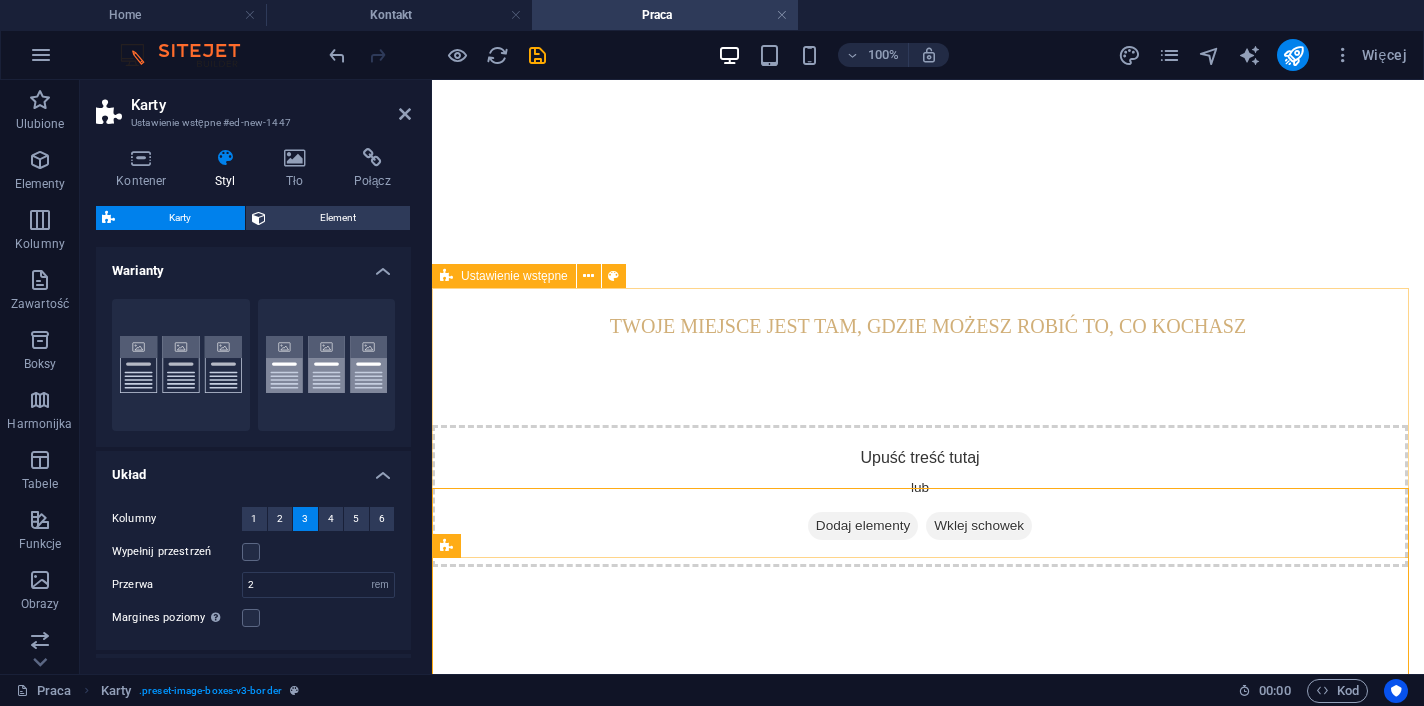 scroll, scrollTop: 331, scrollLeft: 0, axis: vertical 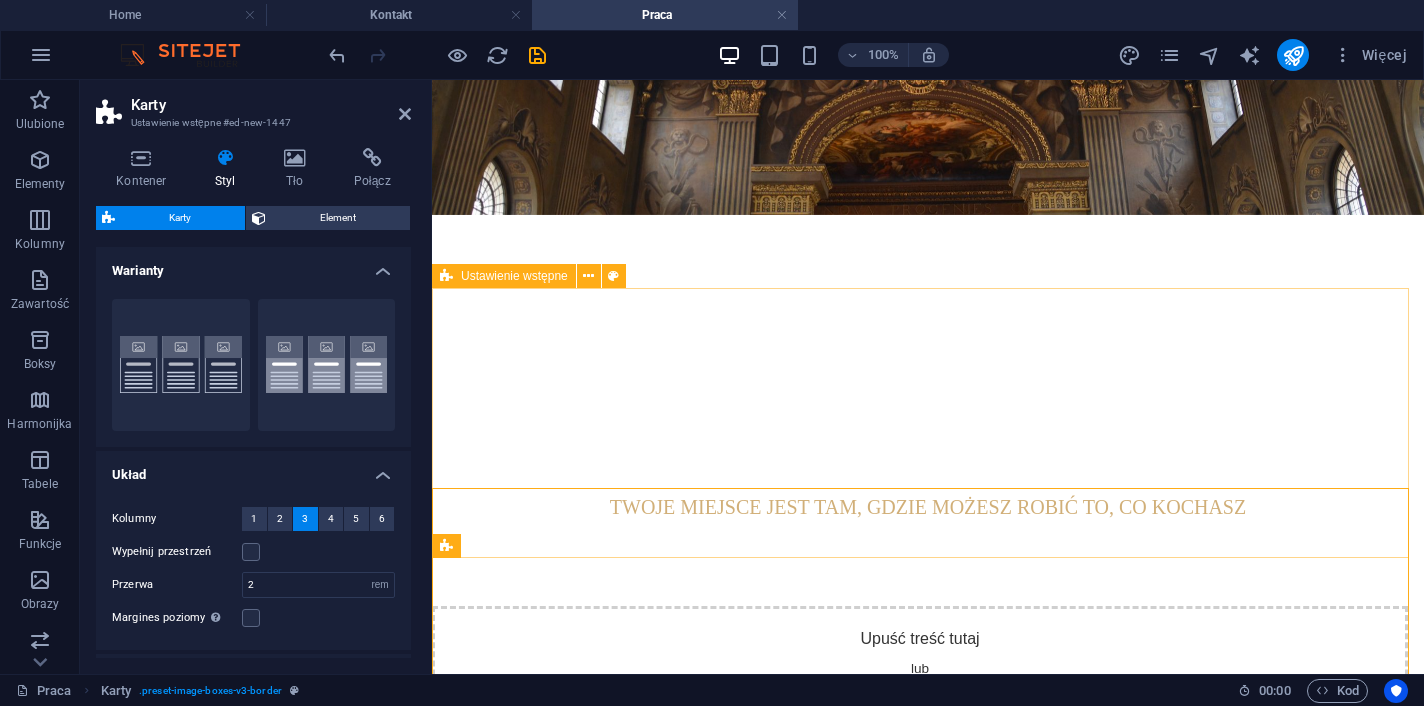click on "Upuść treść tutaj lub  Dodaj elementy  Wklej schowek" at bounding box center [920, 677] 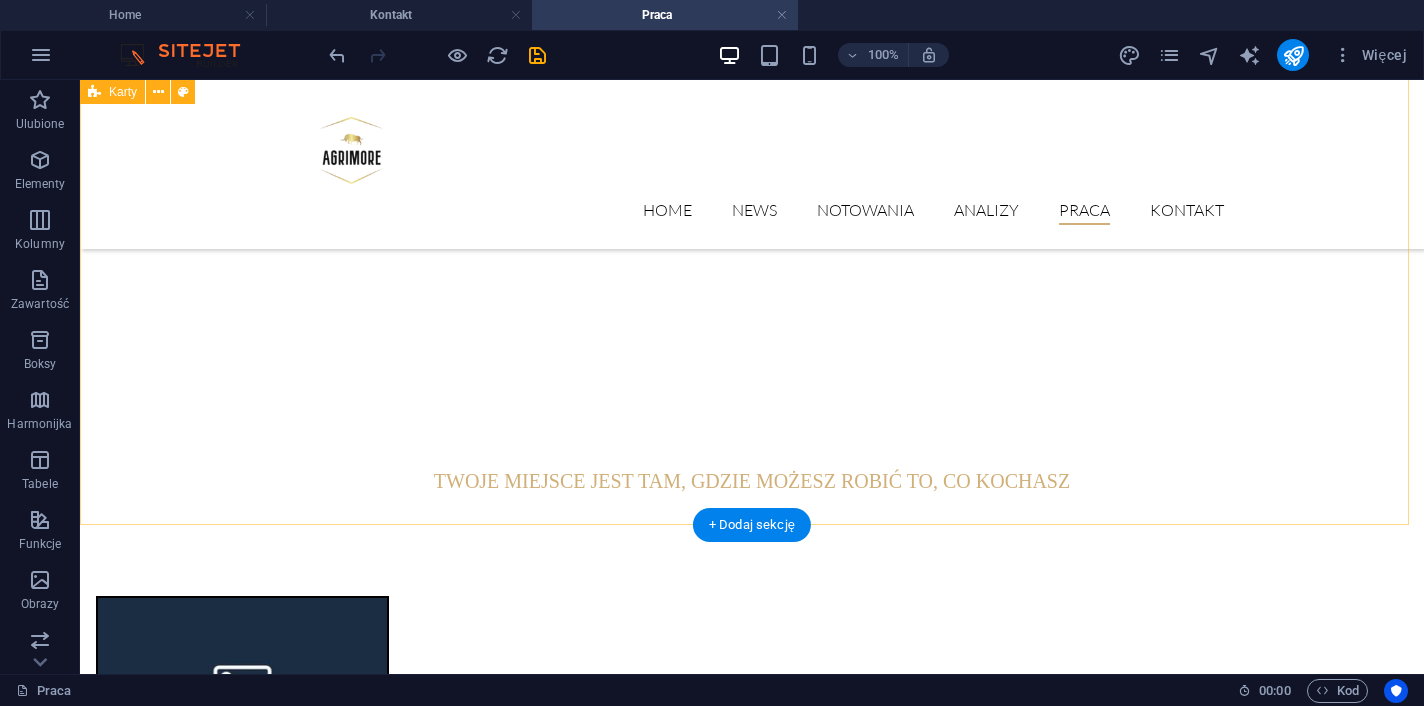 scroll, scrollTop: 520, scrollLeft: 0, axis: vertical 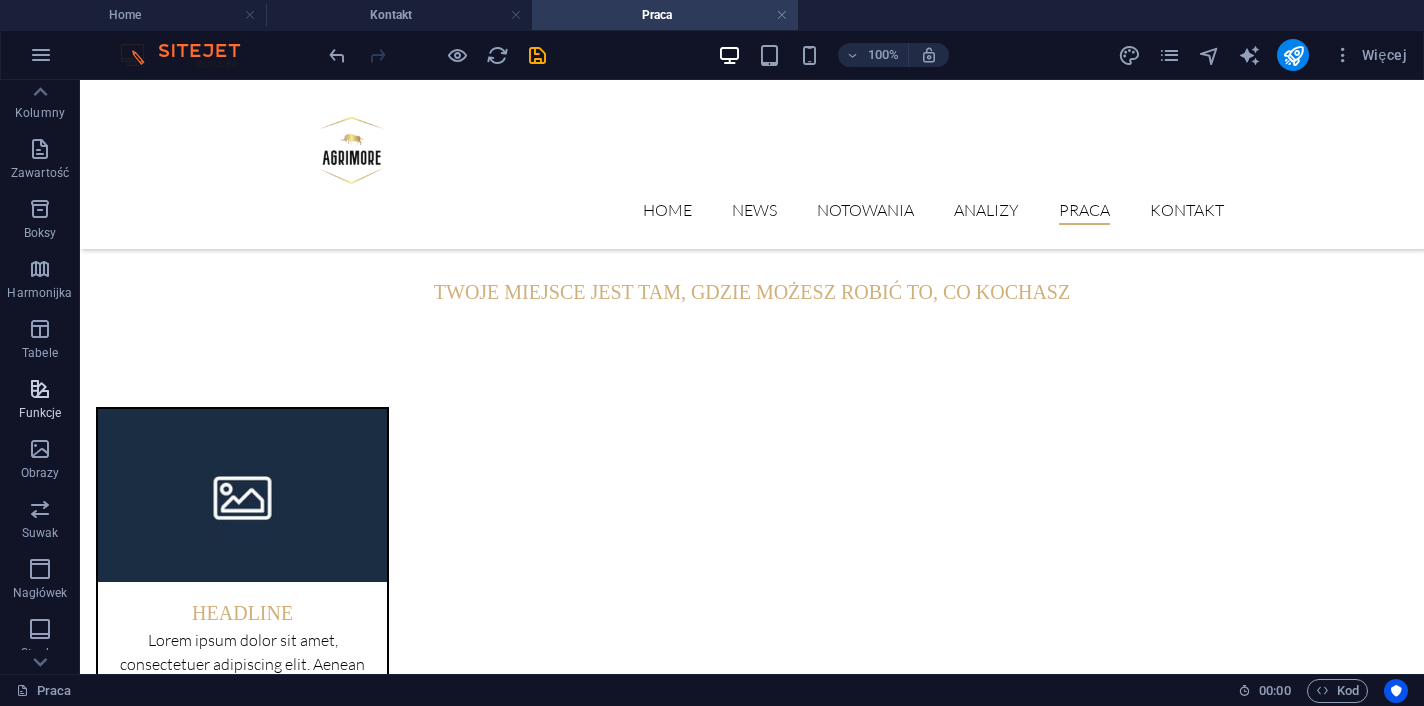 click at bounding box center [40, 389] 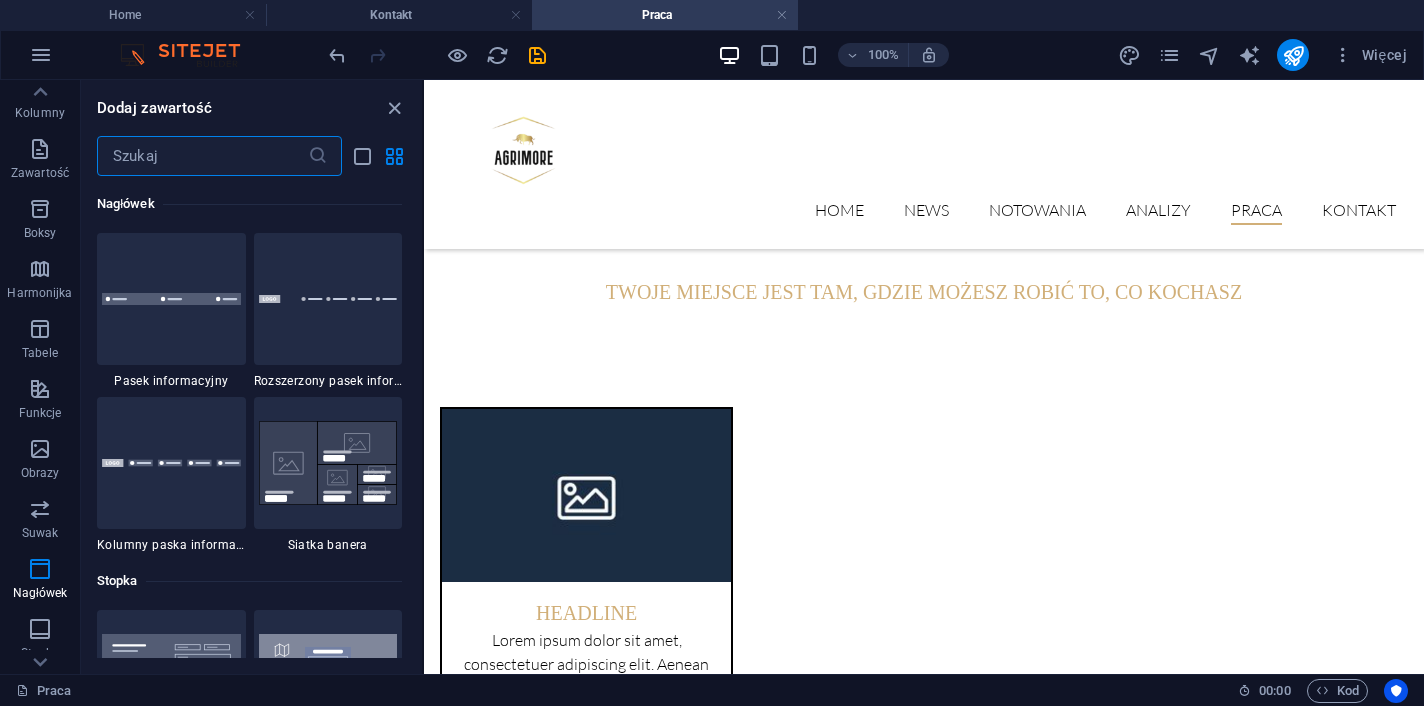 scroll, scrollTop: 13053, scrollLeft: 0, axis: vertical 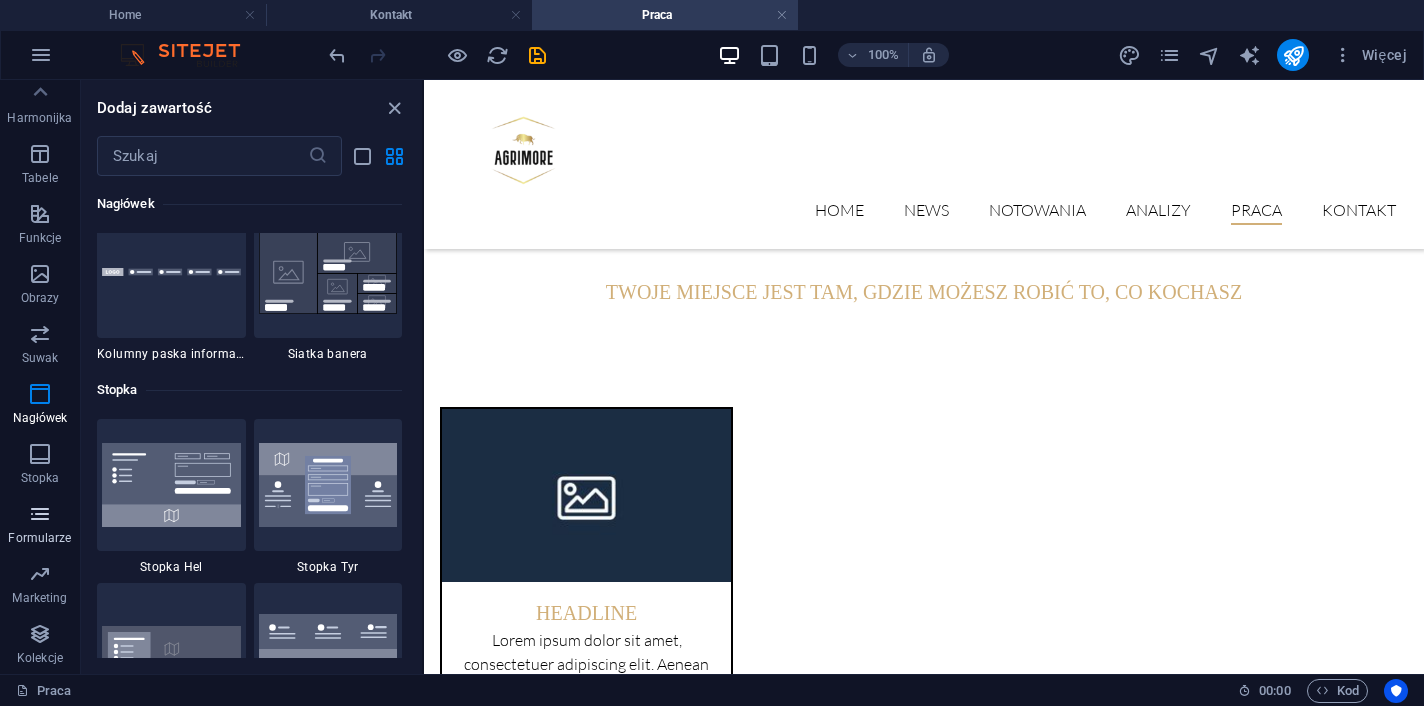 click on "Formularze" at bounding box center [39, 538] 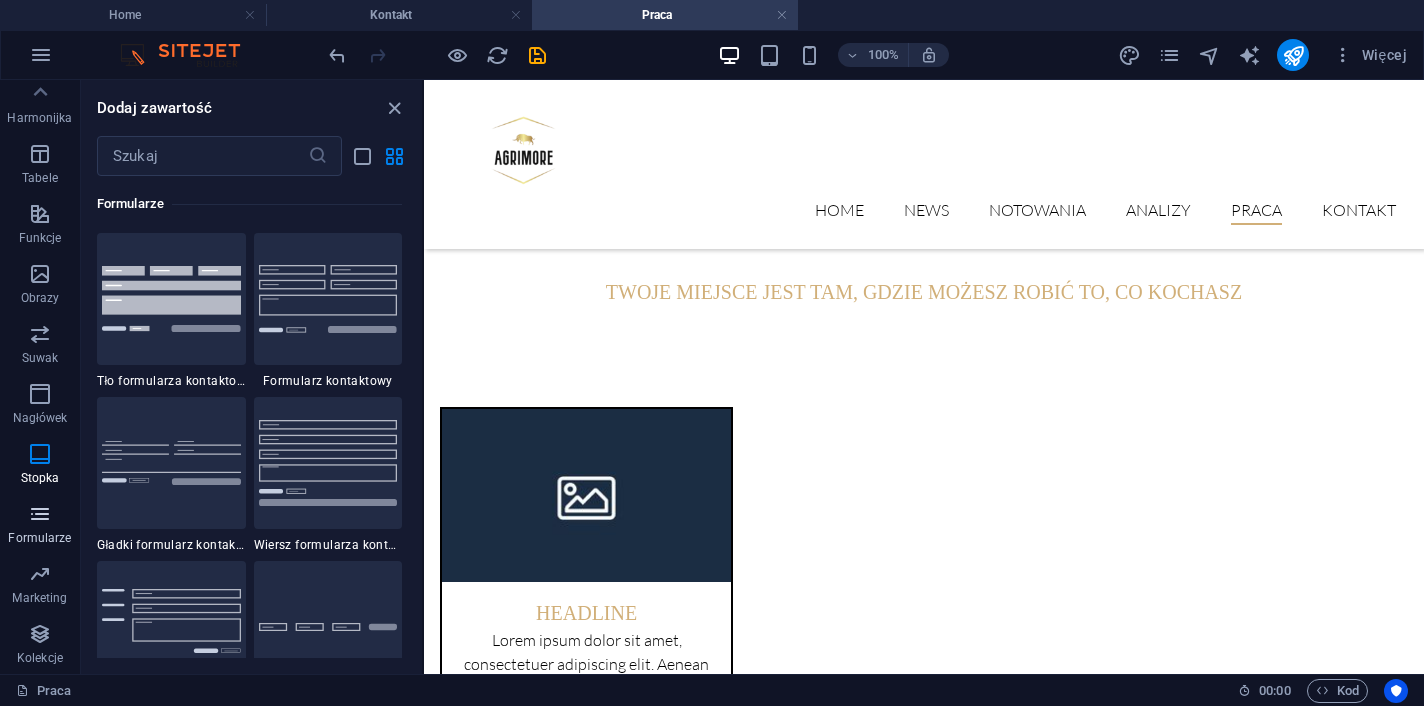 scroll, scrollTop: 14600, scrollLeft: 0, axis: vertical 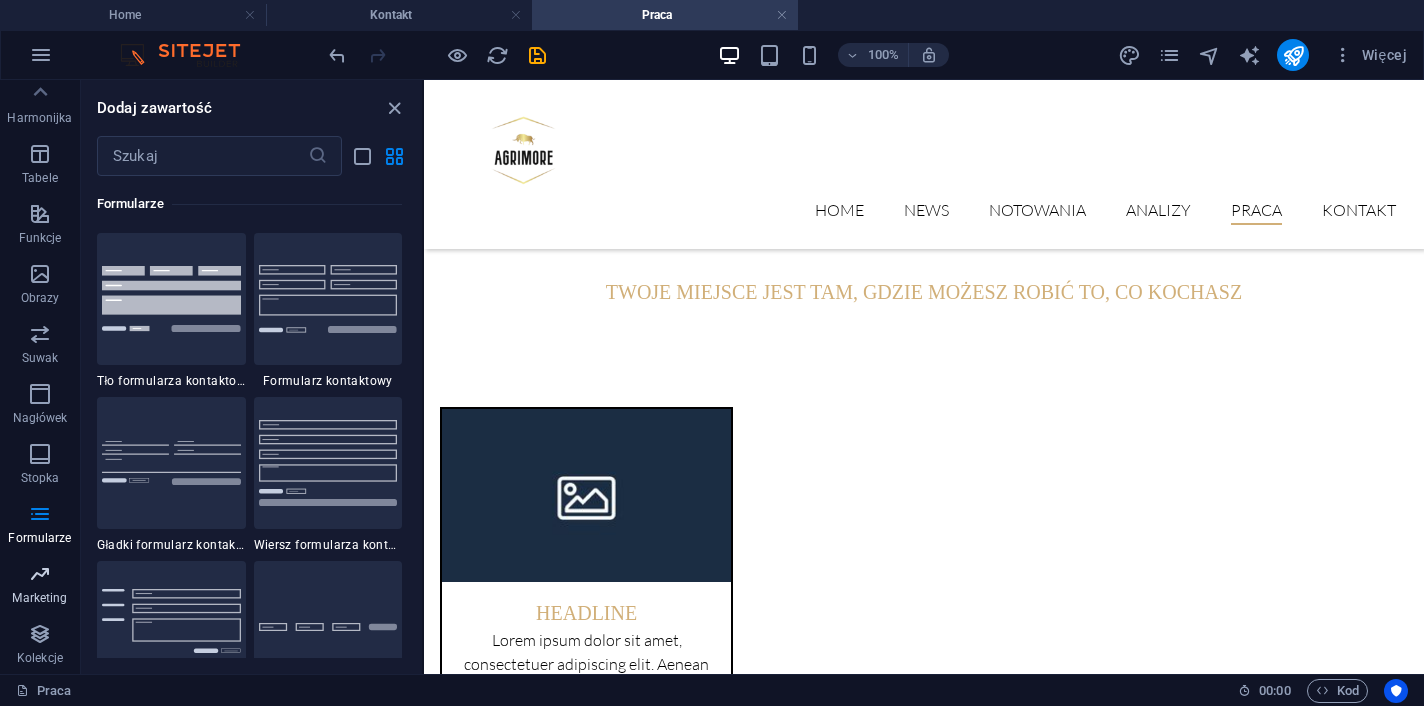 click at bounding box center [40, 574] 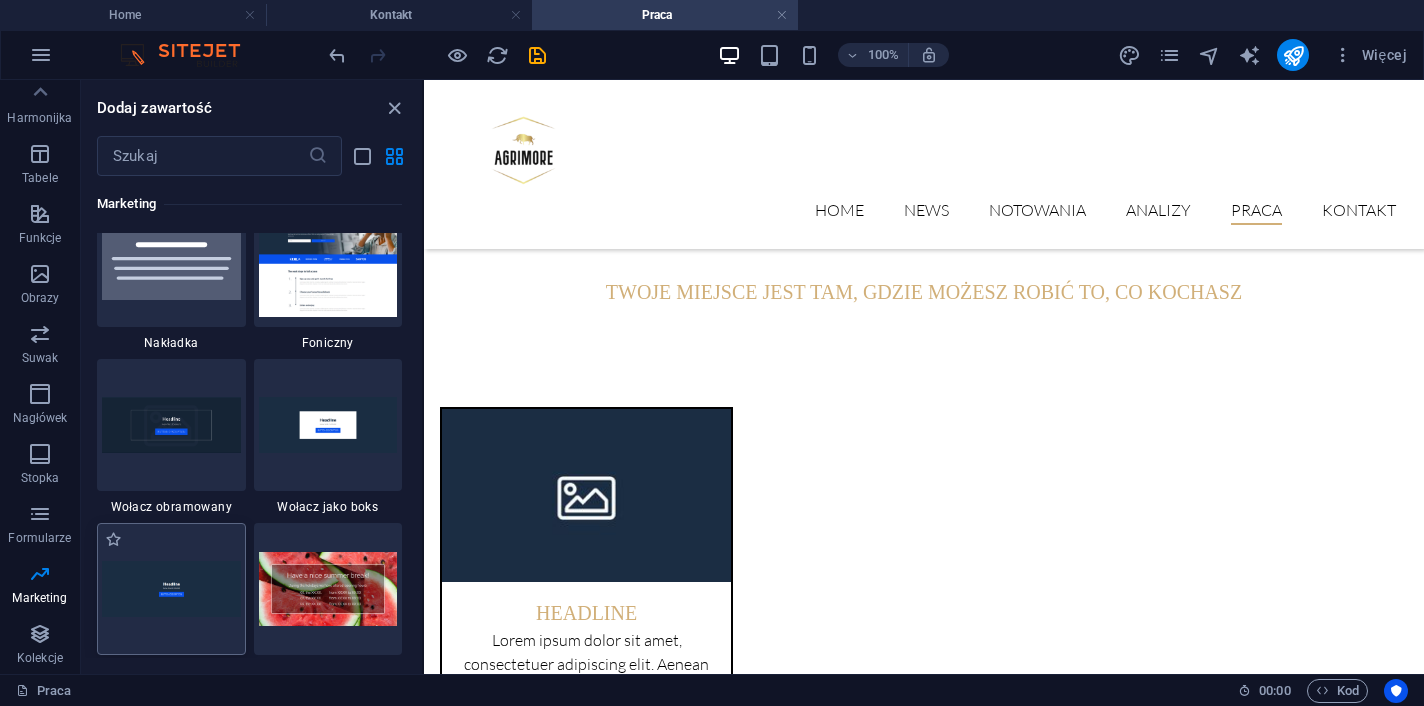 scroll, scrollTop: 16746, scrollLeft: 0, axis: vertical 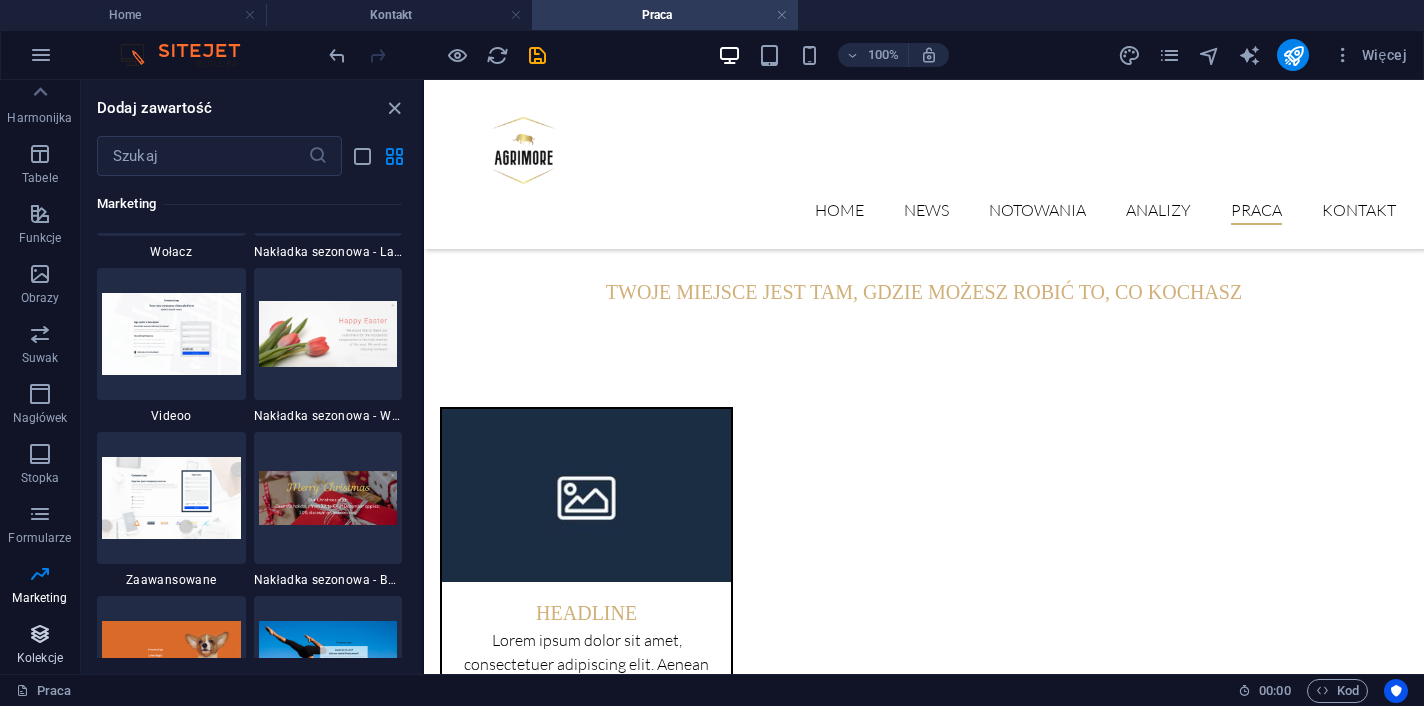 click at bounding box center (40, 634) 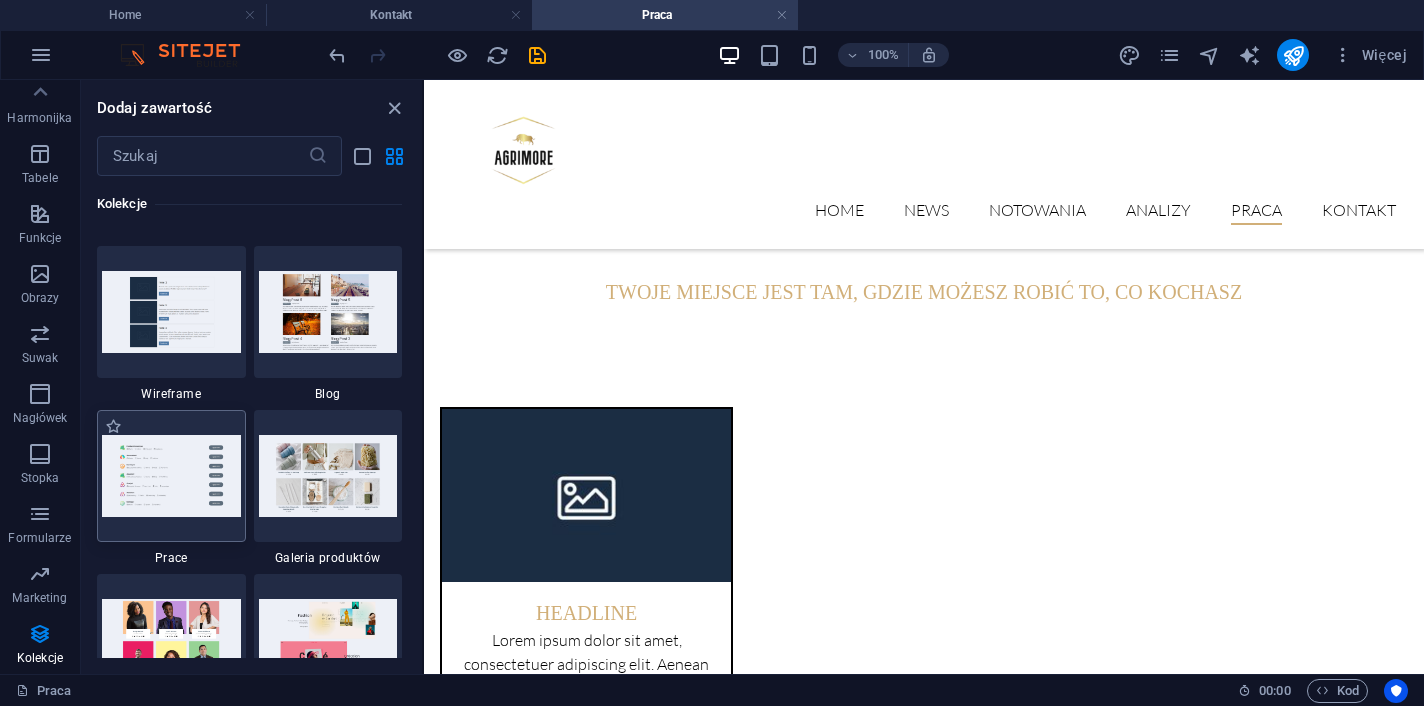 scroll, scrollTop: 19010, scrollLeft: 0, axis: vertical 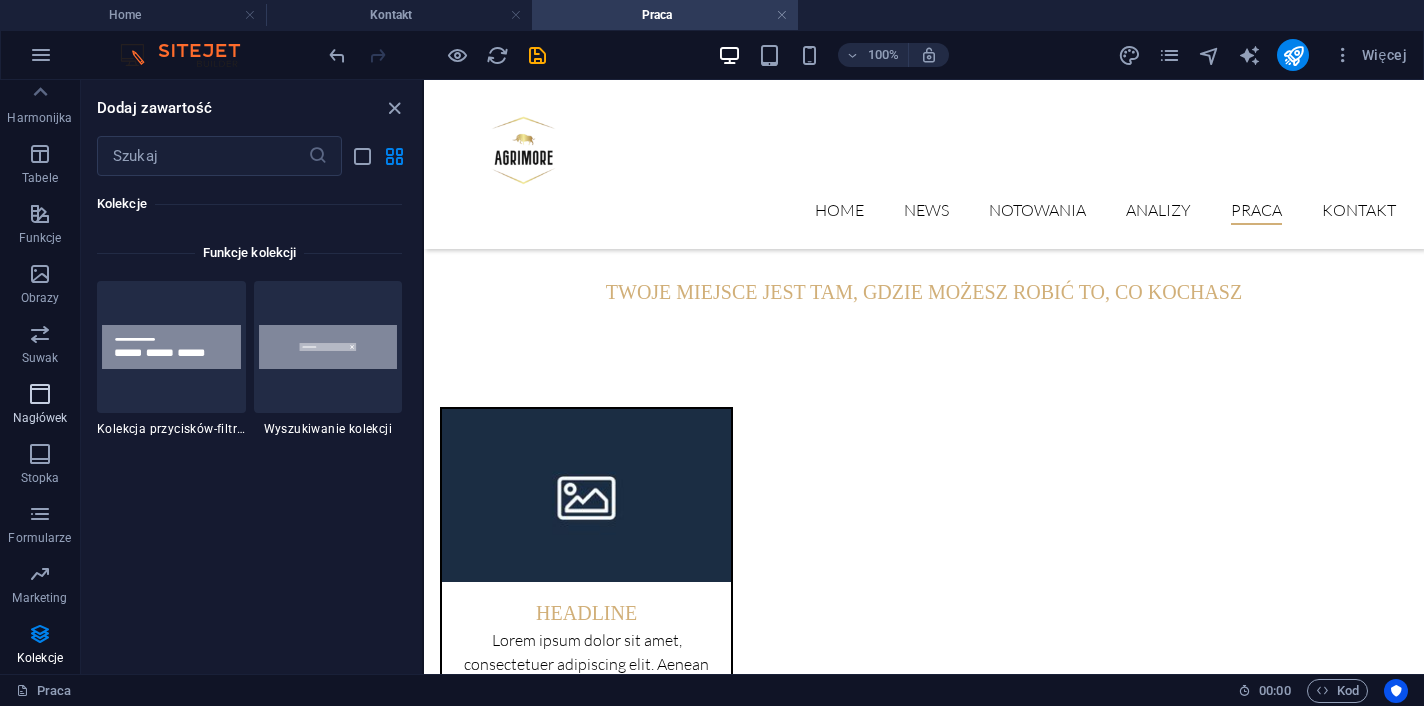 click at bounding box center (40, 394) 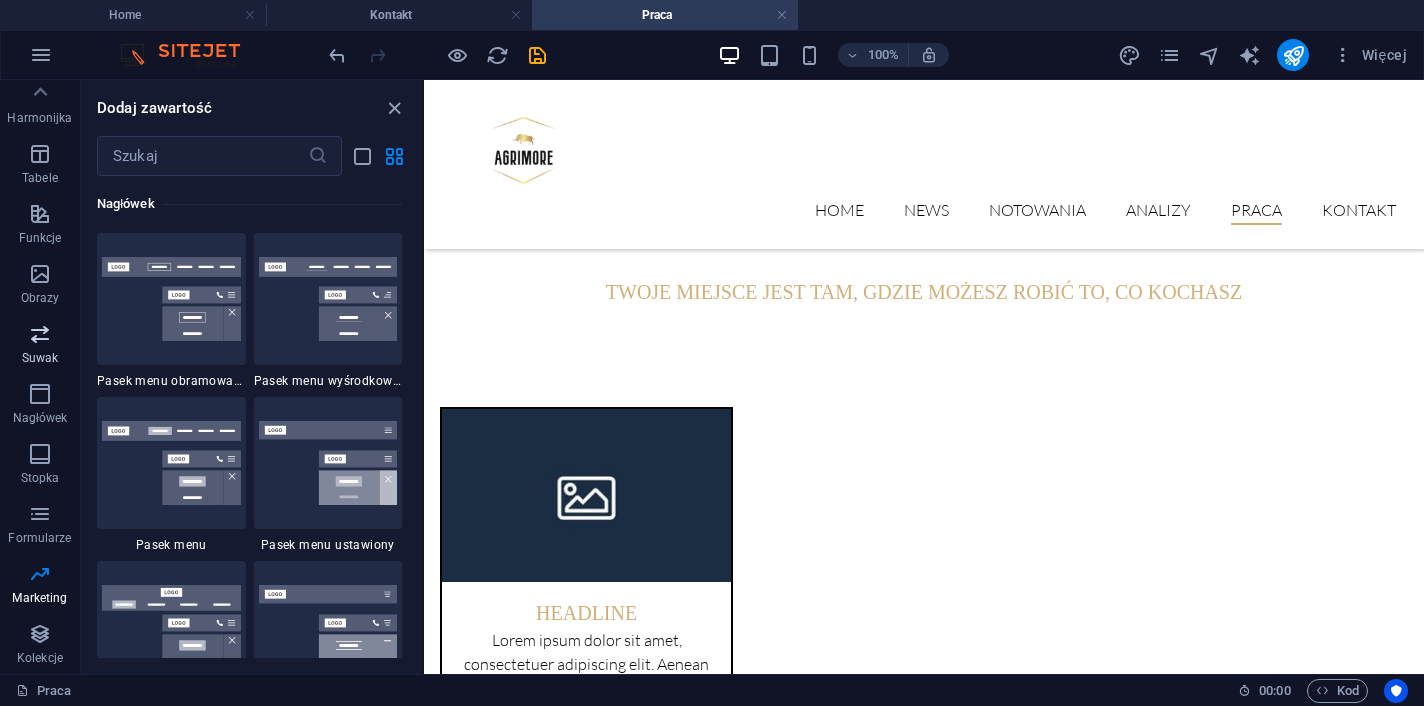 click on "Suwak" at bounding box center (40, 344) 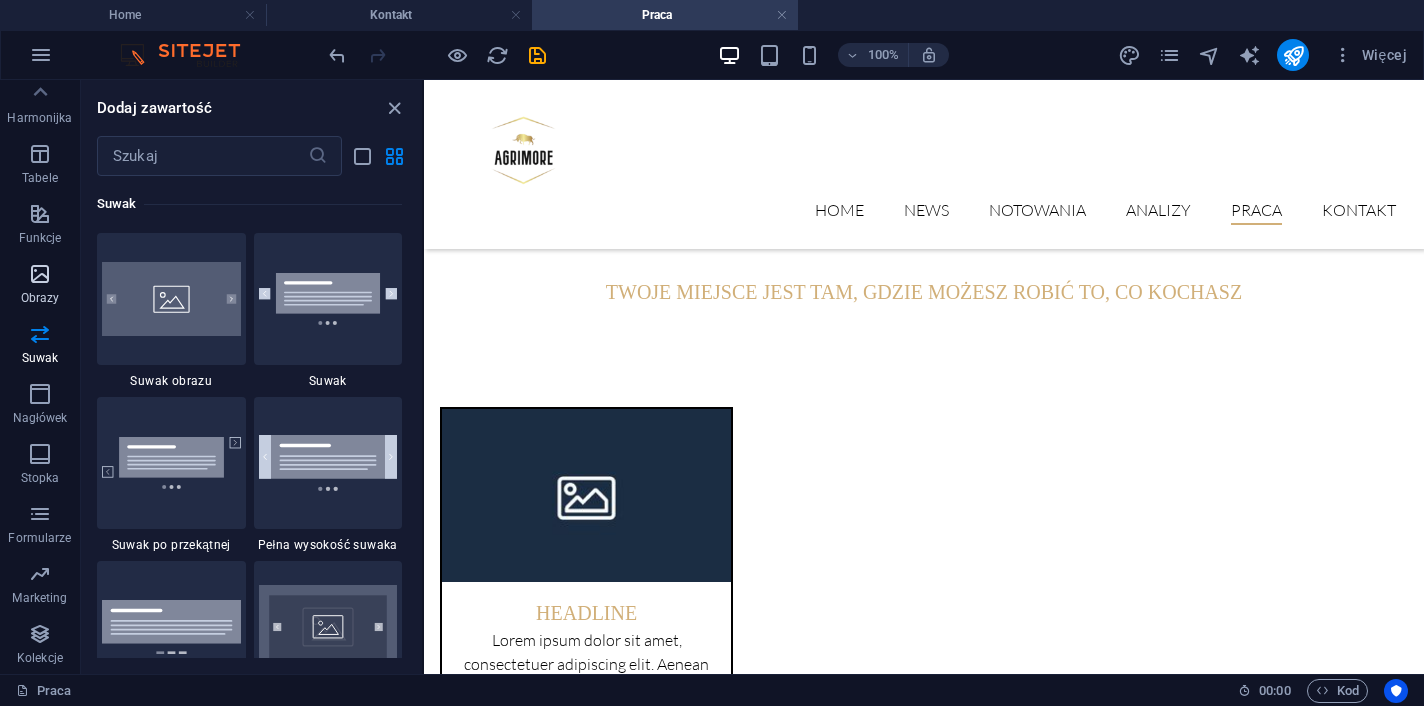 click on "Obrazy" at bounding box center [40, 298] 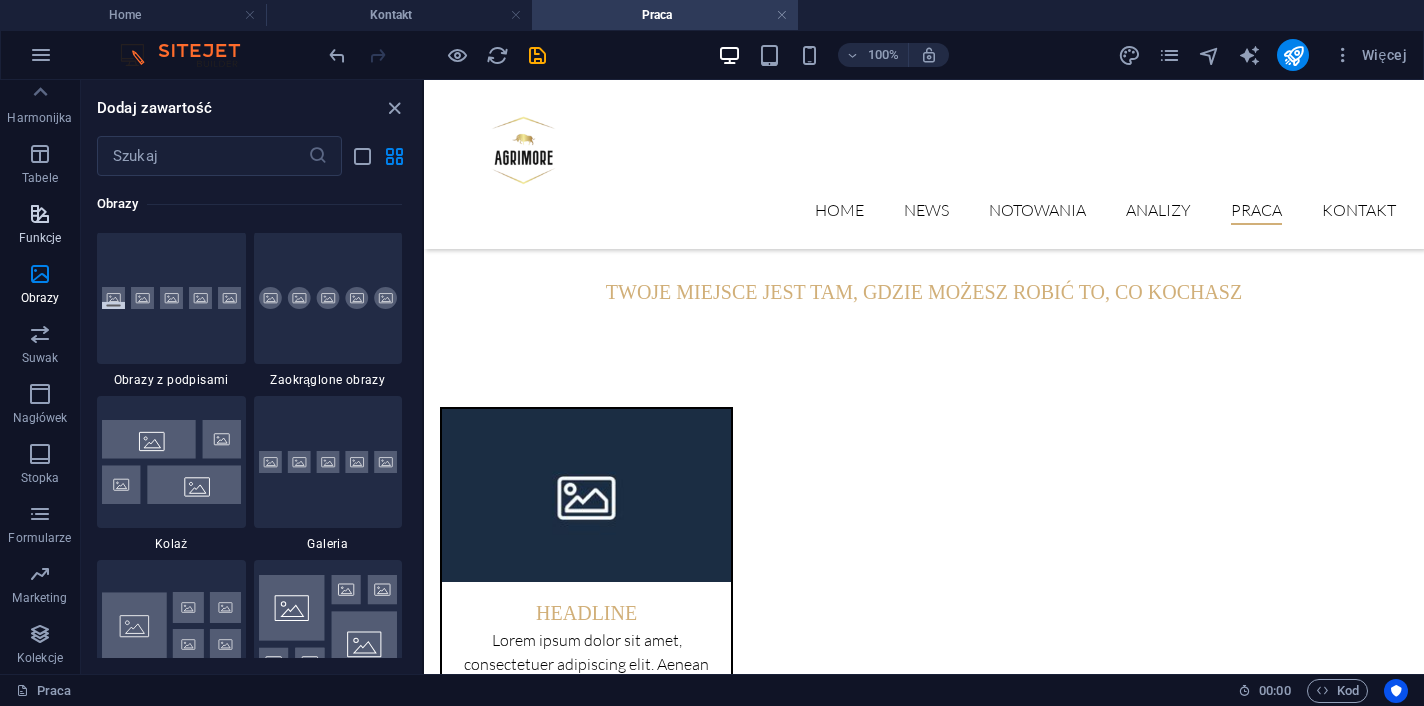 click on "Funkcje" at bounding box center [40, 226] 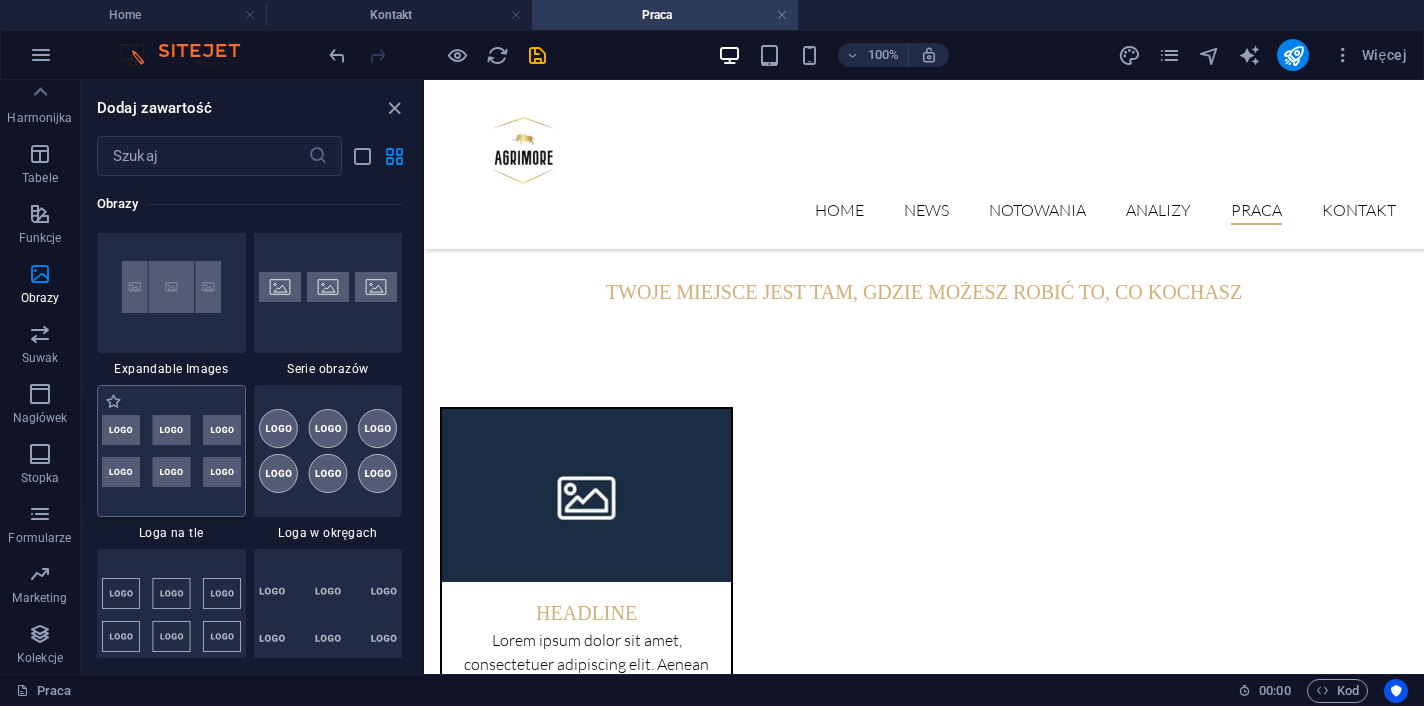 scroll, scrollTop: 11779, scrollLeft: 0, axis: vertical 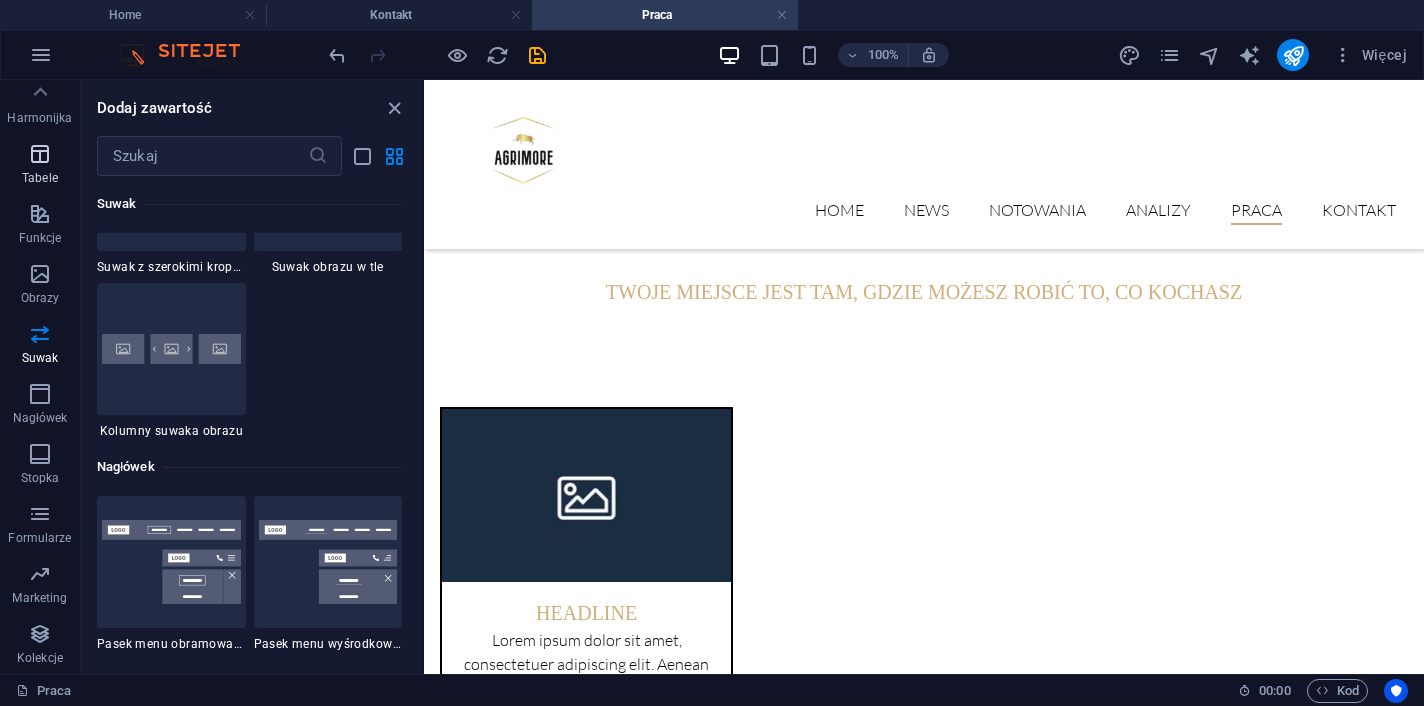 click on "Tabele" at bounding box center (40, 166) 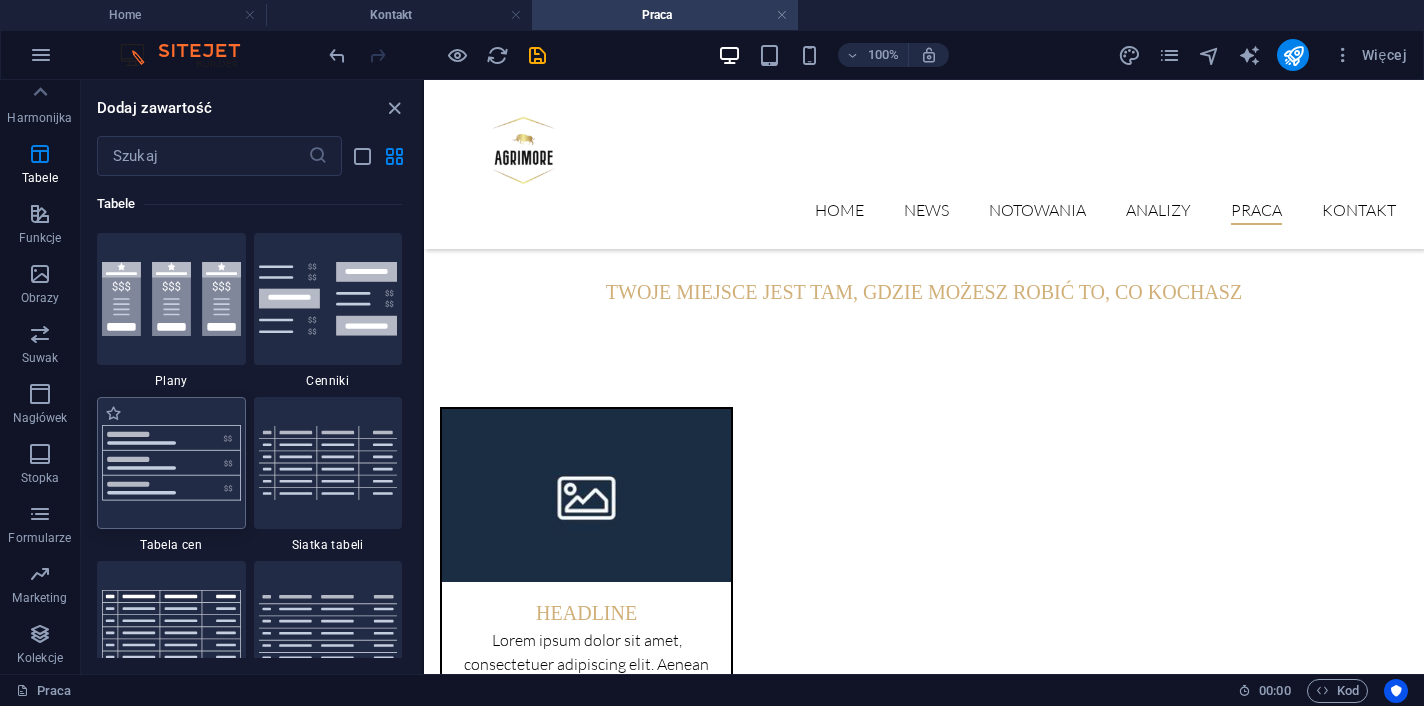 scroll, scrollTop: 7352, scrollLeft: 0, axis: vertical 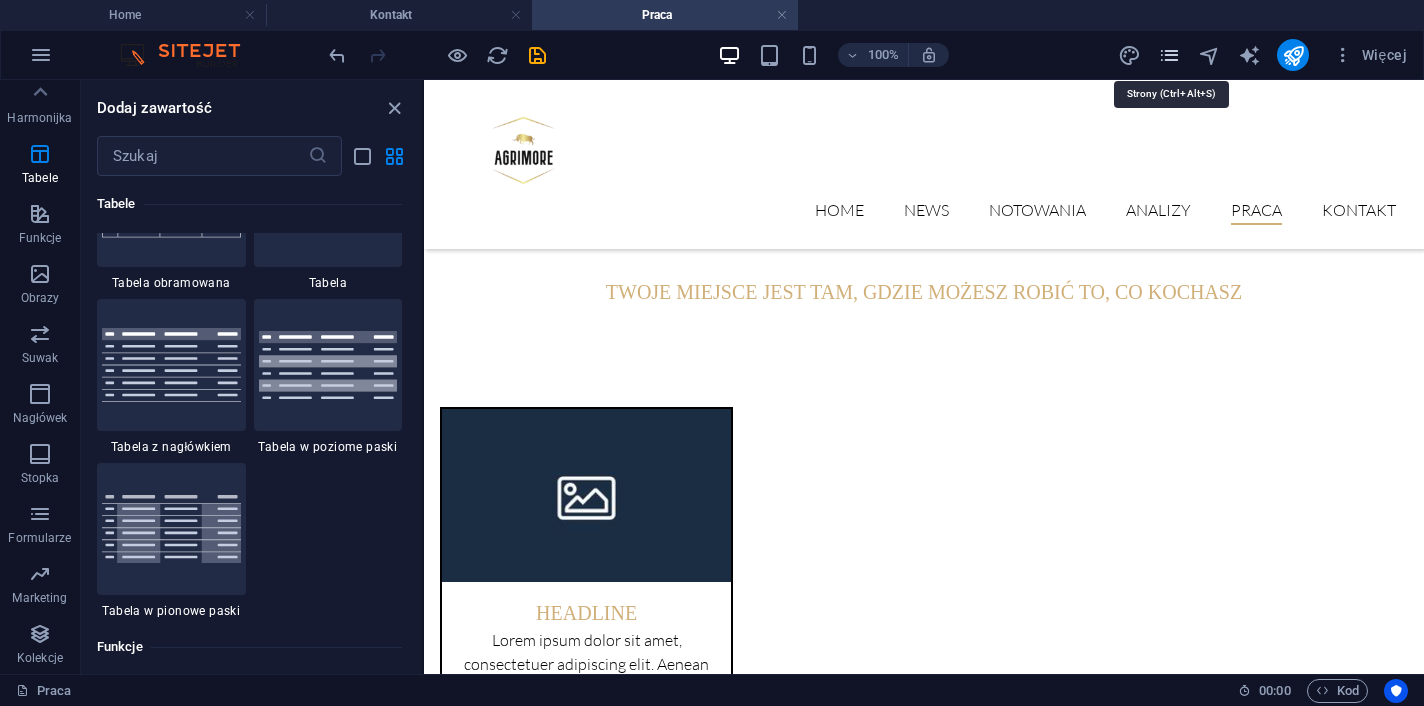click at bounding box center (1169, 55) 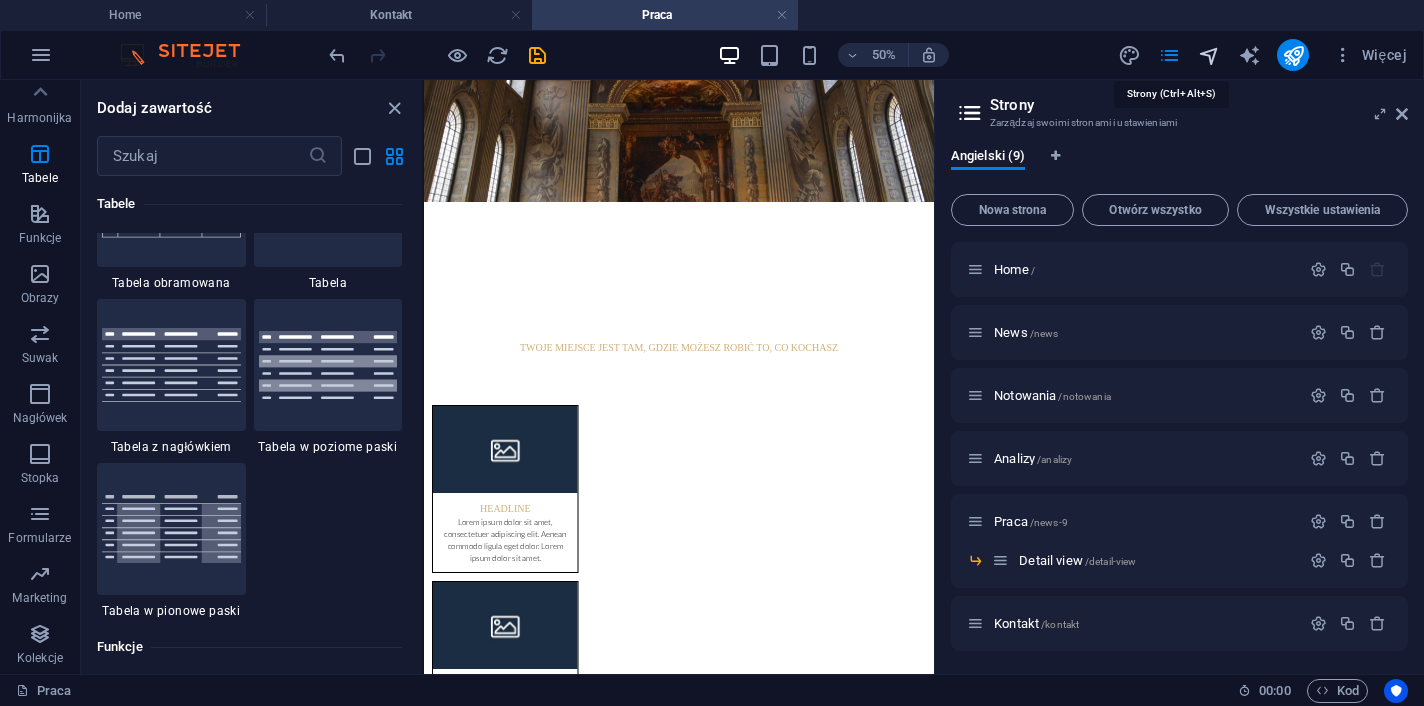 scroll, scrollTop: 352, scrollLeft: 0, axis: vertical 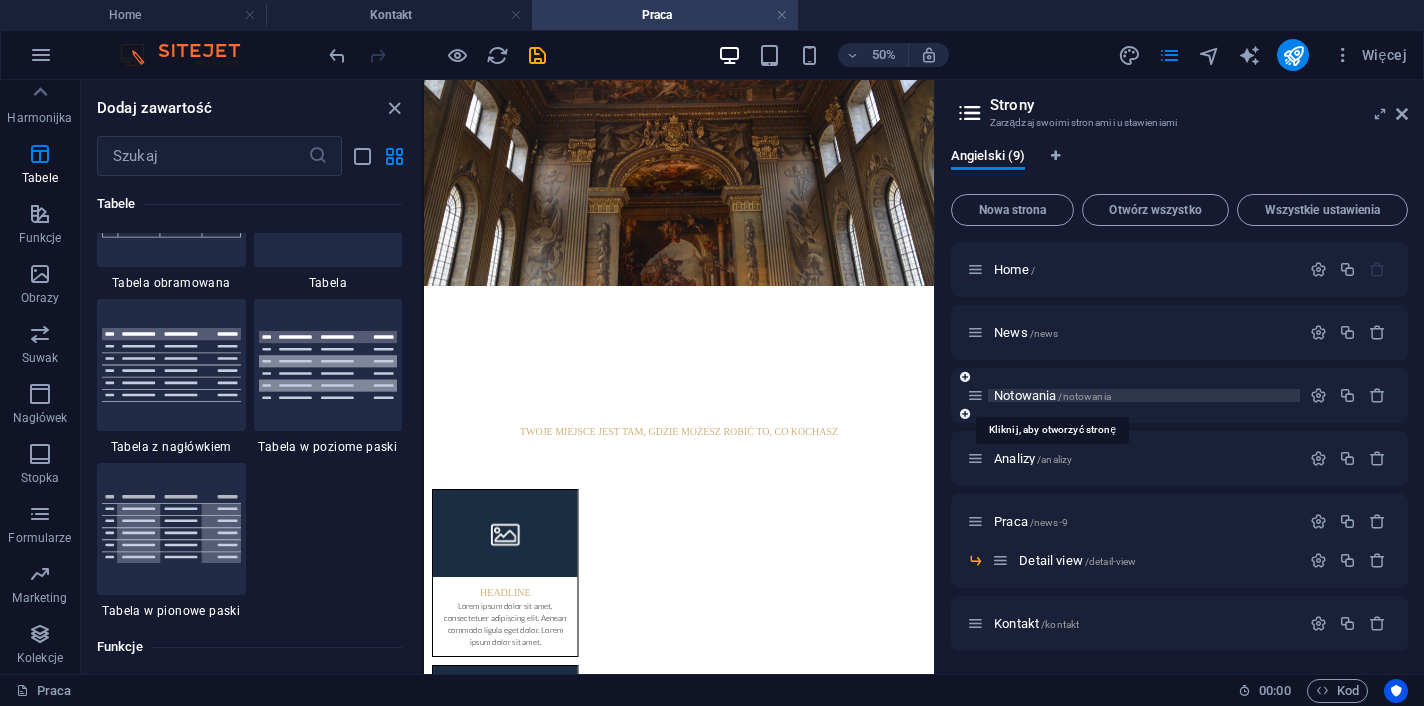 click on "Notowania /notowania" at bounding box center [1052, 395] 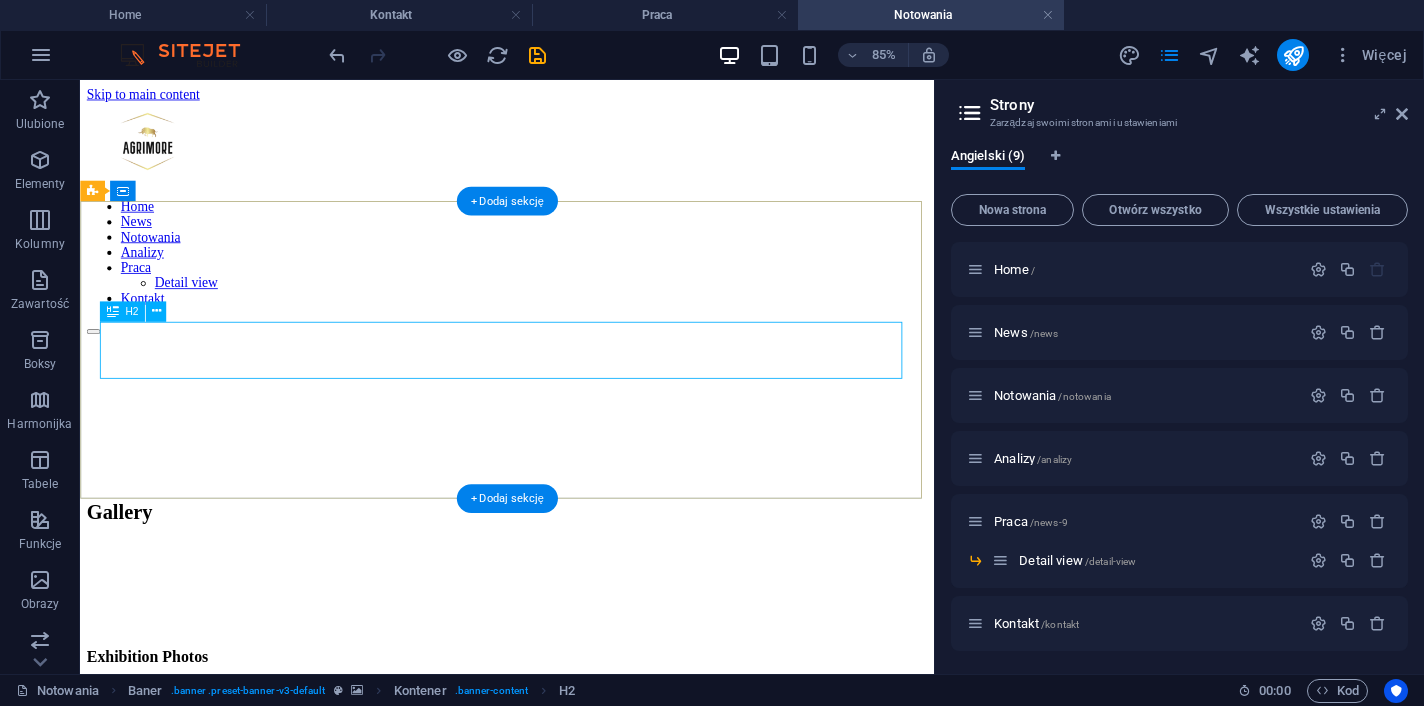 scroll, scrollTop: 0, scrollLeft: 0, axis: both 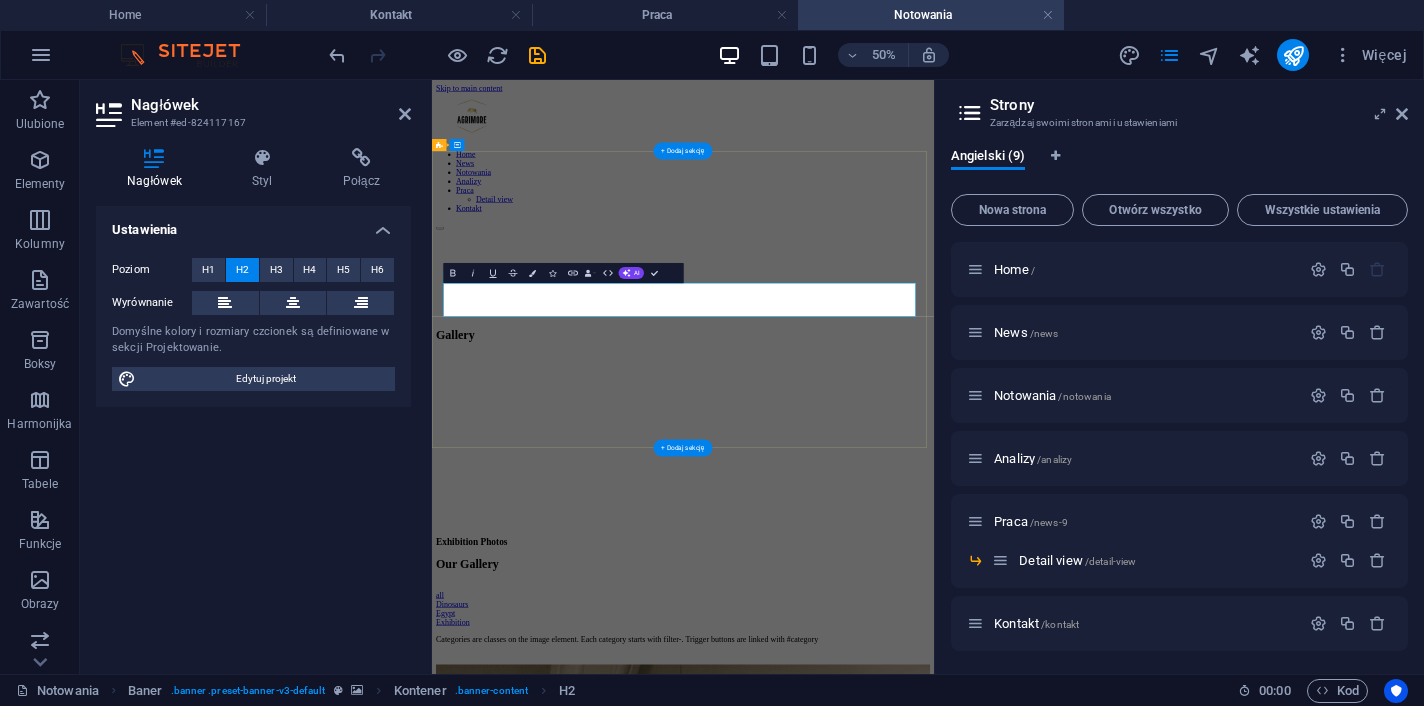type 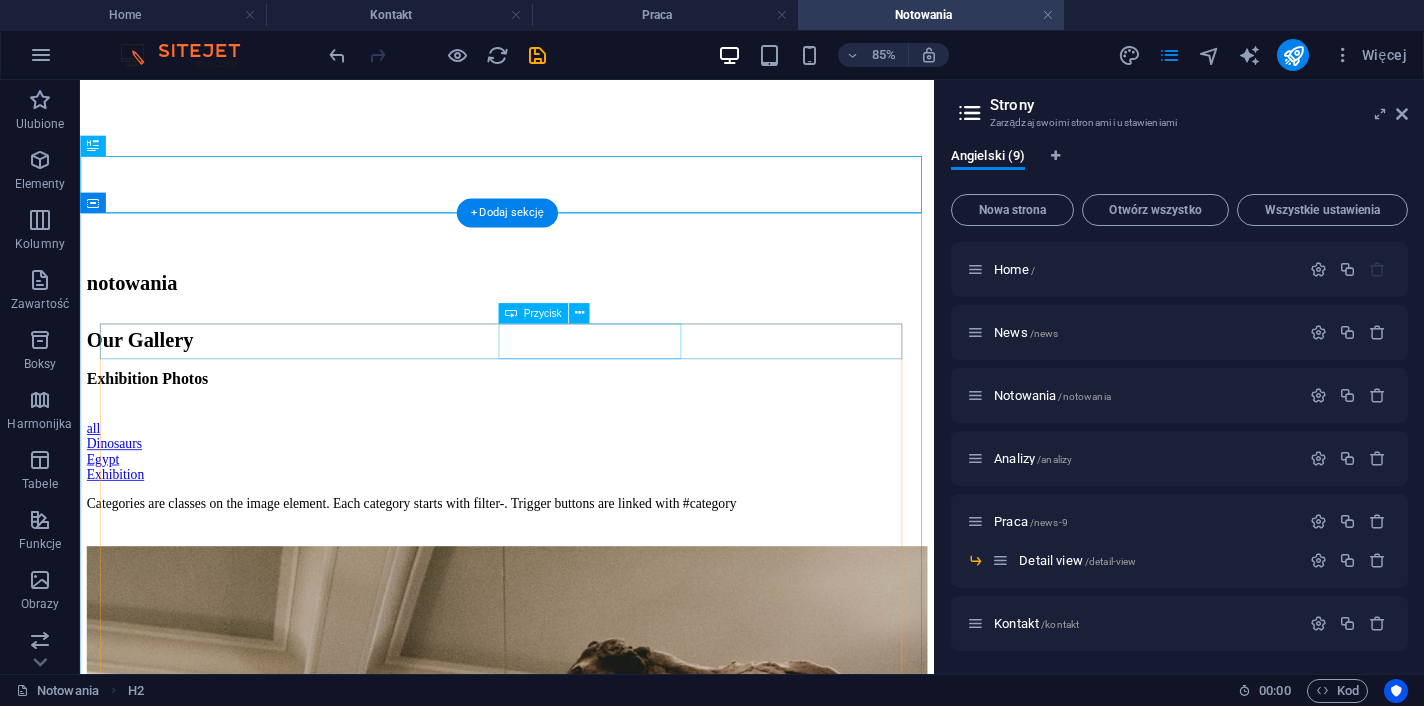 scroll, scrollTop: 264, scrollLeft: 0, axis: vertical 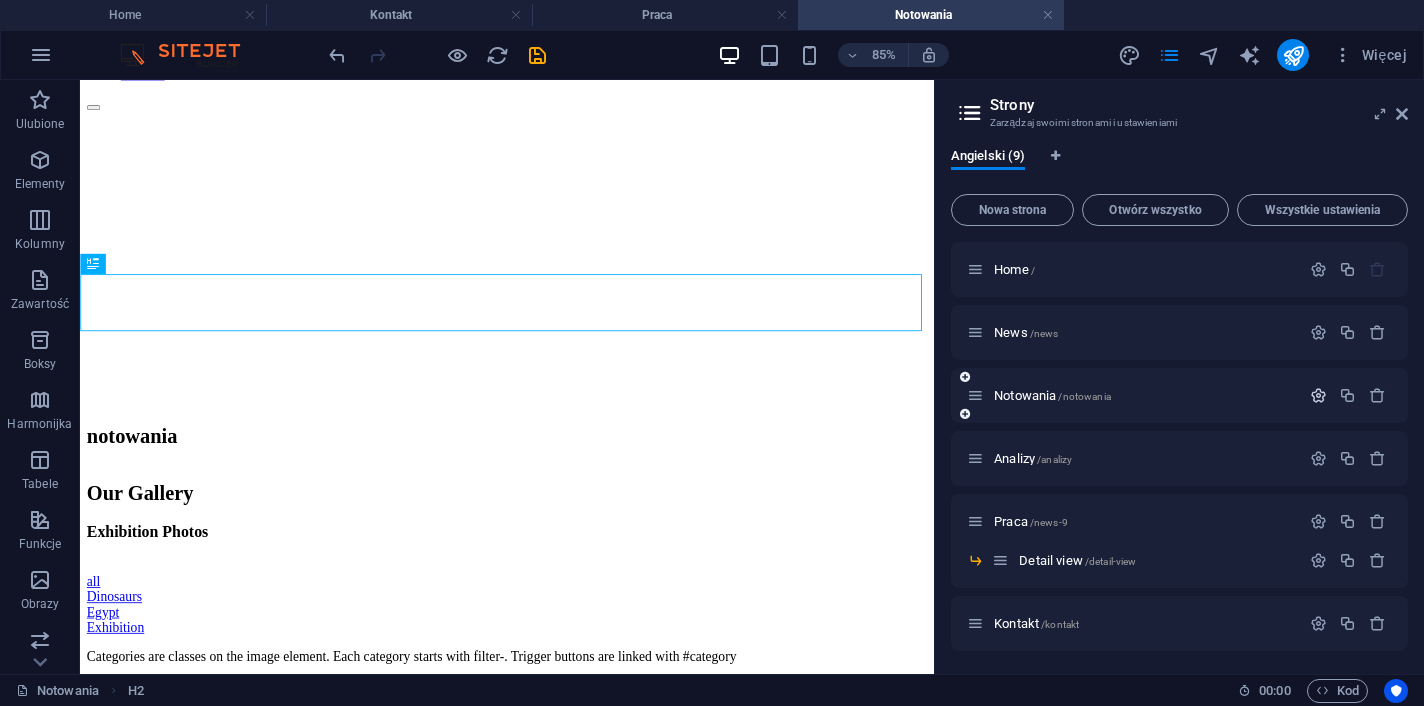 click at bounding box center [1318, 395] 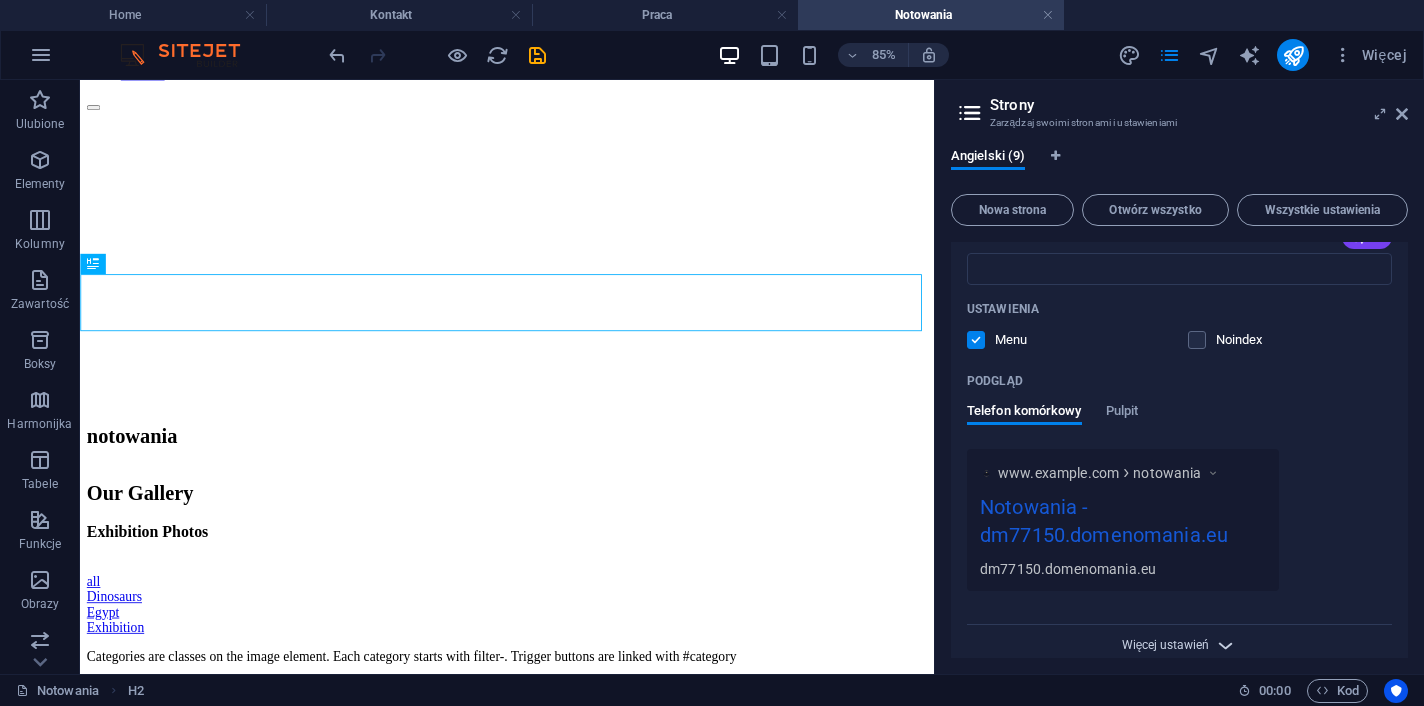 scroll, scrollTop: 652, scrollLeft: 0, axis: vertical 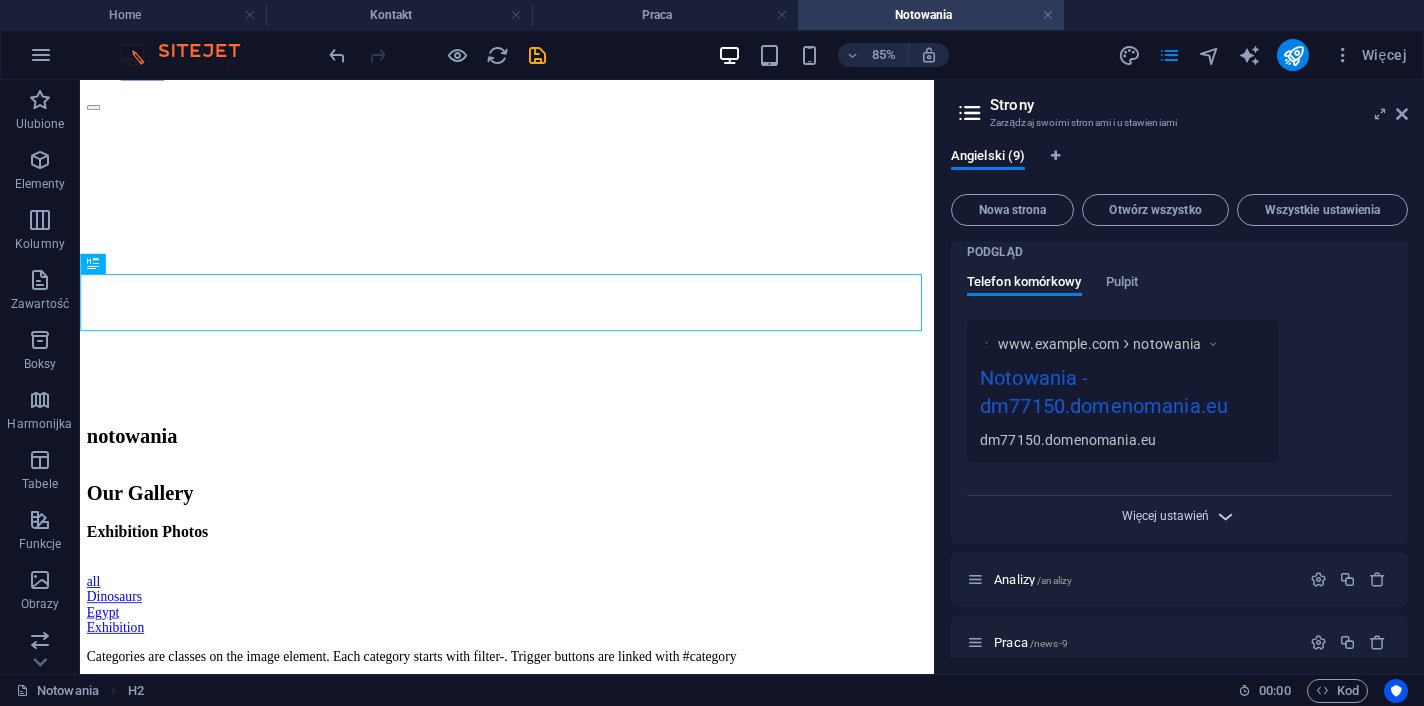 click on "Więcej ustawień" at bounding box center [1166, 516] 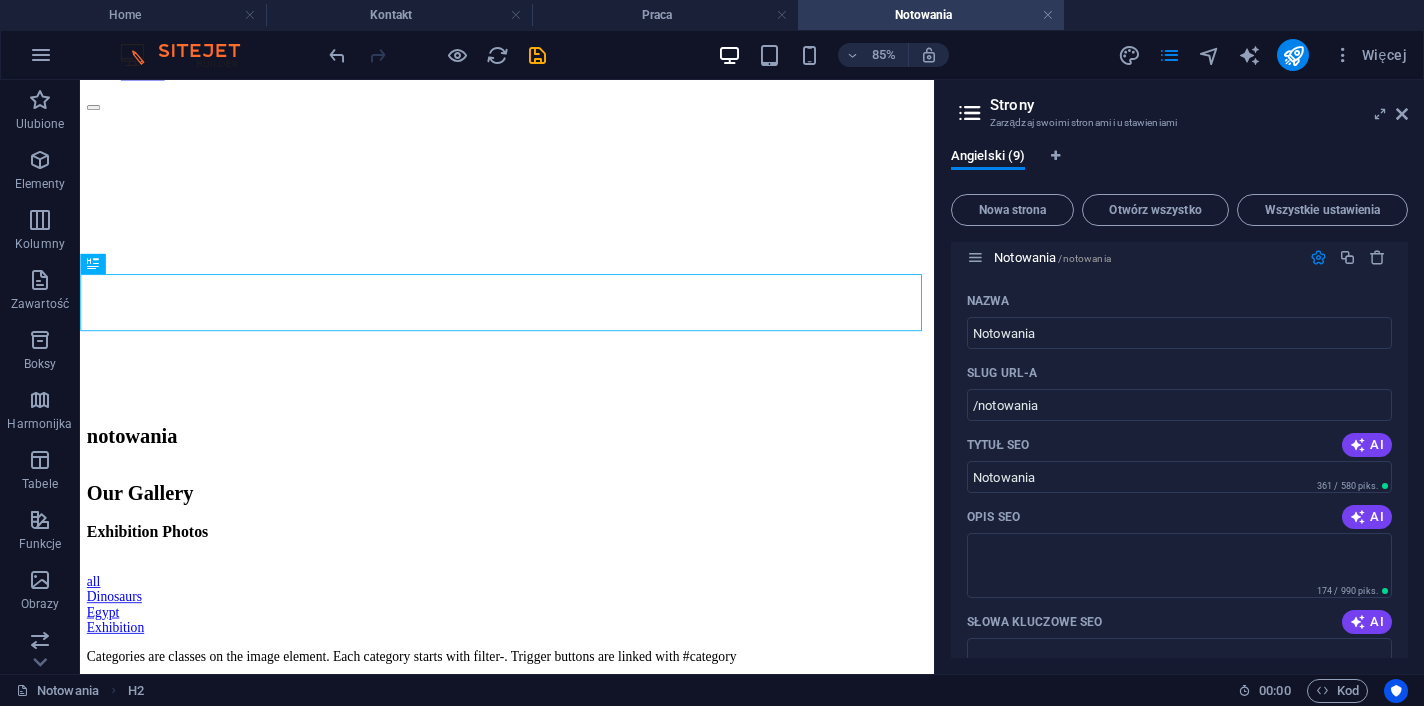 scroll, scrollTop: 0, scrollLeft: 0, axis: both 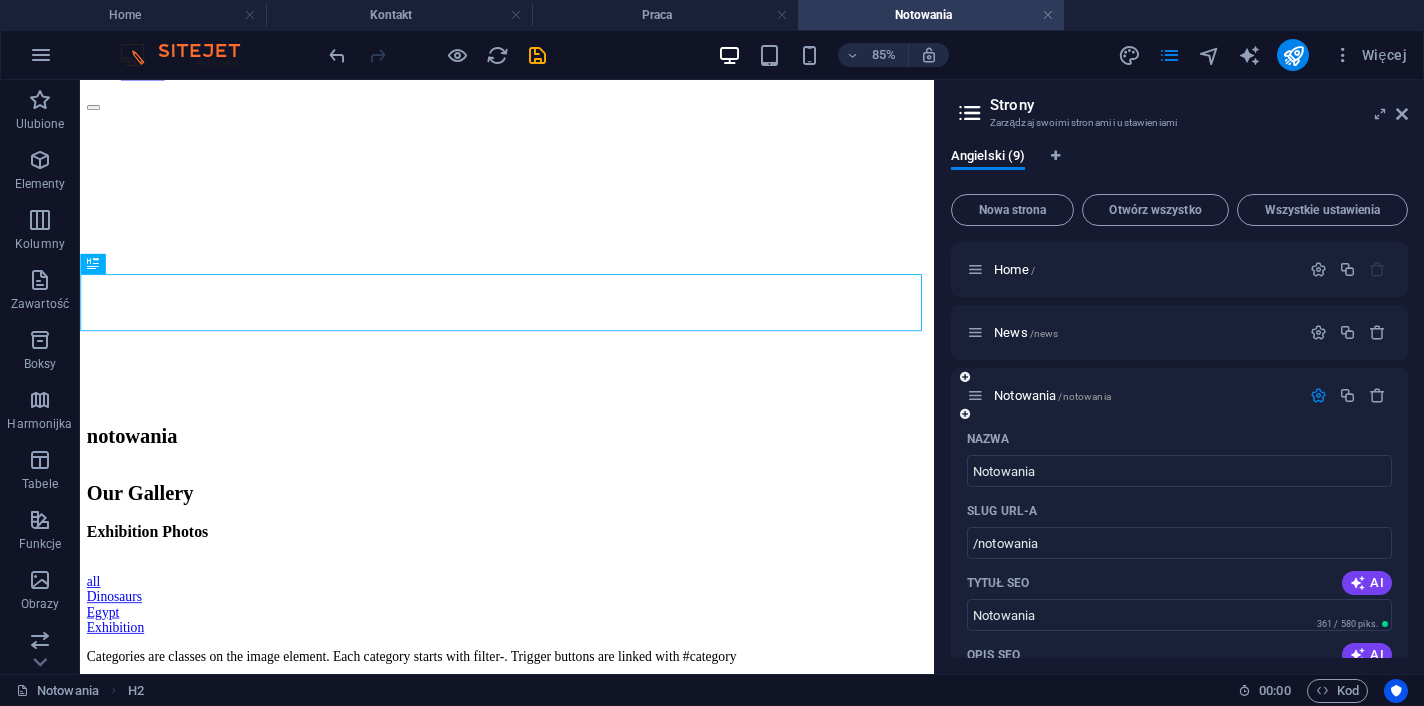 click at bounding box center (1318, 395) 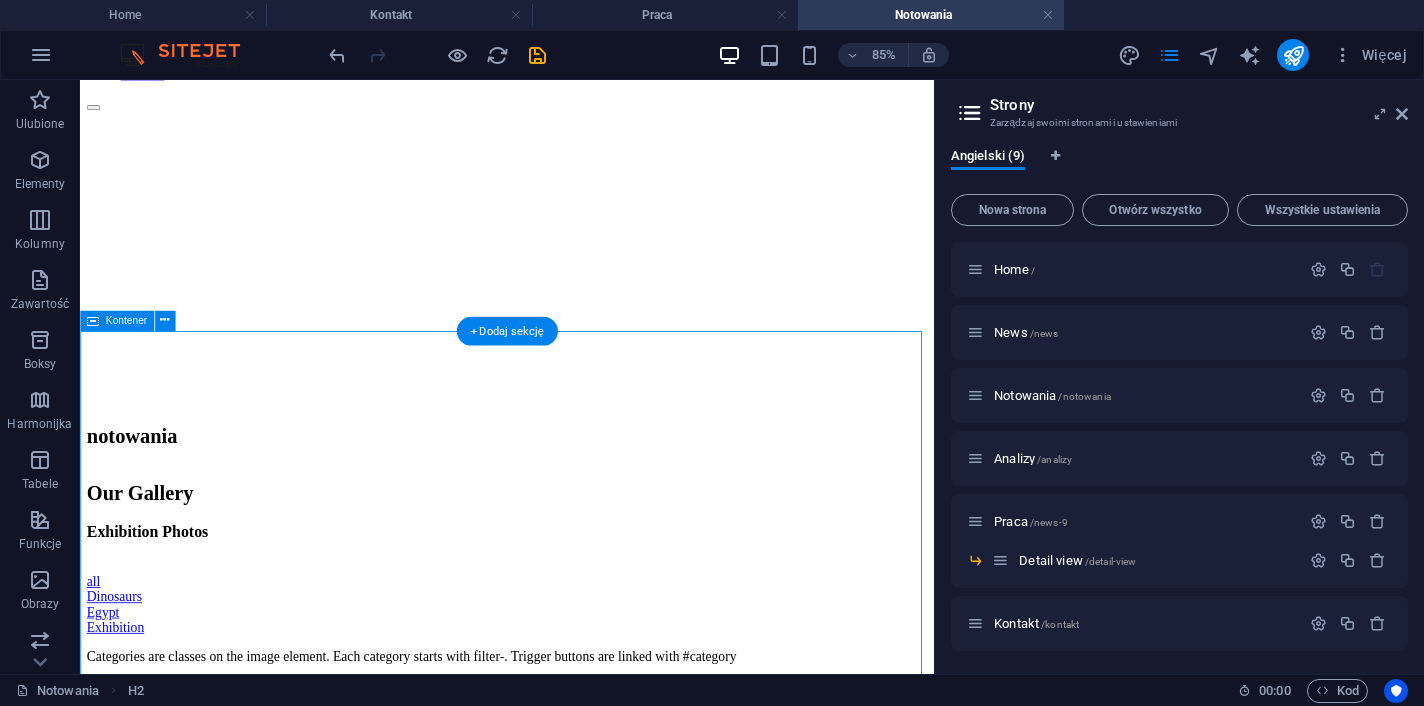 drag, startPoint x: 788, startPoint y: 451, endPoint x: 806, endPoint y: 478, distance: 32.449963 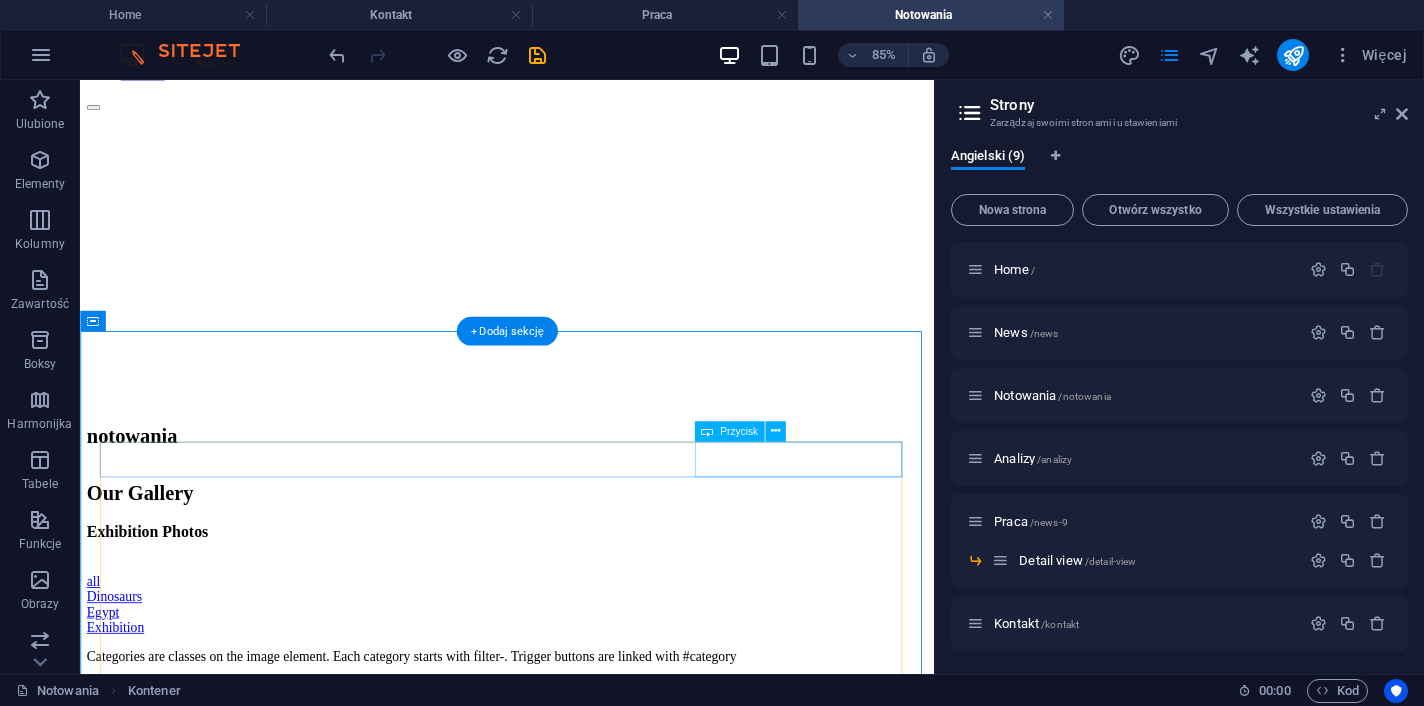 click on "Exhibition" at bounding box center [582, 724] 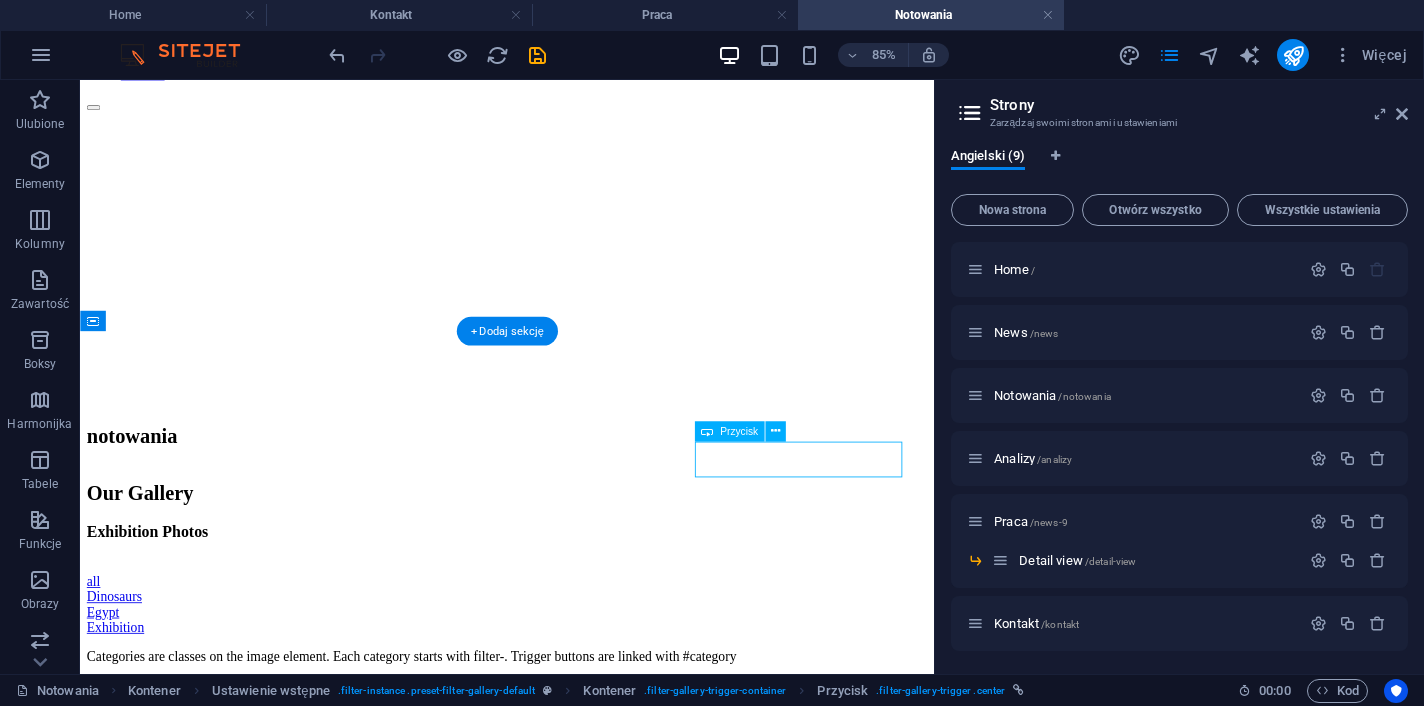 click on "Exhibition" at bounding box center (582, 724) 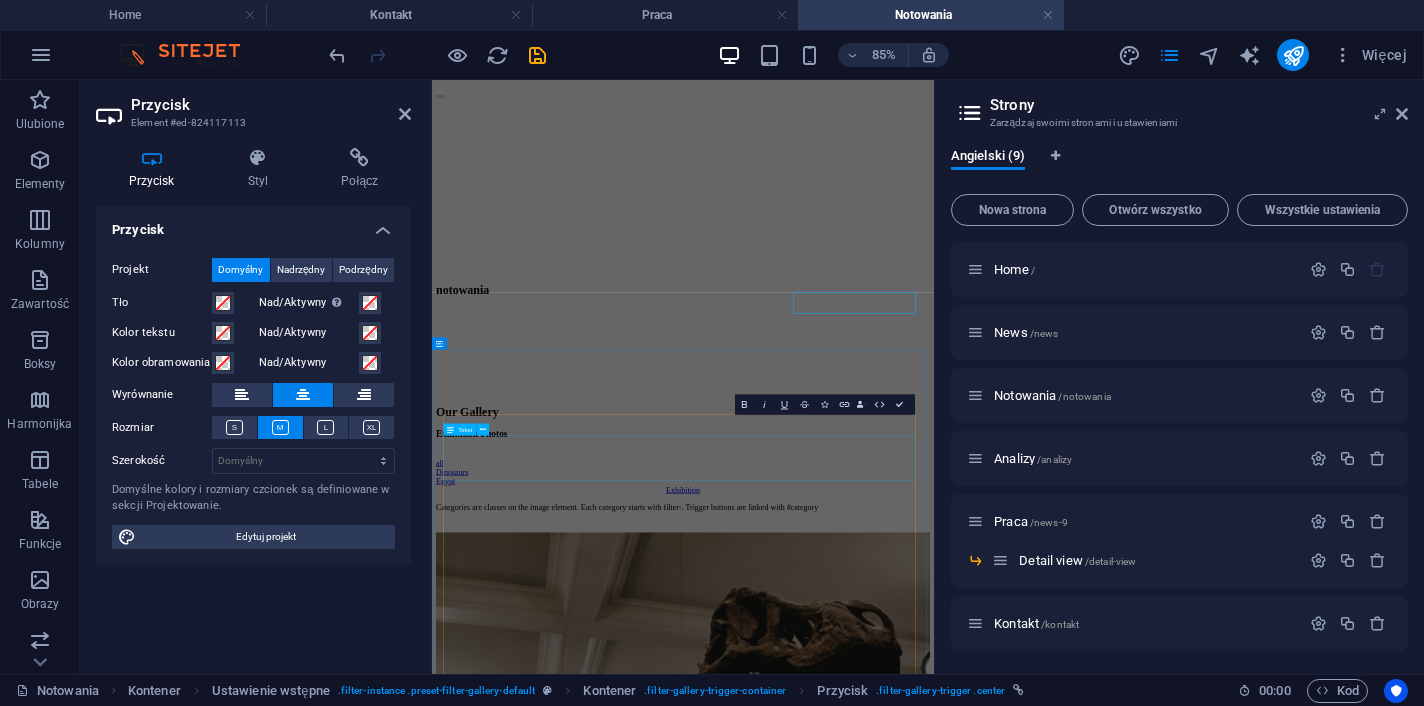 click on "Categories are classes on the image element. Each category starts with filter-. Trigger buttons are linked with #category" at bounding box center (934, 935) 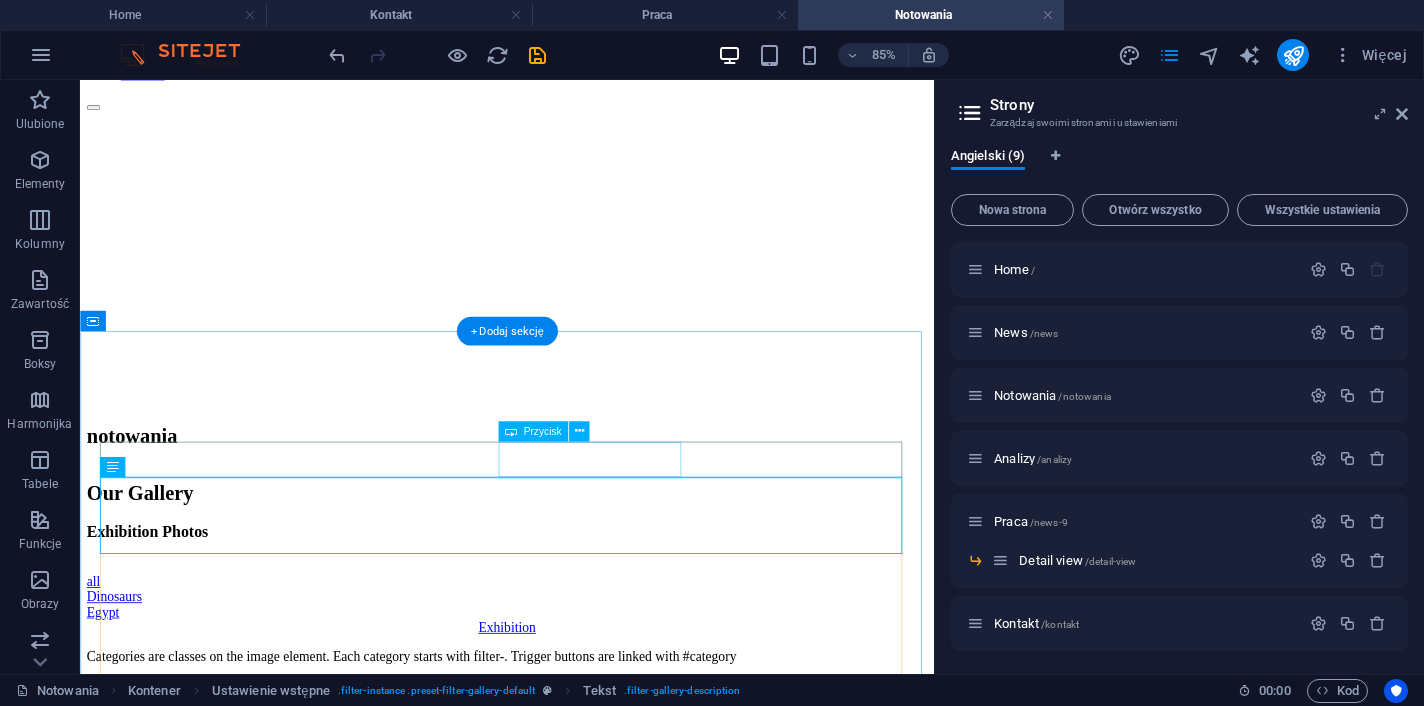 click on "Egypt" at bounding box center (582, 706) 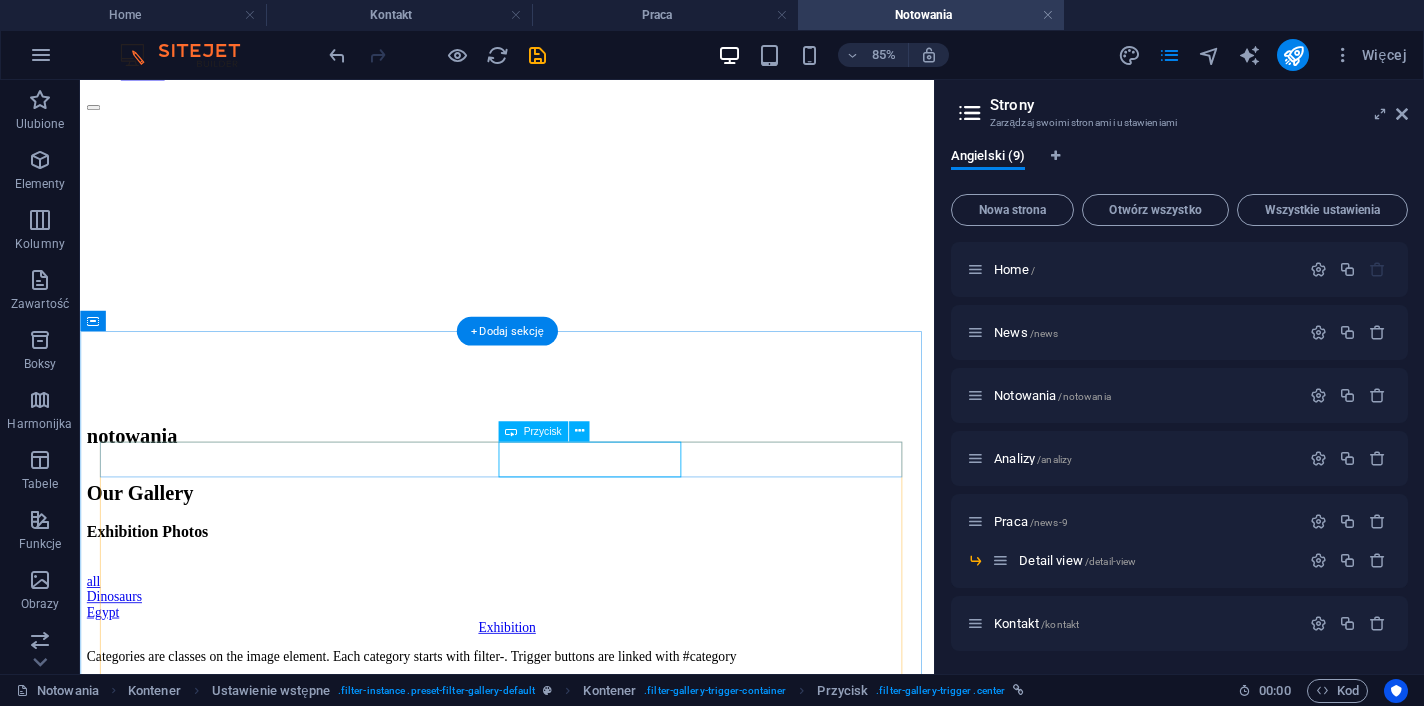 click on "Przycisk" at bounding box center (542, 431) 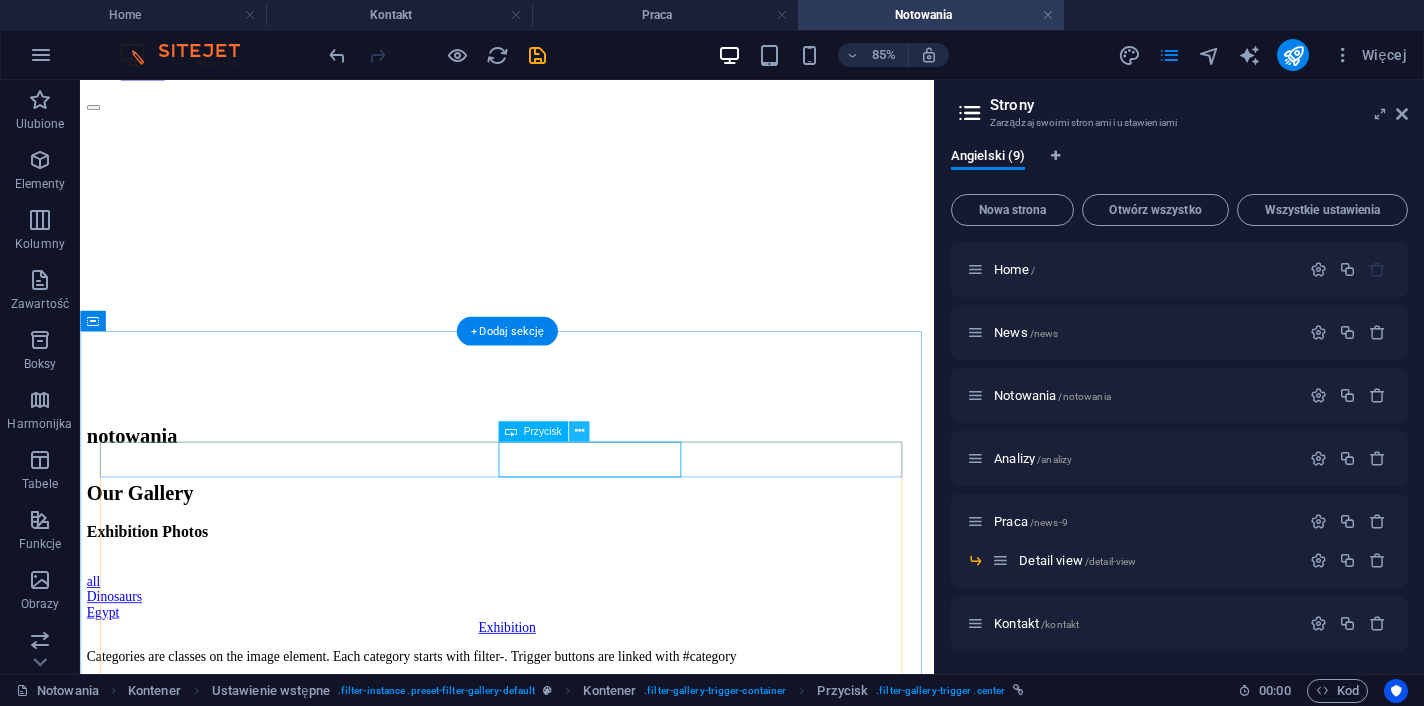 click at bounding box center [579, 431] 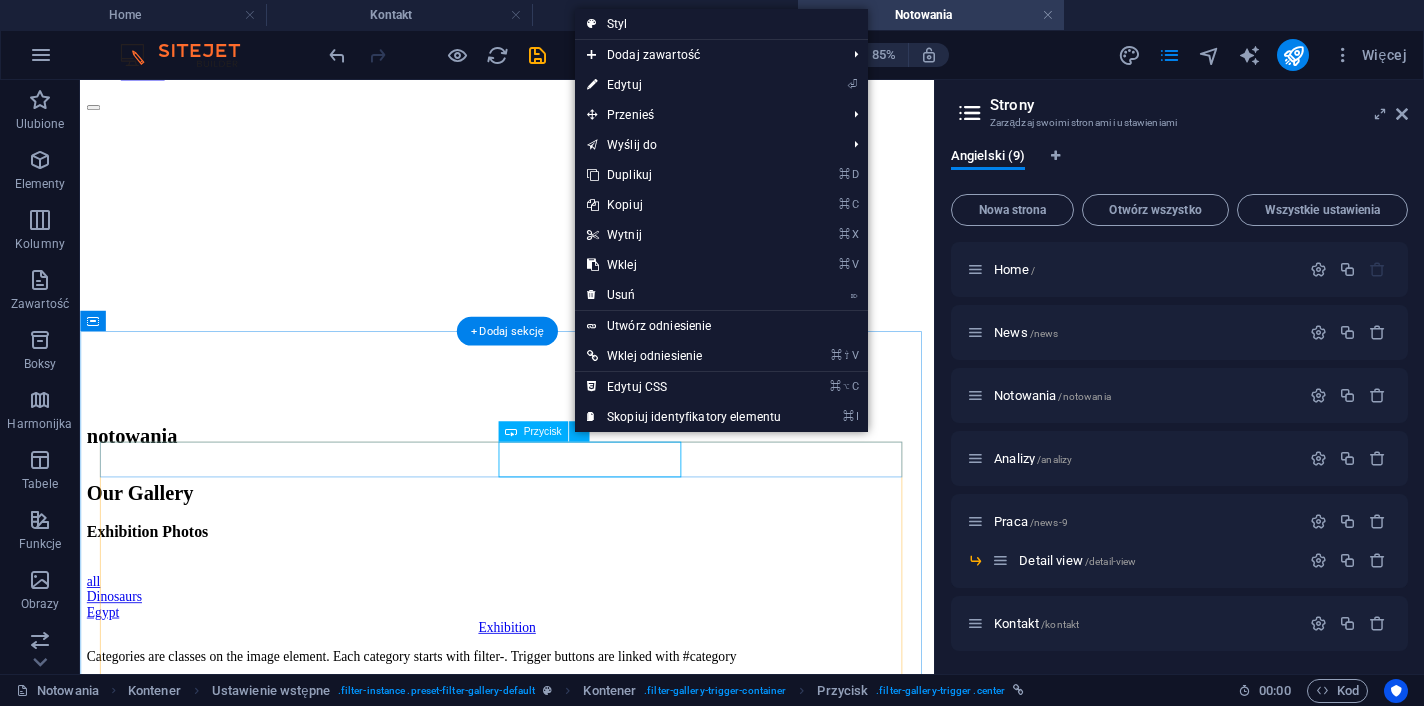 click on "Egypt" at bounding box center [582, 706] 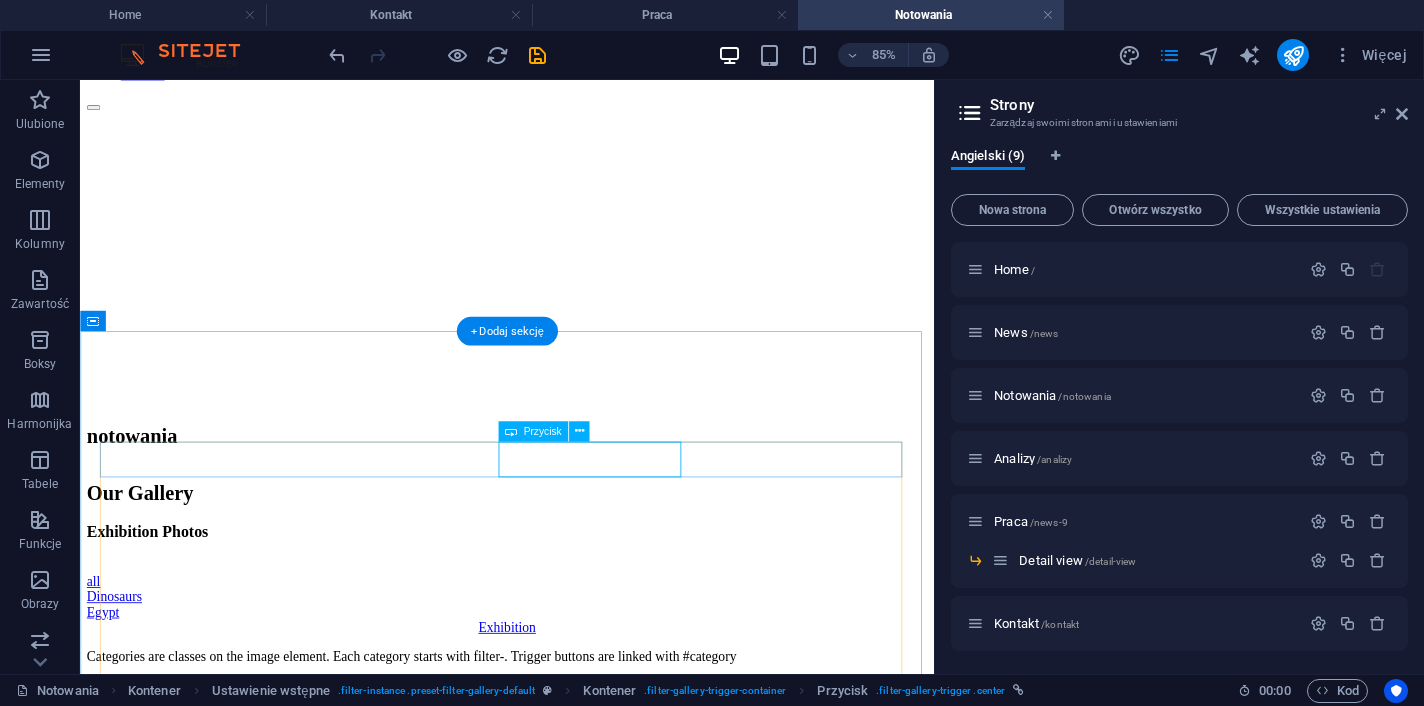 click on "Egypt" at bounding box center (582, 706) 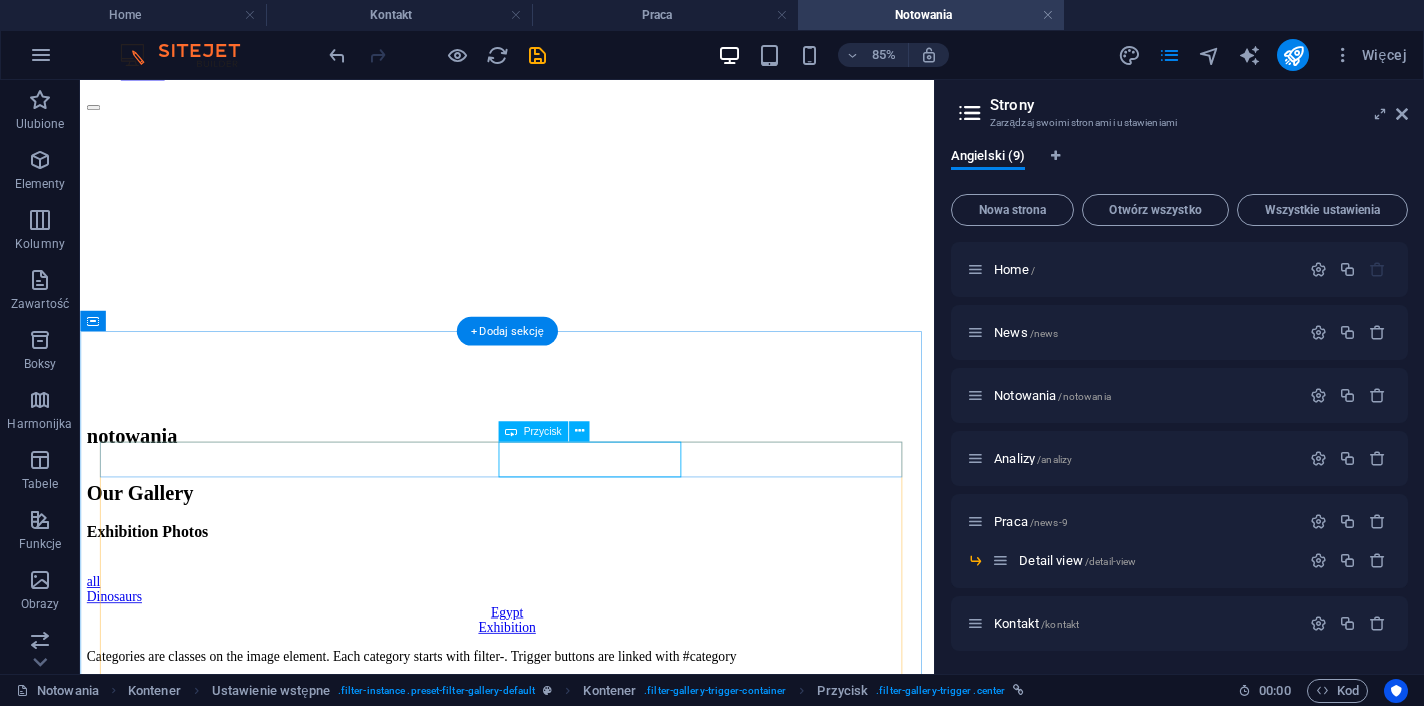 select 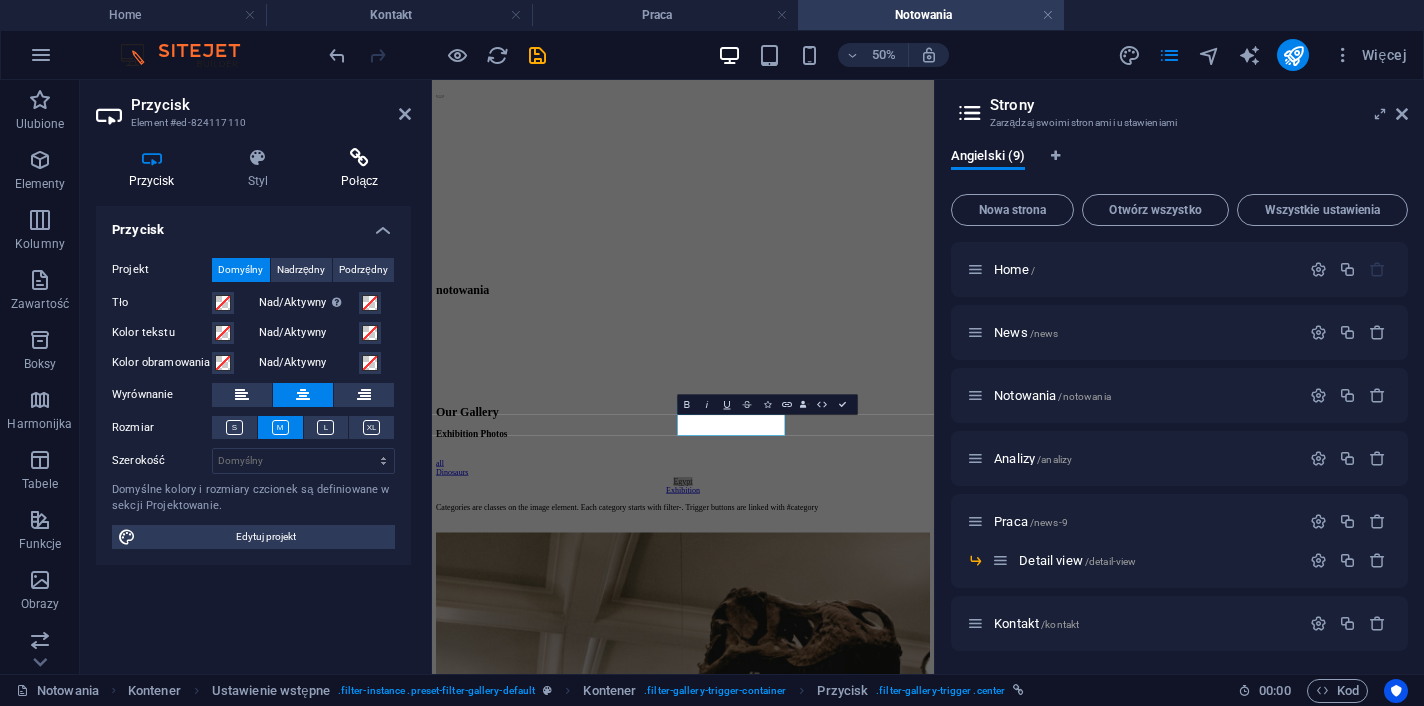 click on "Połącz" at bounding box center (360, 169) 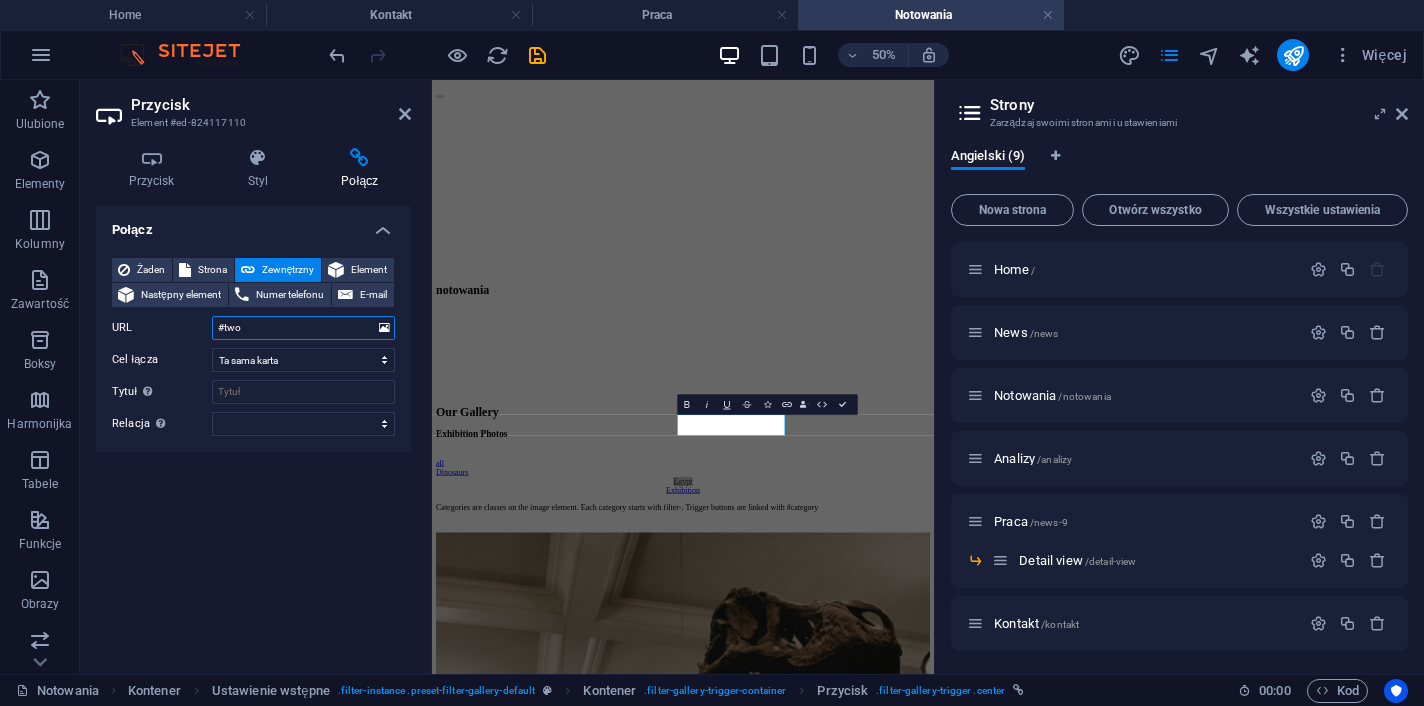 click on "#two" at bounding box center [303, 328] 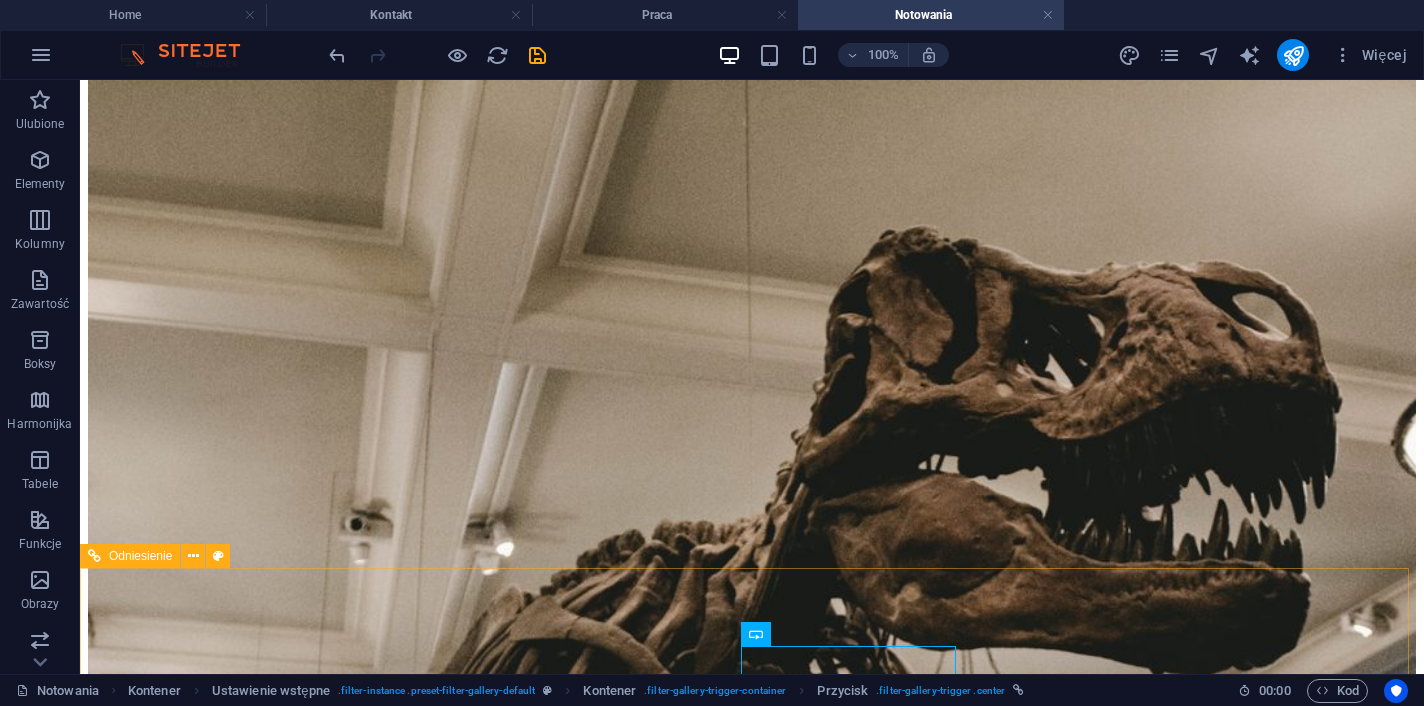 scroll, scrollTop: 0, scrollLeft: 0, axis: both 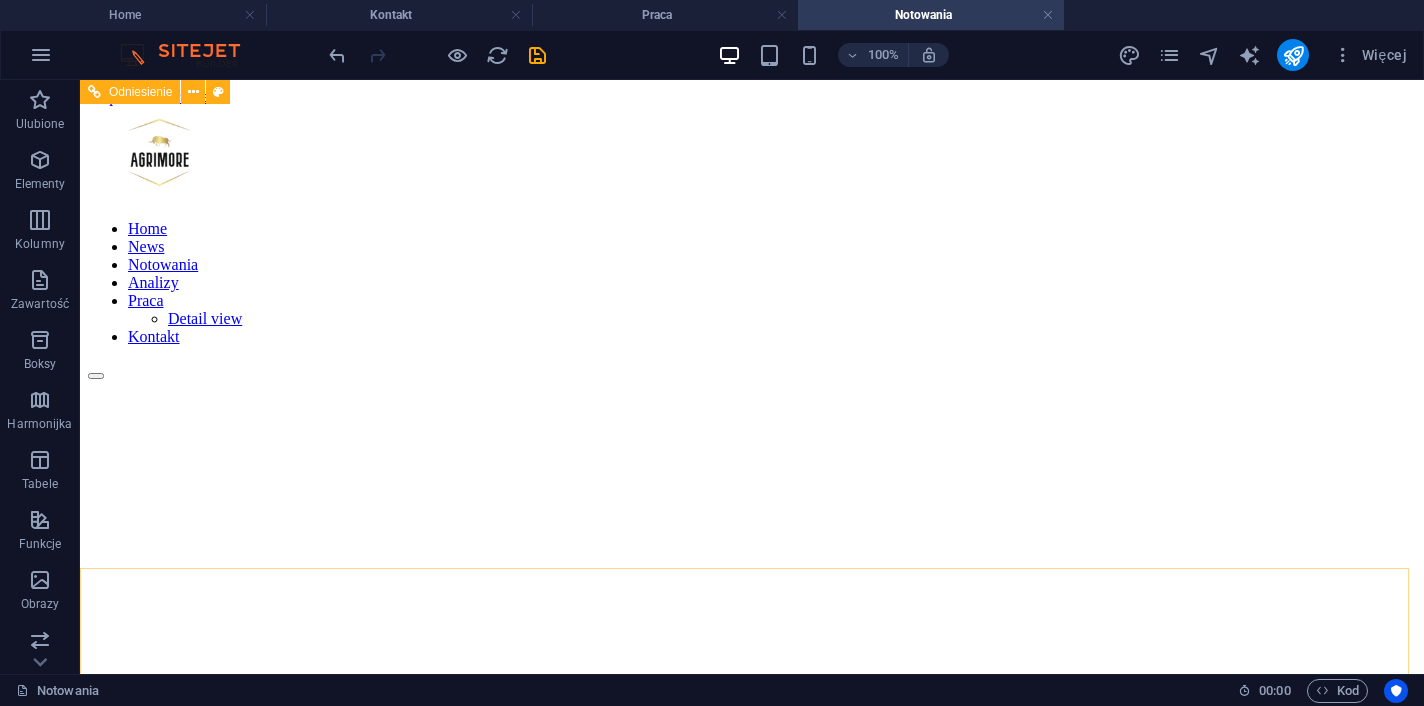 click on "Home News Notowania Analizy Praca Detail view Kontakt" at bounding box center (752, 283) 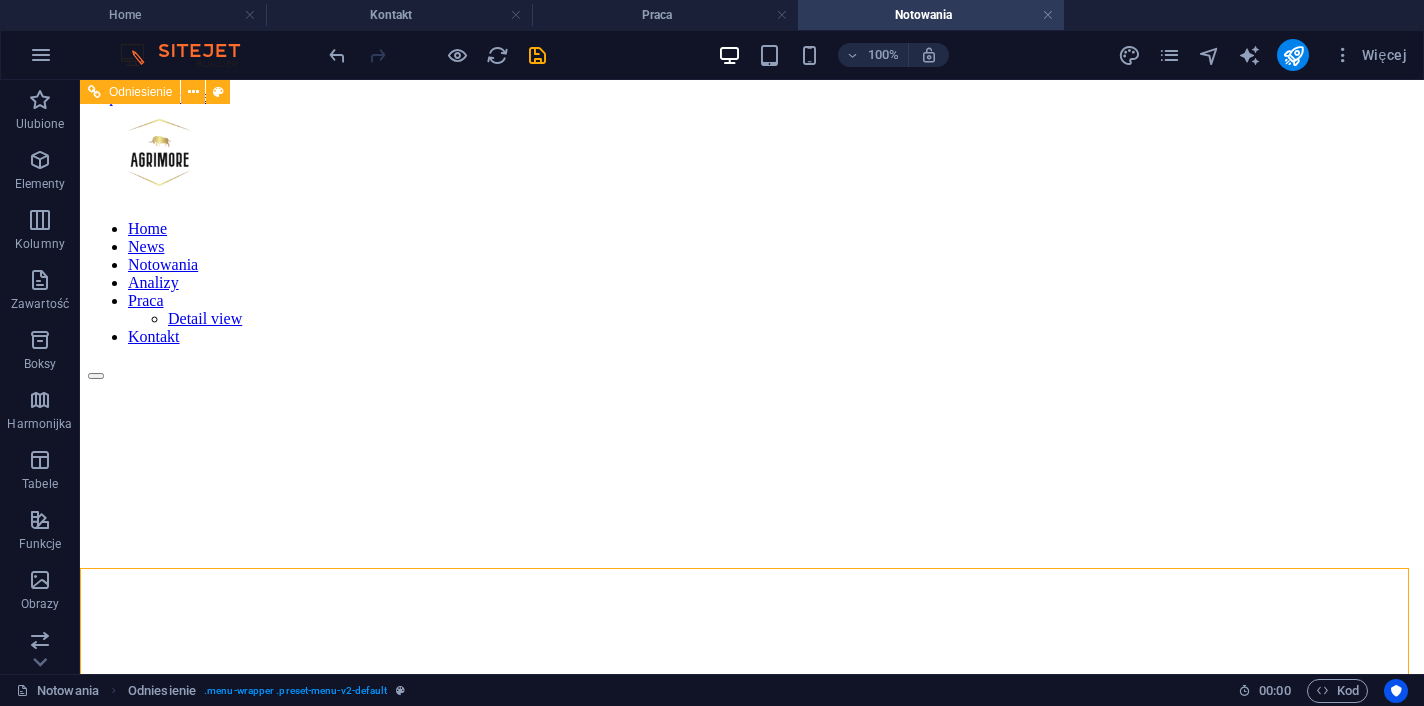 click on "Home News Notowania Analizy Praca Detail view Kontakt" at bounding box center (752, 283) 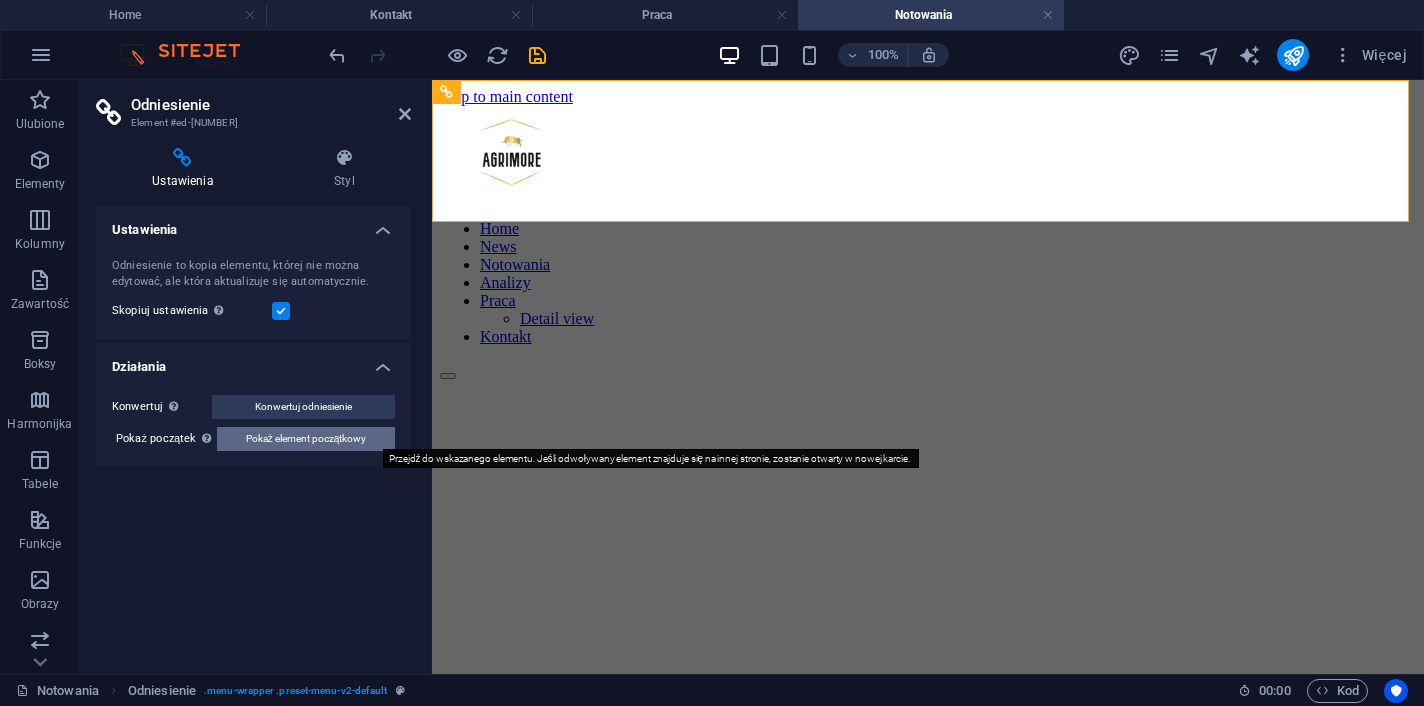 click on "Pokaż element początkowy" at bounding box center (306, 439) 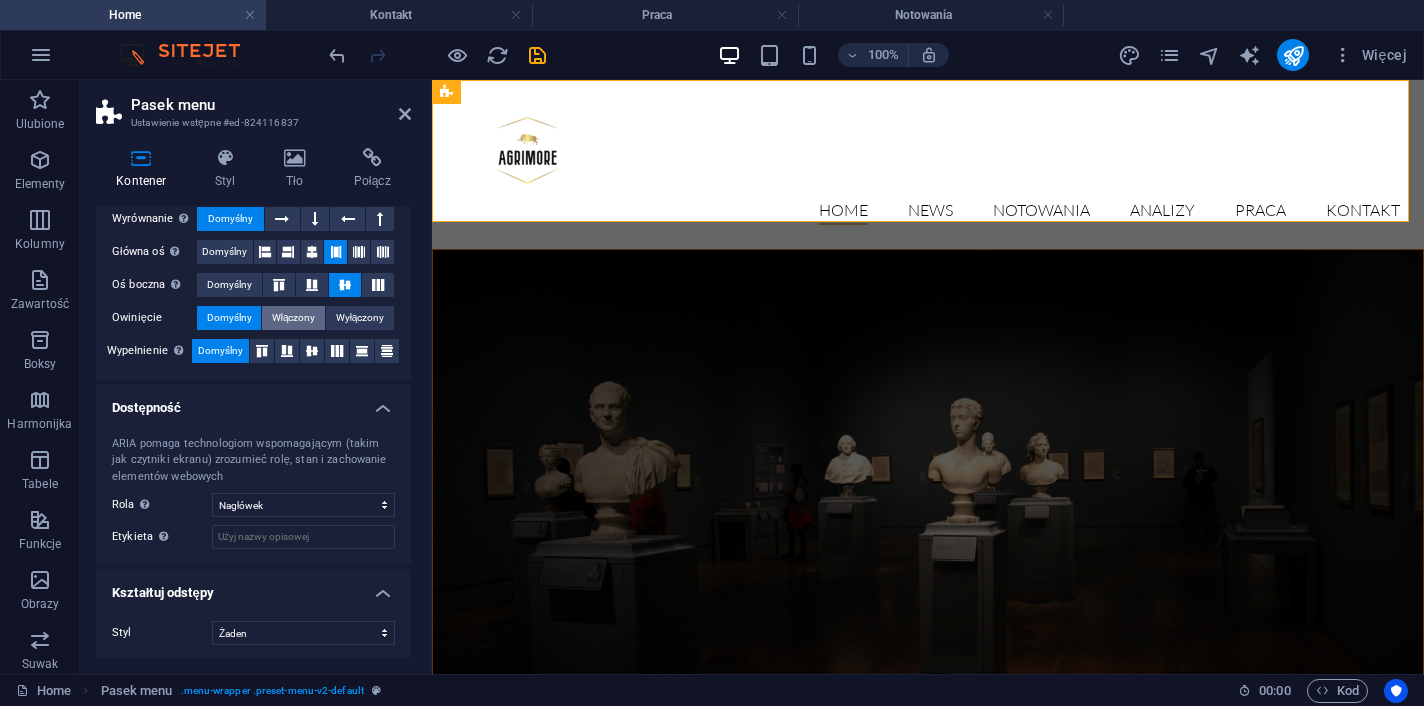 scroll, scrollTop: 0, scrollLeft: 0, axis: both 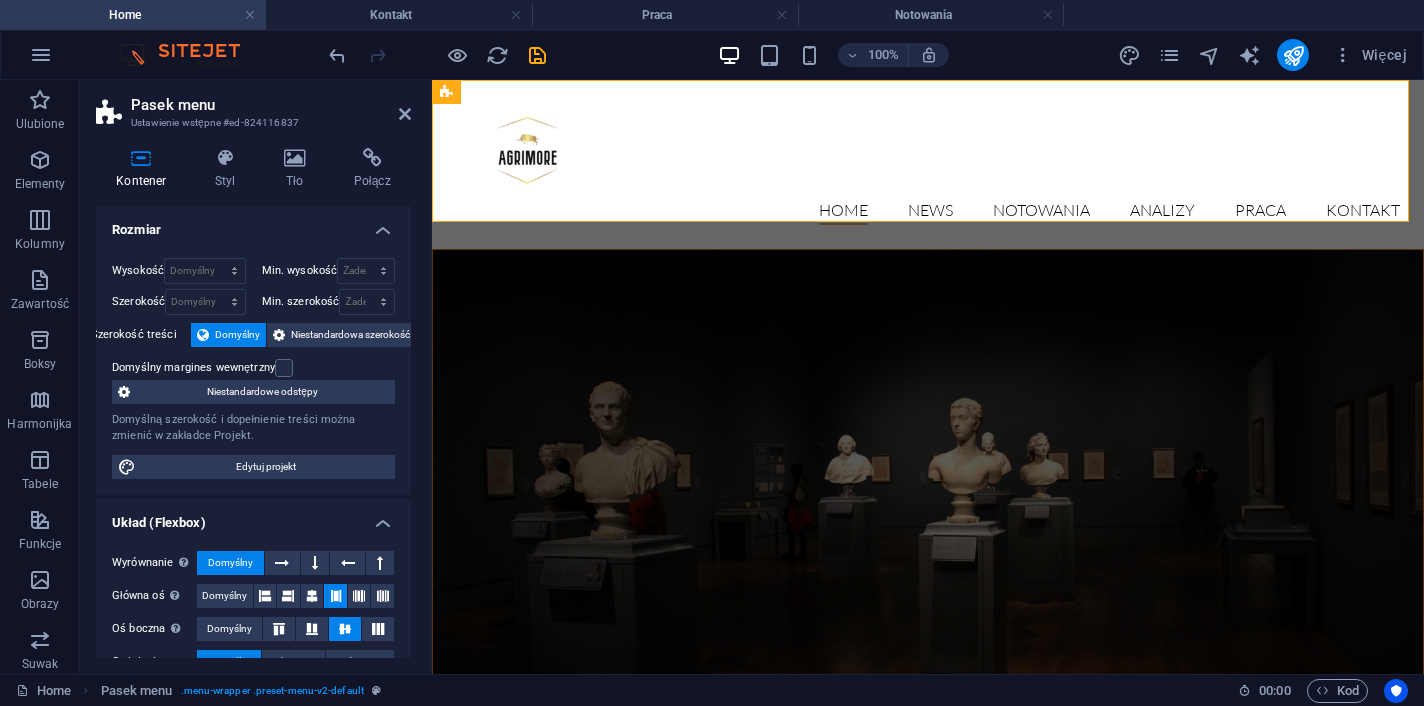 click on "Rozmiar" at bounding box center [253, 224] 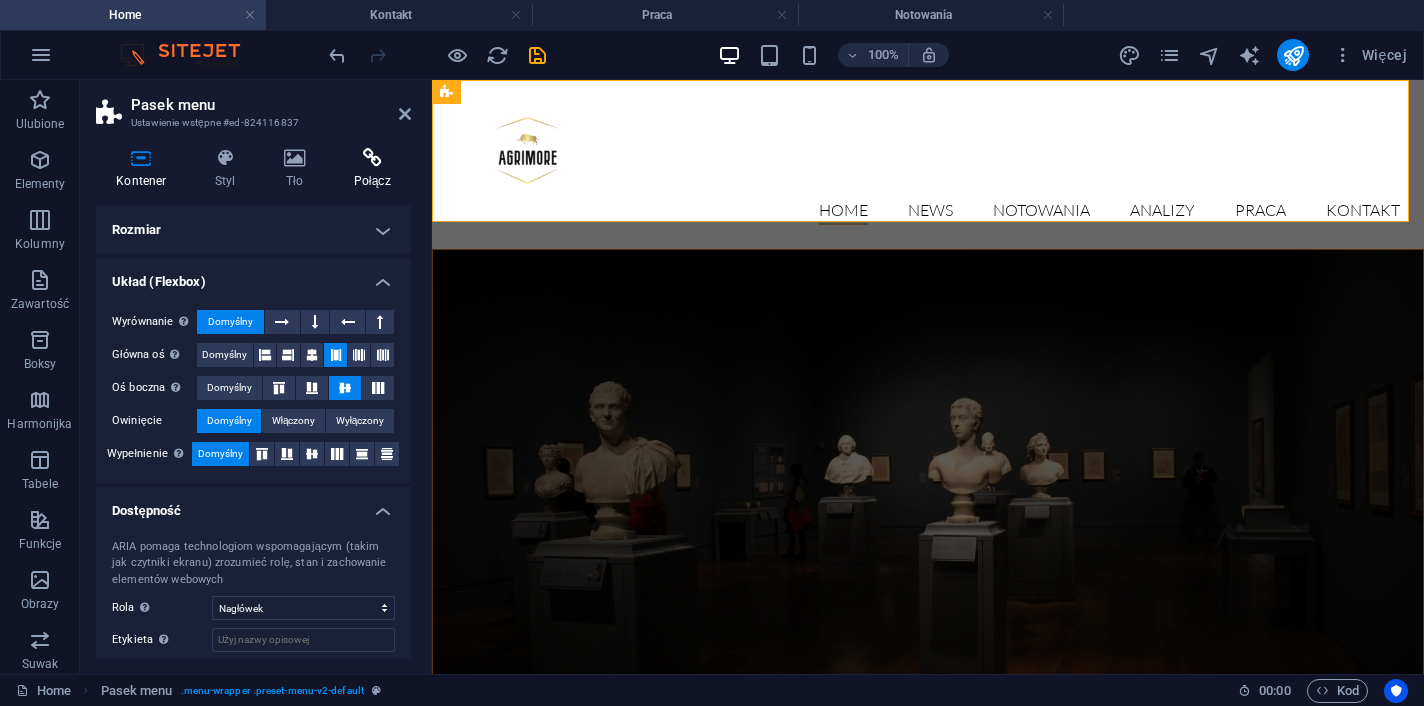 click on "Połącz" at bounding box center (372, 169) 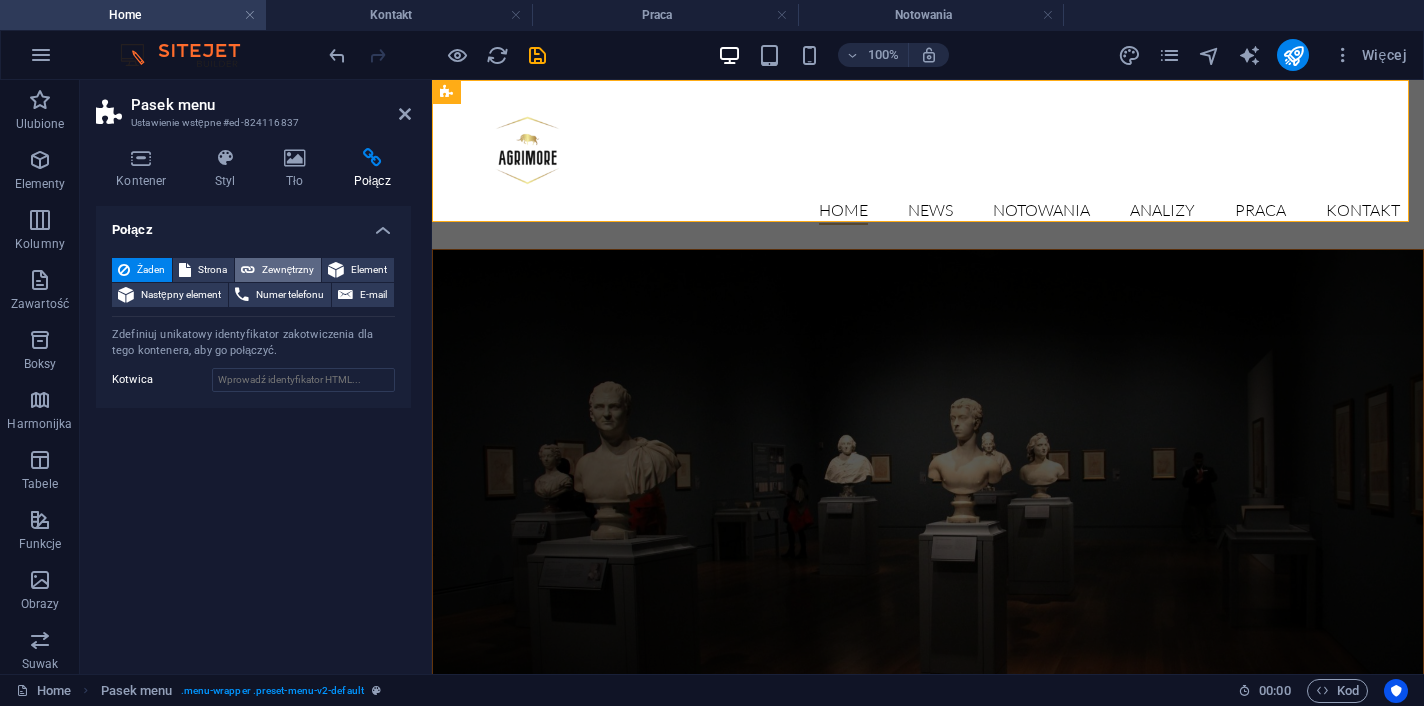 click on "Zewnętrzny" at bounding box center (288, 270) 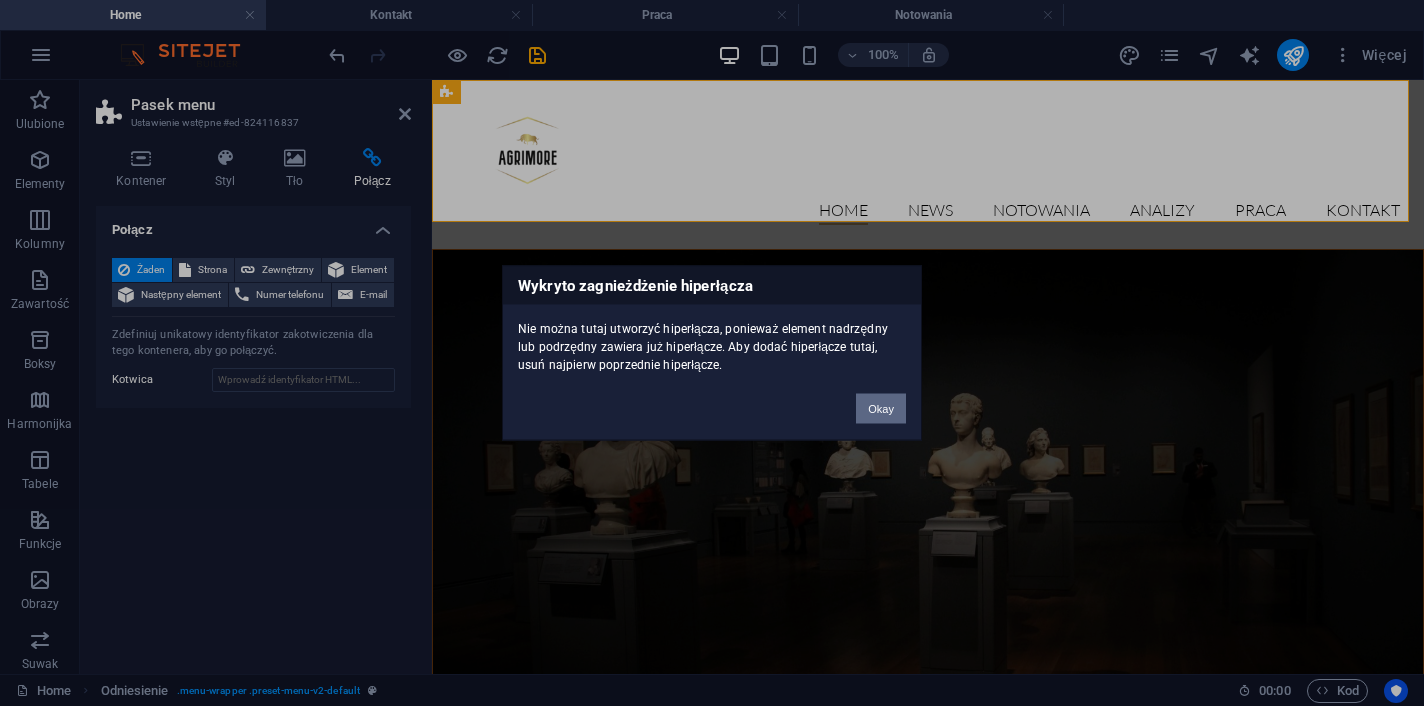 click on "Okay" at bounding box center (881, 409) 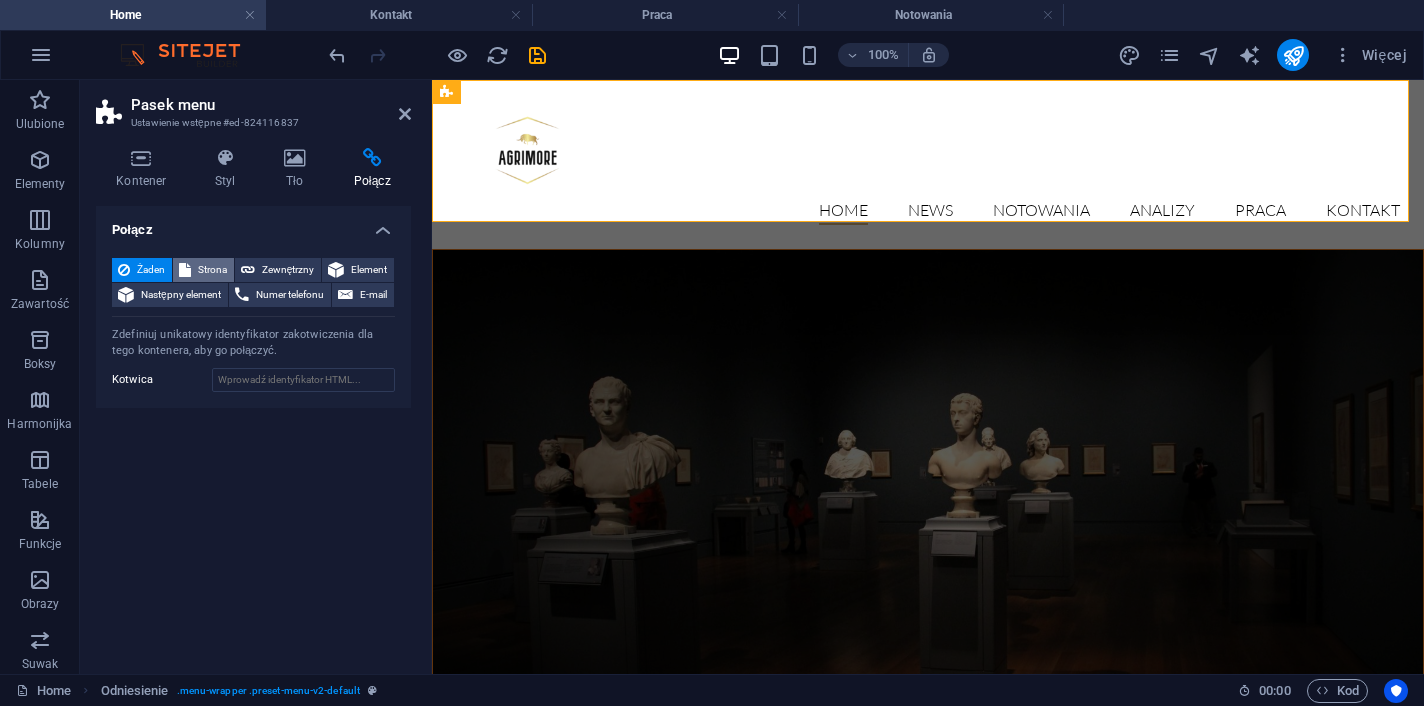 click on "Strona" at bounding box center [212, 270] 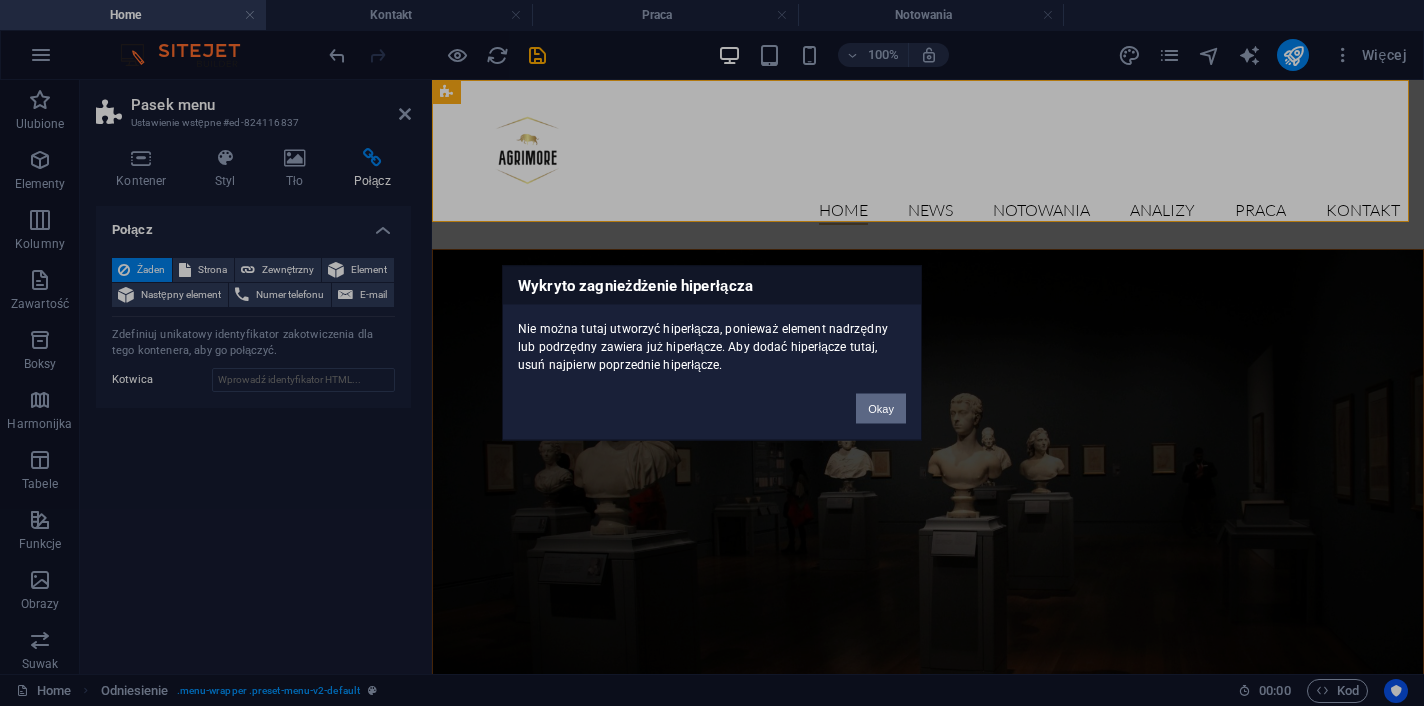click on "Okay" at bounding box center (881, 409) 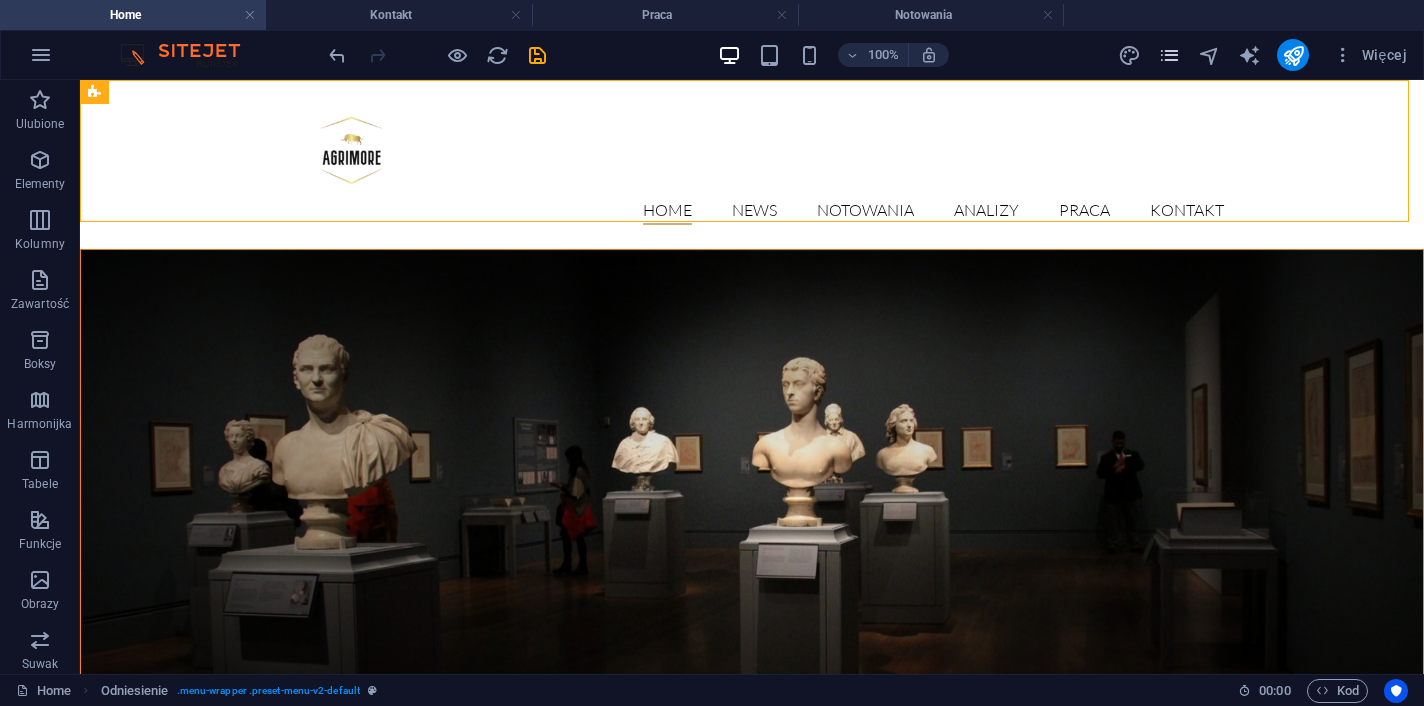 drag, startPoint x: 1170, startPoint y: 67, endPoint x: 1169, endPoint y: 52, distance: 15.033297 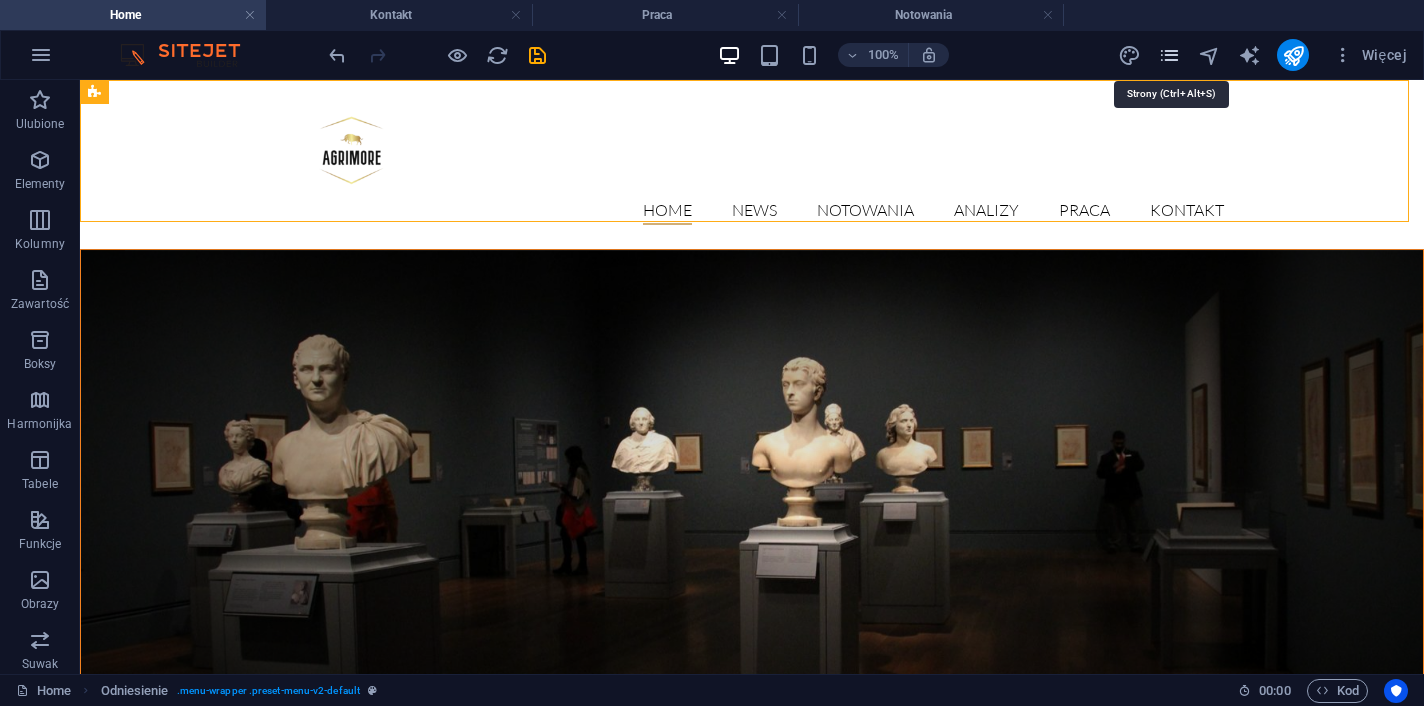 click at bounding box center (1169, 55) 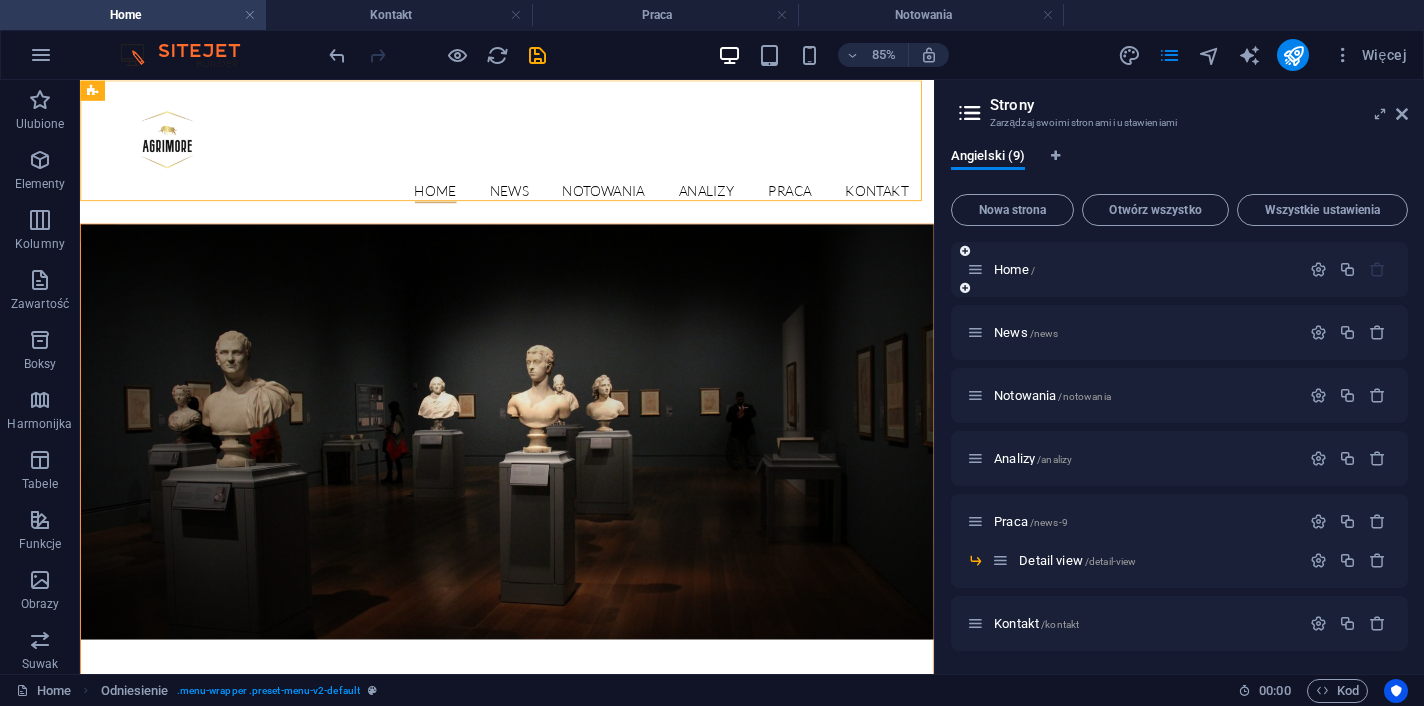 click on "Home /" at bounding box center [1133, 269] 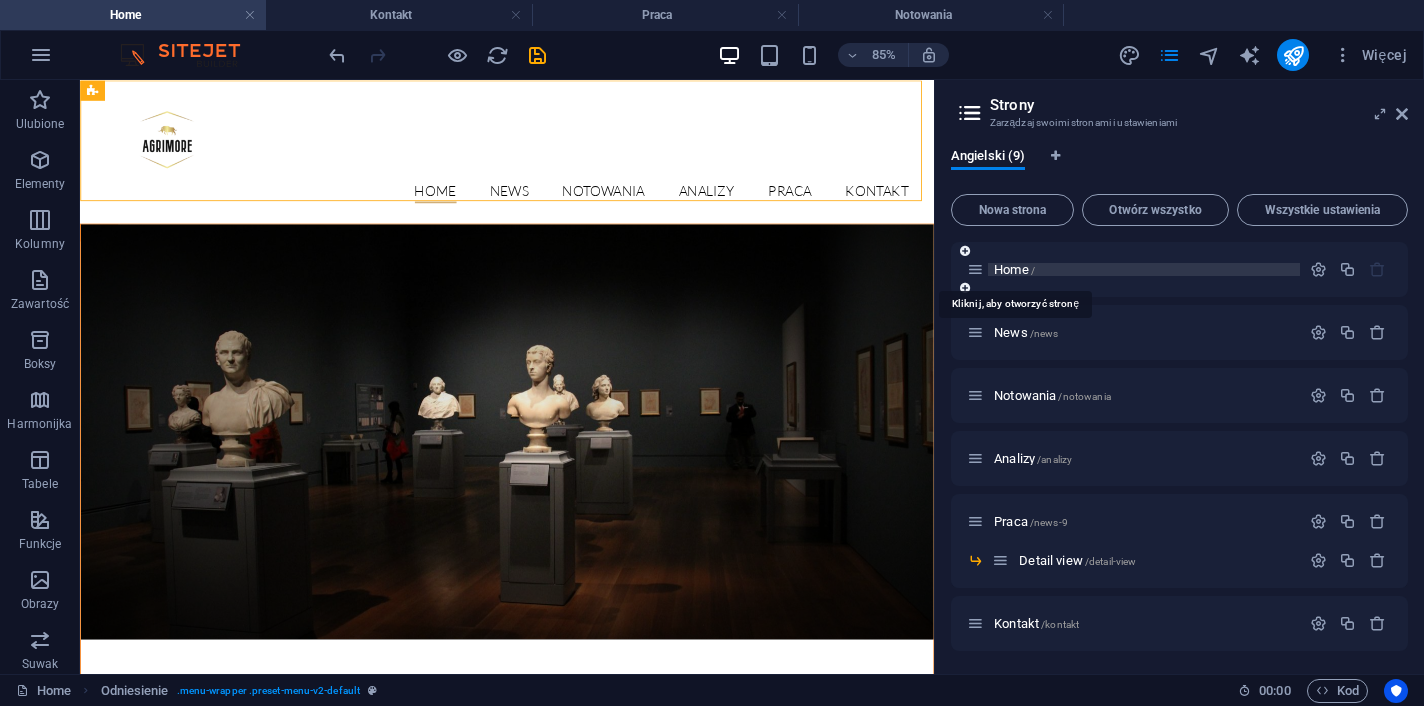 click on "Home /" at bounding box center (1014, 269) 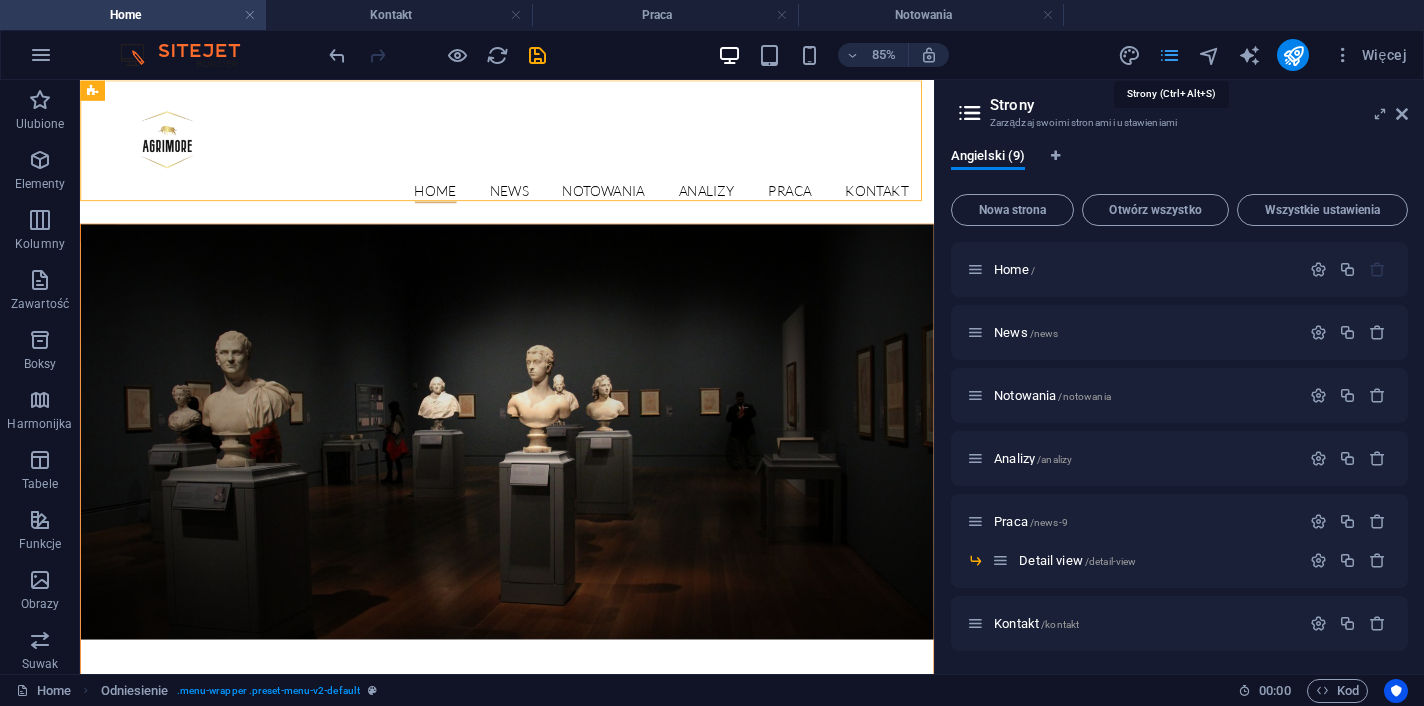 click at bounding box center [1169, 55] 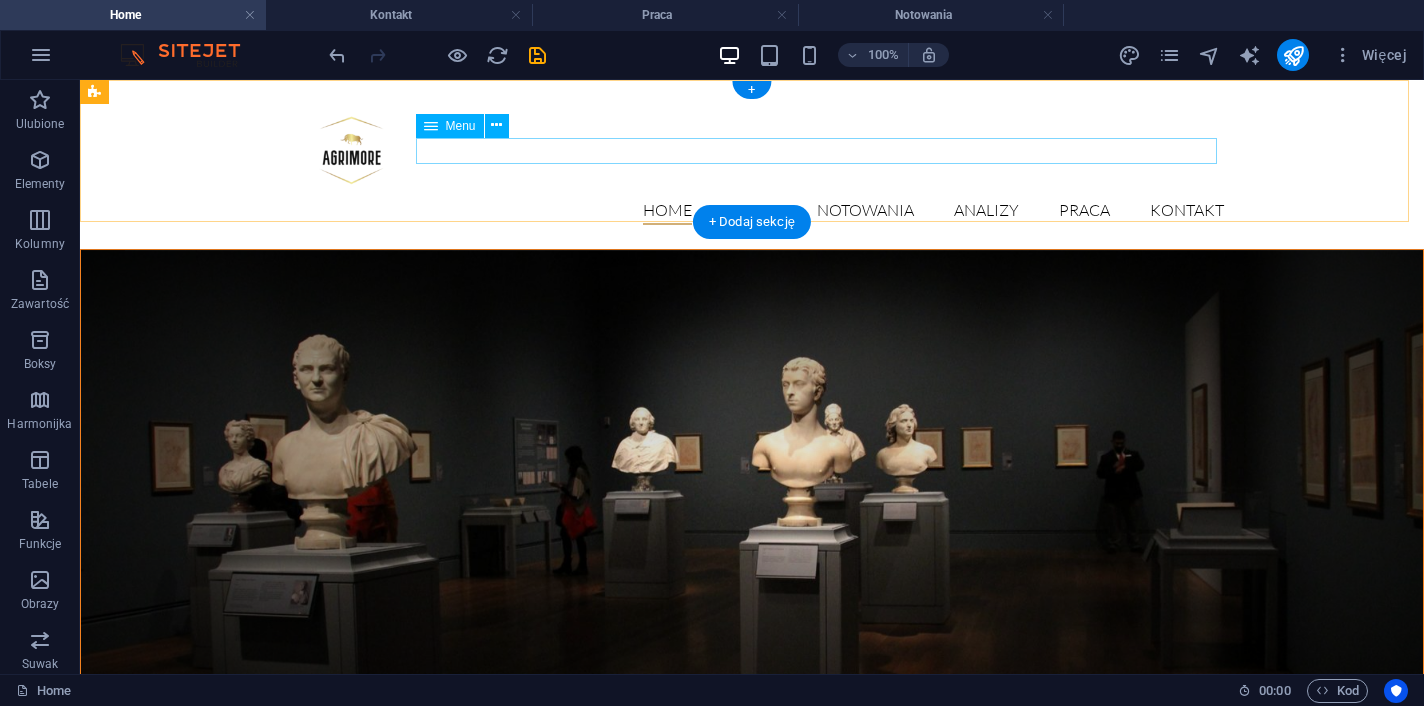 click on "Home News Notowania Analizy Praca Detail view Kontakt" at bounding box center (752, 211) 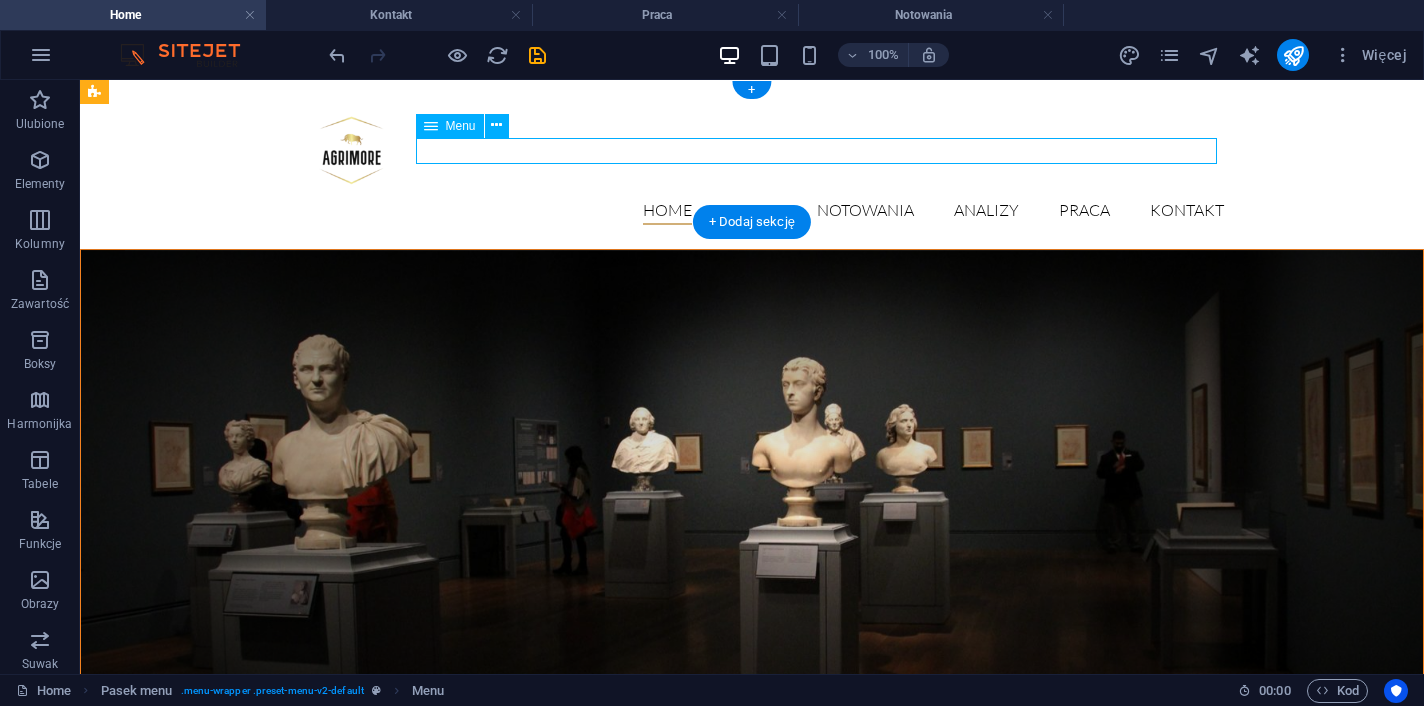click on "Home News Notowania Analizy Praca Detail view Kontakt" at bounding box center [752, 211] 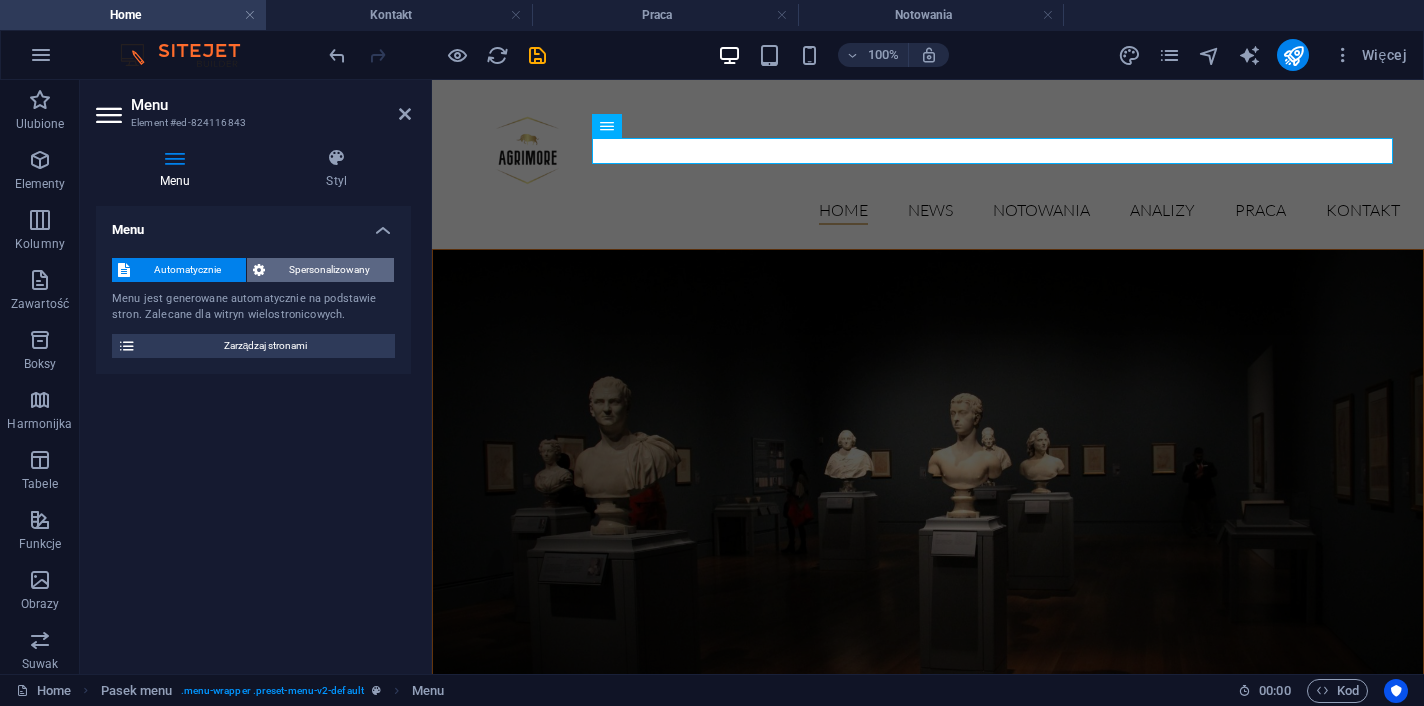 click on "Spersonalizowany" at bounding box center [330, 270] 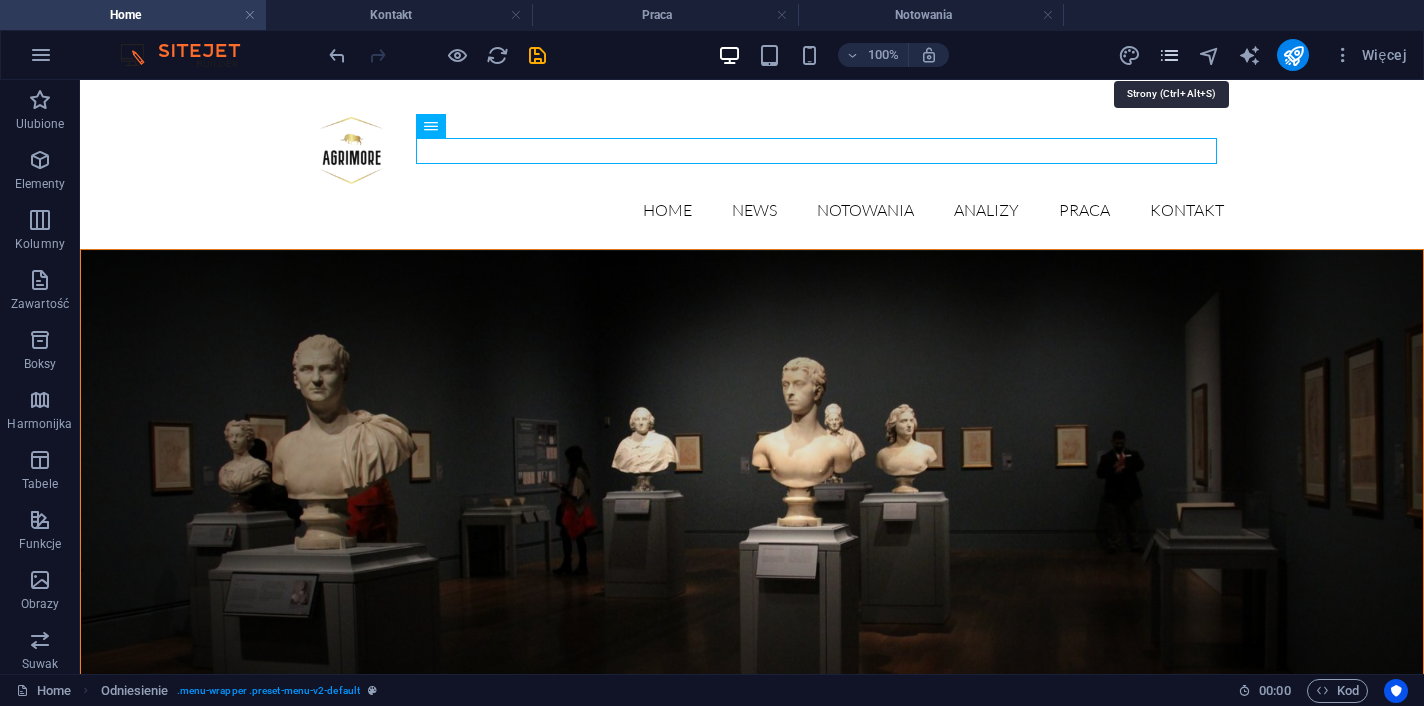 click at bounding box center [1169, 55] 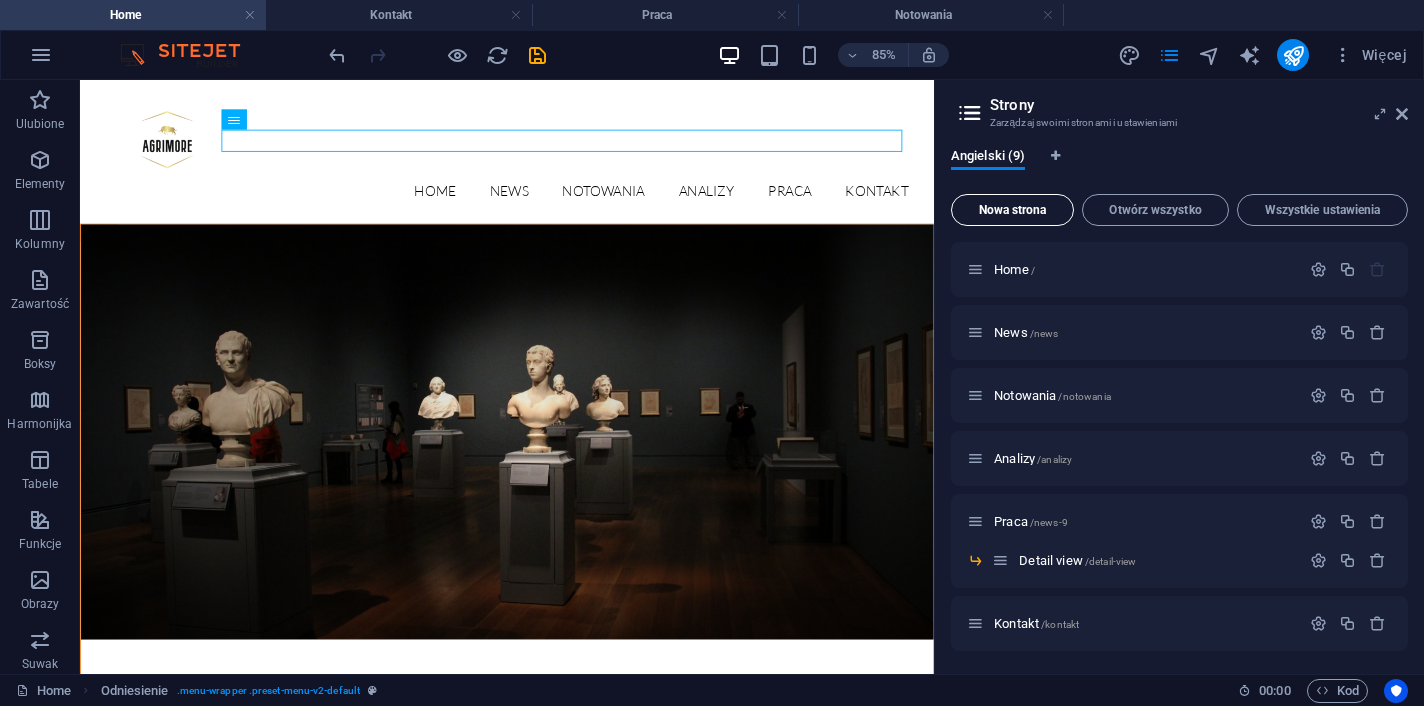 click on "Nowa strona" at bounding box center (1012, 210) 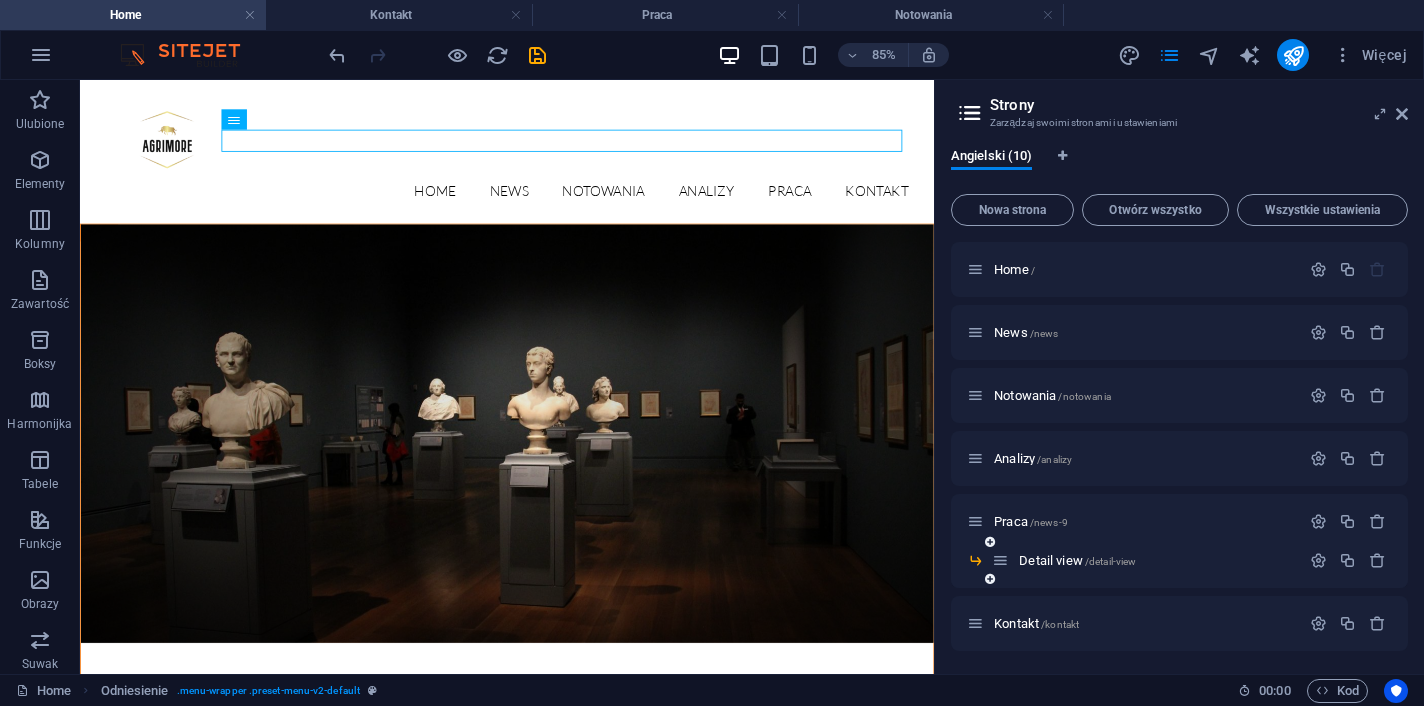 click at bounding box center [1000, 560] 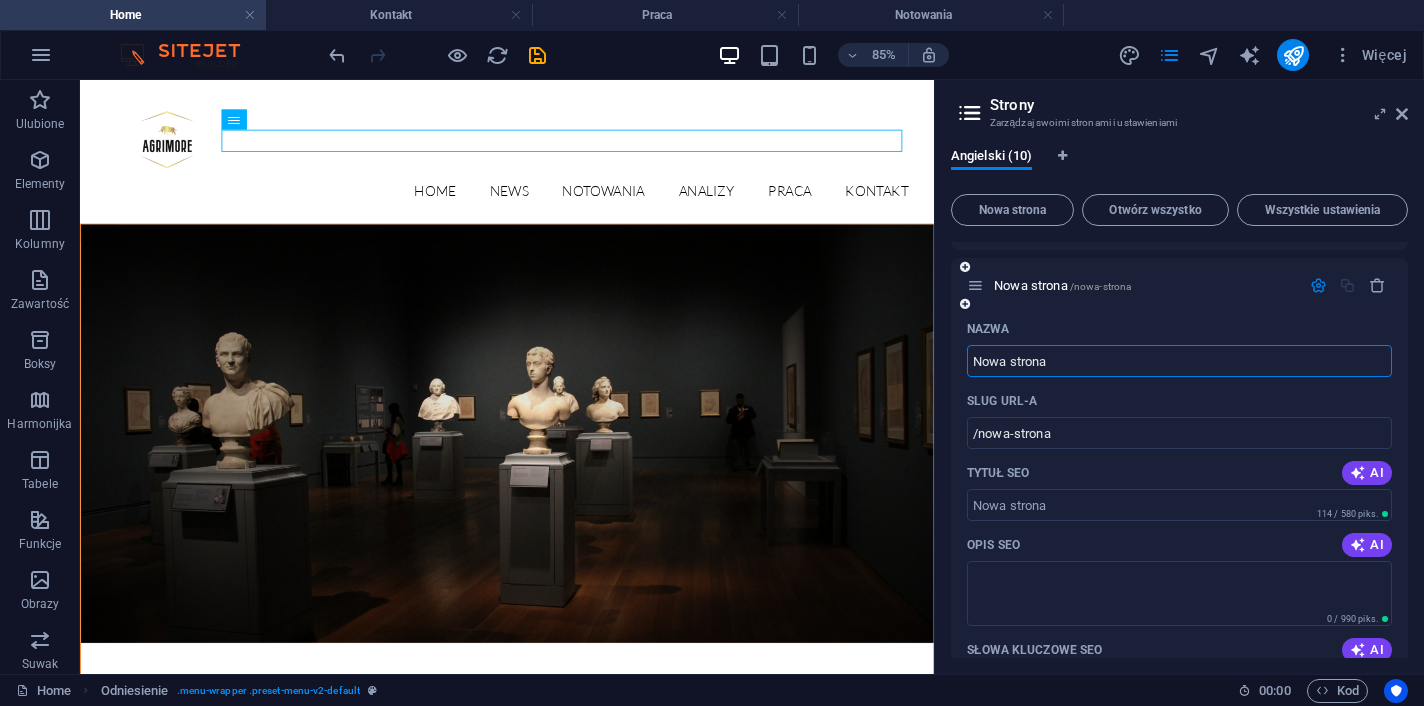 scroll, scrollTop: 523, scrollLeft: 0, axis: vertical 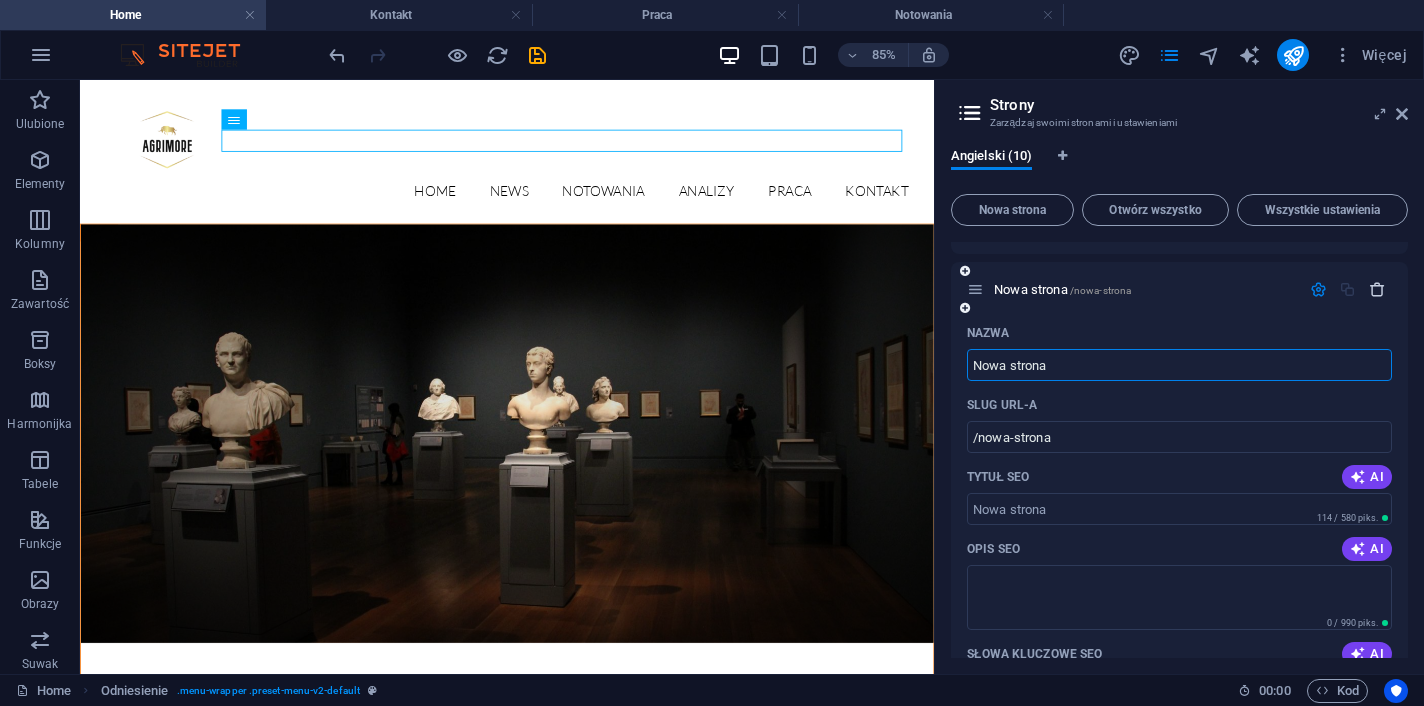 click at bounding box center (1377, 289) 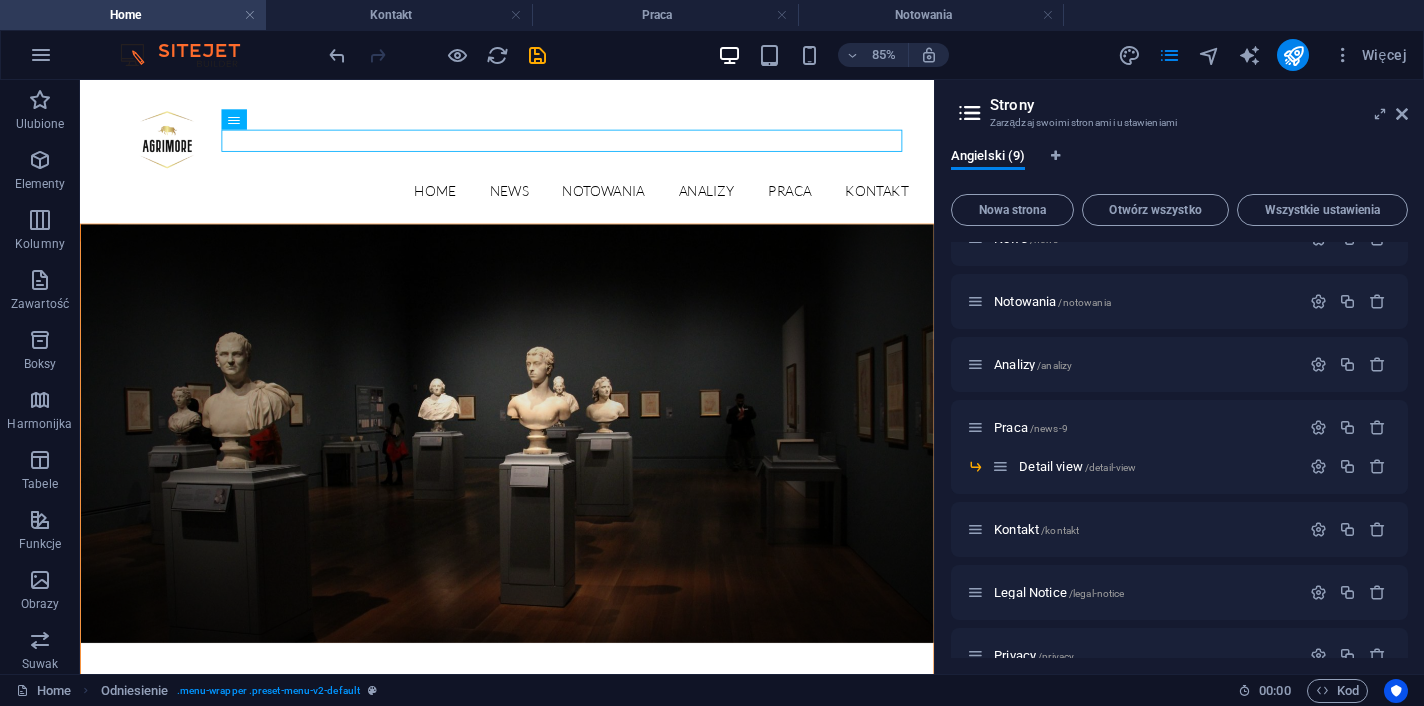 scroll, scrollTop: 127, scrollLeft: 0, axis: vertical 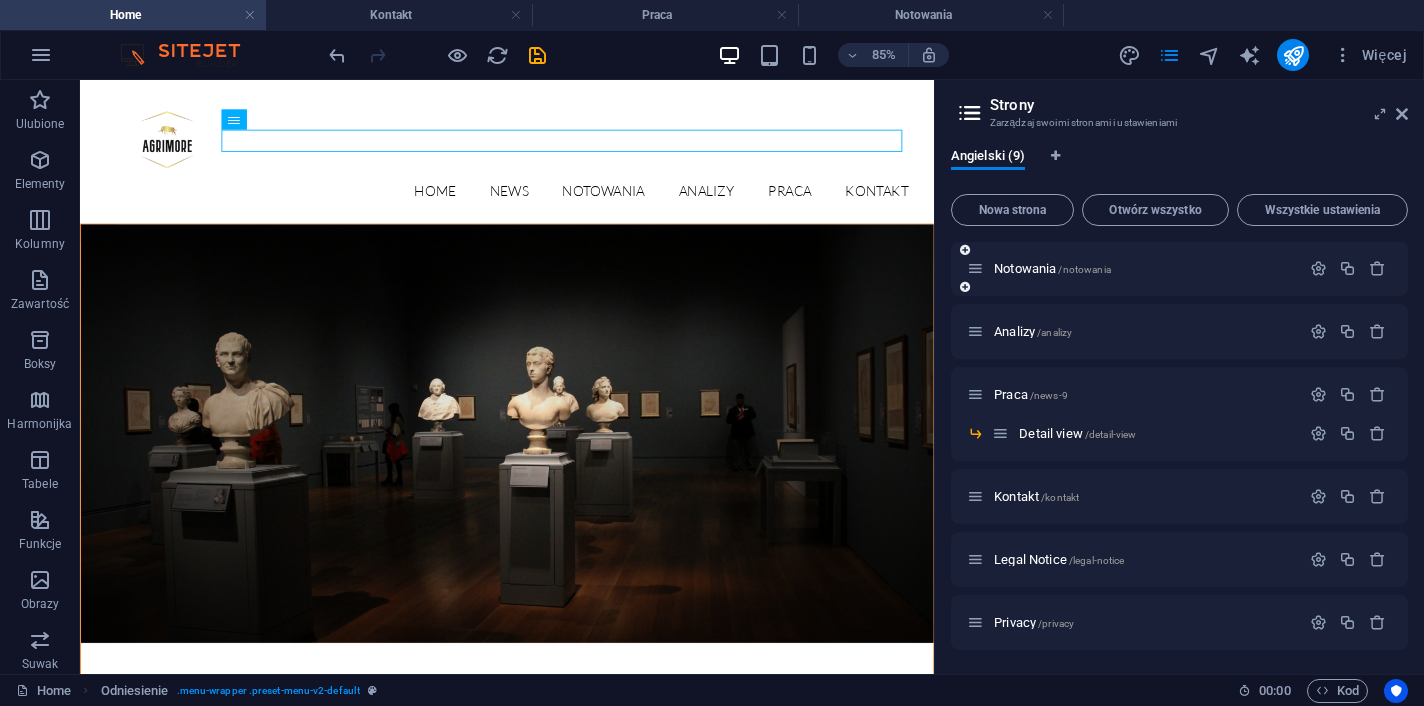 click at bounding box center [975, 268] 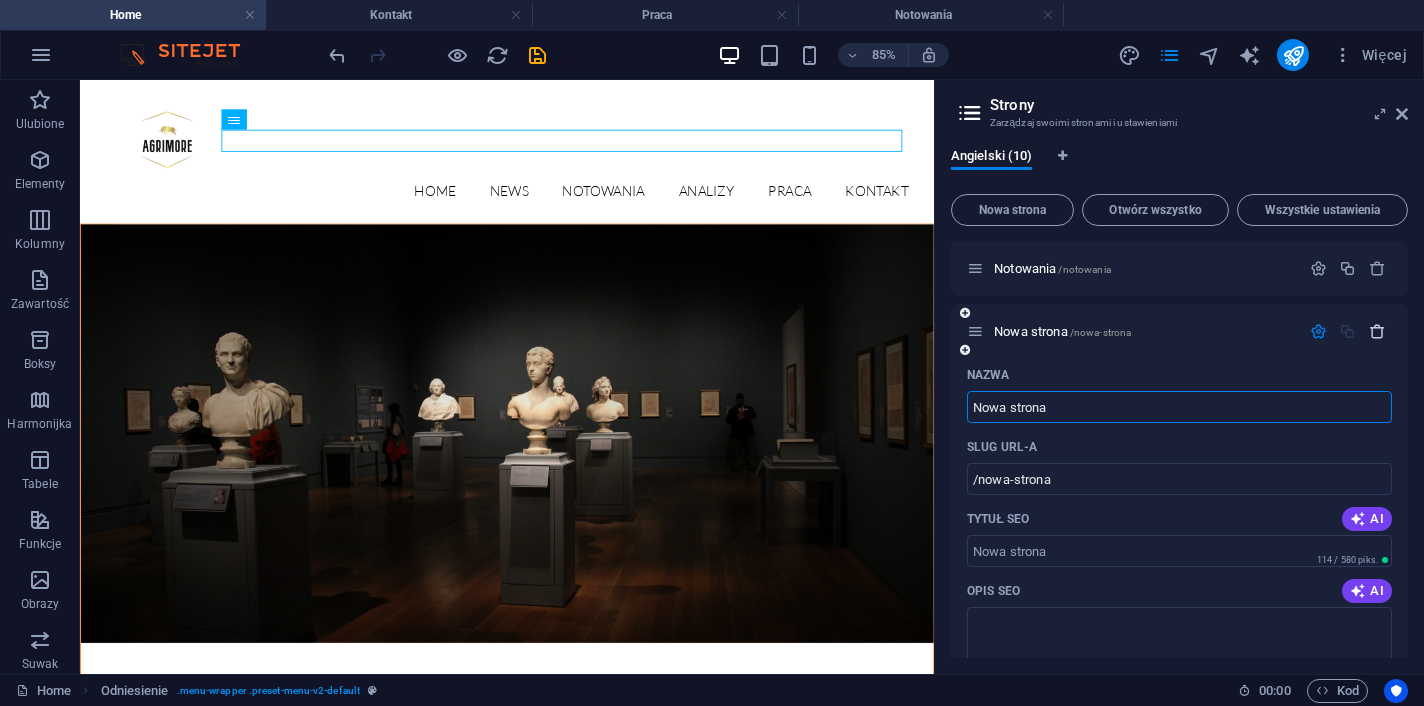 click at bounding box center (1377, 331) 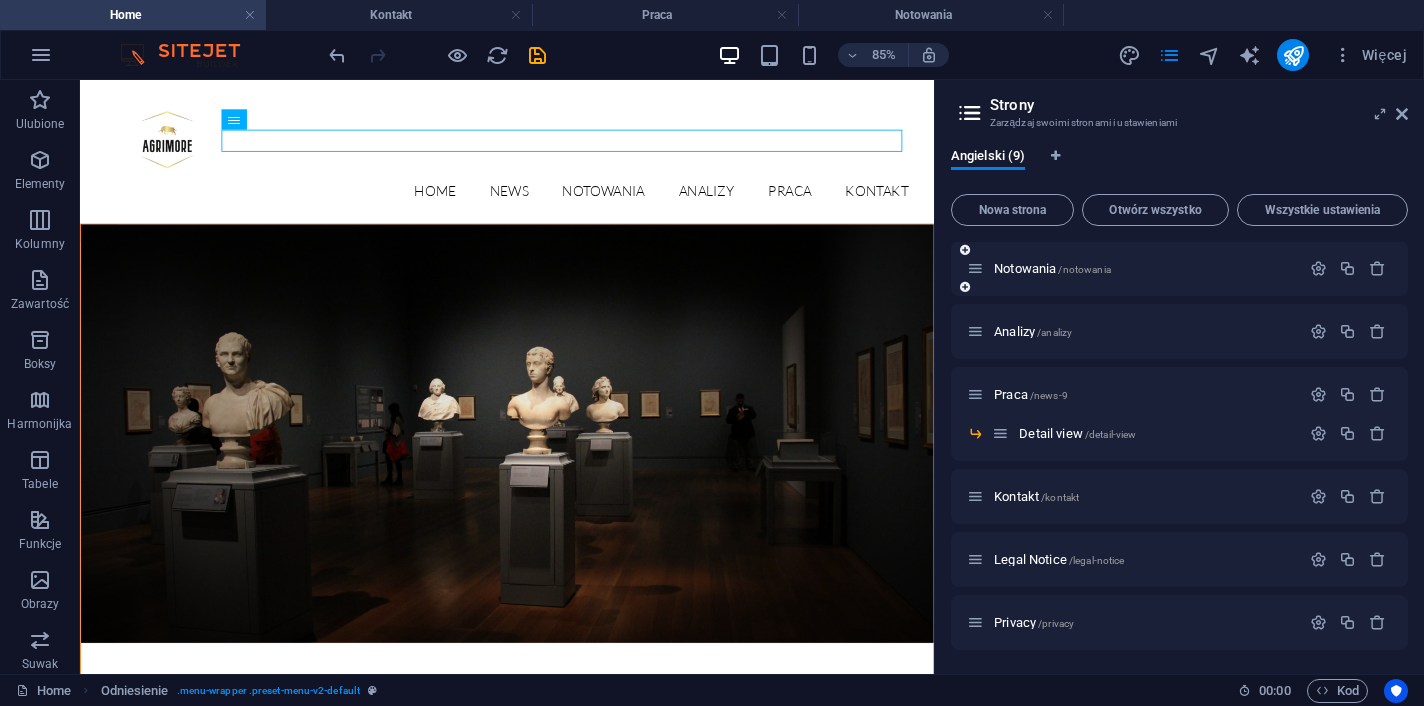 click at bounding box center (975, 268) 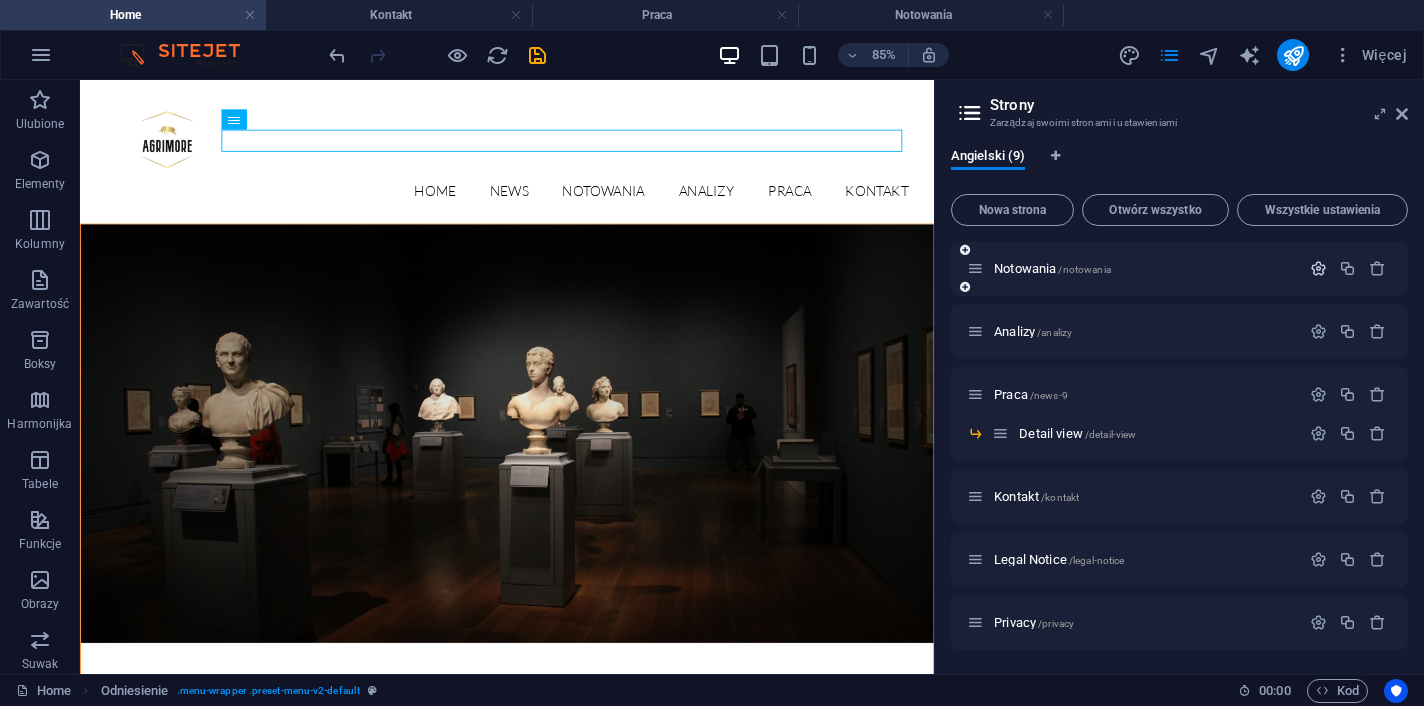 click at bounding box center (1318, 268) 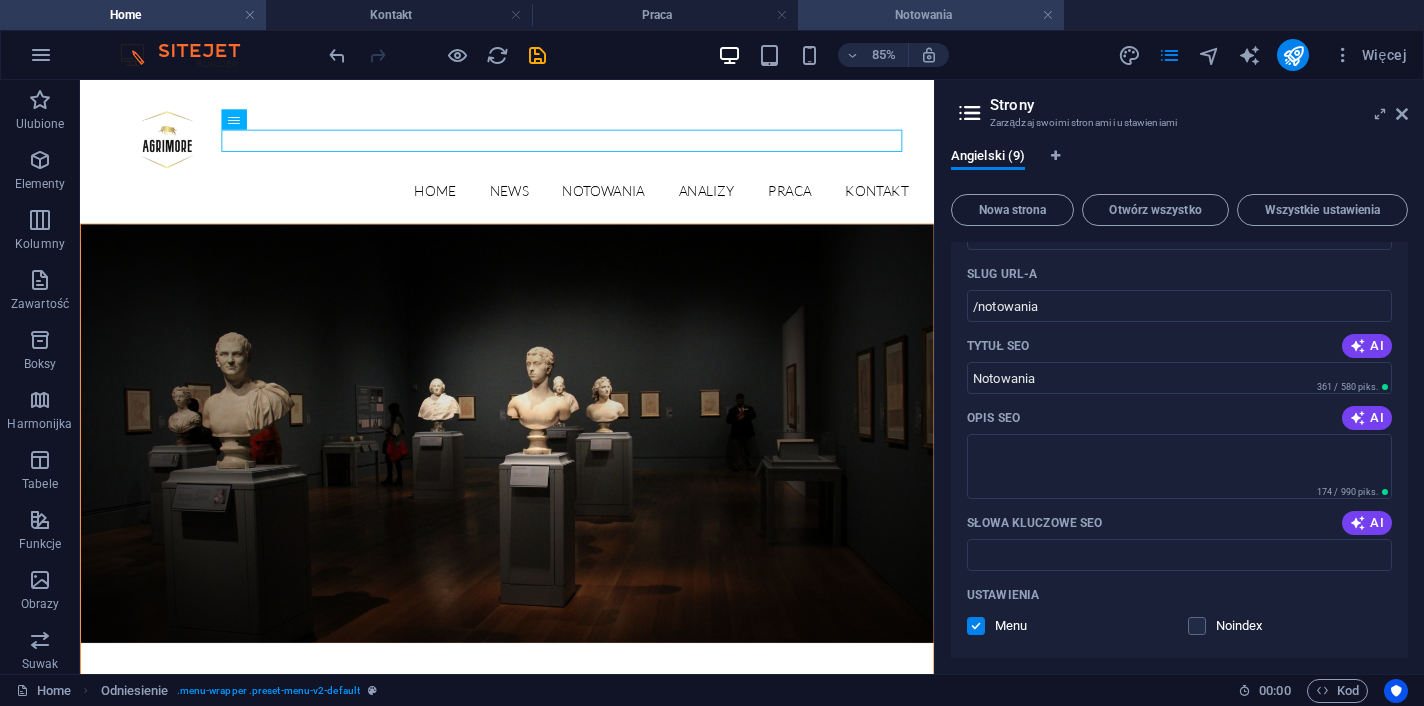 scroll, scrollTop: 364, scrollLeft: 0, axis: vertical 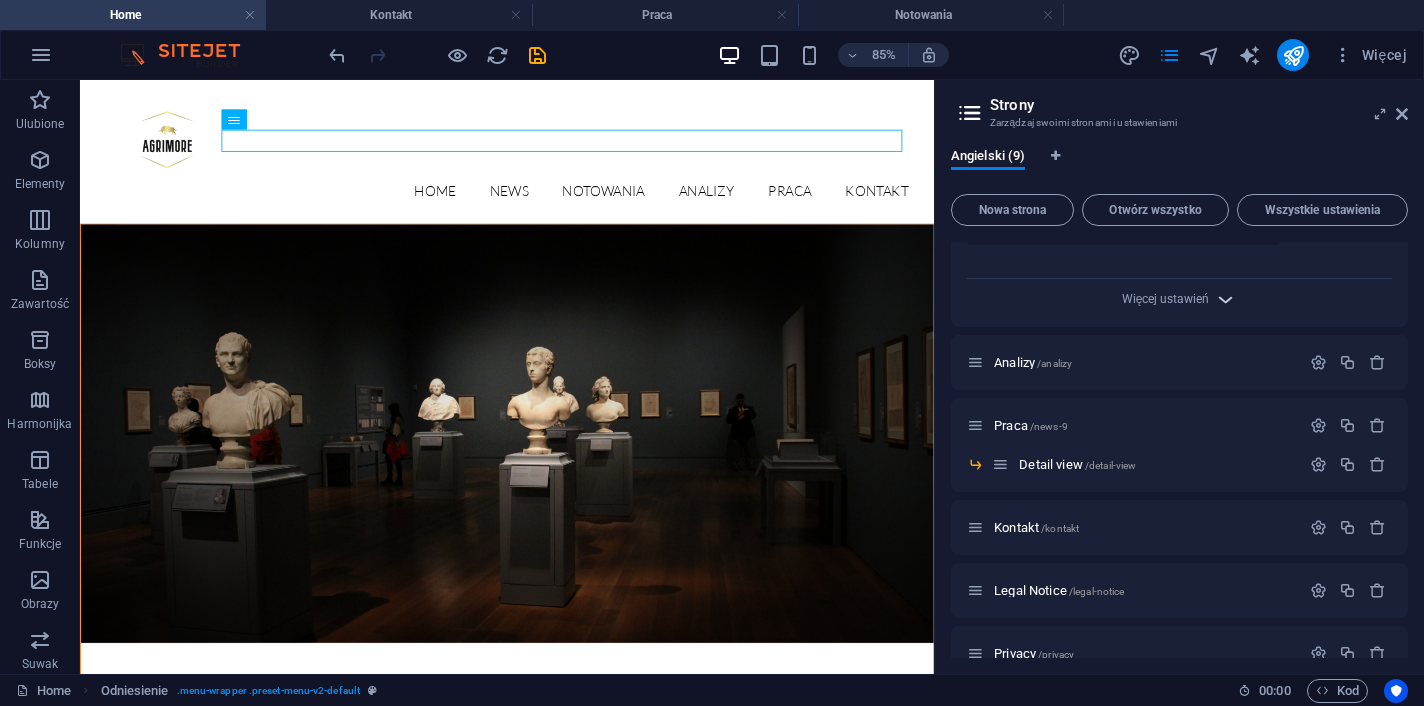 click at bounding box center (1225, 299) 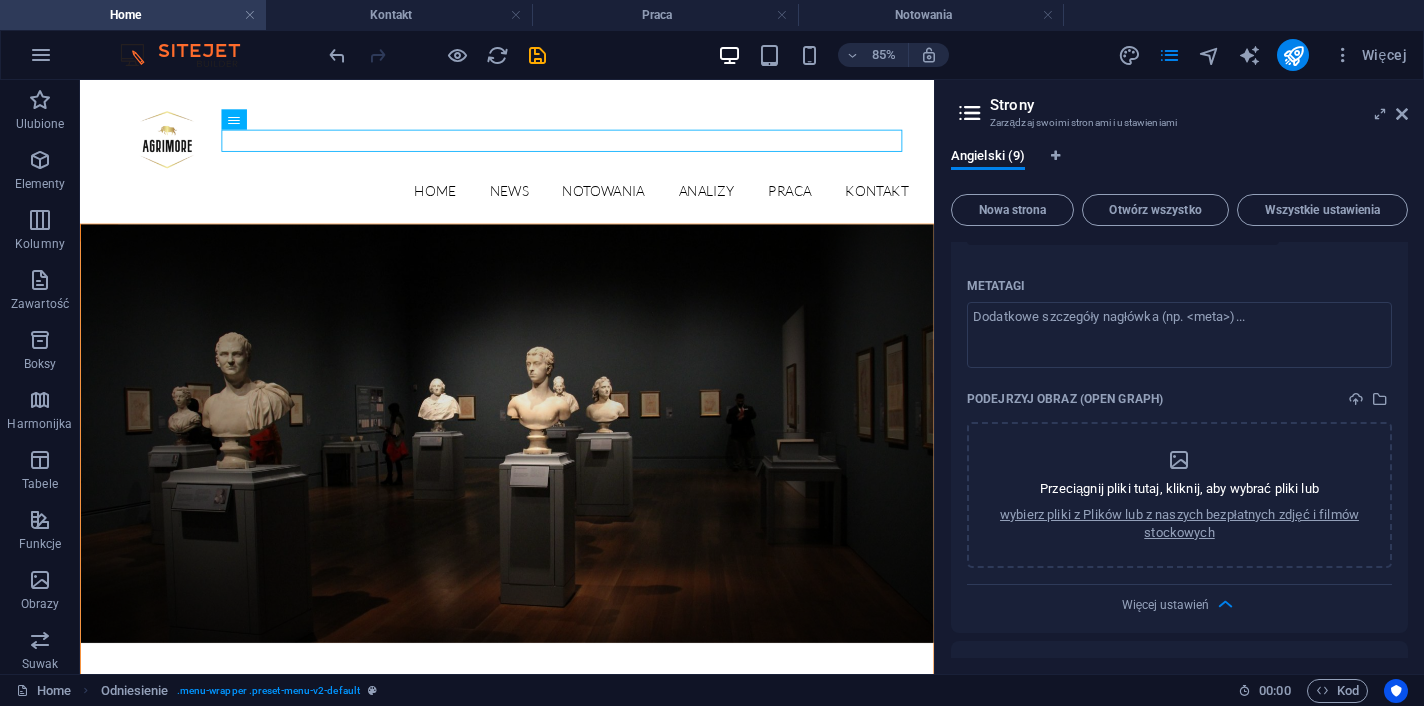 scroll, scrollTop: 984, scrollLeft: 0, axis: vertical 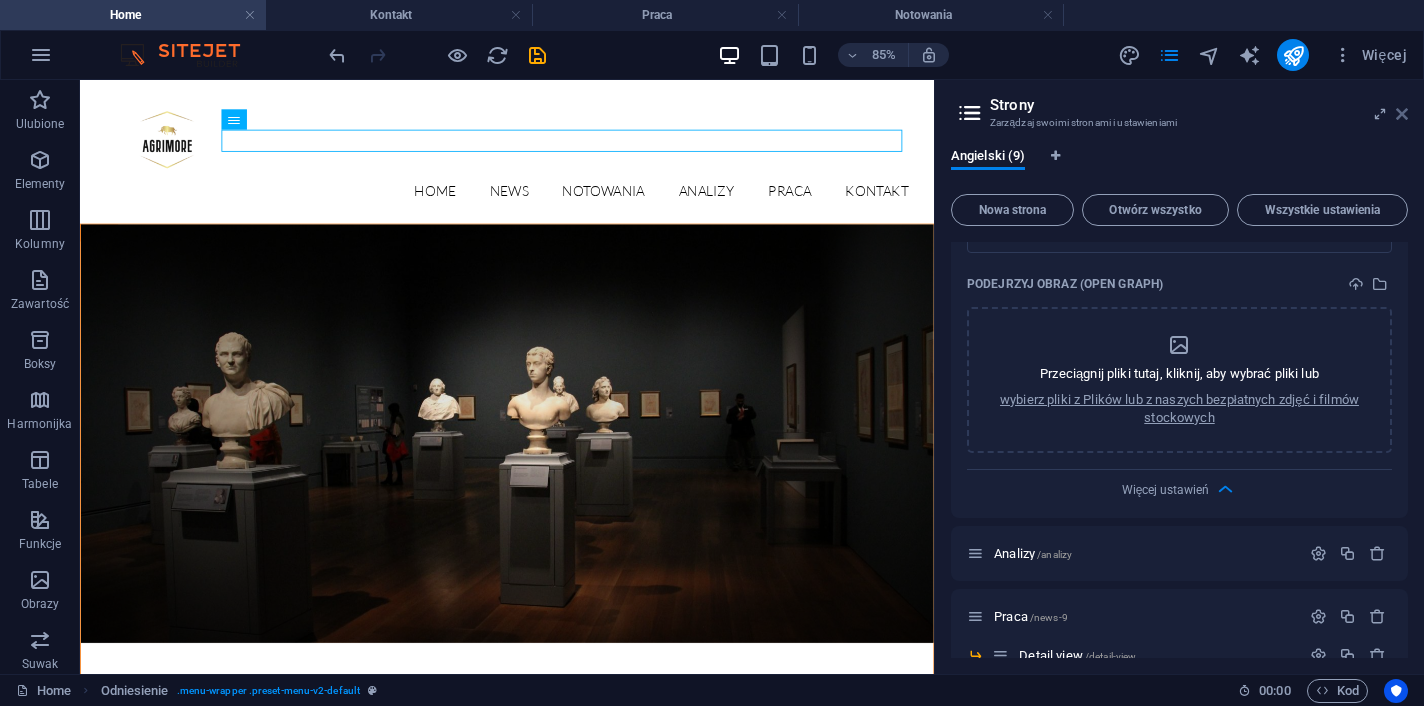 click at bounding box center [1402, 114] 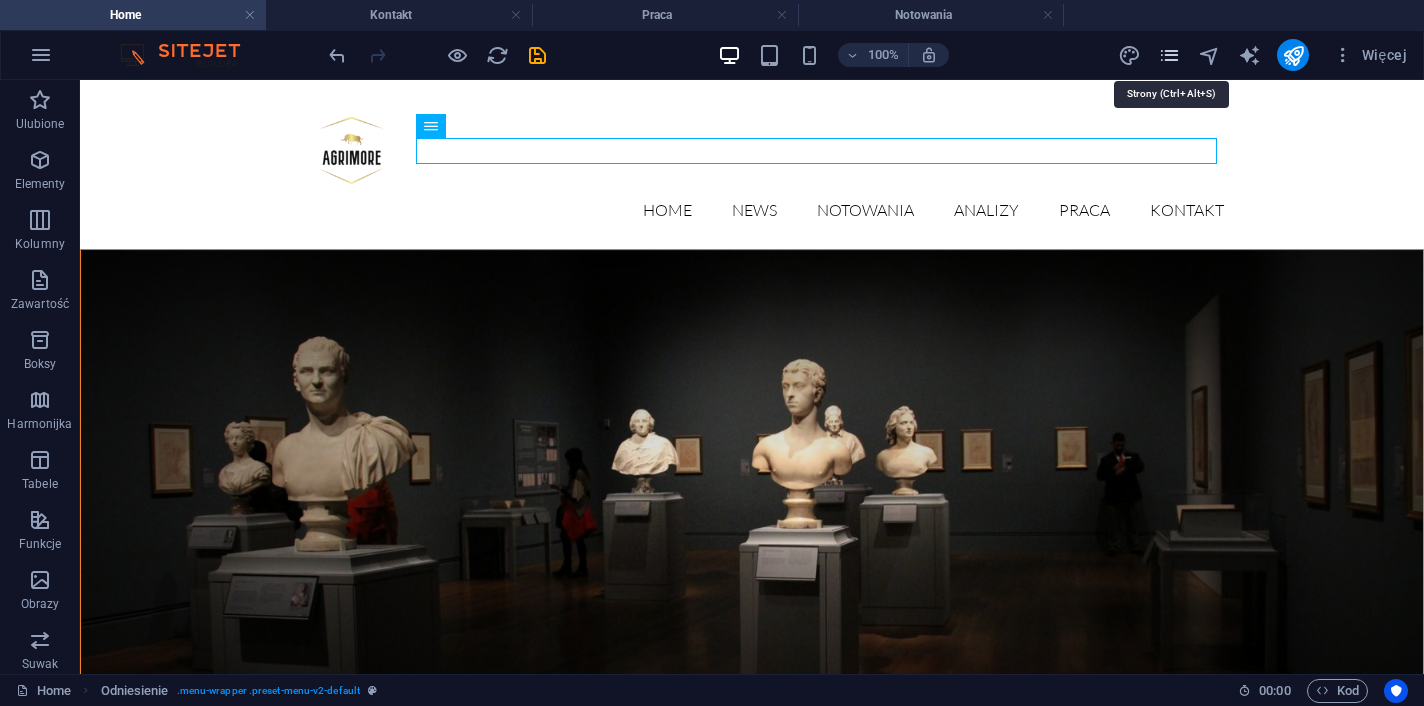 click at bounding box center (1169, 55) 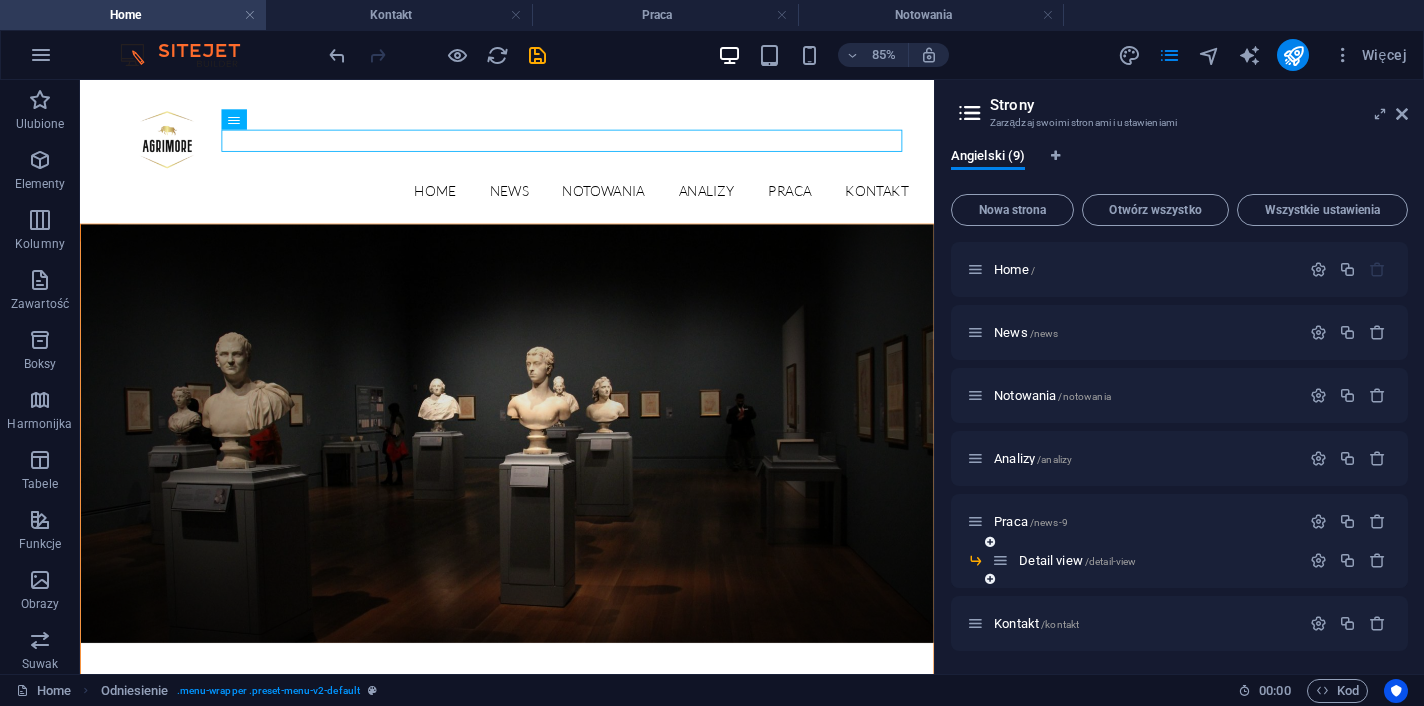 click at bounding box center [990, 542] 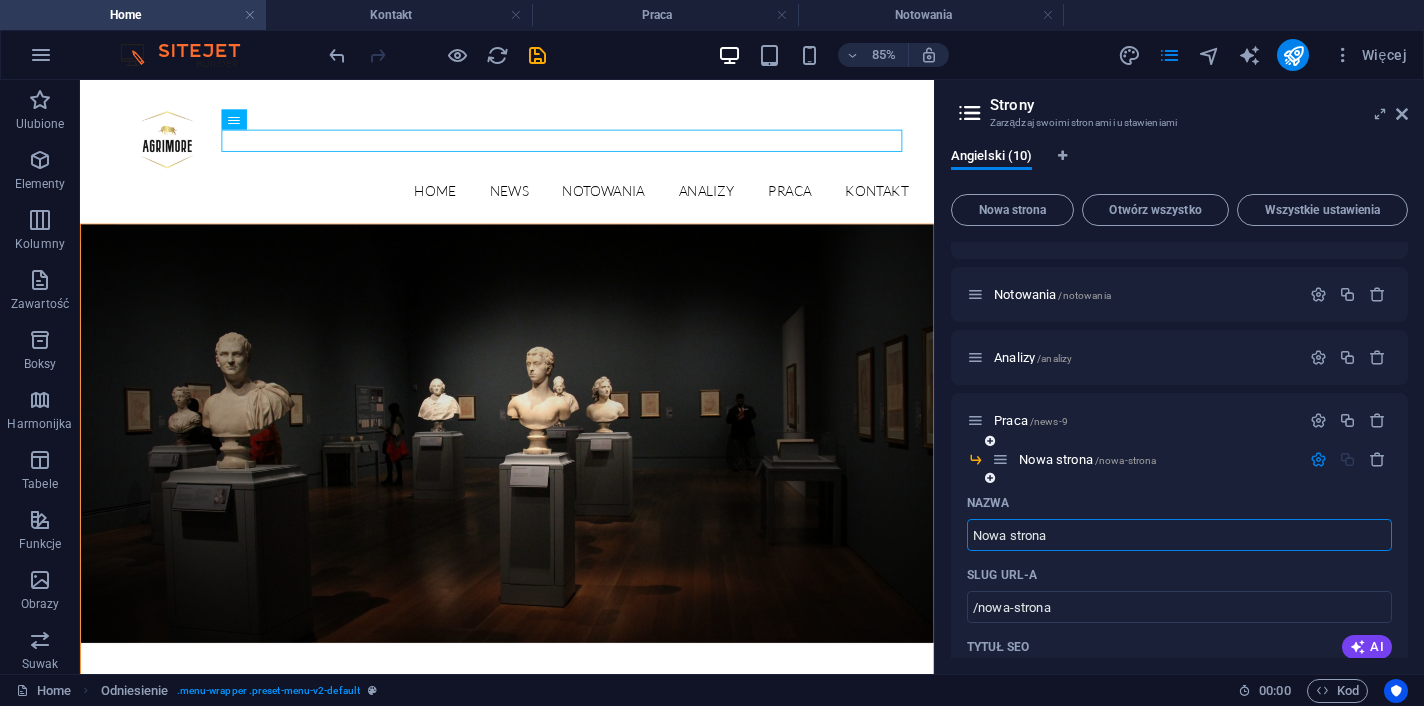 scroll, scrollTop: 126, scrollLeft: 0, axis: vertical 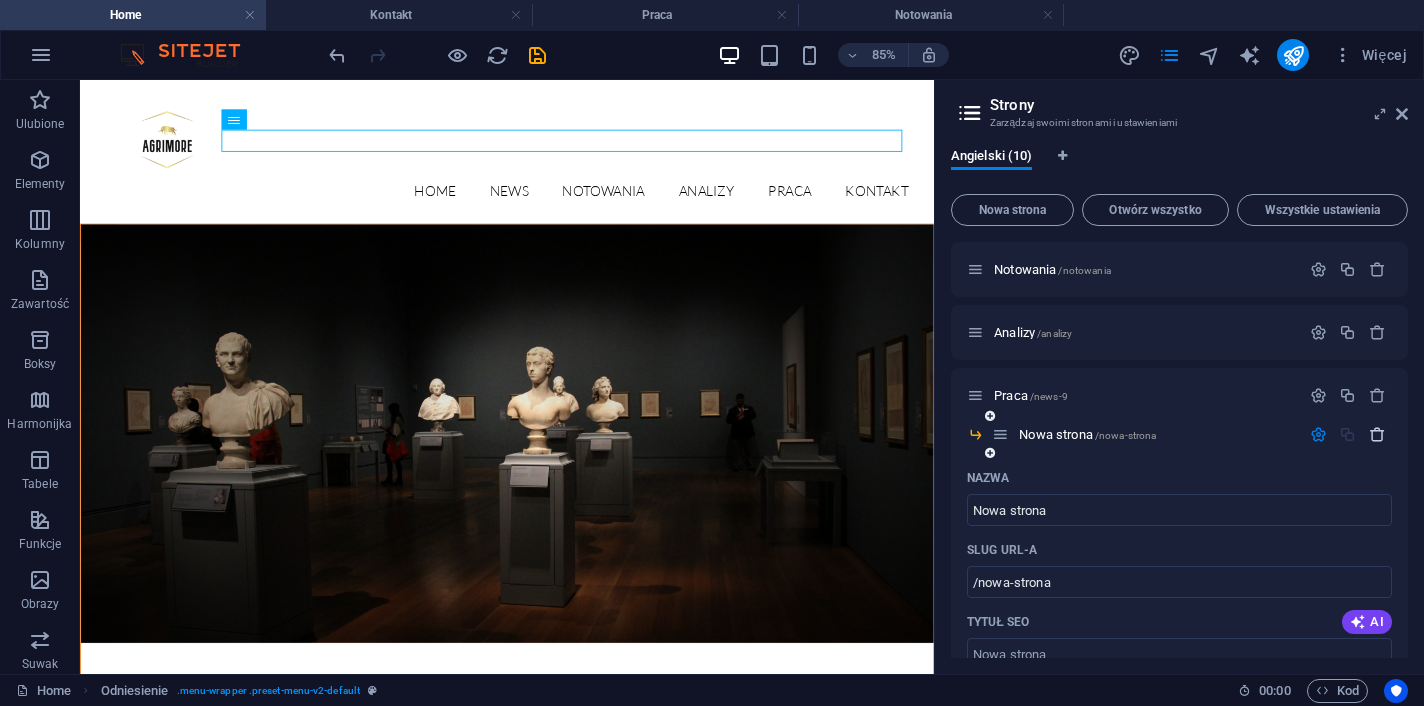 click at bounding box center [1377, 434] 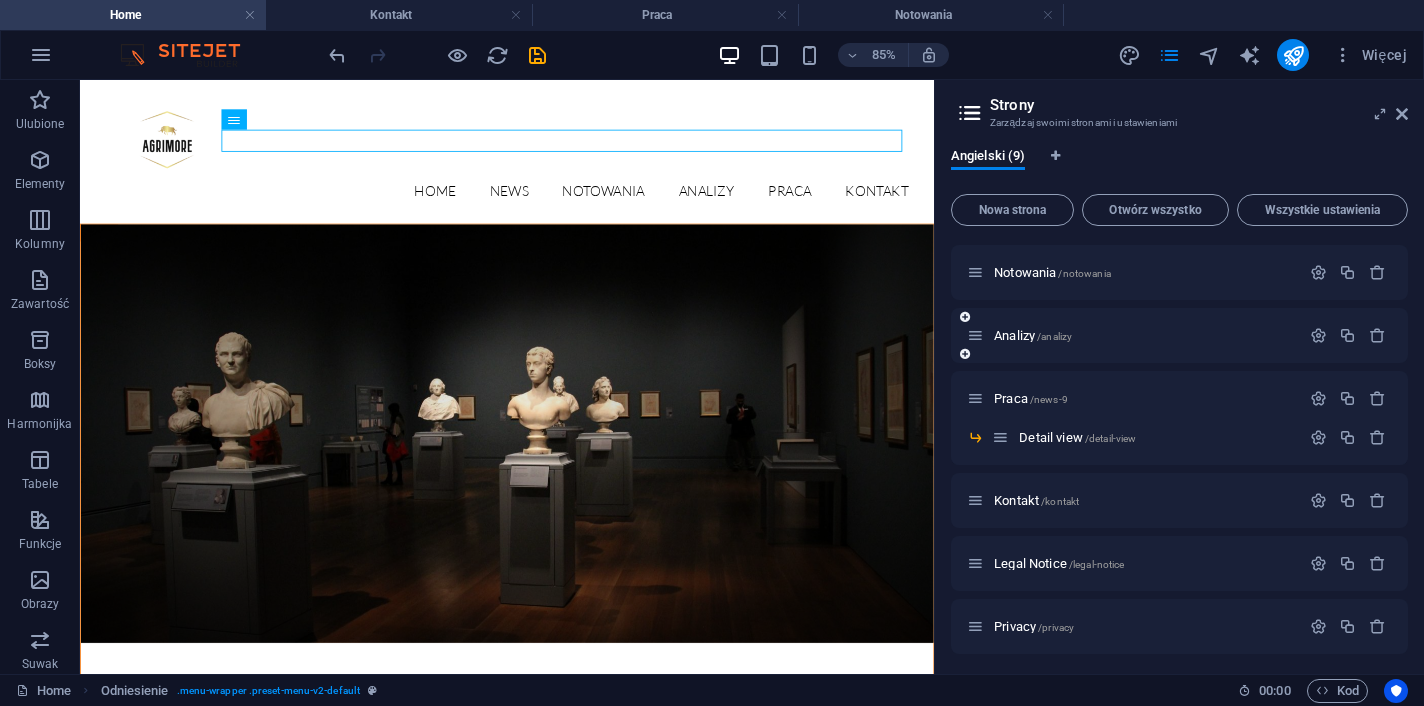 scroll, scrollTop: 89, scrollLeft: 0, axis: vertical 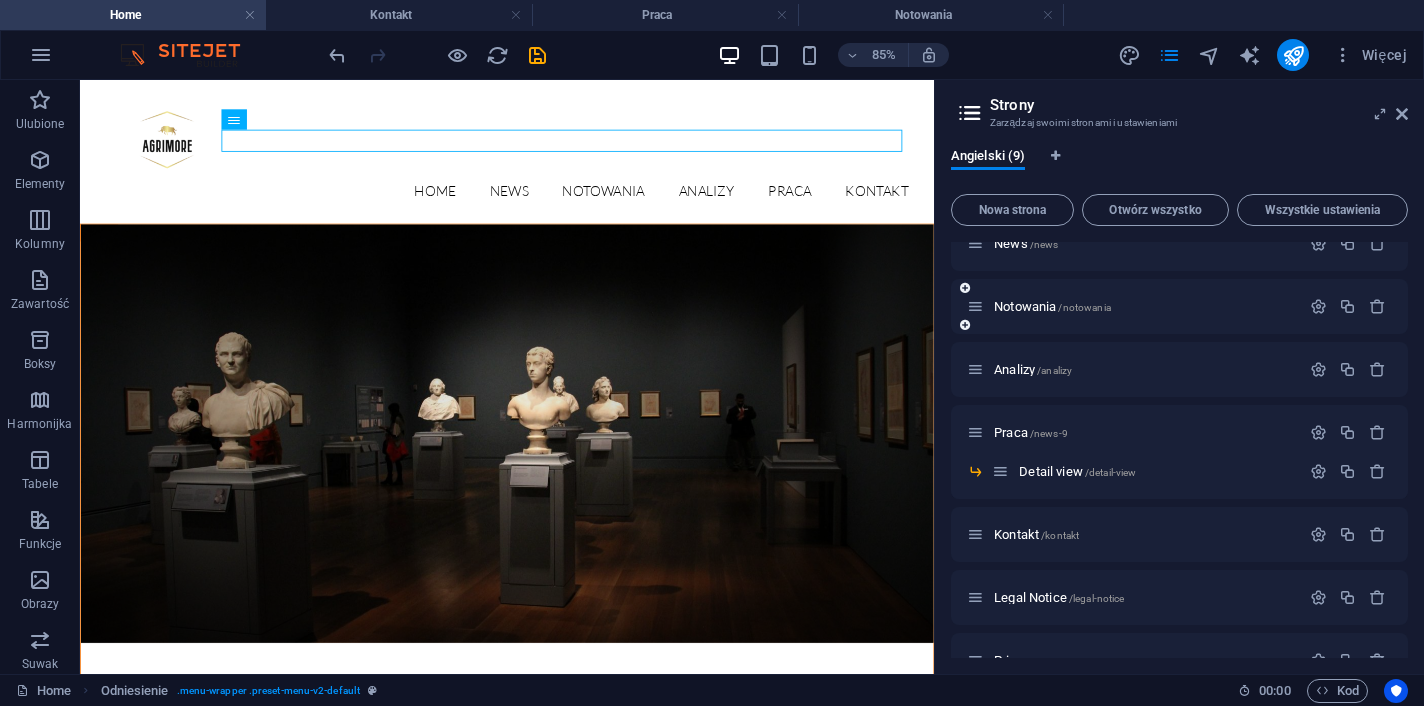 click at bounding box center [975, 306] 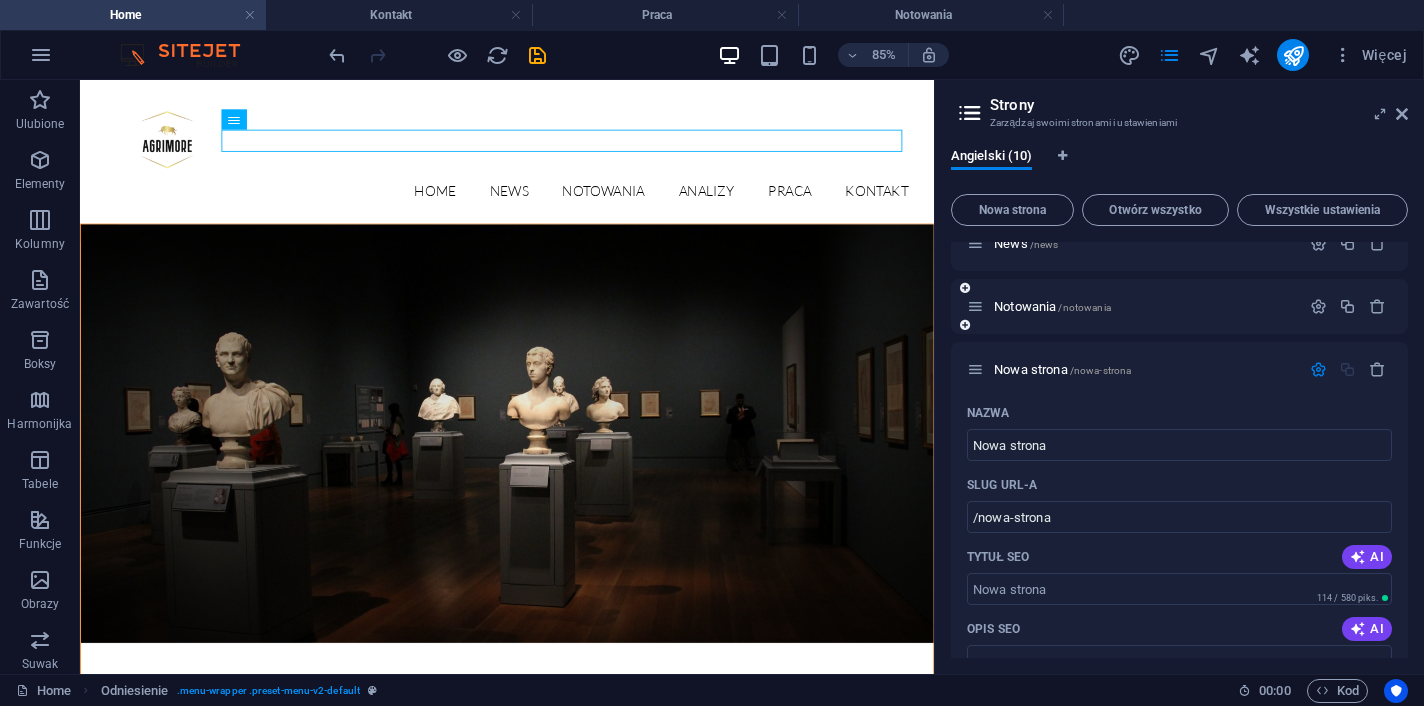 drag, startPoint x: 1013, startPoint y: 368, endPoint x: 1028, endPoint y: 321, distance: 49.335587 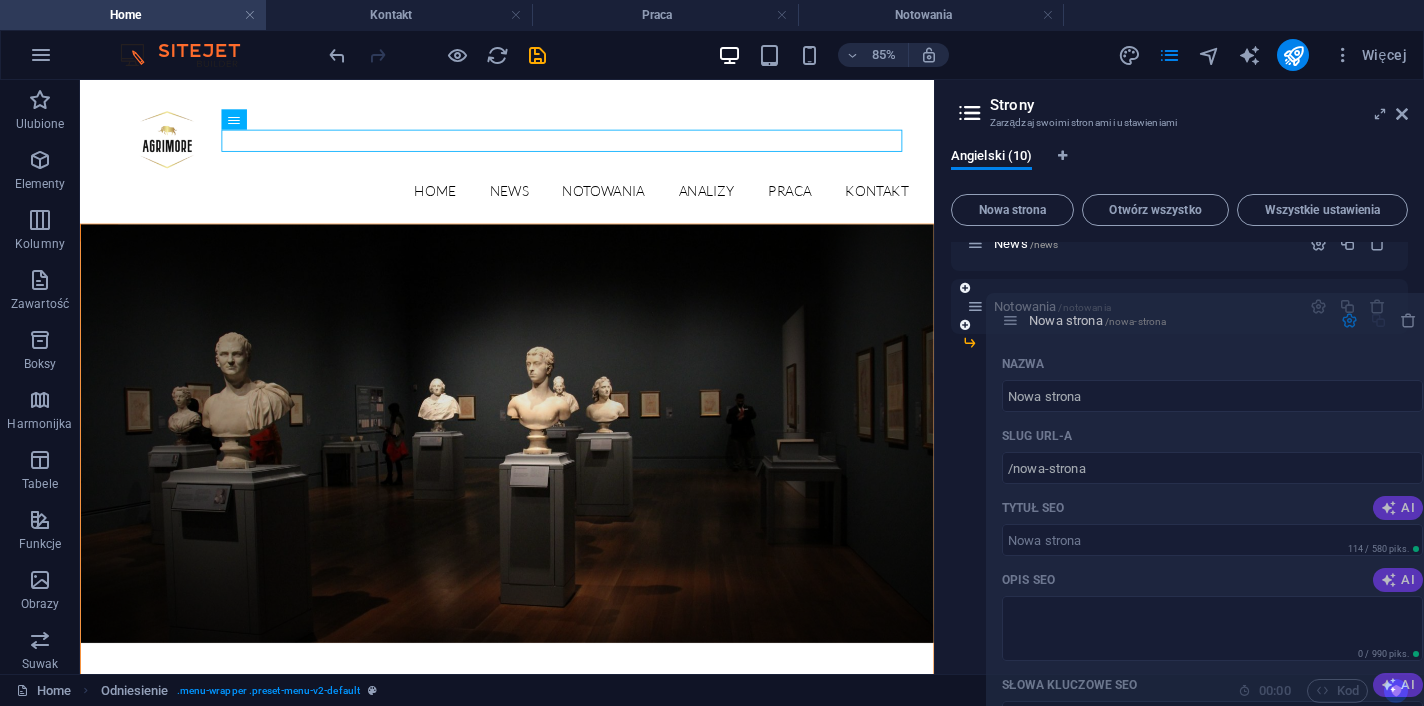 drag, startPoint x: 975, startPoint y: 373, endPoint x: 1013, endPoint y: 319, distance: 66.0303 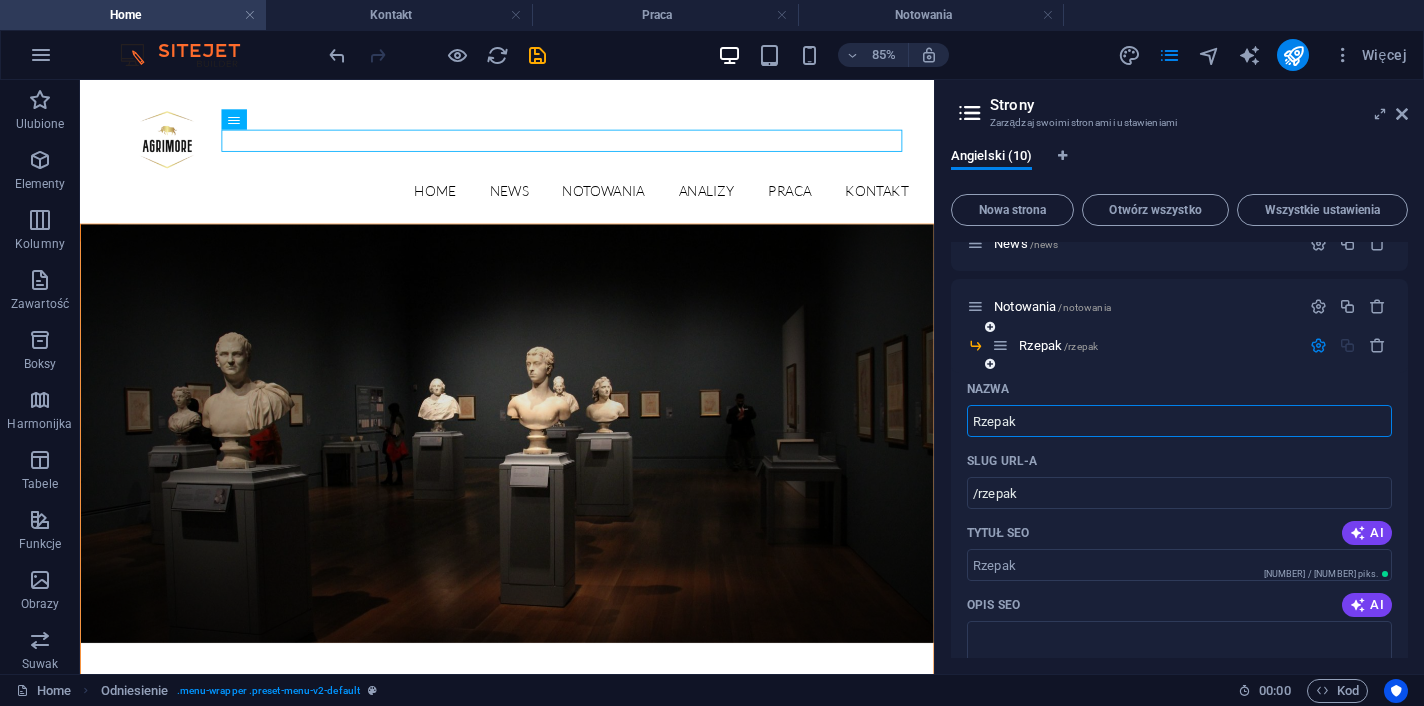 type on "Rzepak" 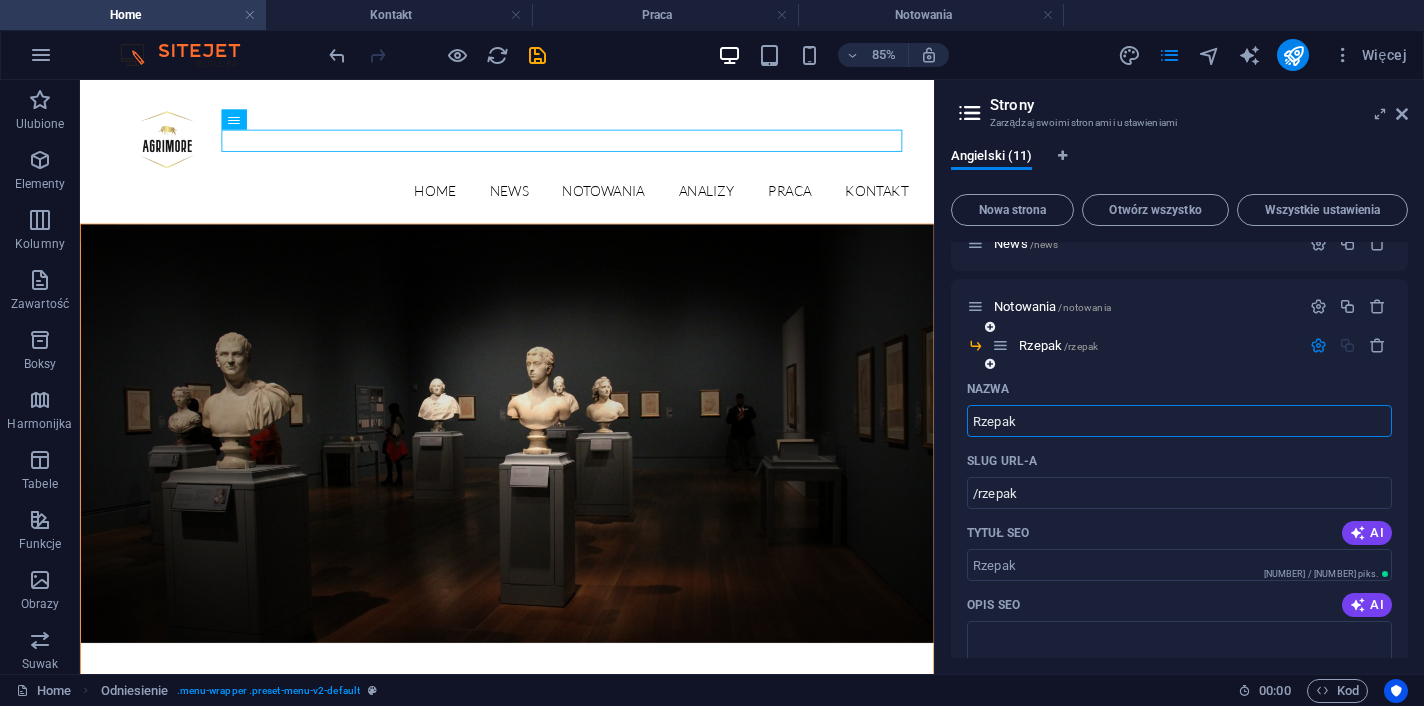 click on "Rzepak" at bounding box center [1179, 421] 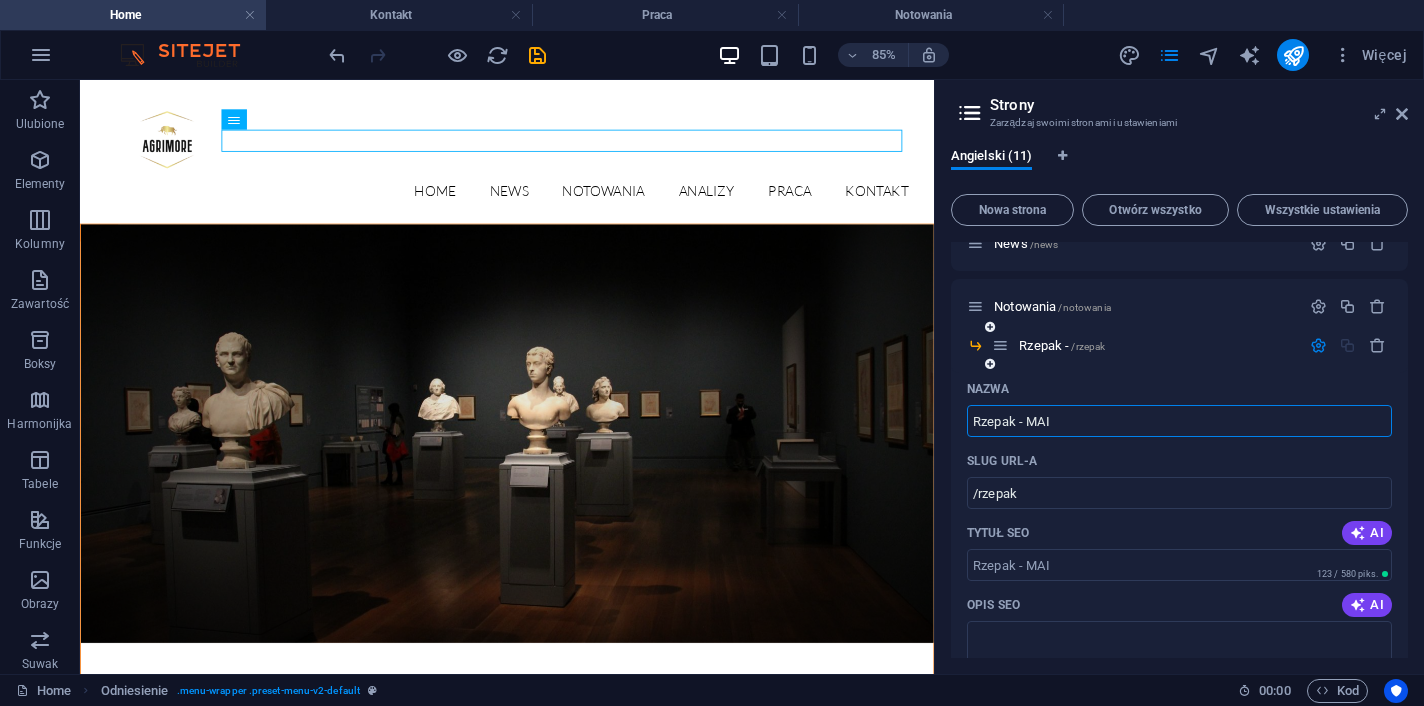 type on "Rzepak - MAI" 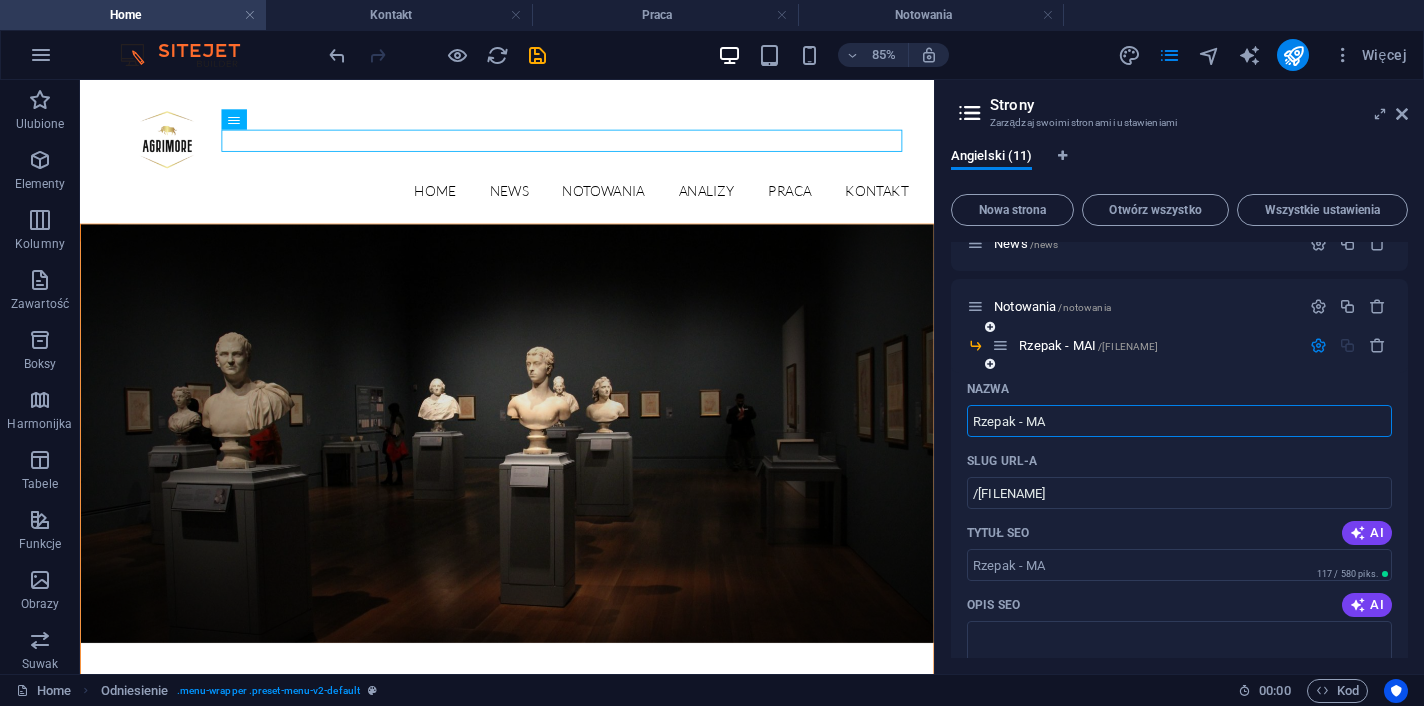 type on "Rzepak - MA" 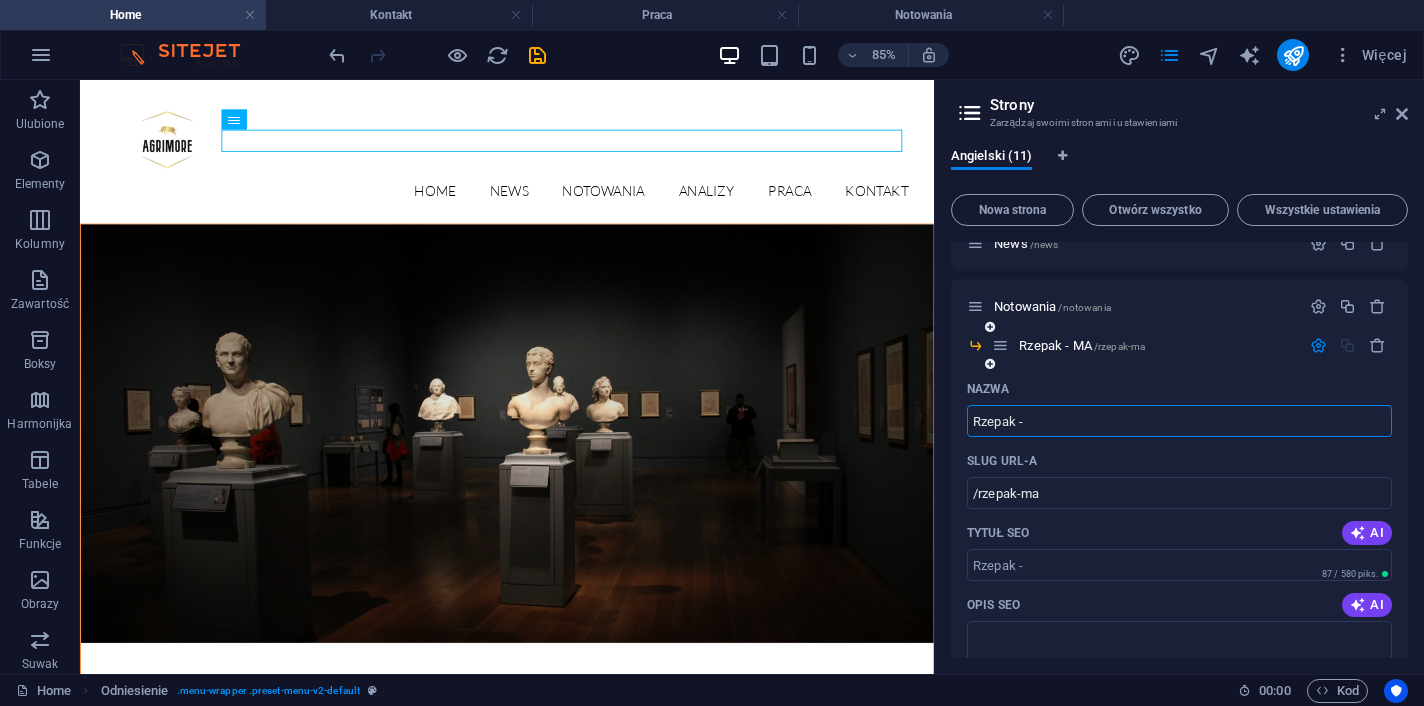 type on "Rzepak -" 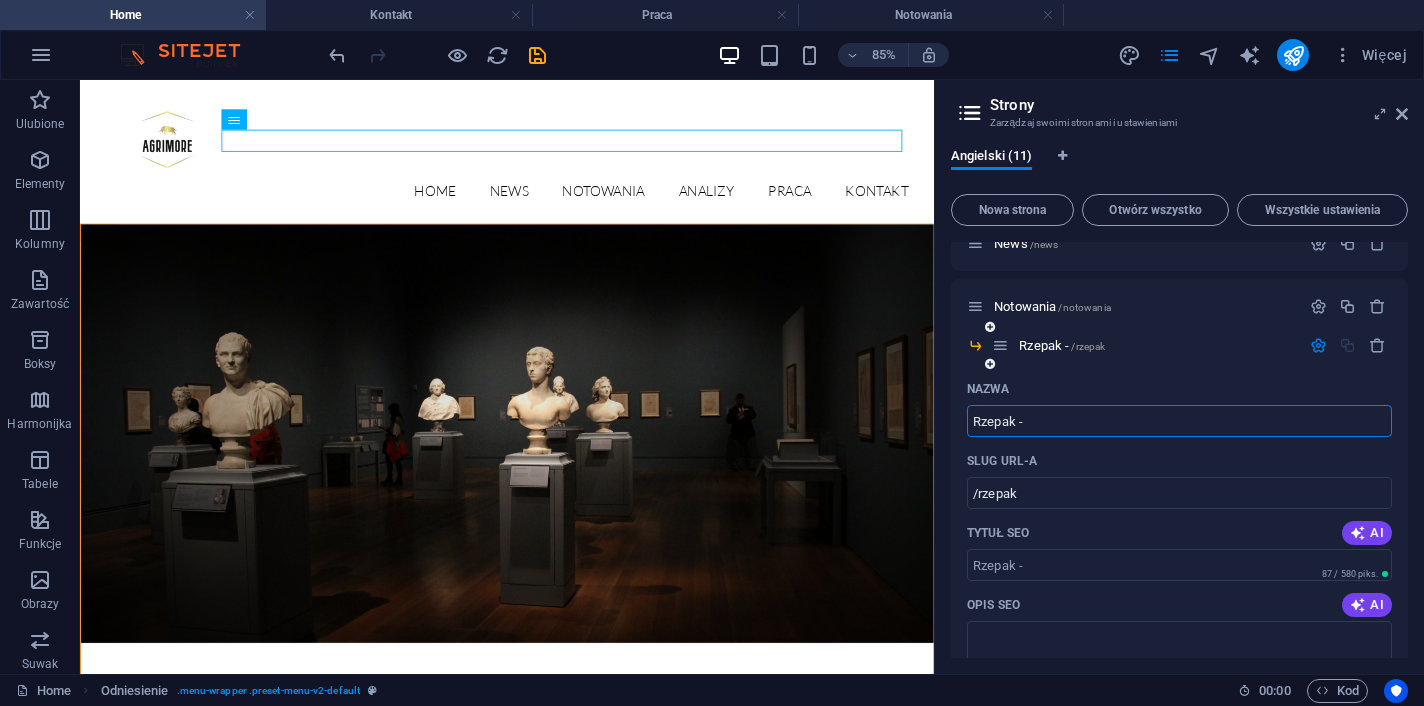 click on "Rzepak -" at bounding box center [1179, 421] 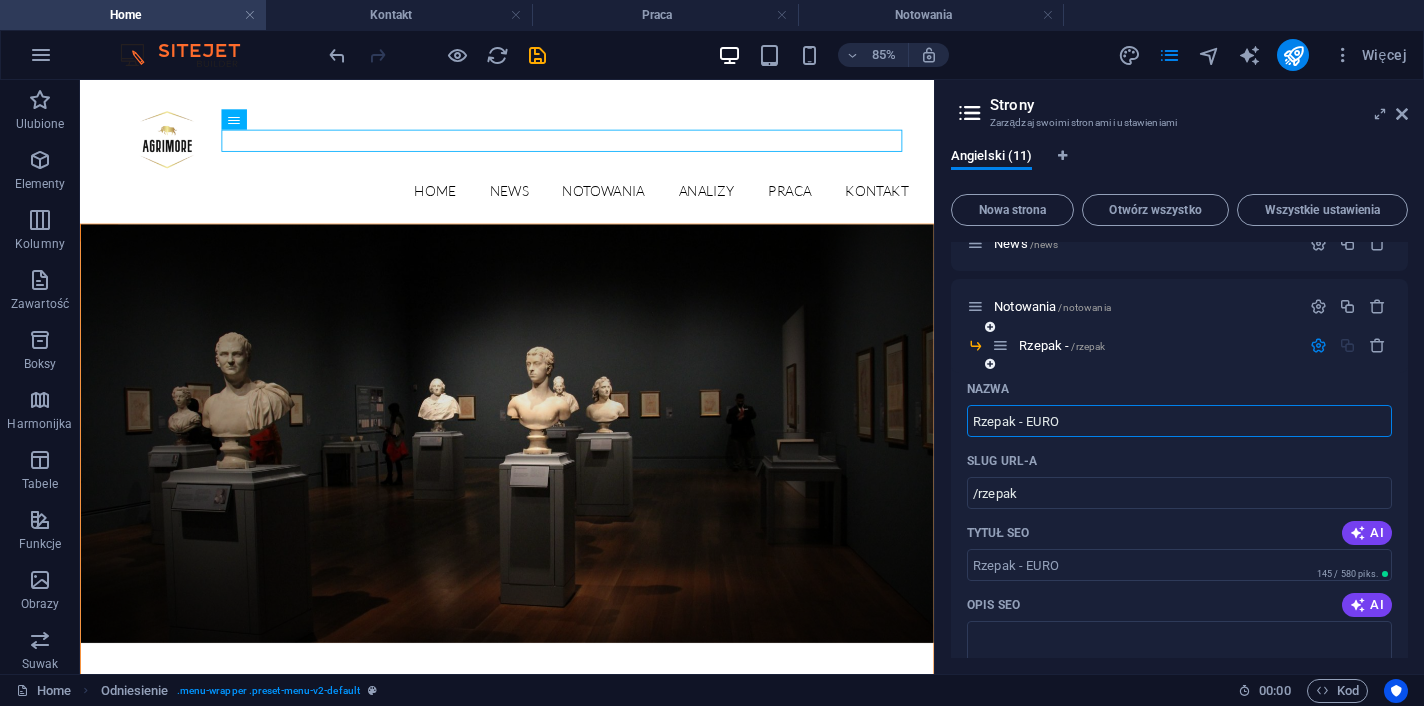 type on "Rzepak - EURO" 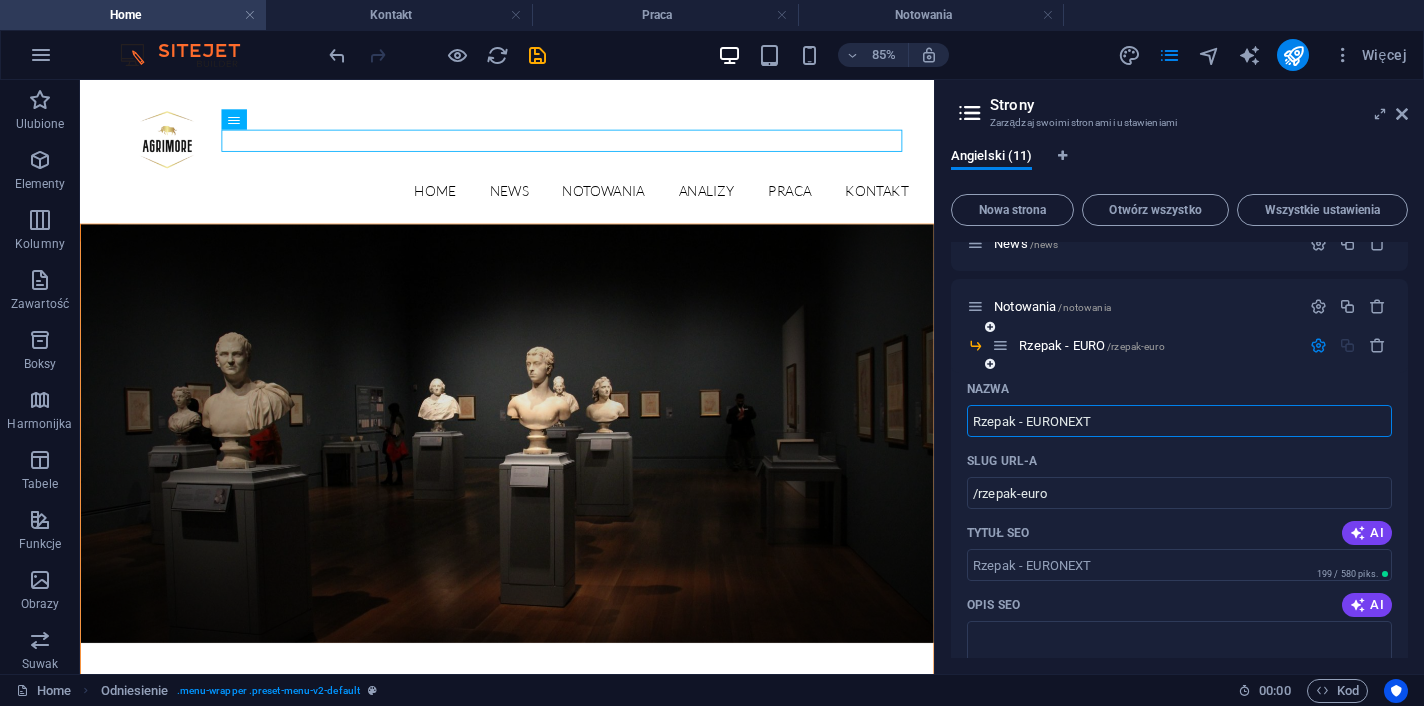type on "Rzepak - EURONEXT" 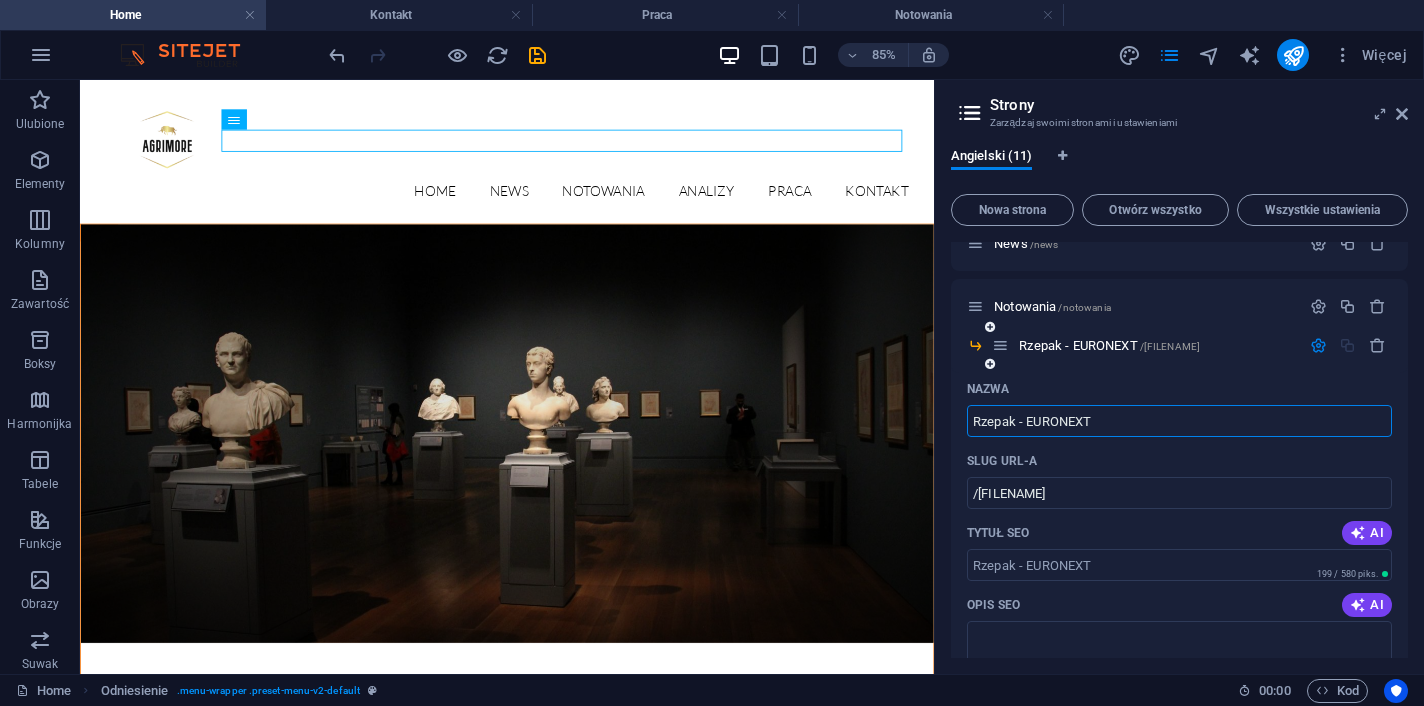 click on "Rzepak - EURONEXT /rzepak-euronext" at bounding box center [1179, 353] 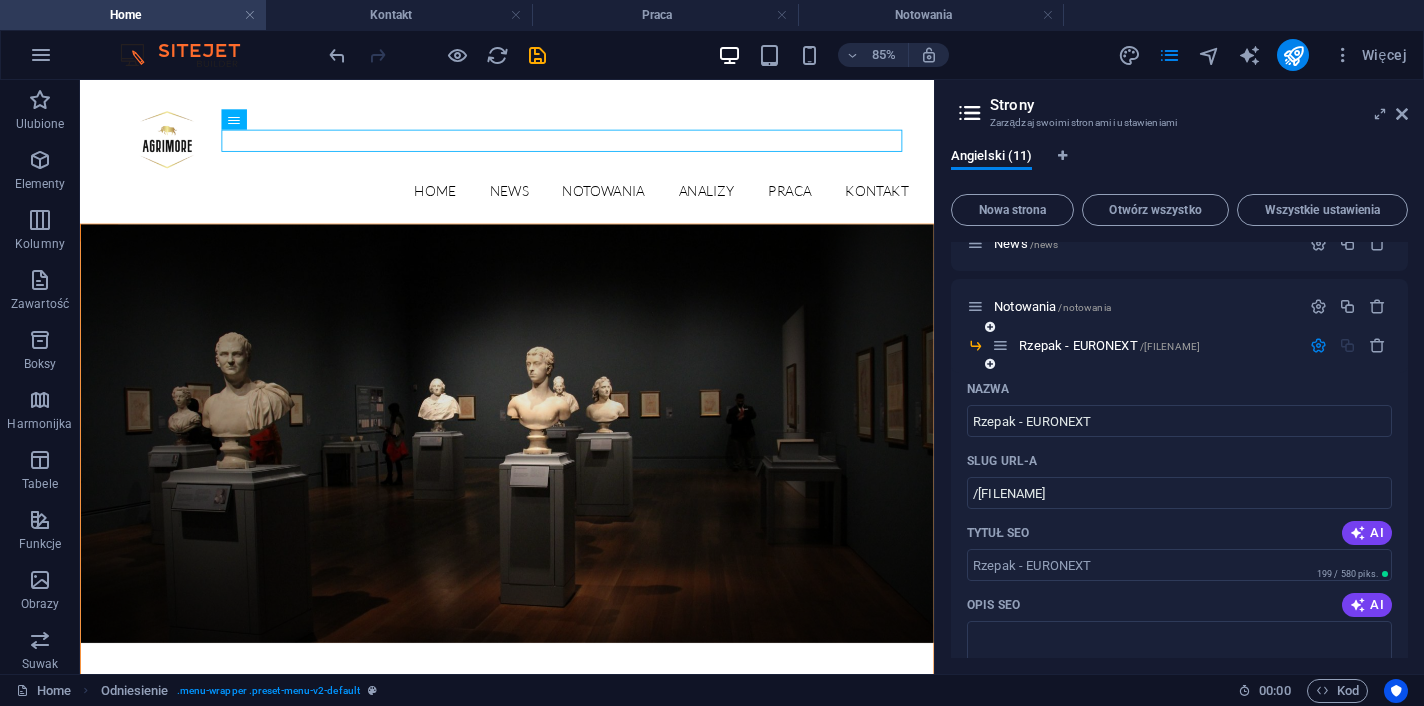 click at bounding box center (990, 364) 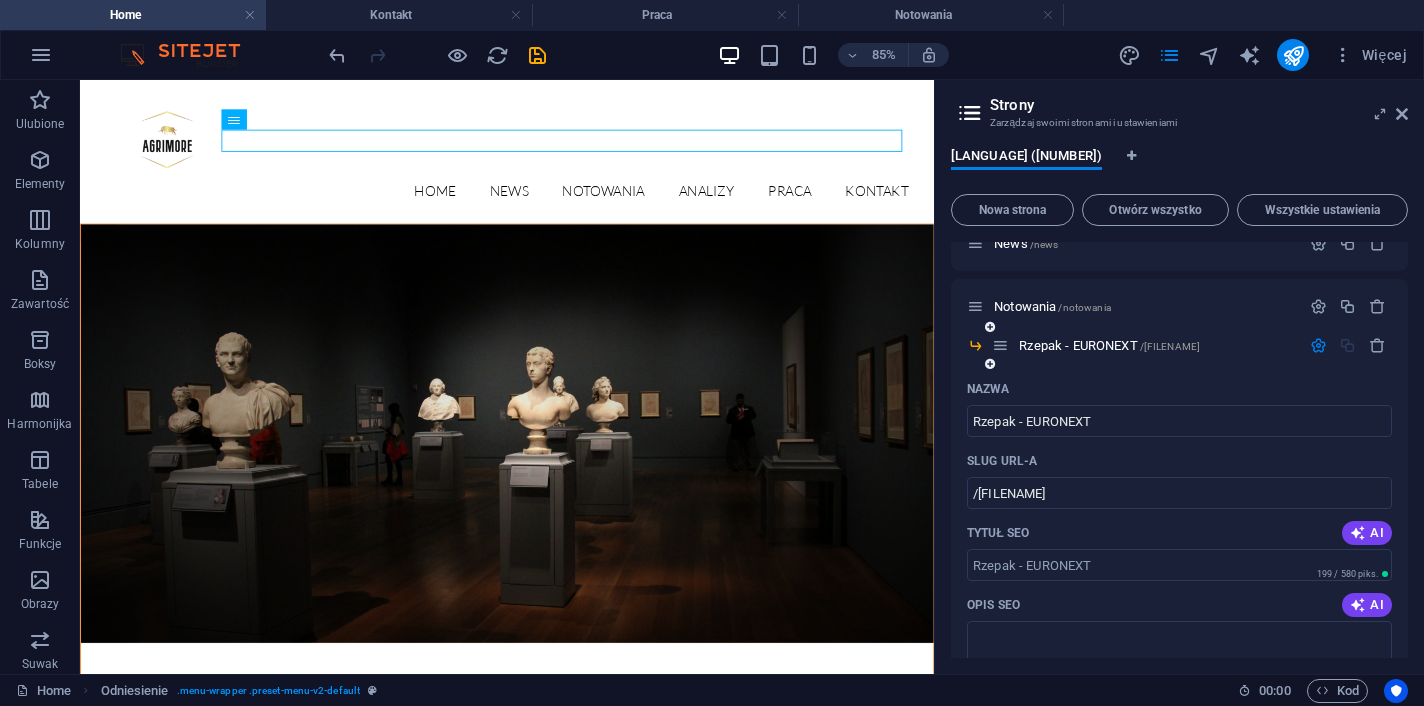 click at bounding box center [1318, 345] 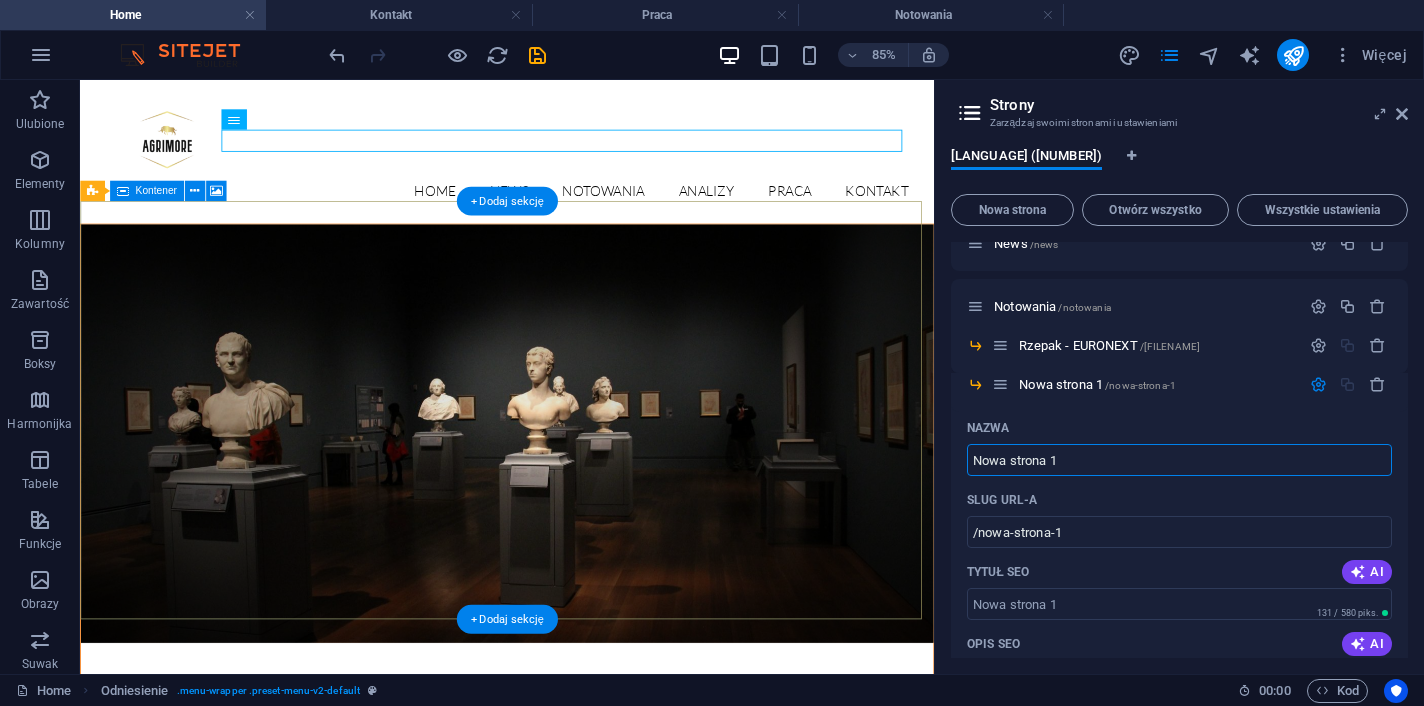 drag, startPoint x: 1169, startPoint y: 535, endPoint x: 1067, endPoint y: 512, distance: 104.56099 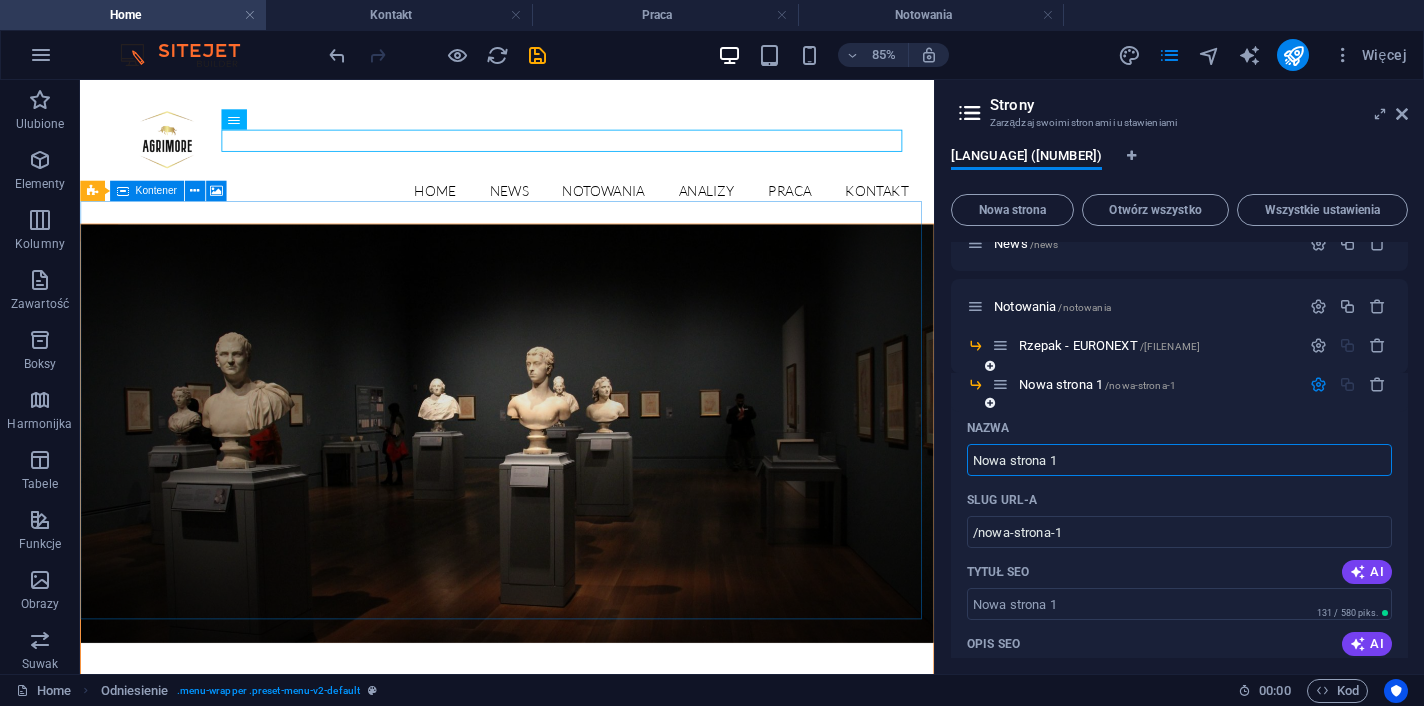 drag, startPoint x: 1064, startPoint y: 460, endPoint x: 960, endPoint y: 460, distance: 104 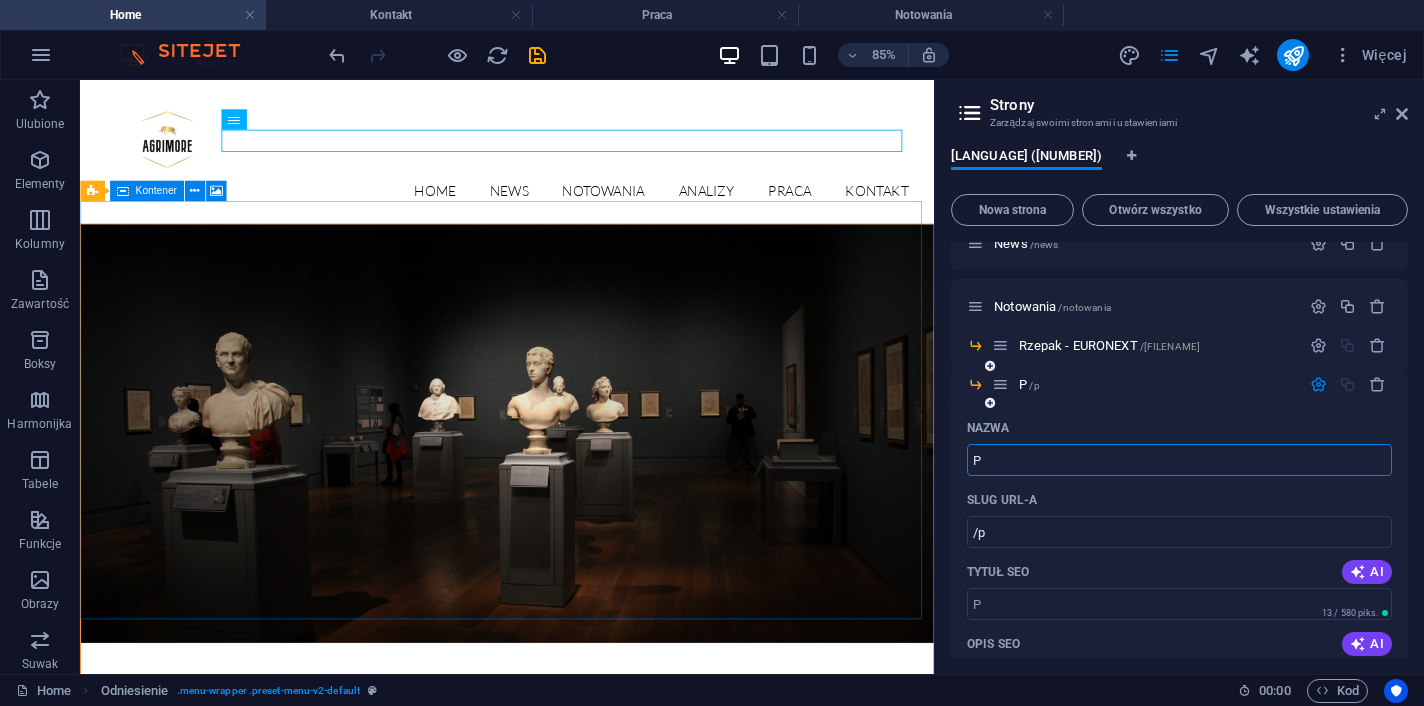 type on "P" 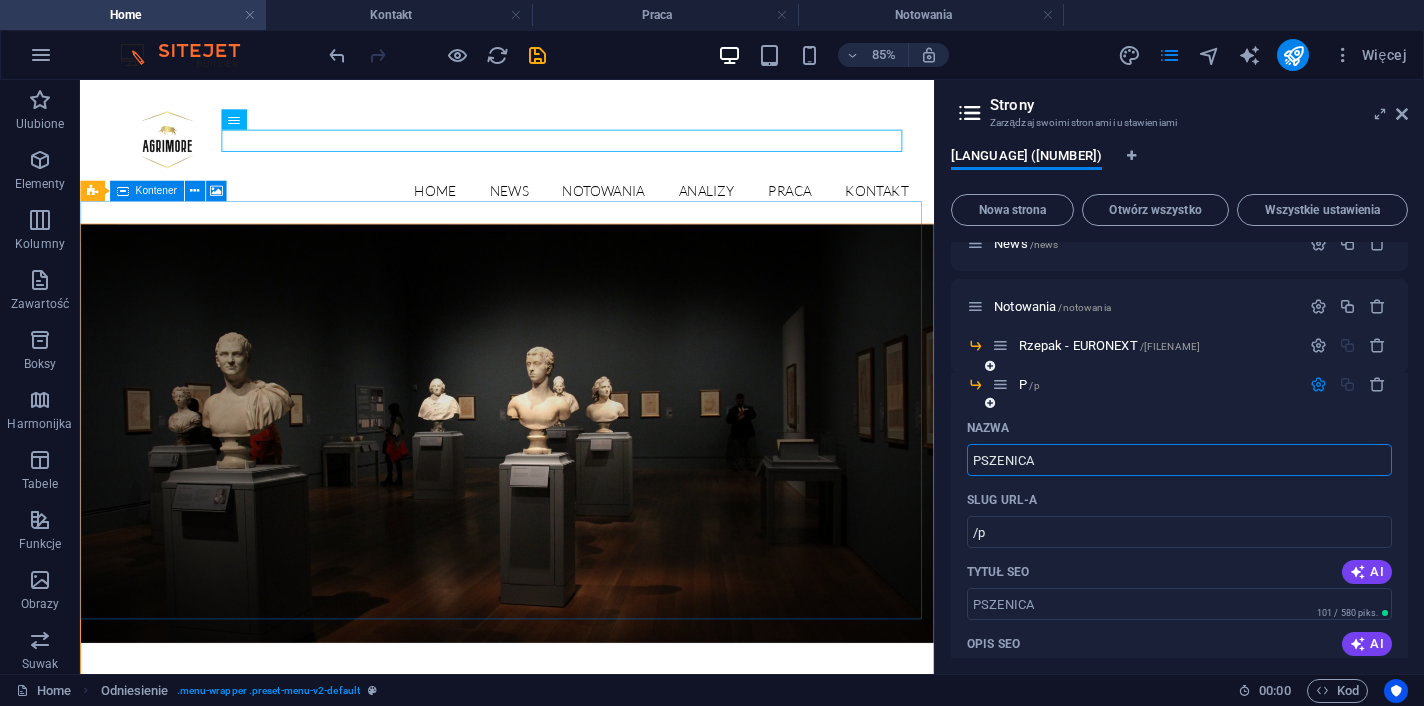type on "PSZENICA" 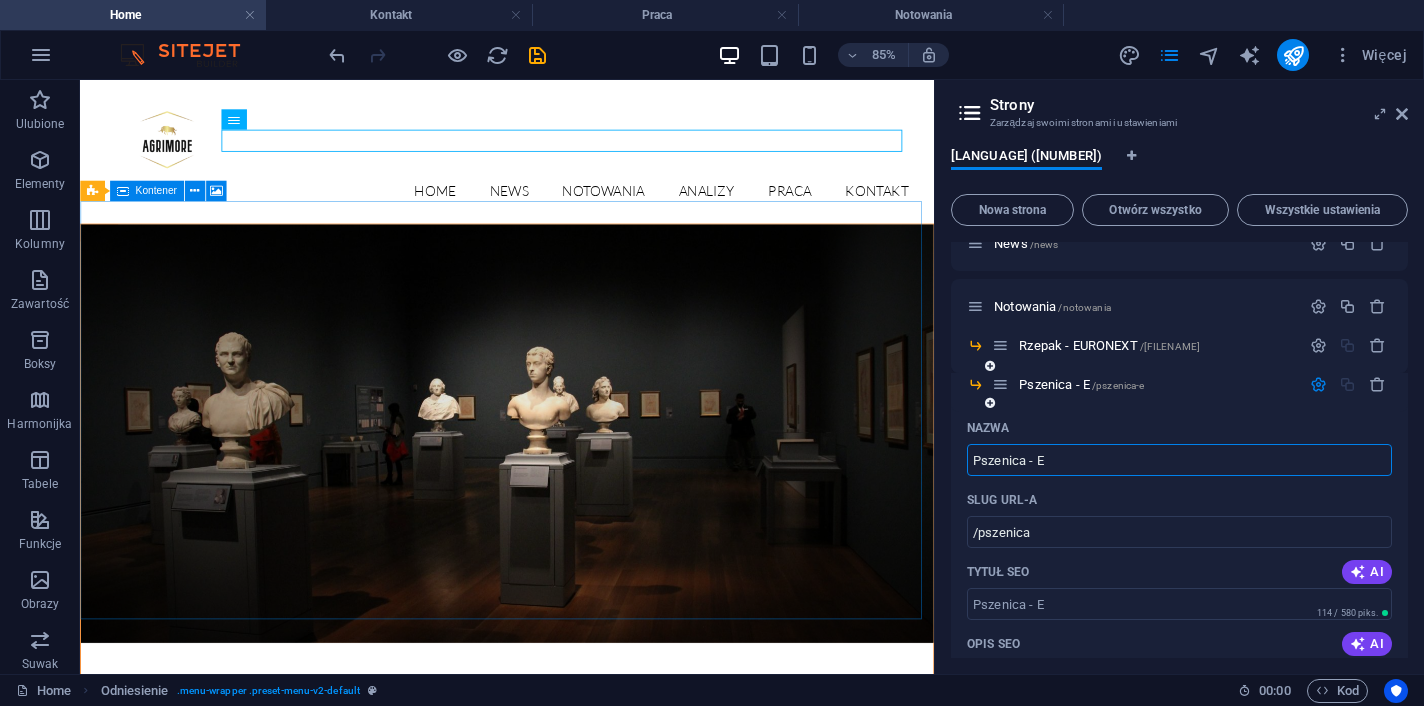 type on "Pszenica - E" 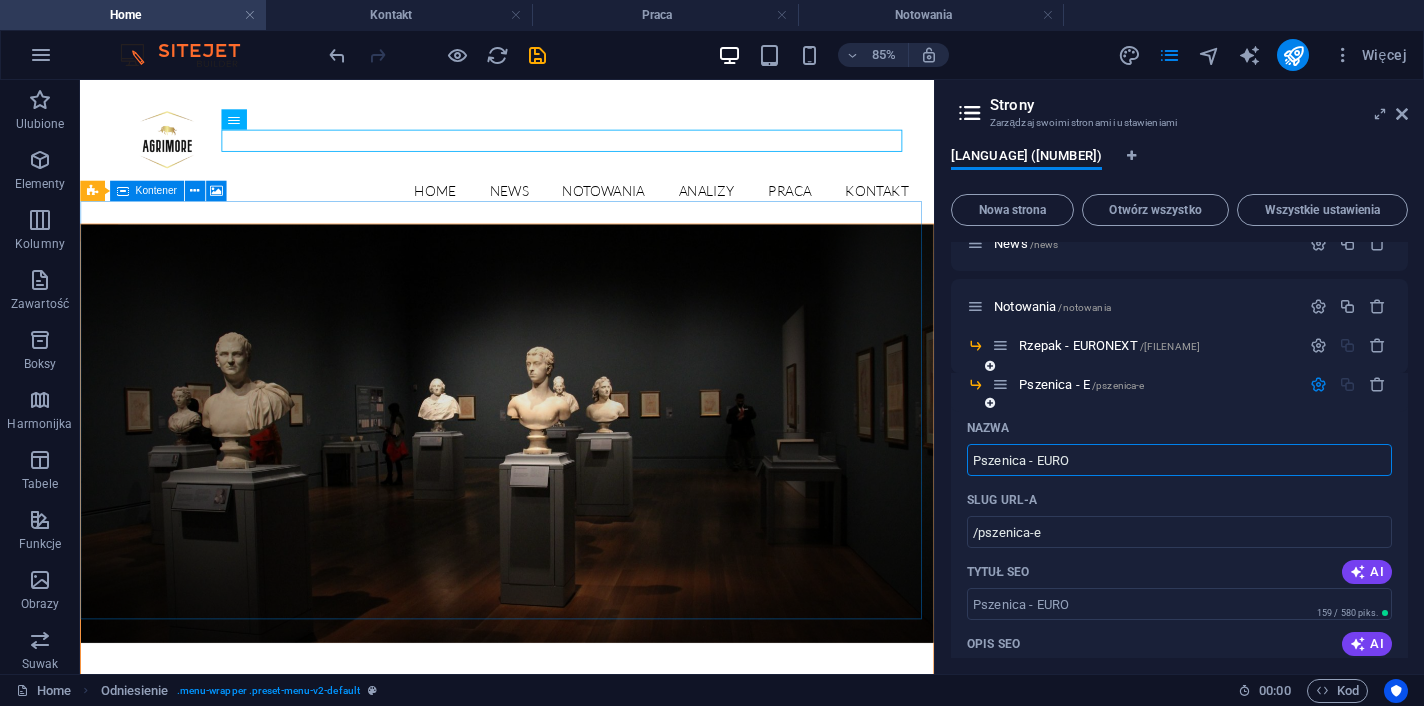 type on "Pszenica - EURO" 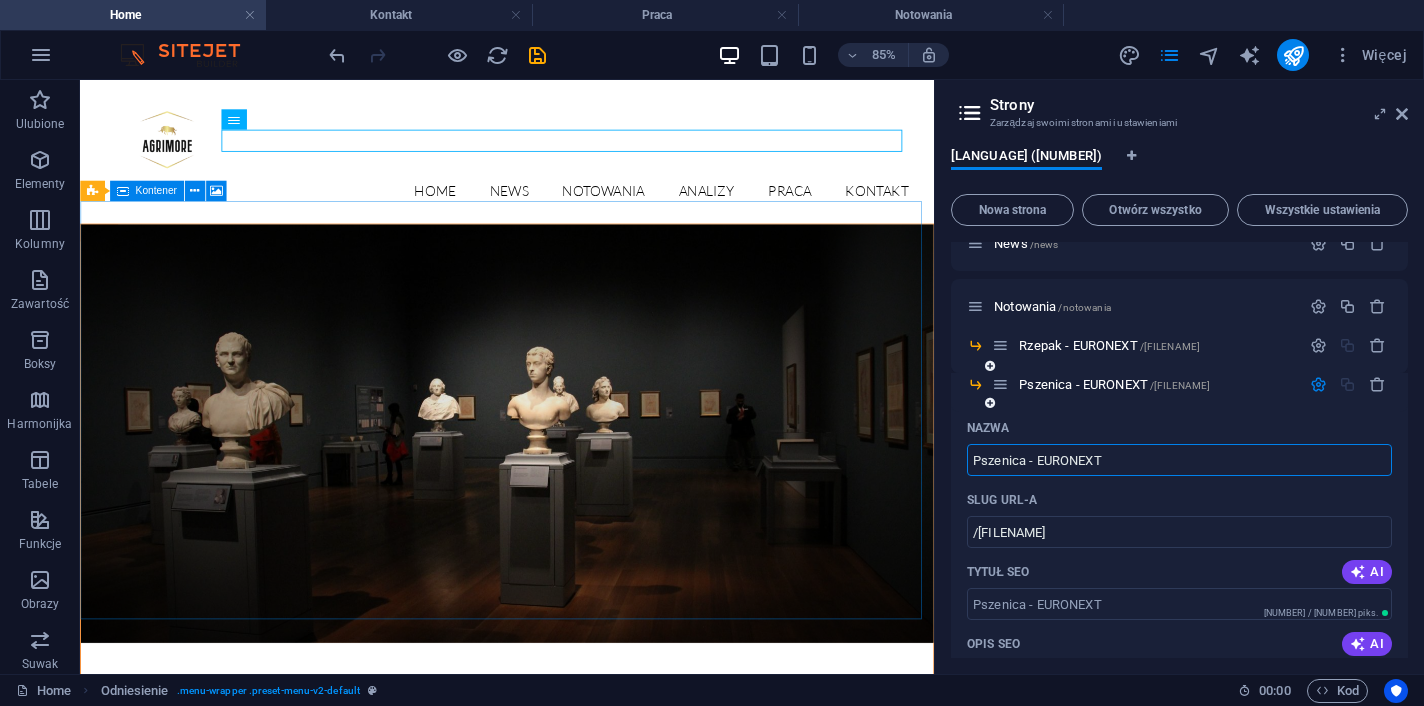 type on "Pszenica - EURONEXT" 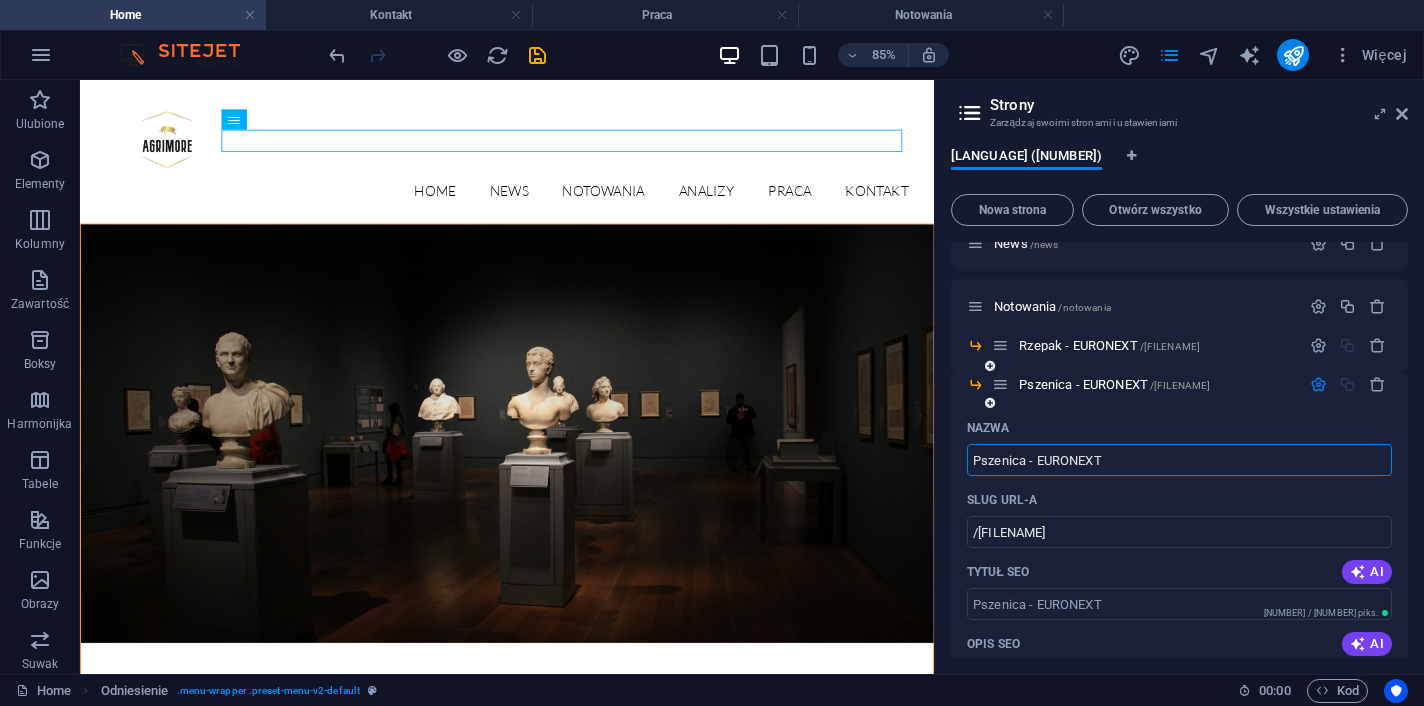 click at bounding box center (1318, 384) 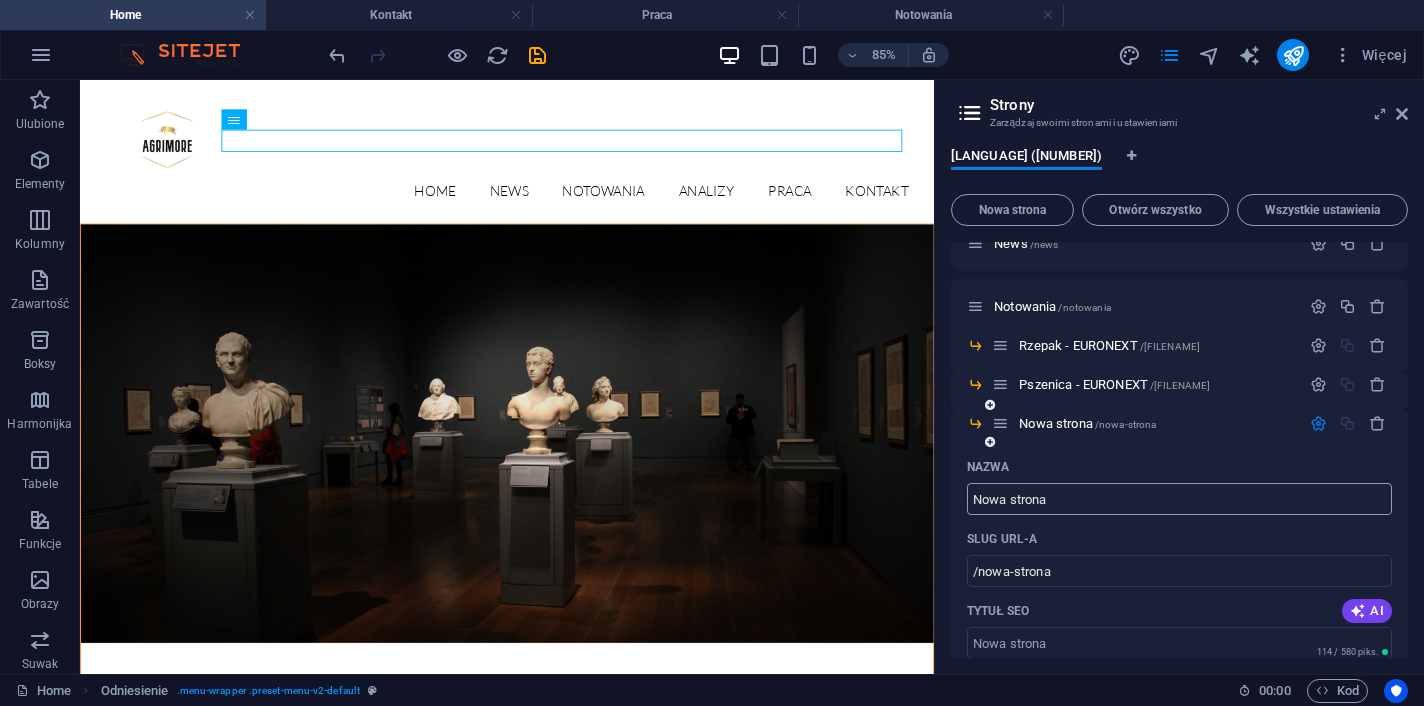 click on "Nowa strona" at bounding box center (1179, 499) 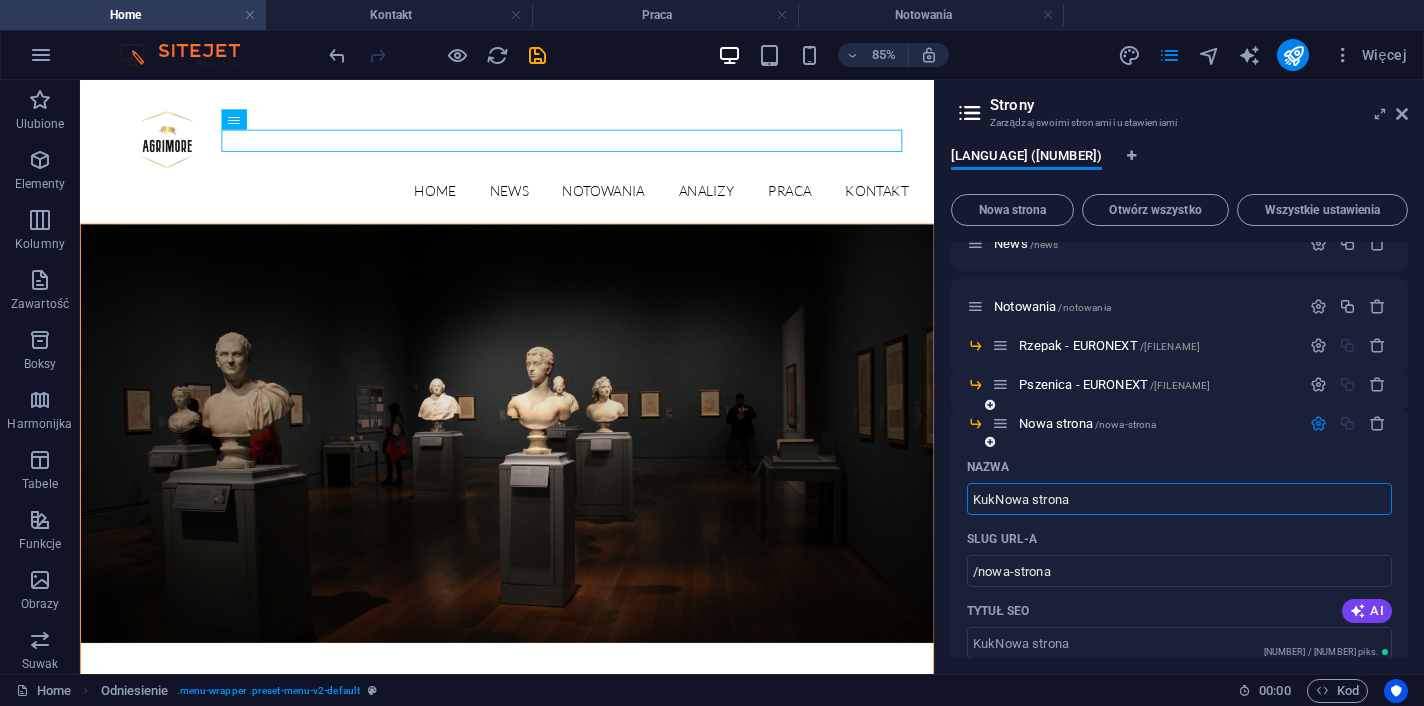 type on "KukNowa strona" 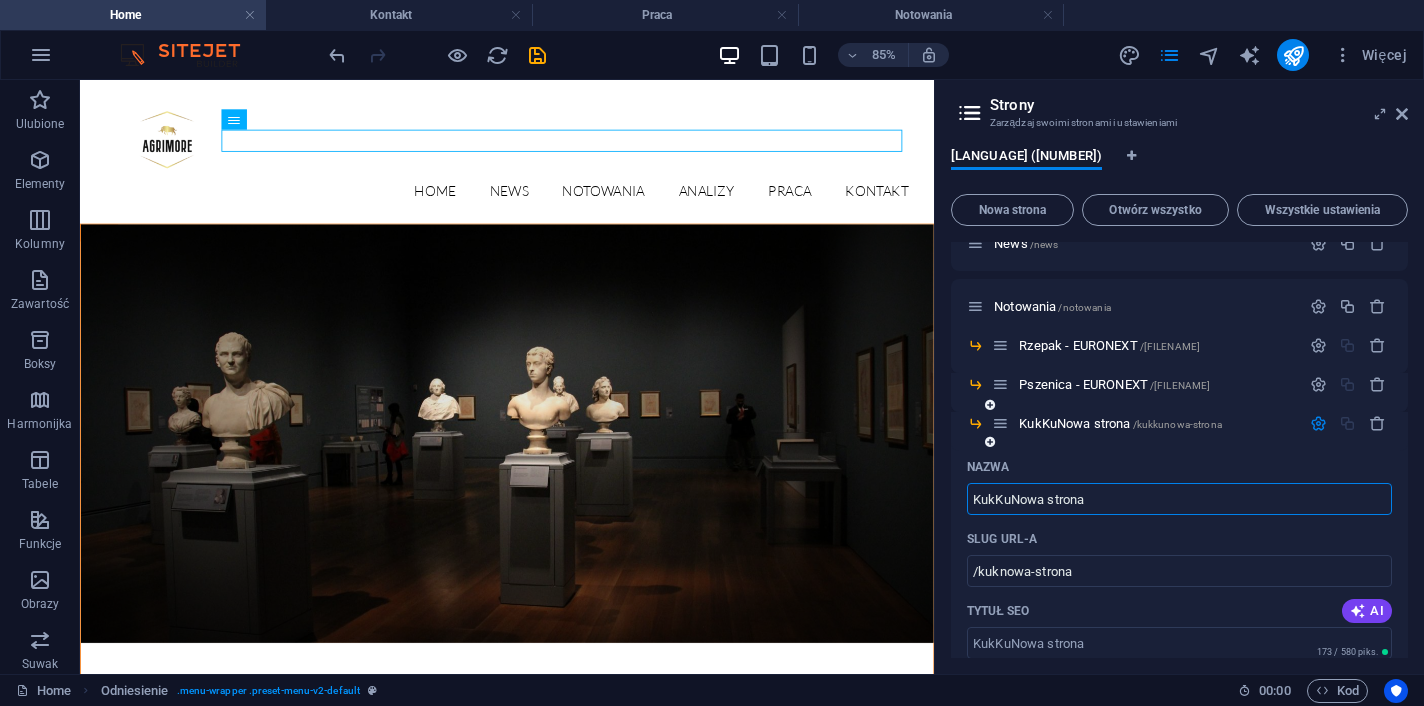 type on "KukKuNowa strona" 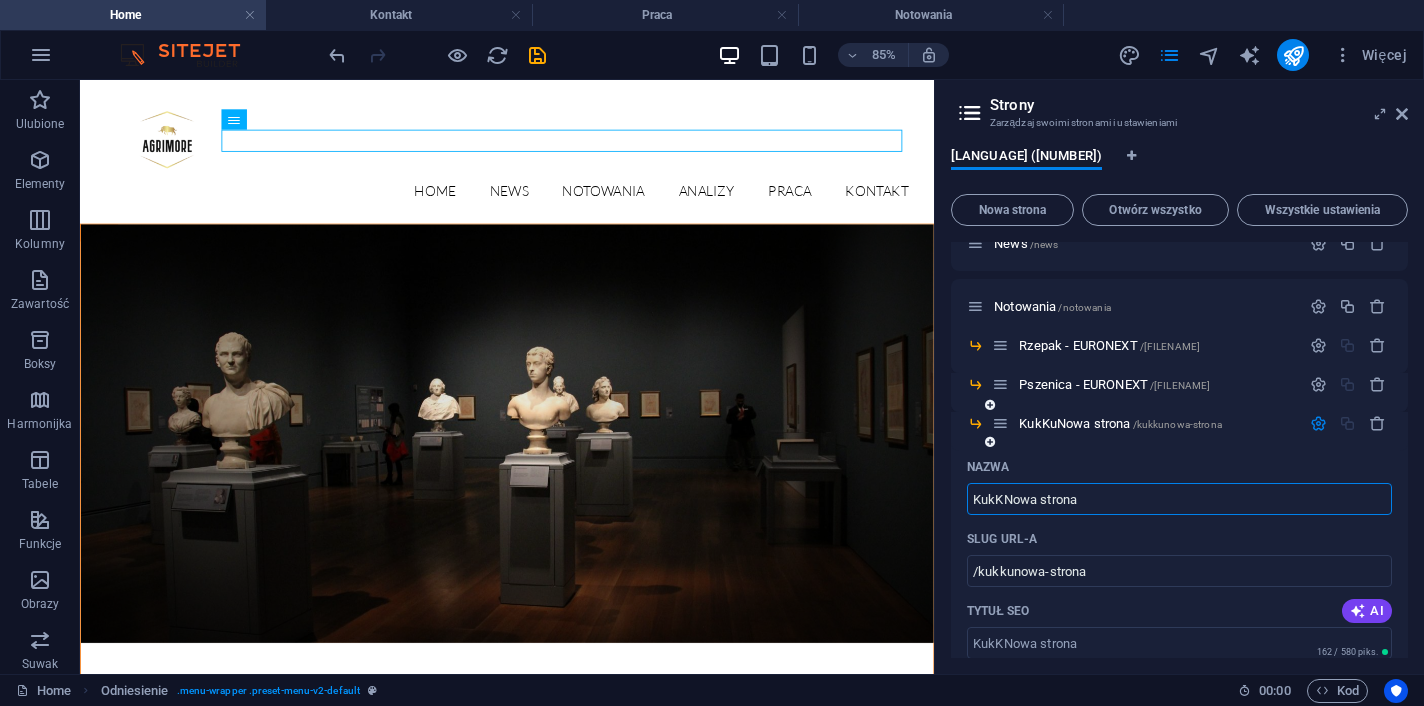 type on "KukNowa strona" 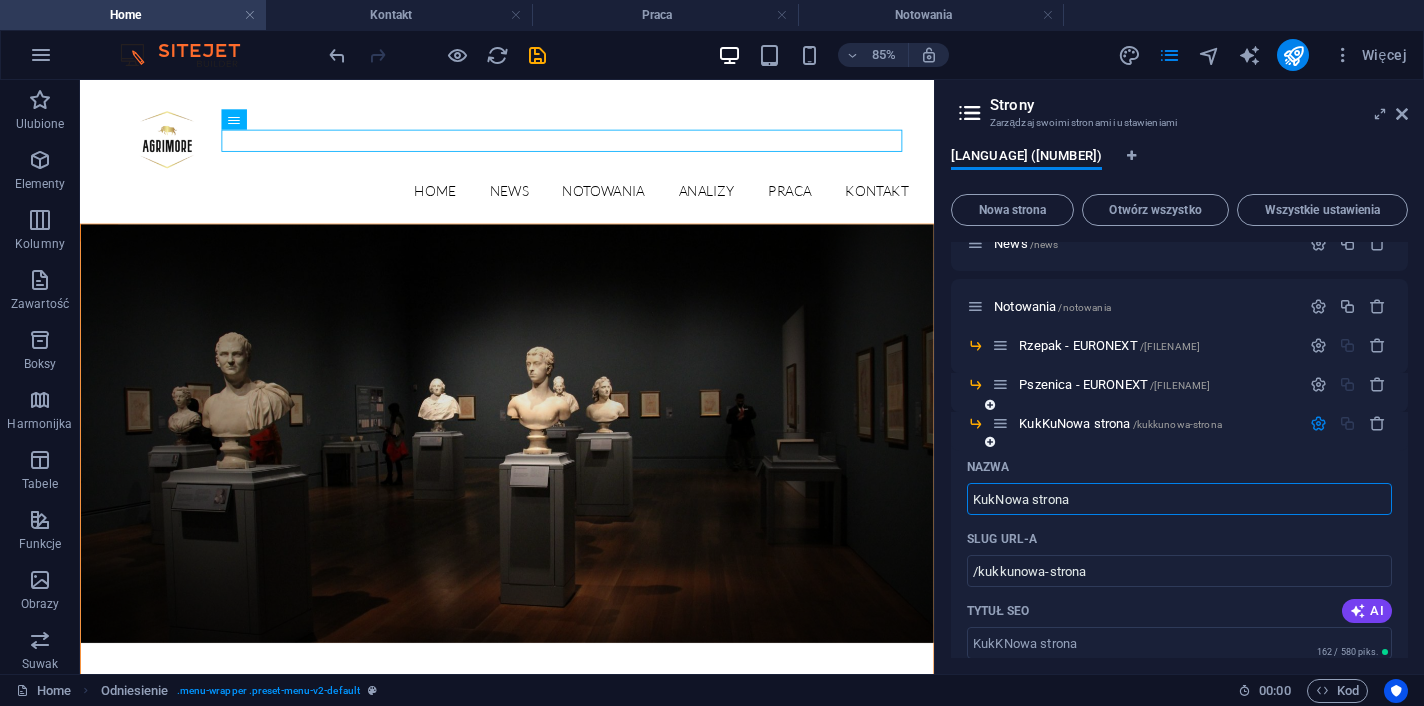 type on "/kukknowa-strona" 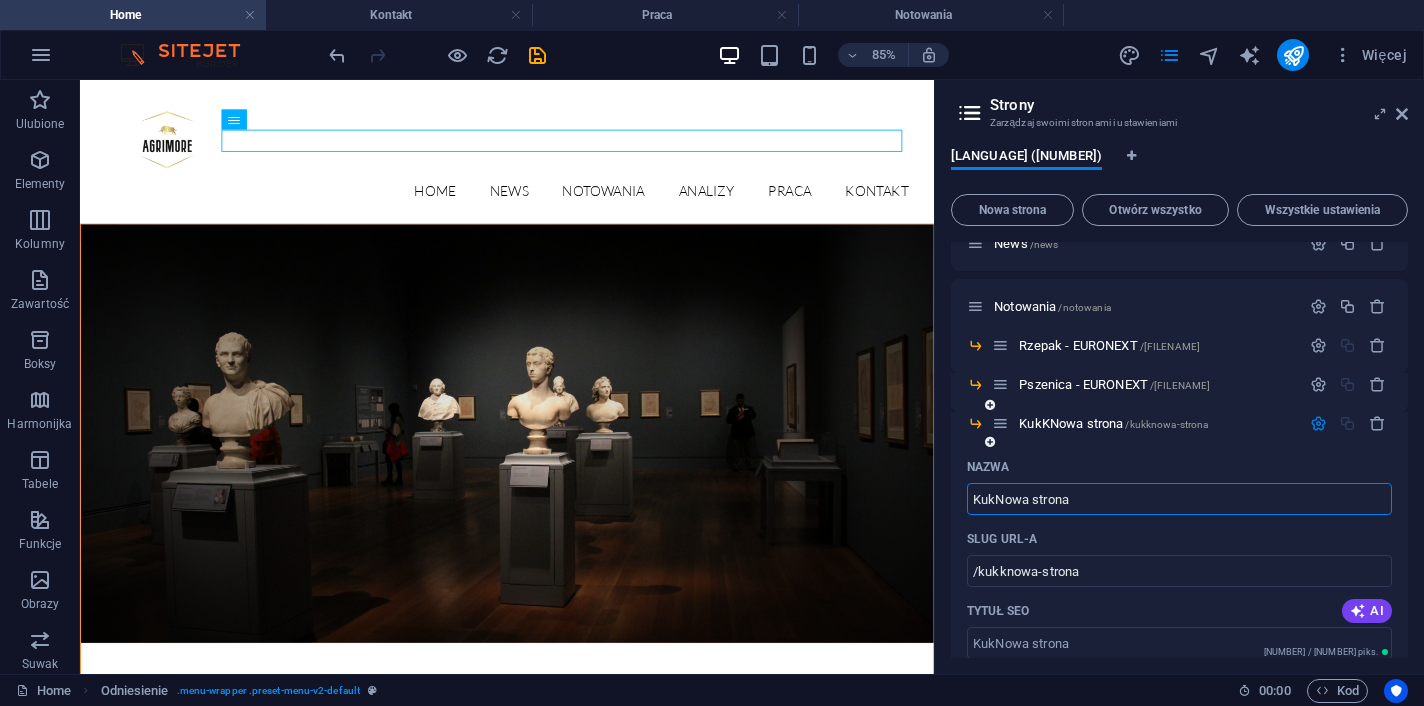 type on "KukNowa strona" 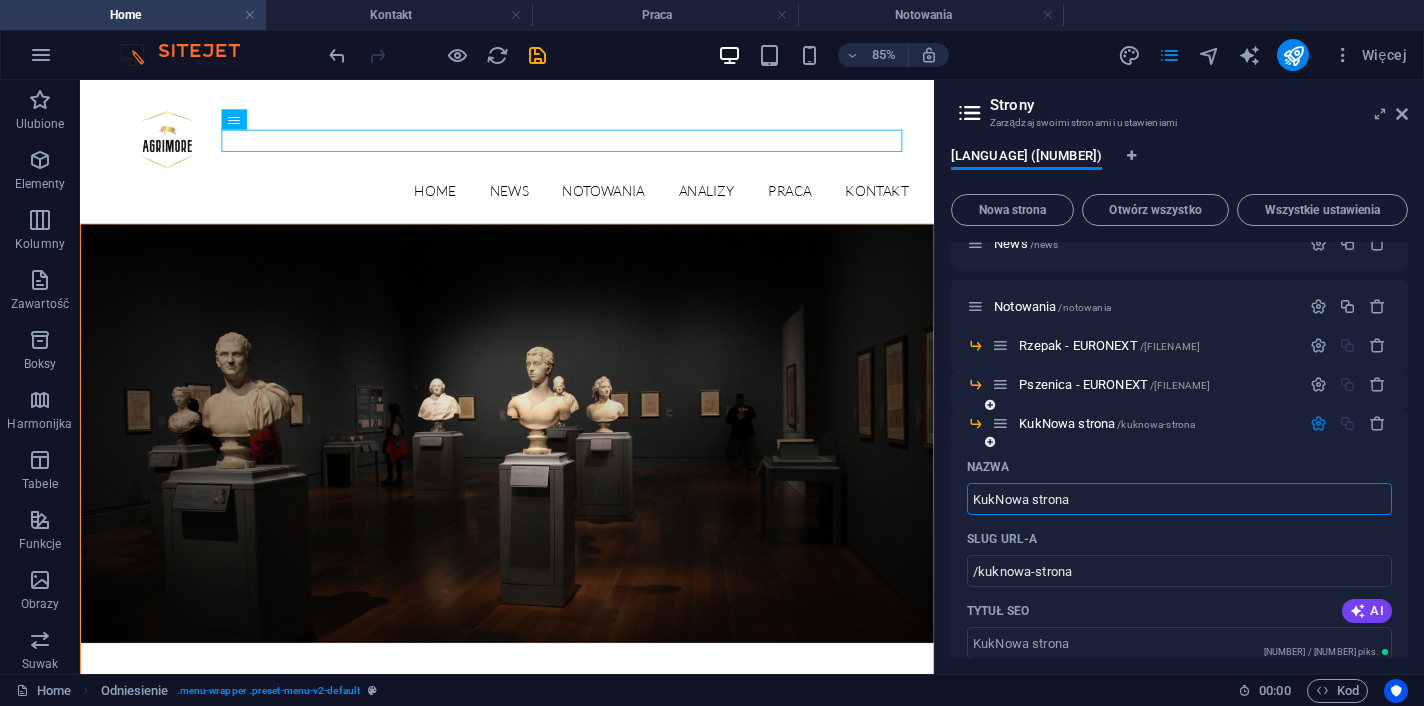 drag, startPoint x: 1024, startPoint y: 504, endPoint x: 968, endPoint y: 511, distance: 56.435802 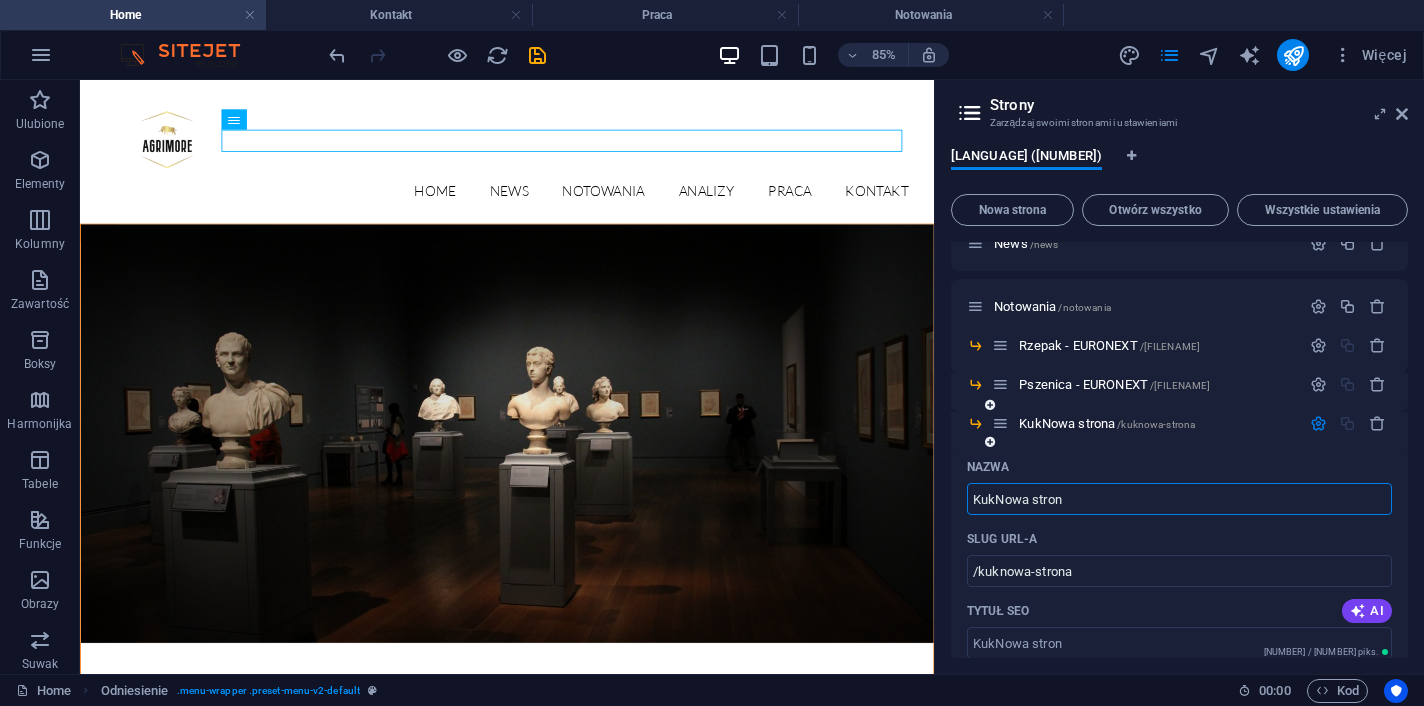 type on "KukNowa stron" 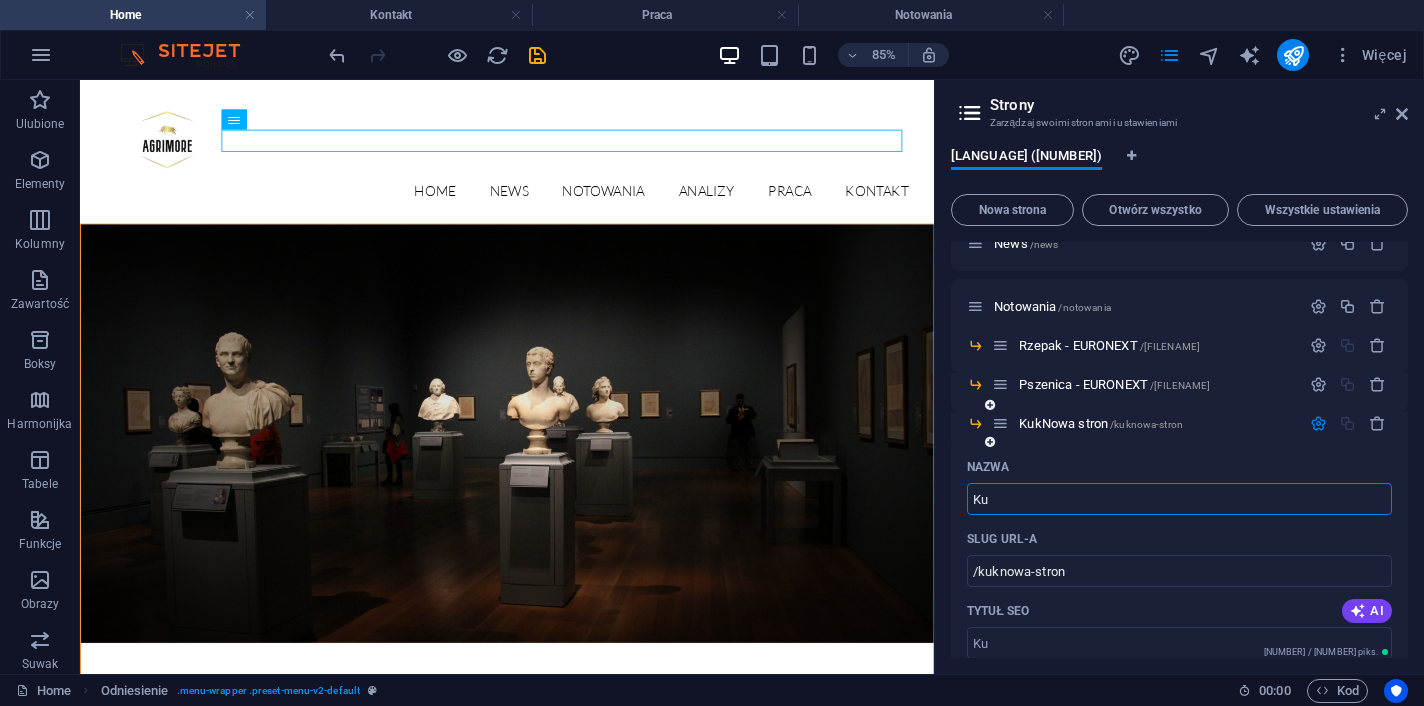 type on "Ku" 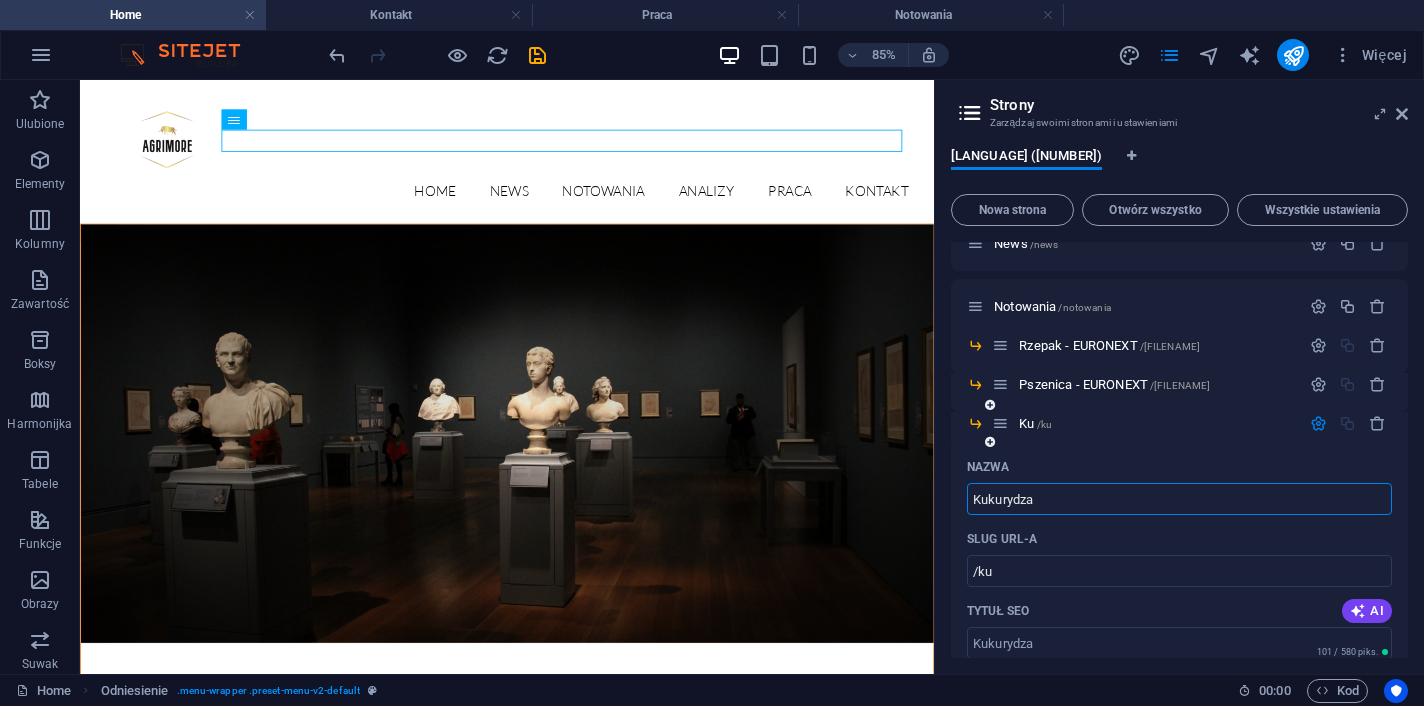 type on "Kukurydza -" 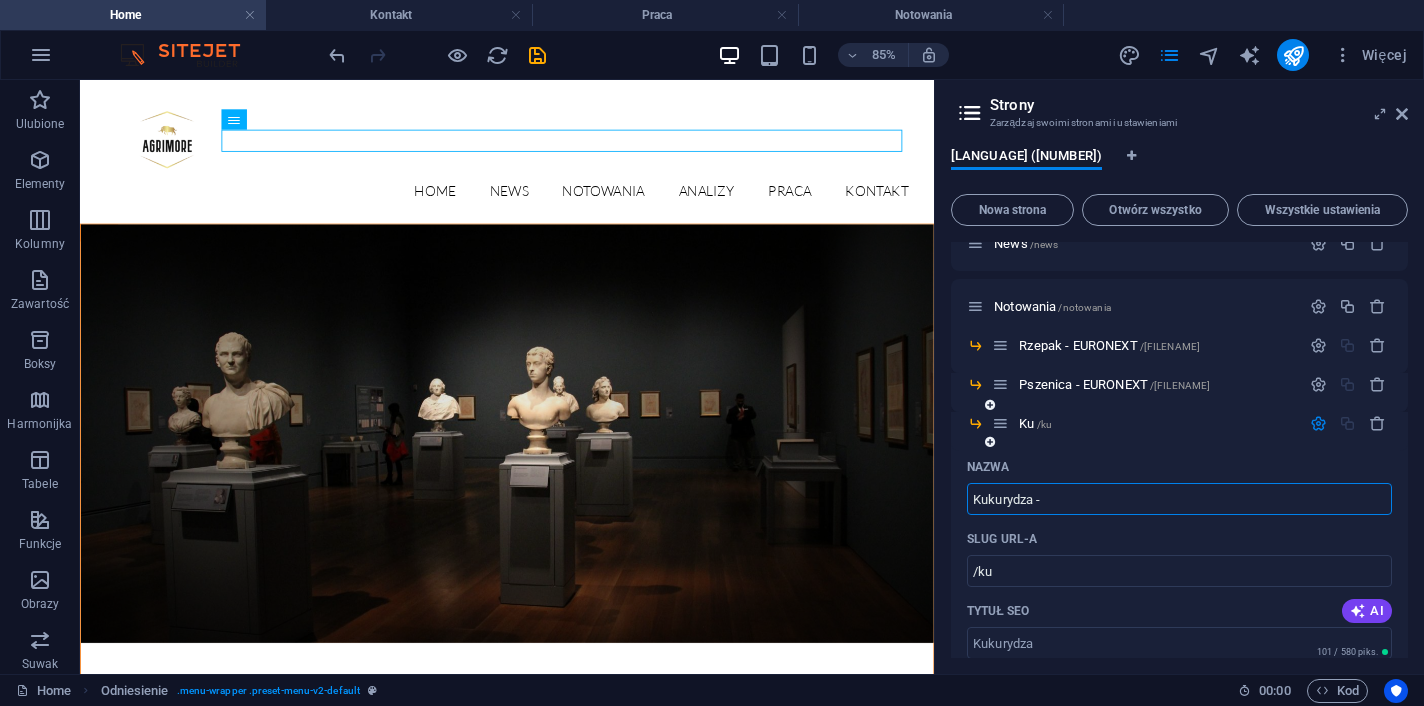 type on "/kukurydza" 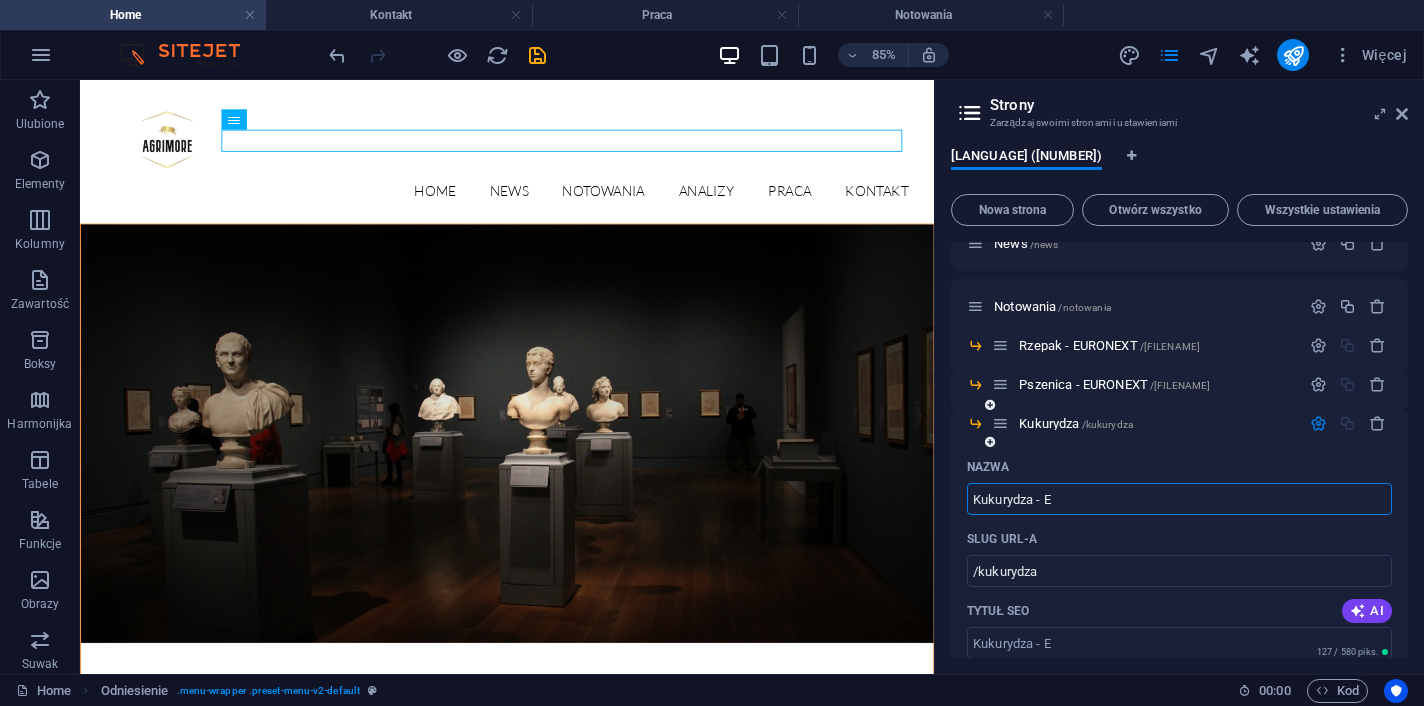 type on "Kukurydza - E" 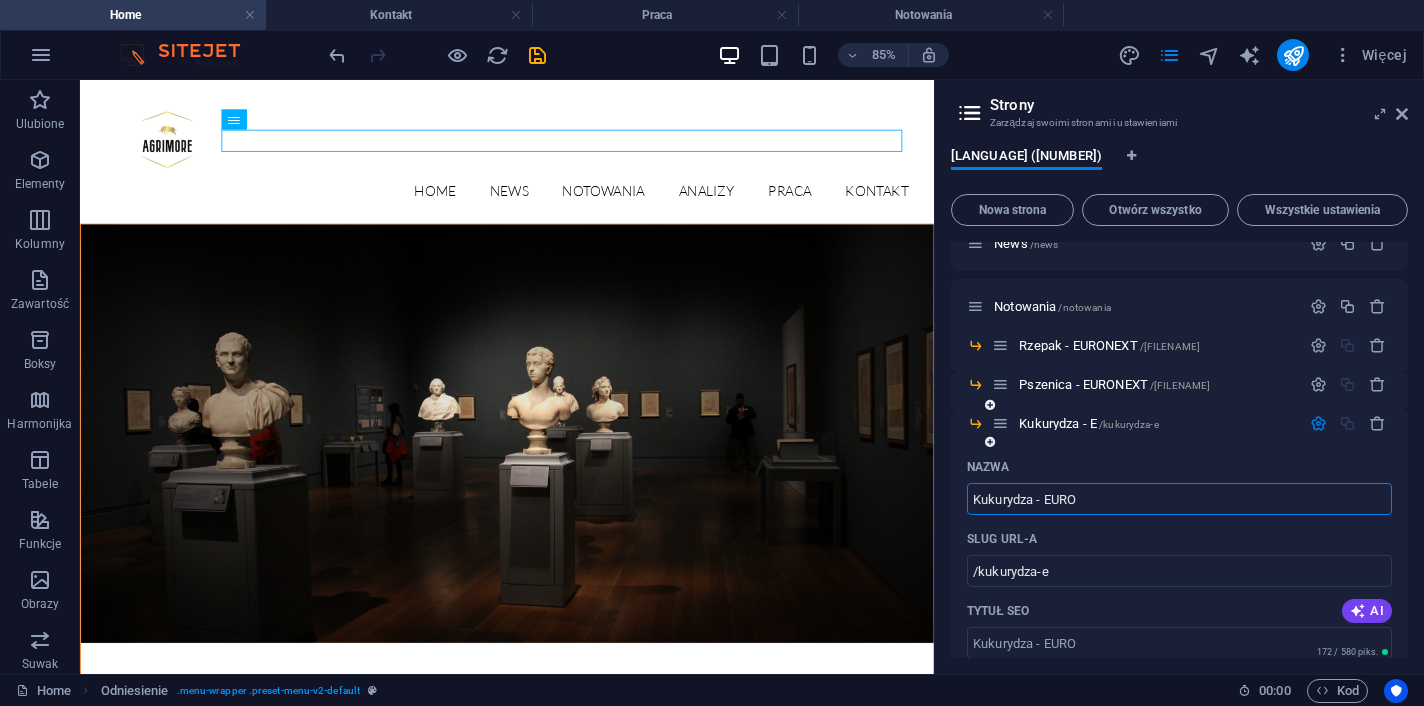 type on "Kukurydza - EURO" 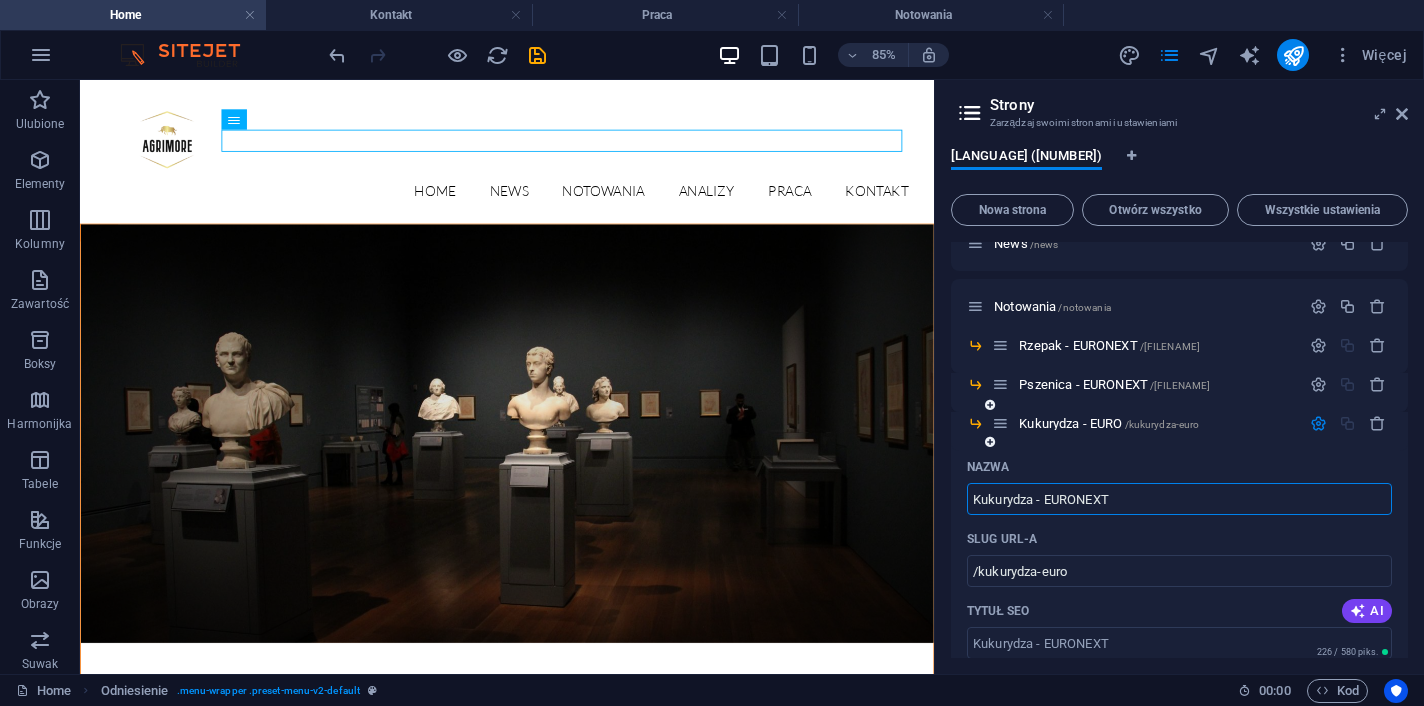 type on "Kukurydza - EURONEXT" 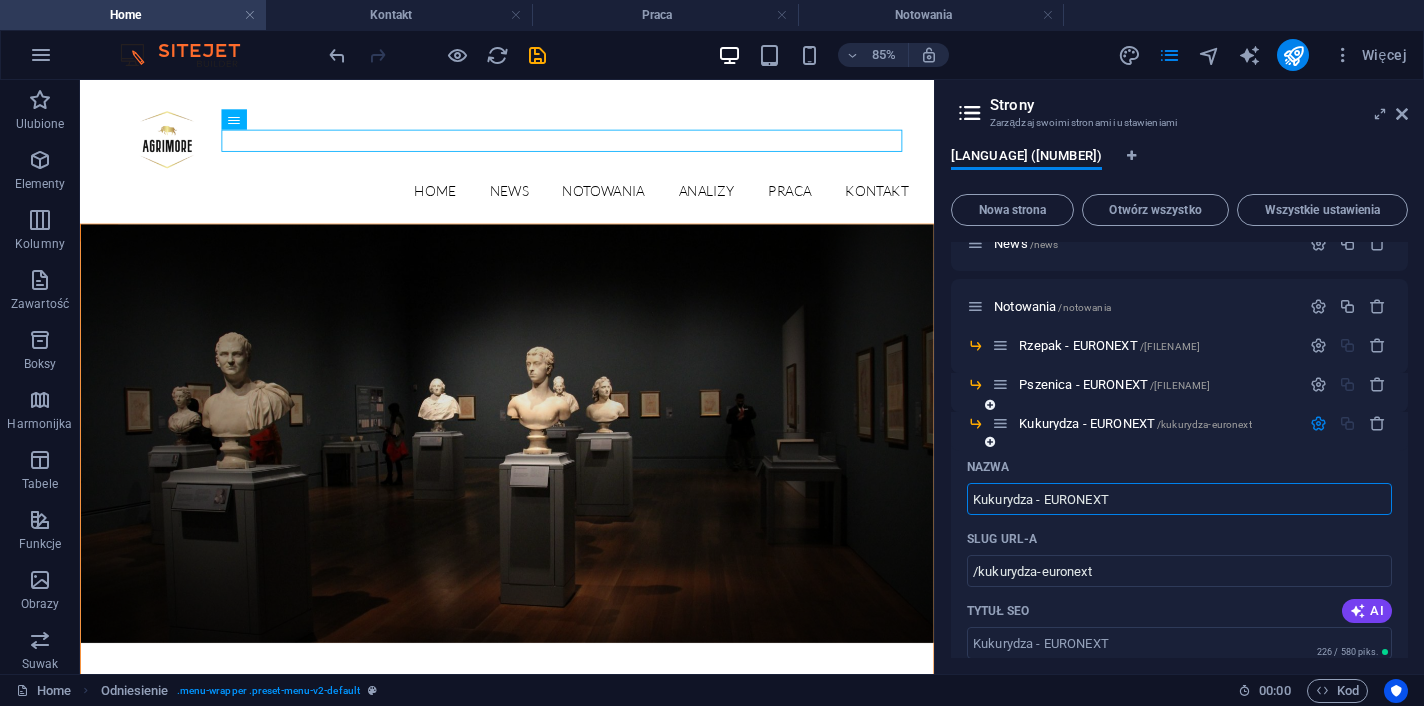 click at bounding box center [1318, 423] 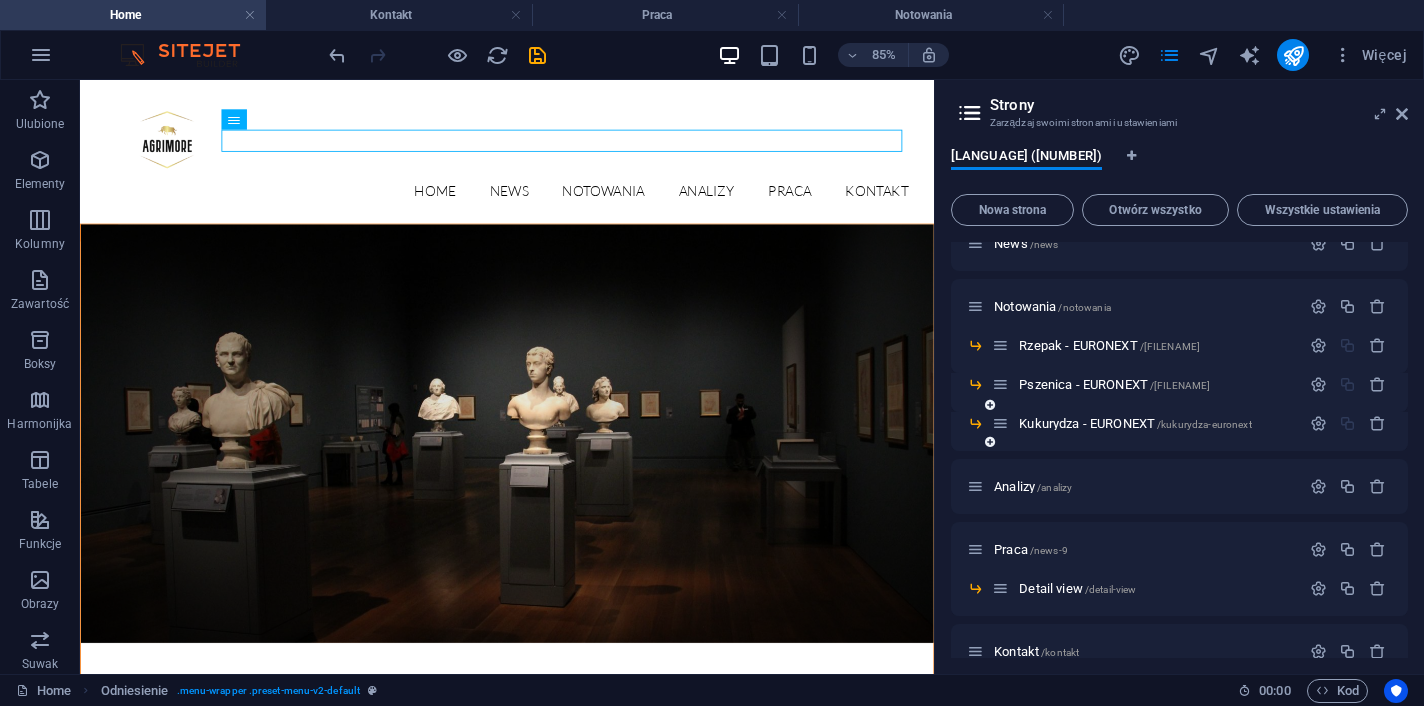 click at bounding box center [990, 442] 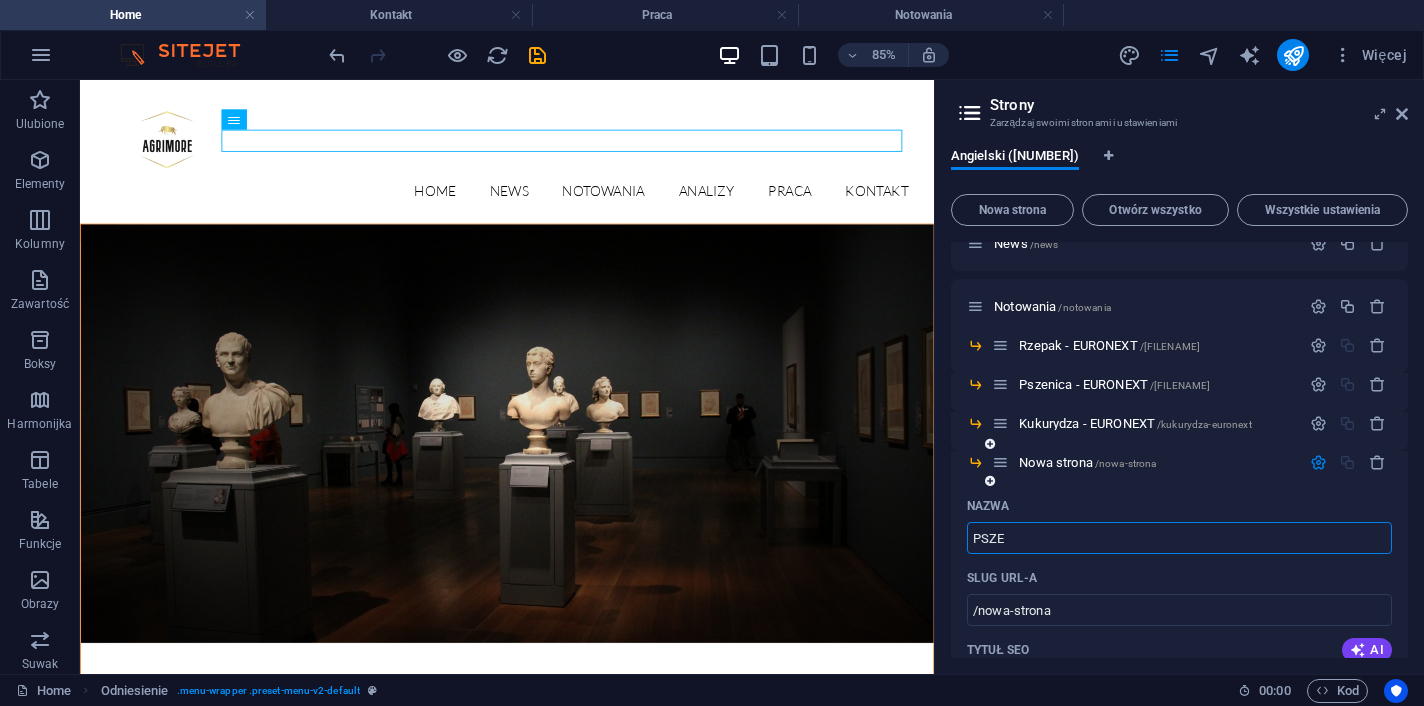 type on "PSZE" 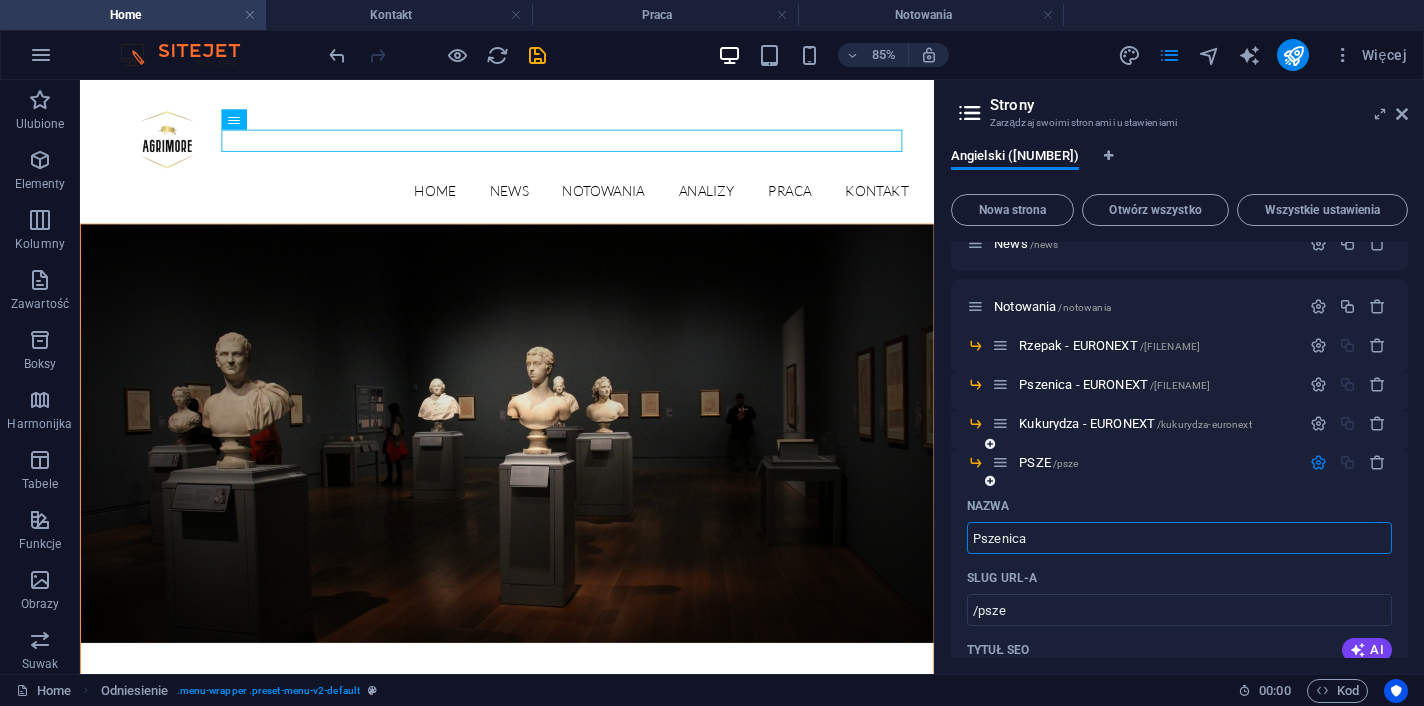 type on "Pszenica" 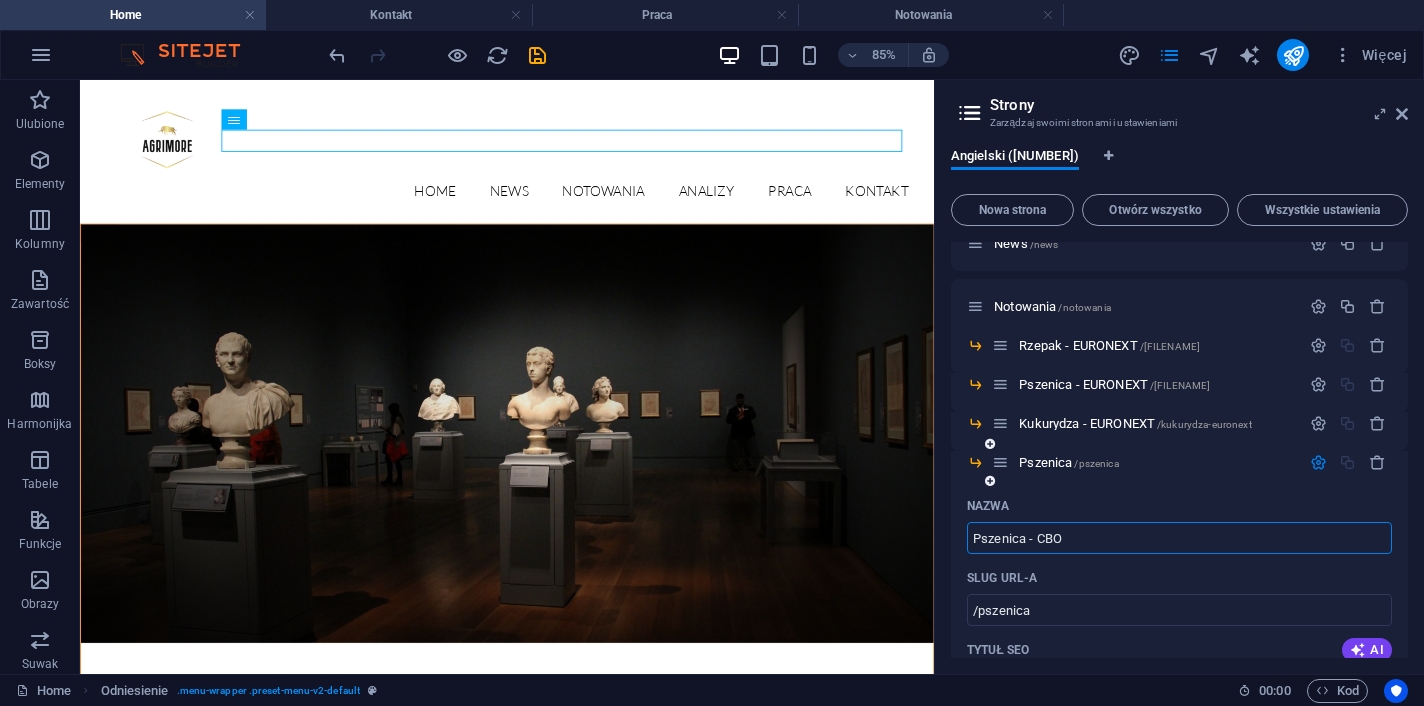 type on "Pszenica - CBO" 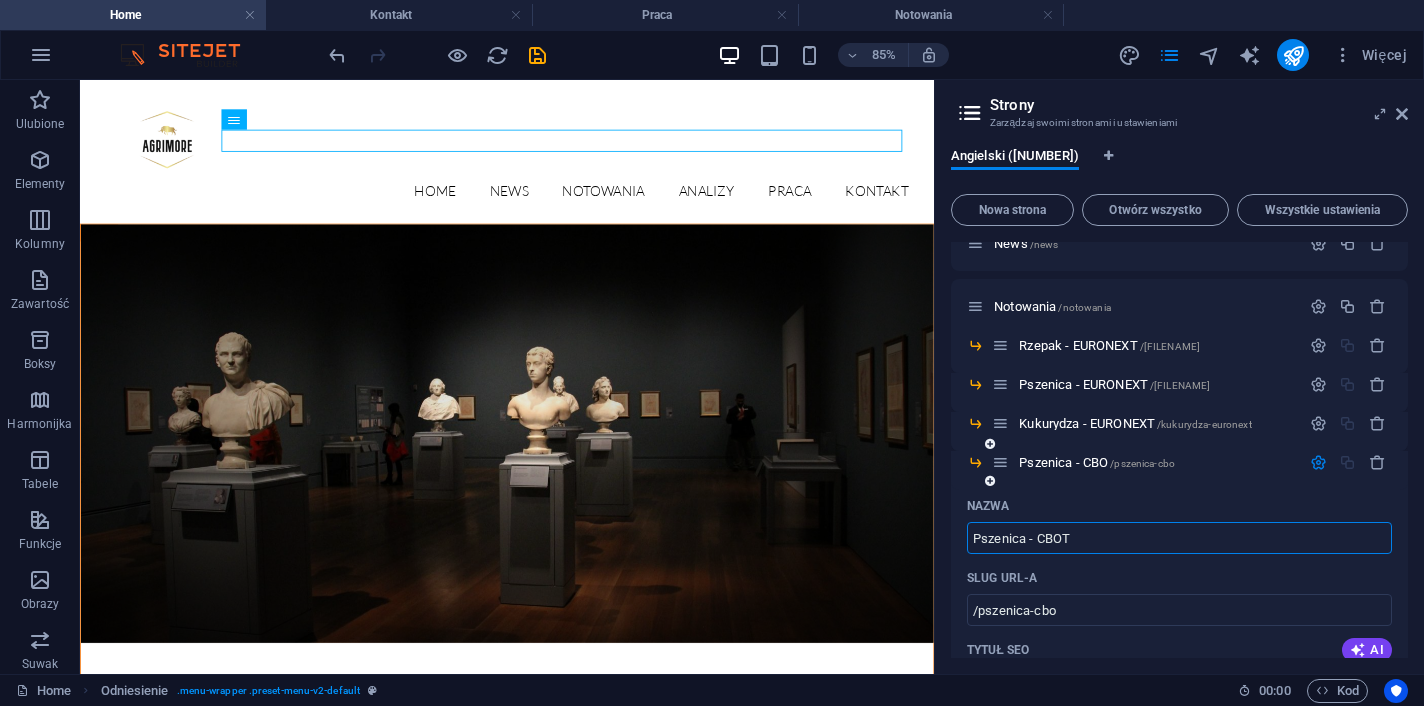 type on "Pszenica - CBOT" 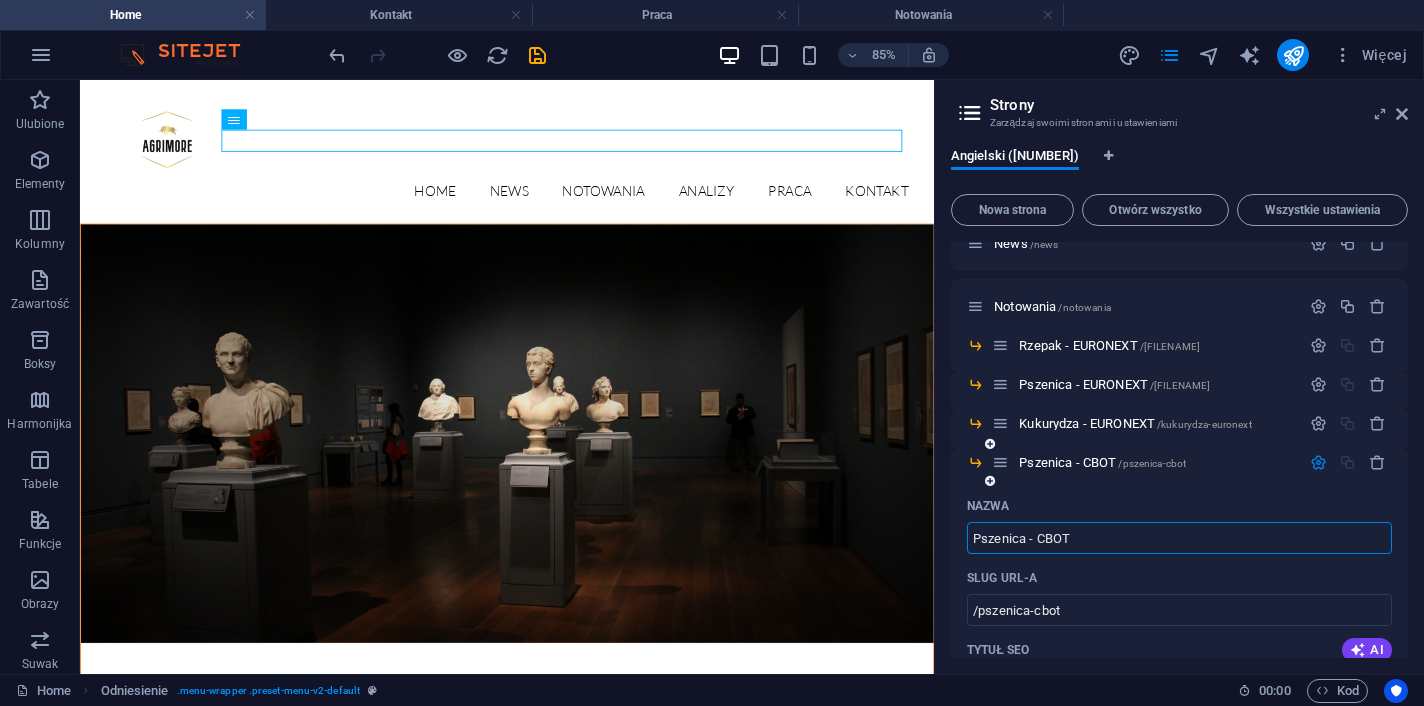 click at bounding box center [1318, 462] 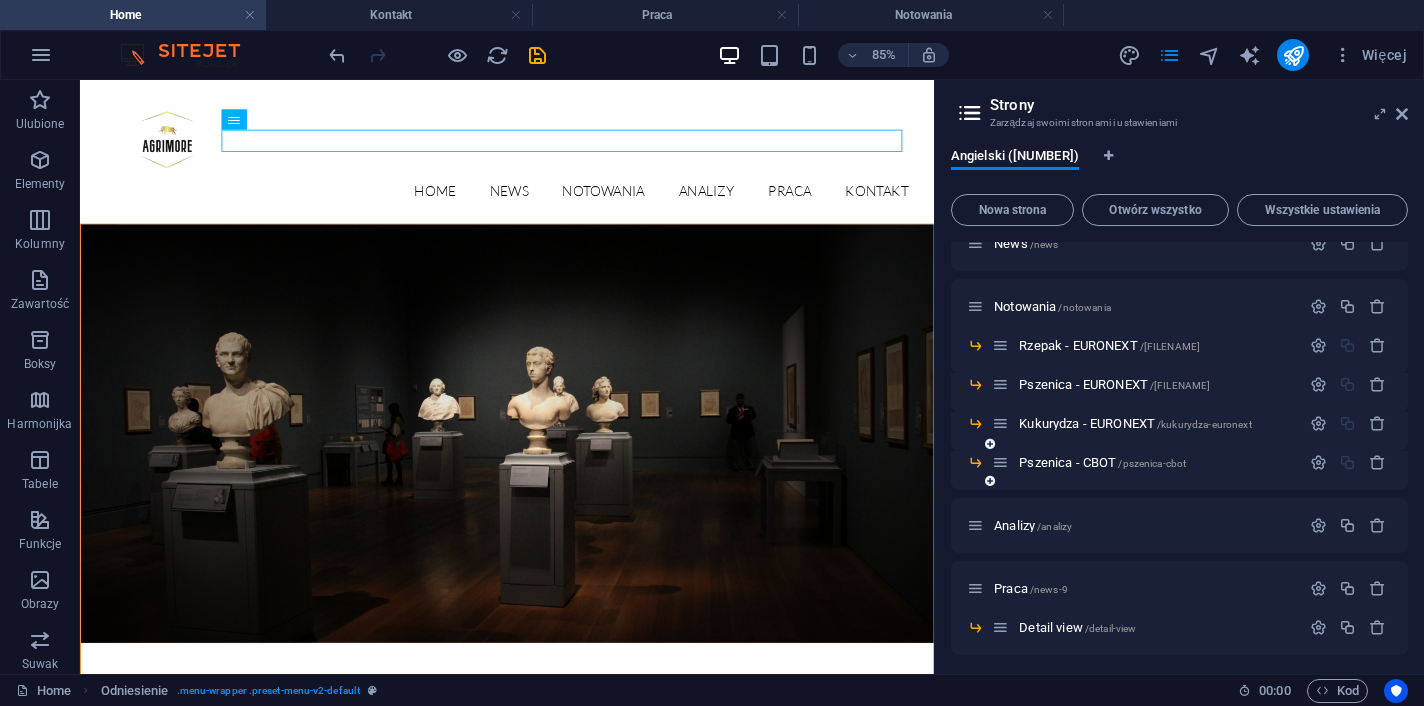 click at bounding box center [990, 481] 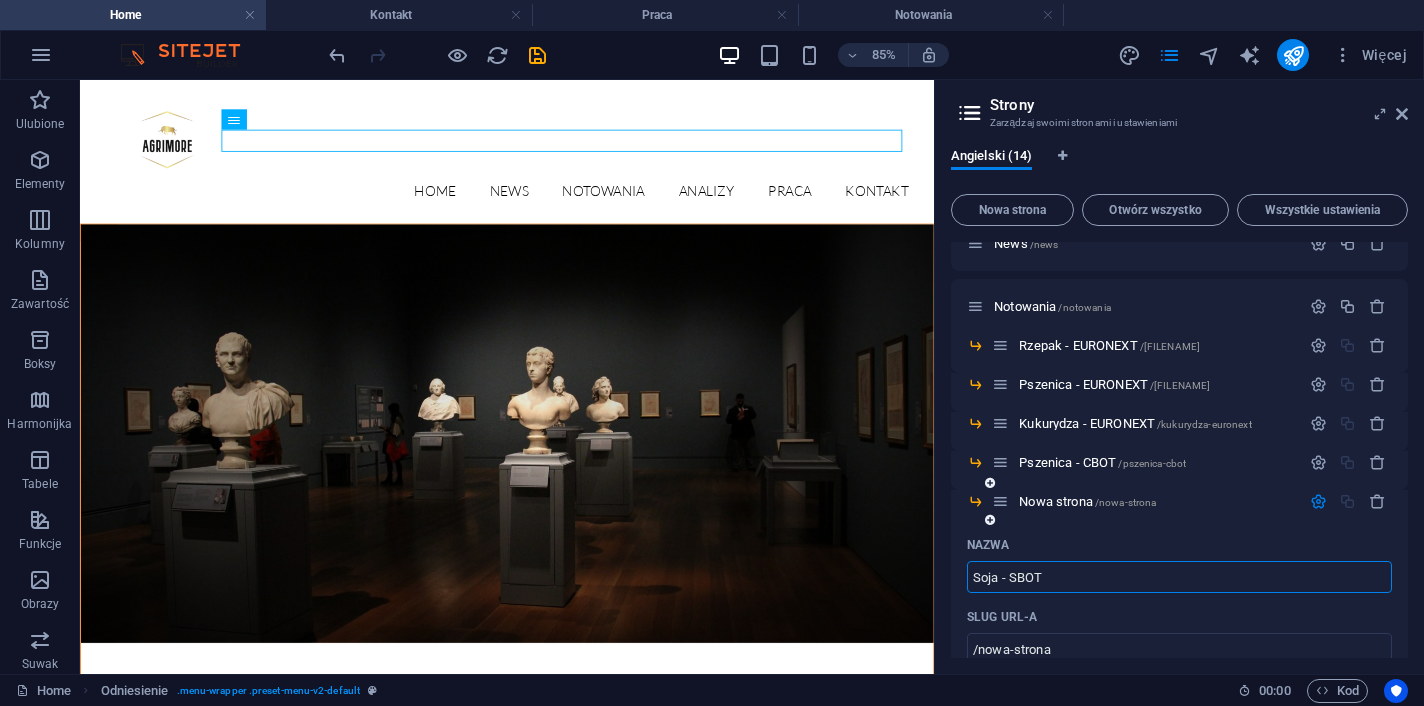 type on "Soja - SBOT" 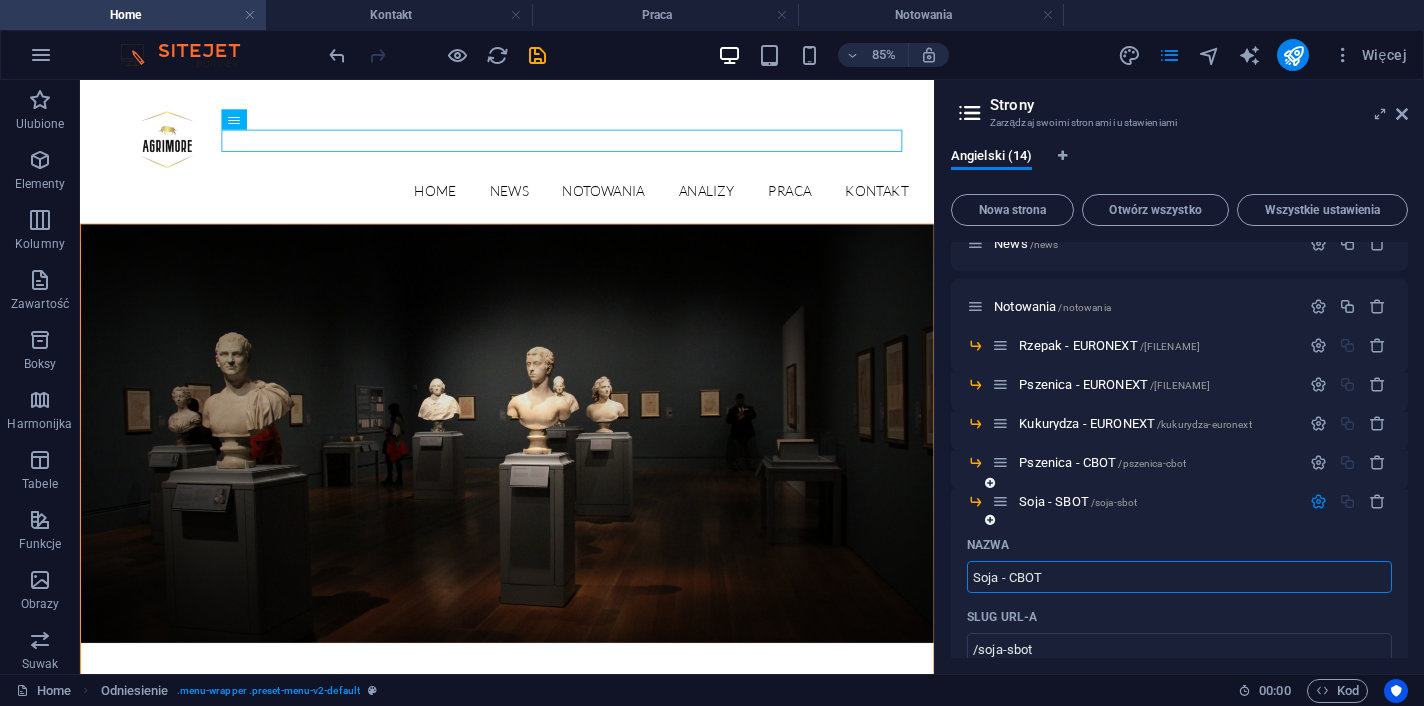 type on "Soja - CBOT" 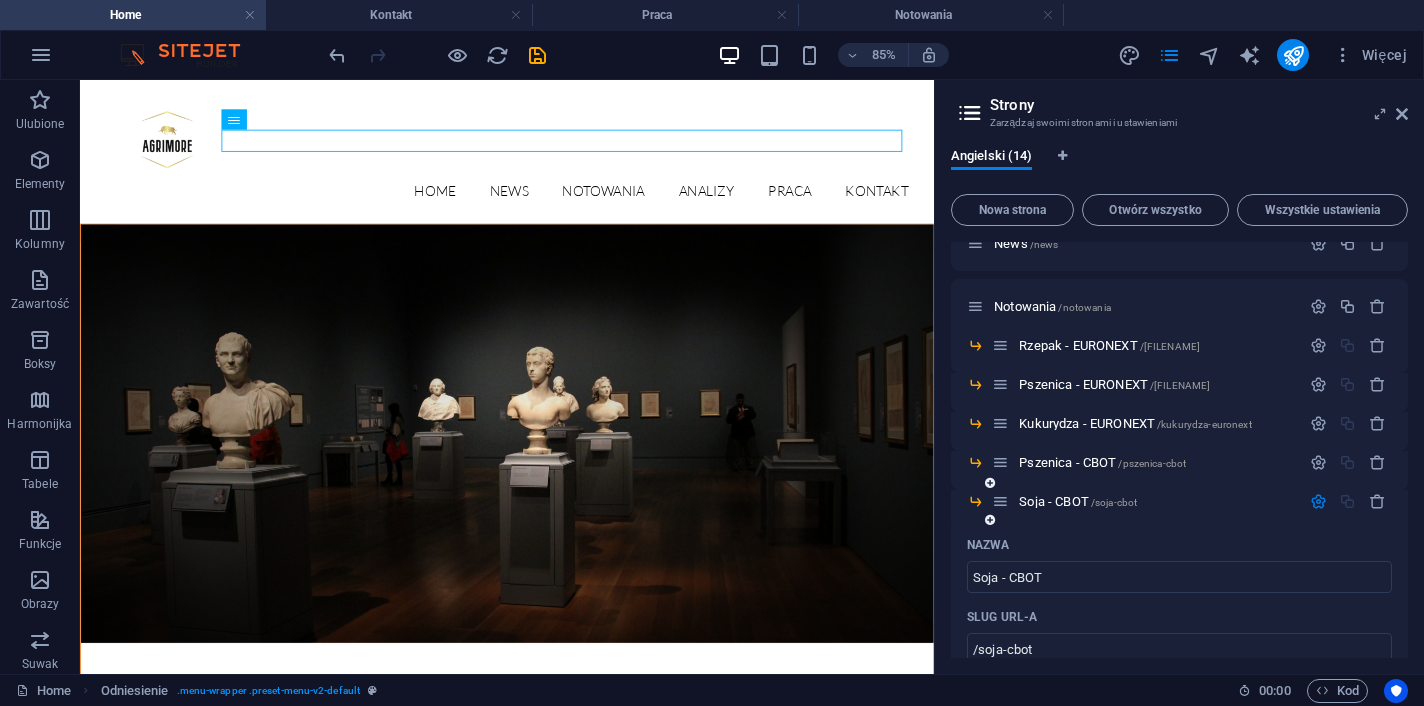 click on "Soja - CBOT /soja-cbot" at bounding box center (1179, 509) 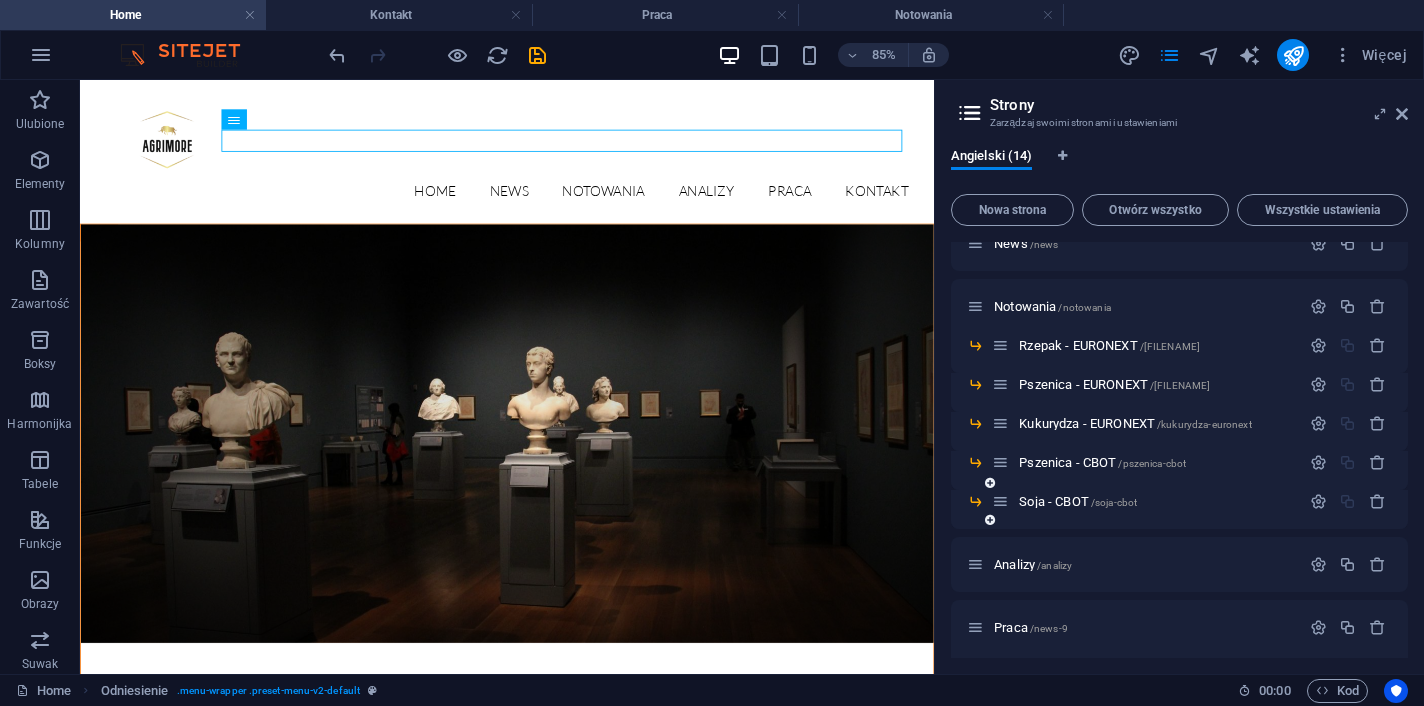click at bounding box center [990, 520] 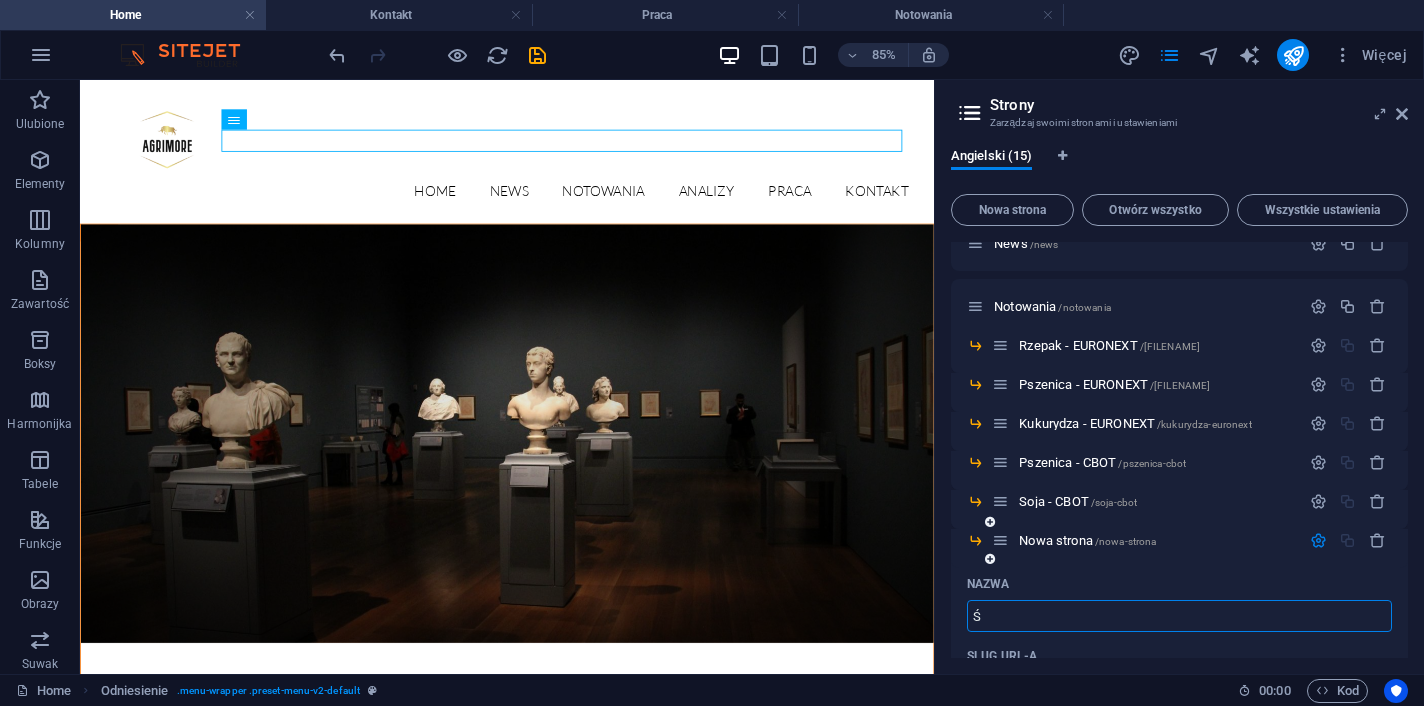 type on "Ś" 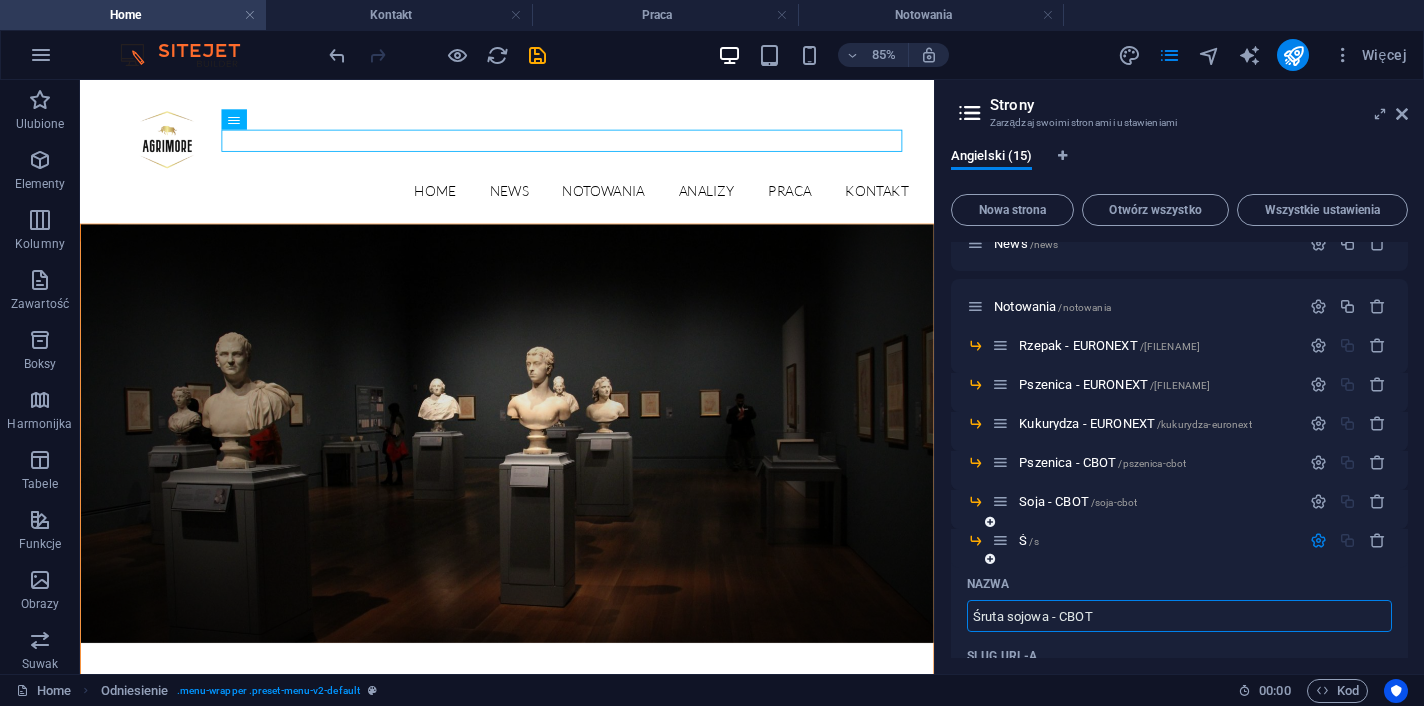 type on "Śruta sojowa - CBOT" 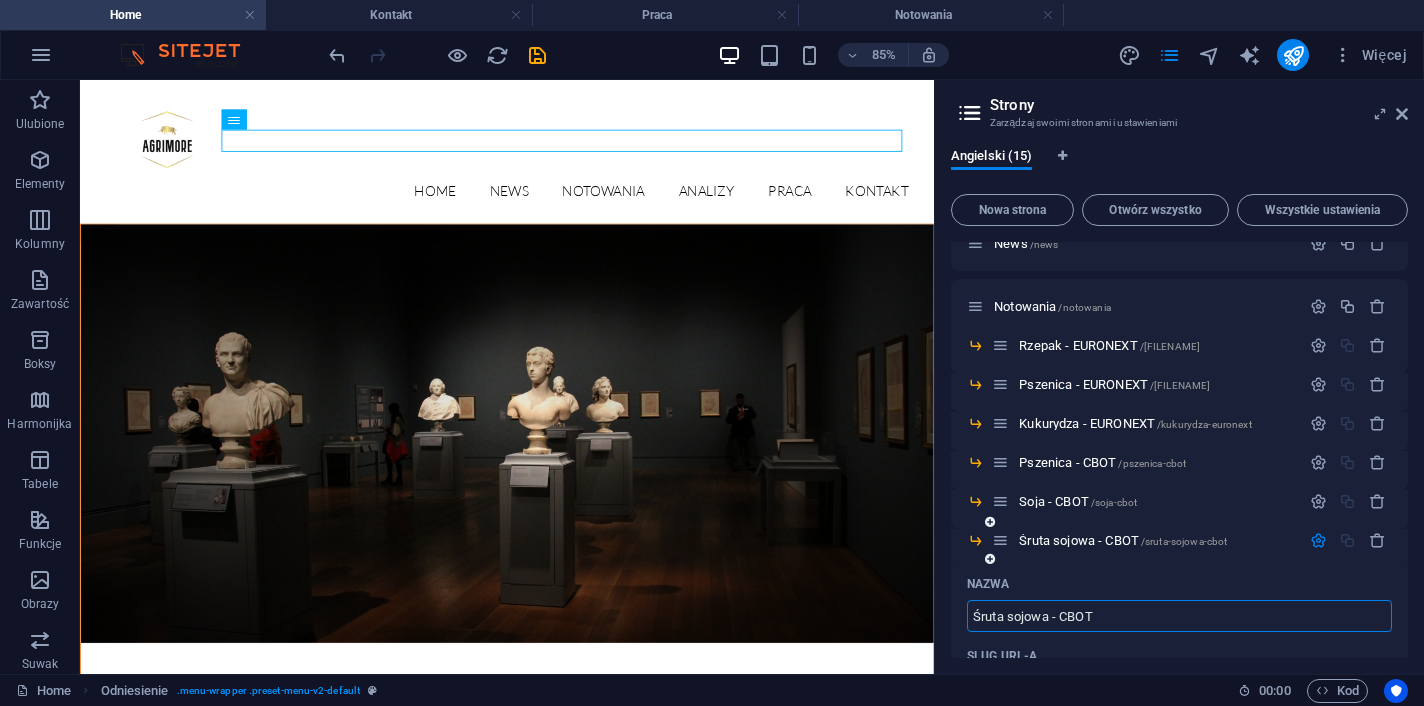 click at bounding box center (1348, 541) 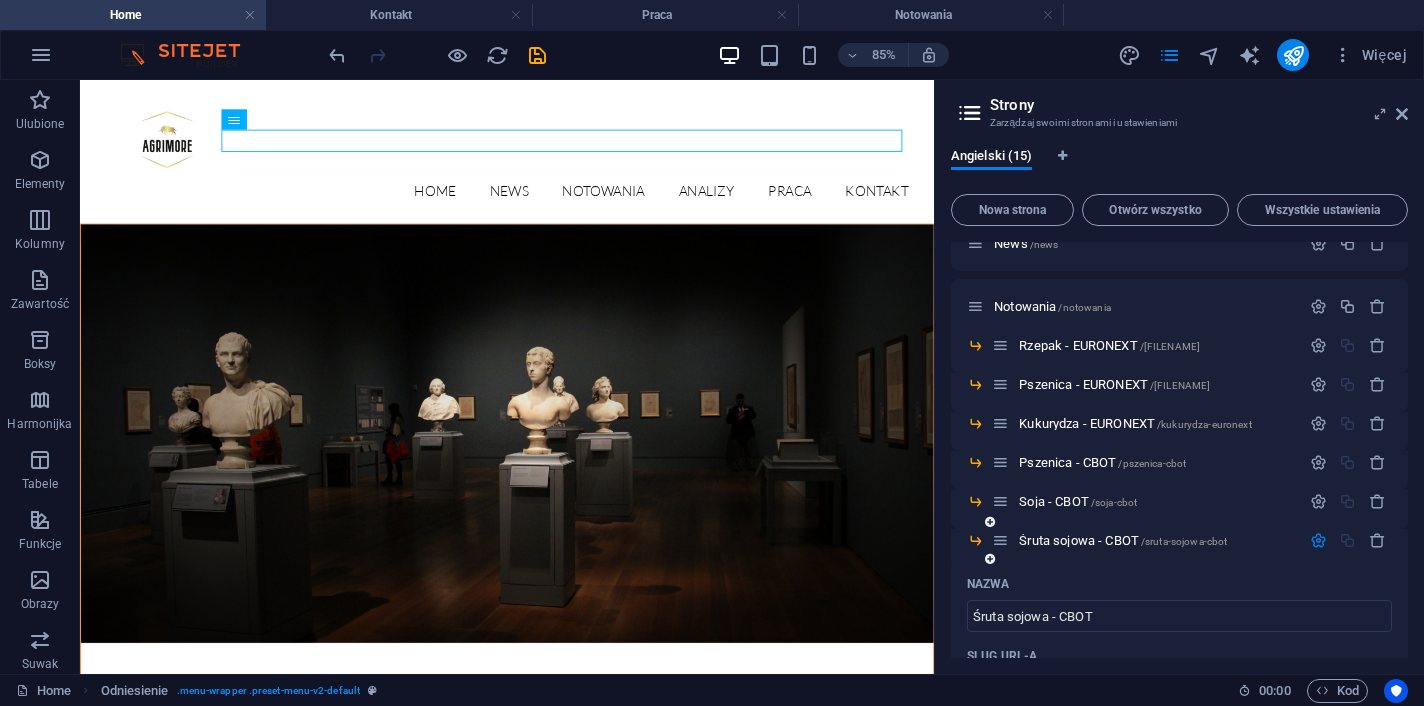 click at bounding box center [1318, 540] 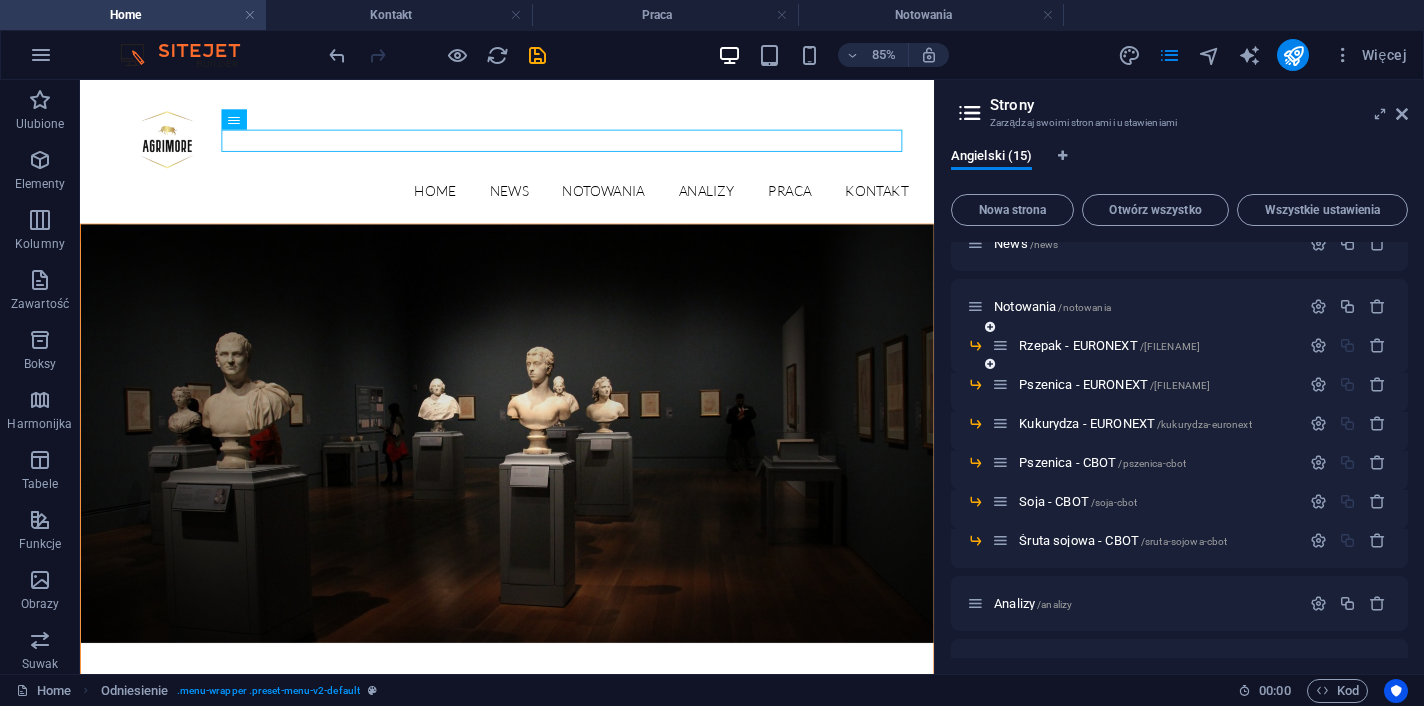 click at bounding box center [990, 327] 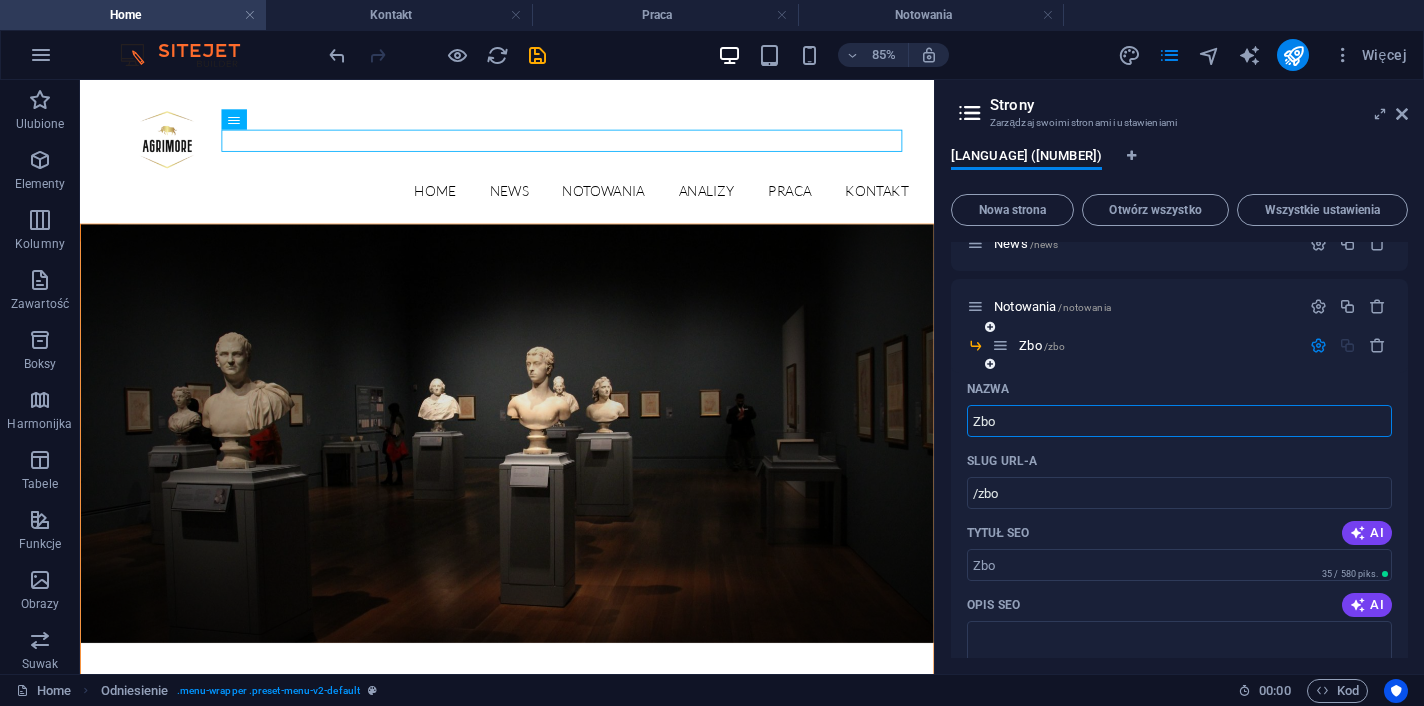 type on "Zbo" 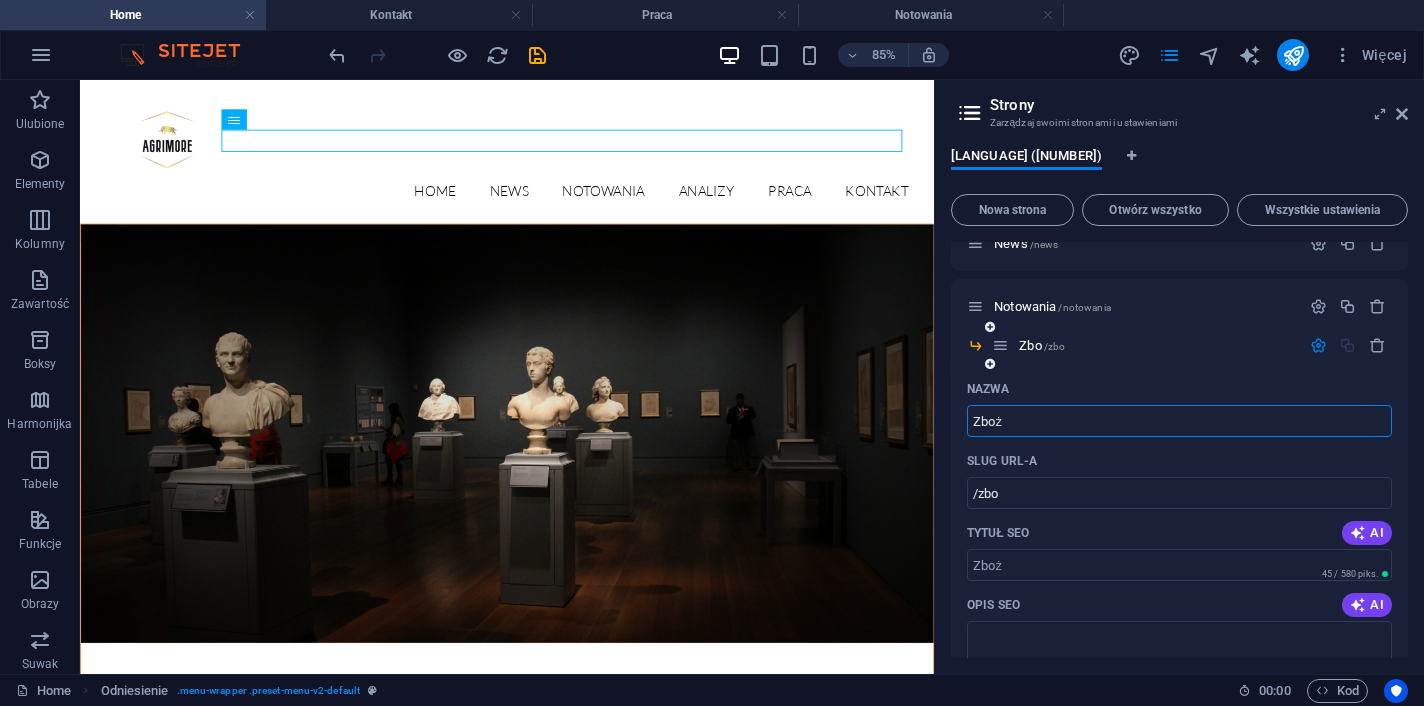 type on "Zboż" 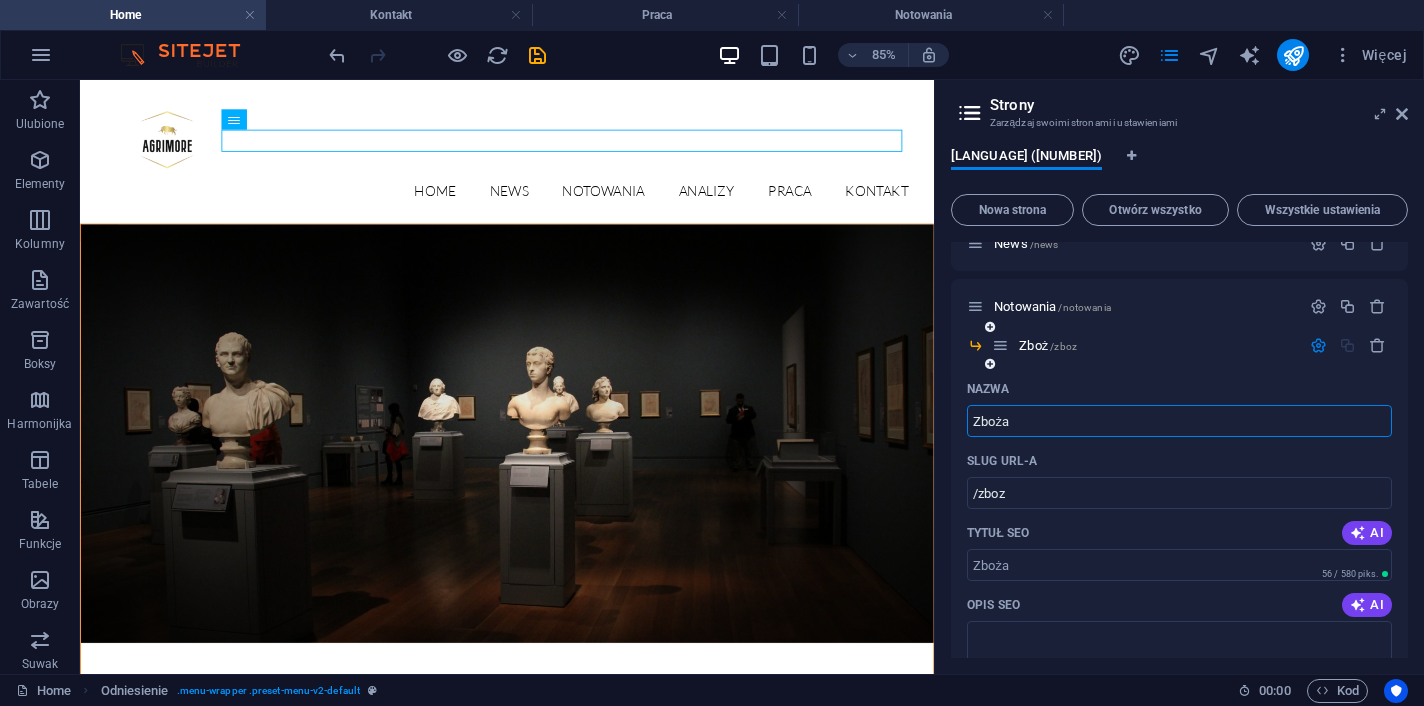 type on "Zboża" 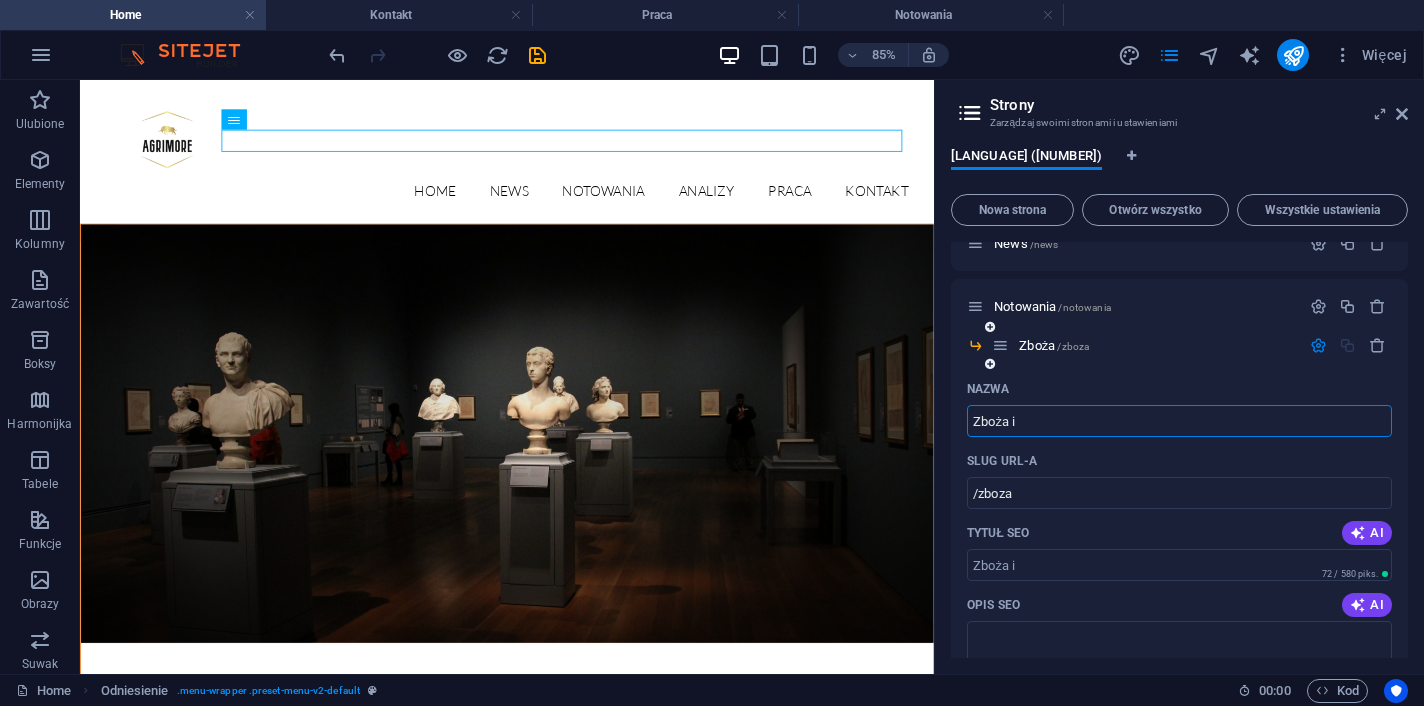 type on "Zboża i" 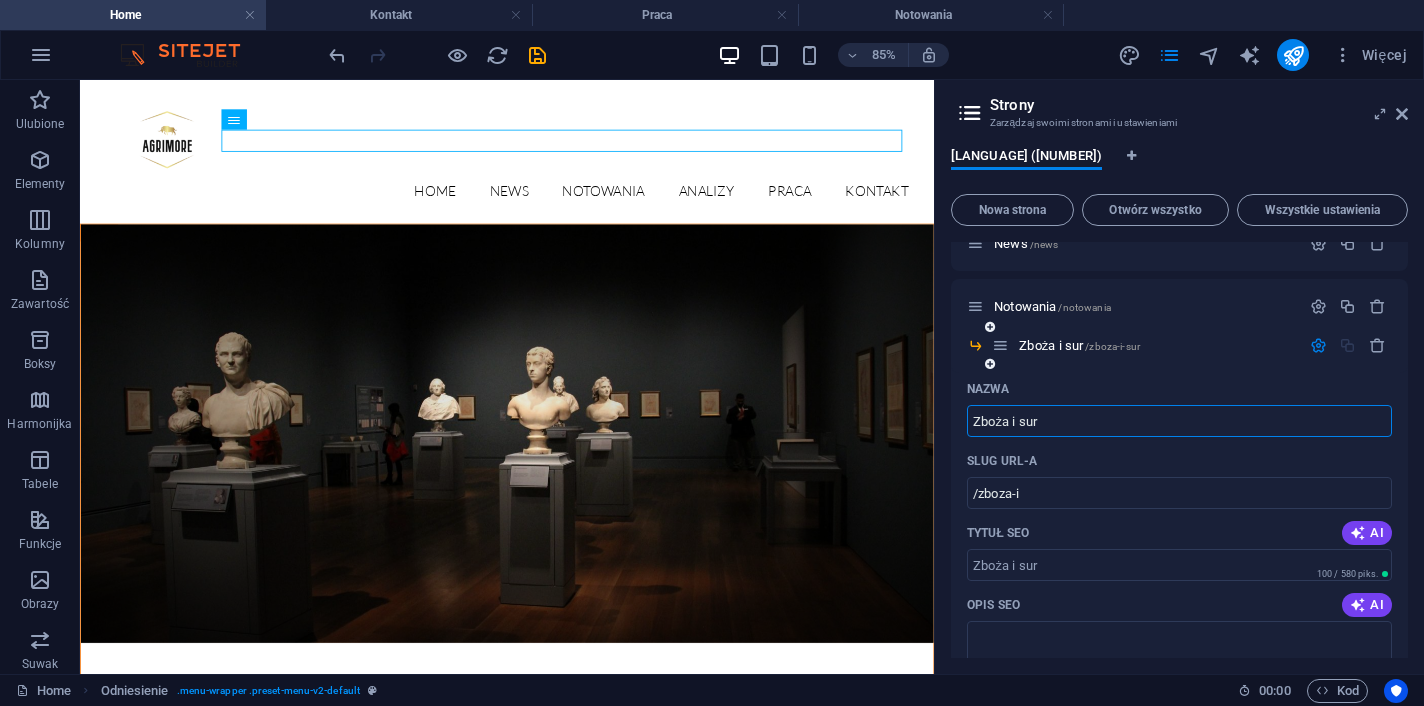 type on "Zboża i sur" 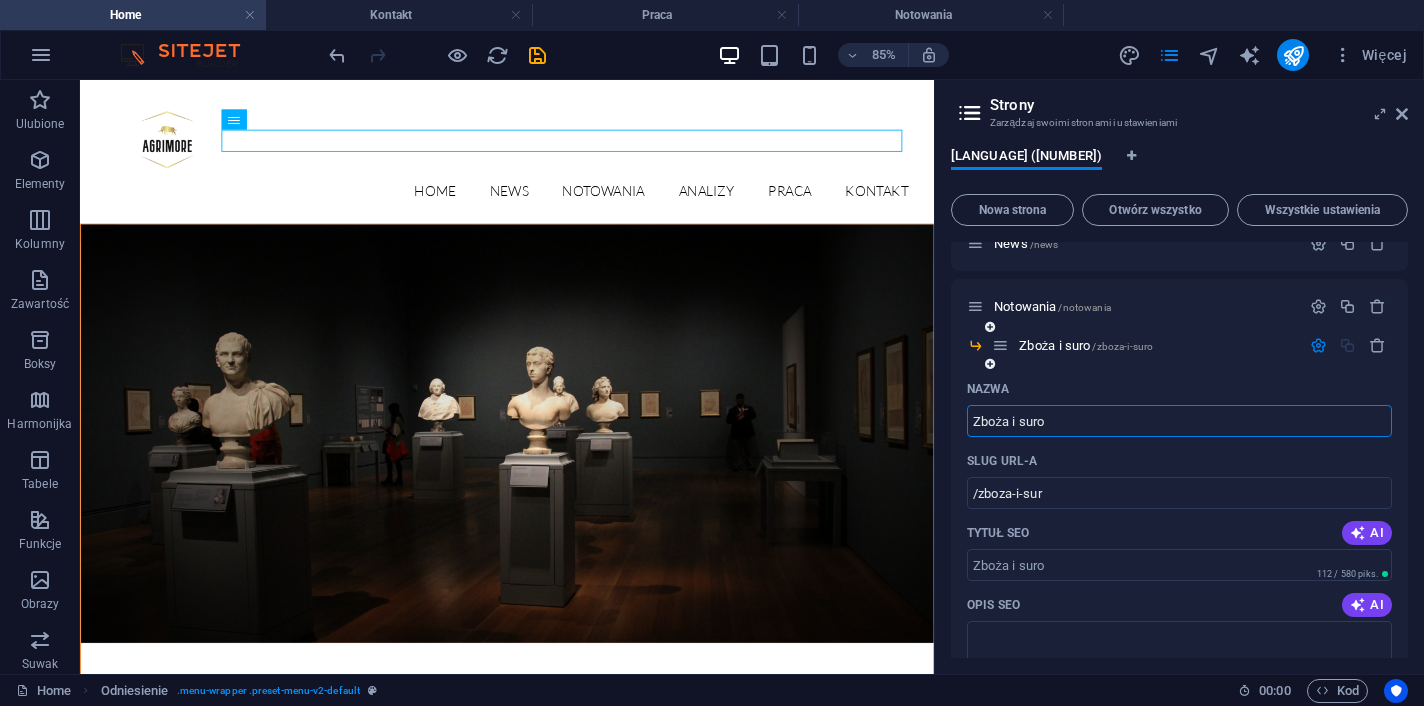type on "Zboża i suro" 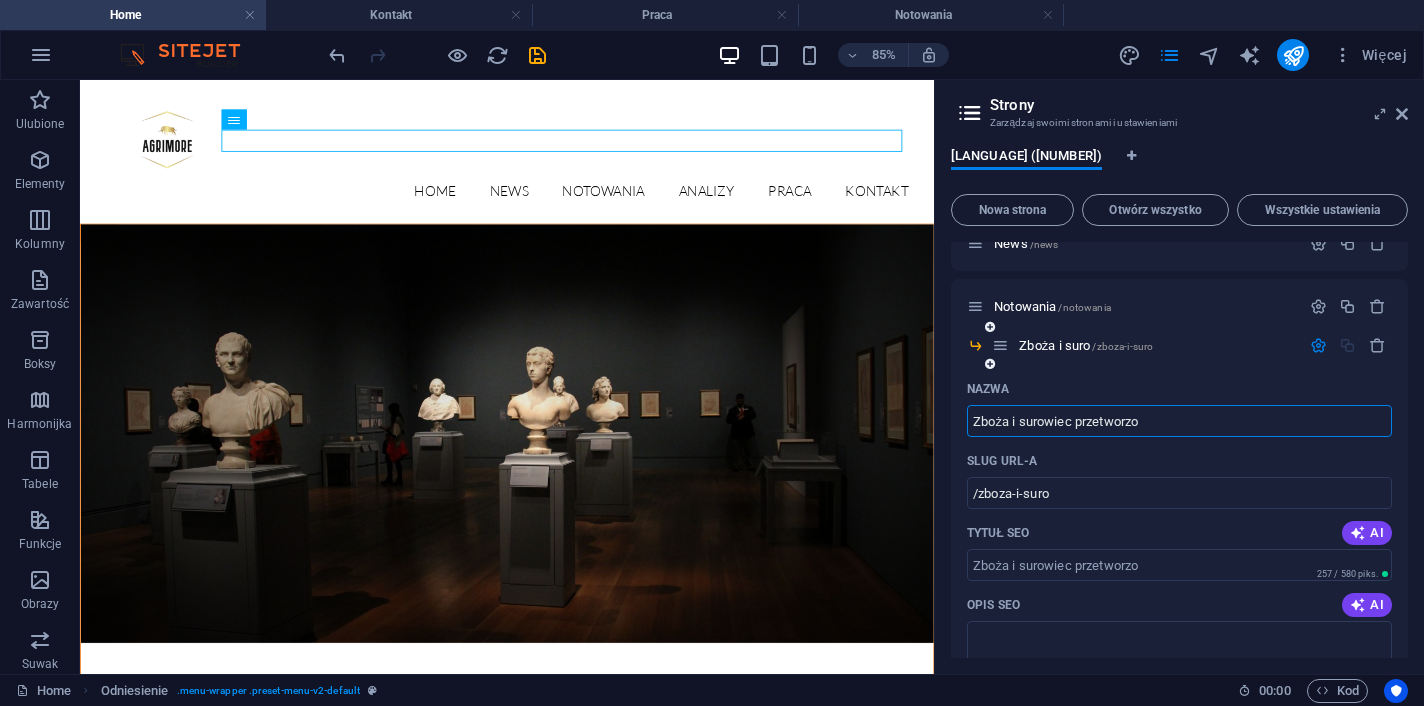 type on "Zboża i surowiec przetworzo" 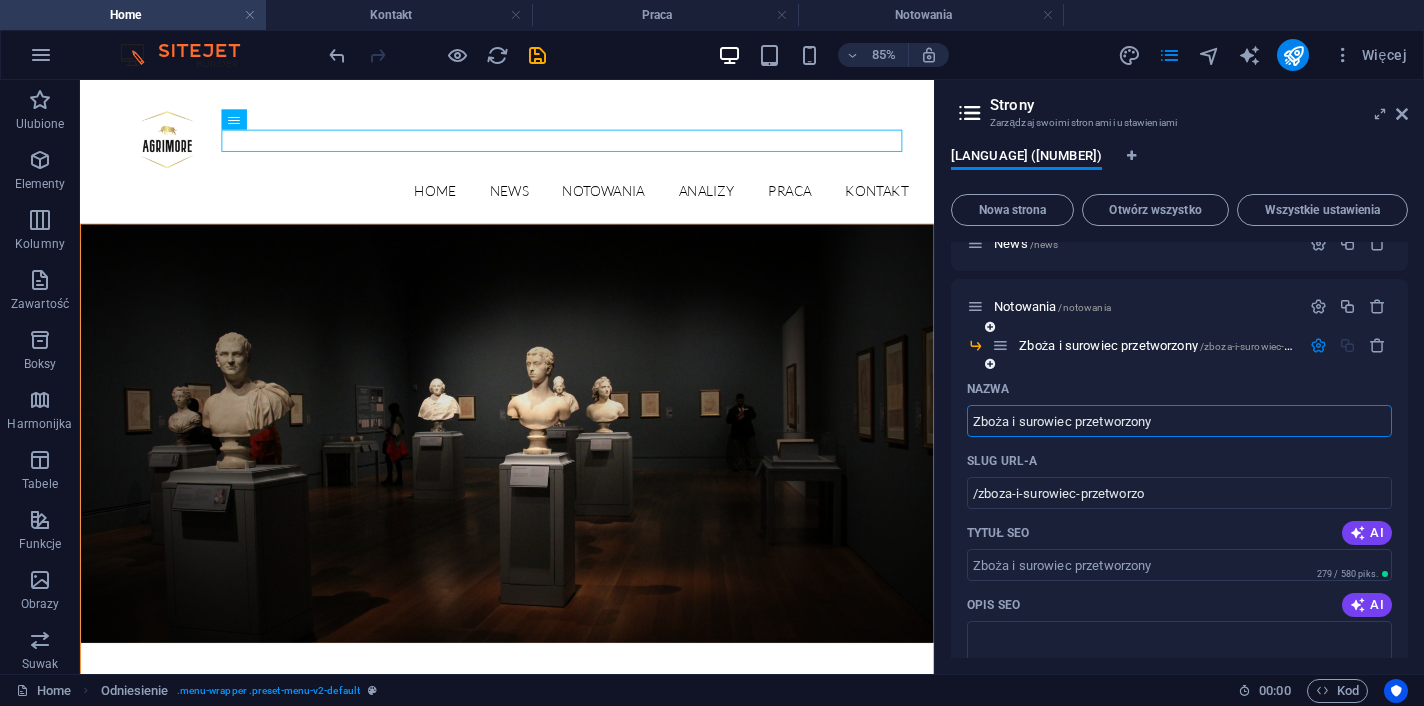 type on "Zboża i surowiec przetworzony" 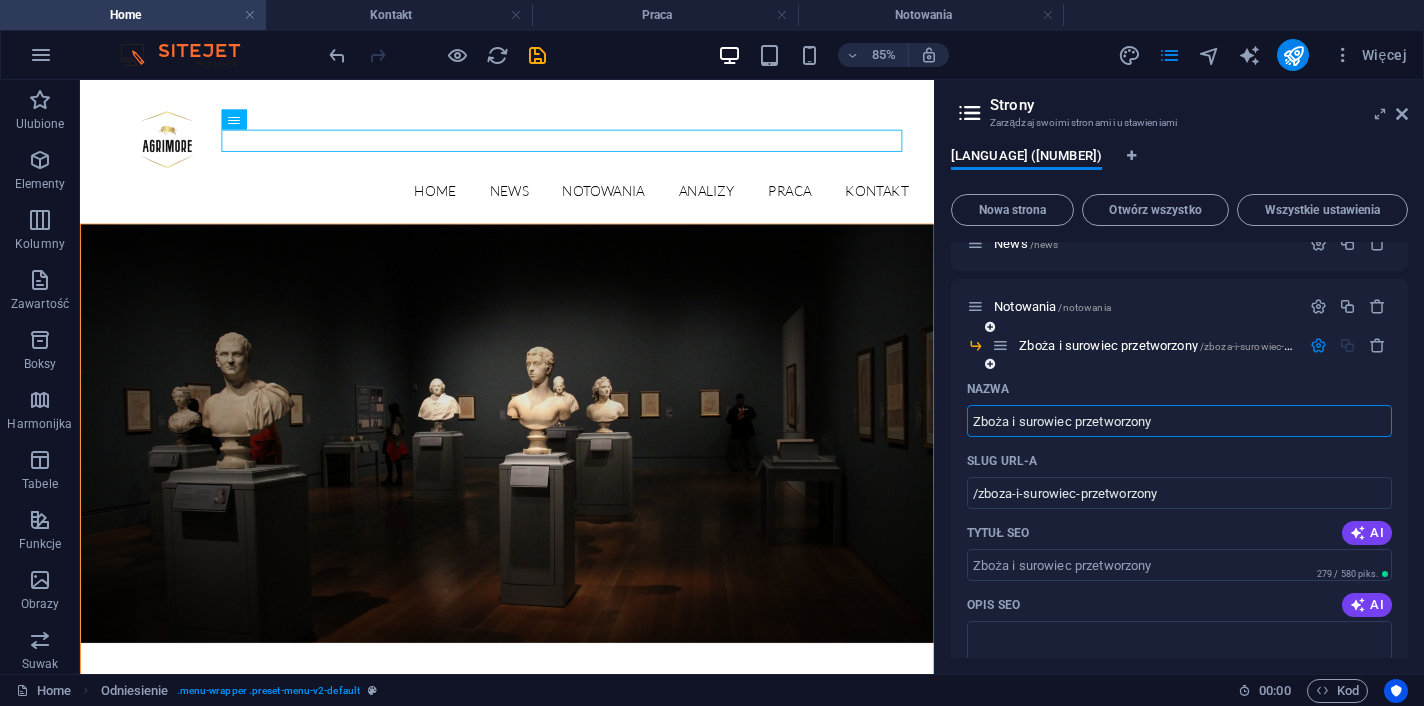 click at bounding box center (1318, 345) 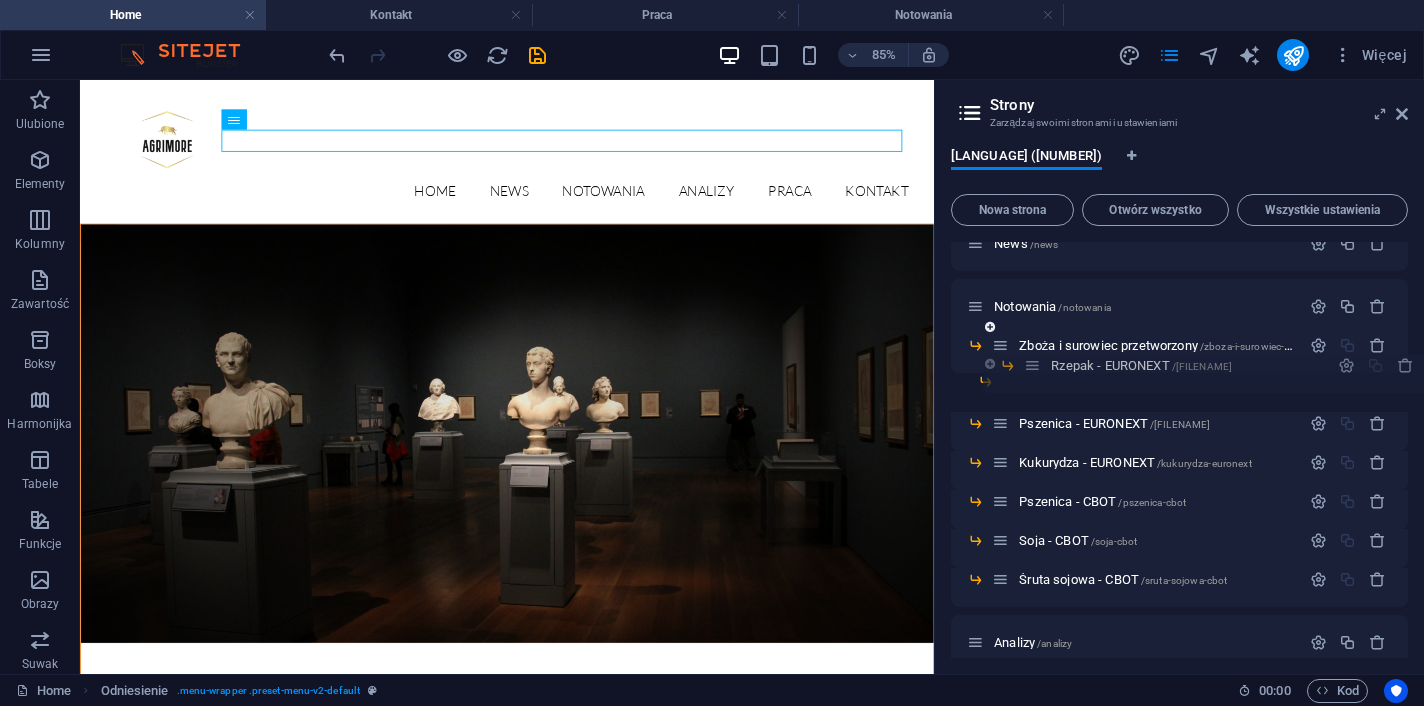 drag, startPoint x: 1006, startPoint y: 384, endPoint x: 1038, endPoint y: 365, distance: 37.215588 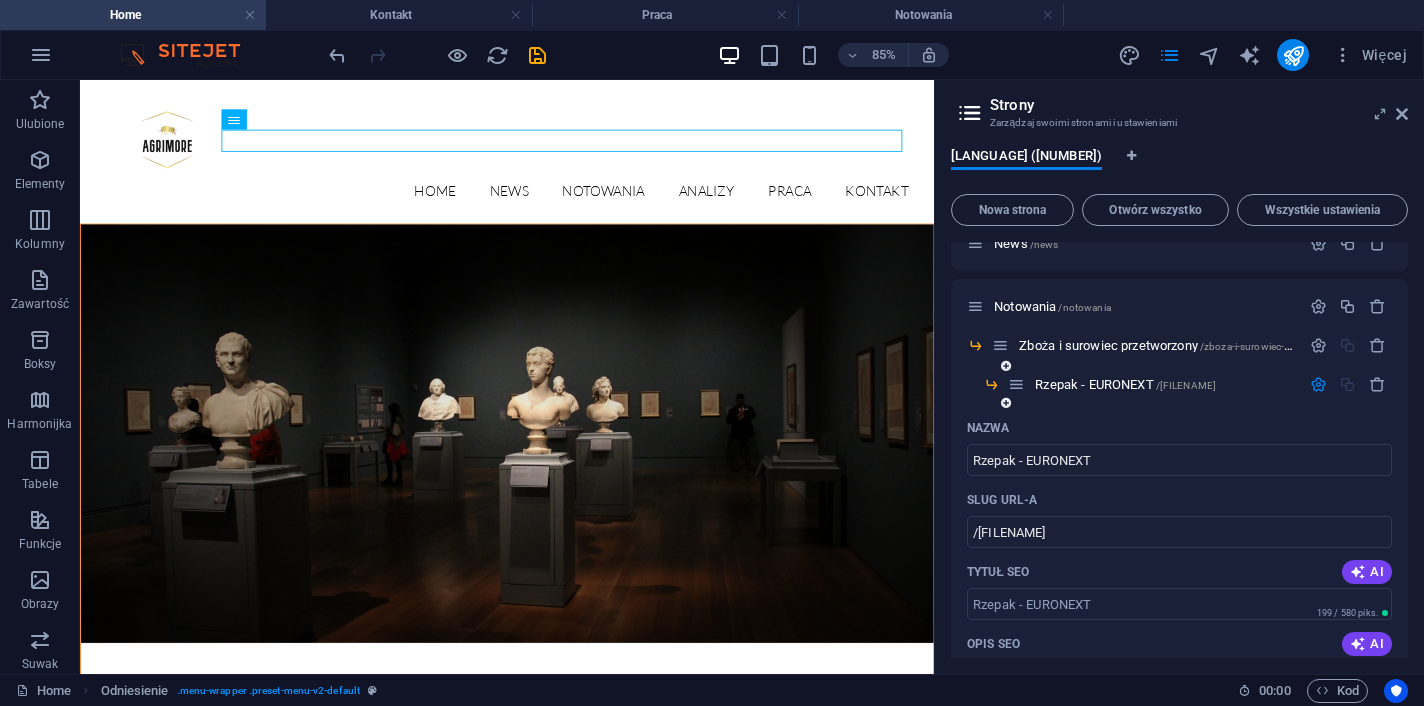 drag, startPoint x: 1025, startPoint y: 397, endPoint x: 1050, endPoint y: 405, distance: 26.24881 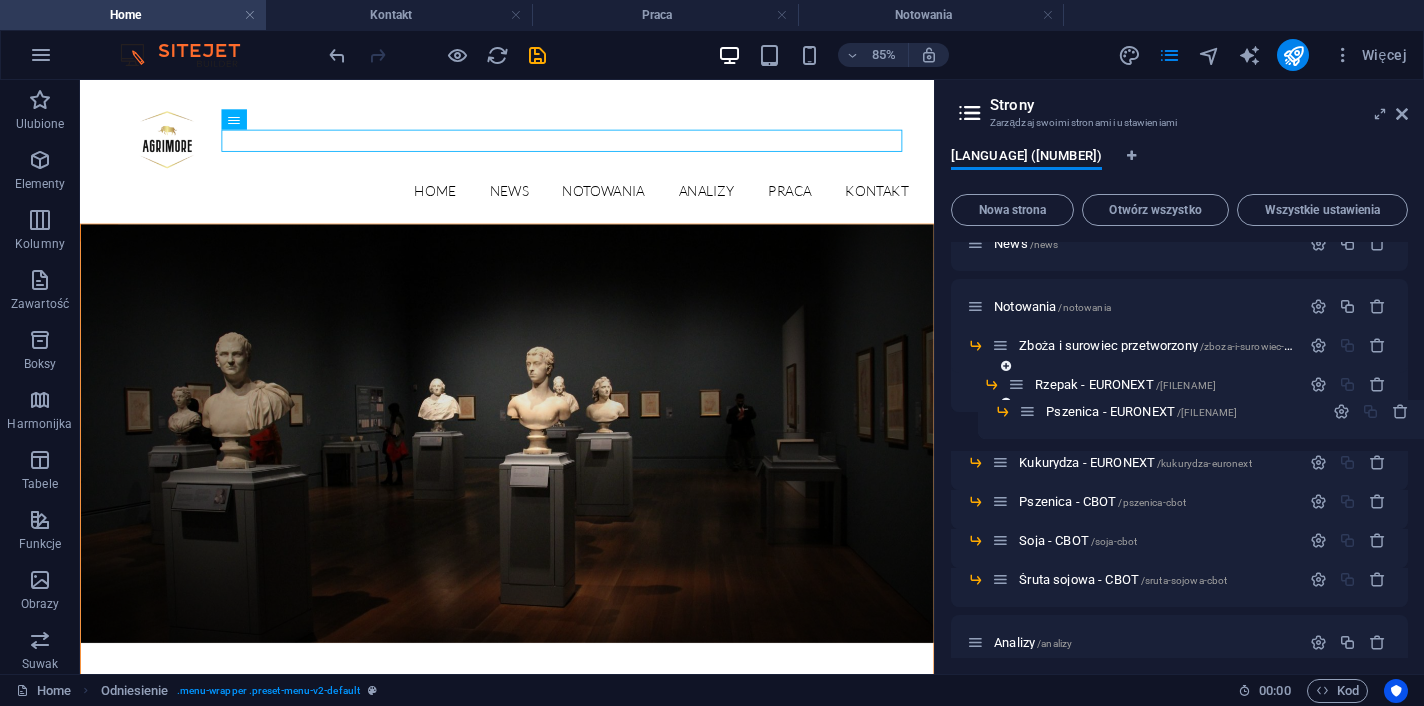 drag, startPoint x: 1004, startPoint y: 424, endPoint x: 1037, endPoint y: 409, distance: 36.249138 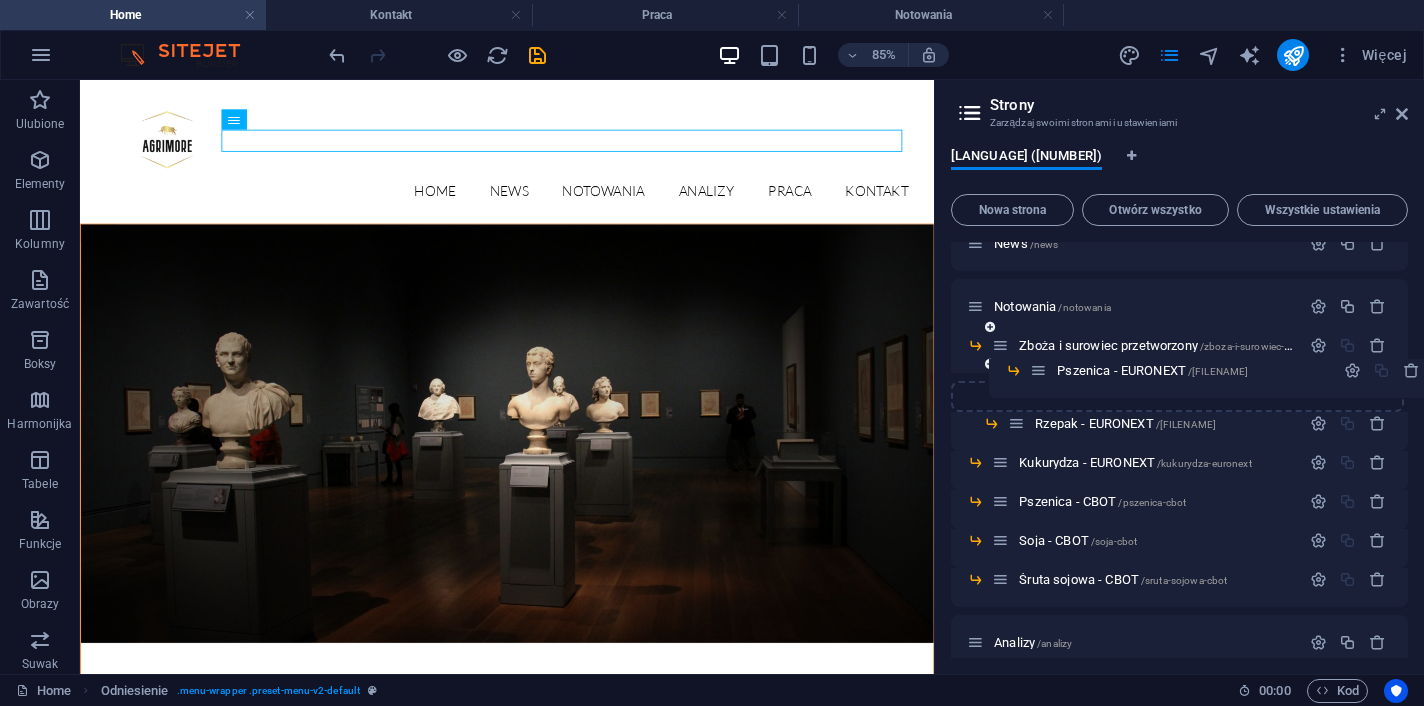 drag, startPoint x: 999, startPoint y: 425, endPoint x: 1042, endPoint y: 371, distance: 69.02898 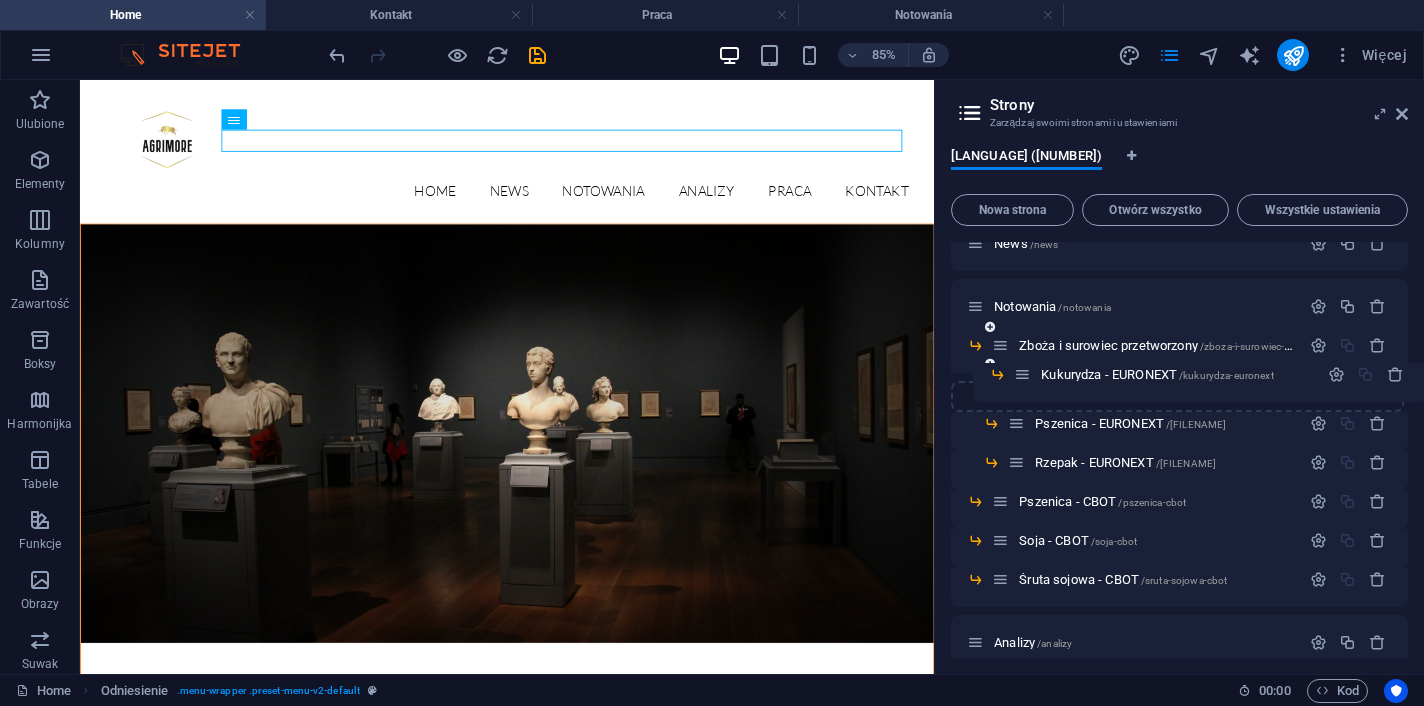 drag, startPoint x: 997, startPoint y: 460, endPoint x: 1024, endPoint y: 371, distance: 93.00538 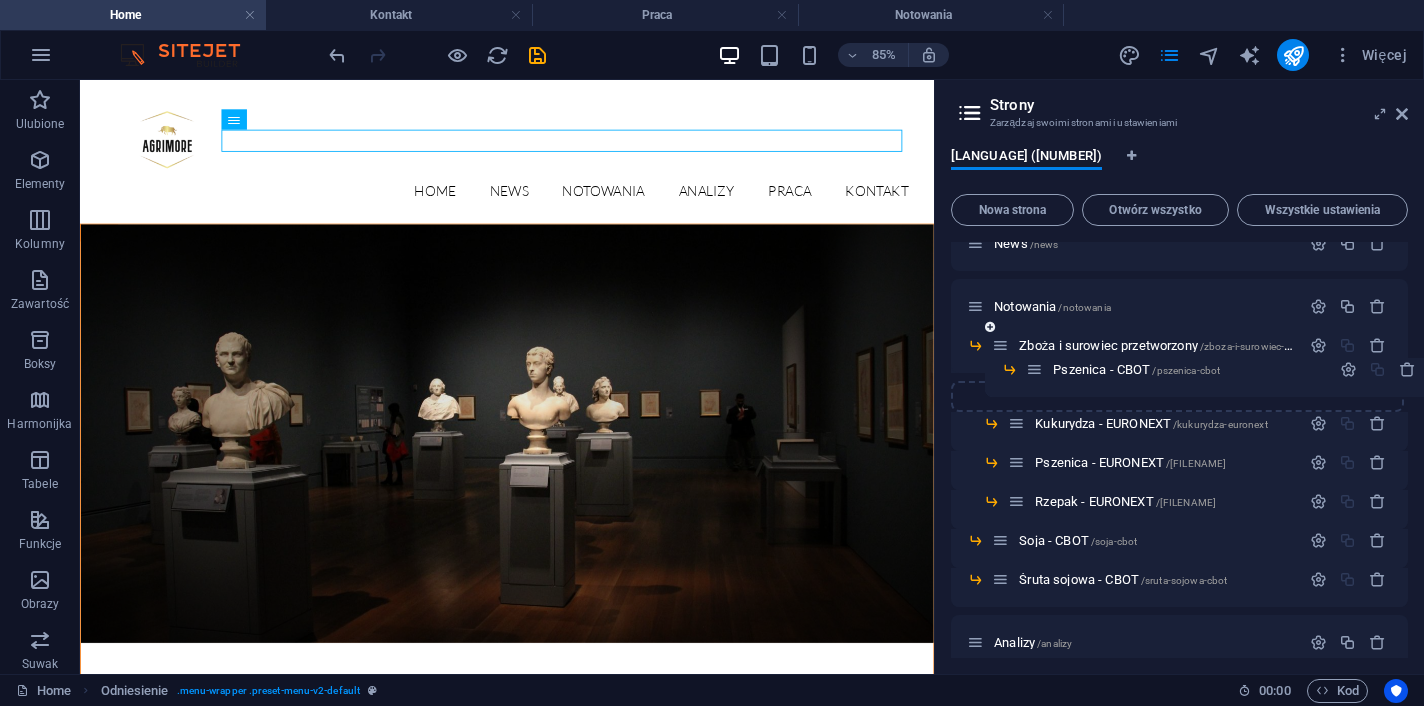 drag, startPoint x: 998, startPoint y: 503, endPoint x: 1037, endPoint y: 367, distance: 141.48145 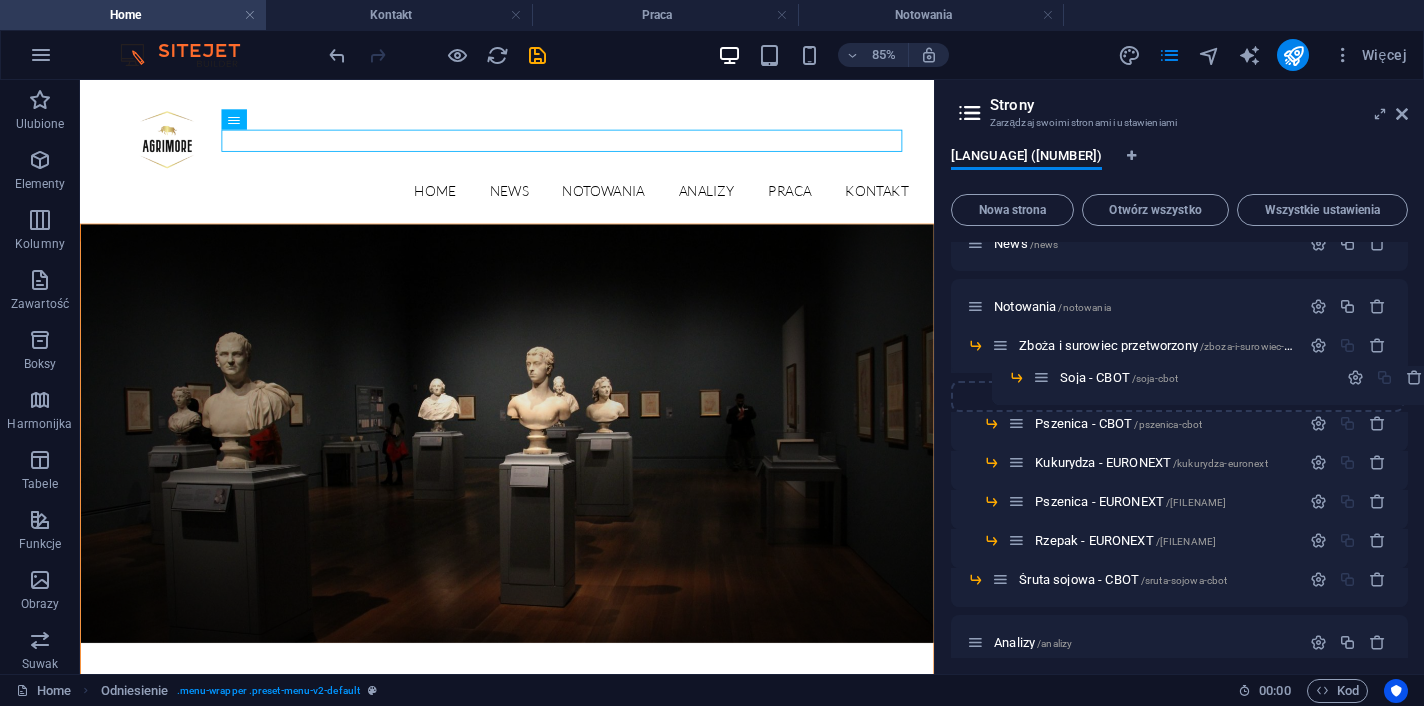 drag, startPoint x: 1005, startPoint y: 541, endPoint x: 1046, endPoint y: 373, distance: 172.93062 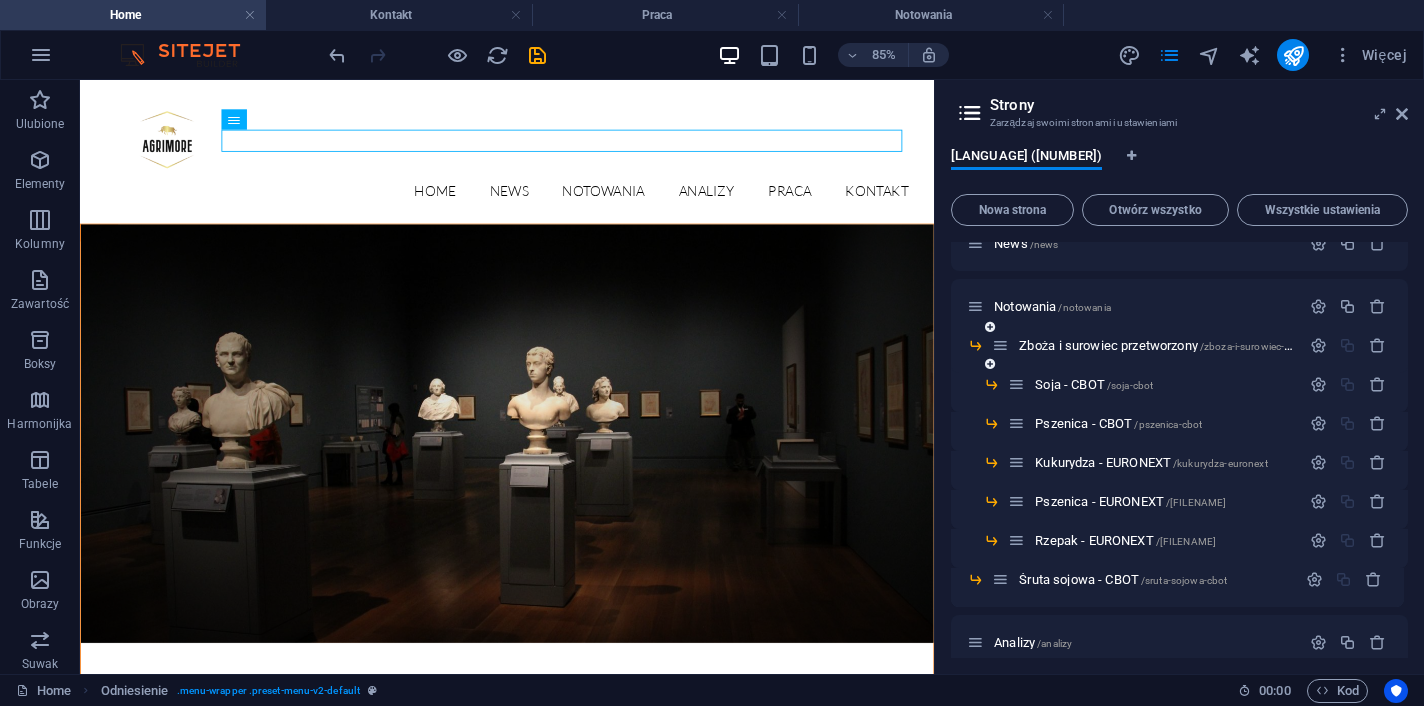 scroll, scrollTop: 91, scrollLeft: 0, axis: vertical 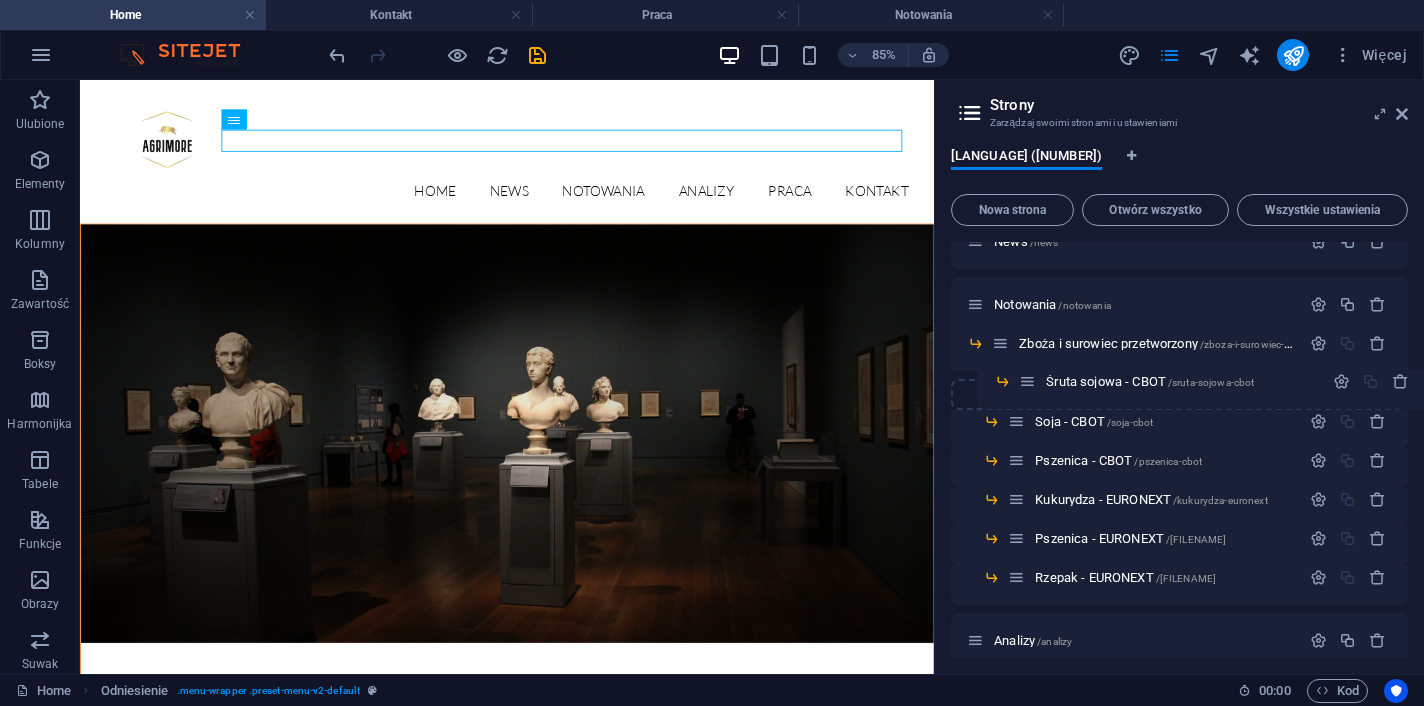 drag, startPoint x: 1008, startPoint y: 574, endPoint x: 1035, endPoint y: 376, distance: 199.83243 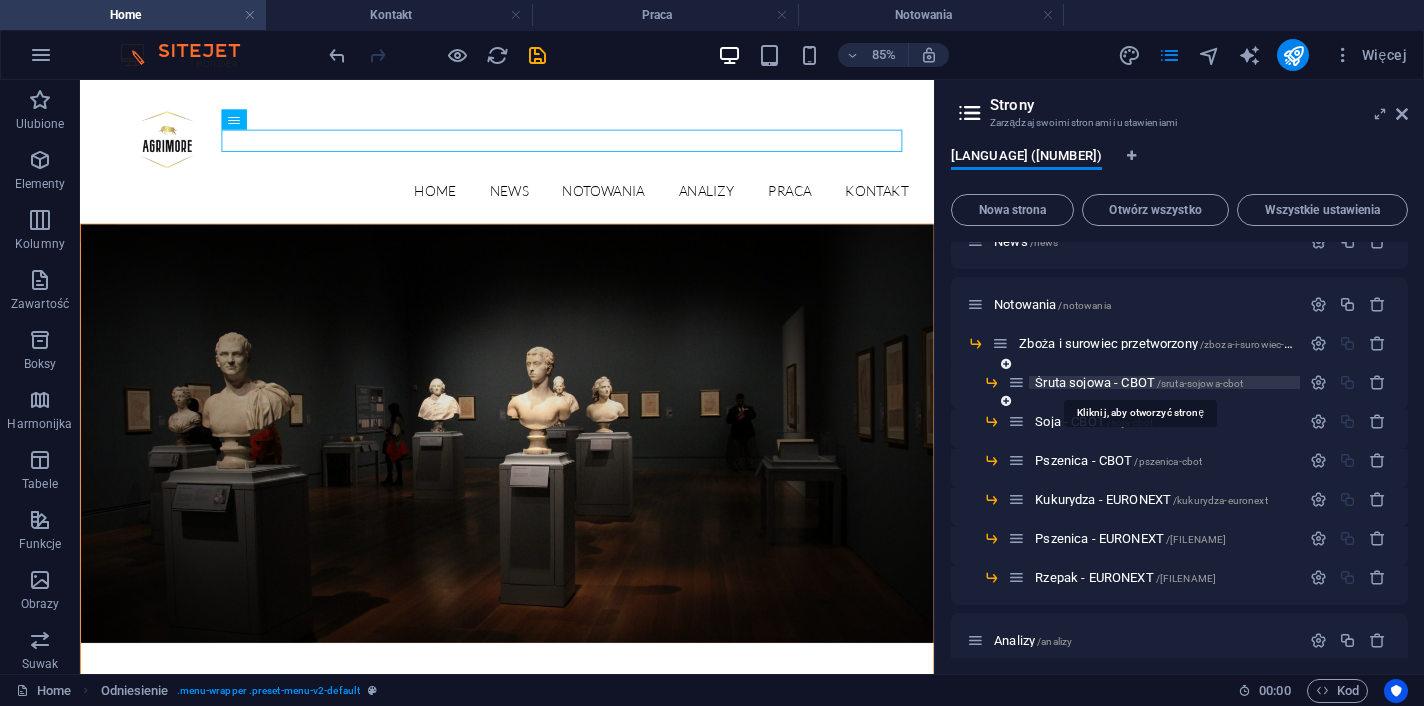 scroll, scrollTop: 95, scrollLeft: 0, axis: vertical 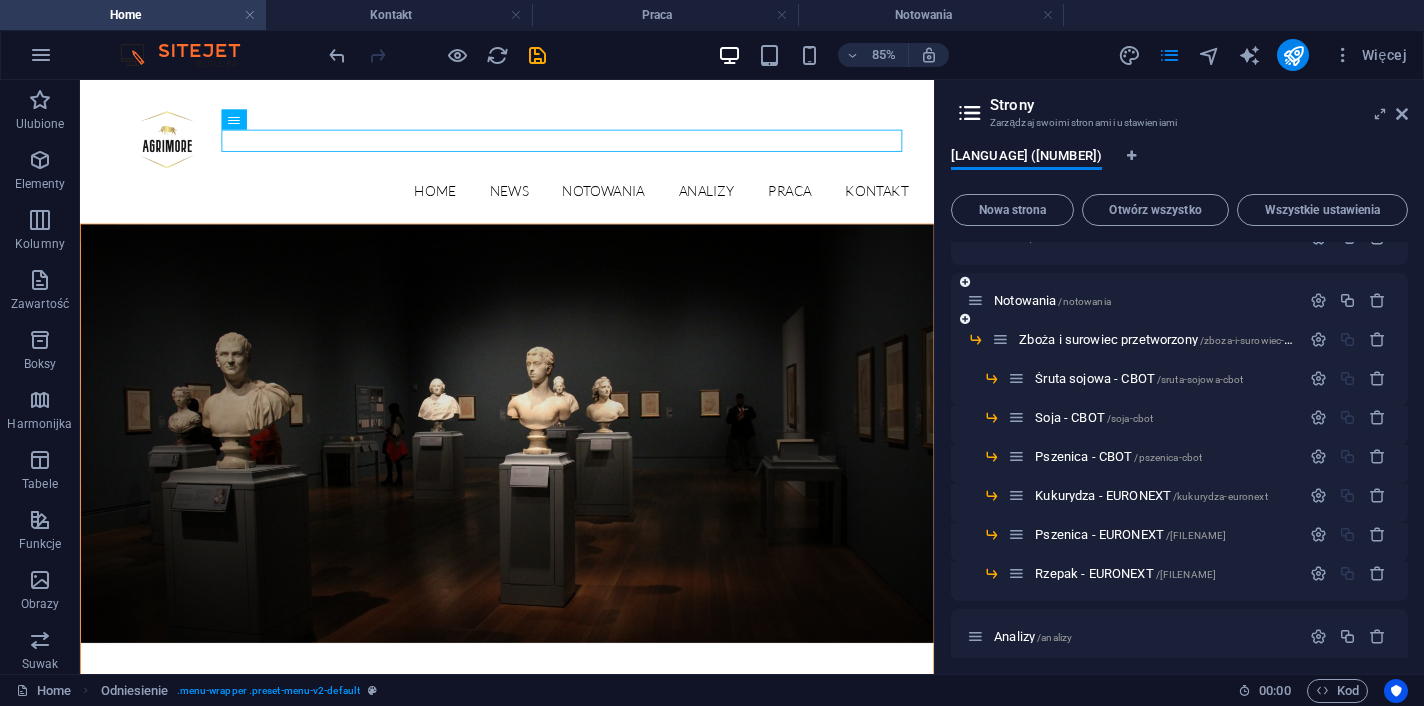 click at bounding box center [965, 319] 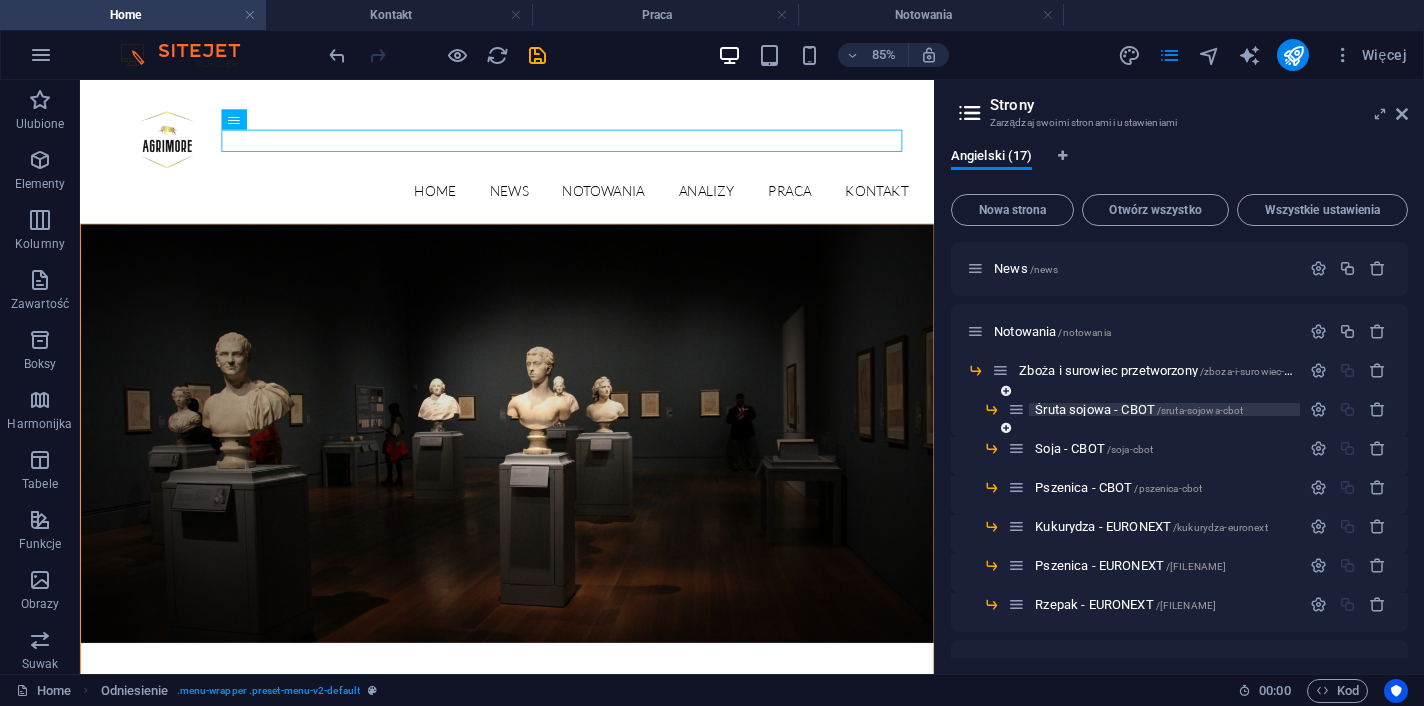scroll, scrollTop: 96, scrollLeft: 0, axis: vertical 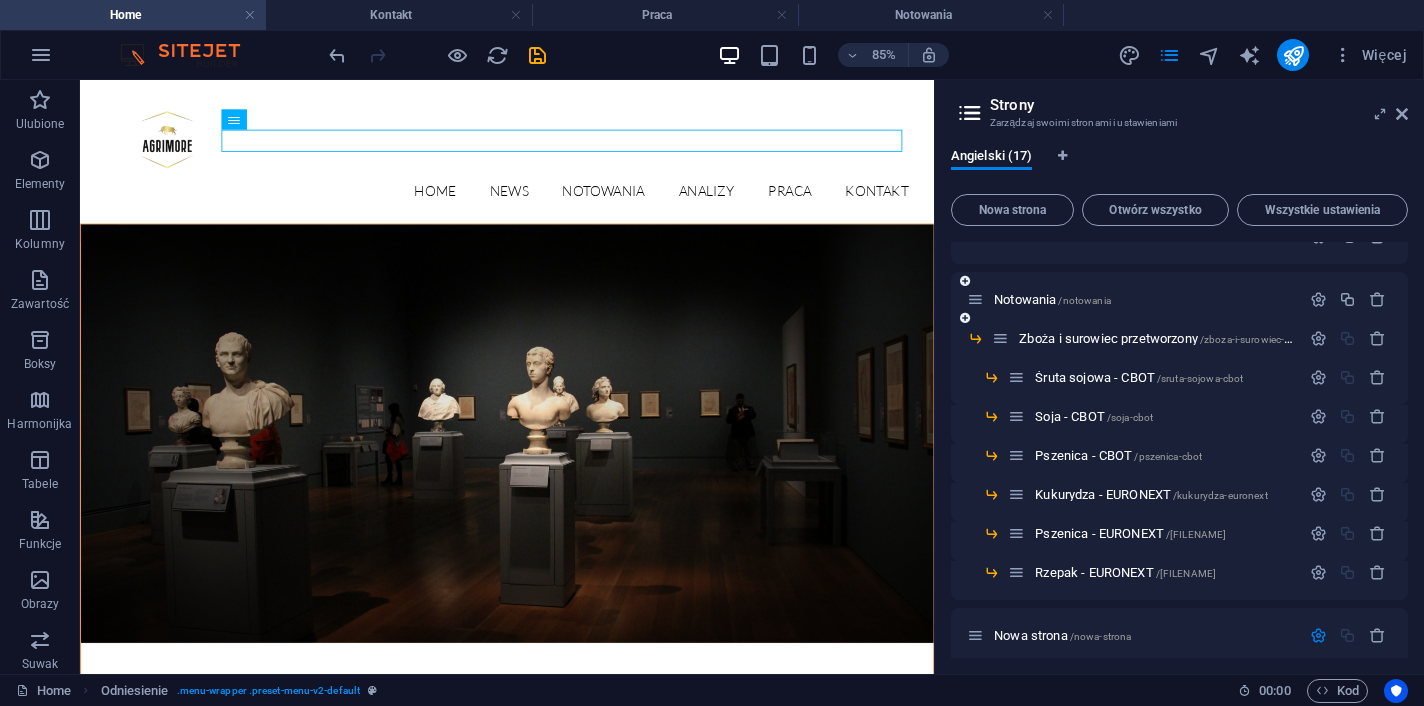 click at bounding box center [965, 318] 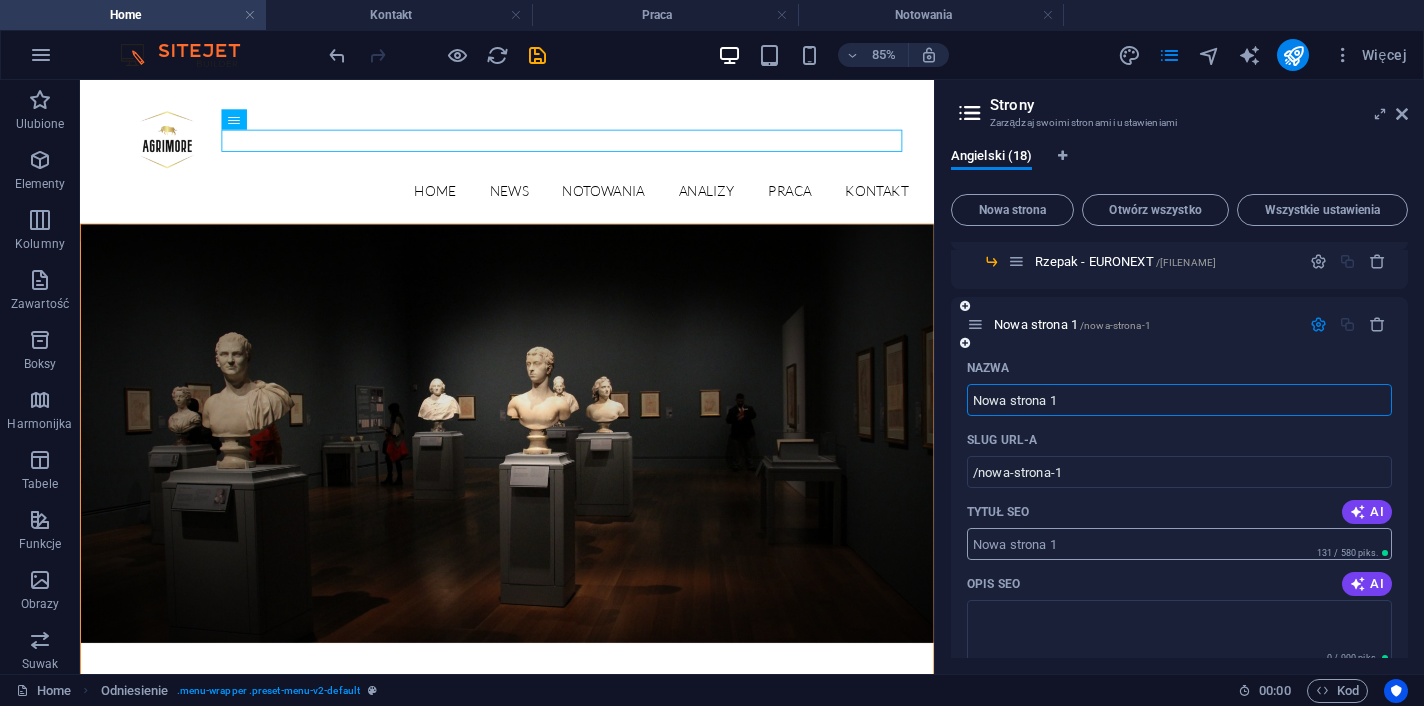 scroll, scrollTop: 379, scrollLeft: 0, axis: vertical 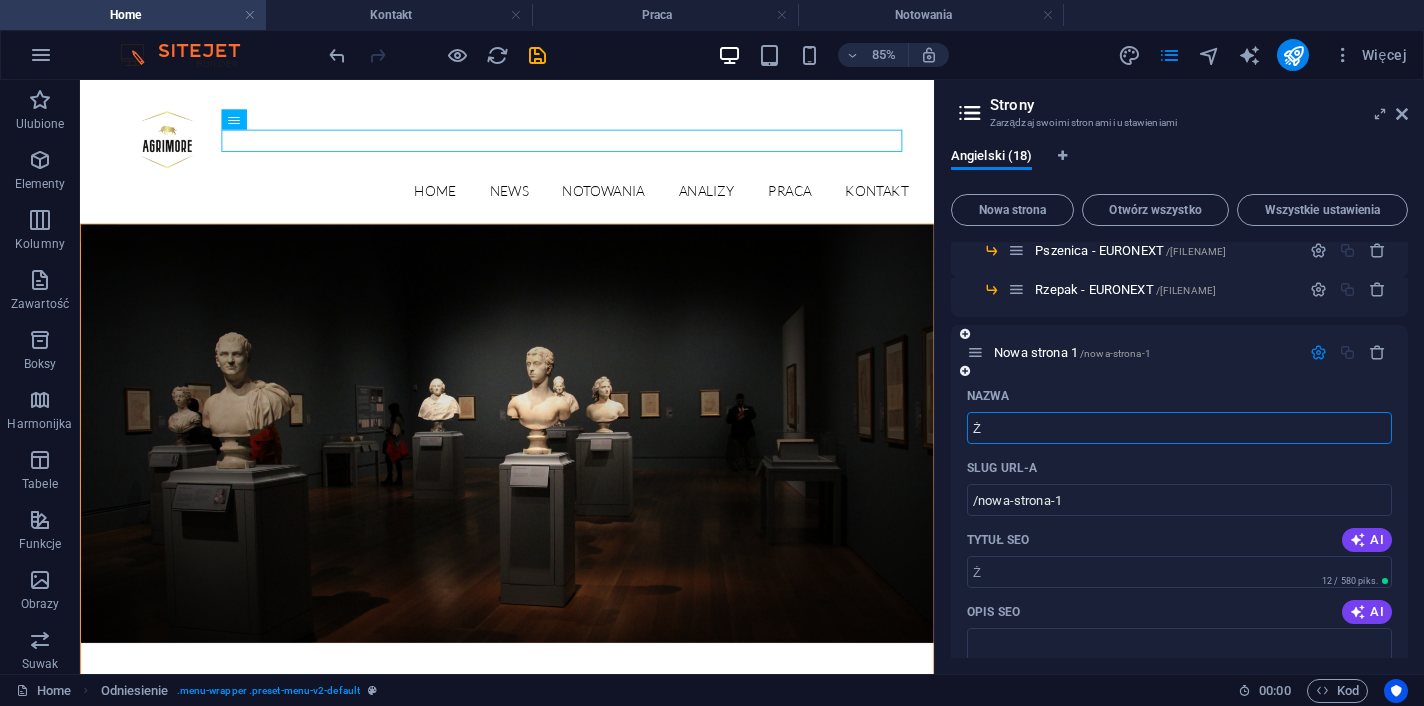 type on "Ż" 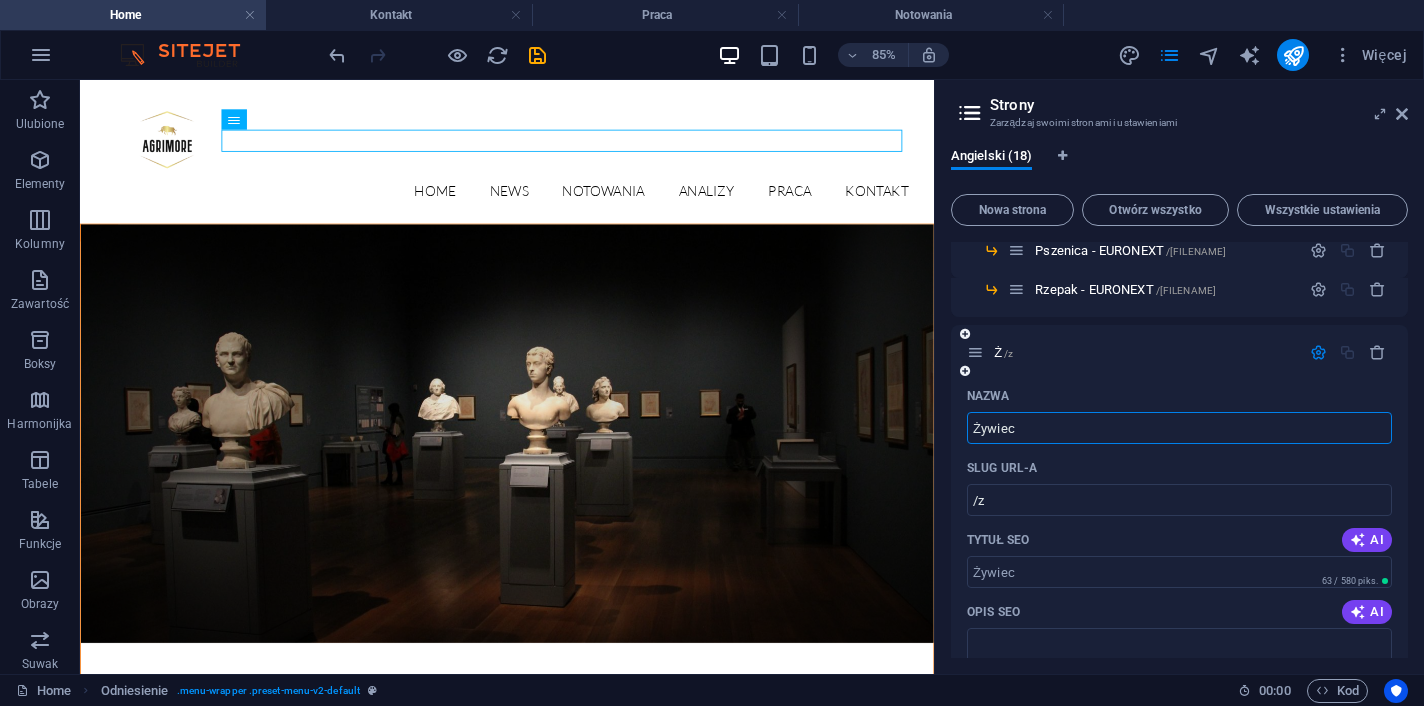 type on "Żywiec" 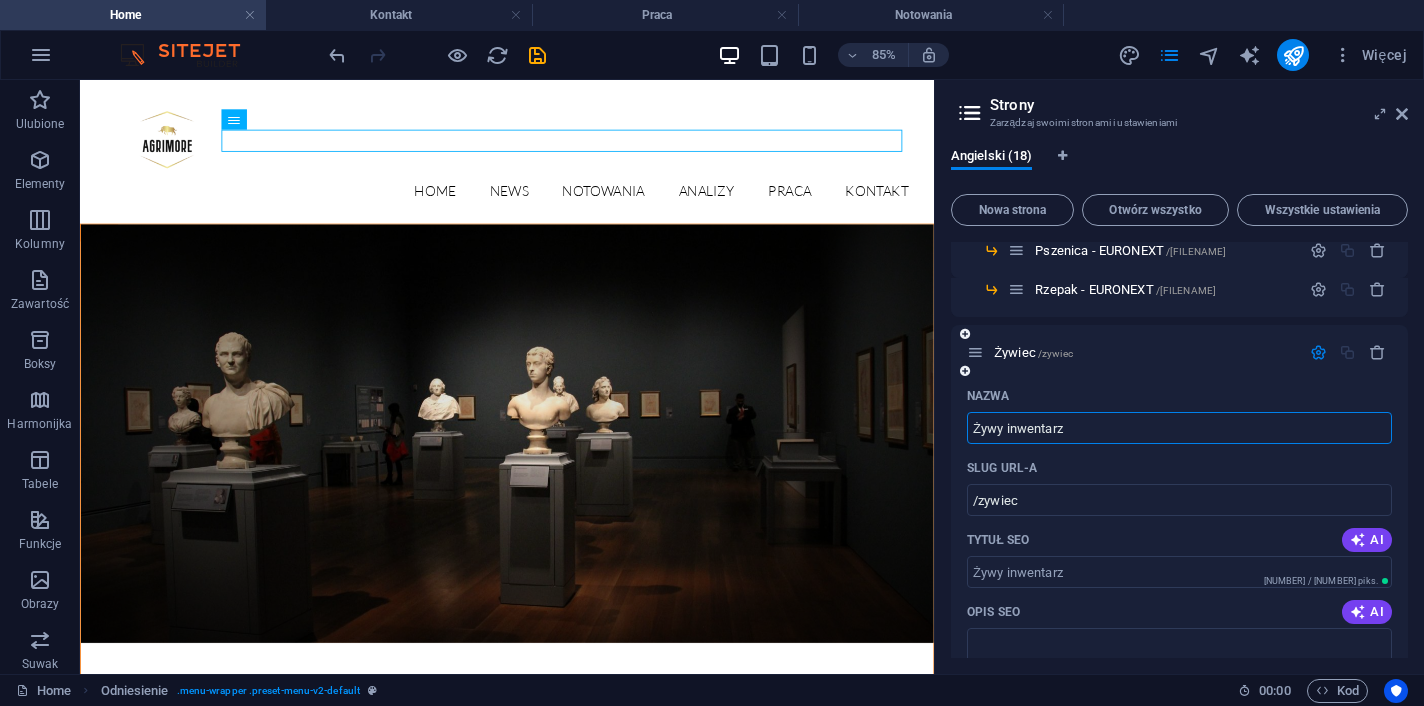 type on "Żywy inwentarz" 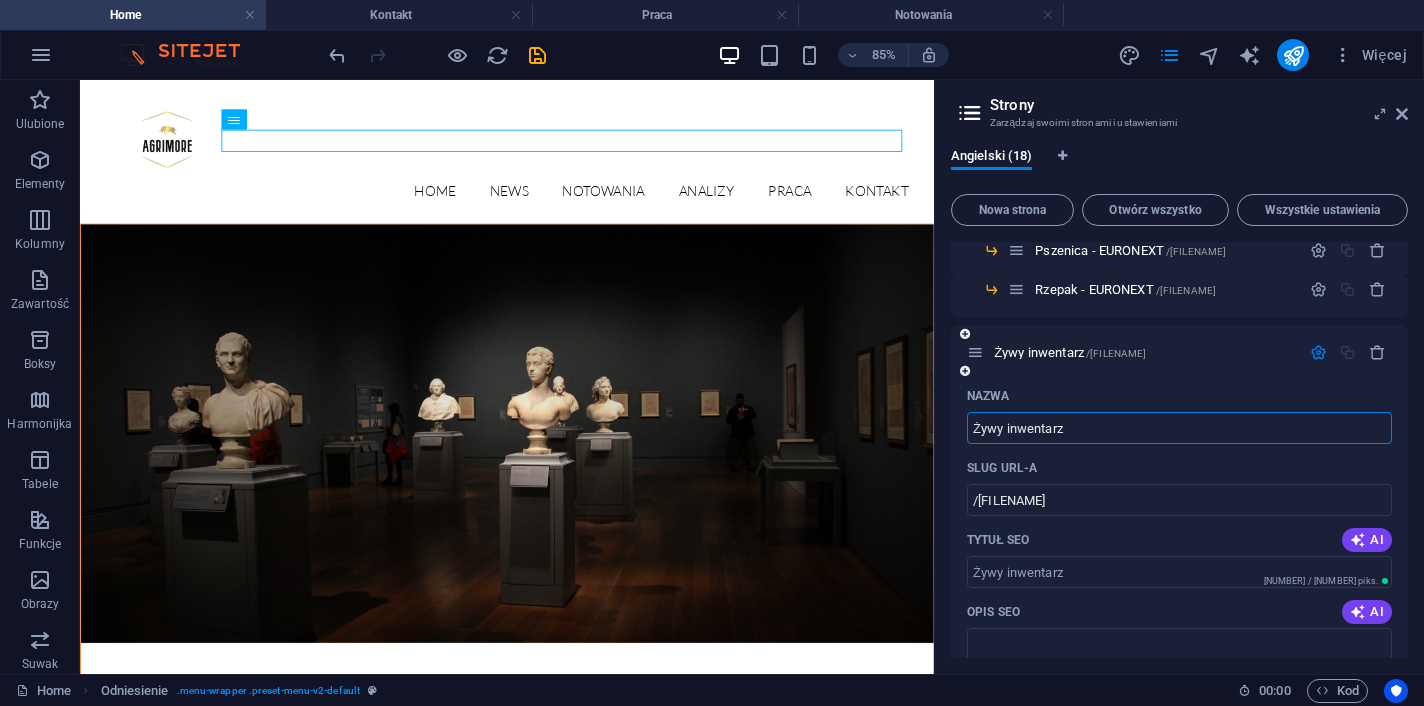 click at bounding box center [1318, 352] 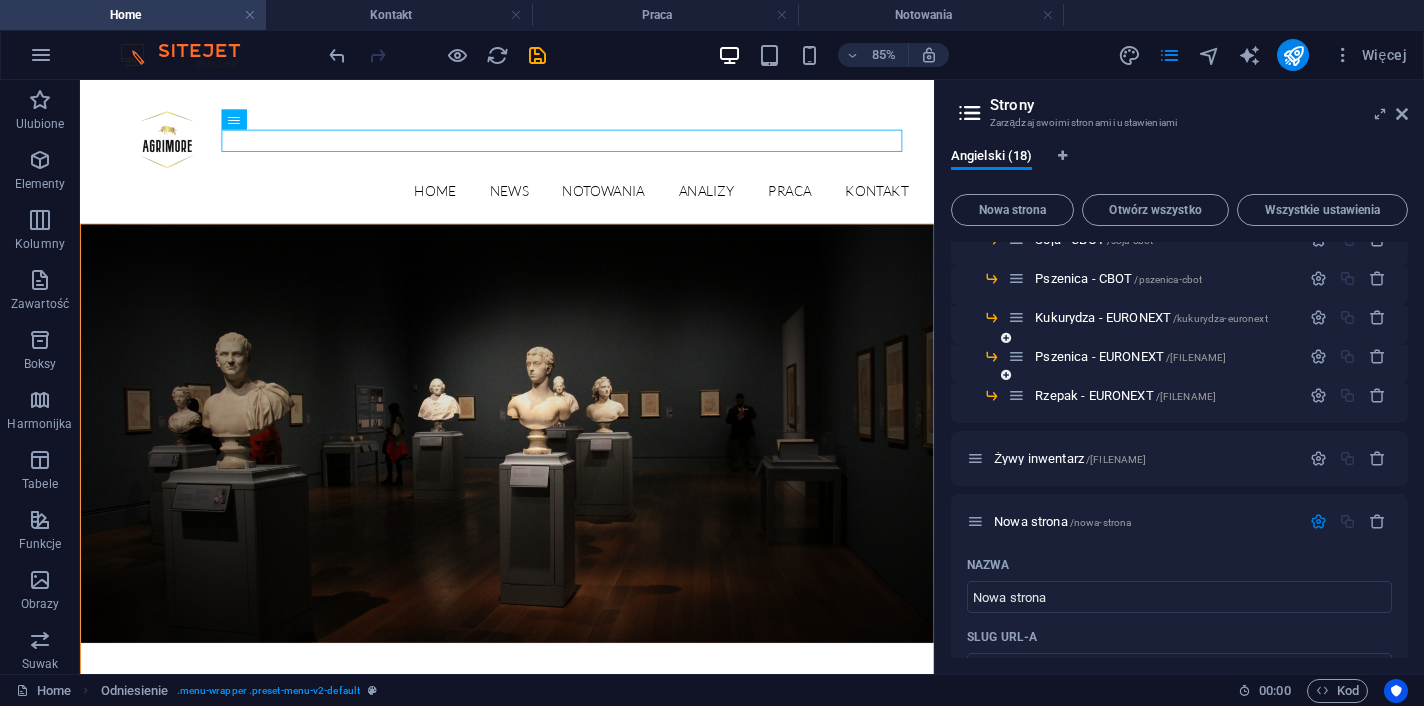 scroll, scrollTop: 117, scrollLeft: 0, axis: vertical 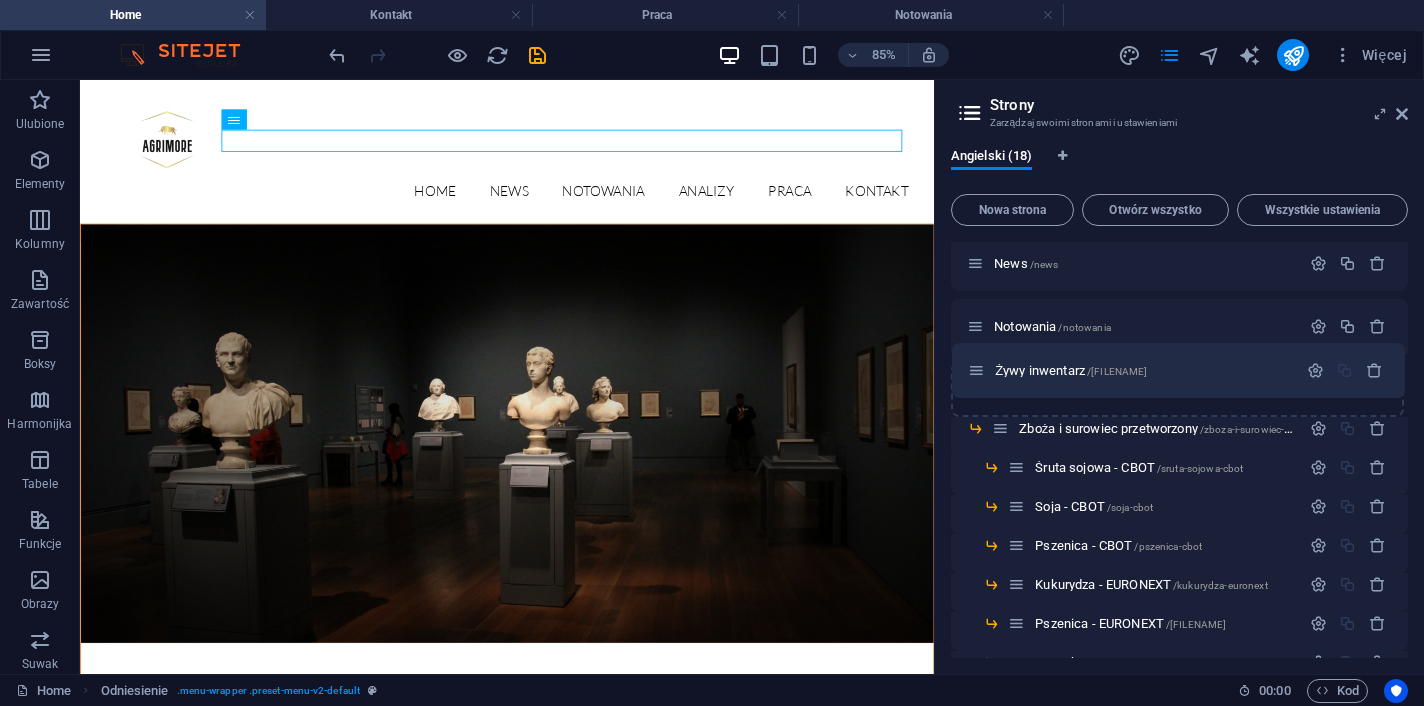 drag, startPoint x: 977, startPoint y: 618, endPoint x: 980, endPoint y: 369, distance: 249.01807 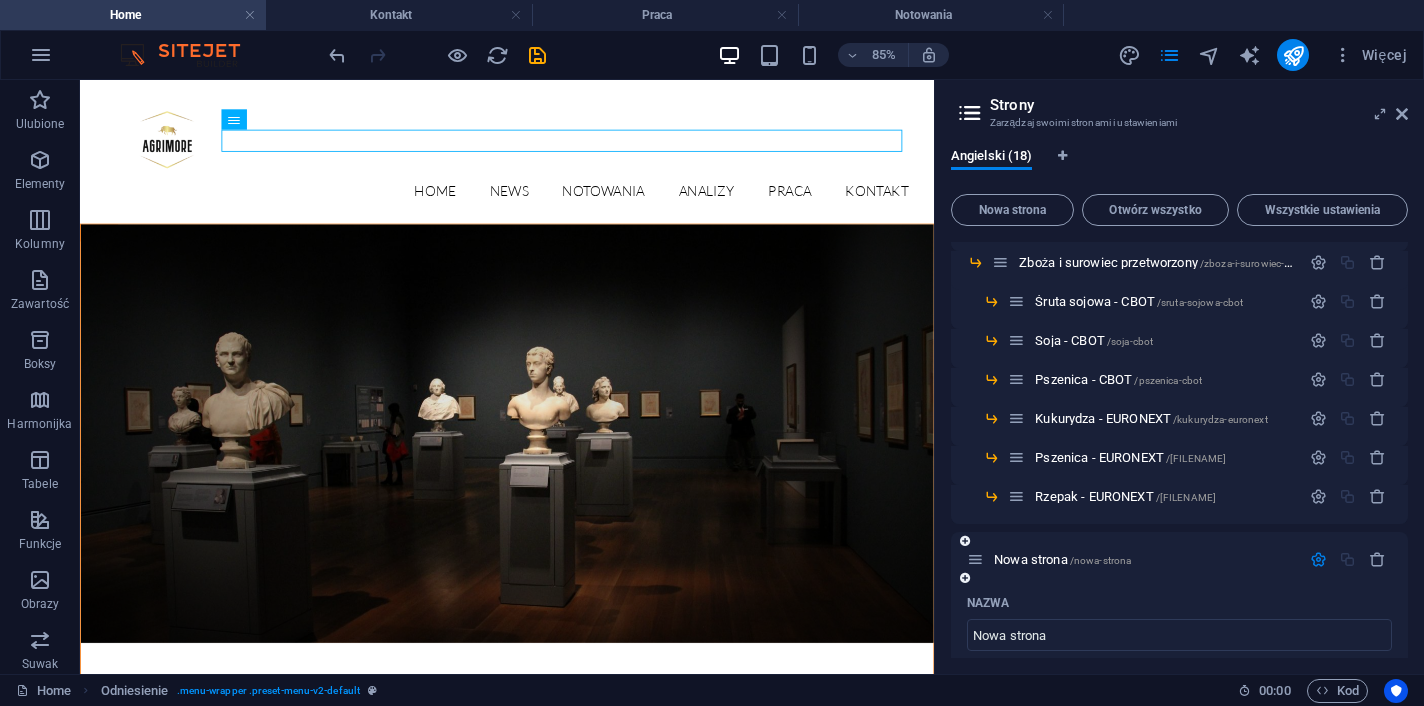 scroll, scrollTop: 334, scrollLeft: 0, axis: vertical 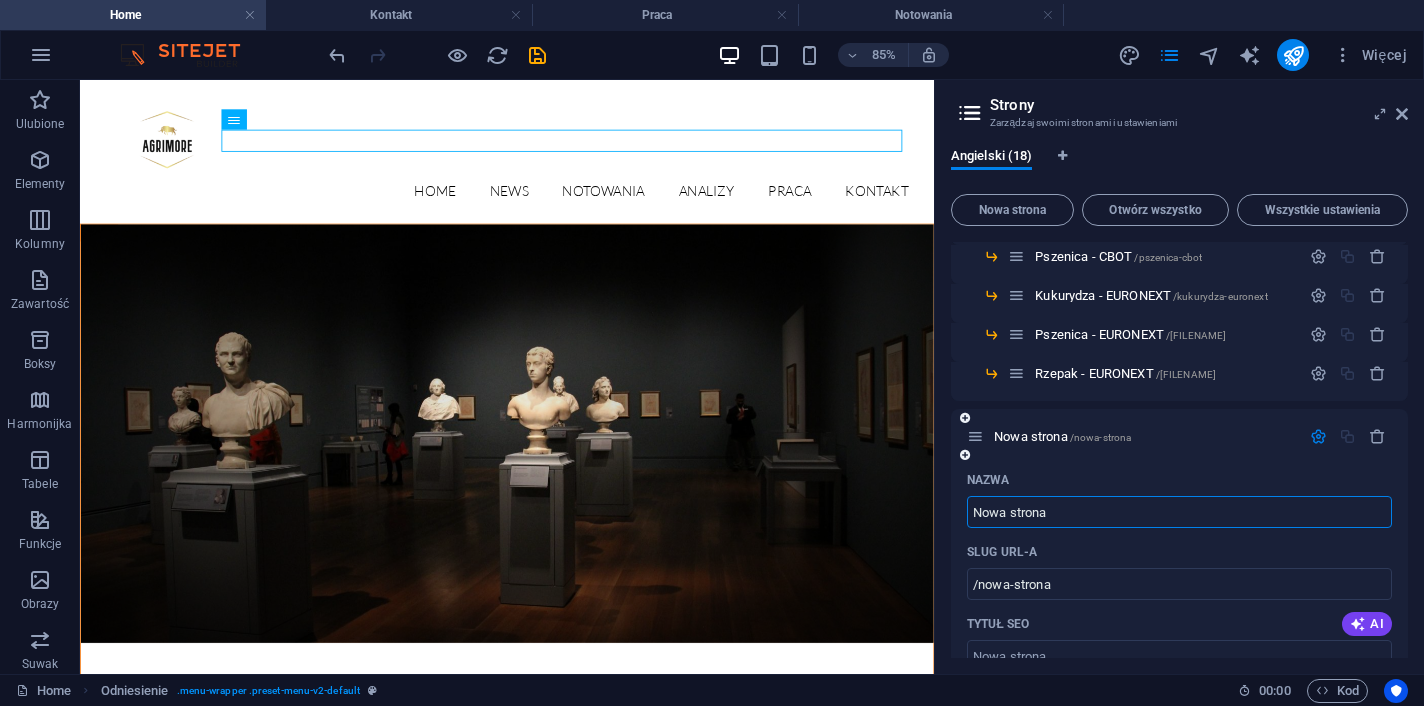 drag, startPoint x: 1068, startPoint y: 514, endPoint x: 991, endPoint y: 510, distance: 77.10383 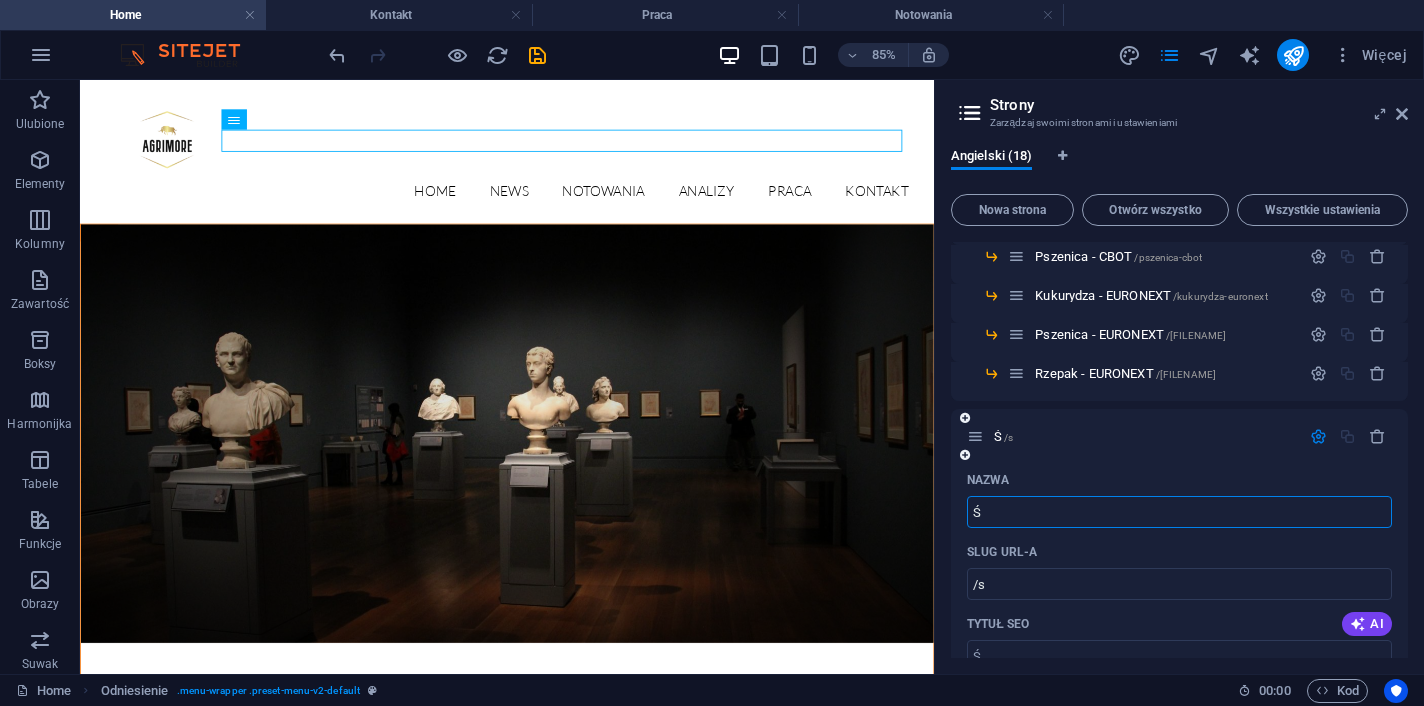 type on "Ś" 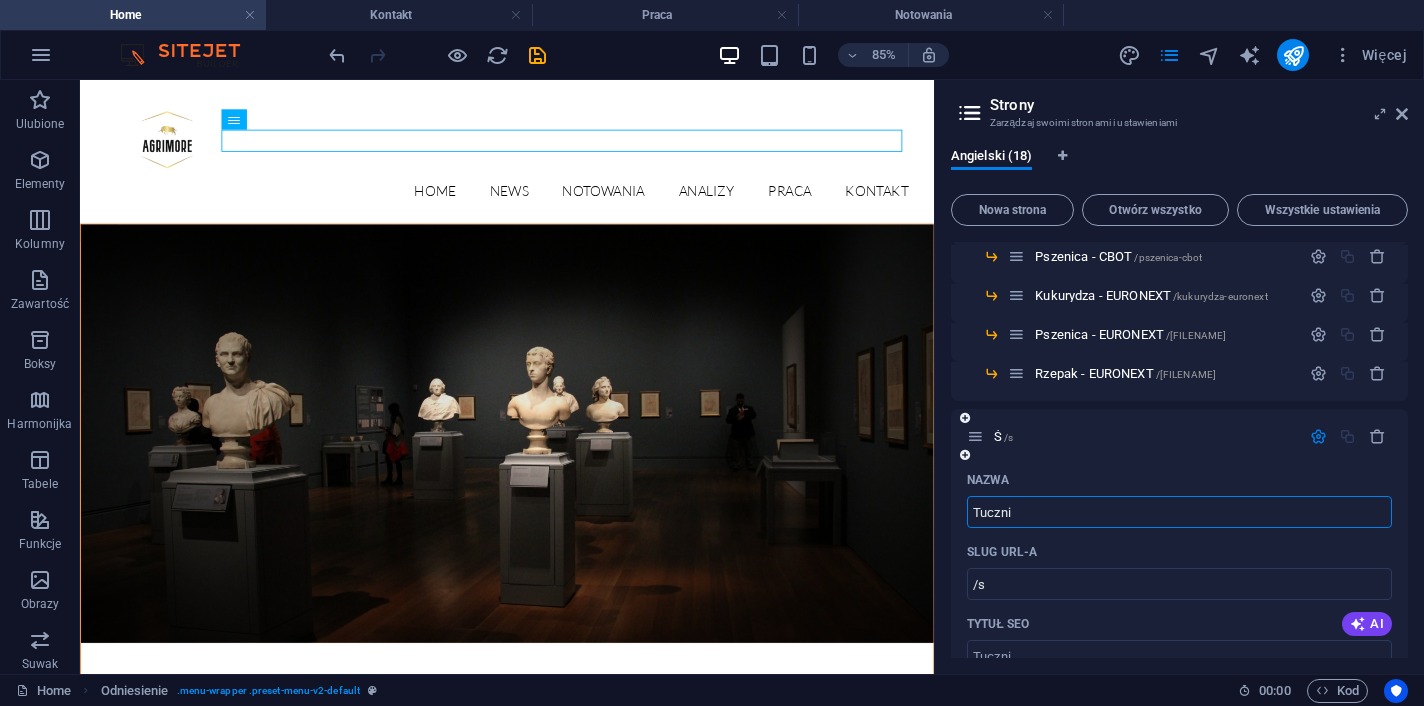 type on "Tuczni" 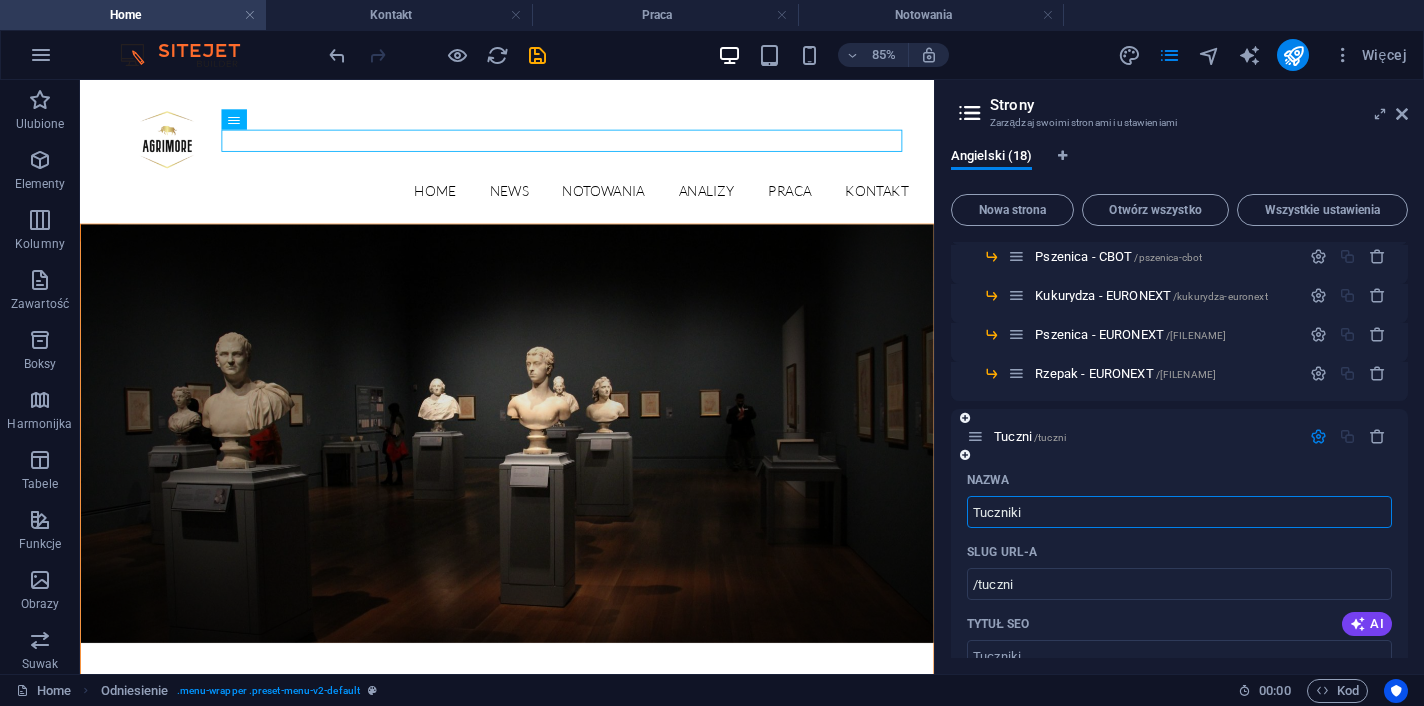 type on "Tuczniki" 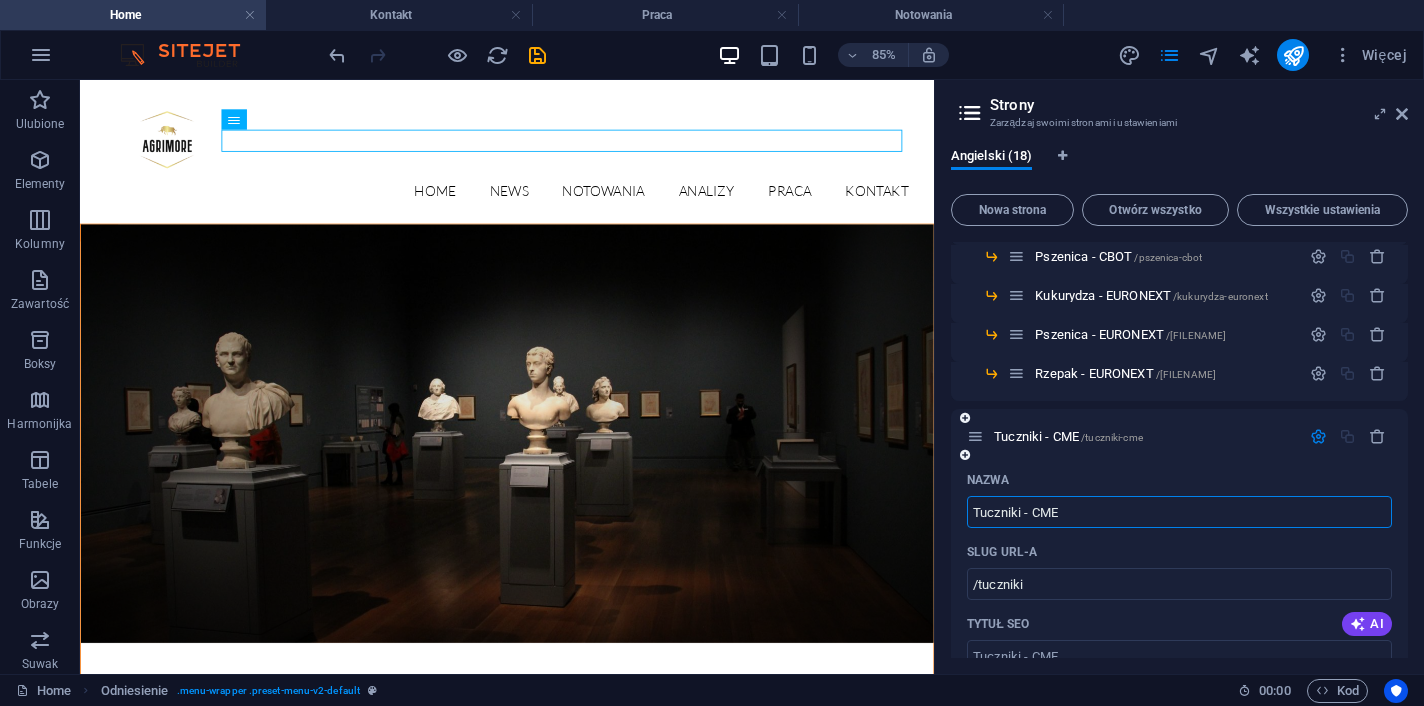 type on "Tuczniki - CME" 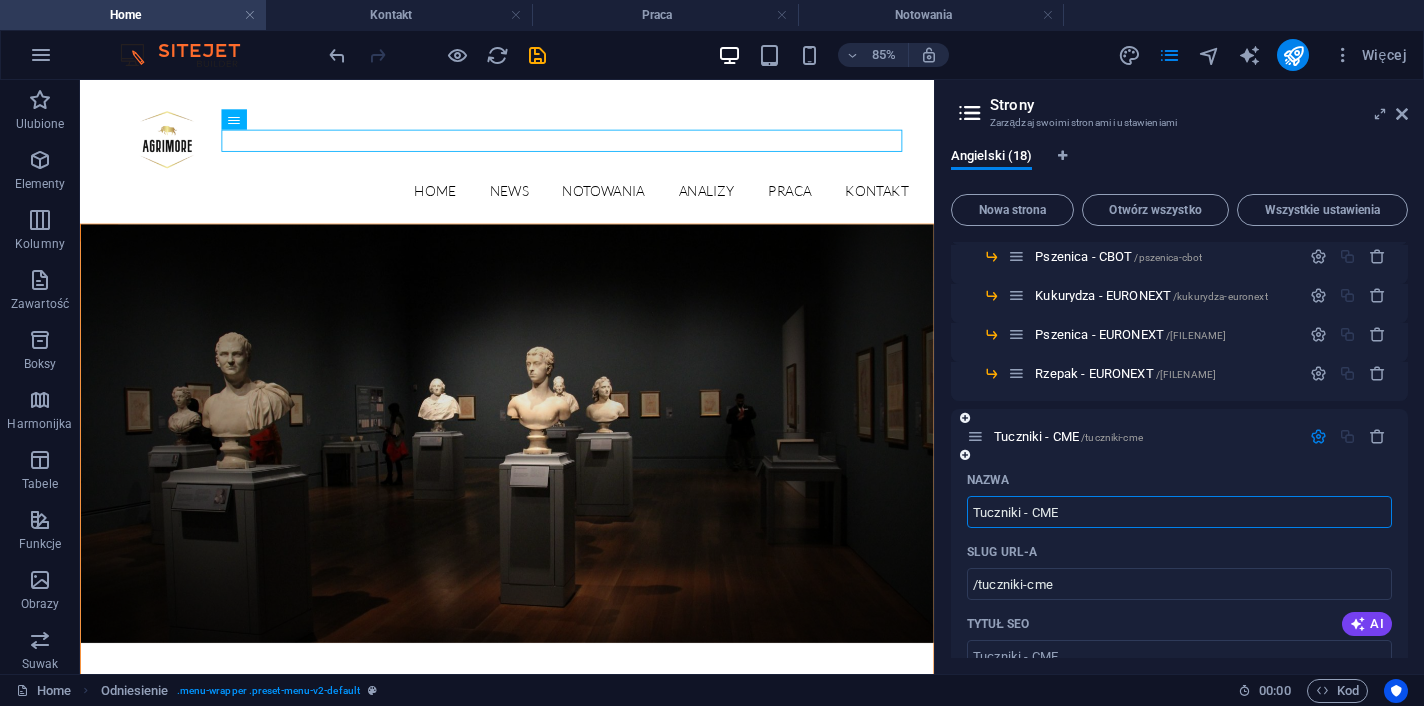 click on "Tuczniki - CME /[FILENAME]" at bounding box center [1179, 436] 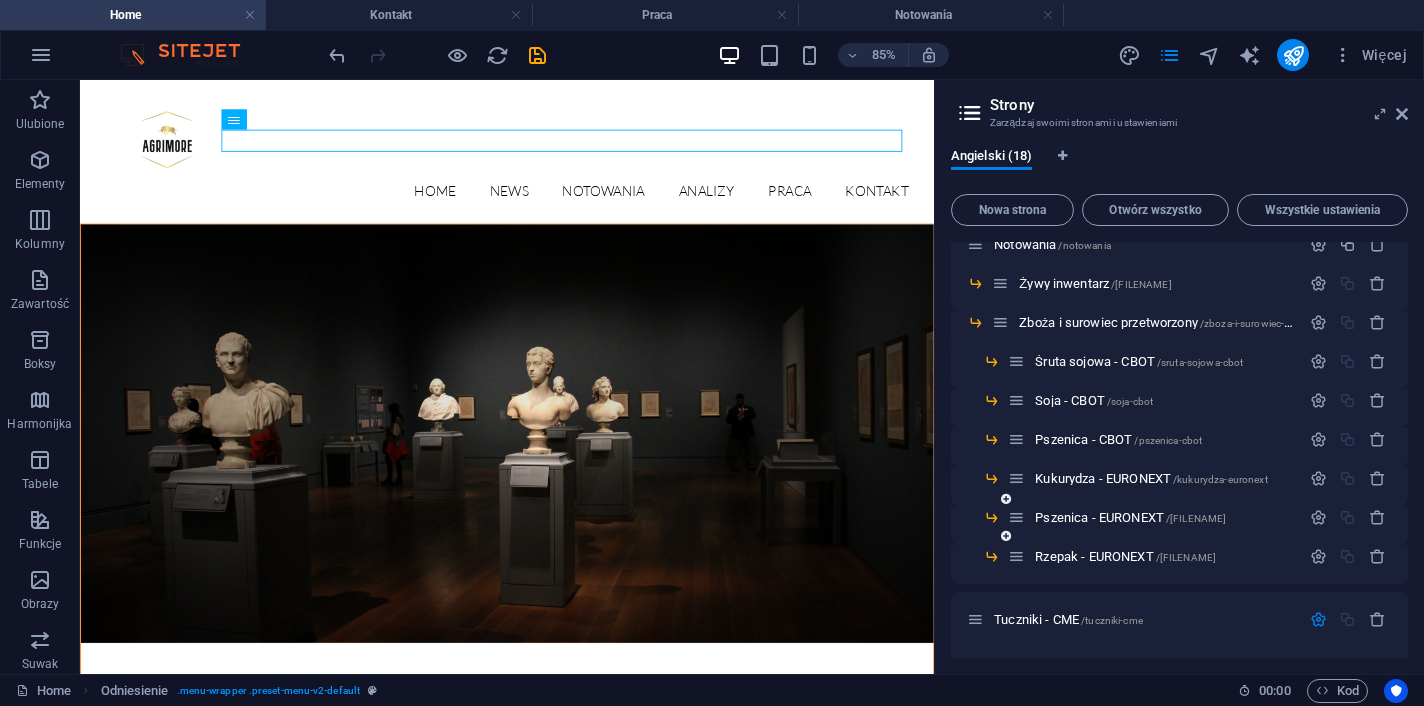 scroll, scrollTop: 155, scrollLeft: 0, axis: vertical 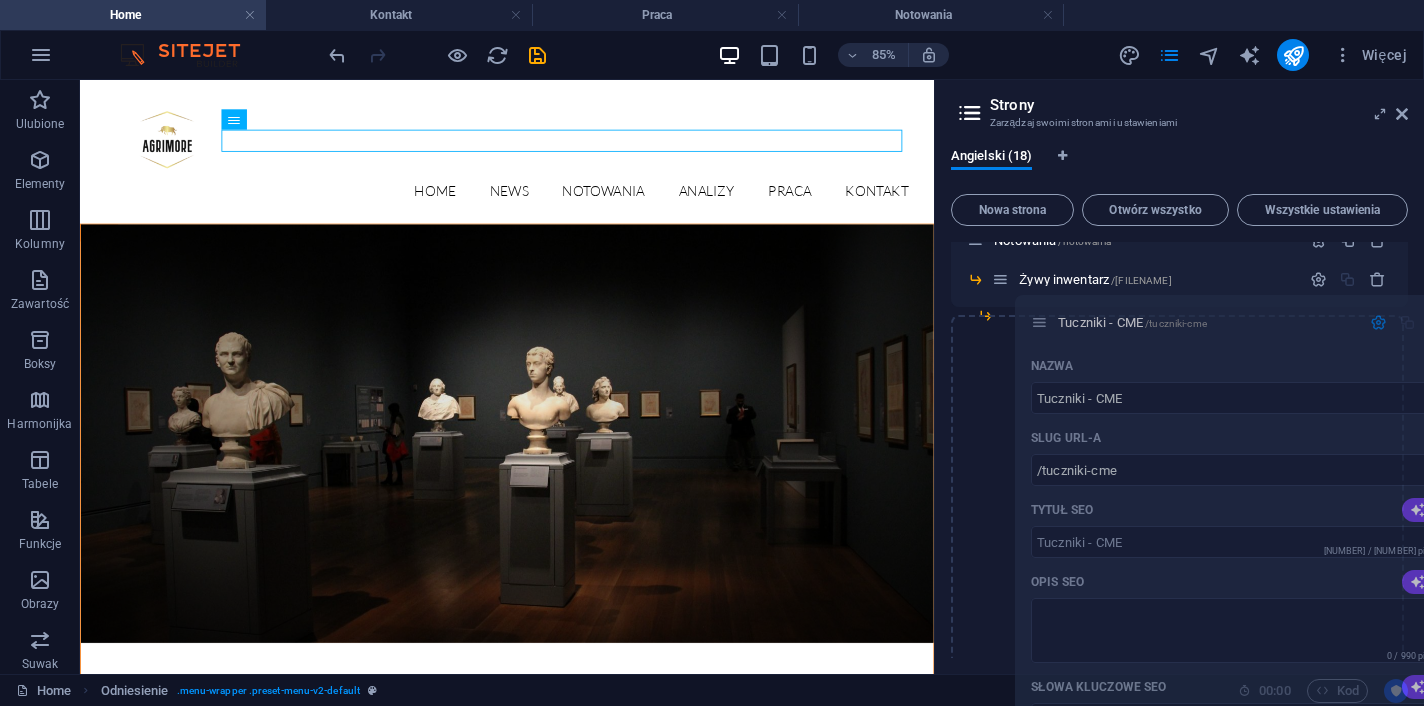 drag, startPoint x: 979, startPoint y: 614, endPoint x: 1044, endPoint y: 316, distance: 305.00656 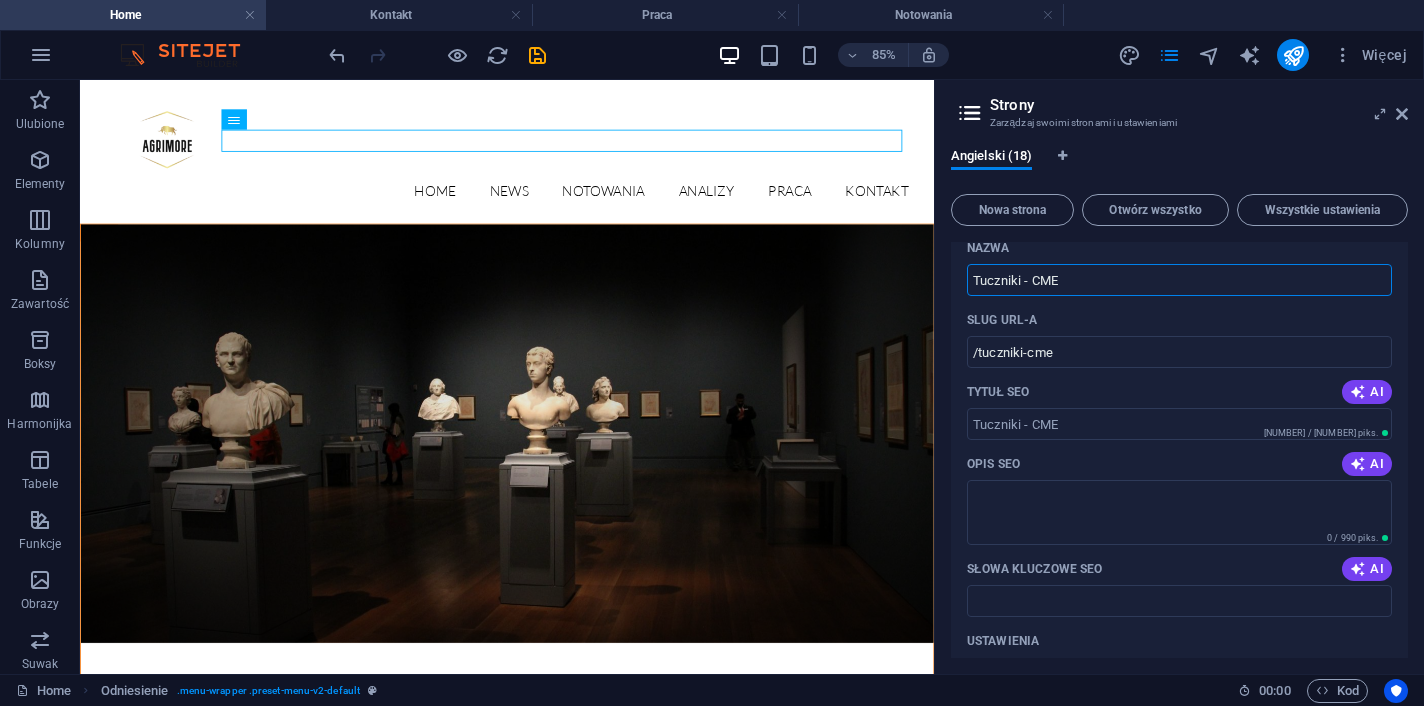 scroll, scrollTop: 235, scrollLeft: 0, axis: vertical 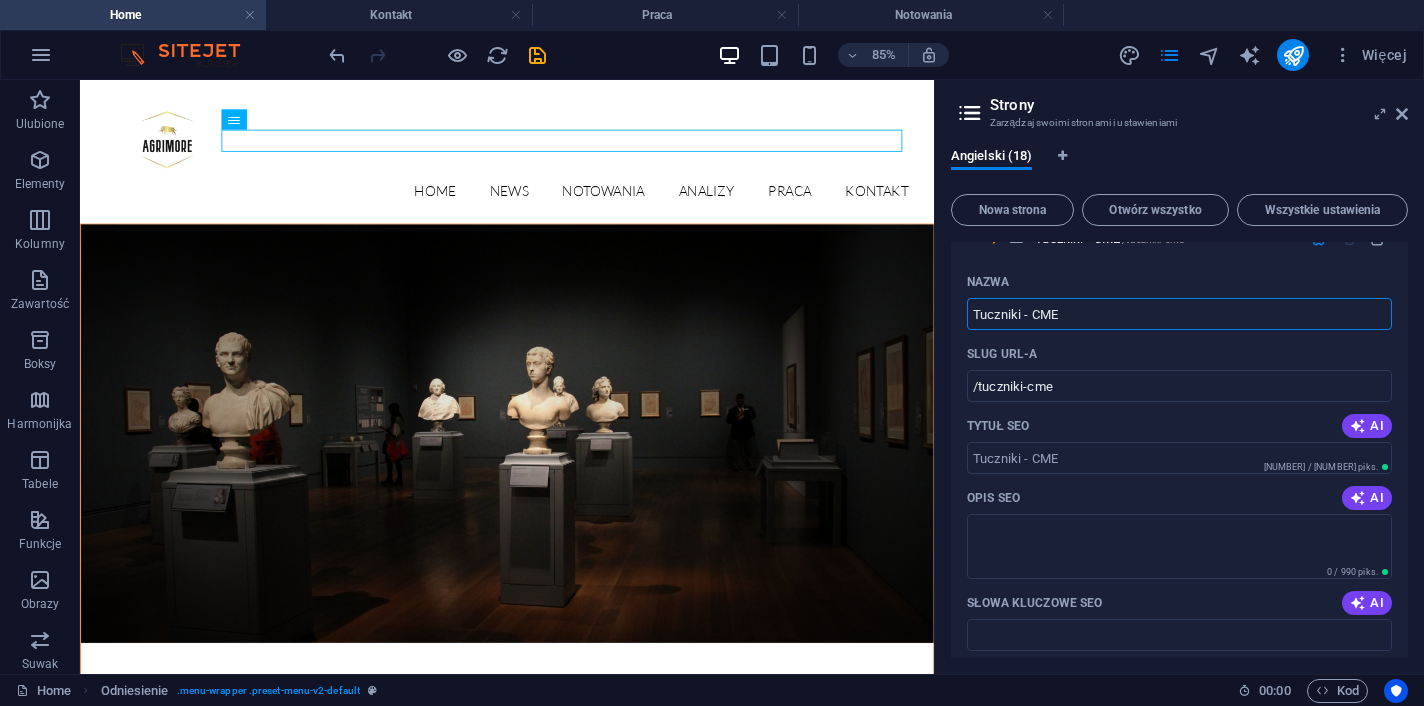 click on "Nowa strona Otwórz wszystko Wszystkie ustawienia Home / News /news Notowania /notowania Żywy inwentarz /zywy-inwentarz Tuczniki - CME /tuczniki-cme Nazwa Tuczniki - CME ​ Slug URL-a /tuczniki-cme ​ Tytuł SEO AI ​ [NUMBER] / 580 piks. Opis SEO AI ​ 0 / 990 piks. Słowa kluczowe SEO AI ​ Ustawienia Menu Noindex Podgląd Telefon komórkowy Pulpit www.example.com tuczniki-cme Metatagi ​ Podejrzyj obraz (Open Graph) Przeciągnij pliki tutaj, kliknij, aby wybrać pliki lub wybierz pliki z Plików lub z naszych bezpłatnych zdjęć i filmów stockowych Więcej ustawień Zboża i surowiec przetworzony /zboza-i-surowiec-przetworzony Śruta sojowa - CBOT /sruta-sojowa-cbot Soja - CBOT /soja-cbot Pszenica - CBOT /pszenica-cbot Kukurydza - EURONEXT /kukurydza-euronext Pszenica - EURONEXT /pszenica-euronext Rzepak - EURONEXT /rzepak-euronext Analizy /analizy Praca /news-9 Detail view /detail-view Kontakt /kontakt Legal Notice /legal-notice Privacy /privacy" at bounding box center [1179, 422] 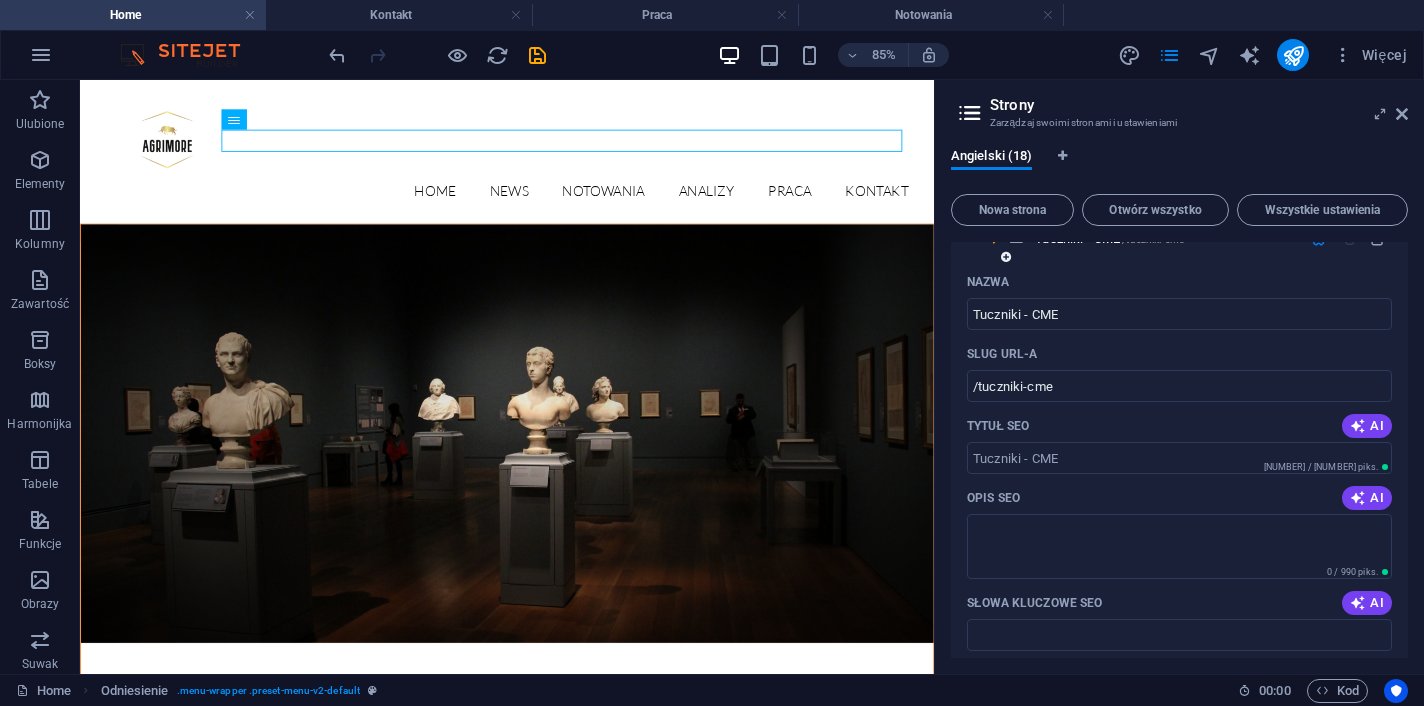 click at bounding box center [1318, 238] 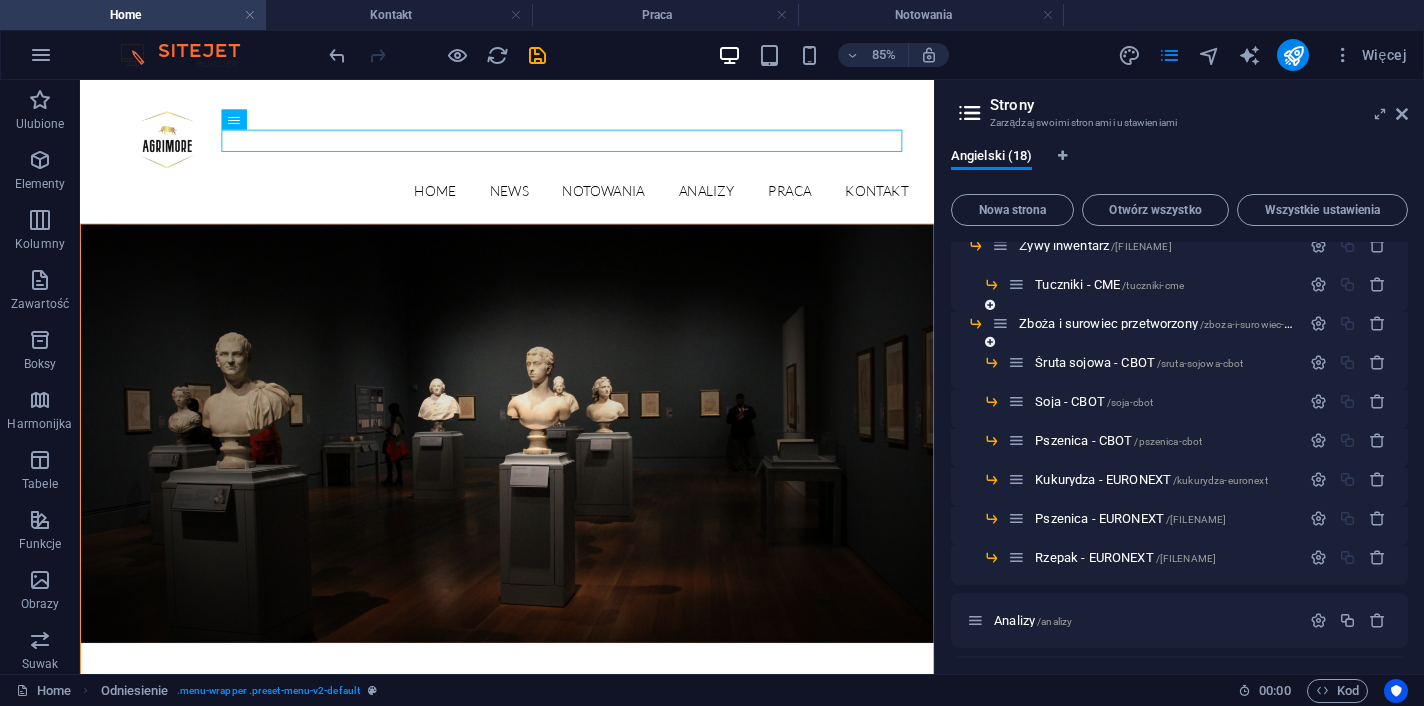 scroll, scrollTop: 163, scrollLeft: 0, axis: vertical 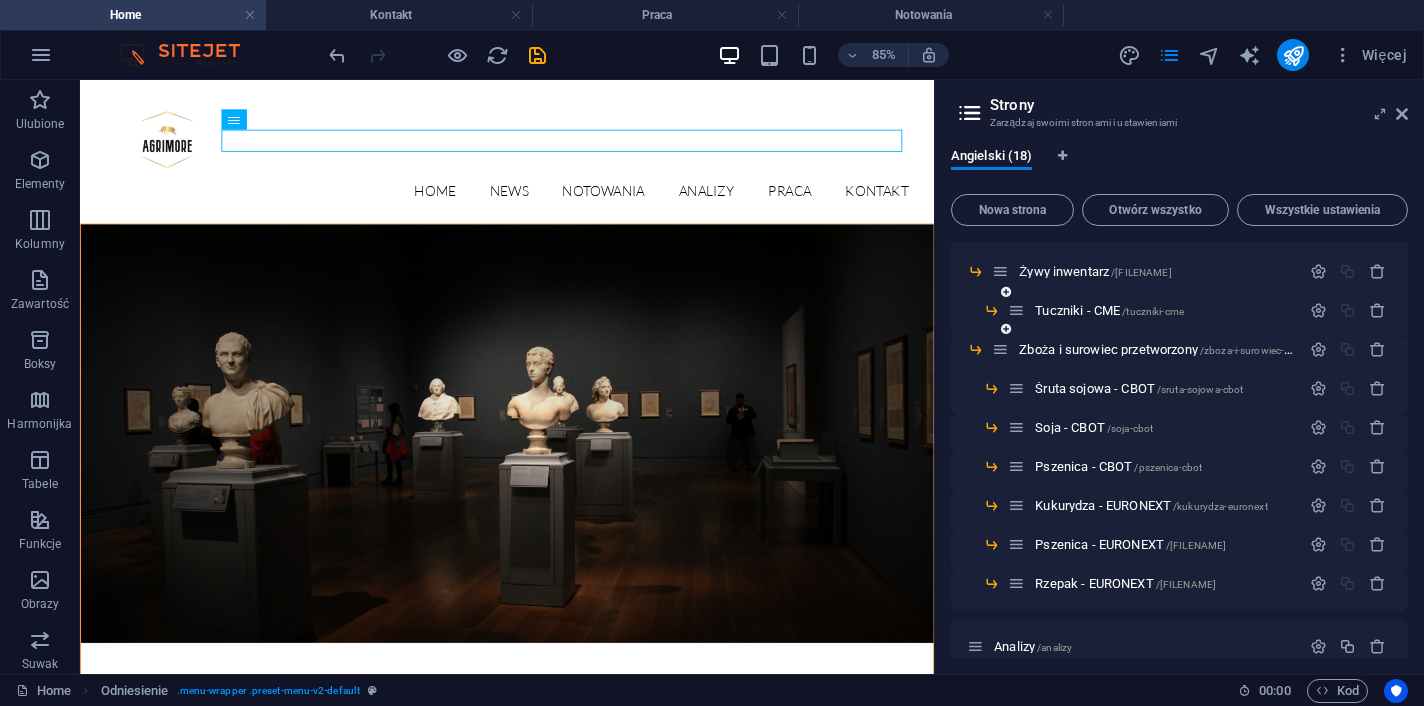 click at bounding box center (1006, 329) 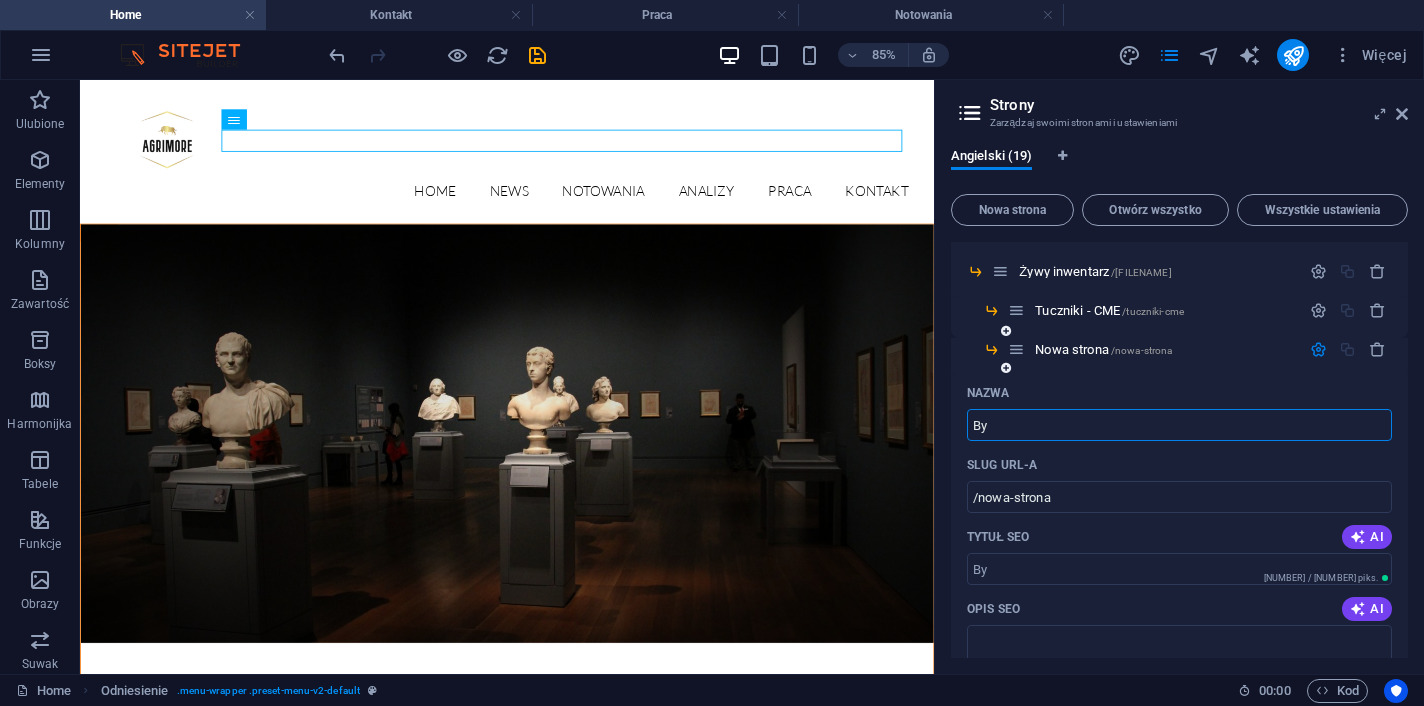 type on "By" 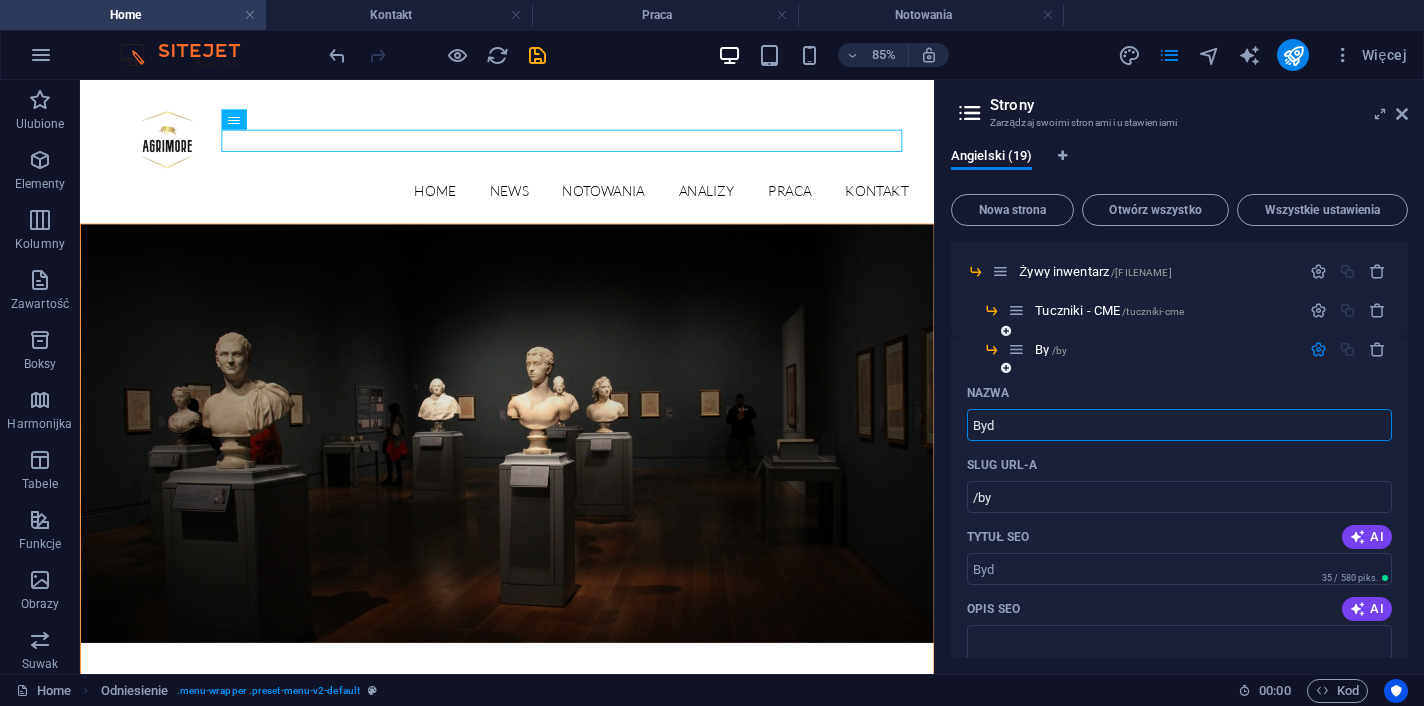 type on "Byd" 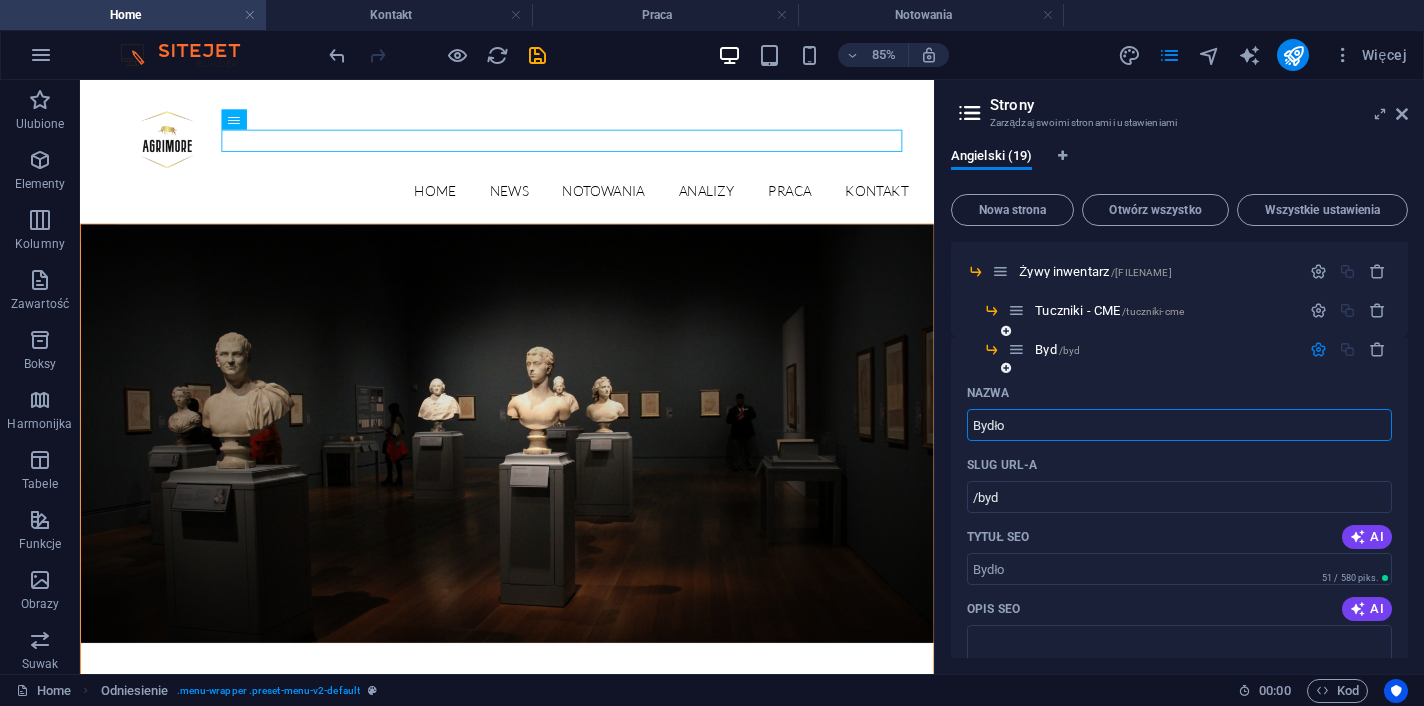type on "Bydło" 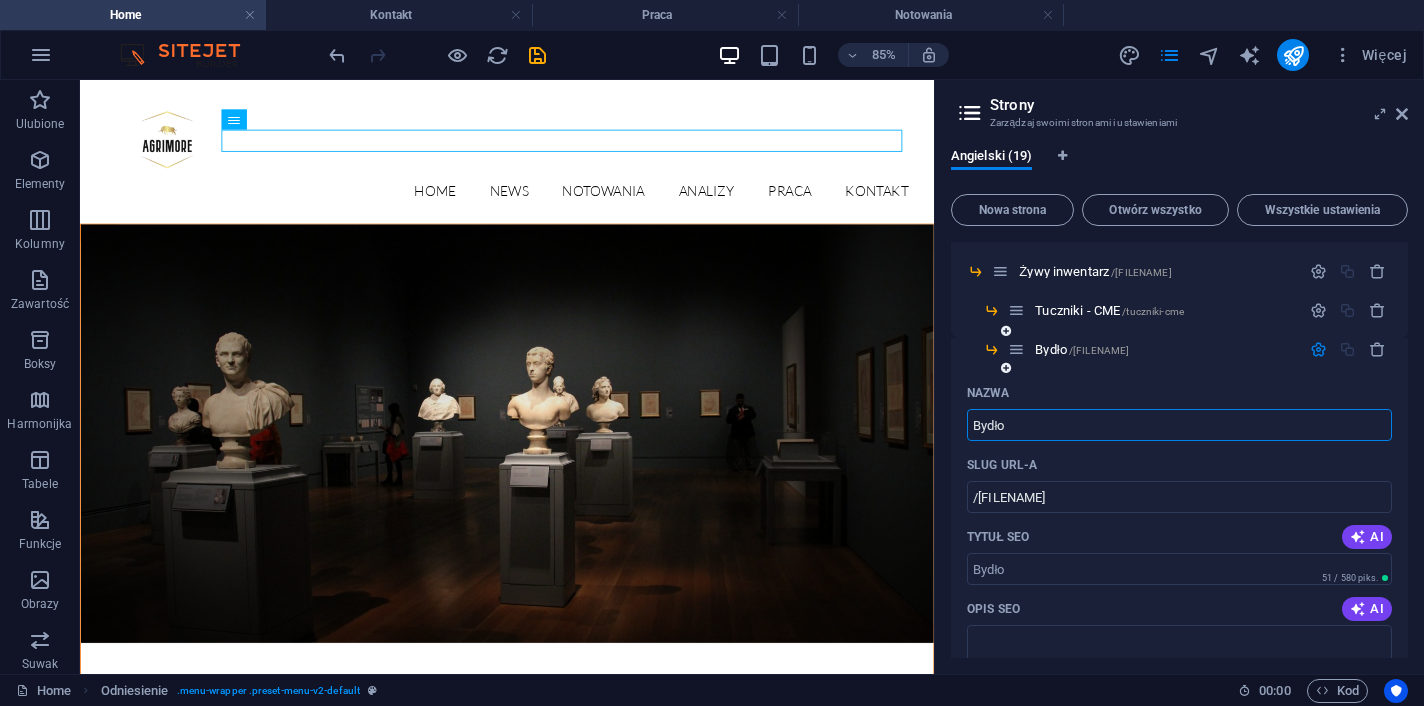 click at bounding box center [1318, 349] 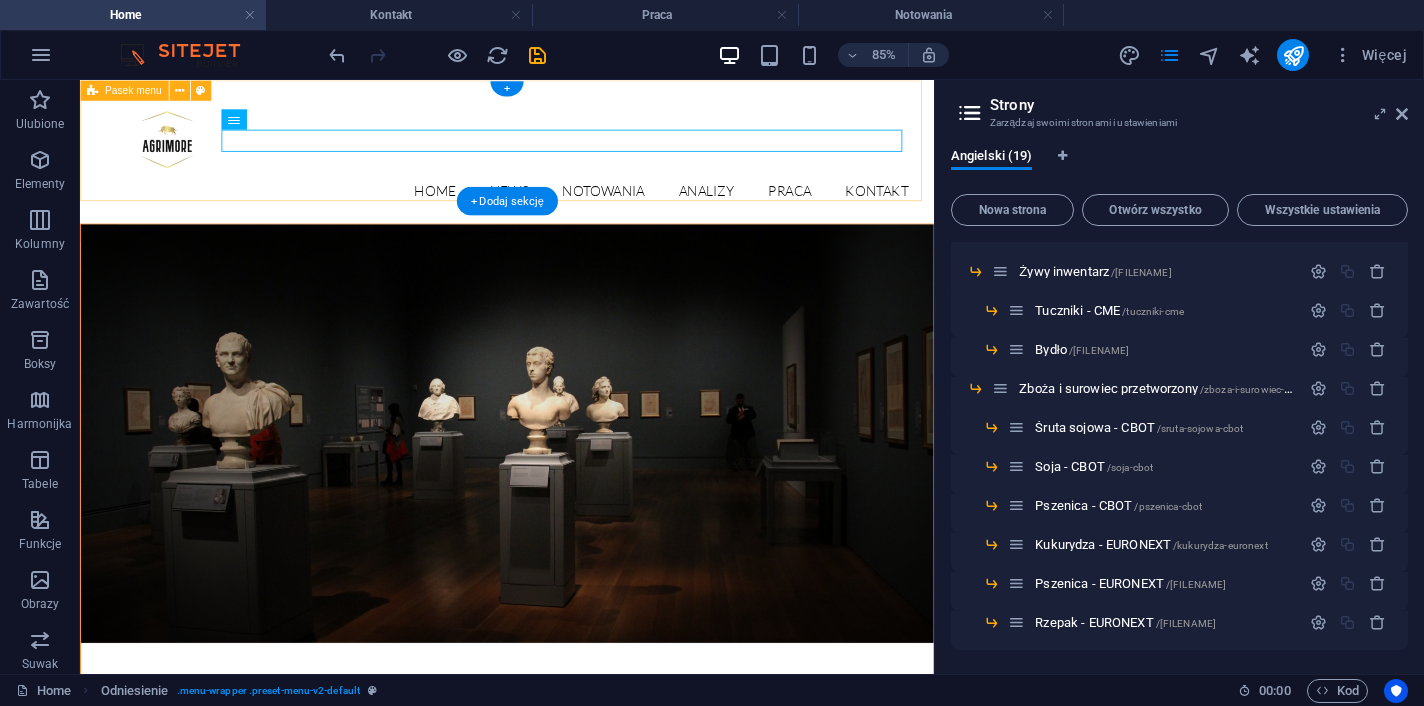 click on "Home News Notowania Analizy Praca Detail view Kontakt" at bounding box center (582, 164) 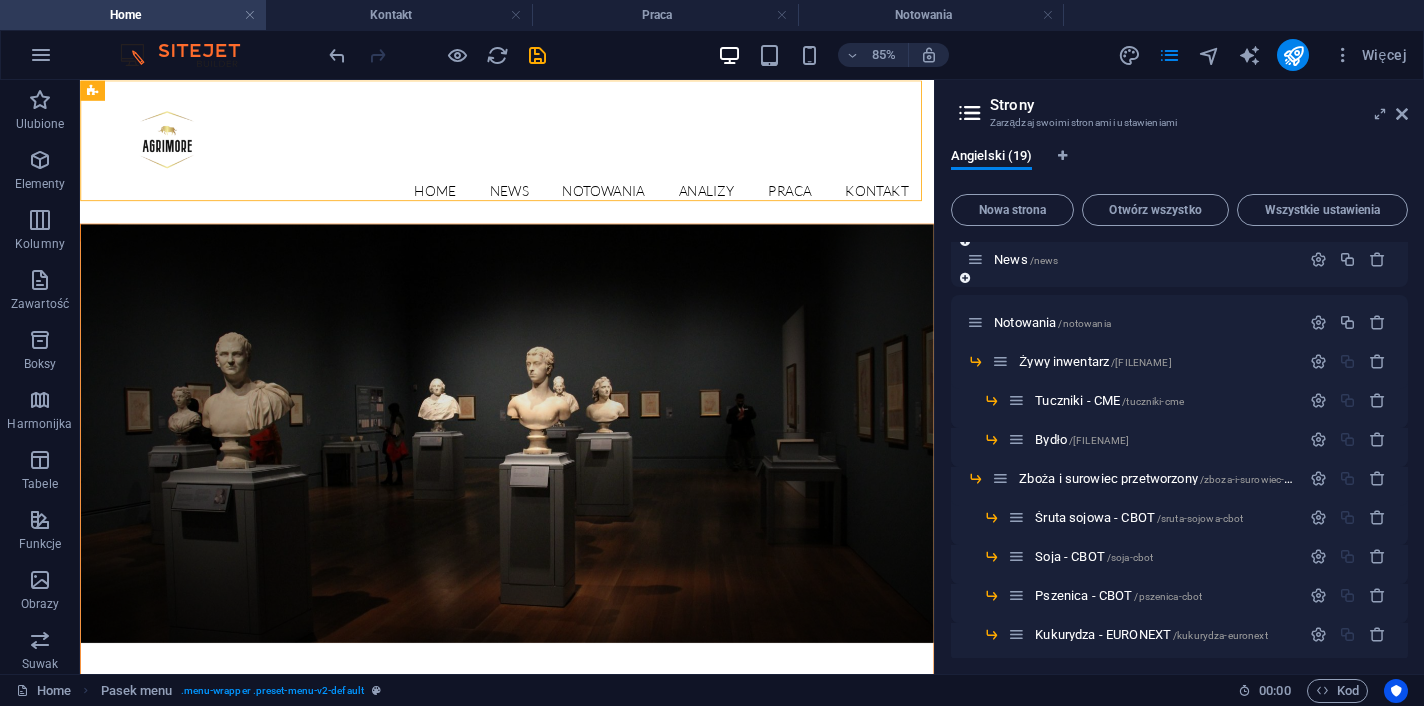 scroll, scrollTop: 0, scrollLeft: 0, axis: both 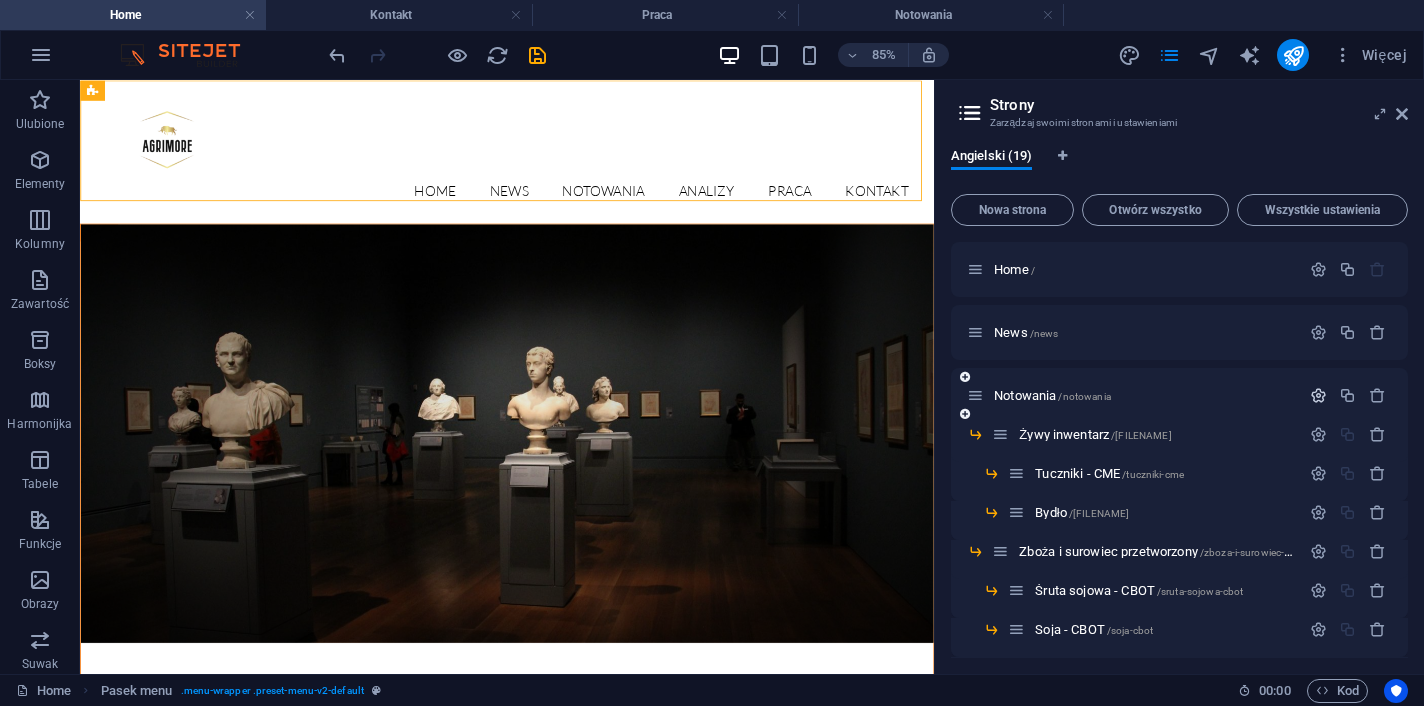 click at bounding box center [1318, 395] 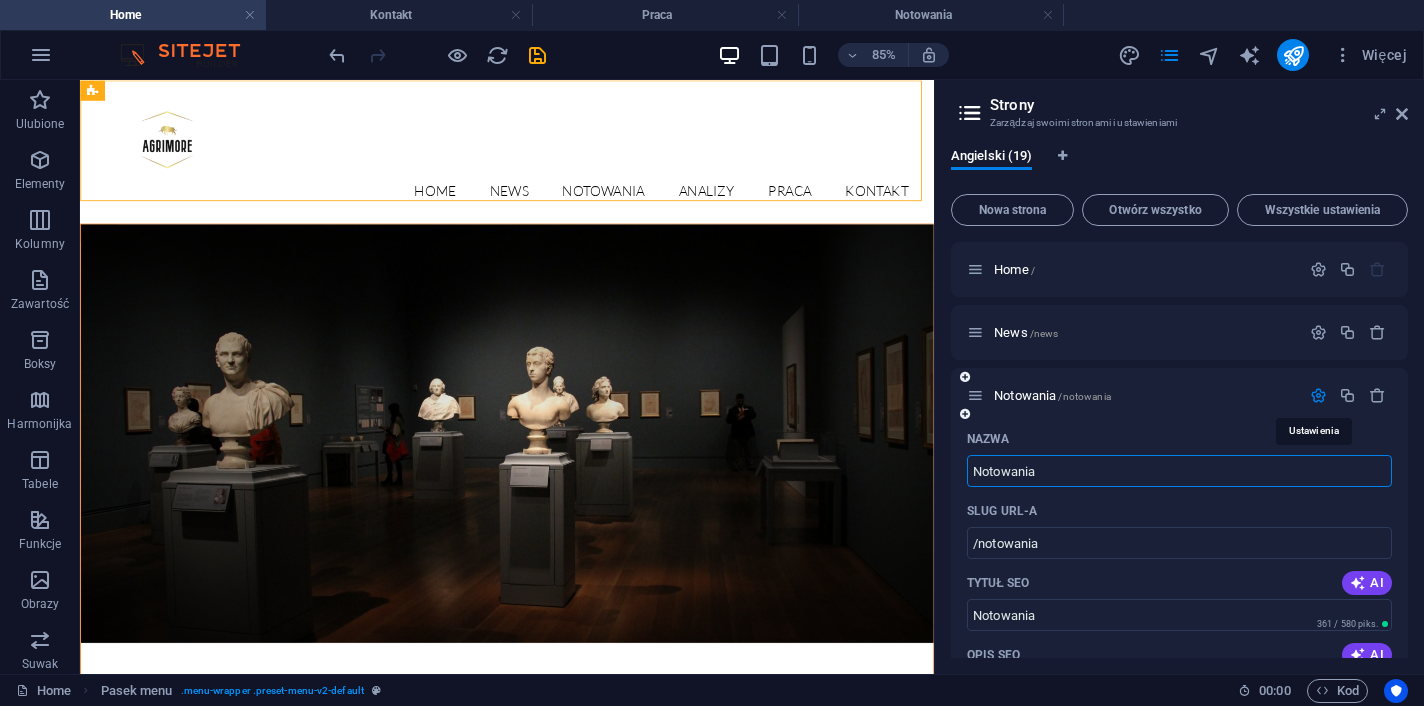 click at bounding box center (1318, 395) 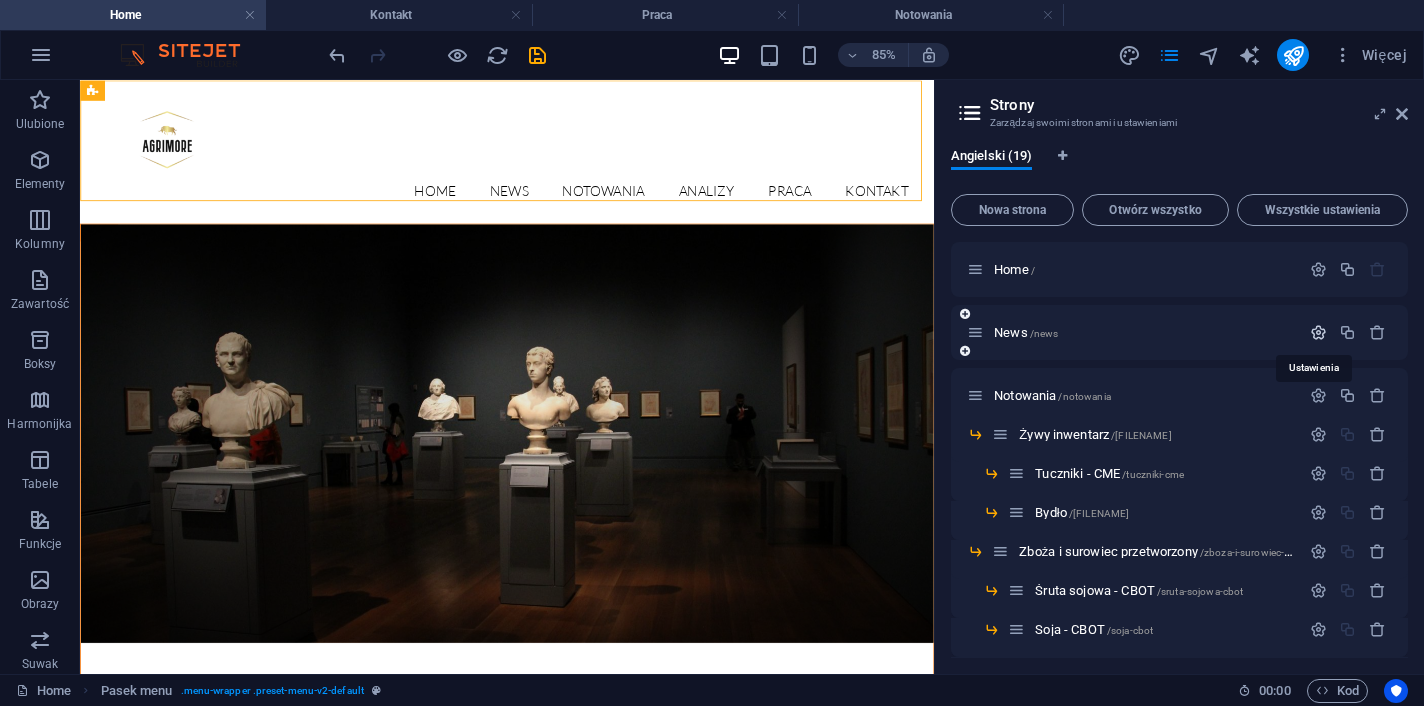 click at bounding box center [1318, 332] 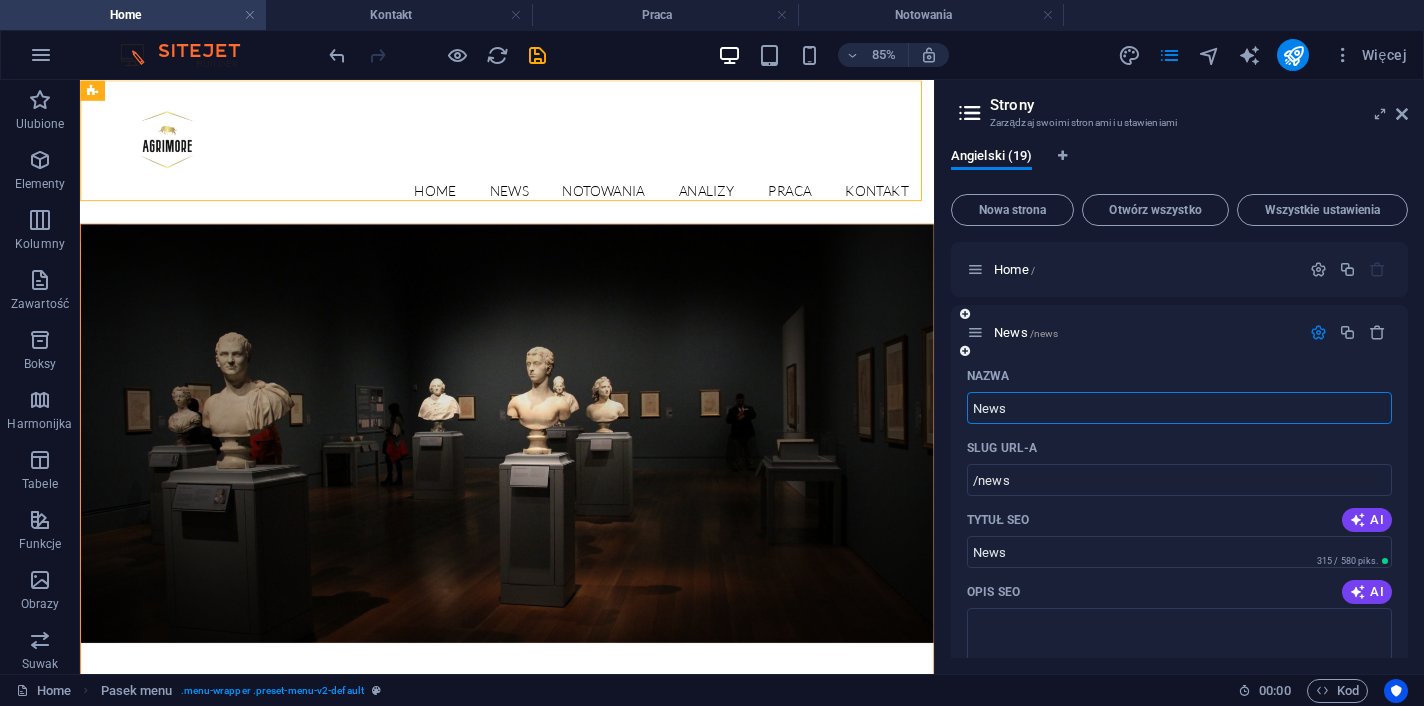 click at bounding box center (965, 351) 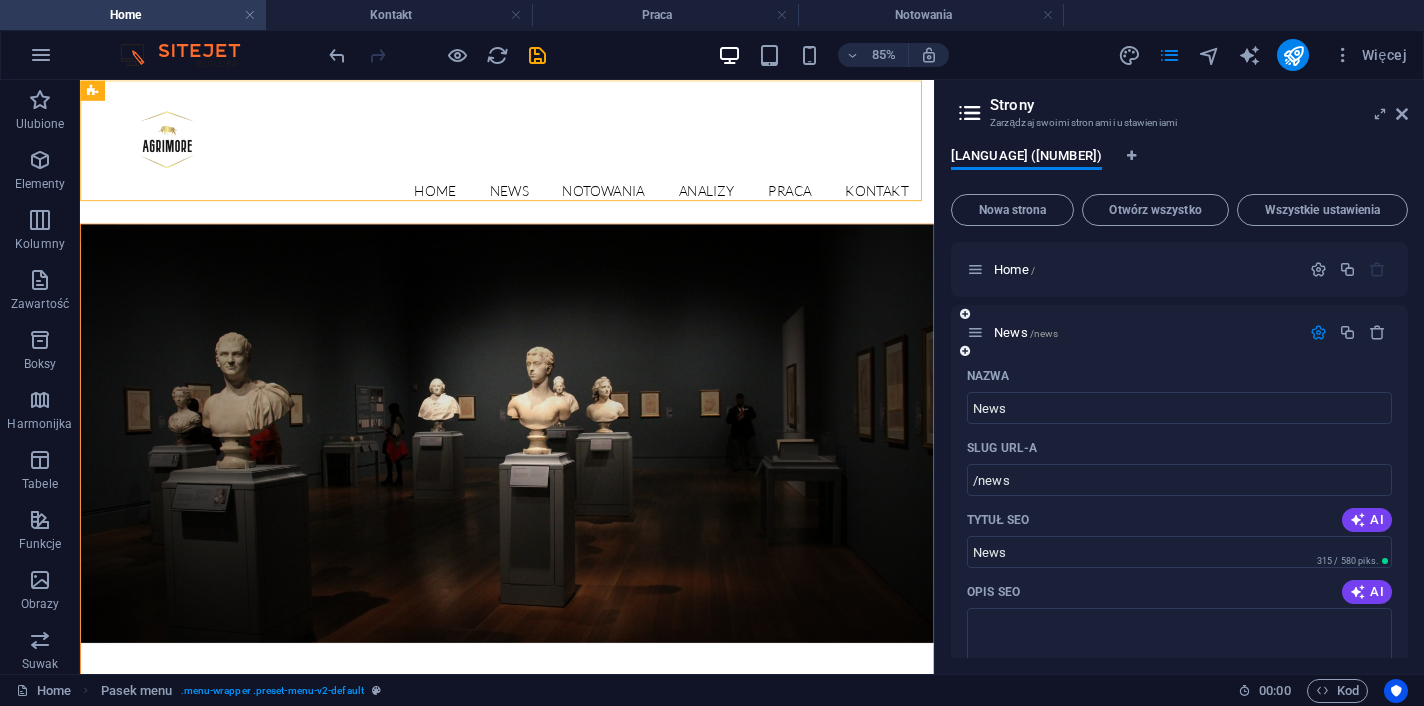 click at bounding box center (1318, 332) 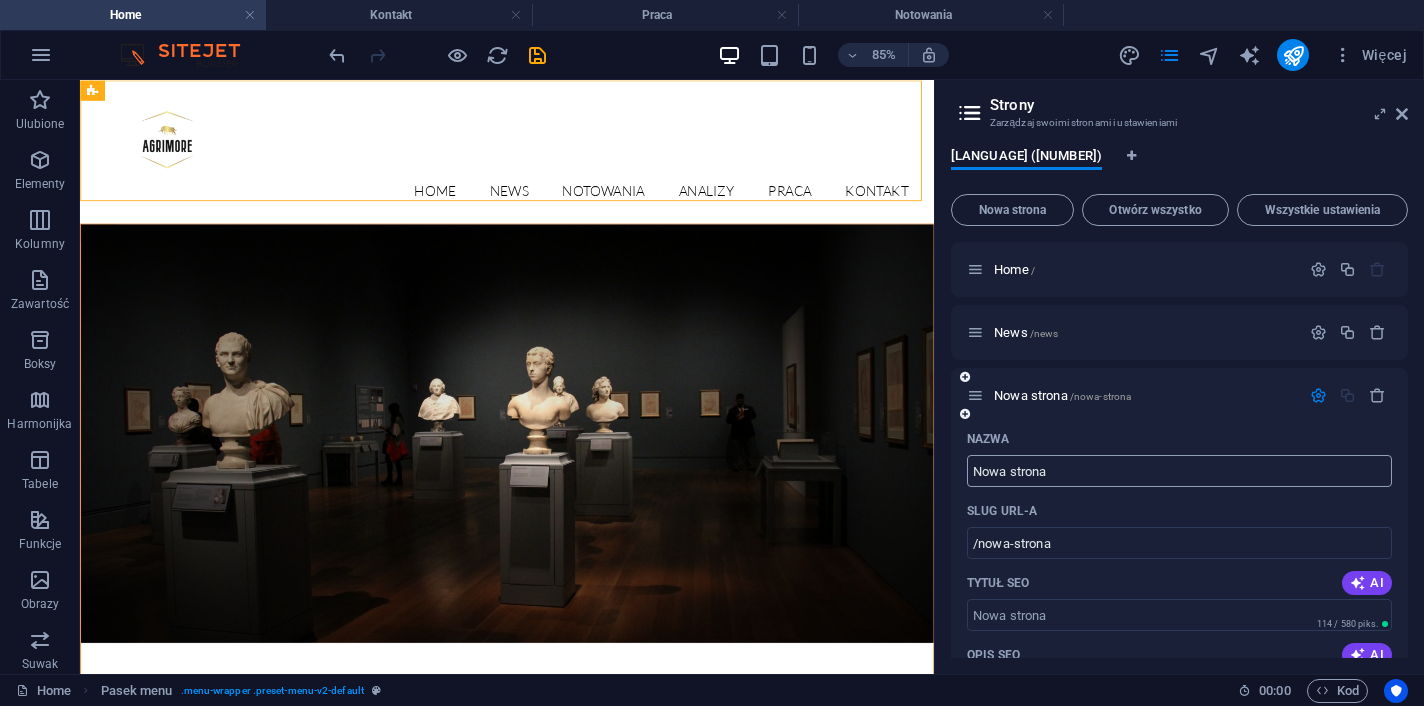 click on "Nowa strona" at bounding box center (1179, 471) 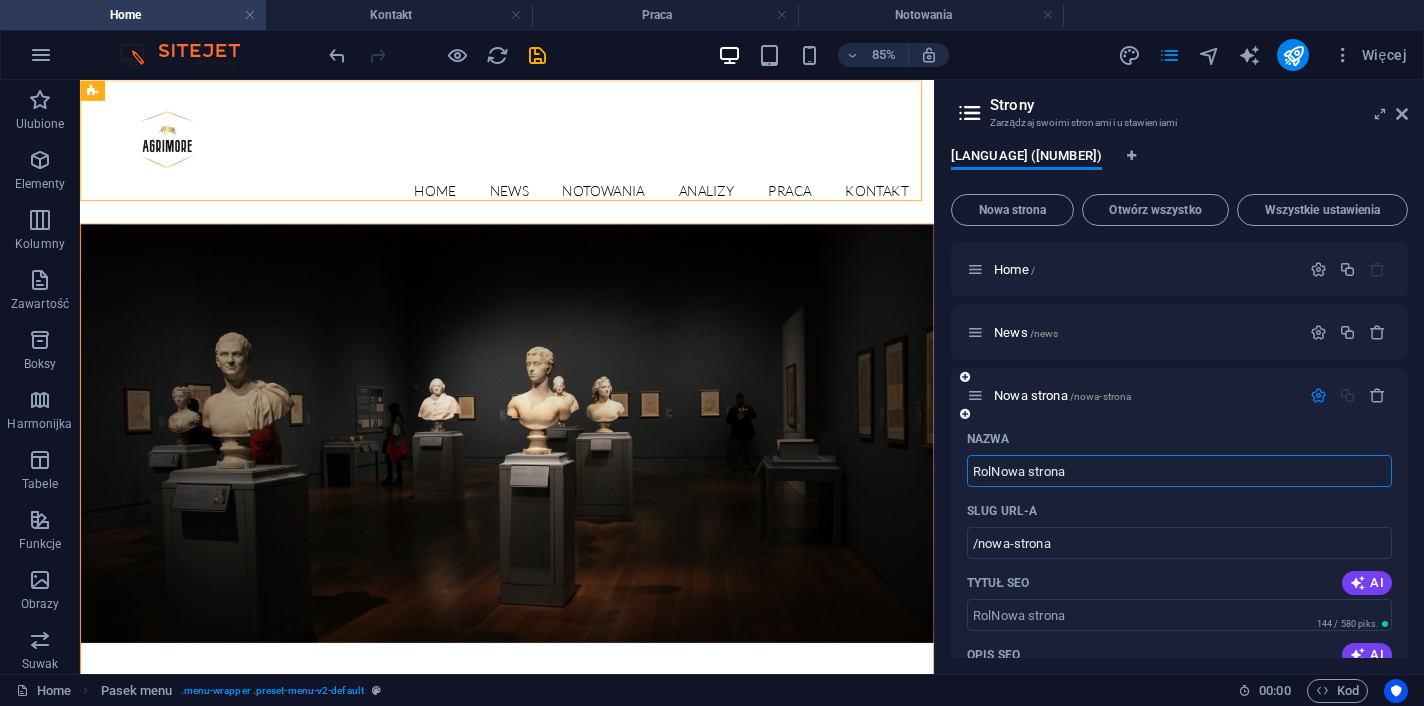type on "RolNowa strona" 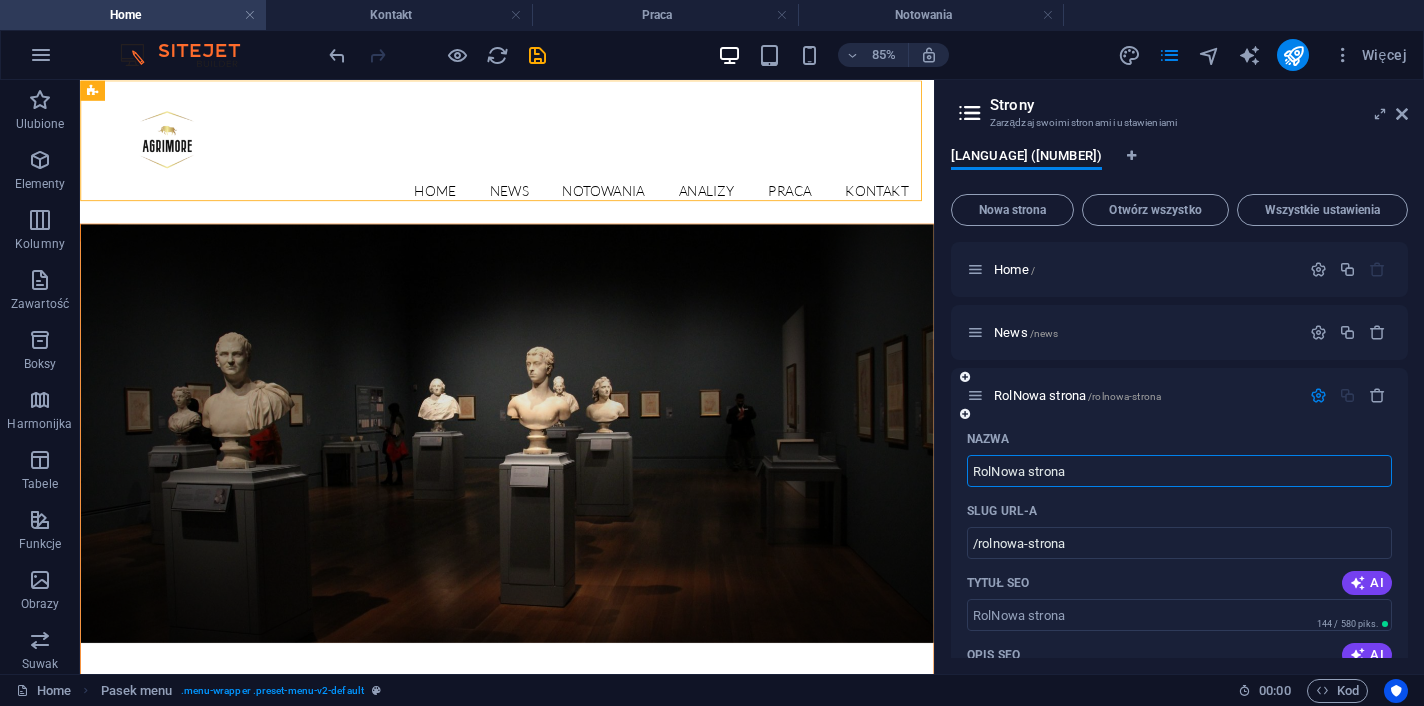 drag, startPoint x: 1072, startPoint y: 474, endPoint x: 965, endPoint y: 474, distance: 107 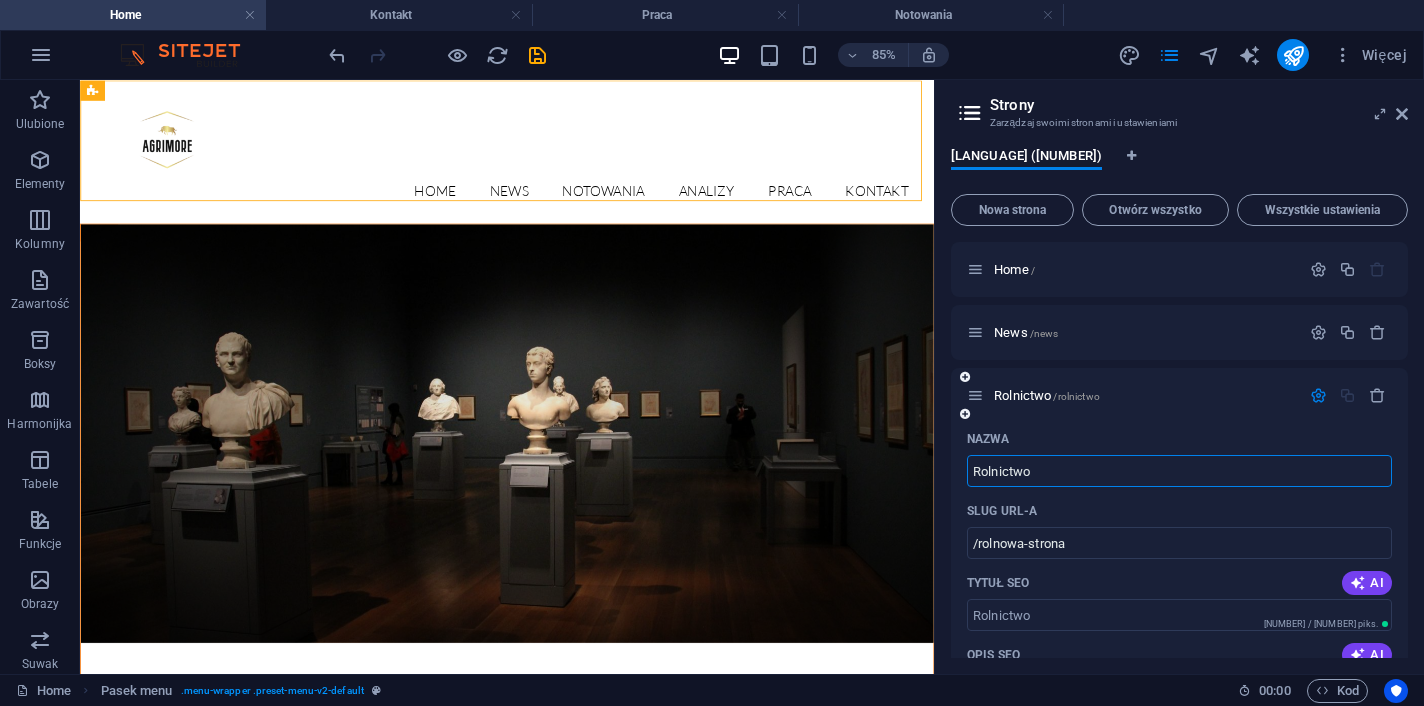 type on "Rolnictwo" 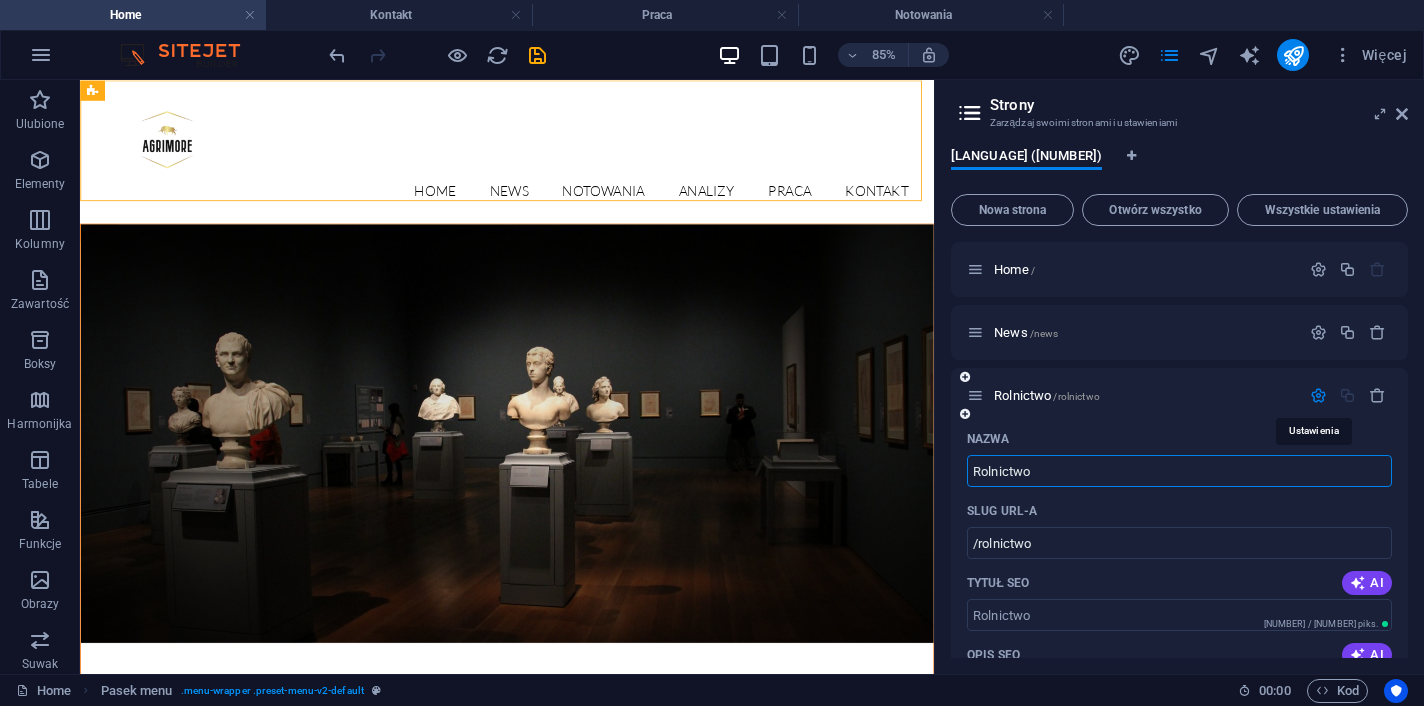 click at bounding box center (1318, 395) 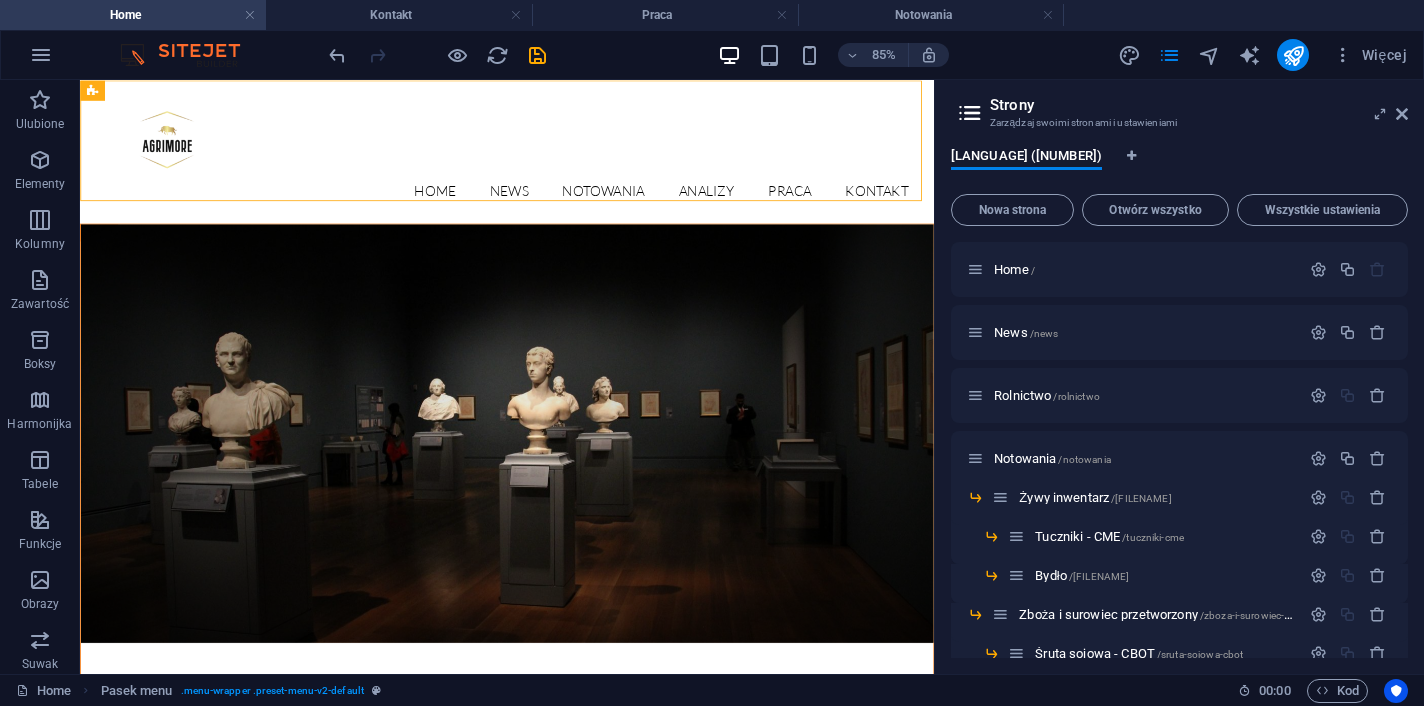 drag, startPoint x: 996, startPoint y: 395, endPoint x: 1018, endPoint y: 360, distance: 41.340054 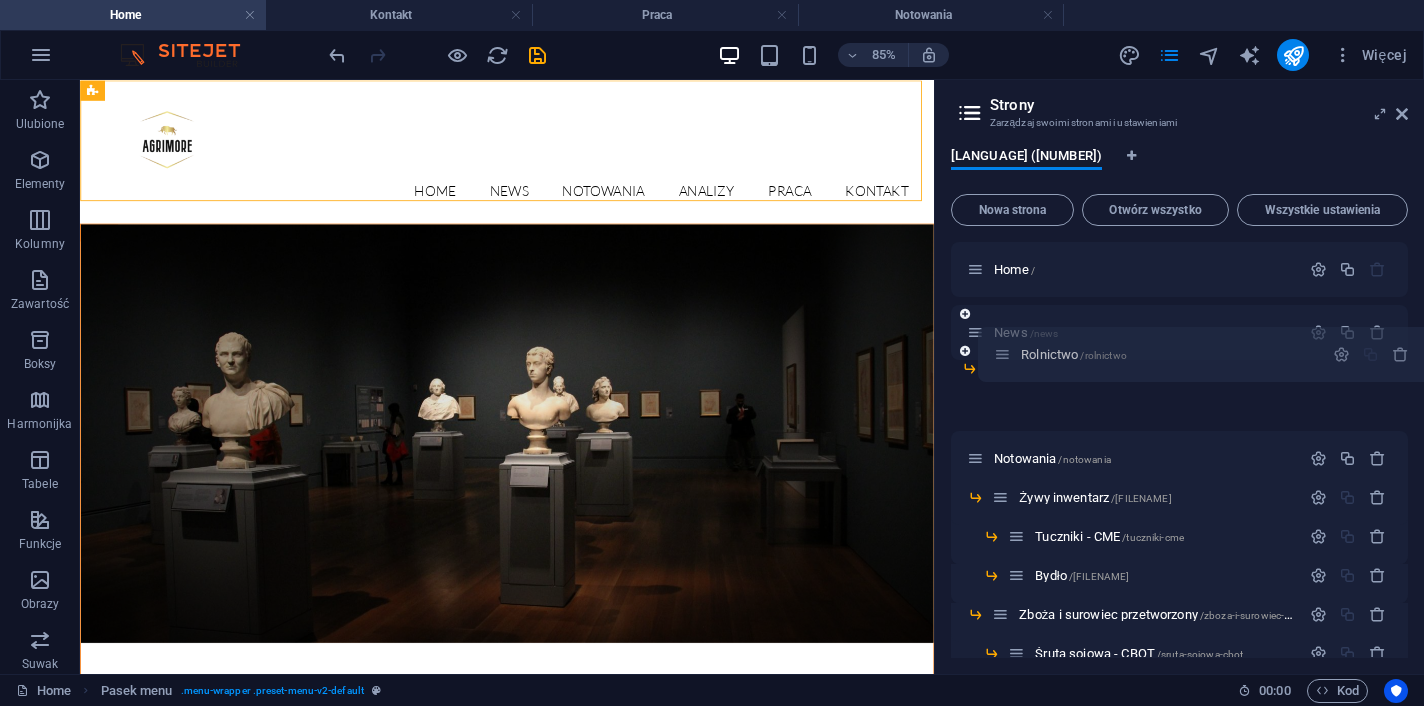 drag, startPoint x: 978, startPoint y: 395, endPoint x: 1008, endPoint y: 349, distance: 54.91812 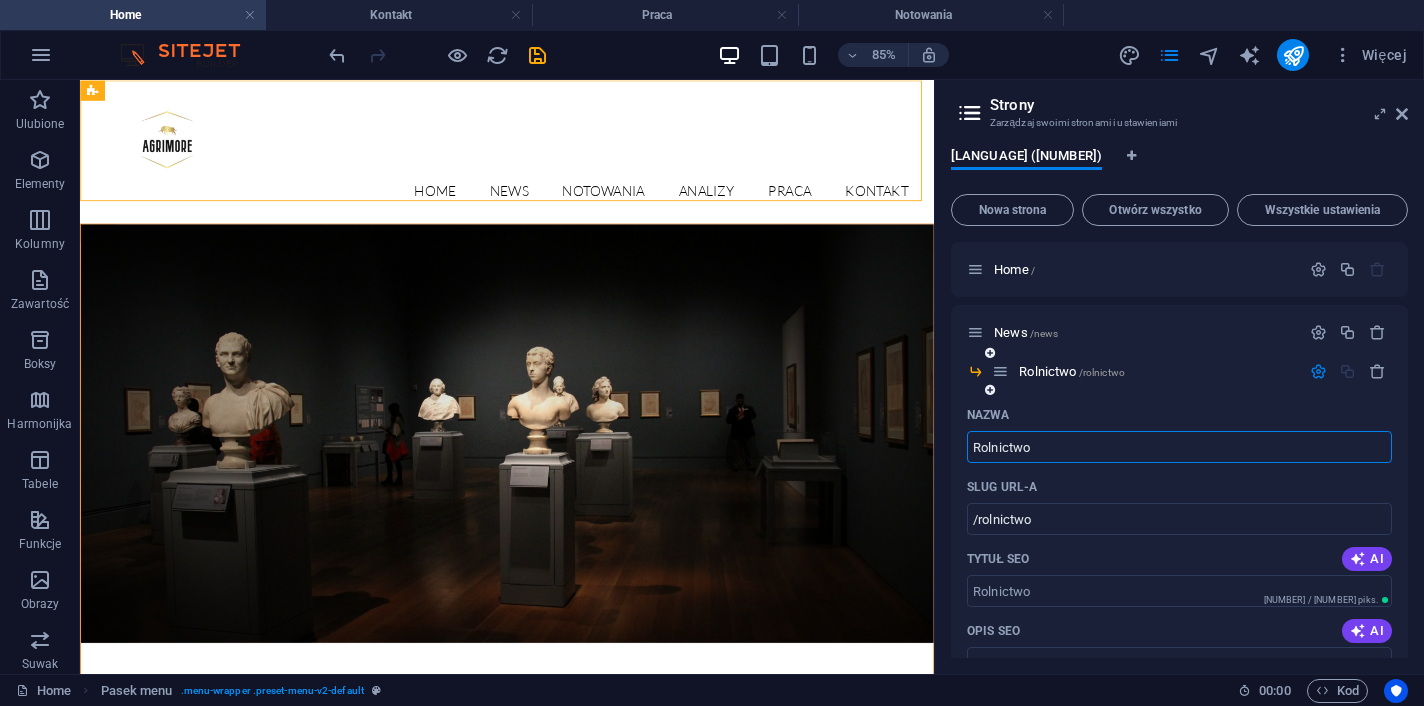 click at bounding box center (1318, 371) 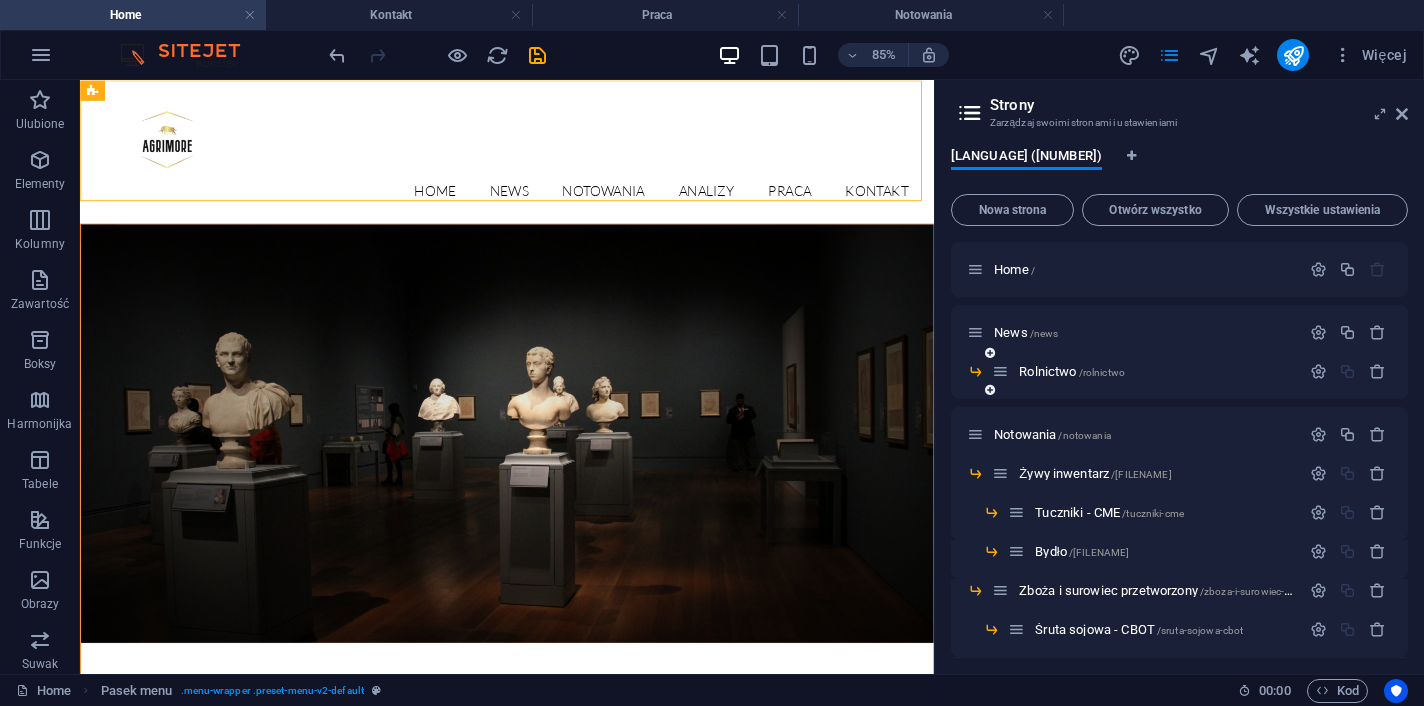 click at bounding box center [990, 390] 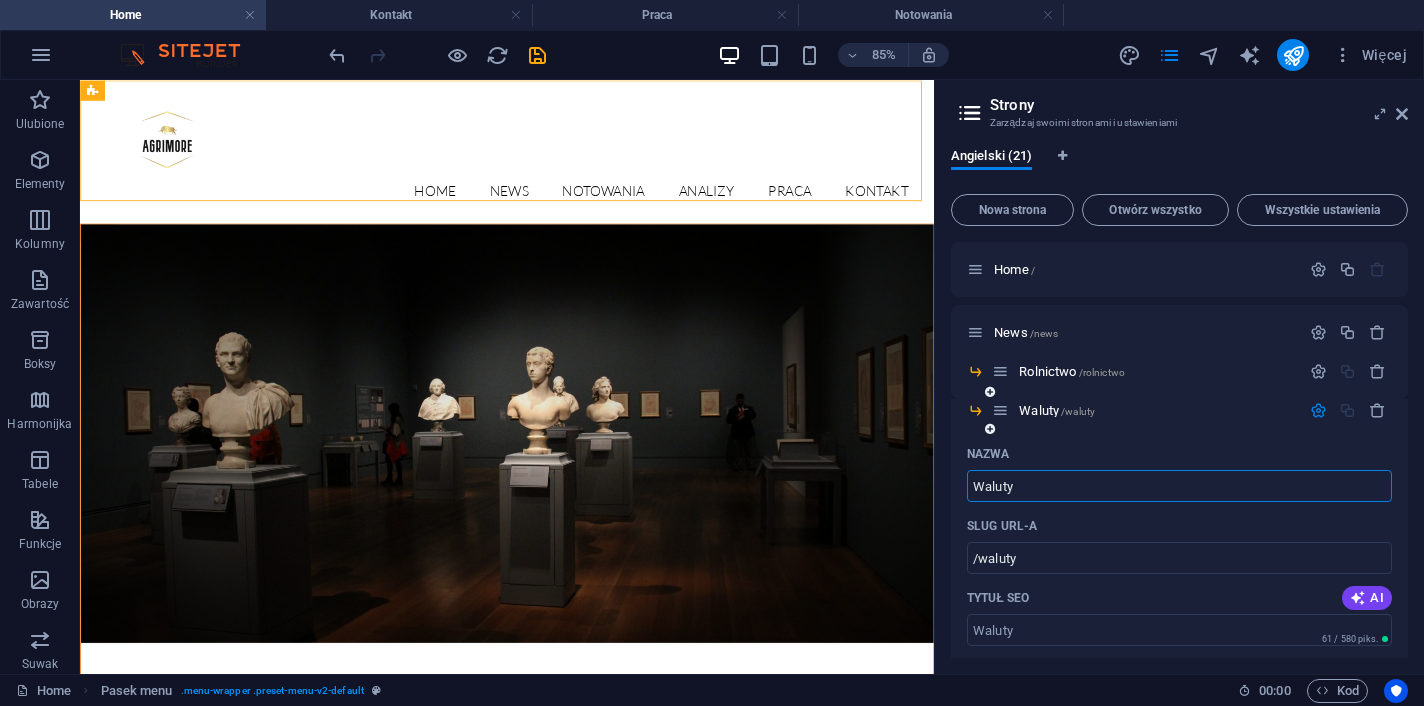 type on "Waluty" 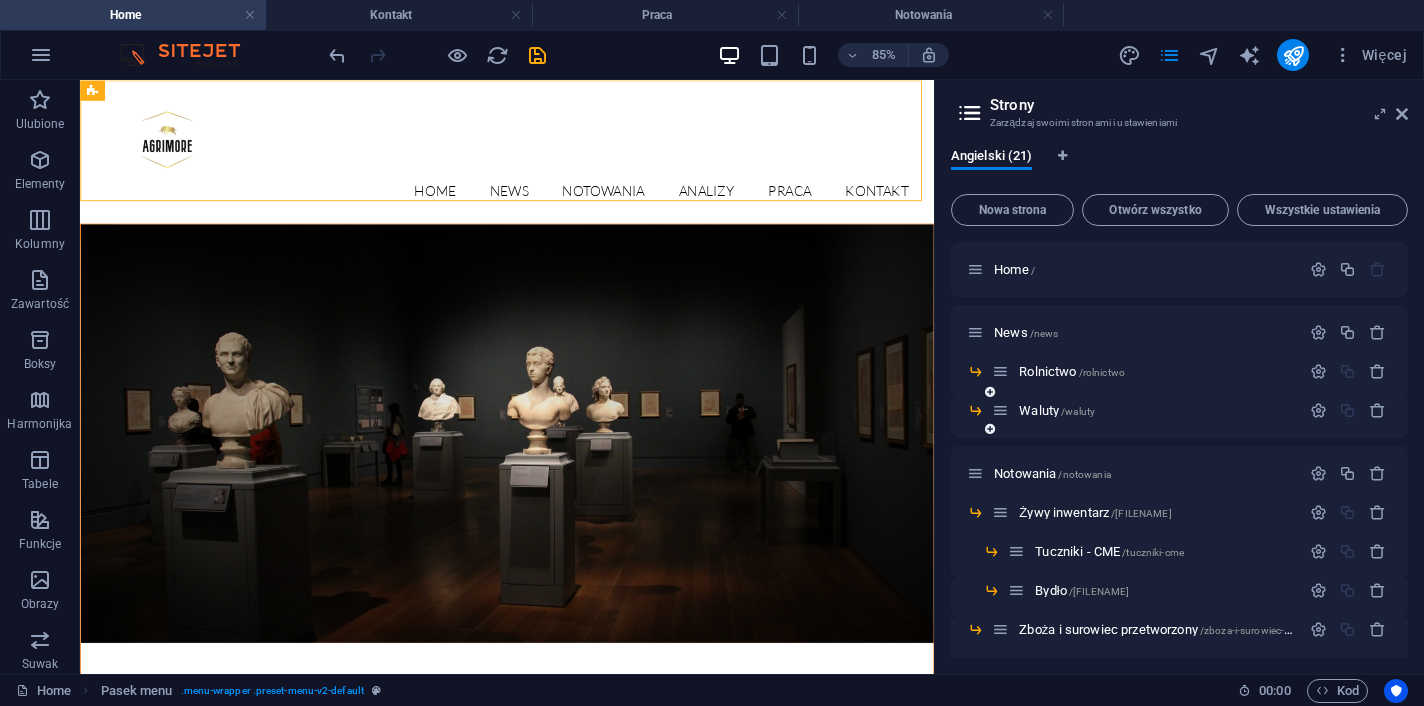 click at bounding box center (990, 429) 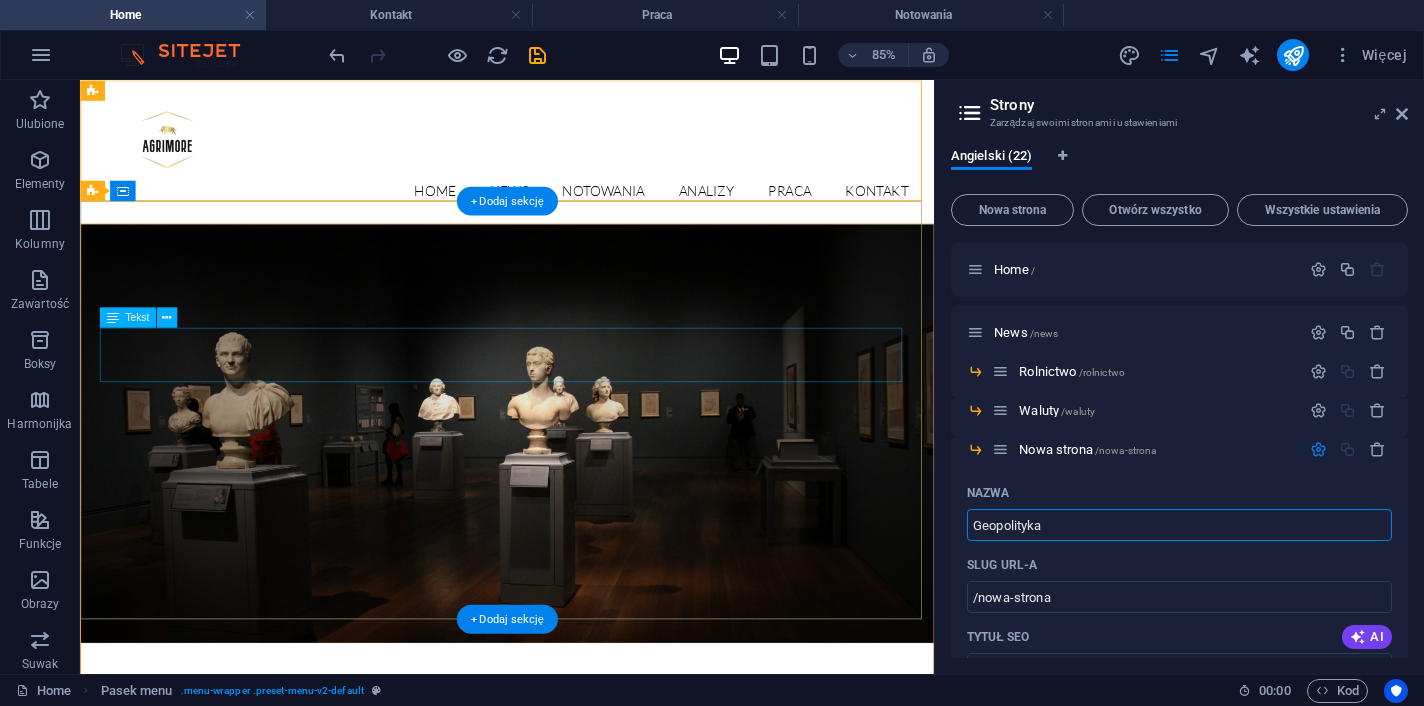 type on "Geopolityka" 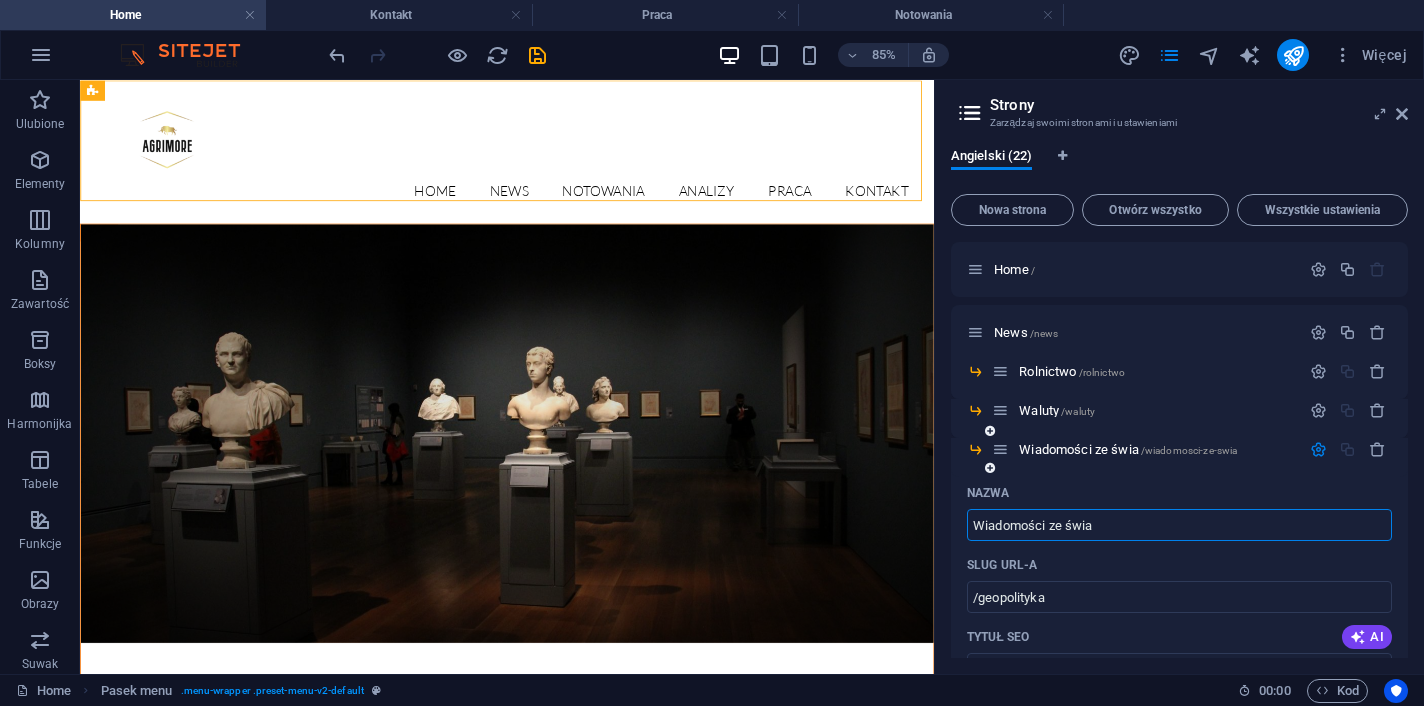 type on "Wiadomości ze świa" 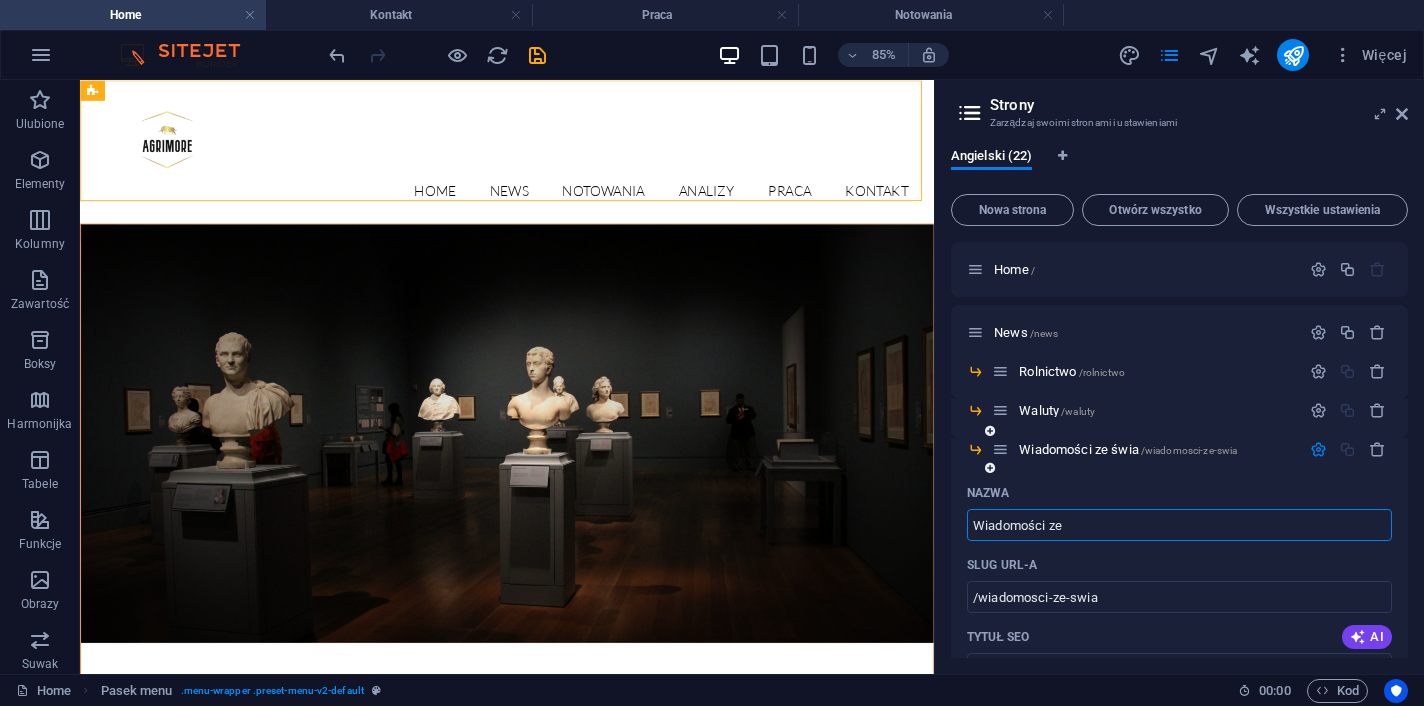 type on "Wiadomości ze" 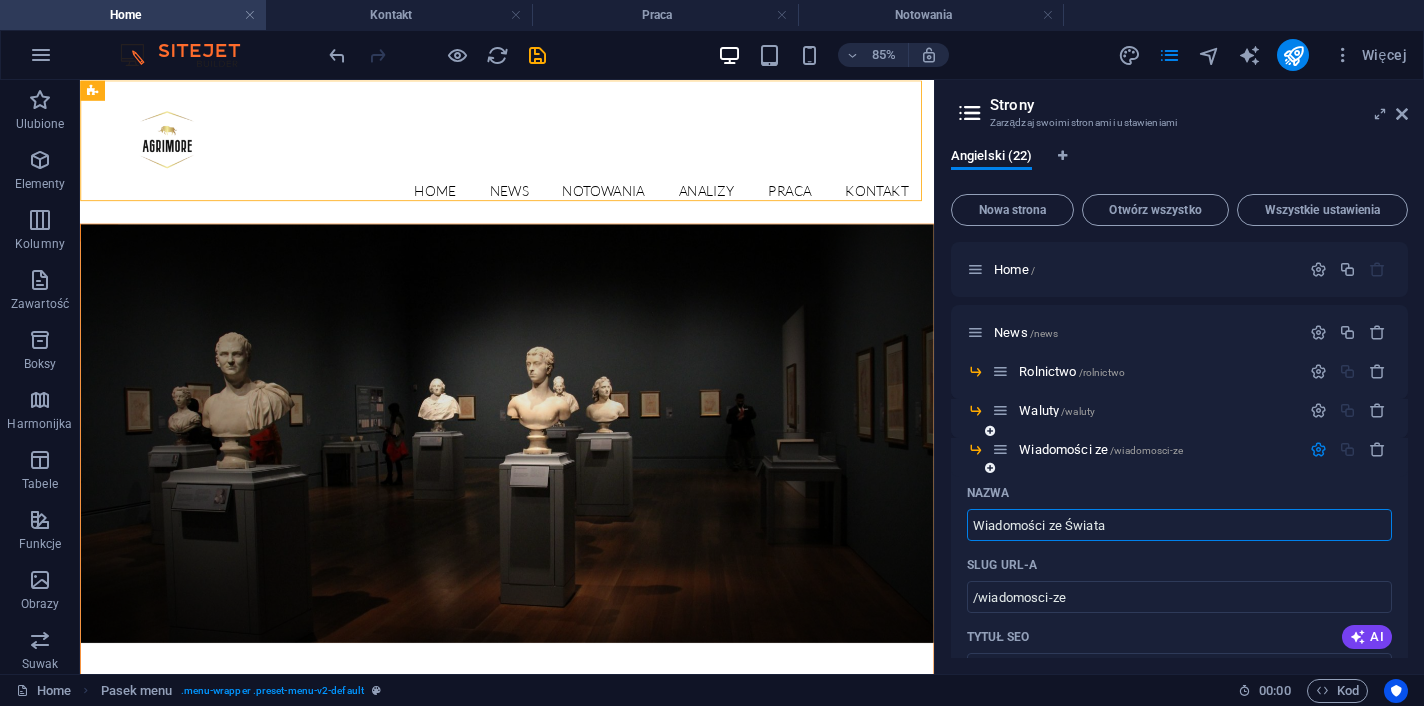type on "Wiadomości ze Świata" 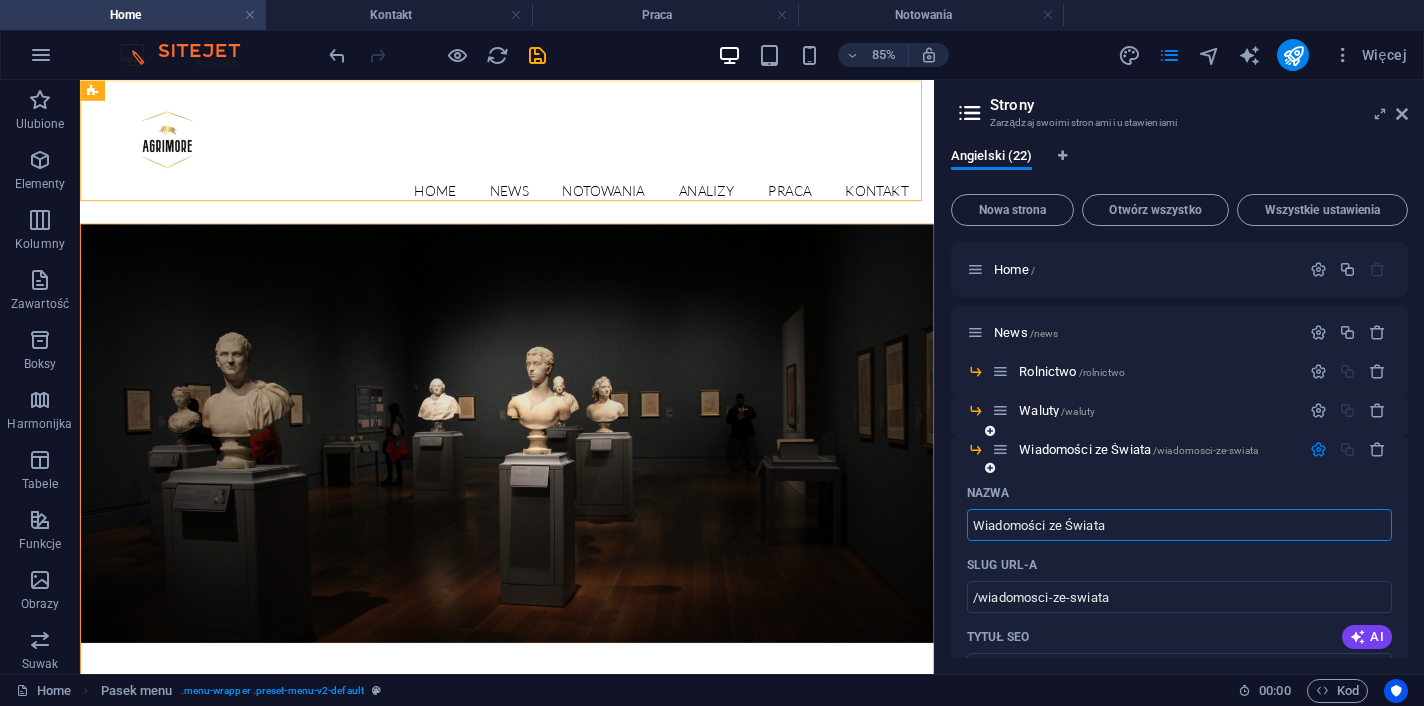 click at bounding box center (1318, 449) 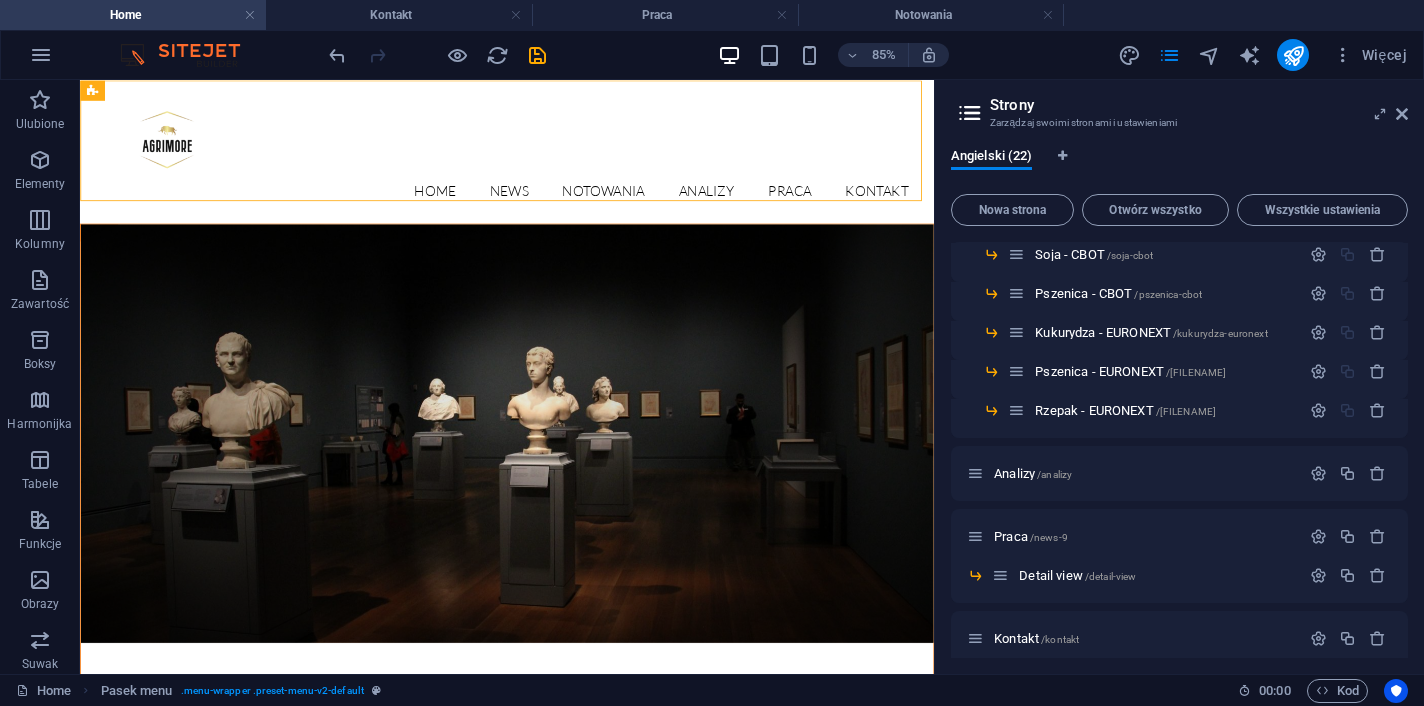 scroll, scrollTop: 634, scrollLeft: 0, axis: vertical 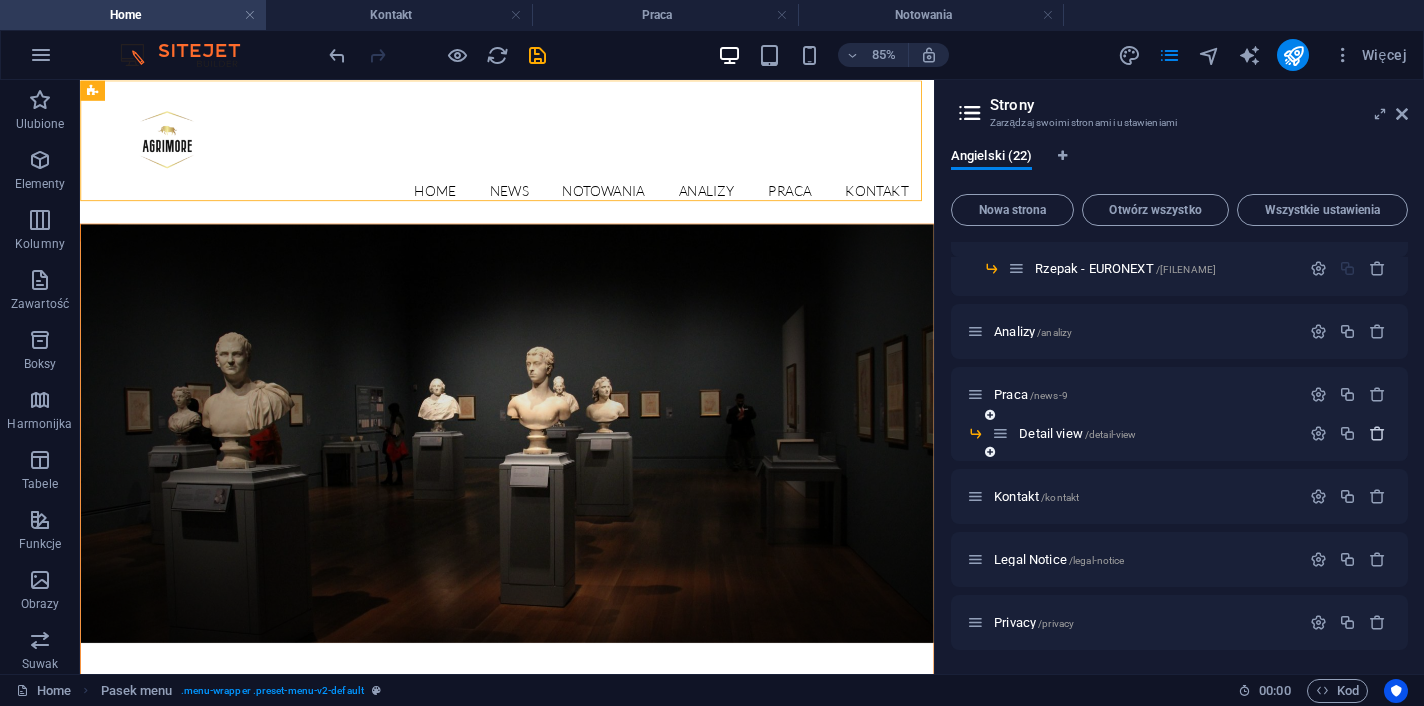 click at bounding box center [1377, 433] 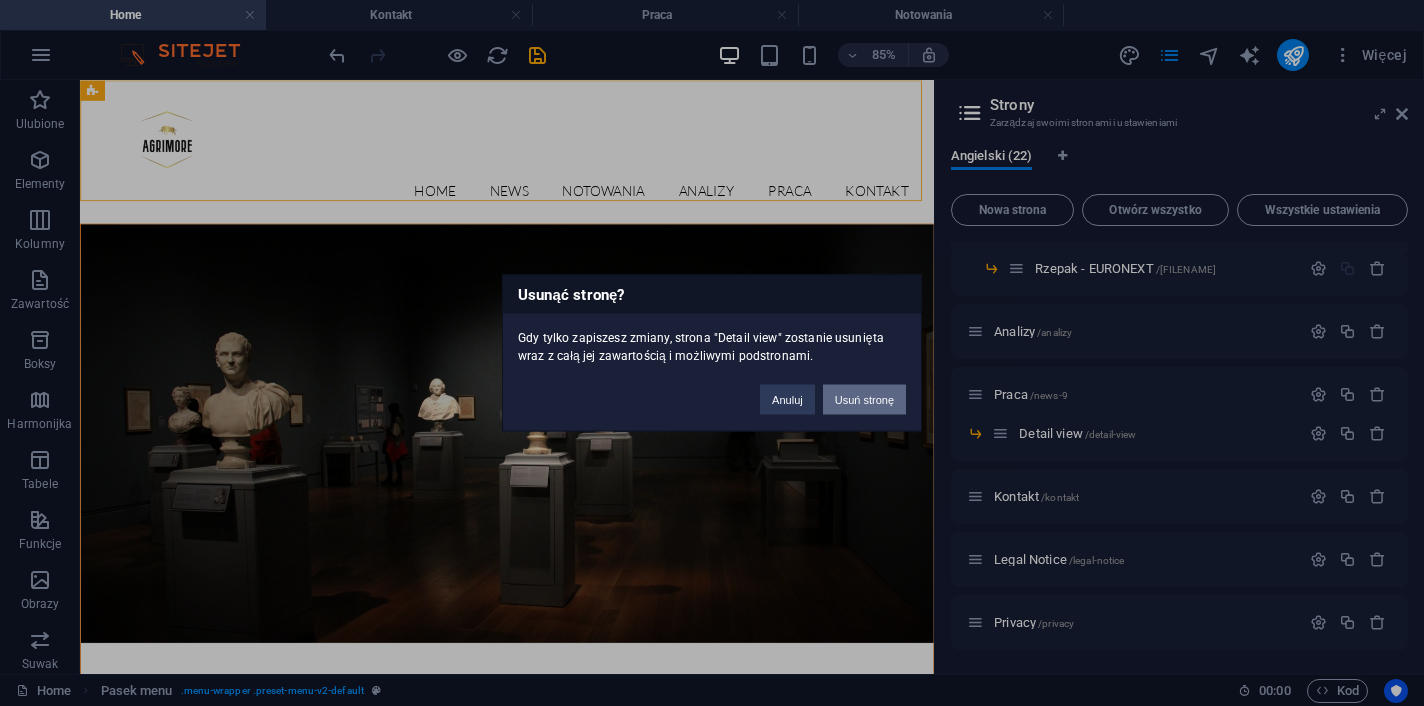 click on "Usuń stronę" at bounding box center (864, 400) 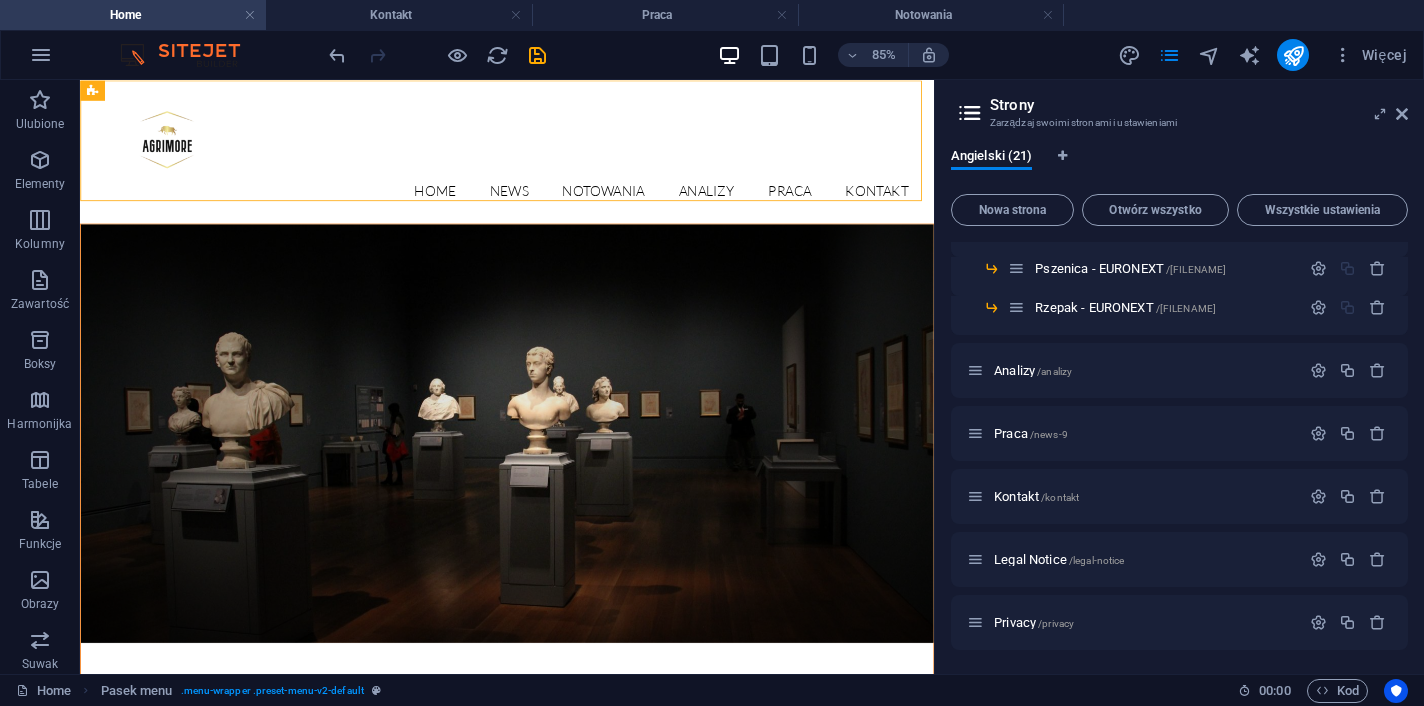 scroll, scrollTop: 595, scrollLeft: 0, axis: vertical 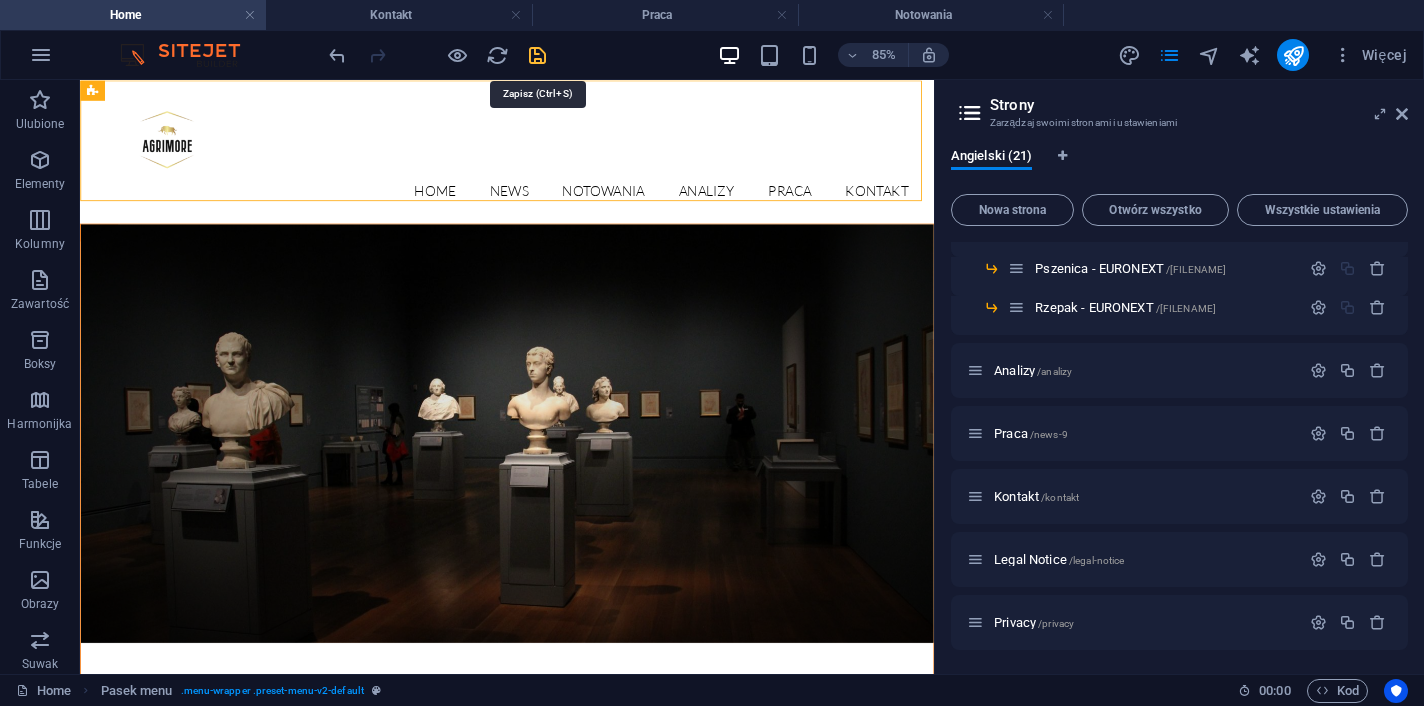 click at bounding box center [537, 55] 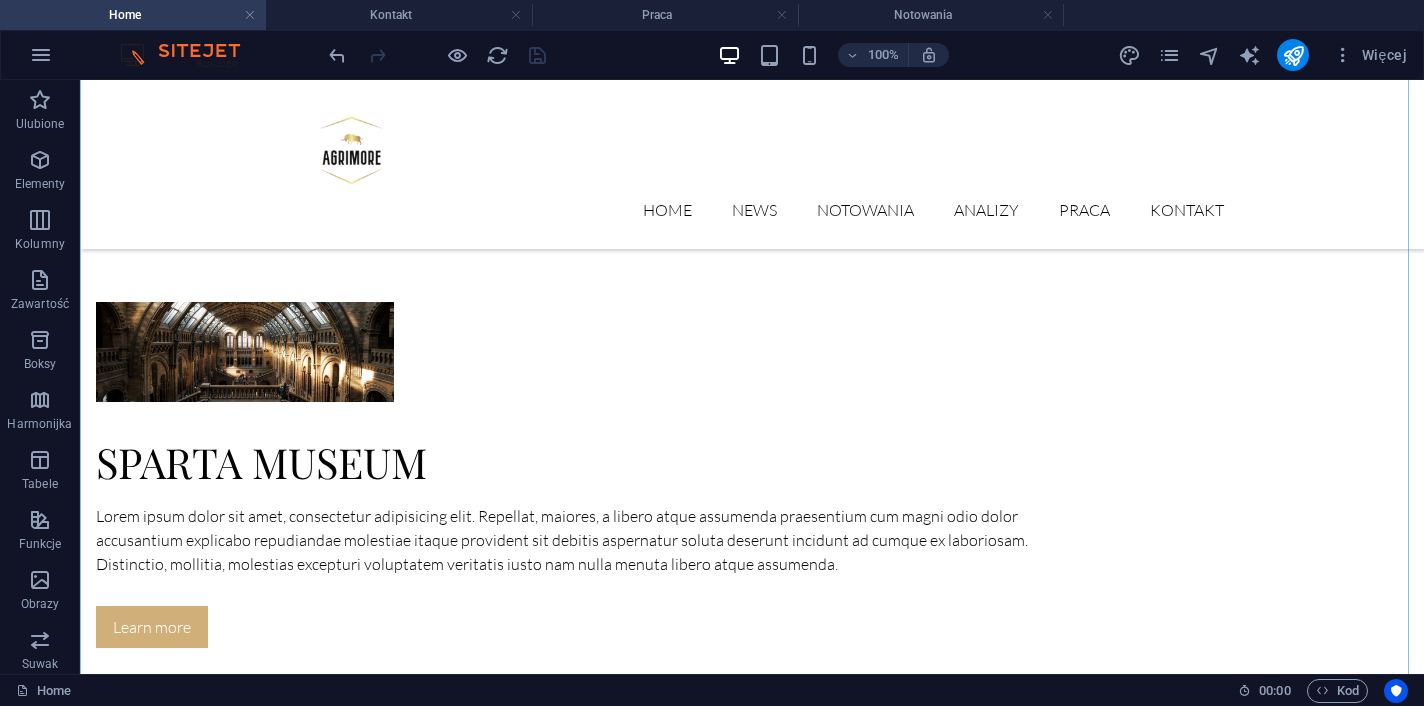 scroll, scrollTop: 1726, scrollLeft: 0, axis: vertical 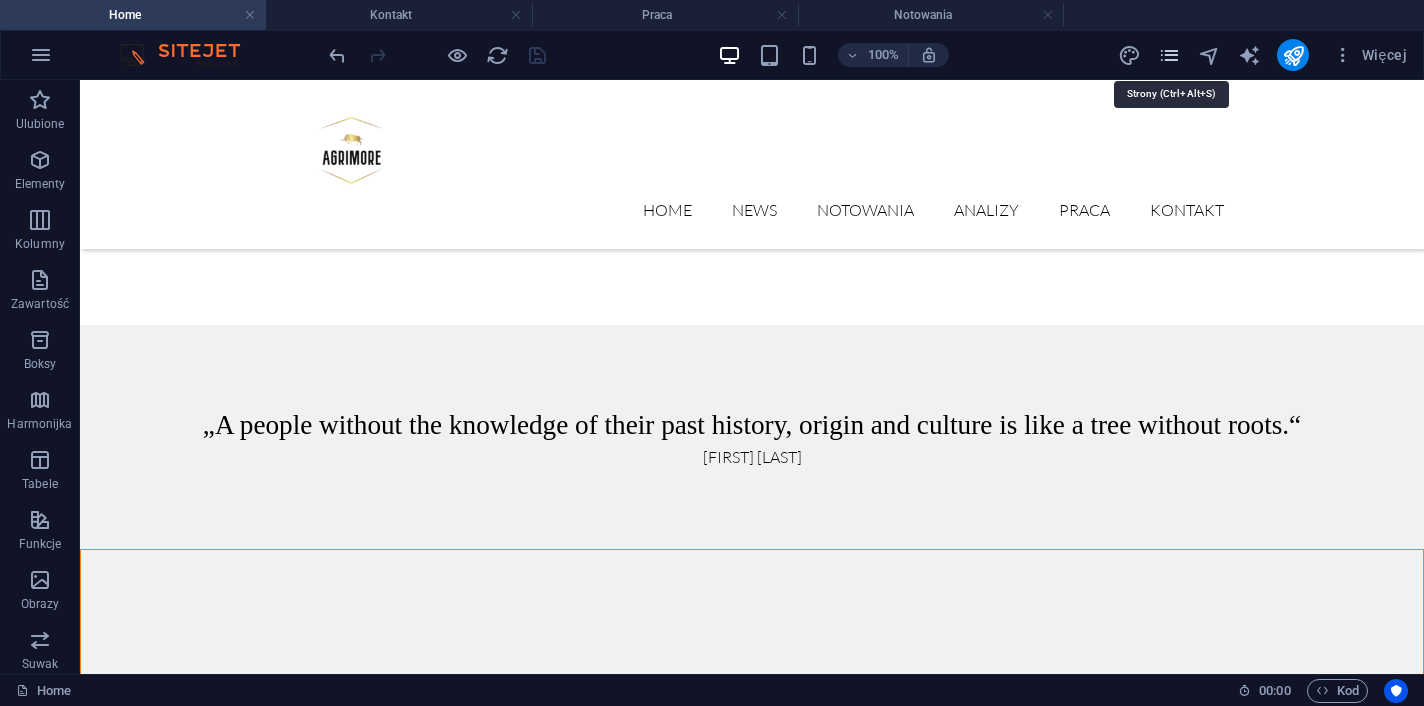 click at bounding box center [1169, 55] 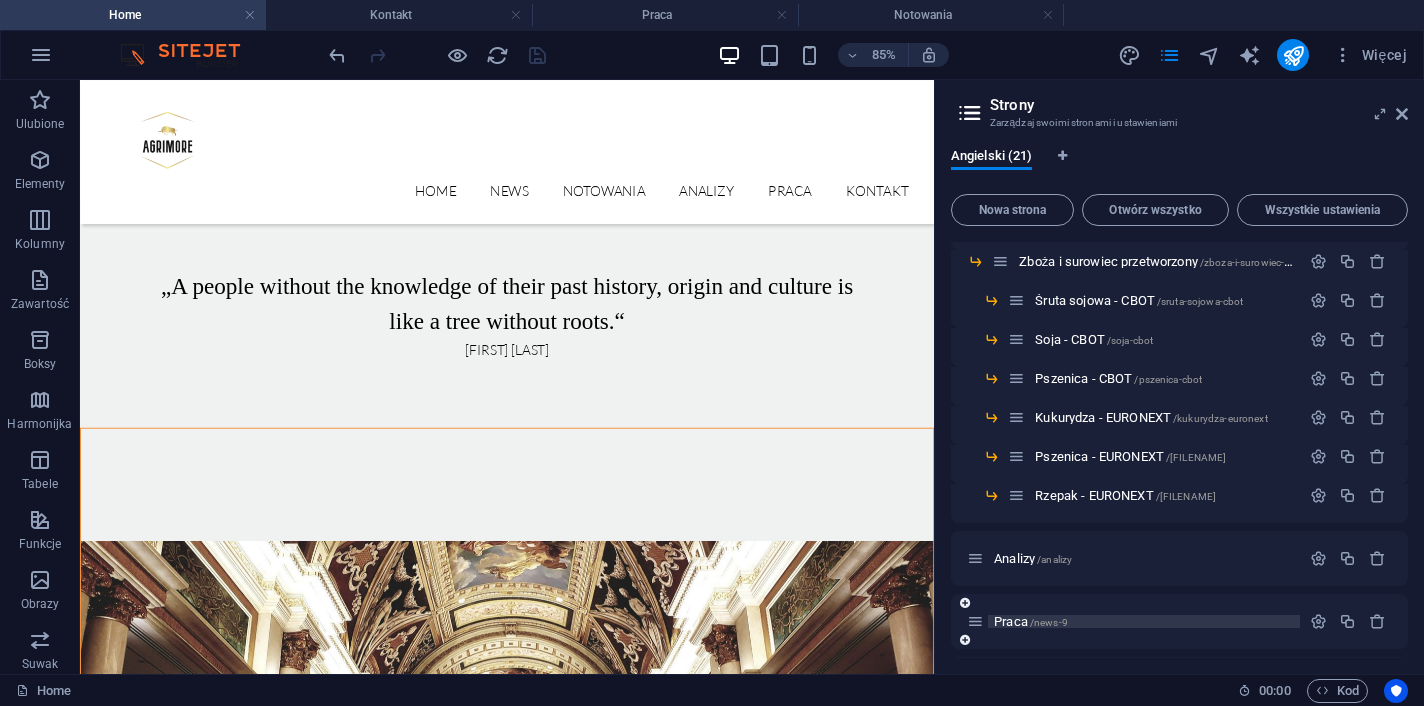 scroll, scrollTop: 563, scrollLeft: 0, axis: vertical 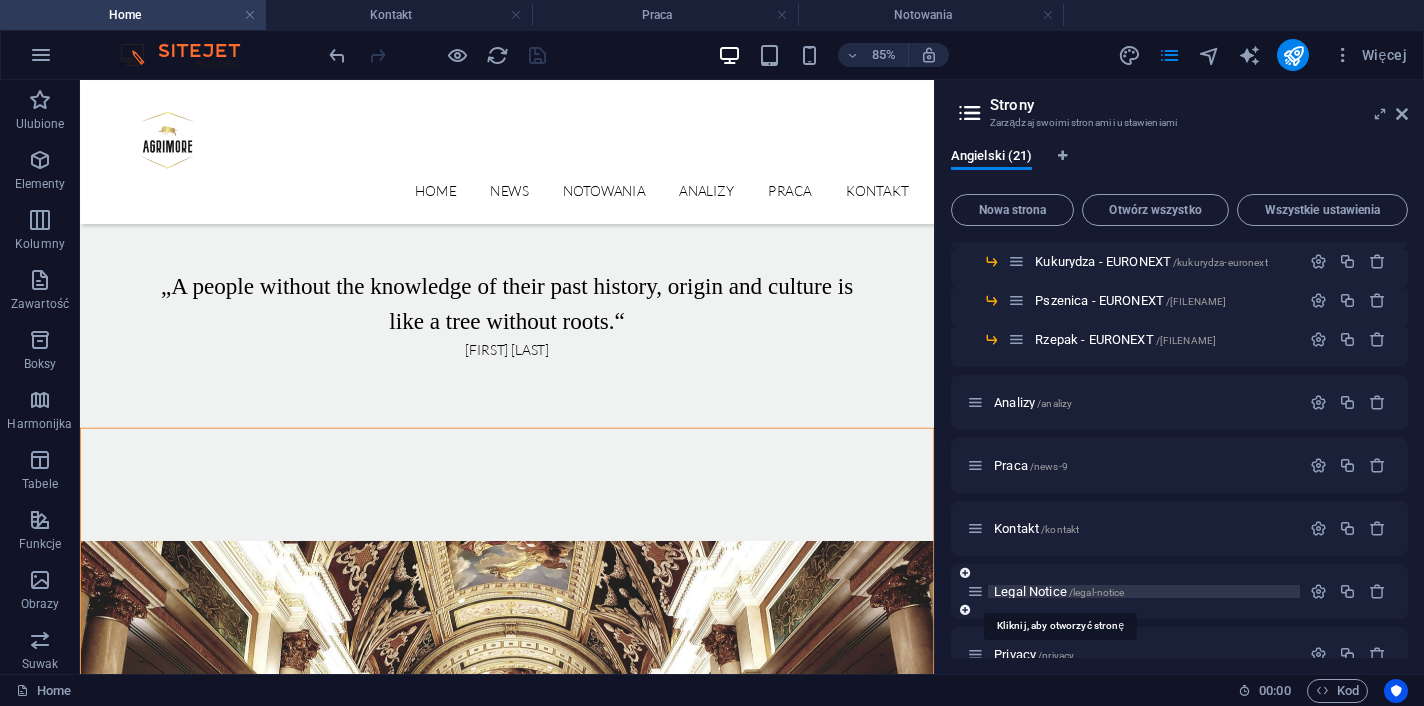 click on "Legal Notice /legal-notice" at bounding box center (1059, 591) 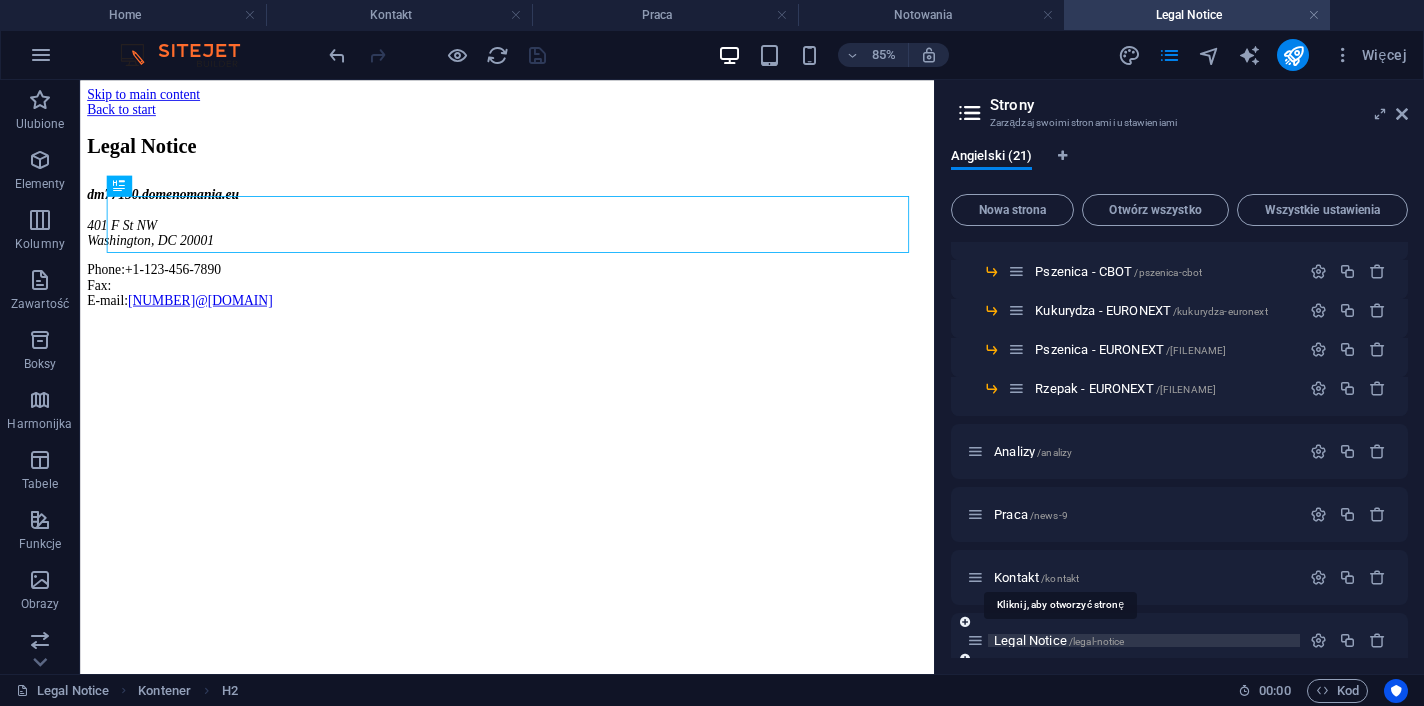 scroll, scrollTop: 0, scrollLeft: 0, axis: both 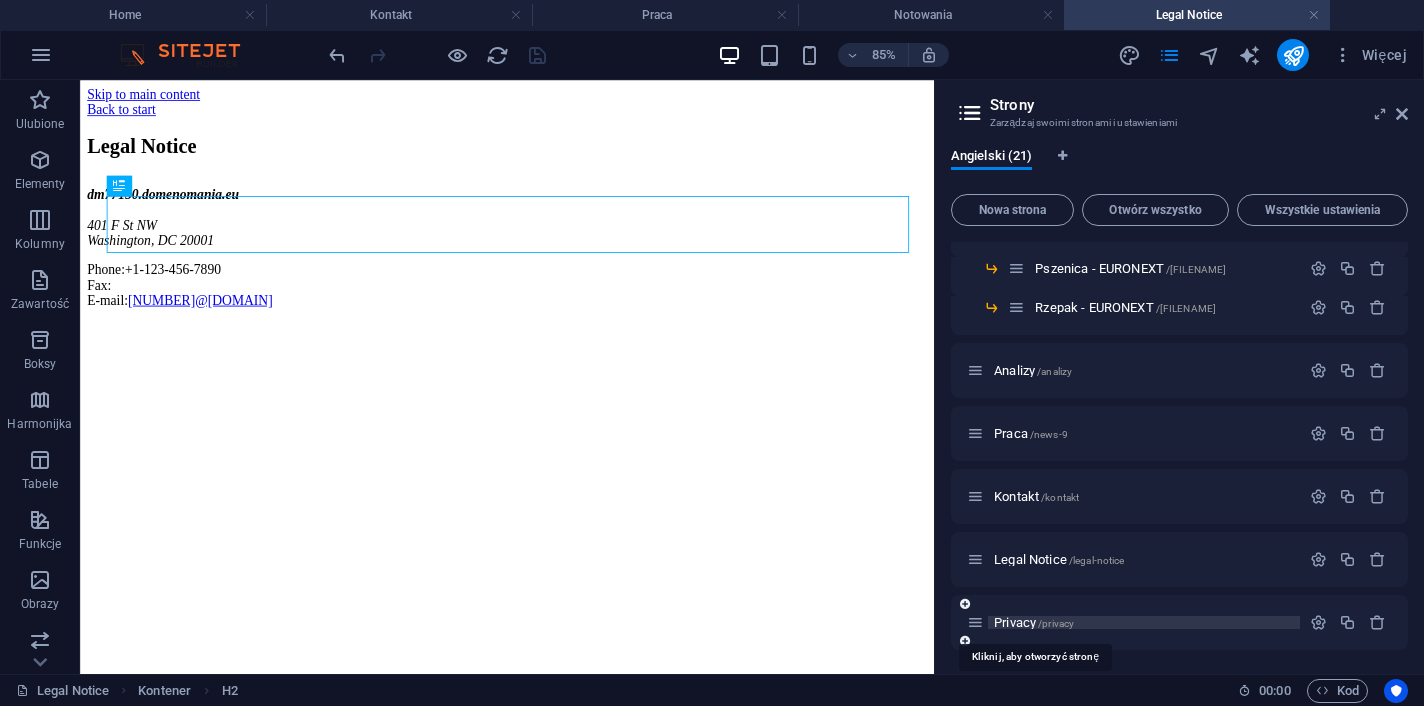 click on "Privacy /privacy" at bounding box center [1034, 622] 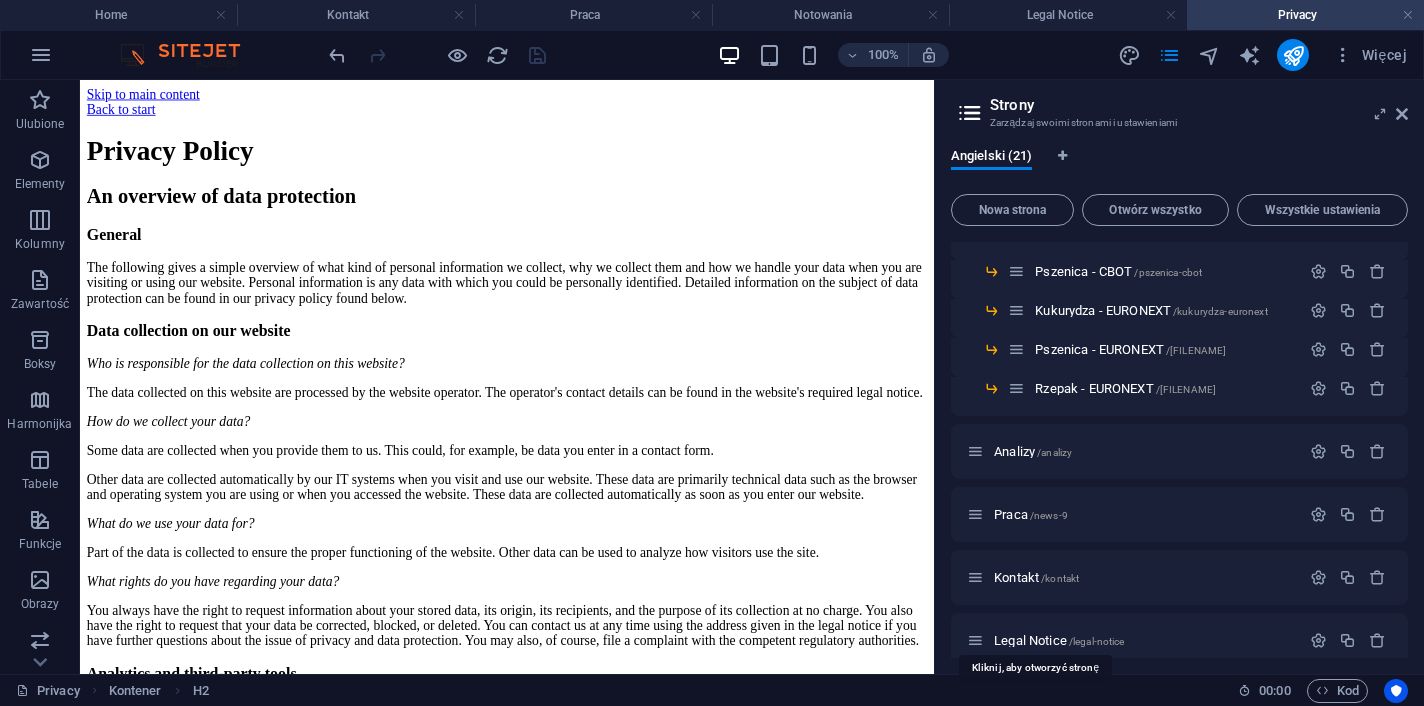 scroll, scrollTop: 0, scrollLeft: 0, axis: both 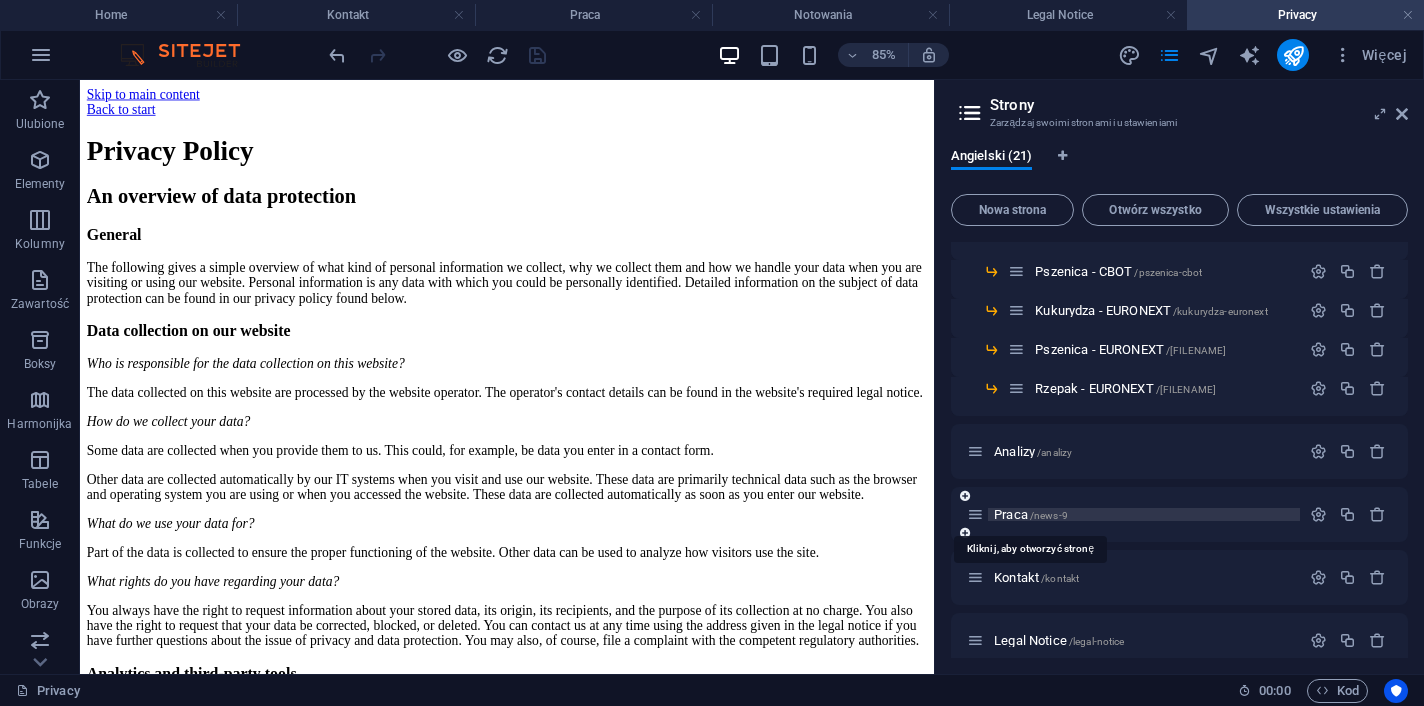 click on "Praca /news-9" at bounding box center [1031, 514] 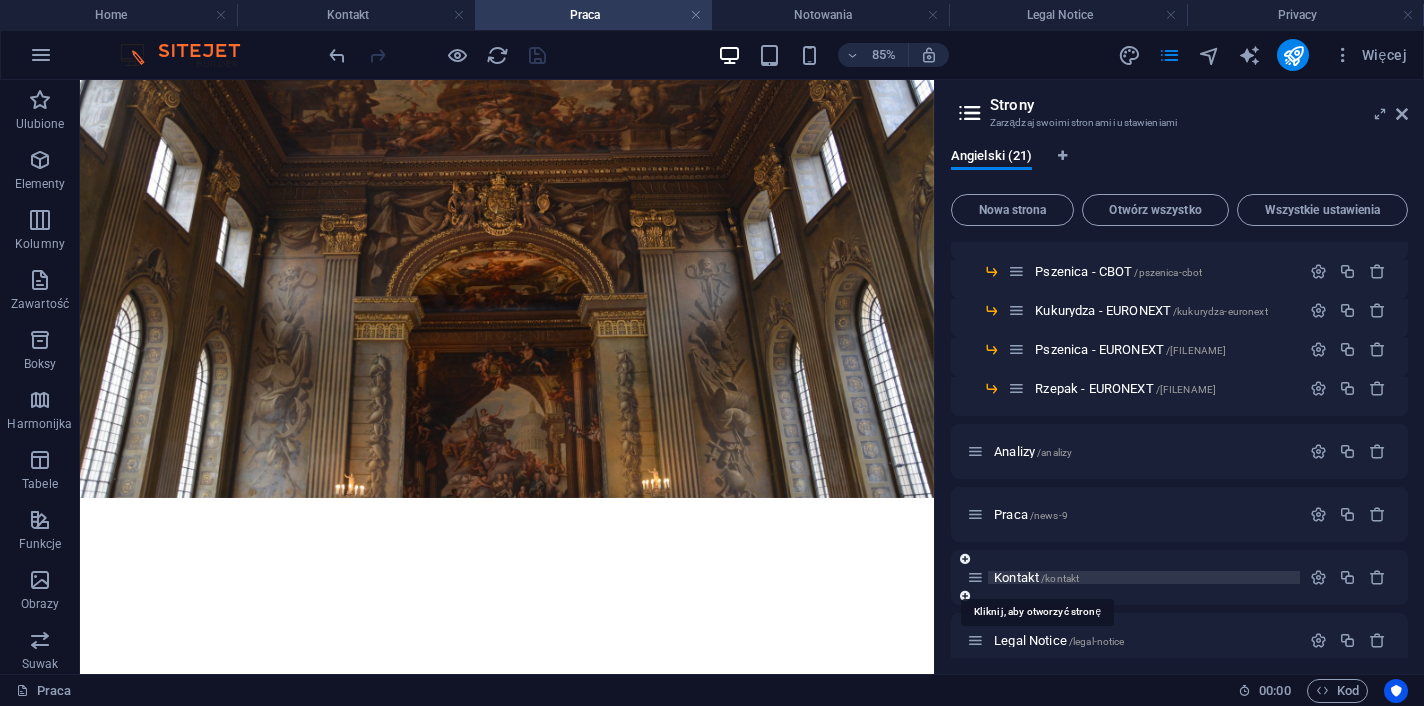 click on "Kontakt /kontakt" at bounding box center (1036, 577) 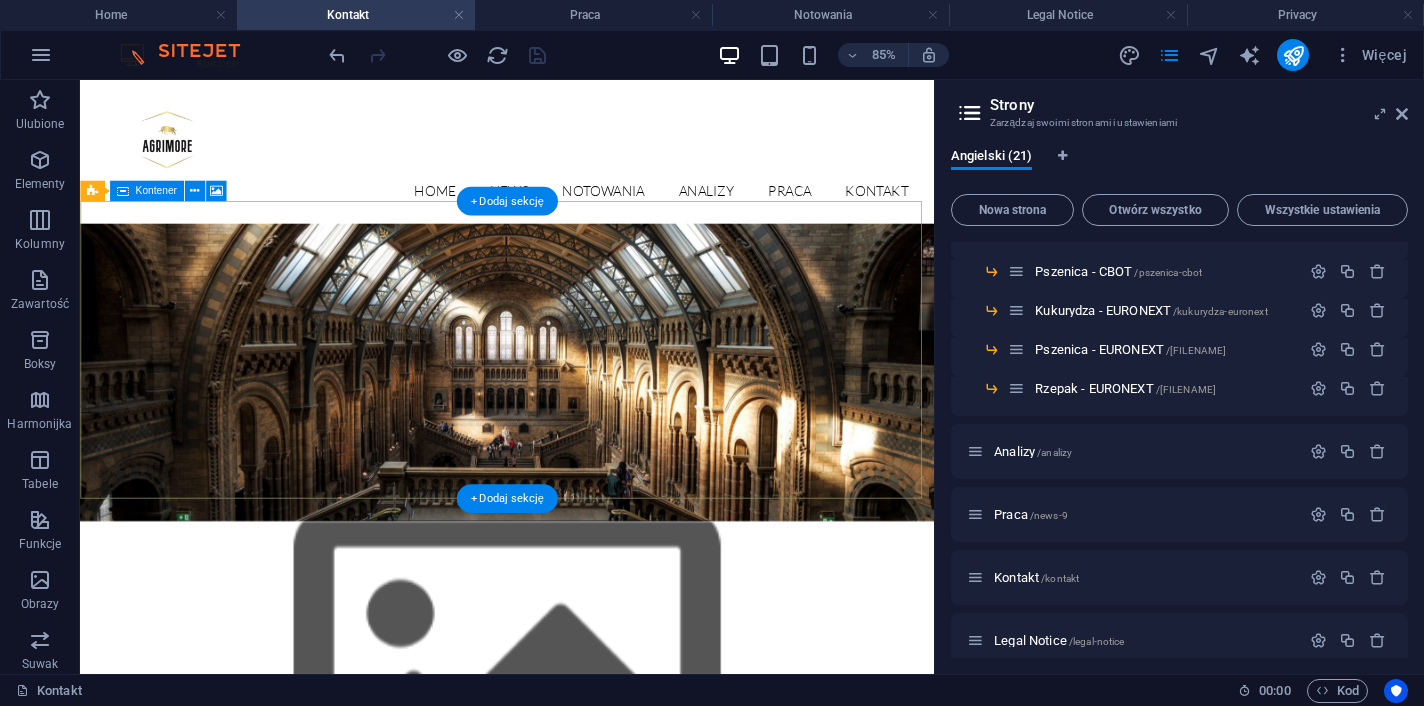 click on "Dodaj elementy" at bounding box center [525, 1130] 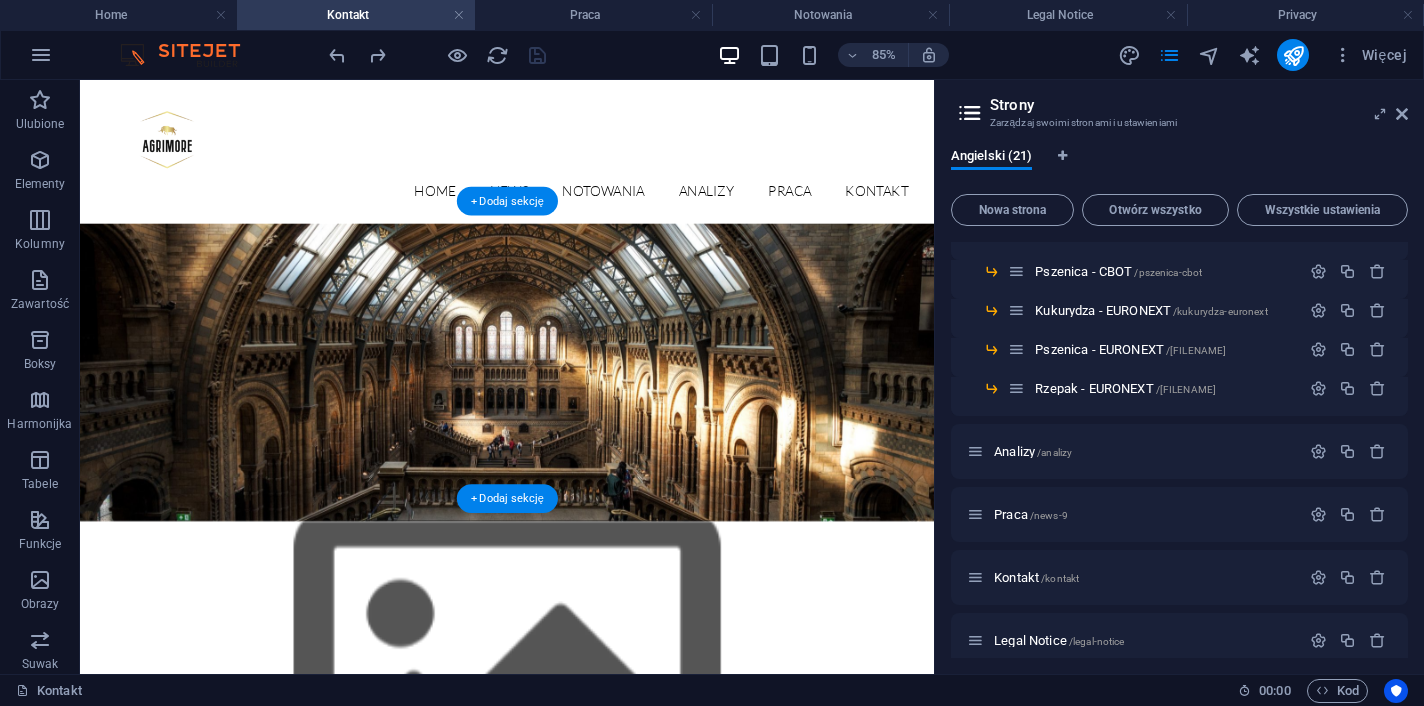 click at bounding box center (582, 774) 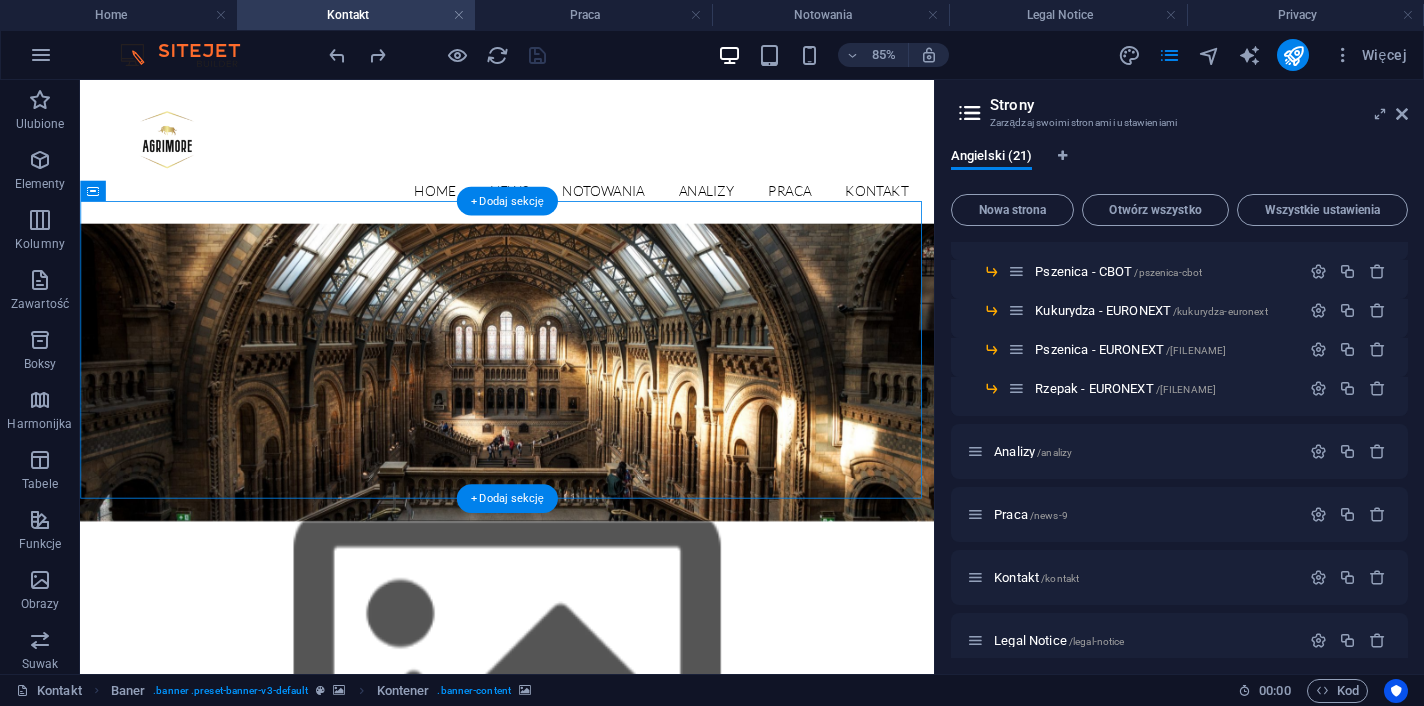 click at bounding box center (582, 774) 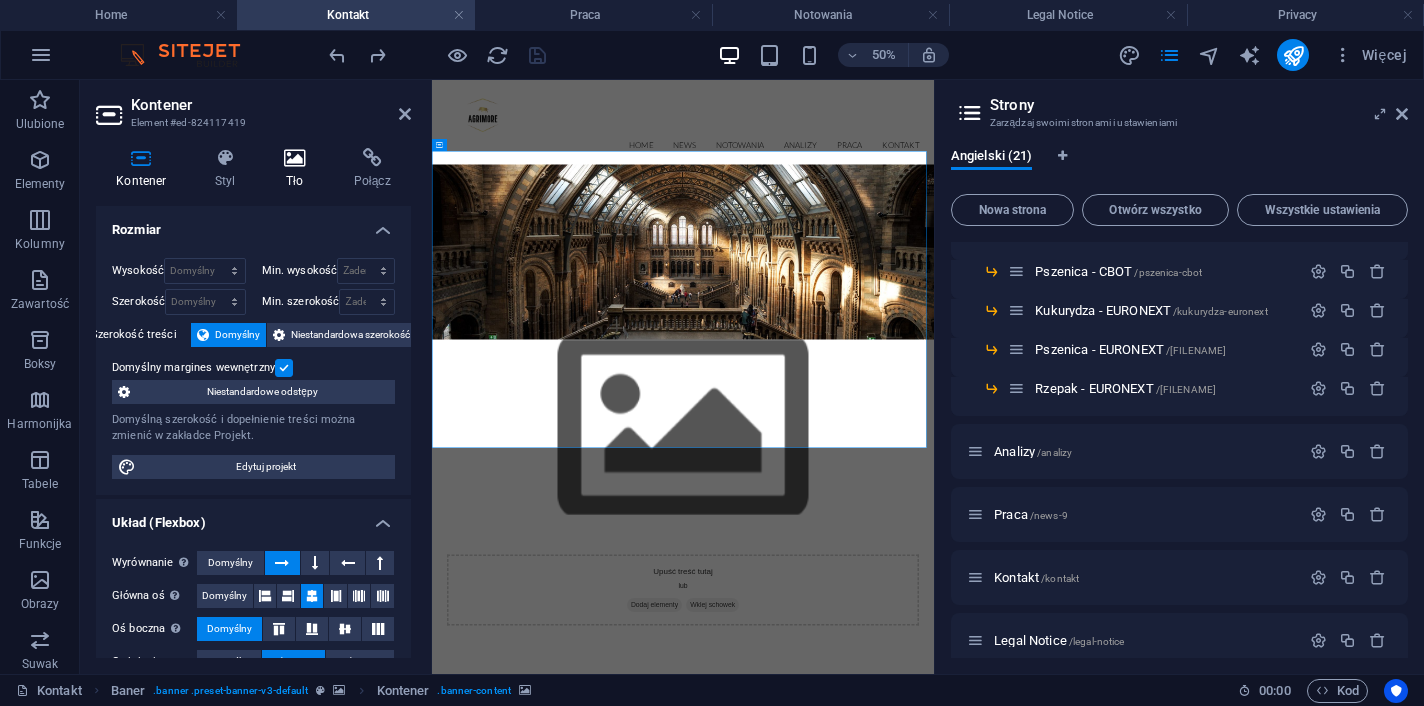 click on "Tło" at bounding box center (299, 169) 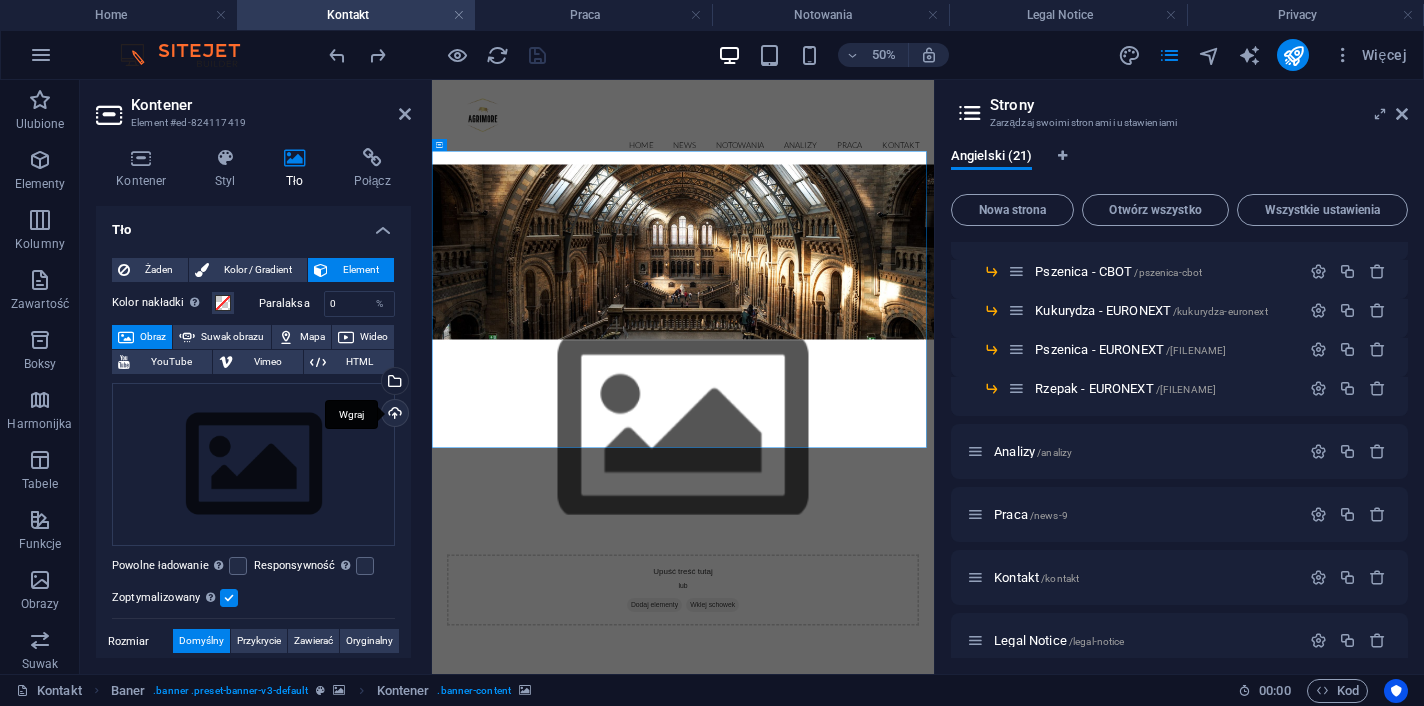 click on "Wgraj" at bounding box center [393, 415] 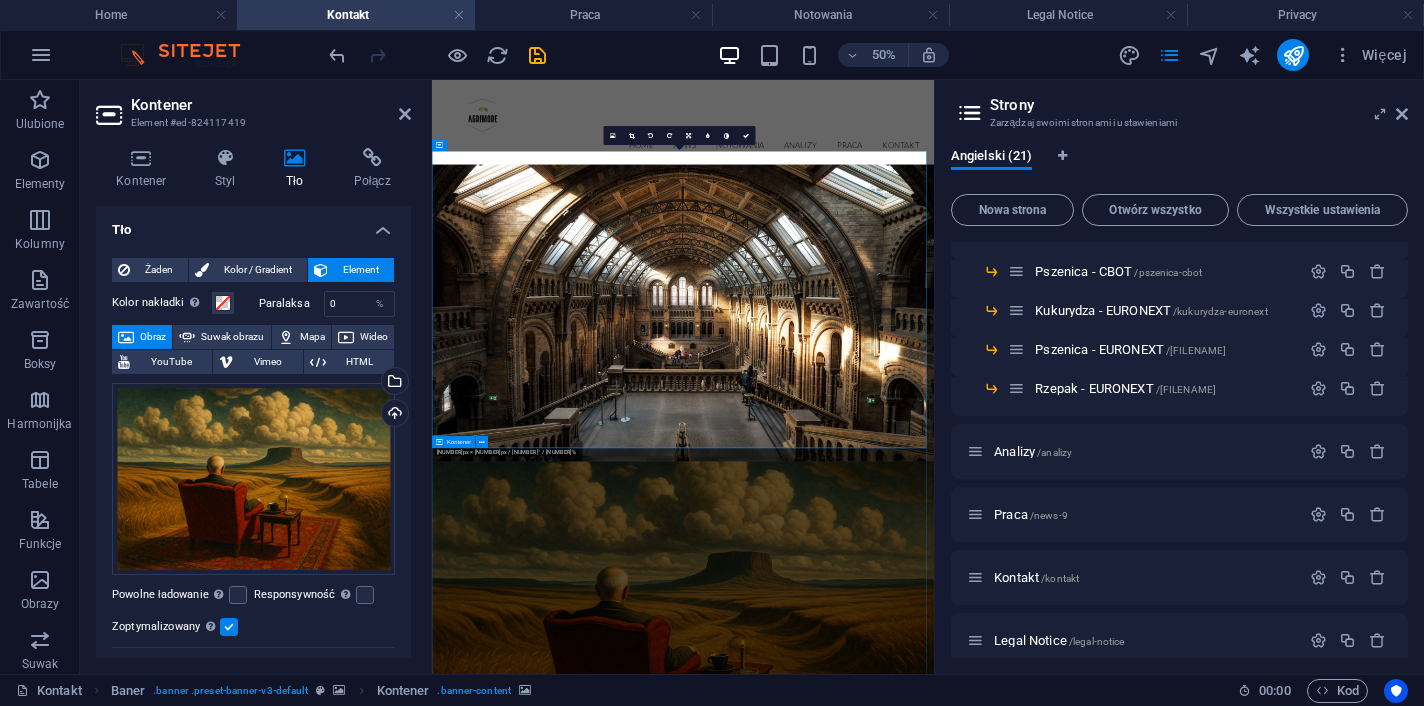 click on "Zapraszamy do współpracy Skontaktuj się z nami   I have read and understand the privacy policy. Nieczytelny? Załaduj nowy Submit" at bounding box center [934, 2069] 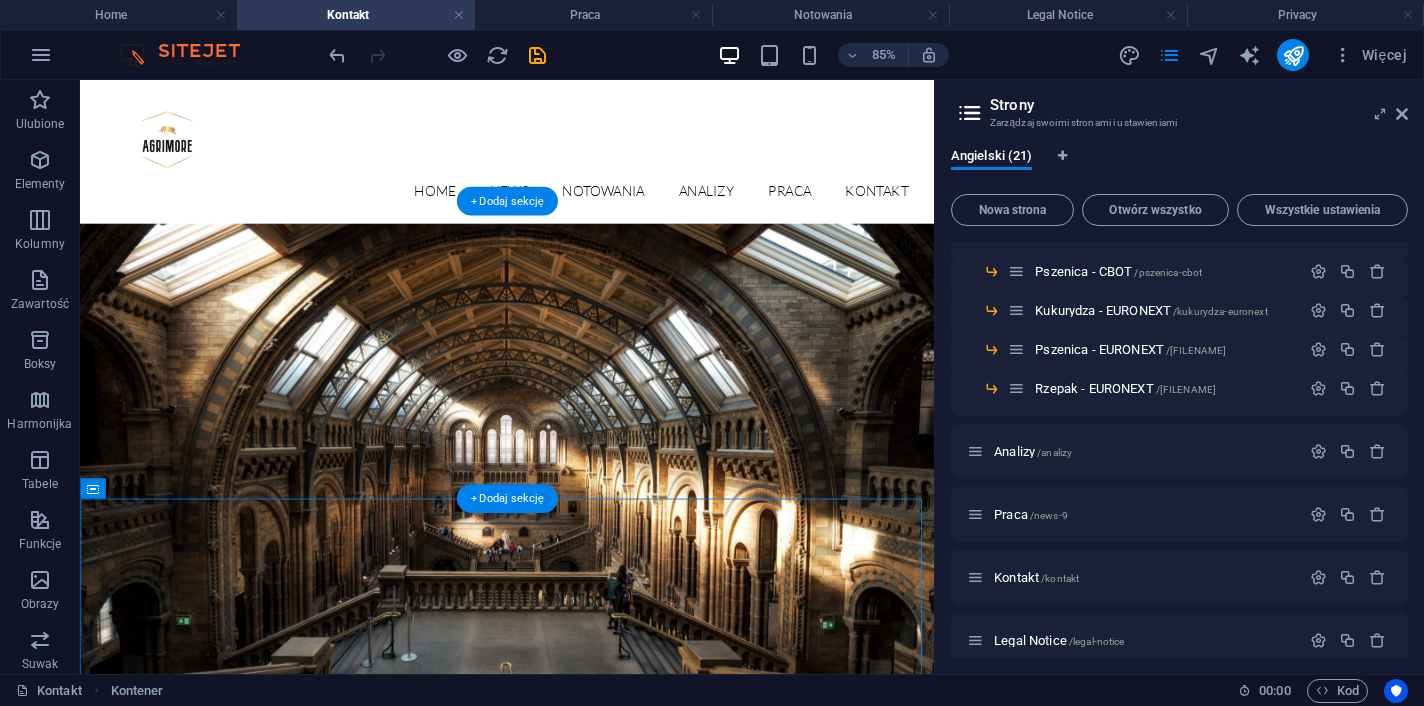 click at bounding box center (582, 1140) 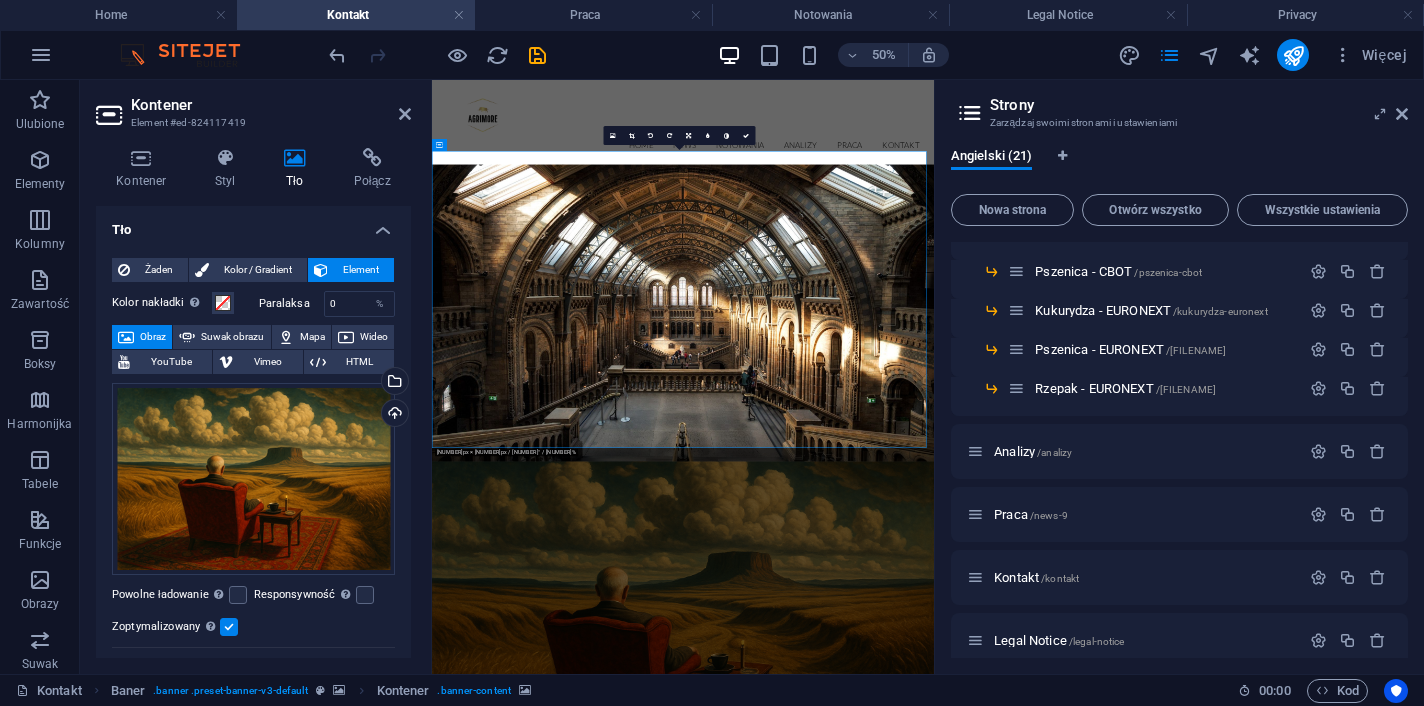 drag, startPoint x: 892, startPoint y: 712, endPoint x: 884, endPoint y: 664, distance: 48.6621 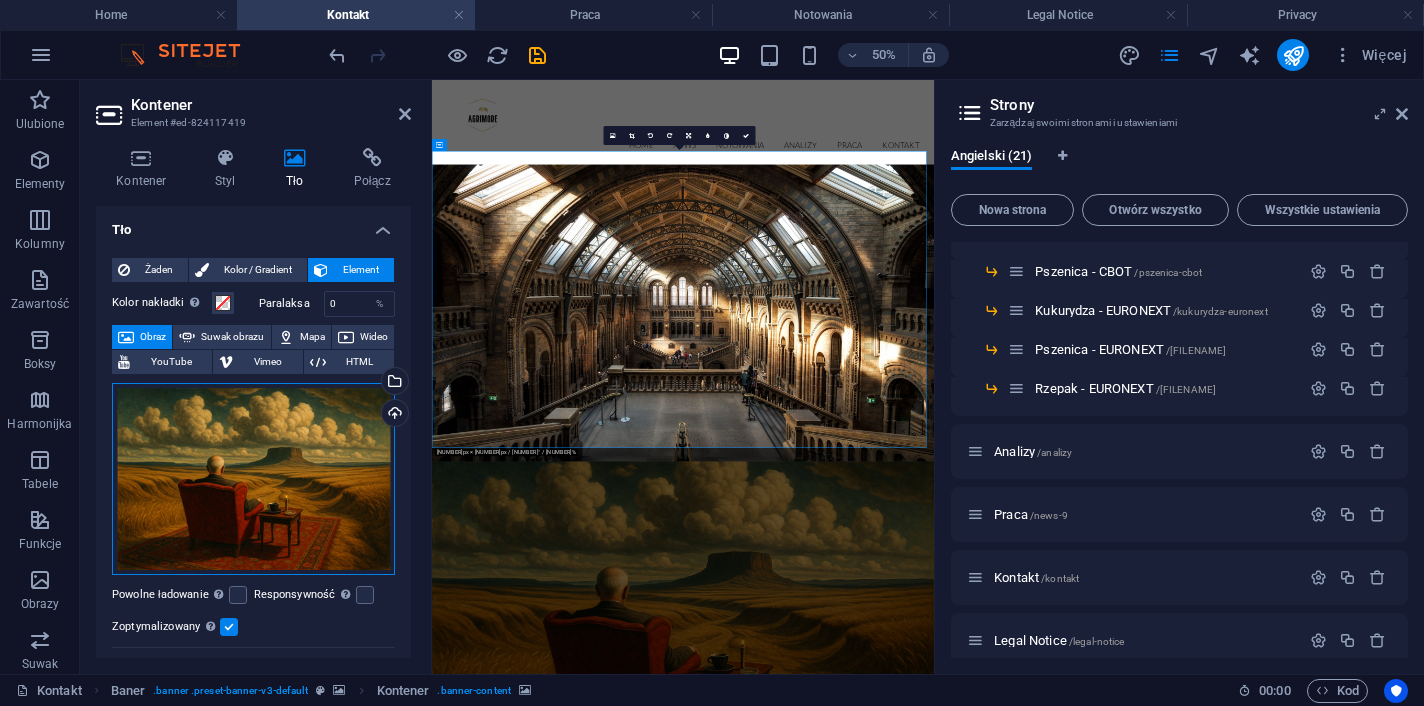 drag, startPoint x: 273, startPoint y: 512, endPoint x: 284, endPoint y: 479, distance: 34.785053 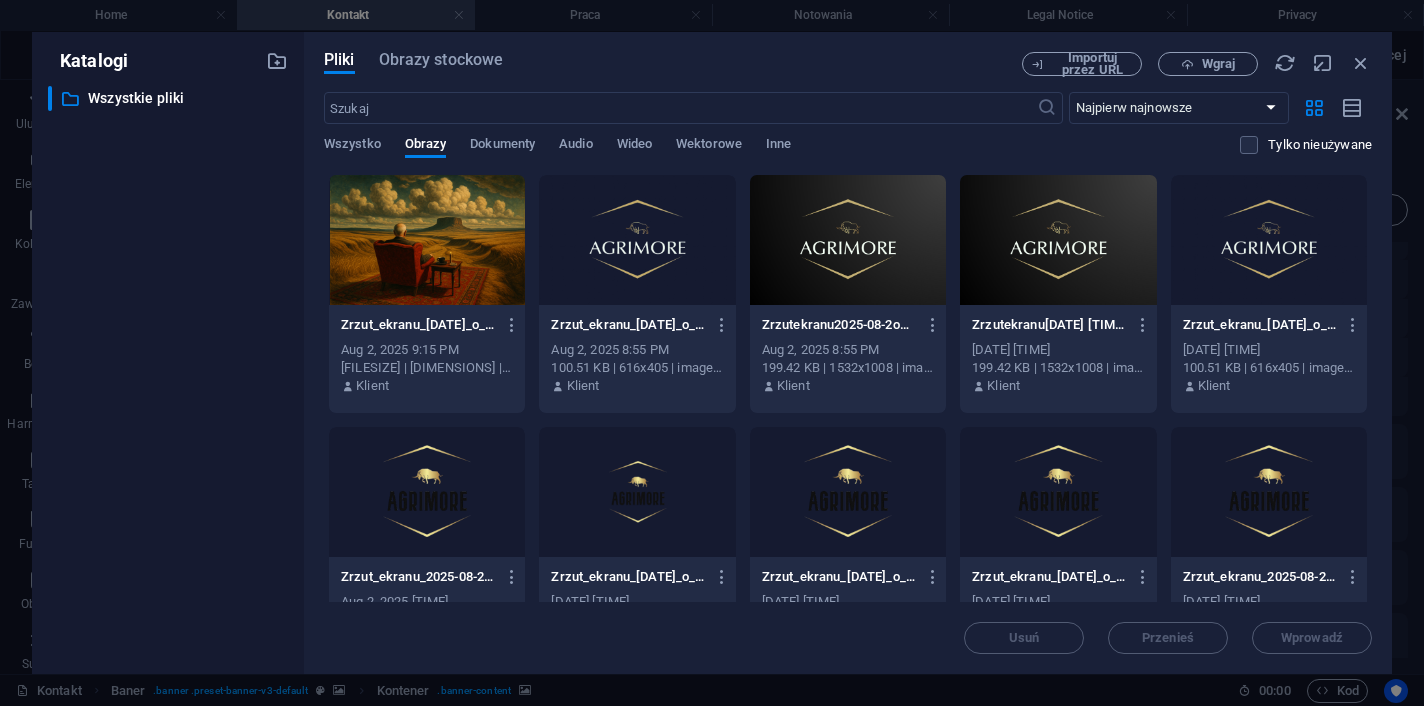 click on "100.51 KB | 616x405 | image/png" at bounding box center [637, 368] 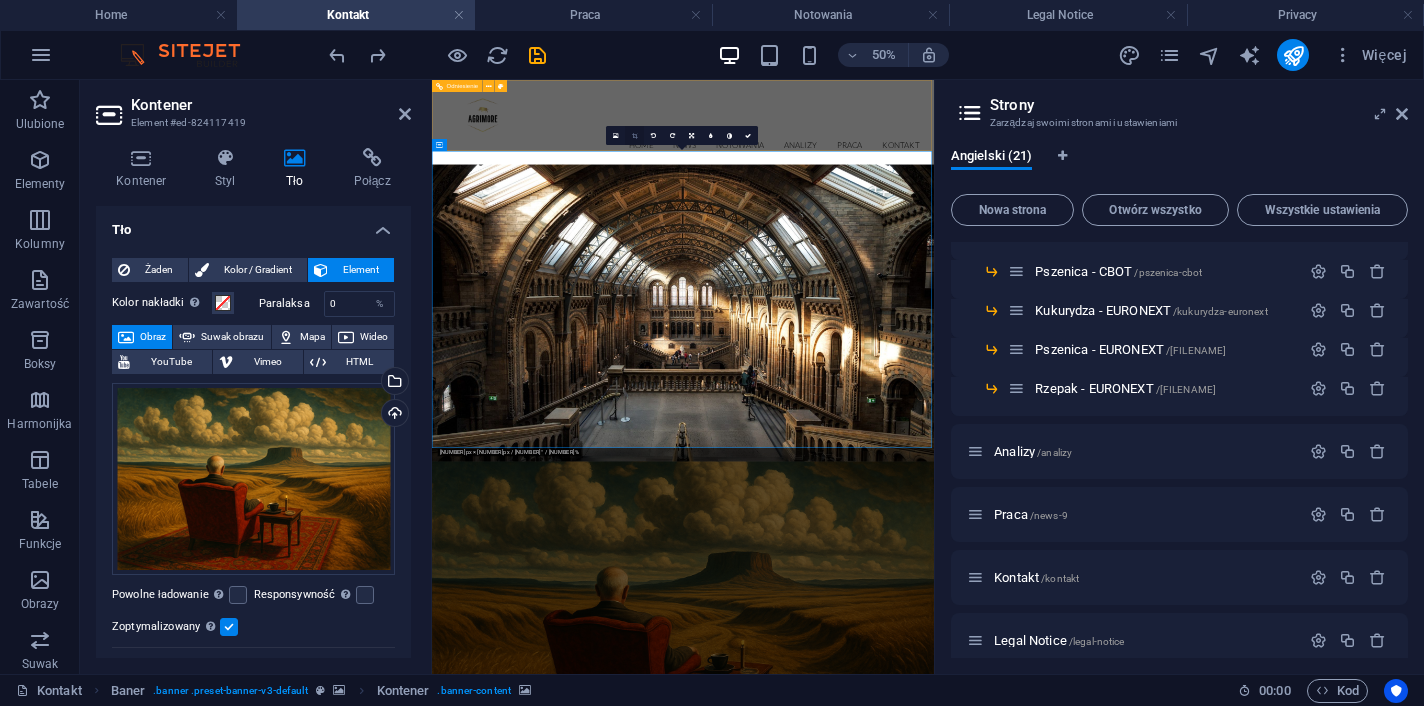 click at bounding box center (635, 136) 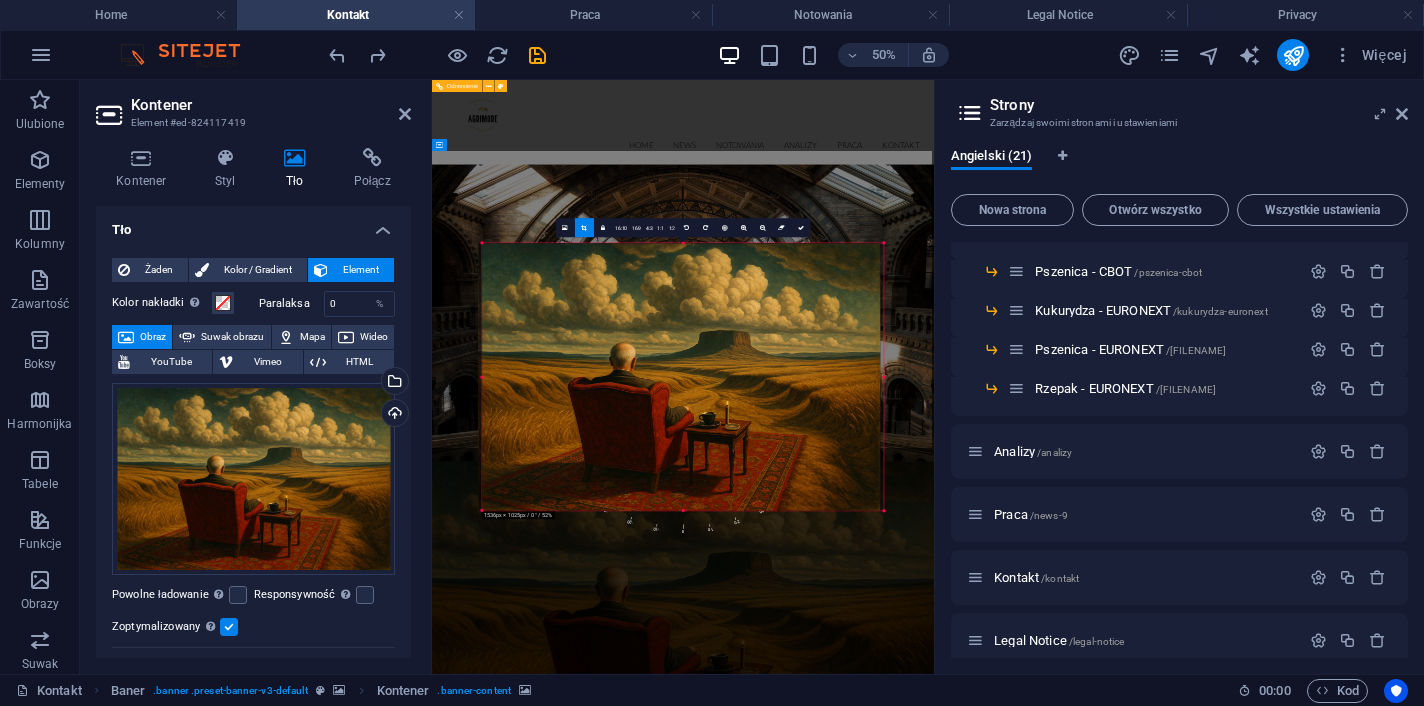 click at bounding box center [680, 377] 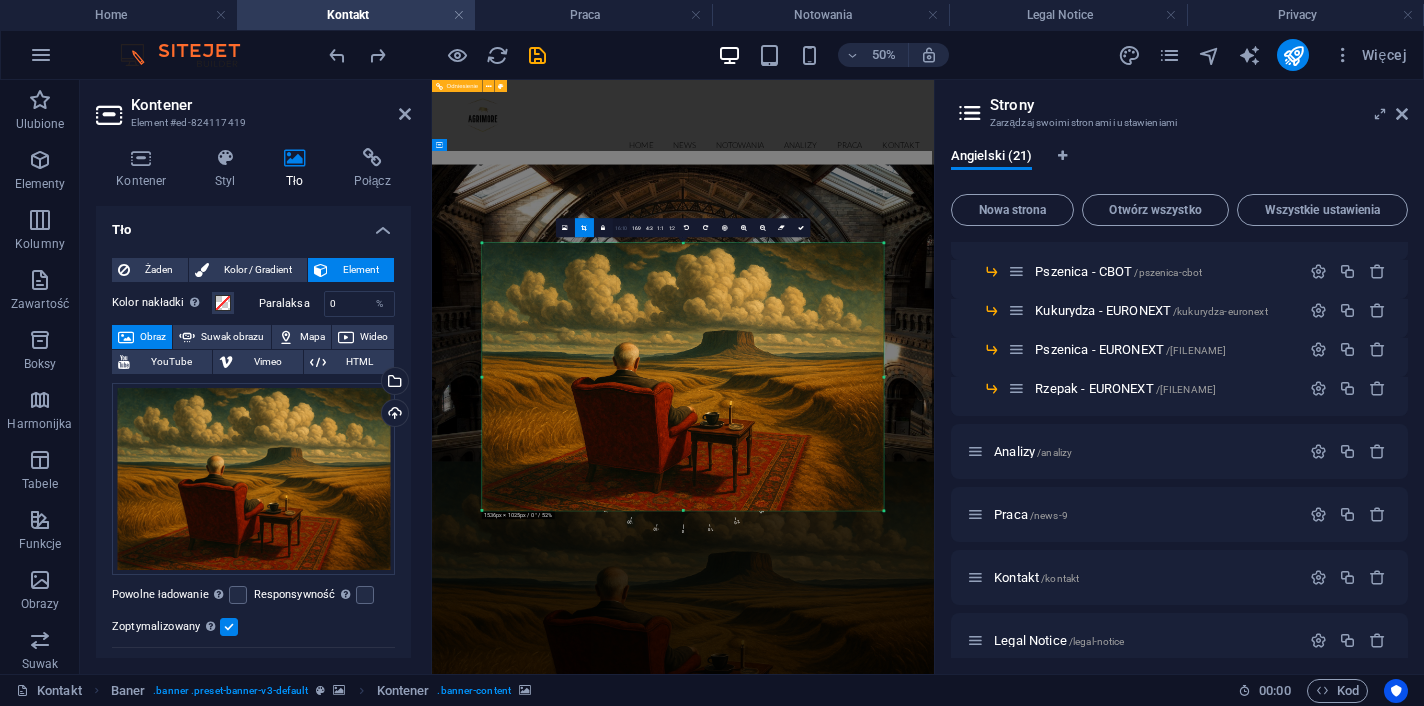 click on "16:10" at bounding box center [621, 228] 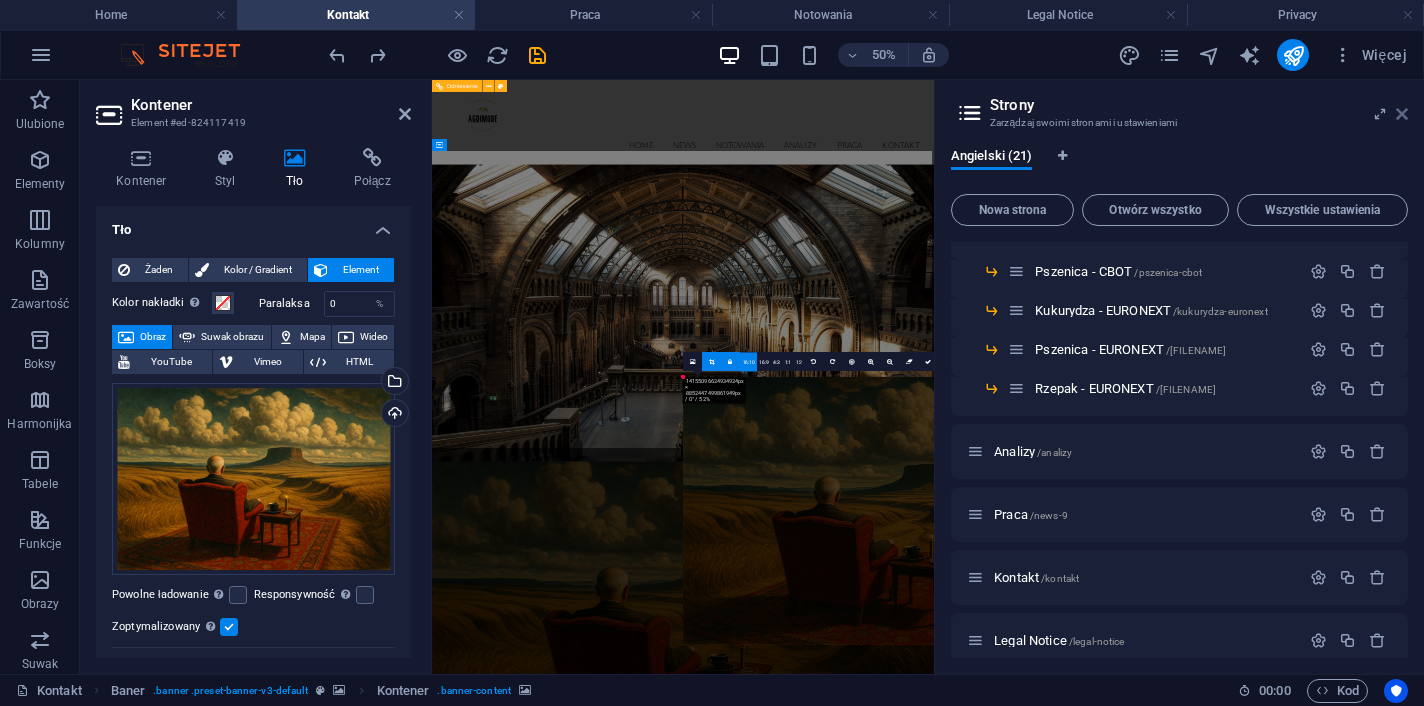 click at bounding box center (1402, 114) 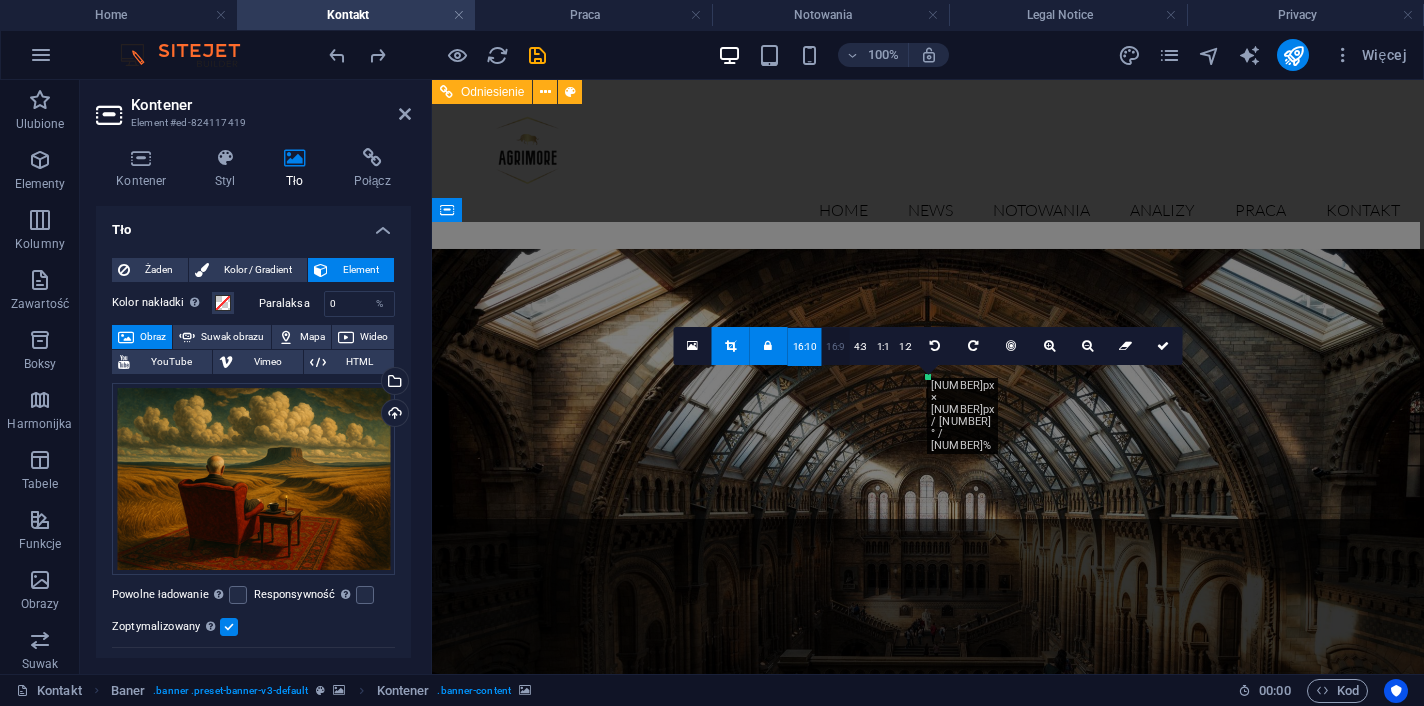click on "16:9" at bounding box center (835, 347) 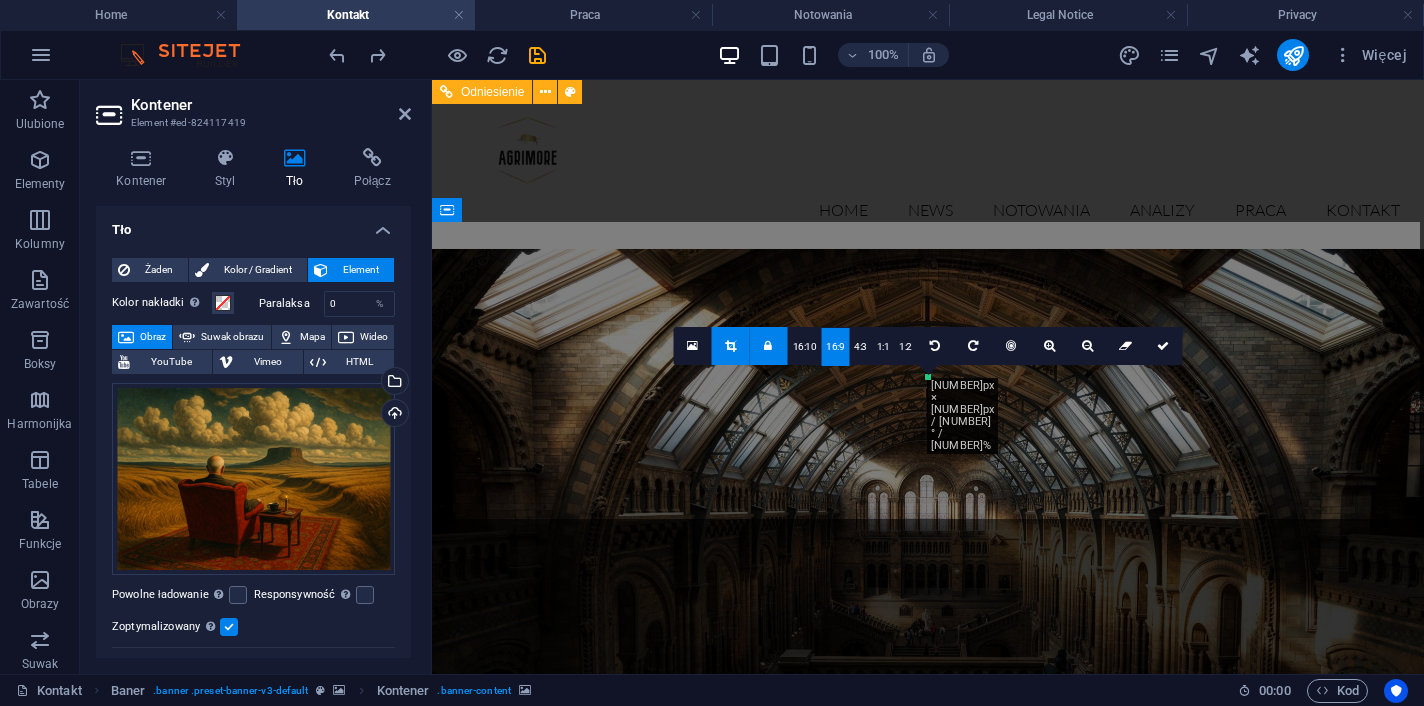 click at bounding box center (730, 346) 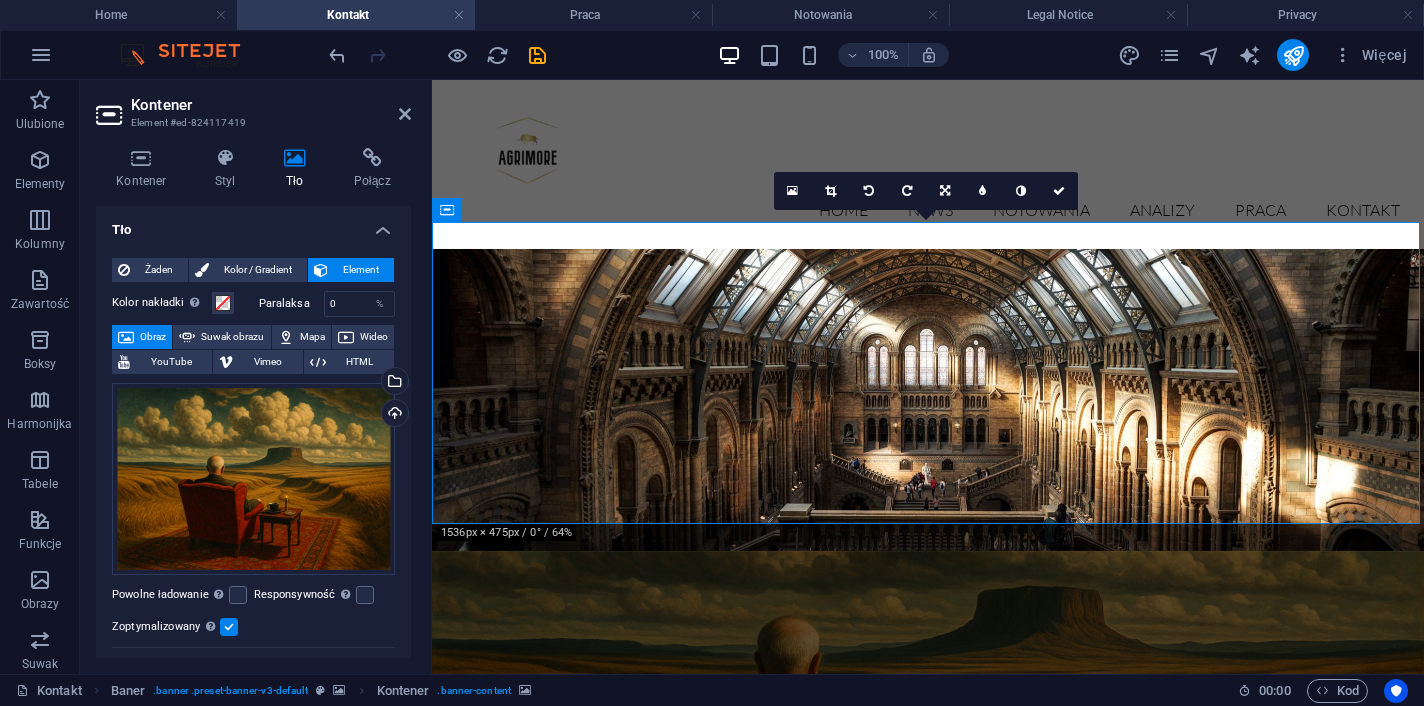 click at bounding box center [928, 702] 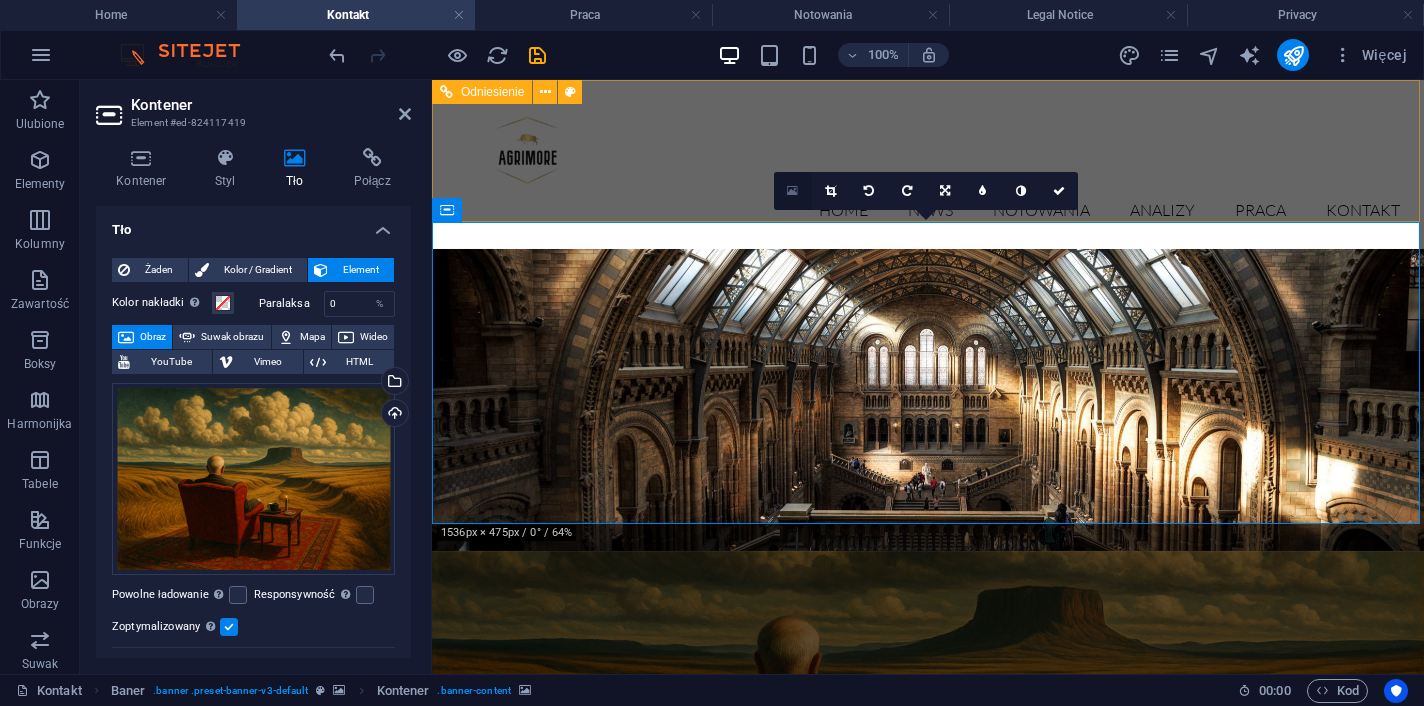 click at bounding box center [792, 191] 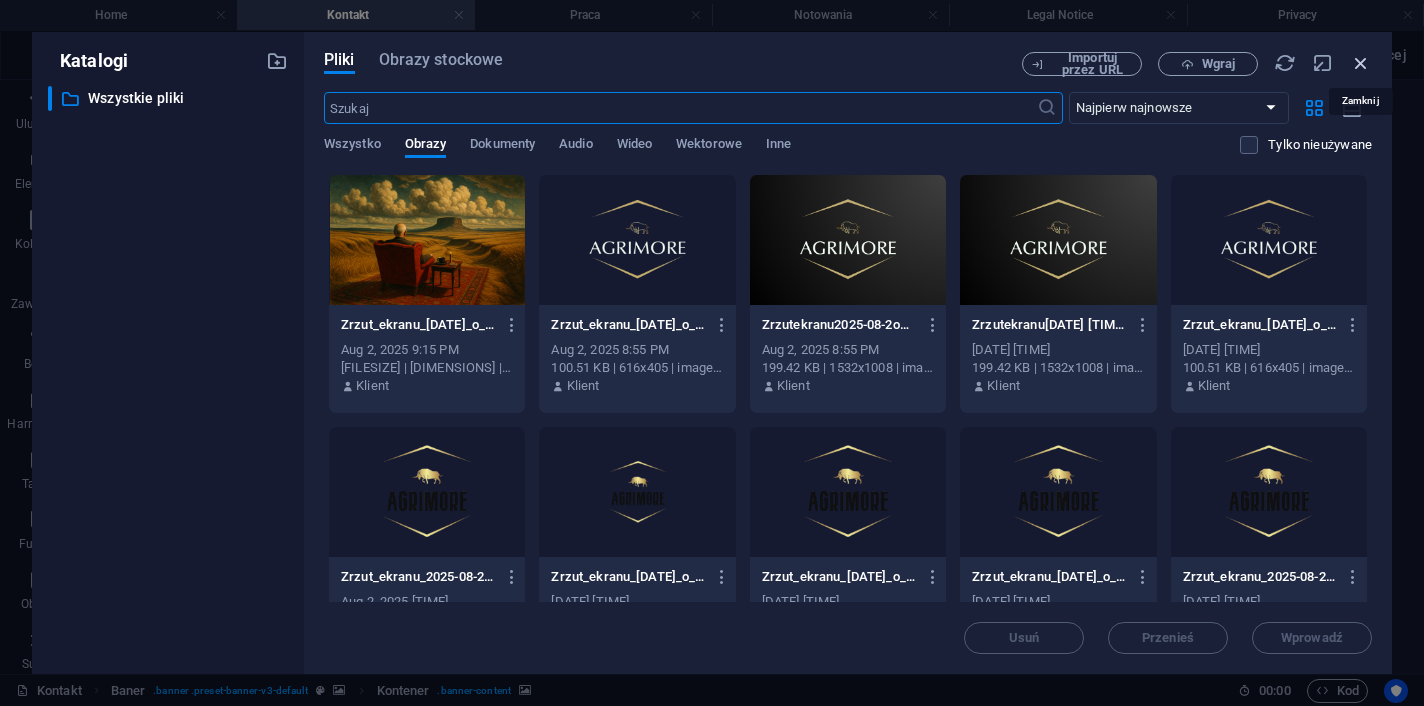 click at bounding box center (1361, 63) 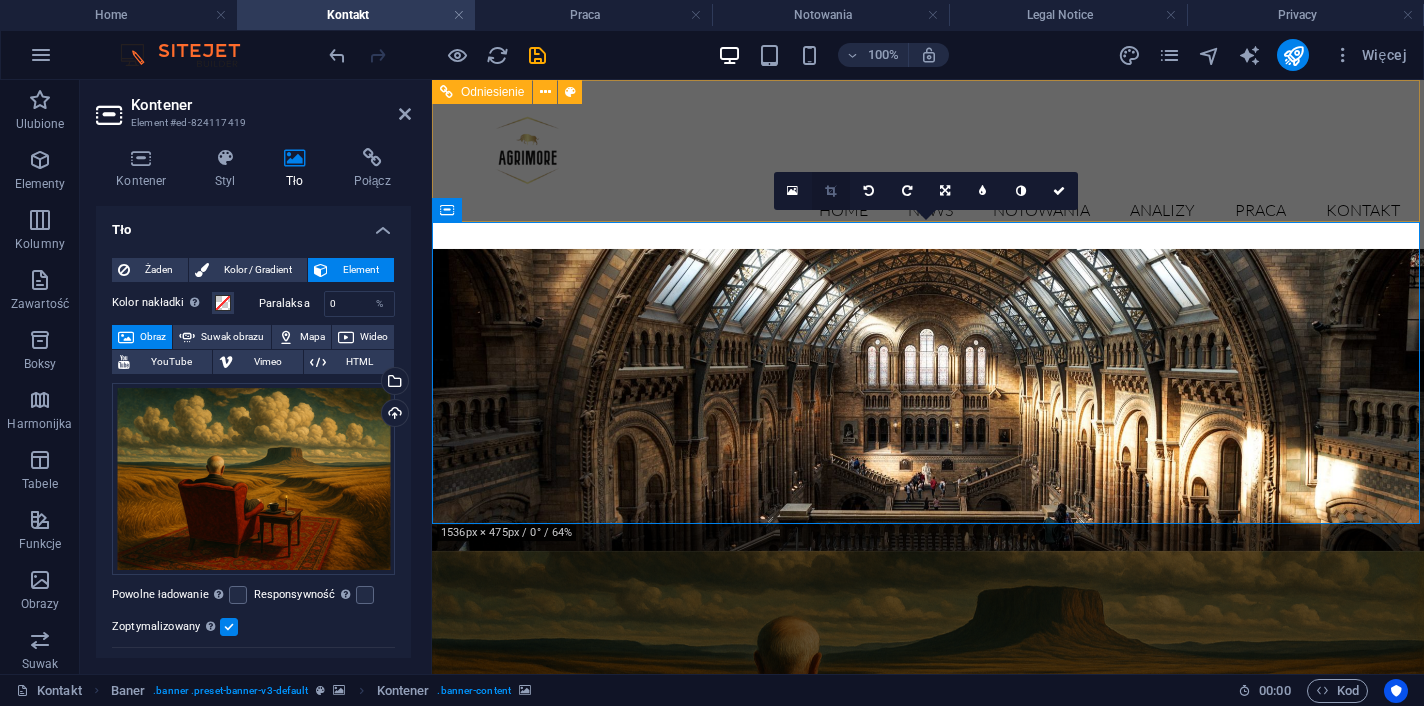 click at bounding box center [830, 191] 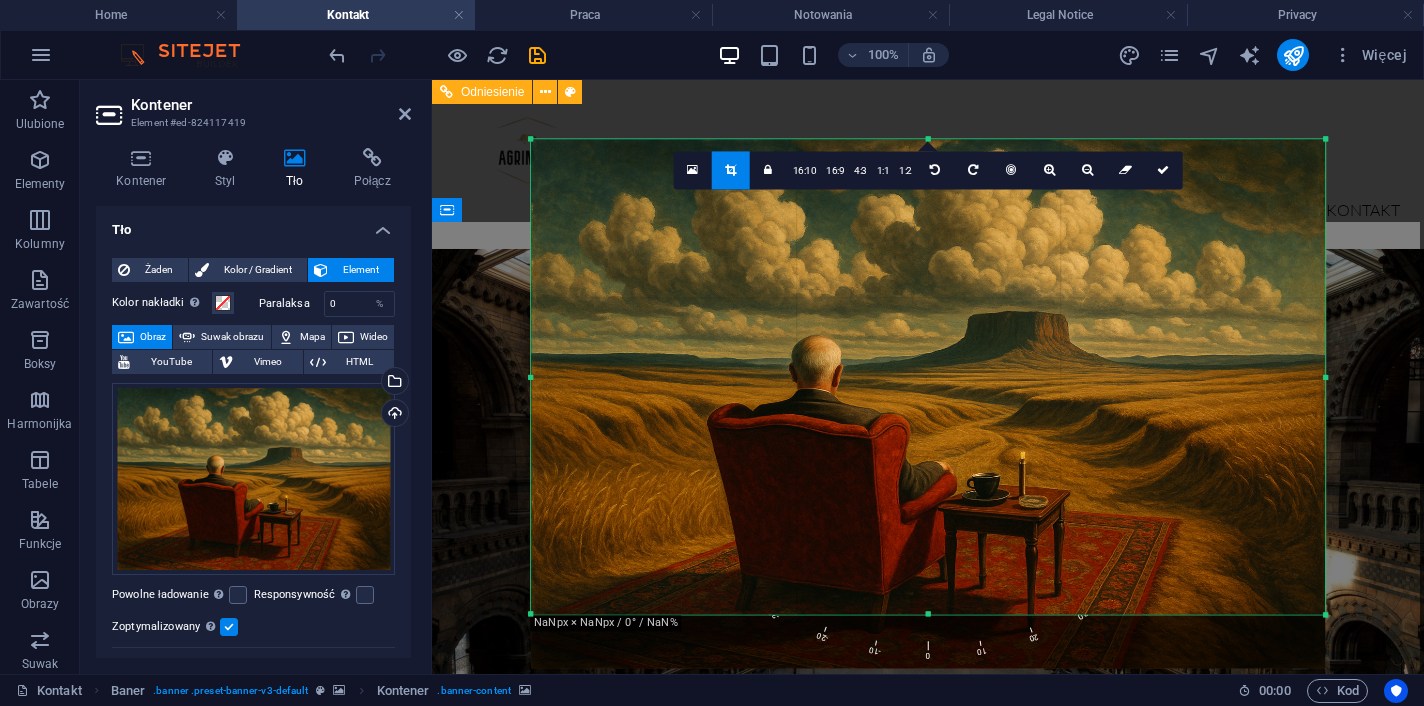 click on "180 170 160 150 140 130 120 110 100 90 80 70 60 50 40 30 20 10 0 -10 -20 -30 -40 -50 -60 -70 -80 -90 -100 -110 -120 -130 -140 -150 -160 -170 NaNpx × NaNpx / 0° / NaN% 16:10 16:9 4:3 1:1 1:2 0" at bounding box center (928, 376) 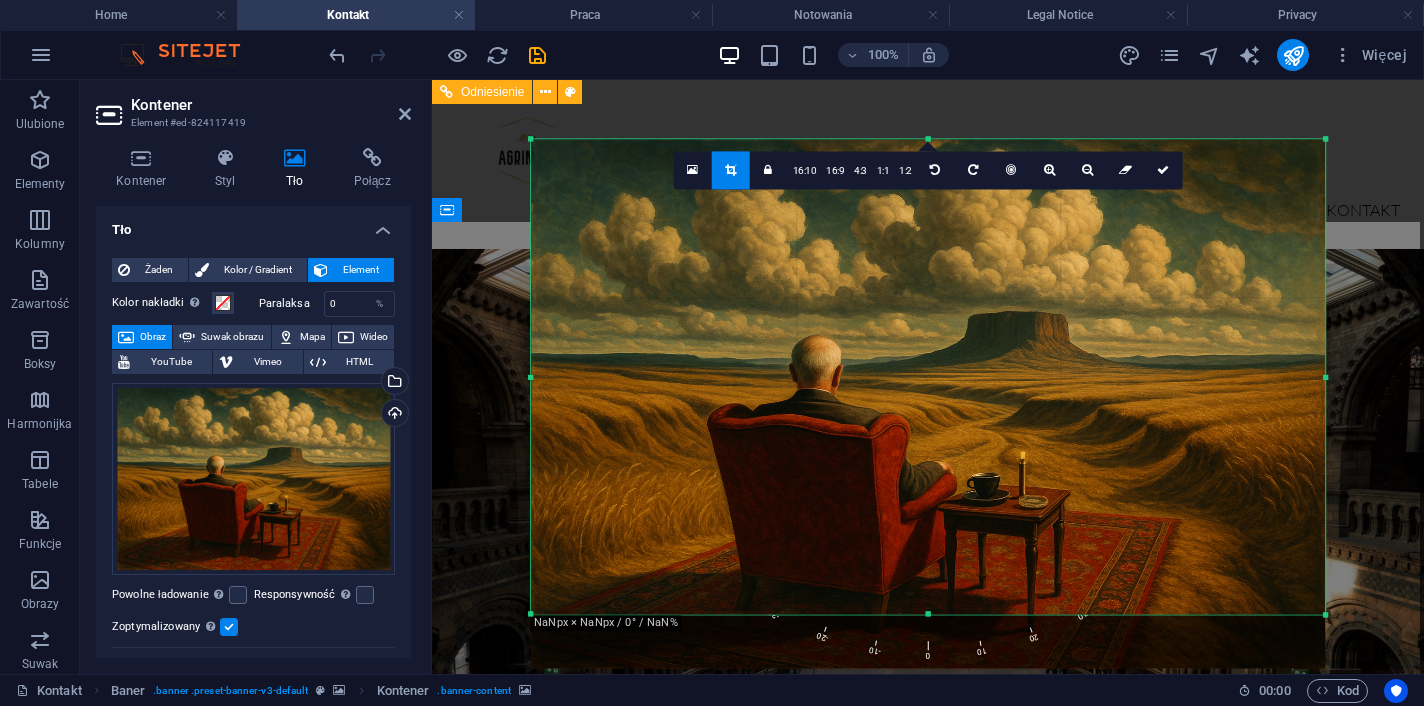 drag, startPoint x: 927, startPoint y: 614, endPoint x: 931, endPoint y: 642, distance: 28.284271 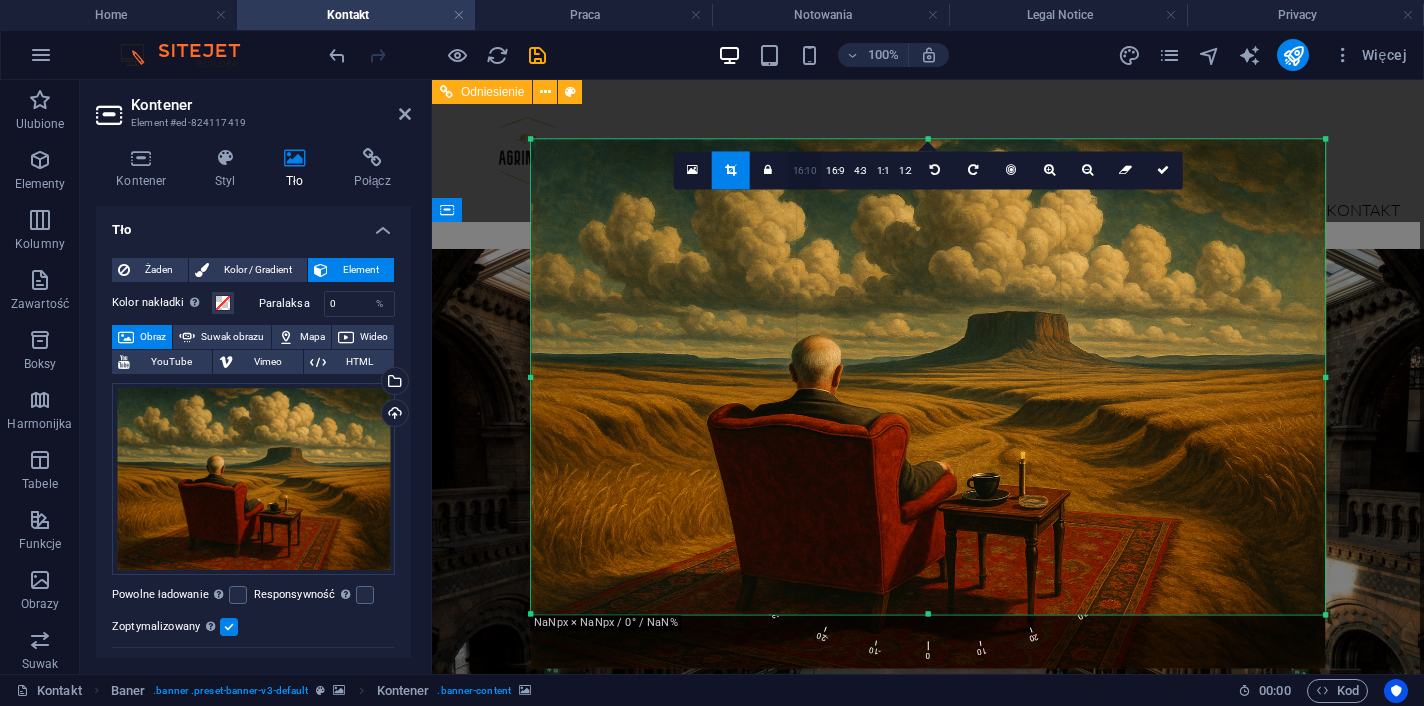 click on "16:10" at bounding box center (805, 171) 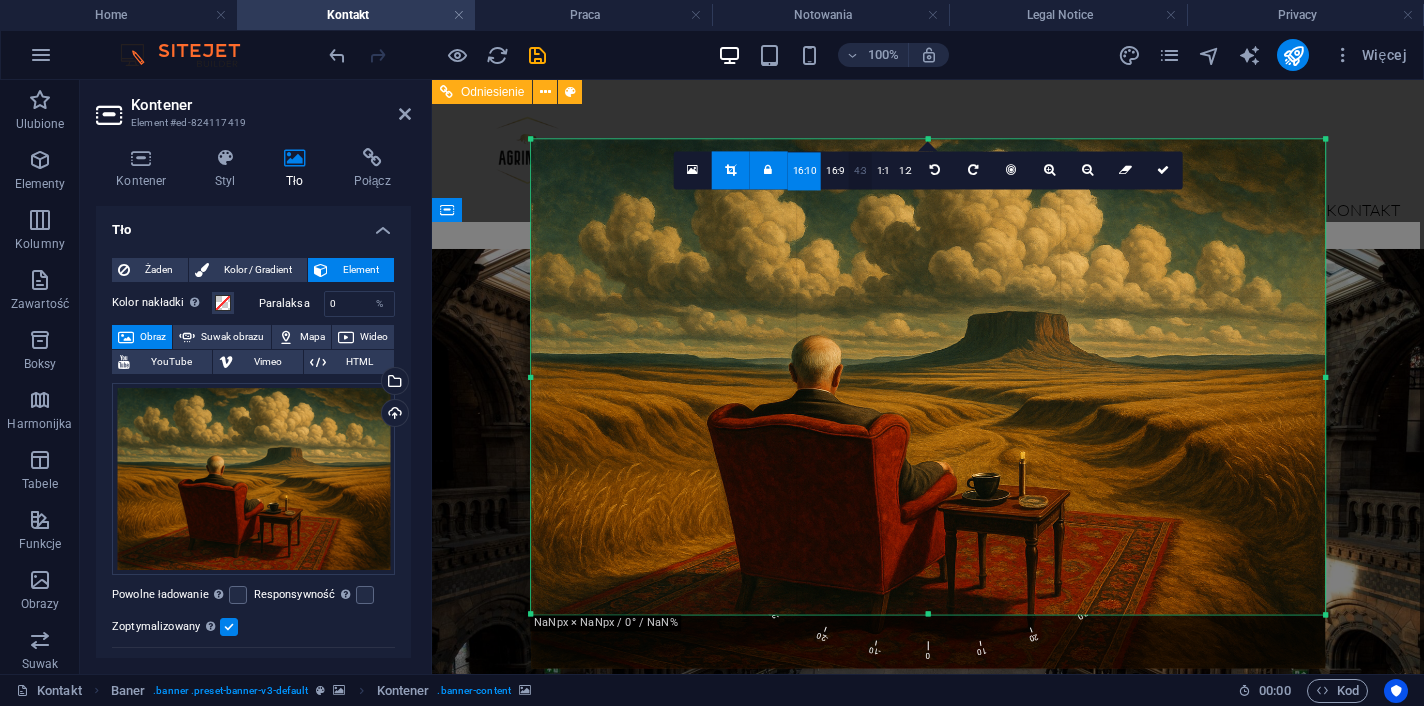 click on "4:3" at bounding box center [860, 171] 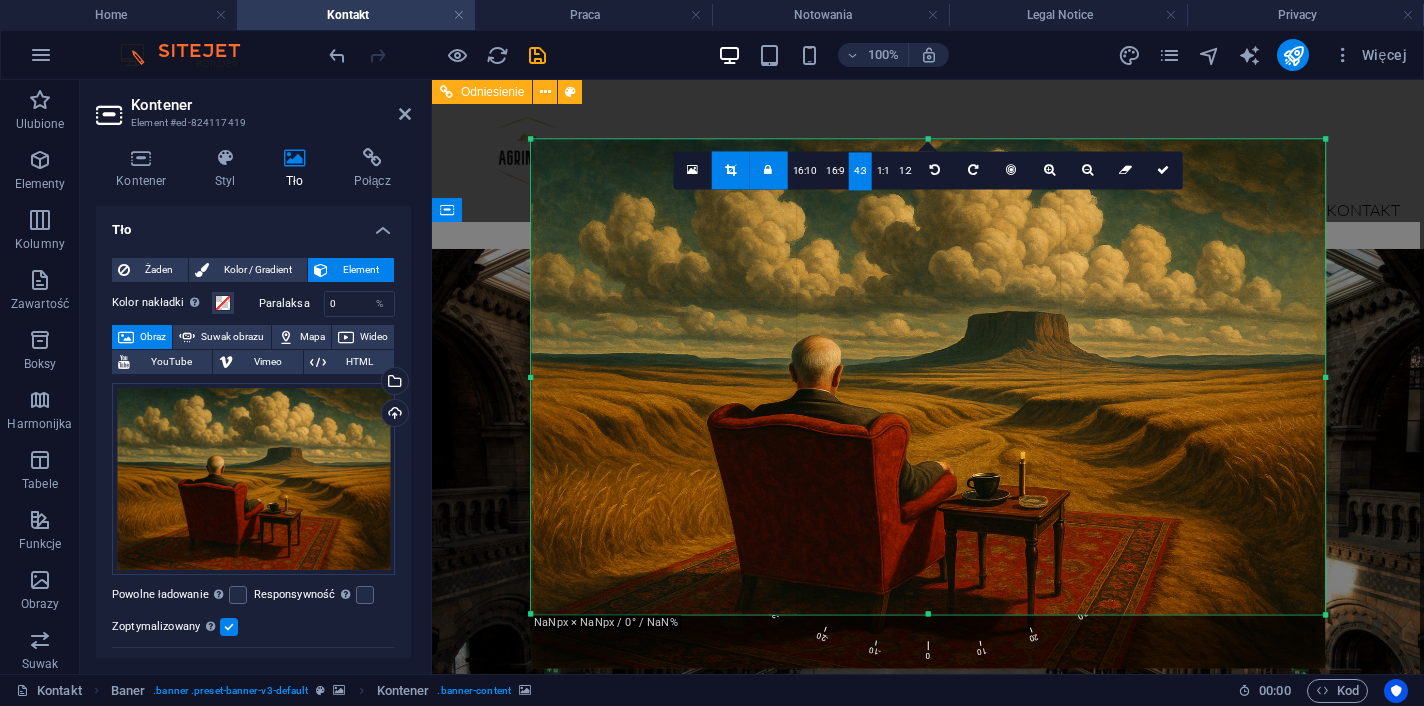 click at bounding box center (730, 170) 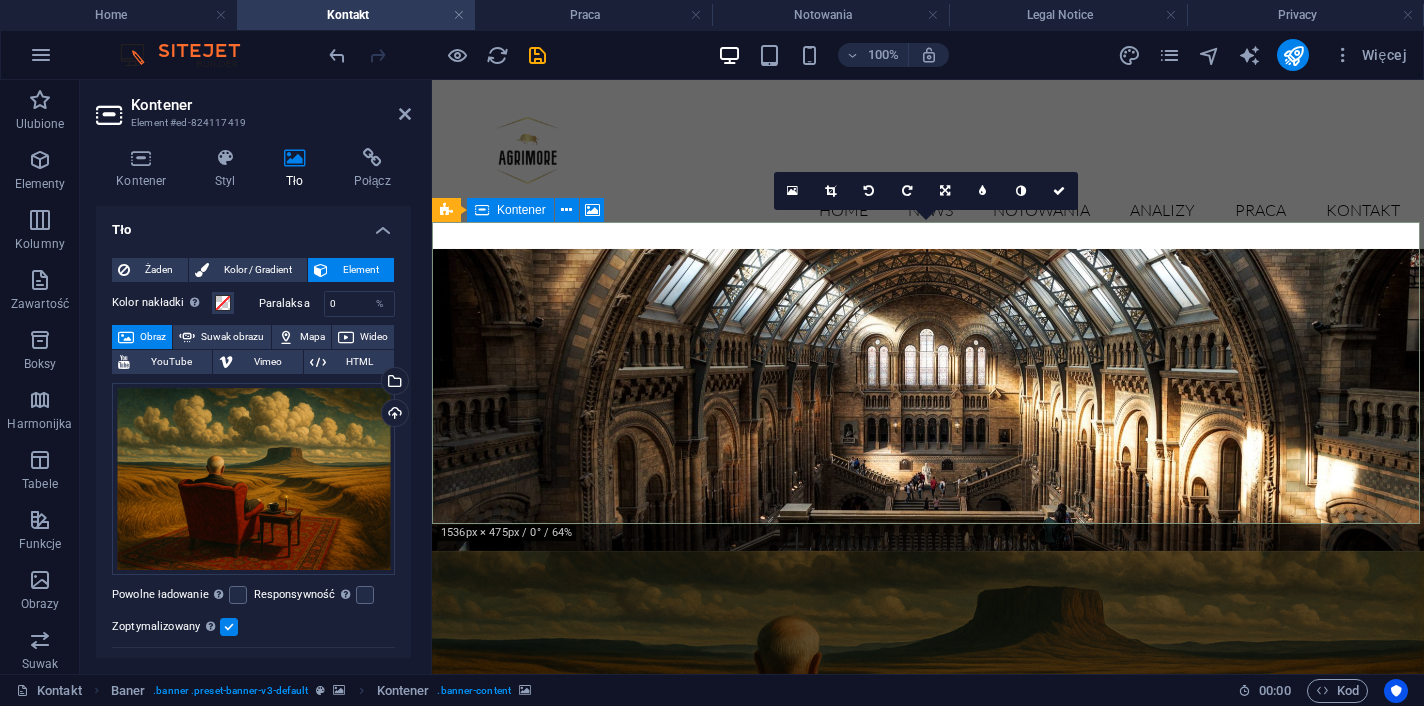 click on "Dodaj elementy" at bounding box center (871, 1034) 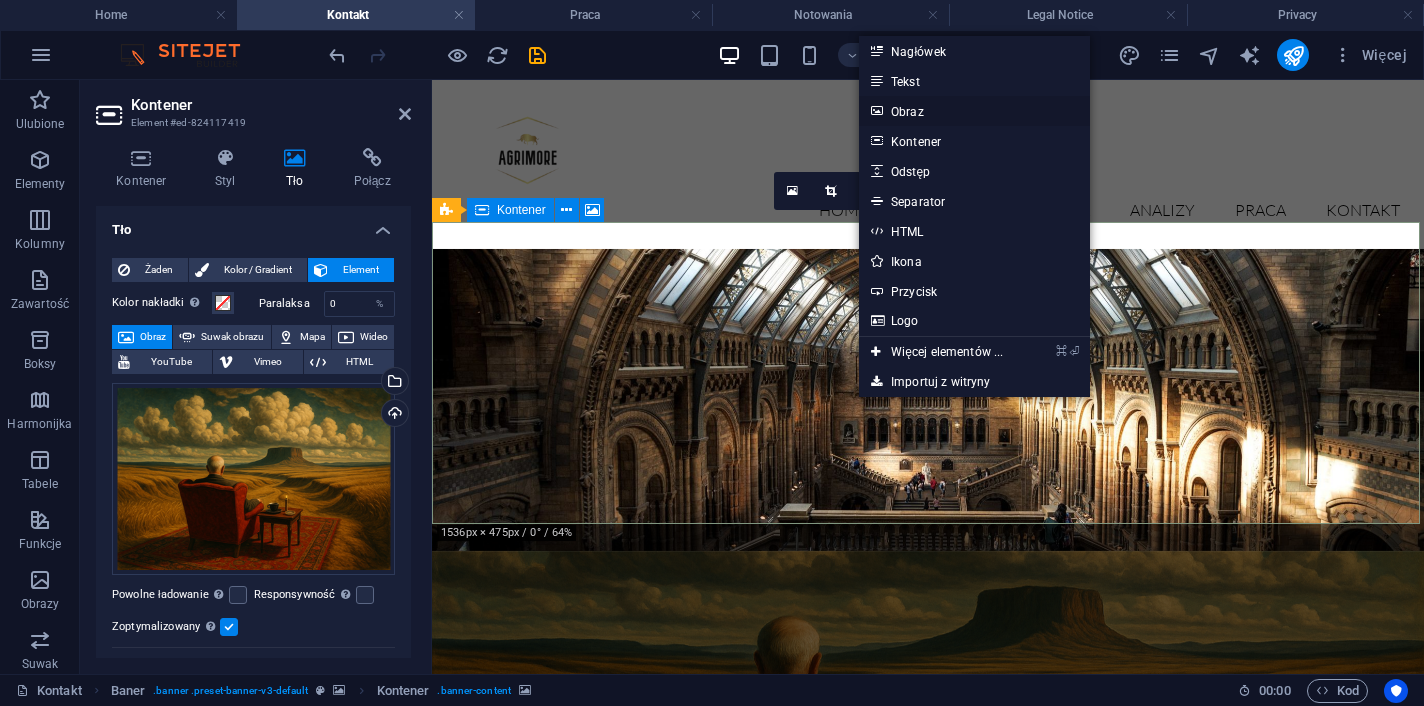click on "Obraz" at bounding box center [974, 111] 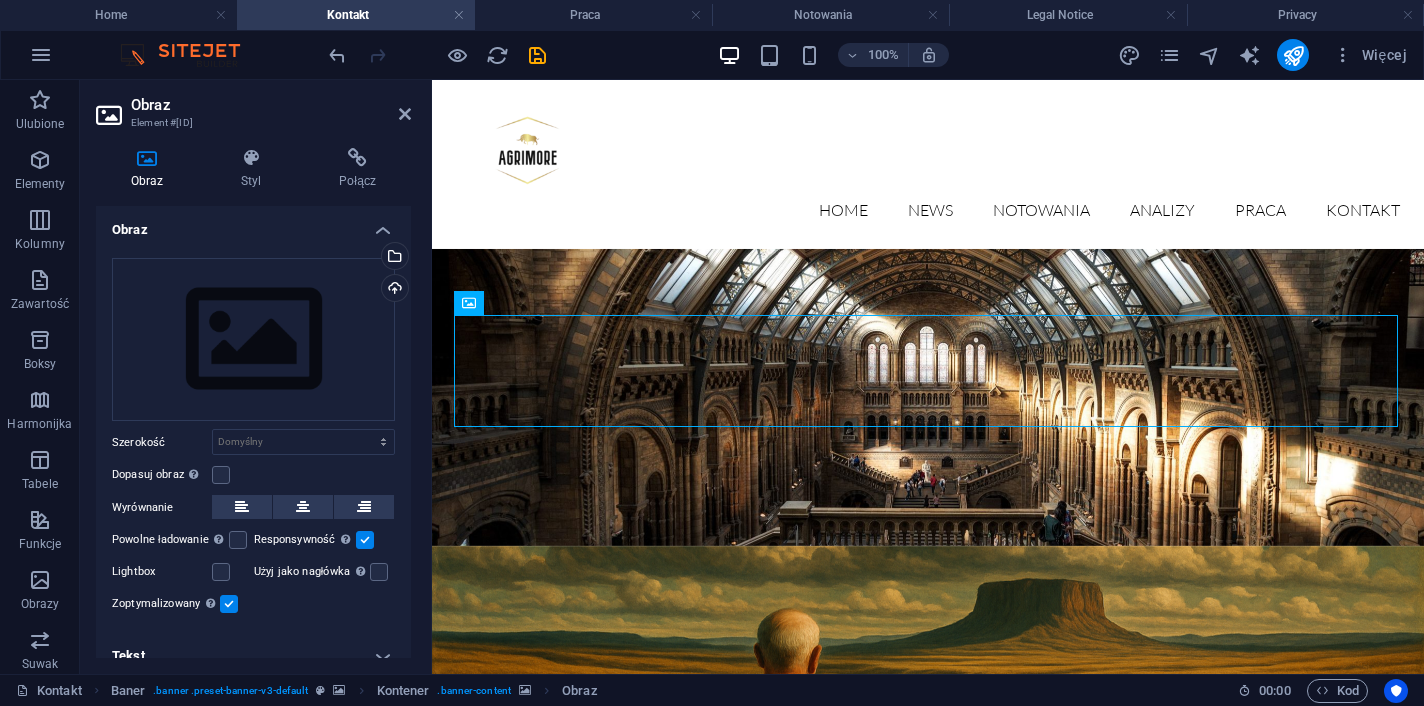 drag, startPoint x: 882, startPoint y: 316, endPoint x: 886, endPoint y: 284, distance: 32.24903 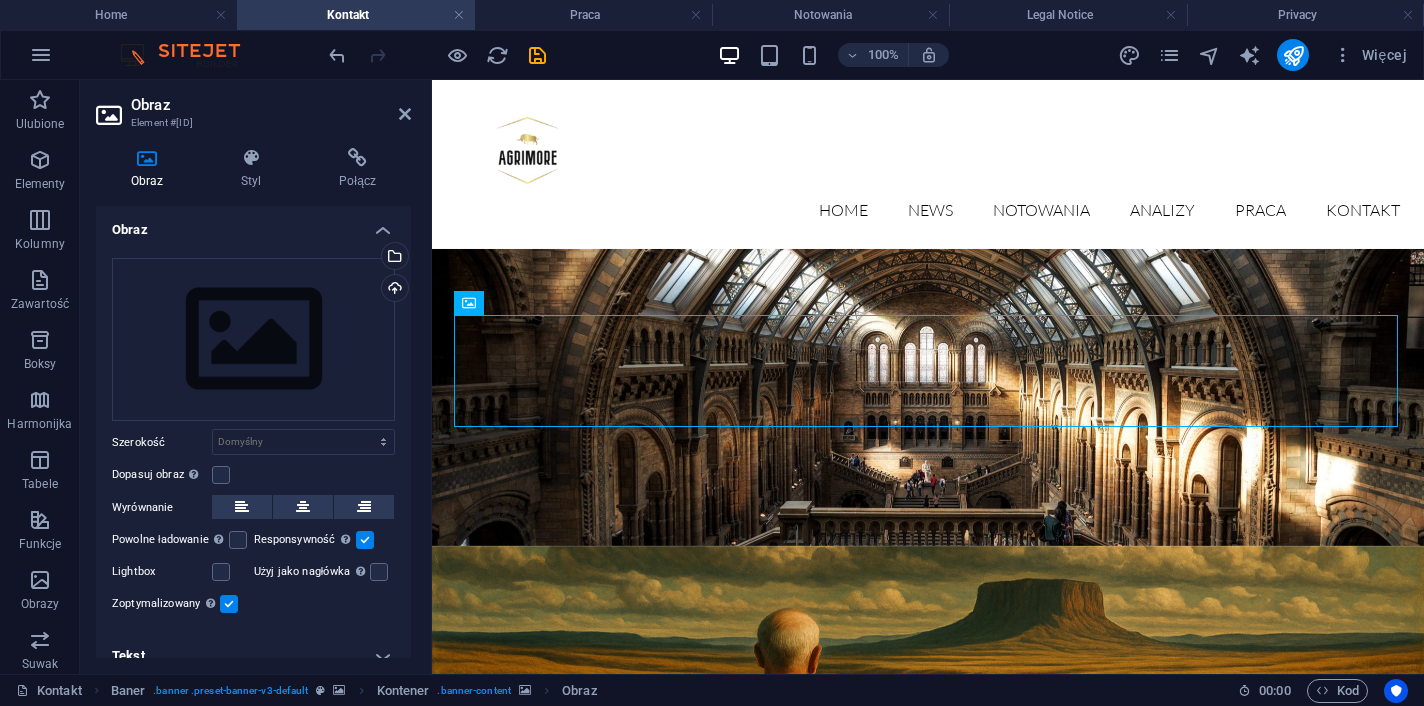 click at bounding box center [928, 887] 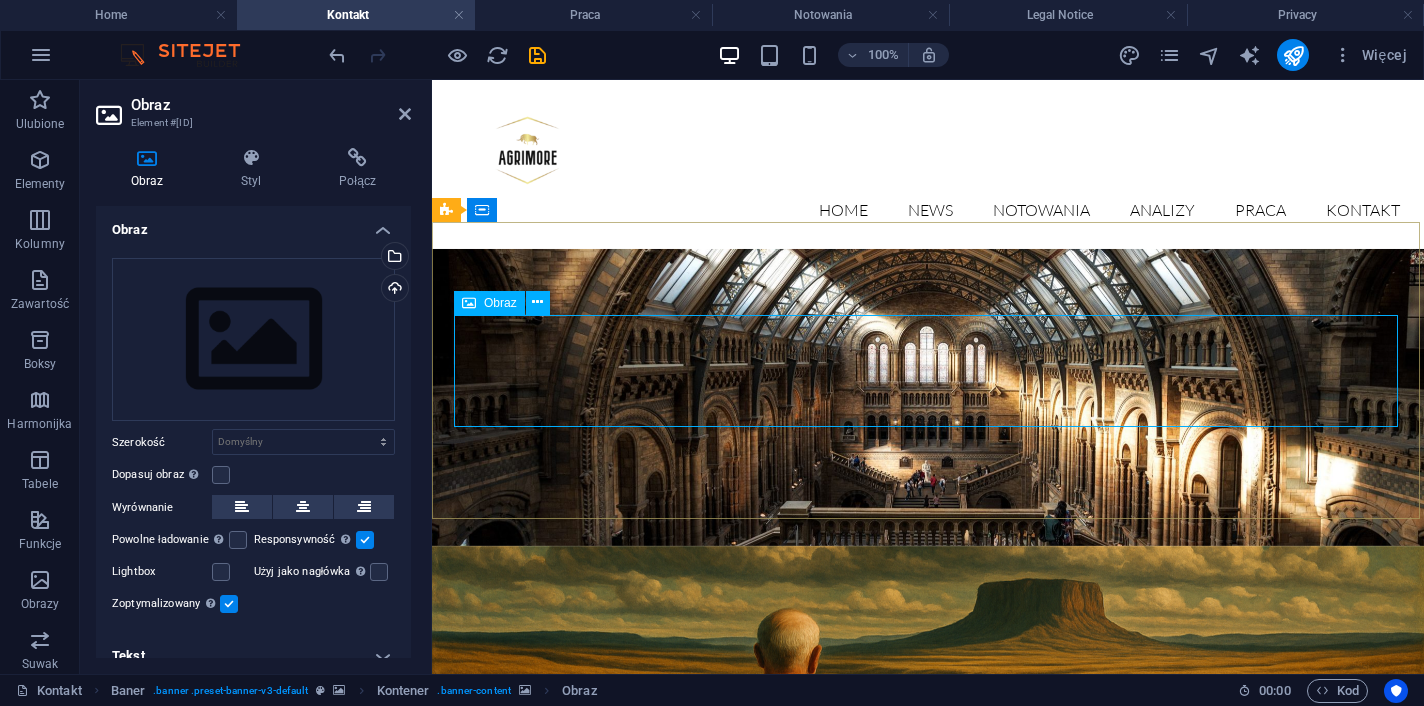 click at bounding box center [928, 1035] 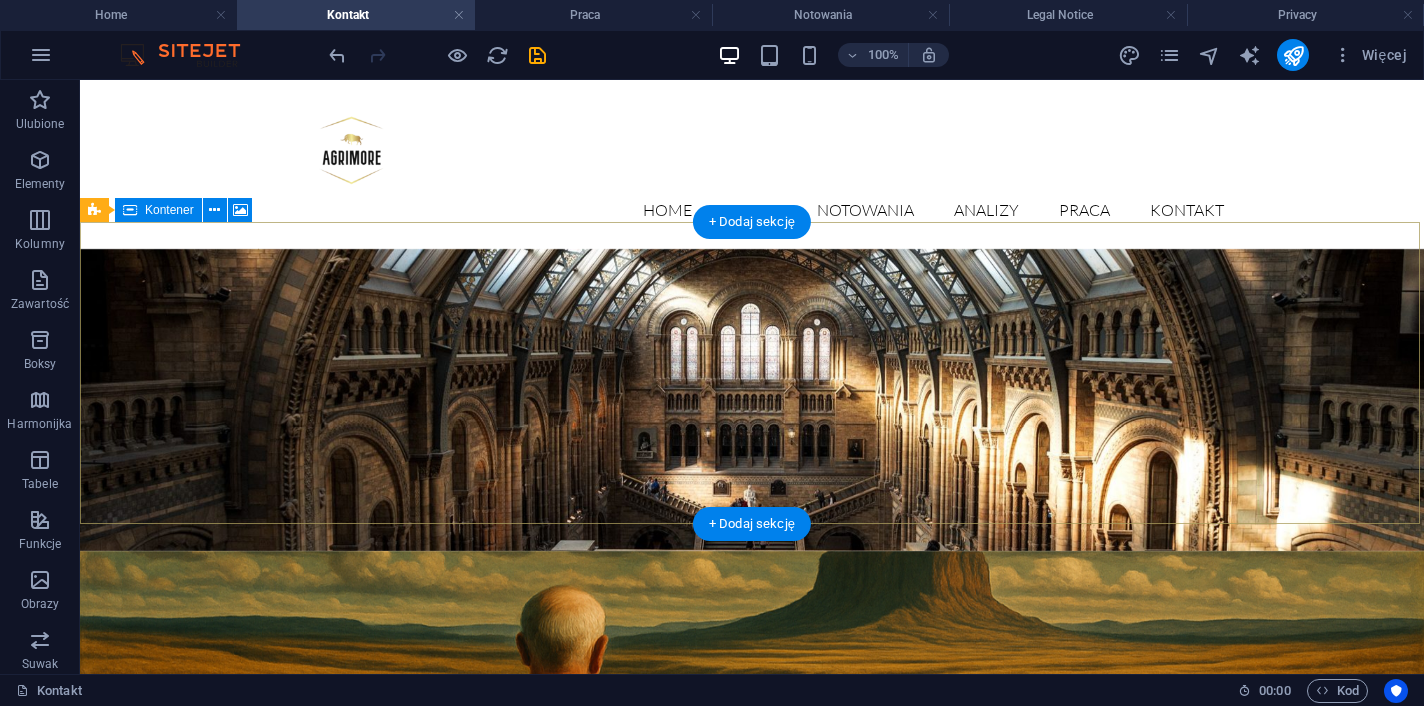 click on "Dodaj elementy" at bounding box center (695, 1034) 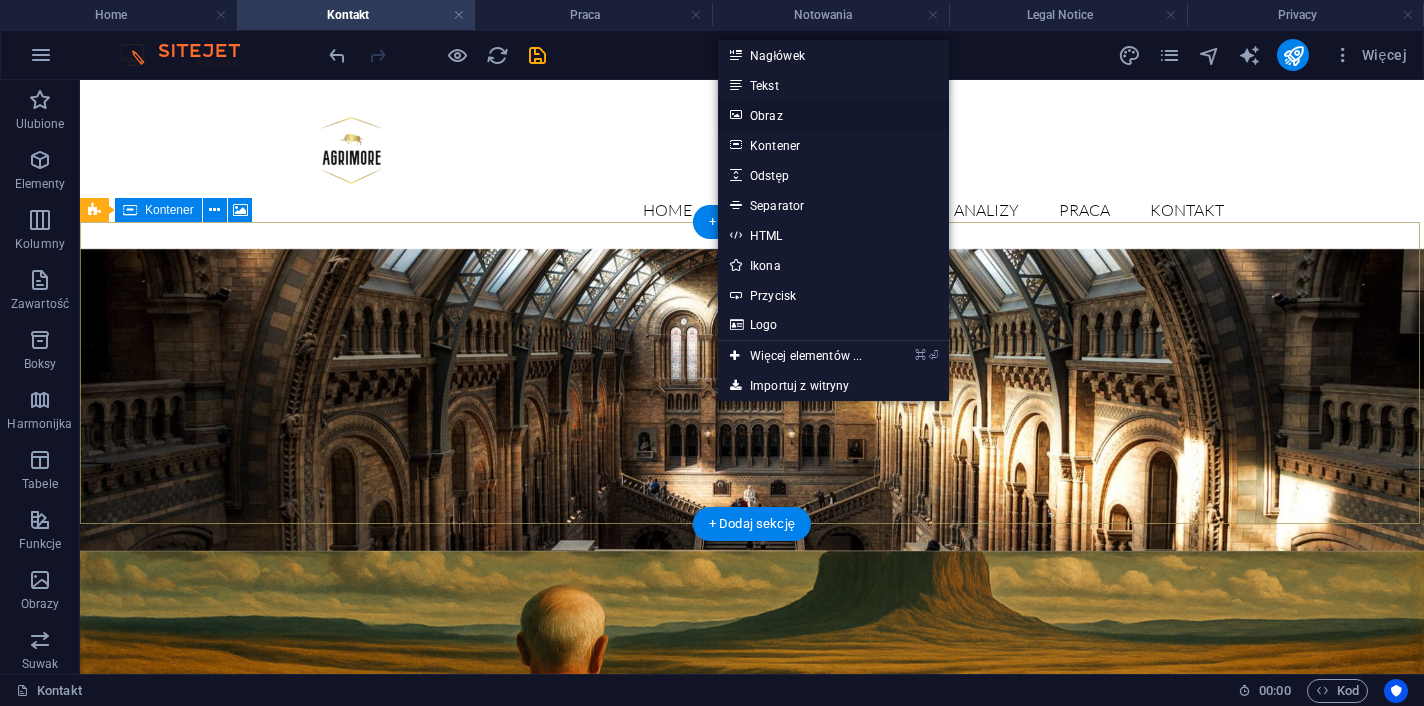 click on "Obraz" at bounding box center [833, 115] 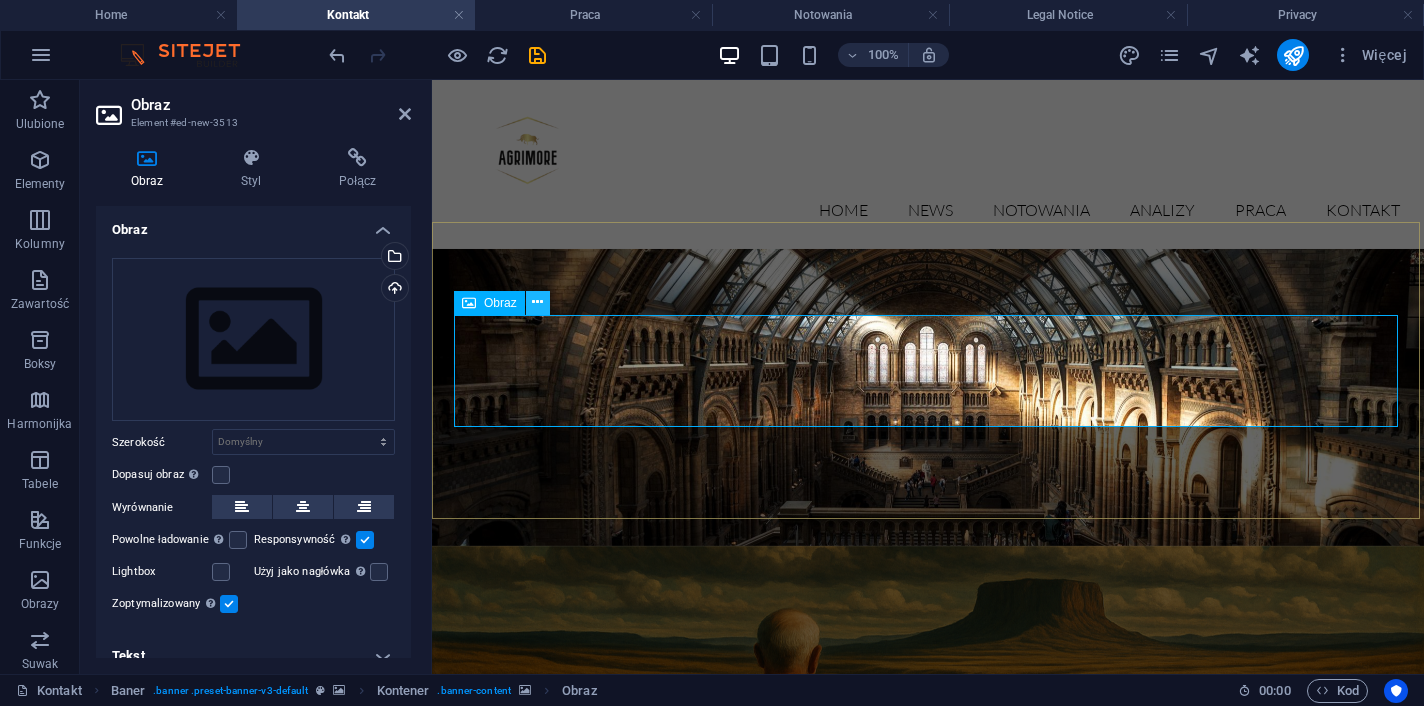 click at bounding box center (538, 303) 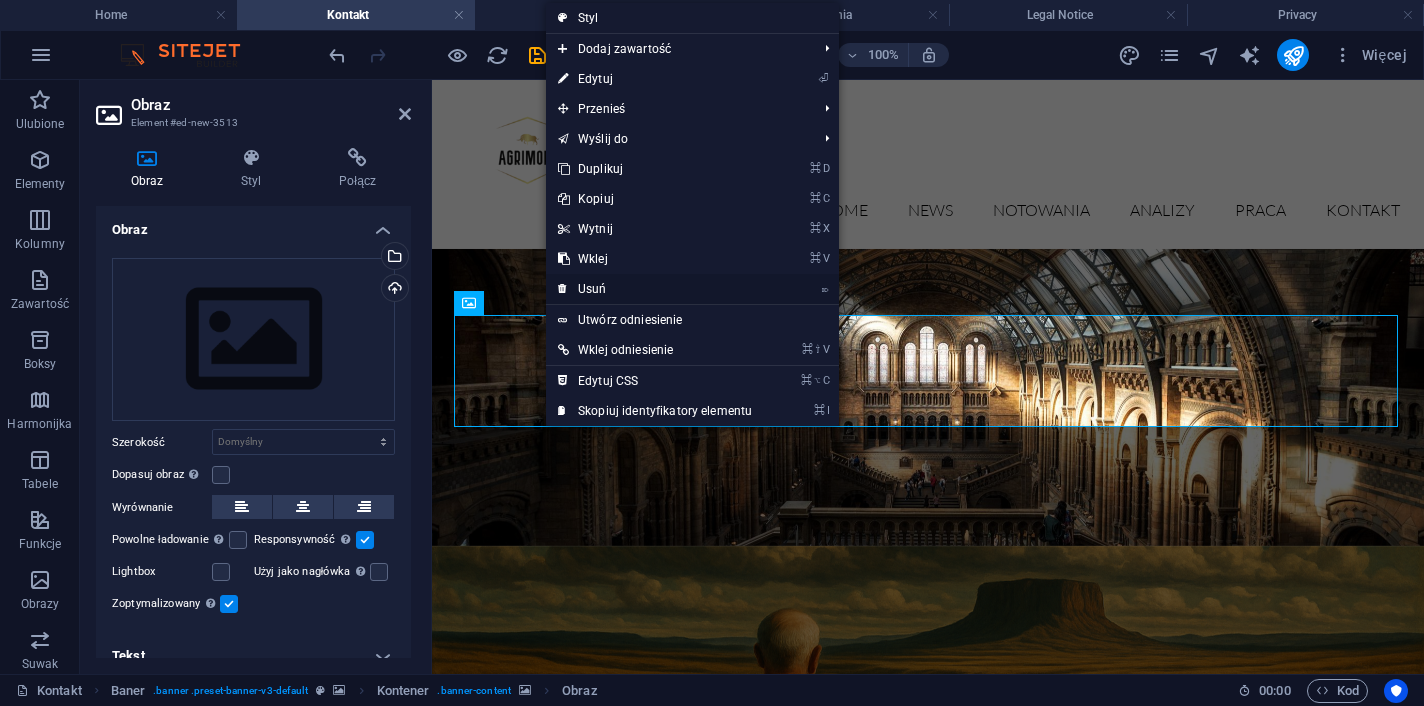 click on "⌦  Usuń" at bounding box center (655, 289) 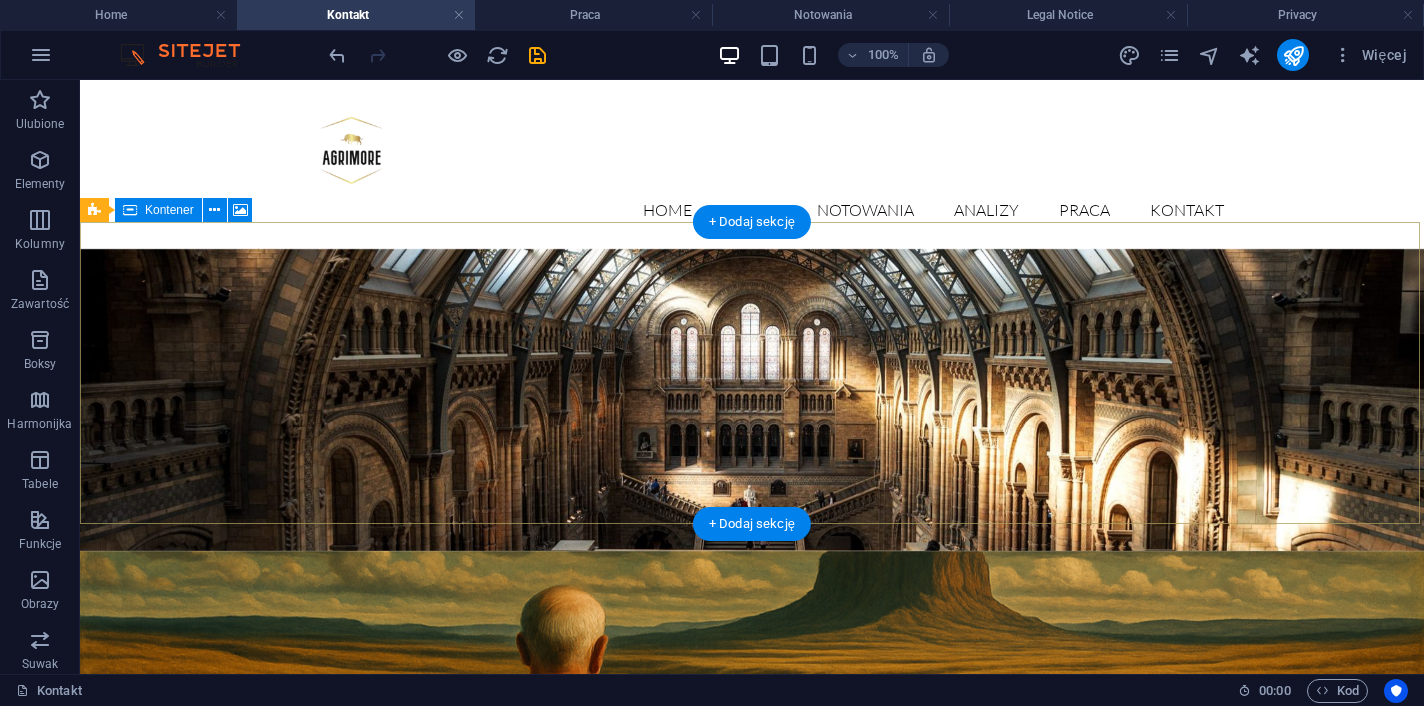 click on "Dodaj elementy" at bounding box center (695, 1034) 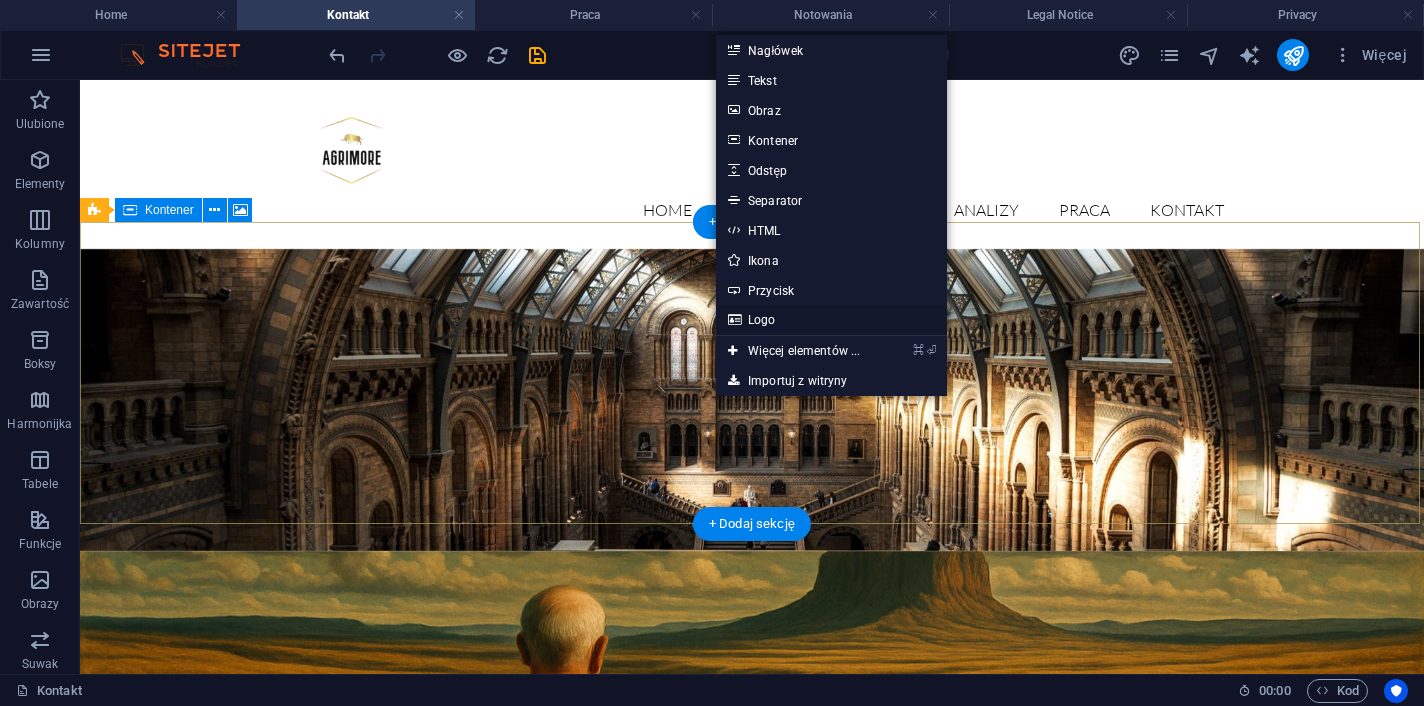 click on "Logo" at bounding box center [831, 320] 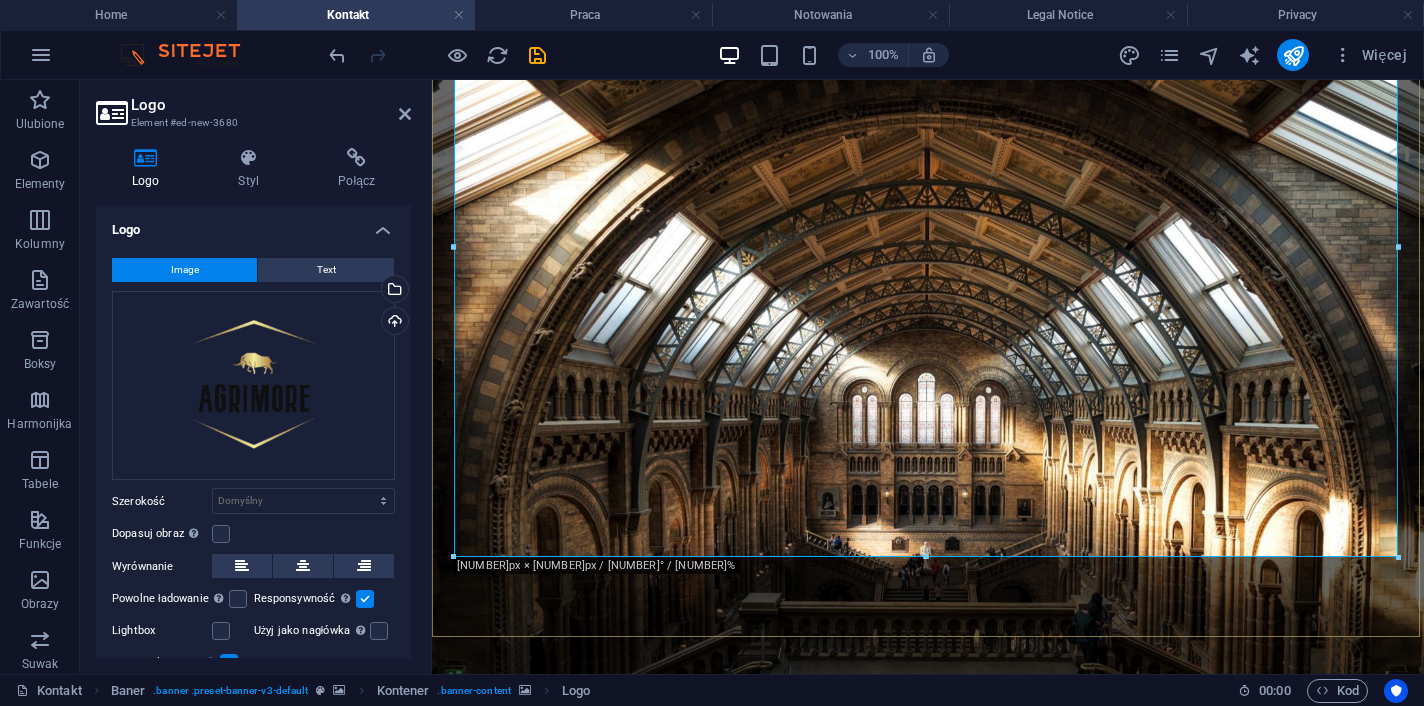 scroll, scrollTop: 580, scrollLeft: 0, axis: vertical 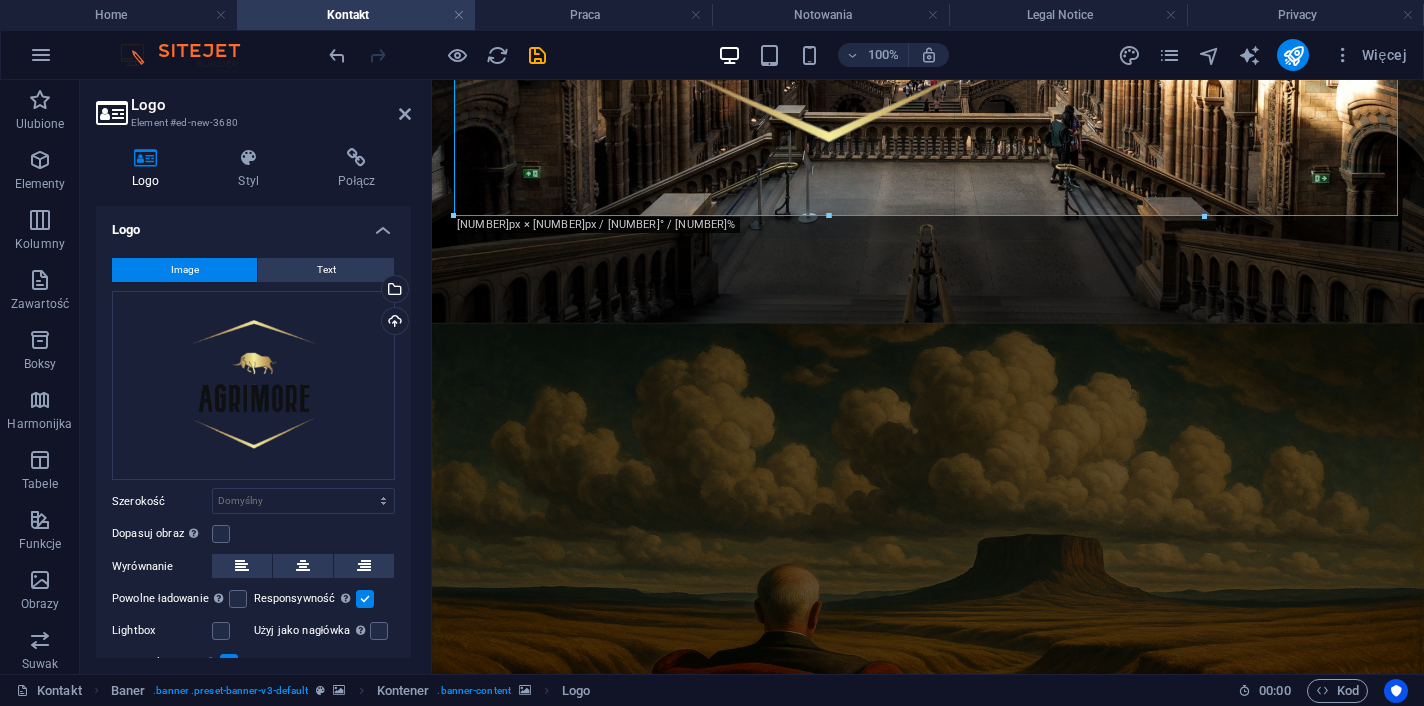 drag, startPoint x: 1381, startPoint y: 333, endPoint x: 1084, endPoint y: 212, distance: 320.70236 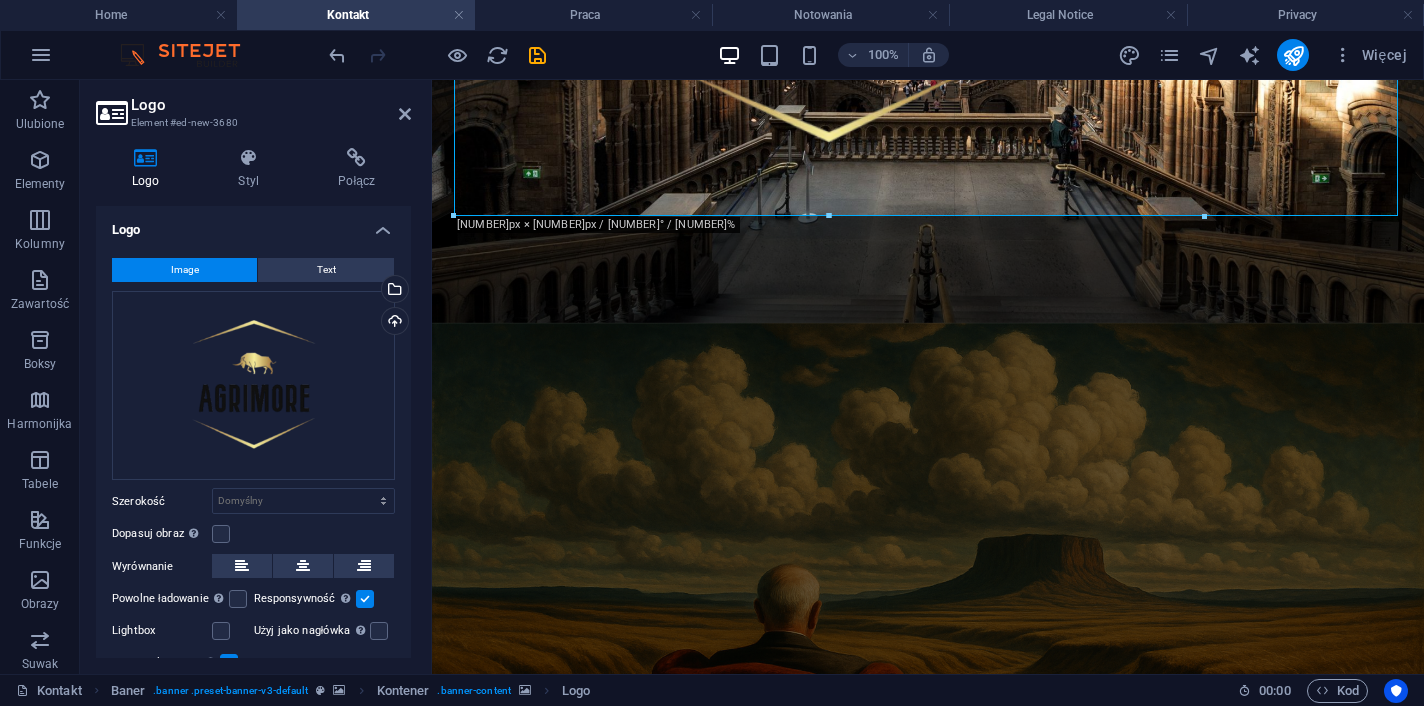 type on "738" 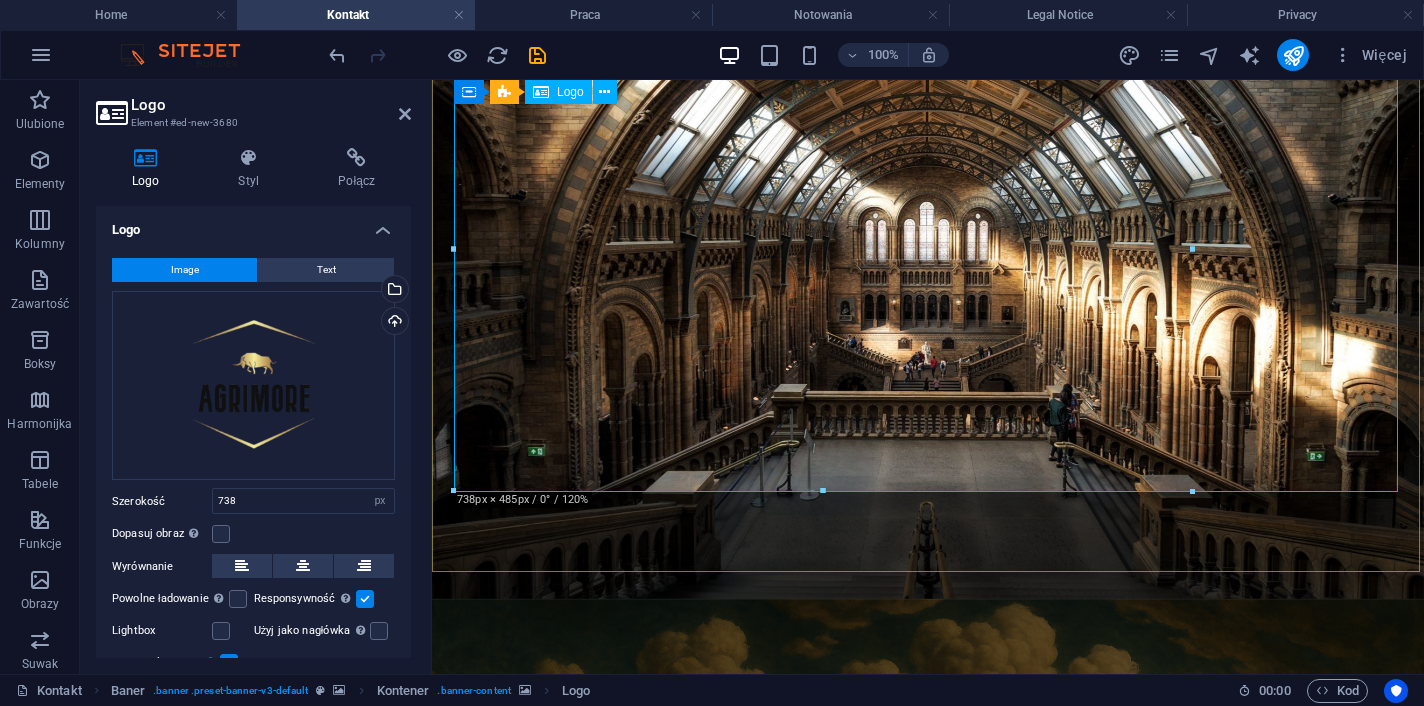 scroll, scrollTop: 119, scrollLeft: 0, axis: vertical 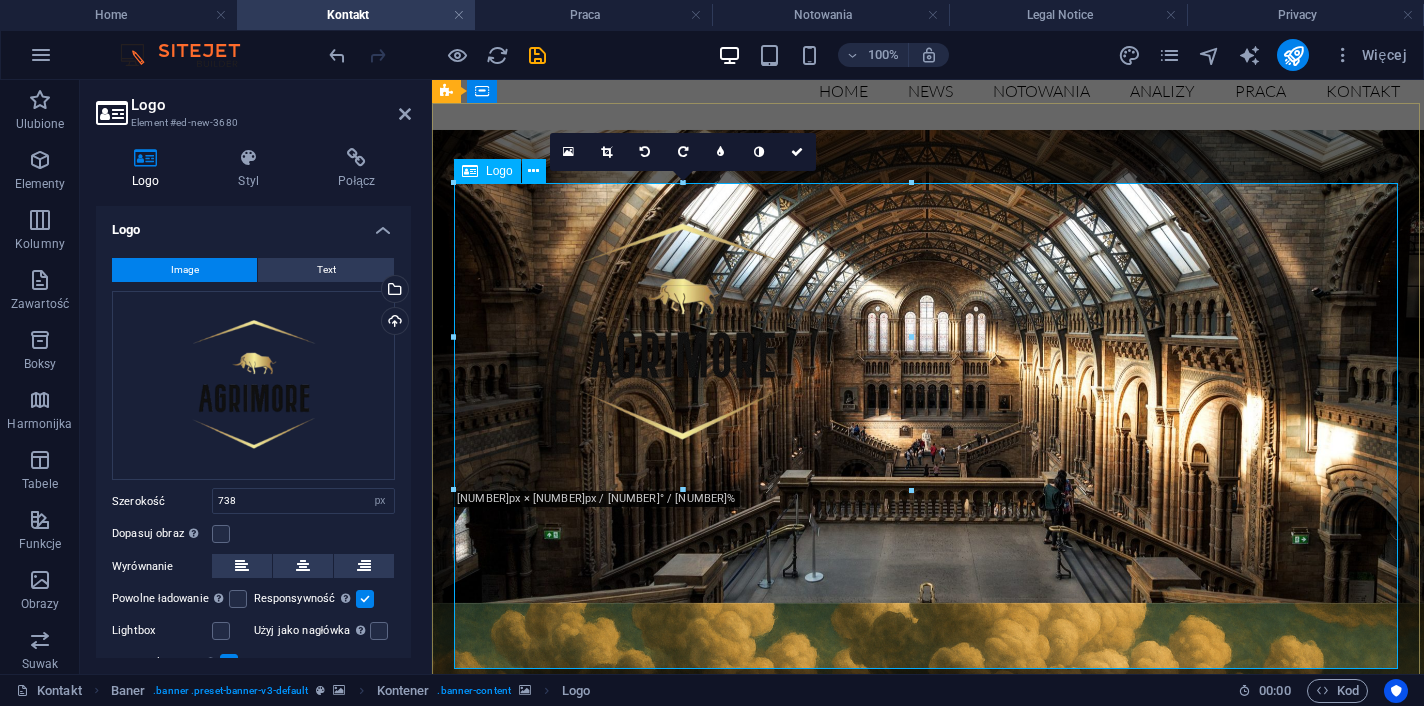 drag, startPoint x: 1192, startPoint y: 185, endPoint x: 617, endPoint y: 357, distance: 600.17413 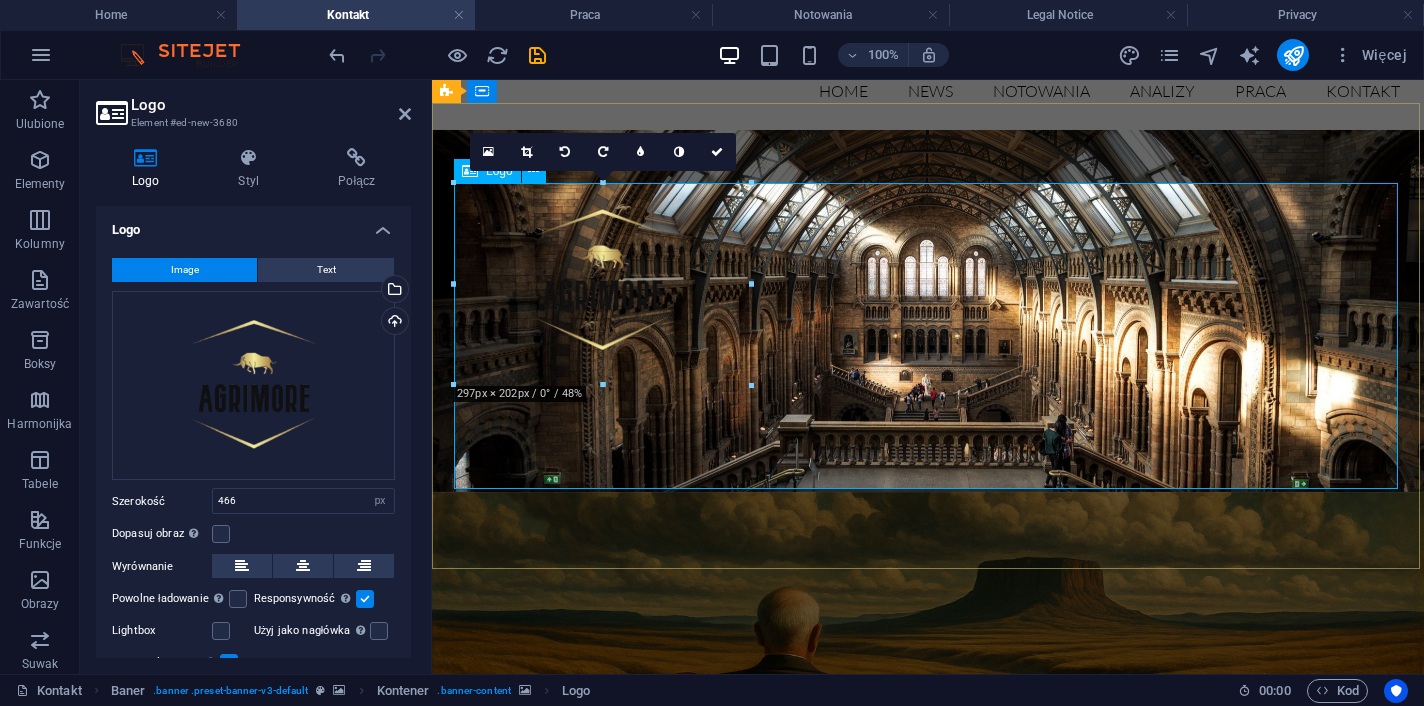 drag, startPoint x: 920, startPoint y: 489, endPoint x: 748, endPoint y: 353, distance: 219.27151 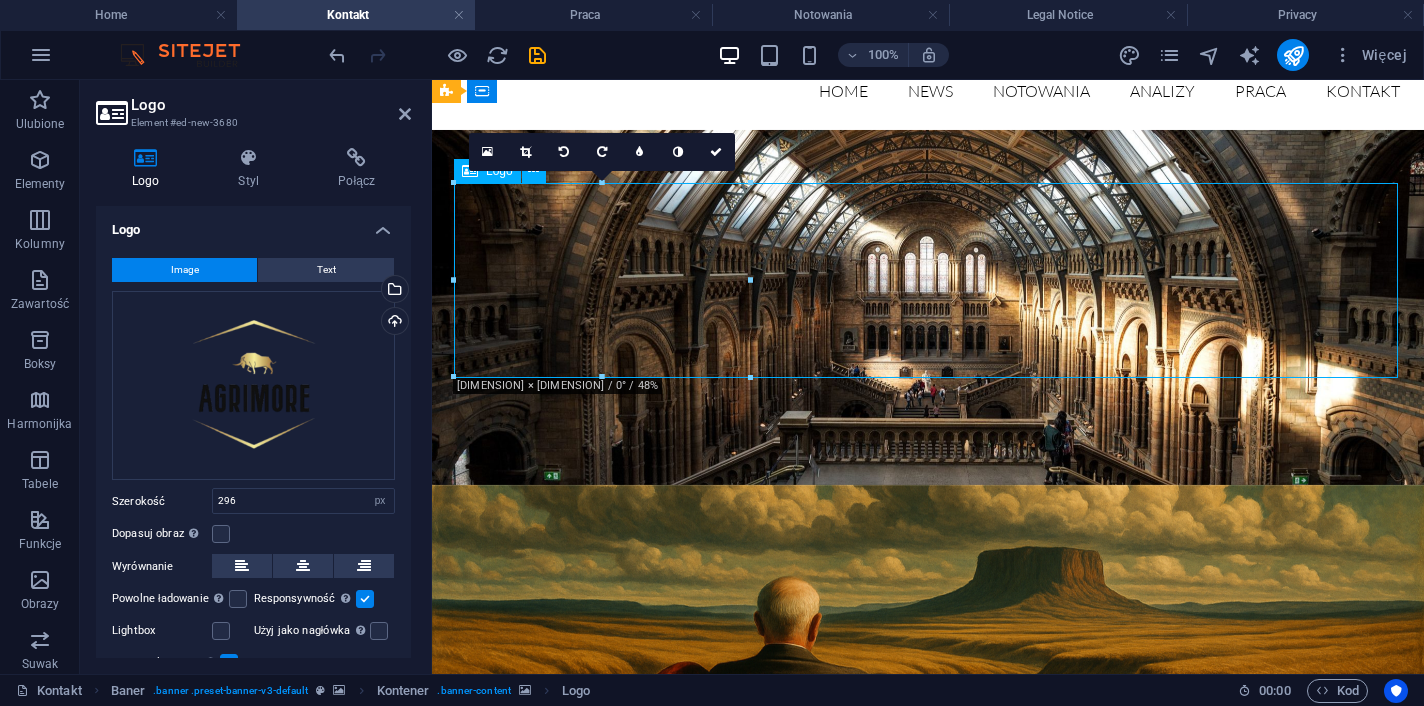 drag, startPoint x: 620, startPoint y: 280, endPoint x: 725, endPoint y: 336, distance: 119 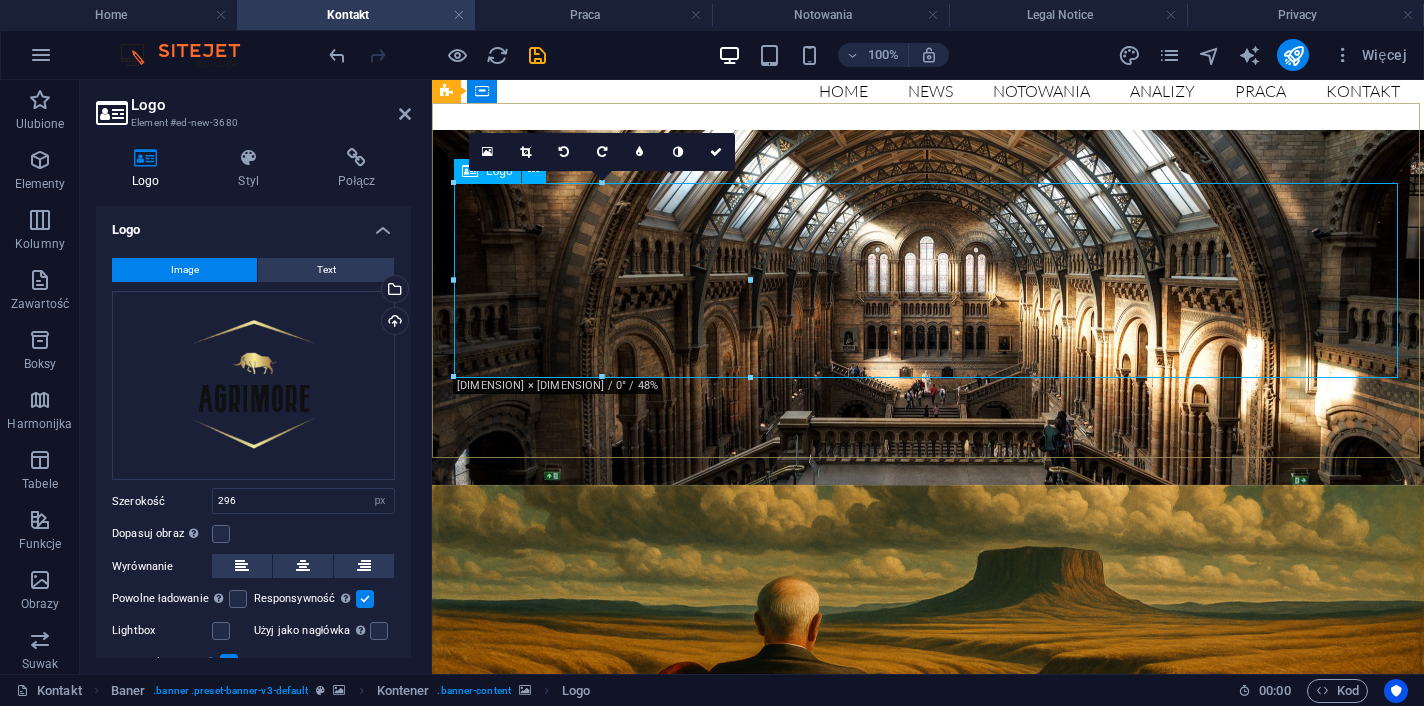 drag, startPoint x: 889, startPoint y: 358, endPoint x: 583, endPoint y: 291, distance: 313.2491 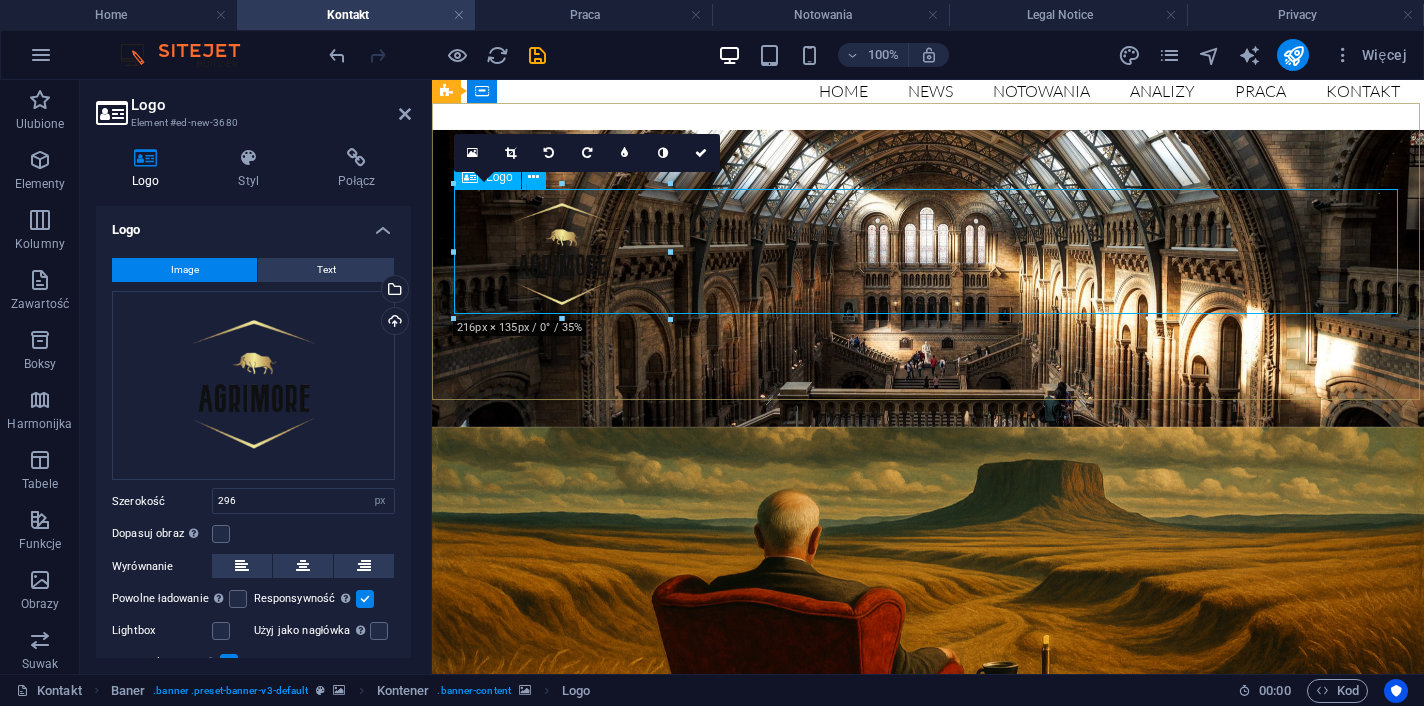 drag, startPoint x: 455, startPoint y: 279, endPoint x: 529, endPoint y: 270, distance: 74.54529 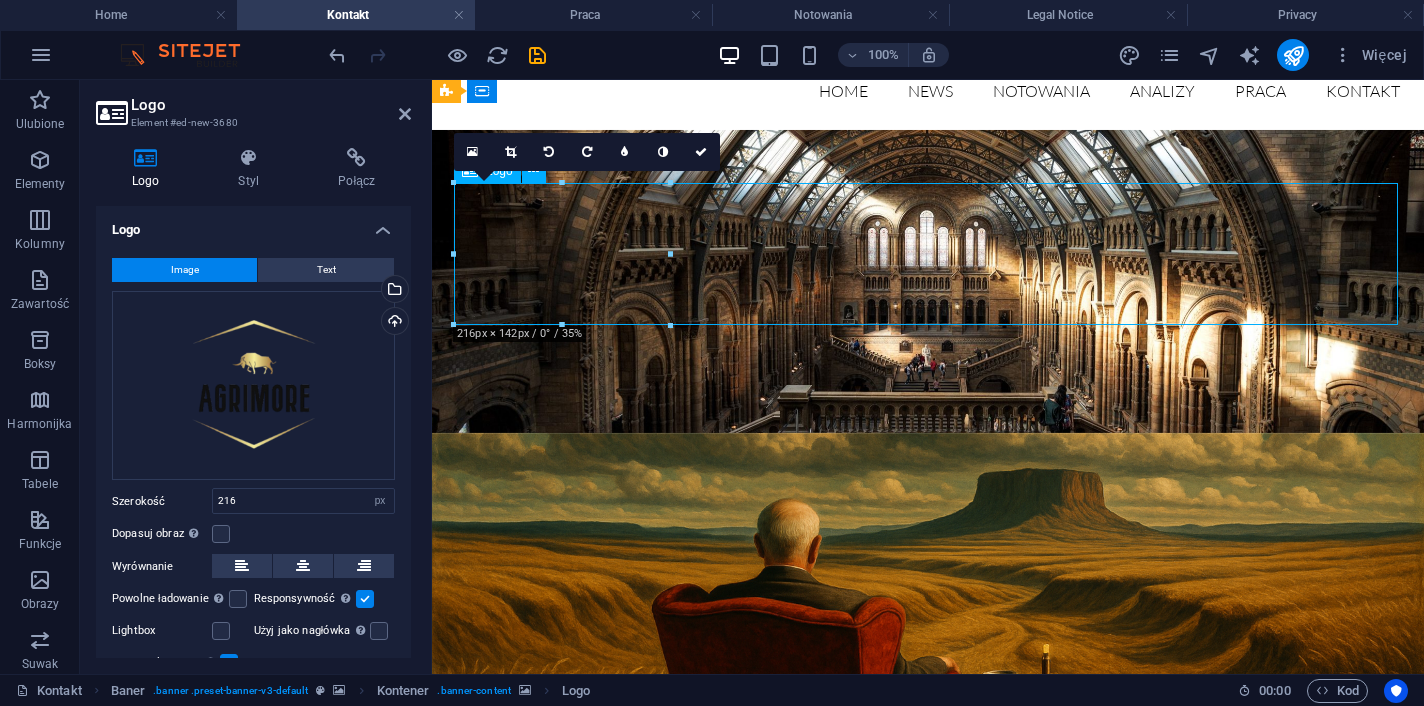 drag, startPoint x: 567, startPoint y: 260, endPoint x: 624, endPoint y: 262, distance: 57.035076 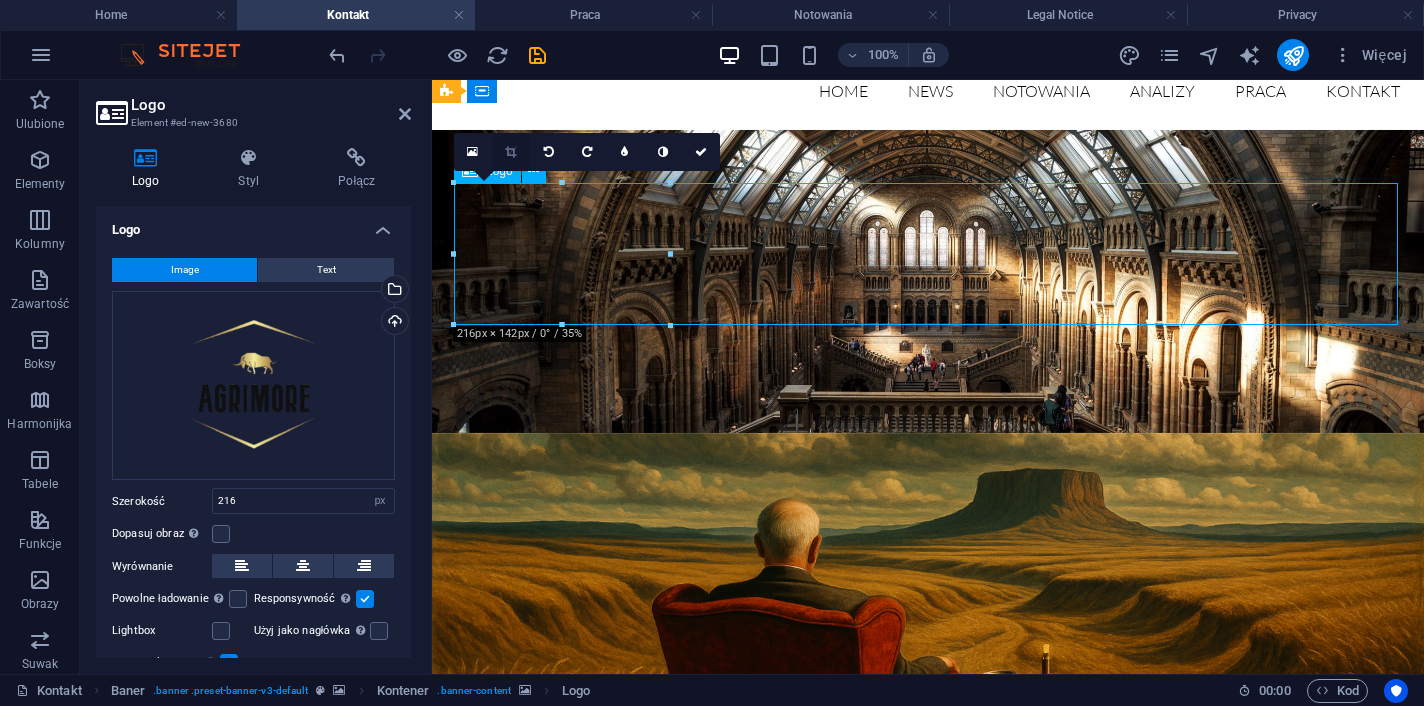 click at bounding box center [510, 152] 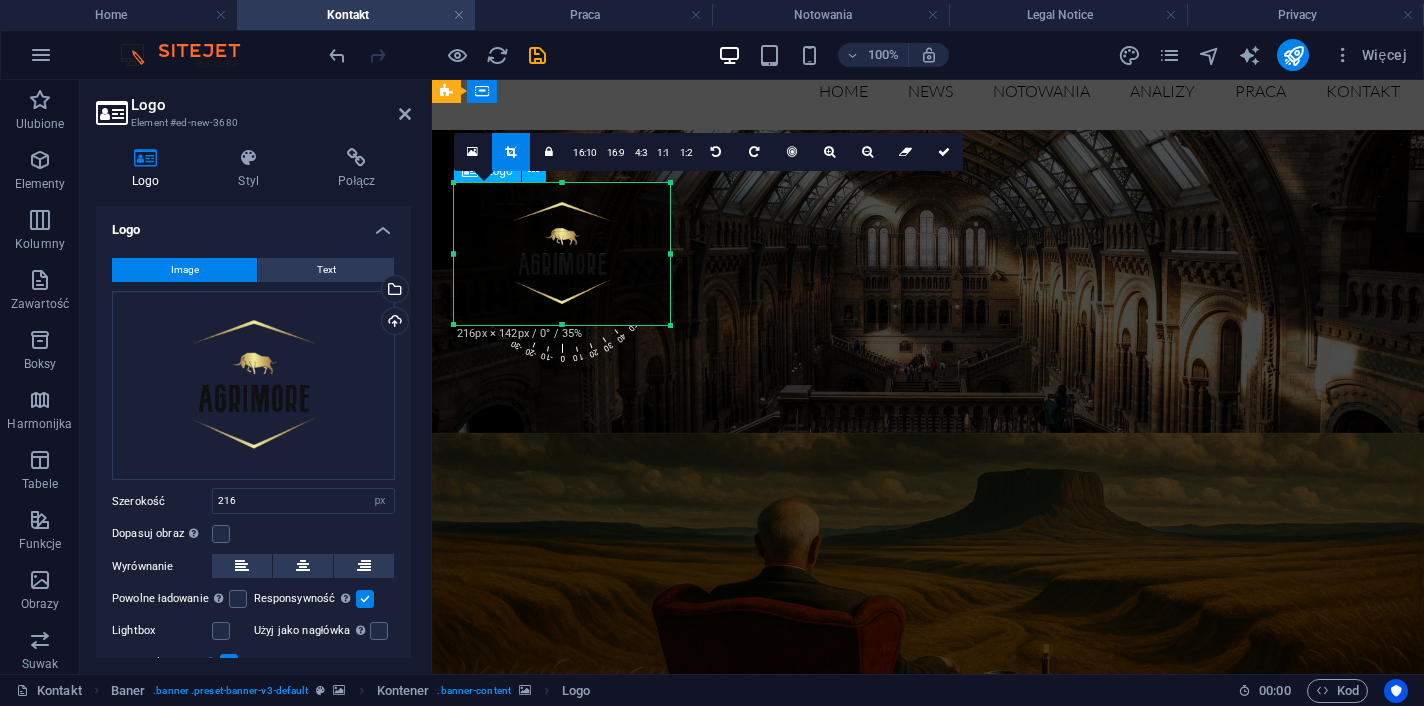 click at bounding box center (928, 887) 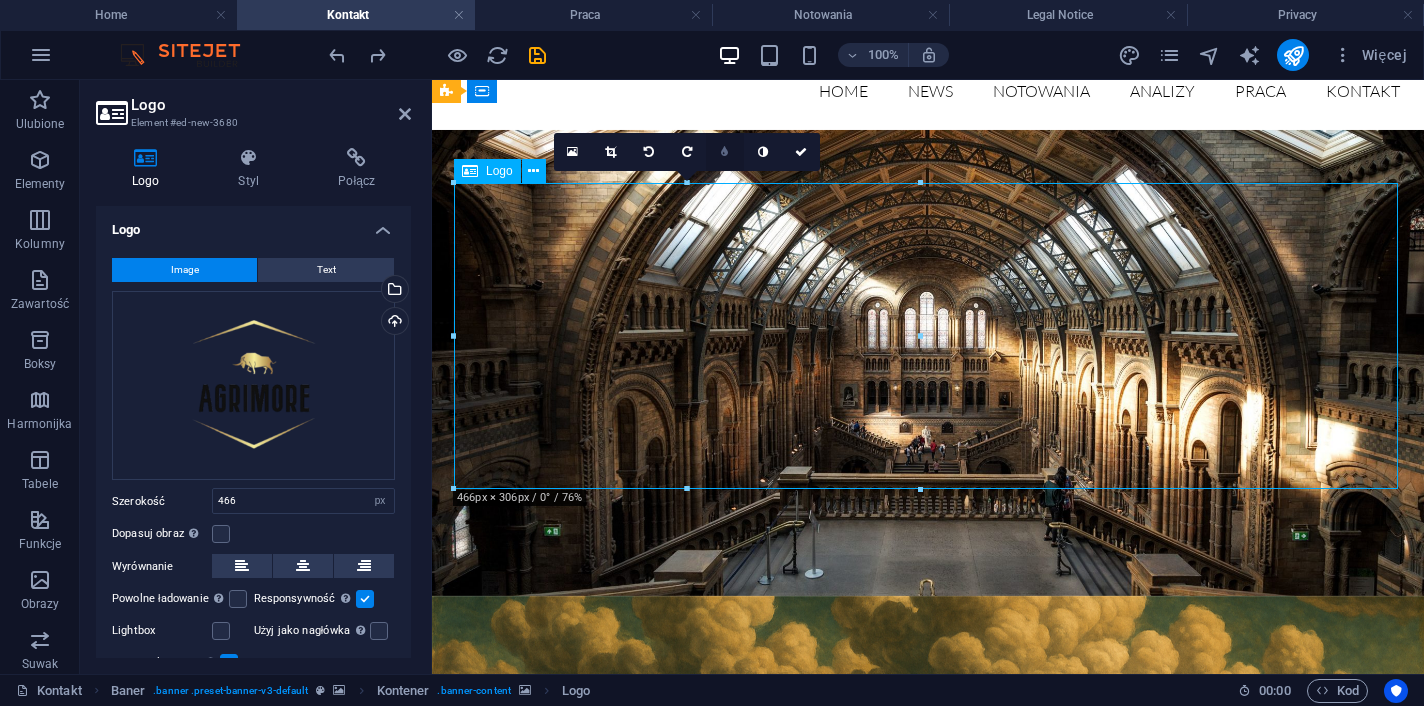 type on "738" 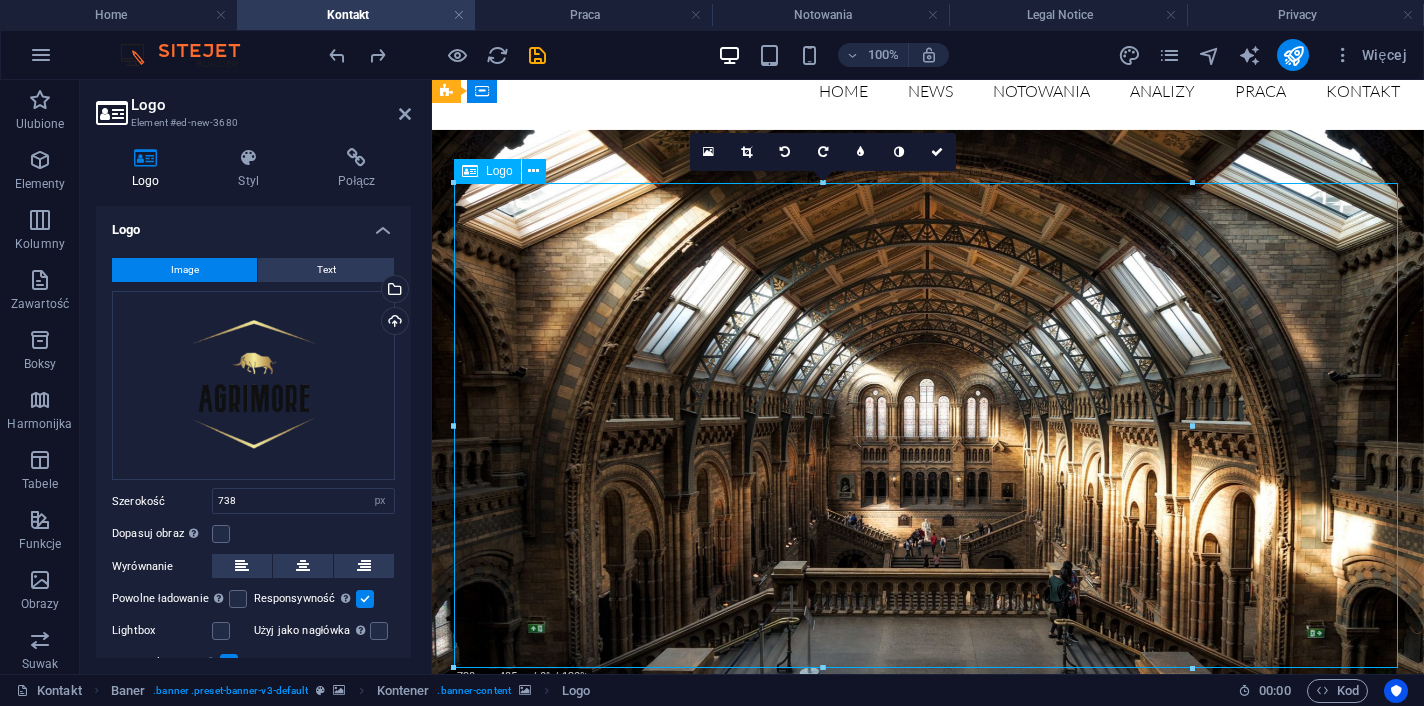type 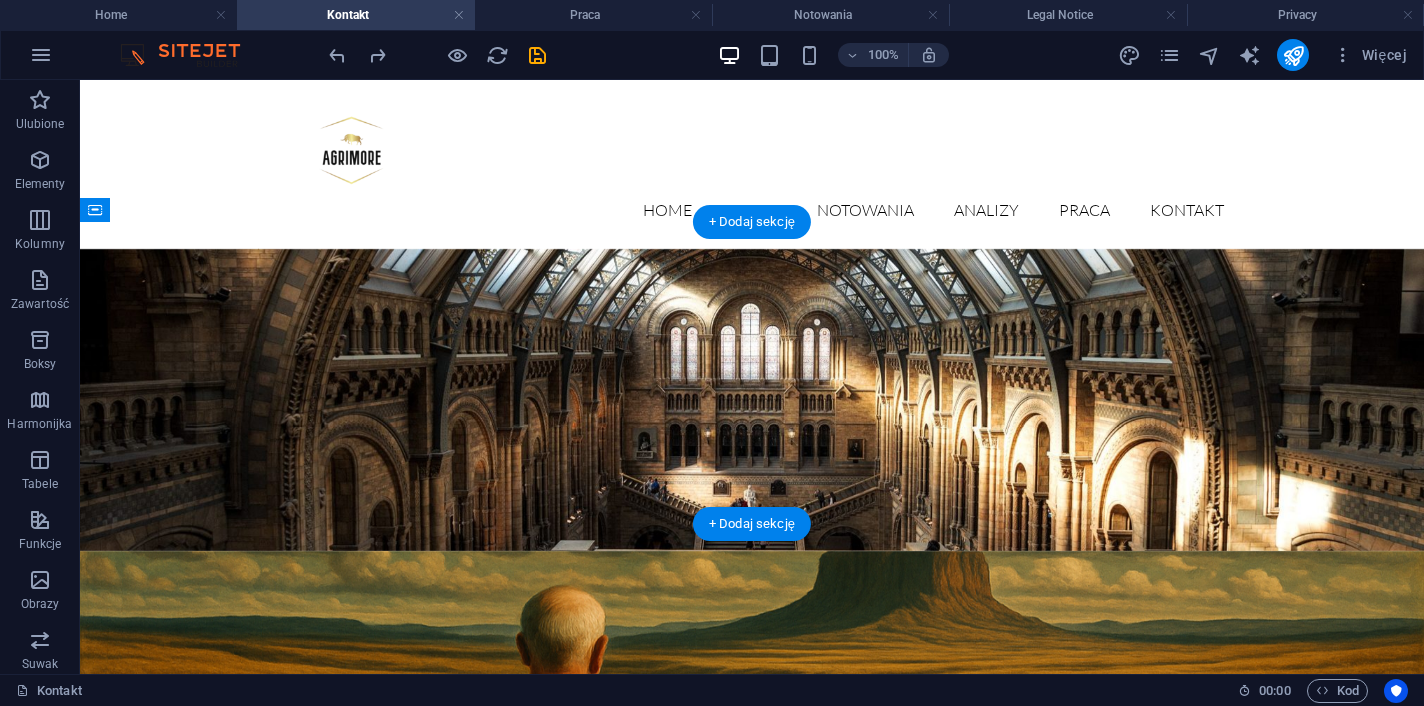 scroll, scrollTop: 4, scrollLeft: 0, axis: vertical 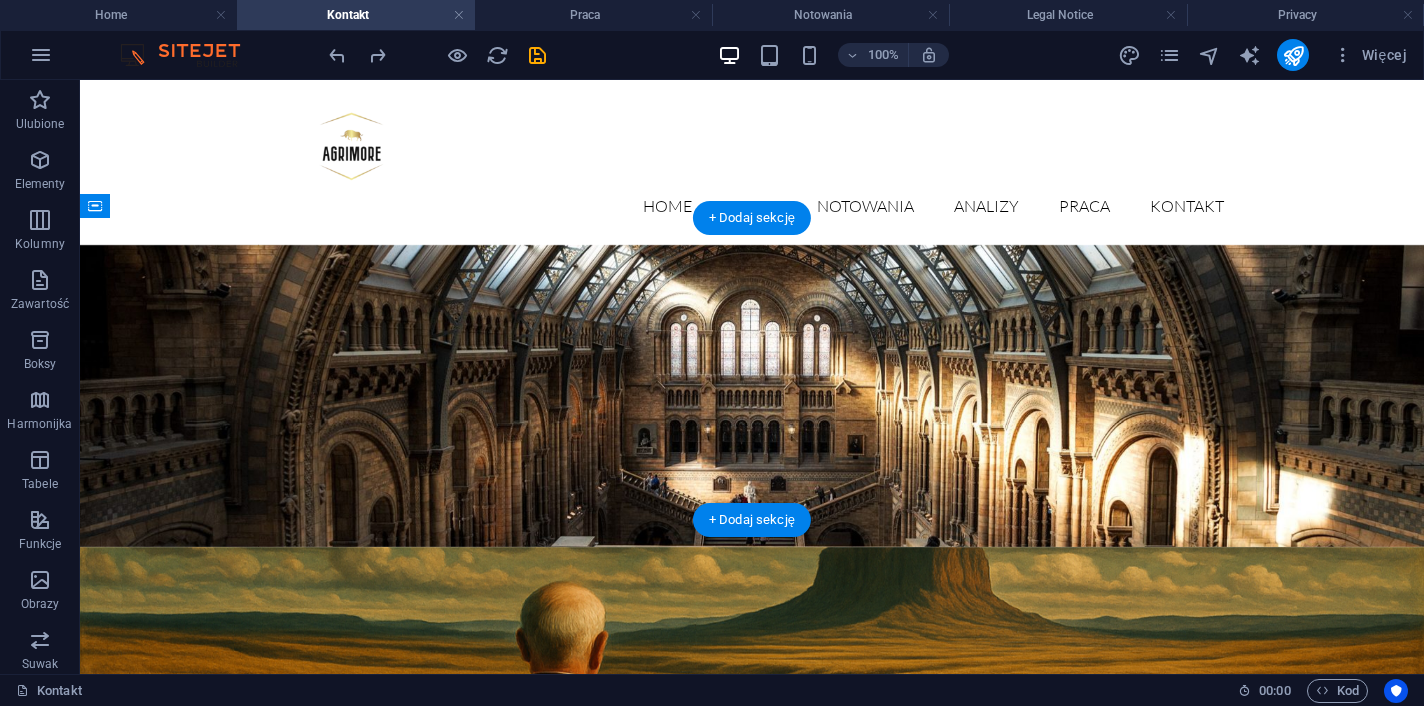 click at bounding box center [752, 698] 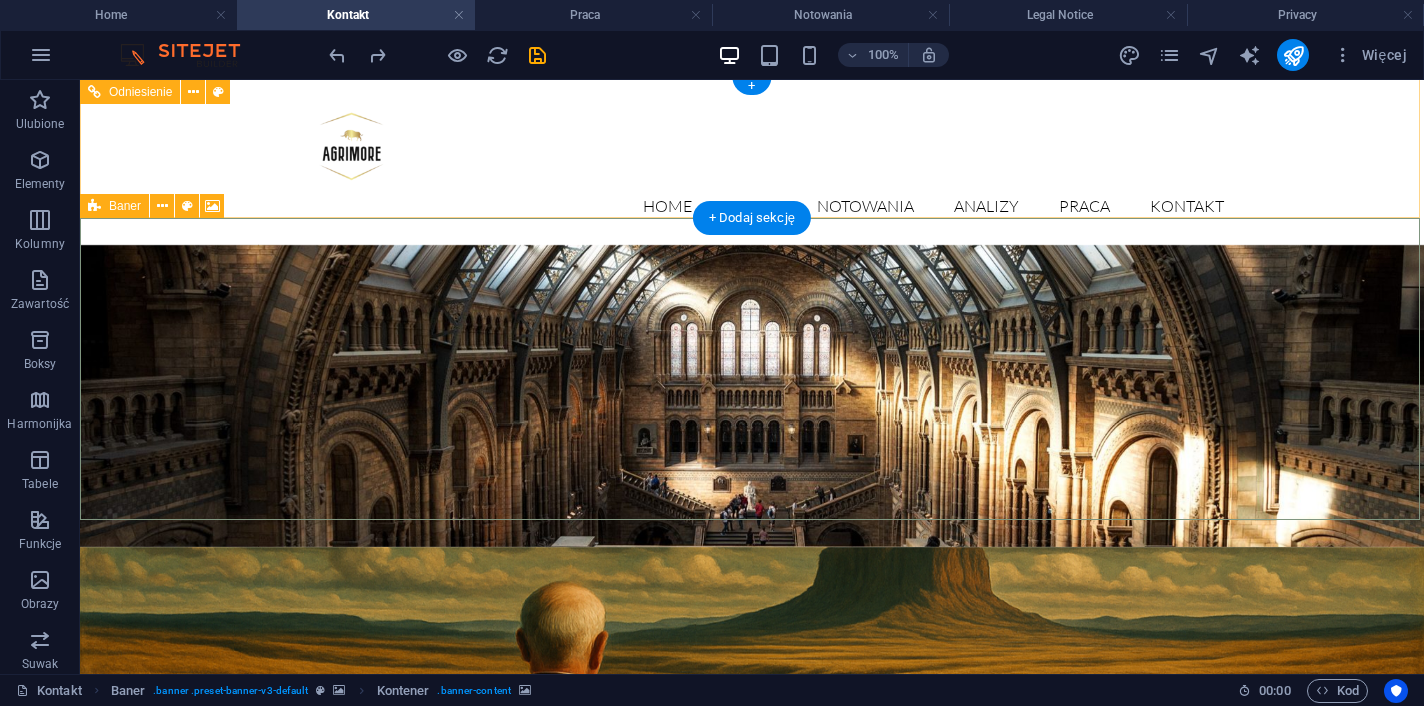 click on "Baner" at bounding box center [125, 206] 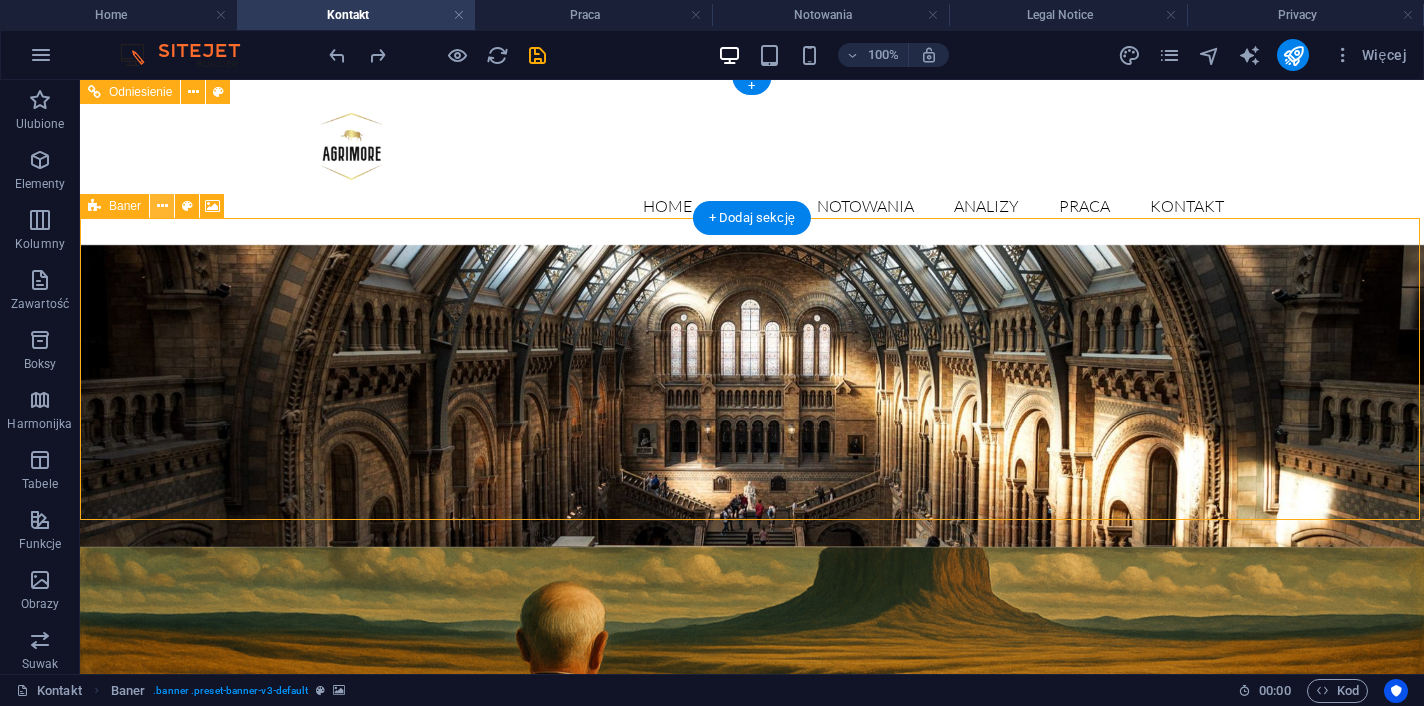 click at bounding box center [162, 206] 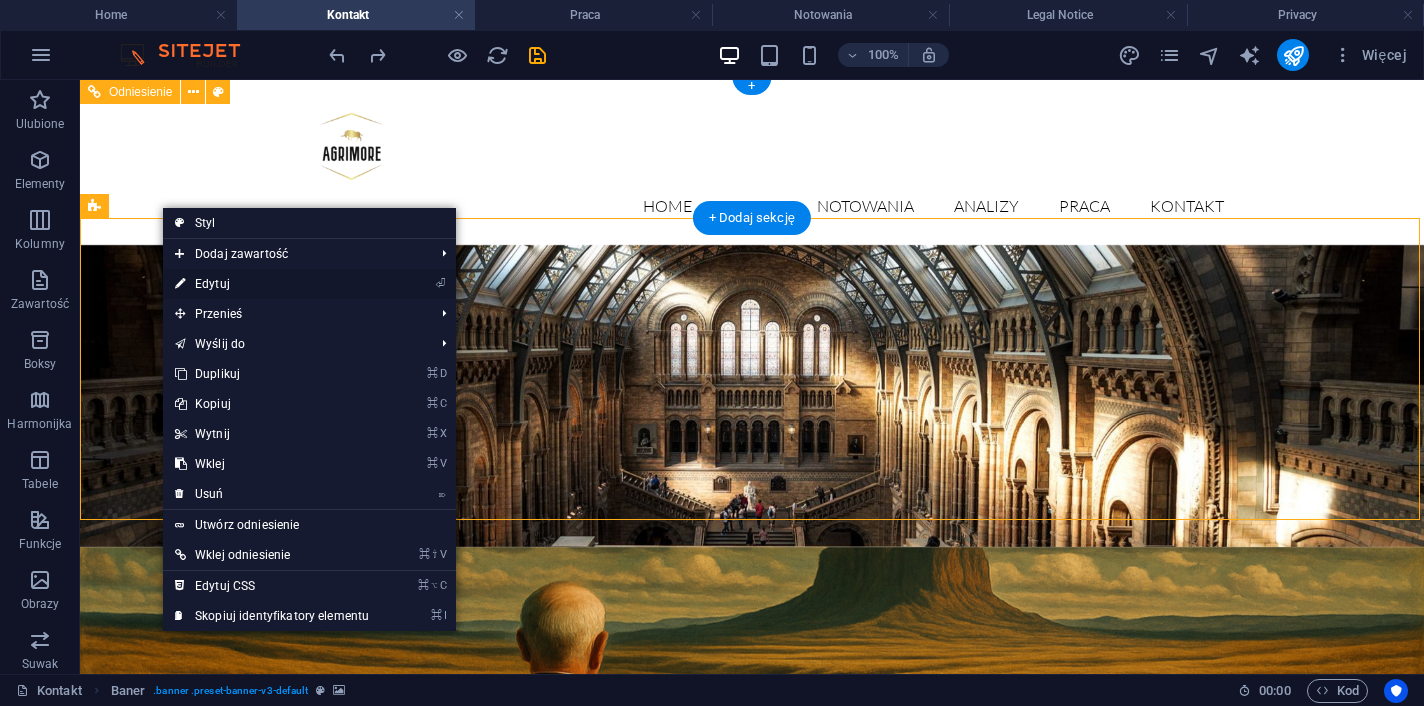 click on "⏎  Edytuj" at bounding box center [272, 284] 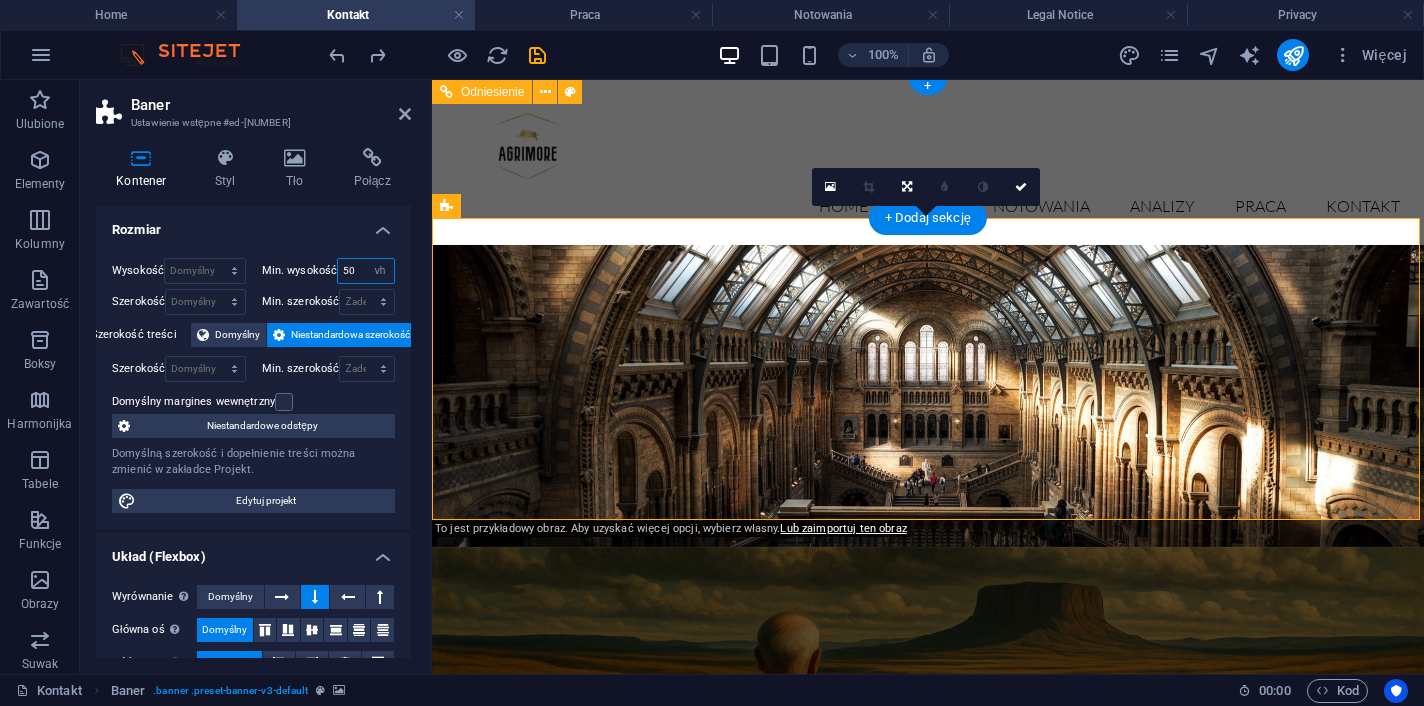 click on "50" at bounding box center [366, 271] 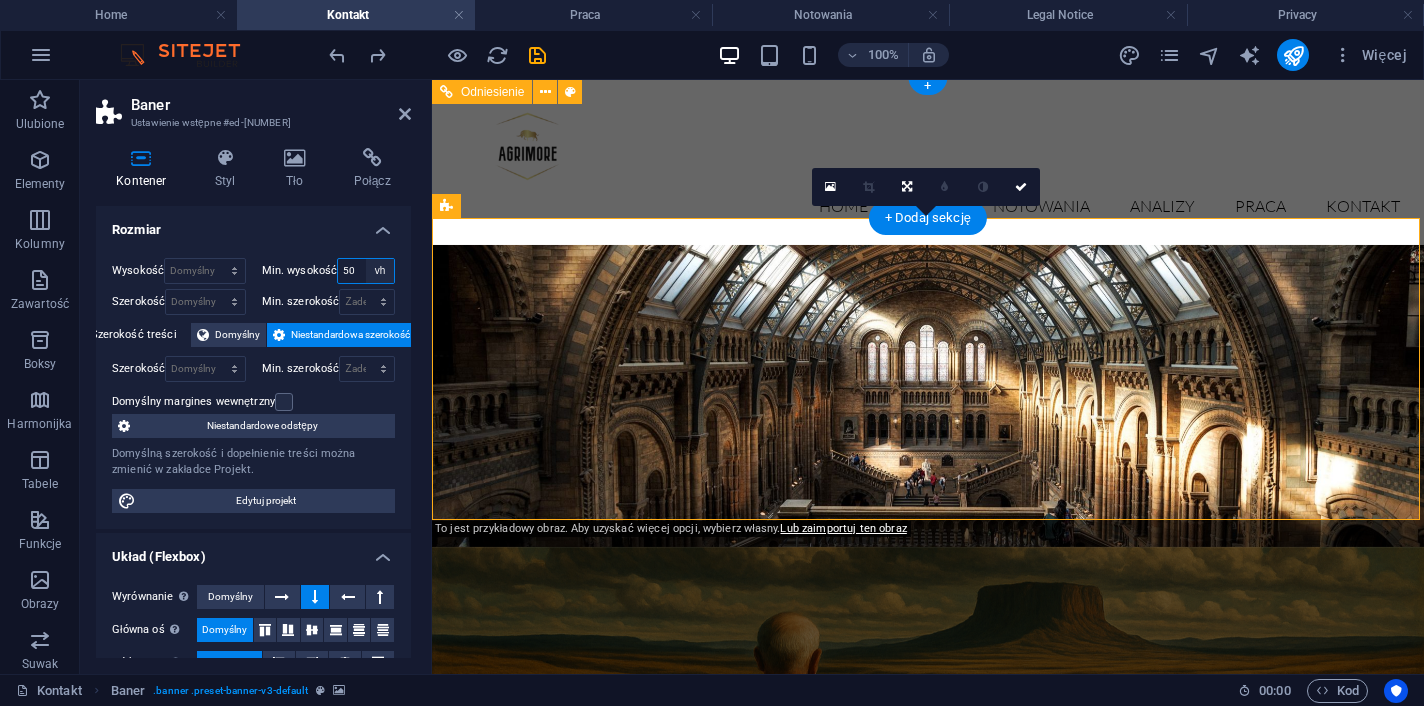type on "5" 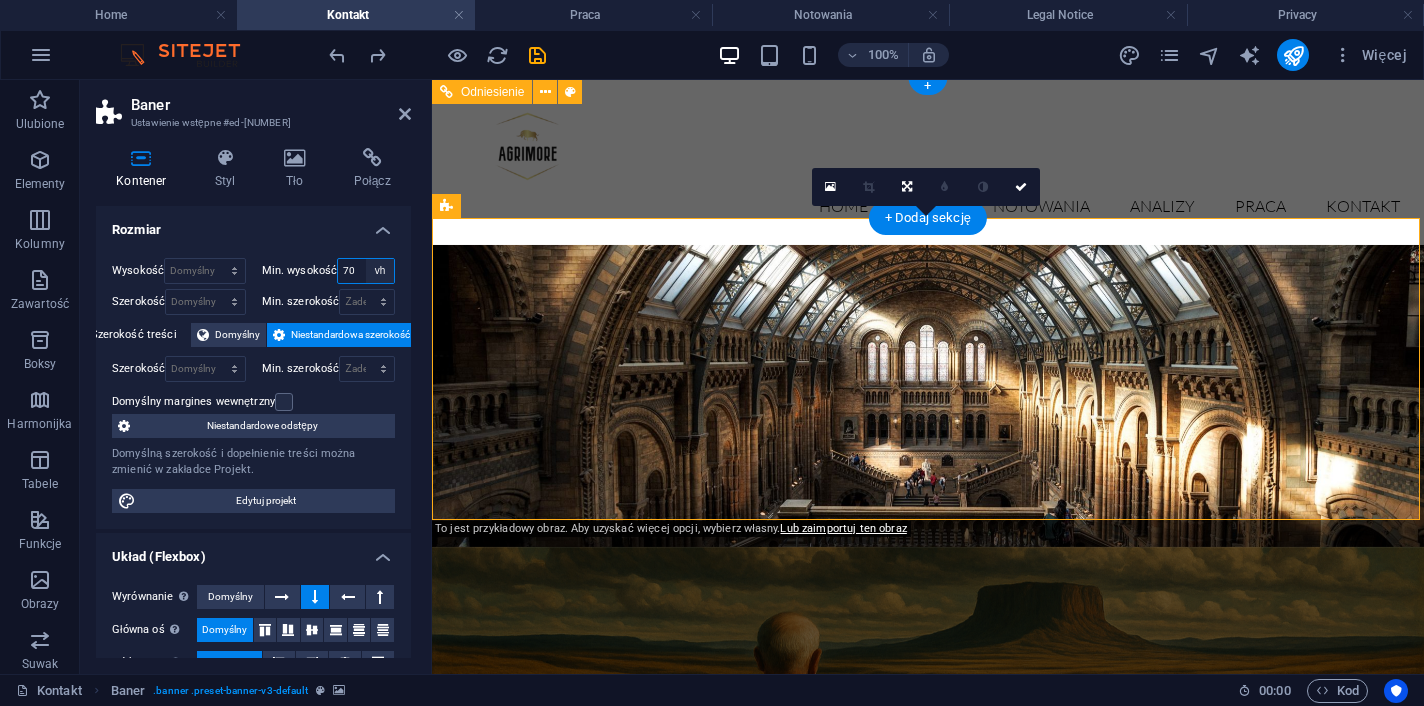 type on "70" 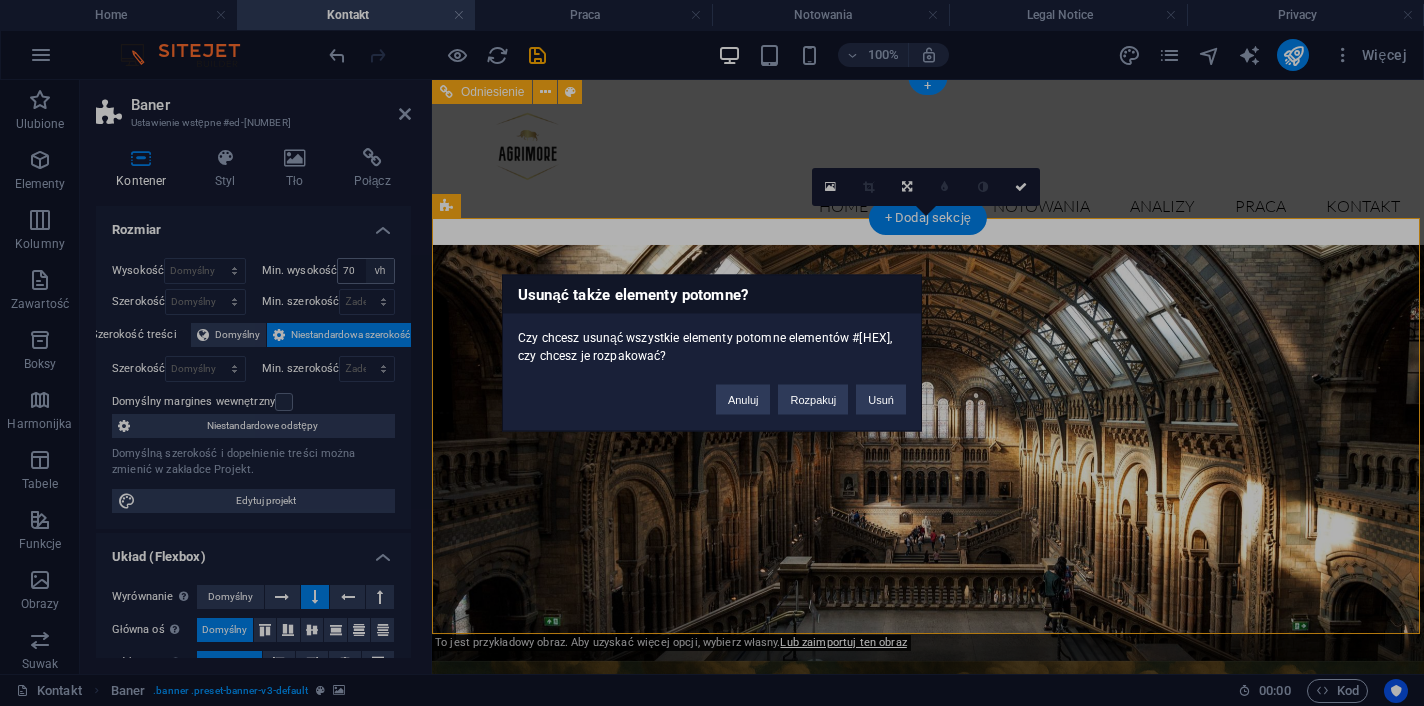 type 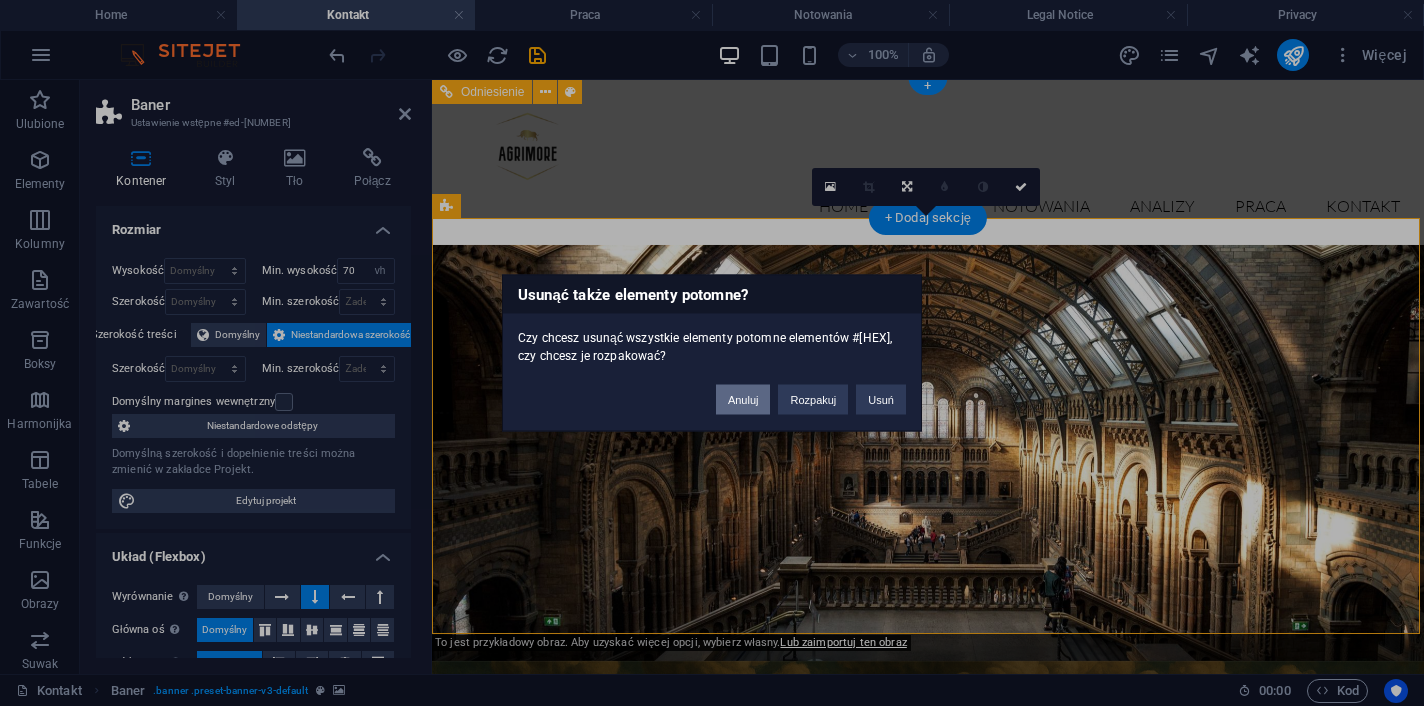 click on "Anuluj" at bounding box center (743, 400) 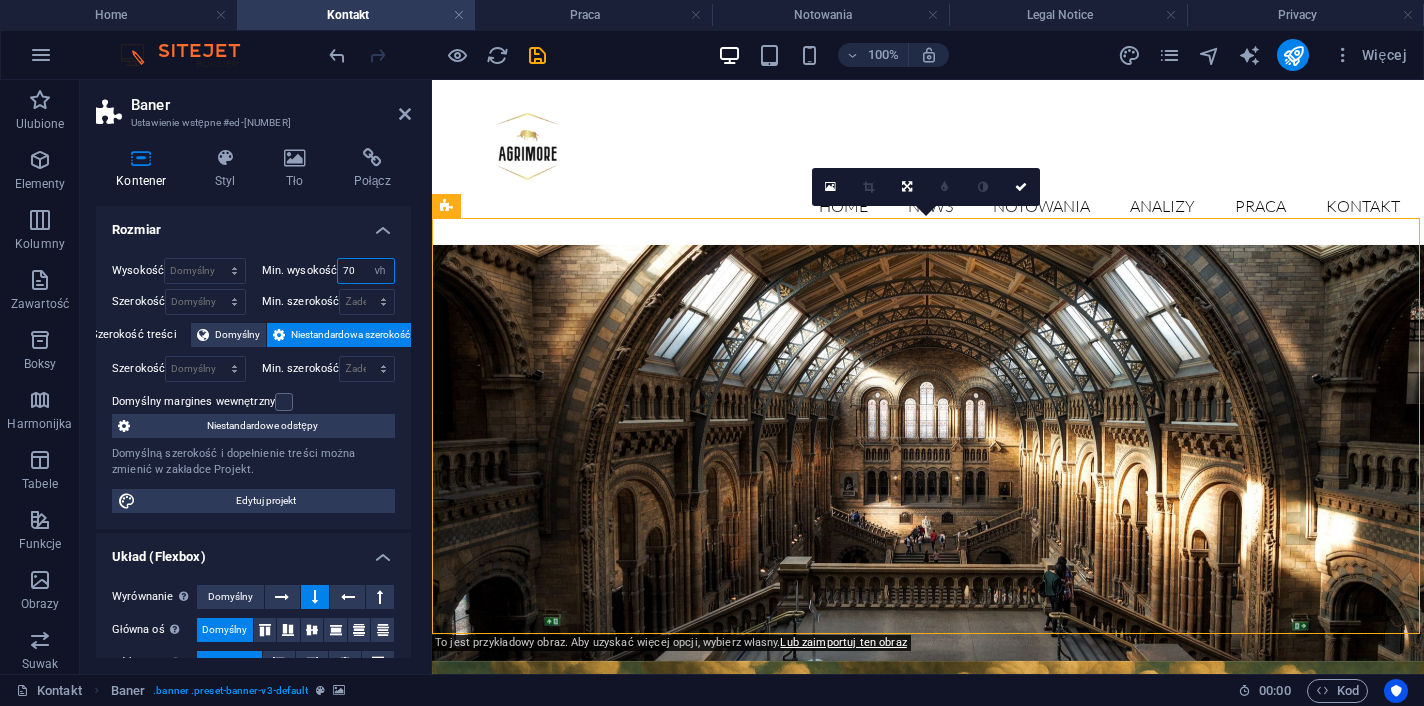 click on "70" at bounding box center [366, 271] 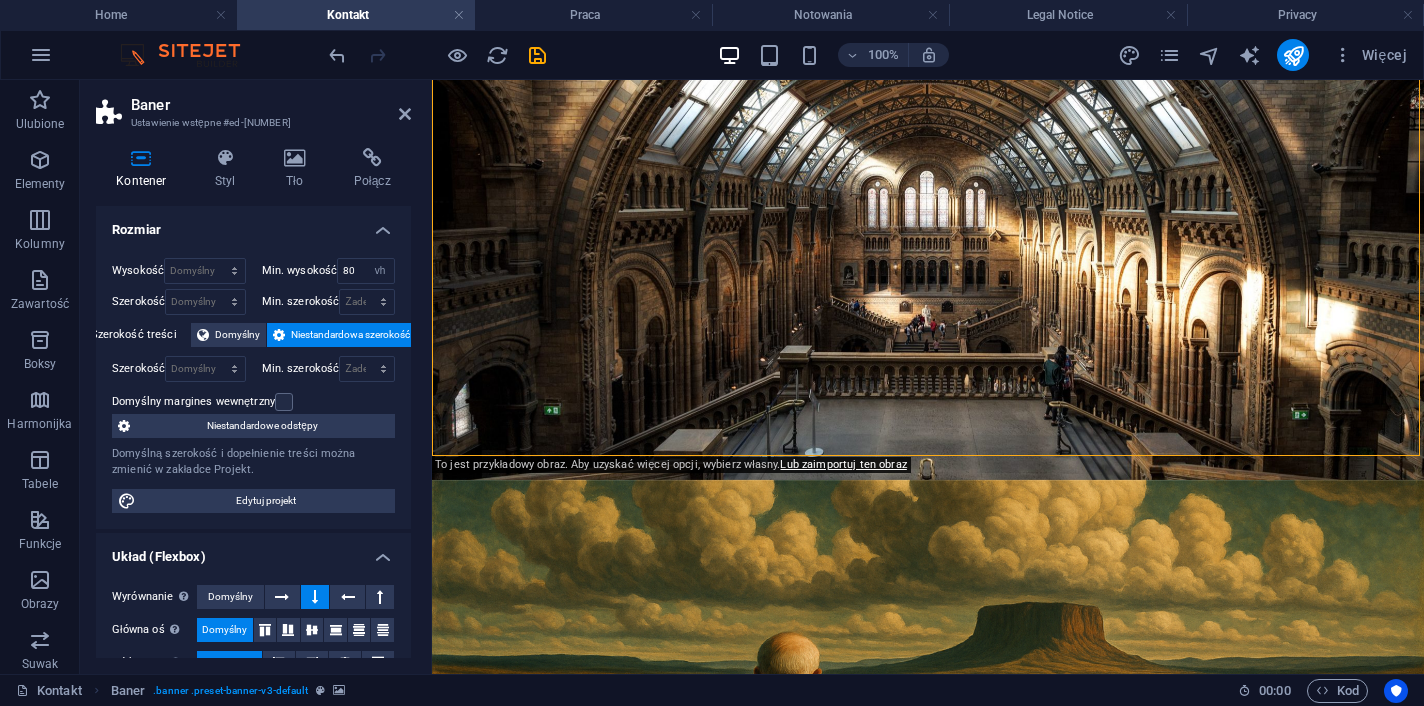 scroll, scrollTop: 102, scrollLeft: 0, axis: vertical 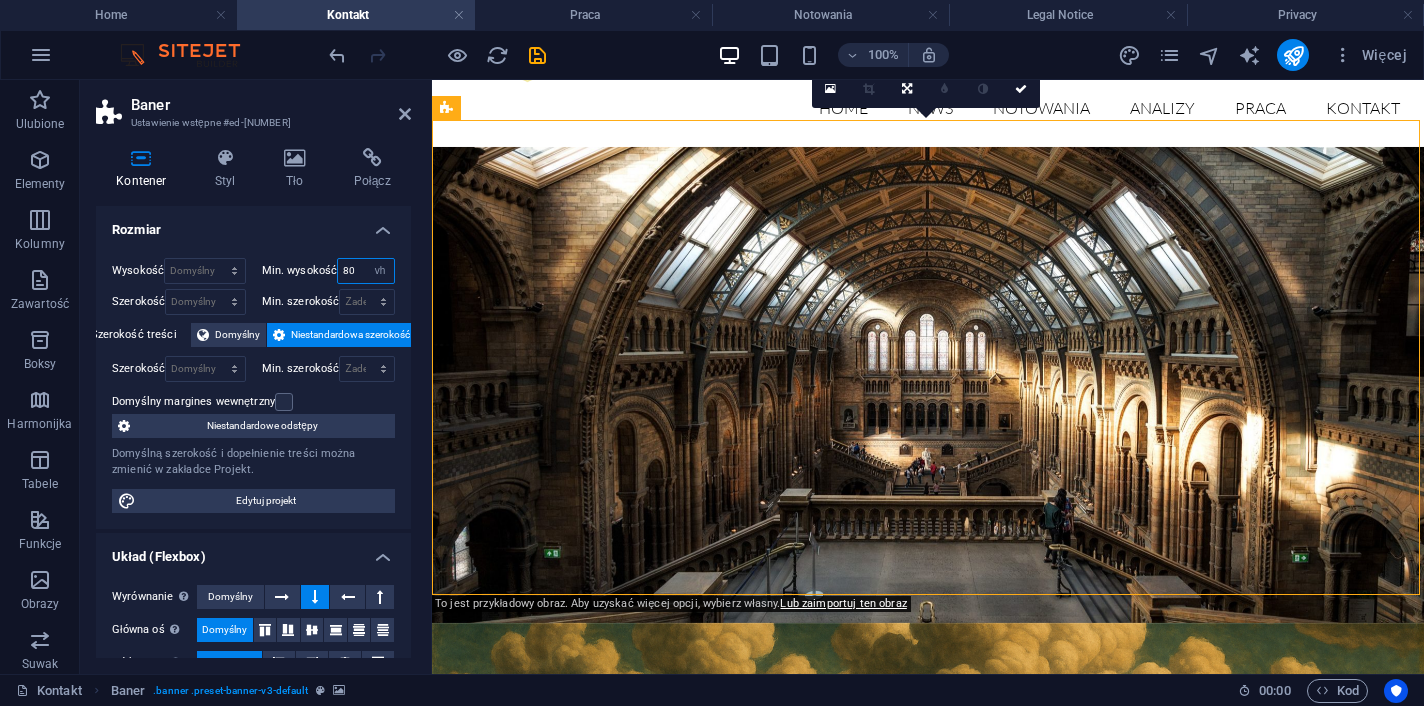 click on "80" at bounding box center (366, 271) 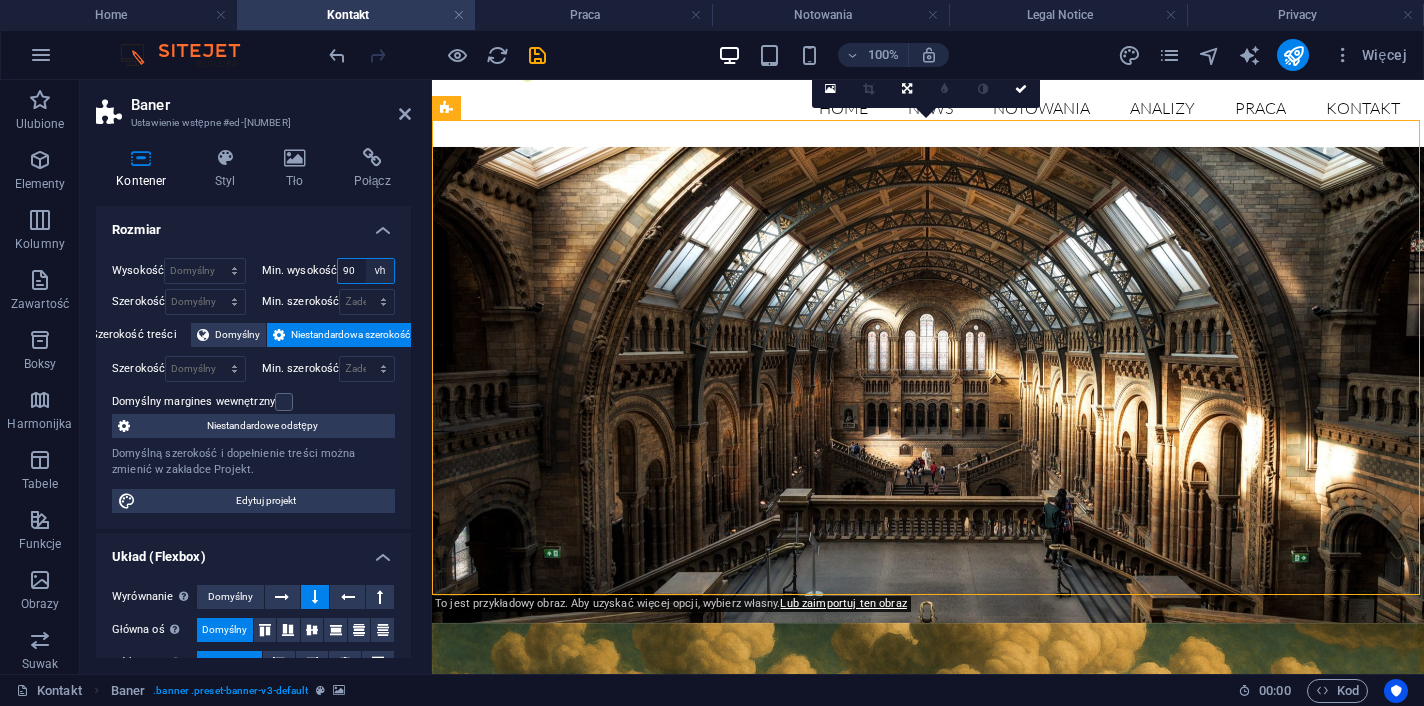 type on "90" 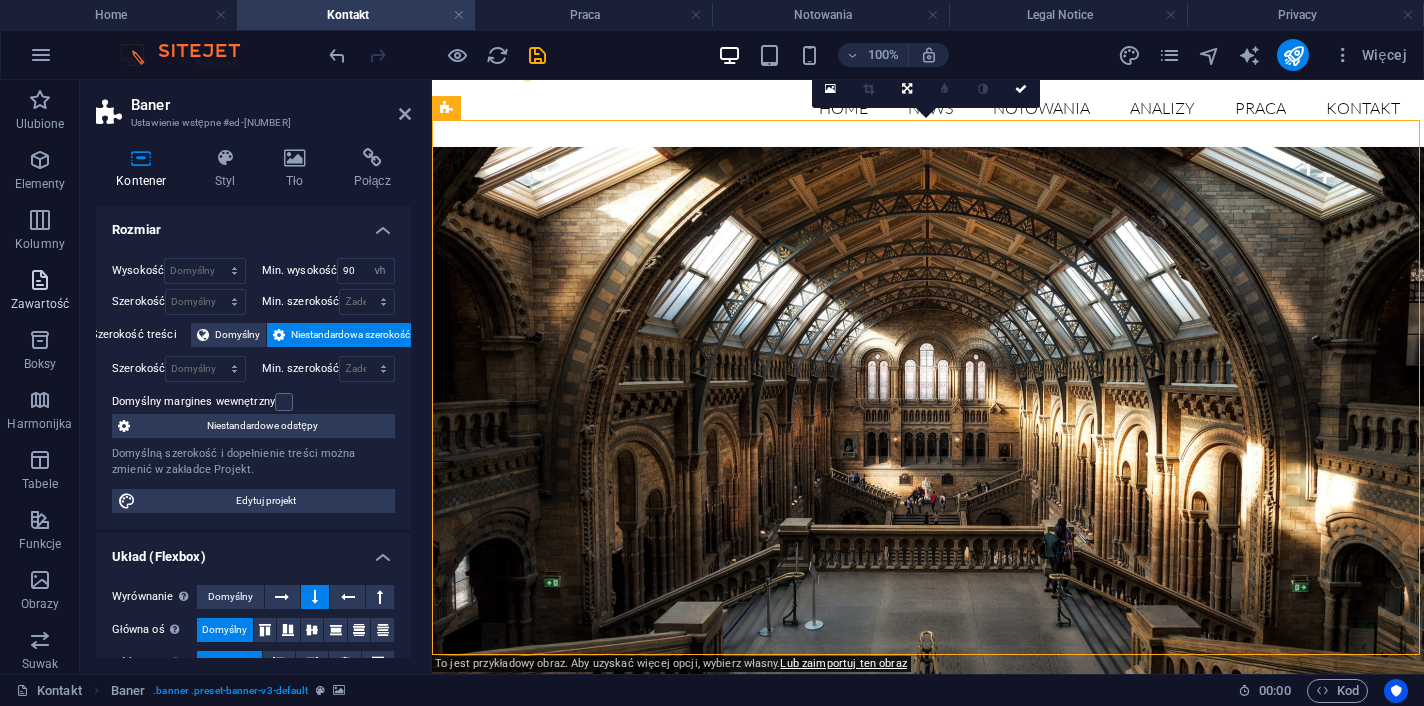 click on "Zawartość" at bounding box center [40, 292] 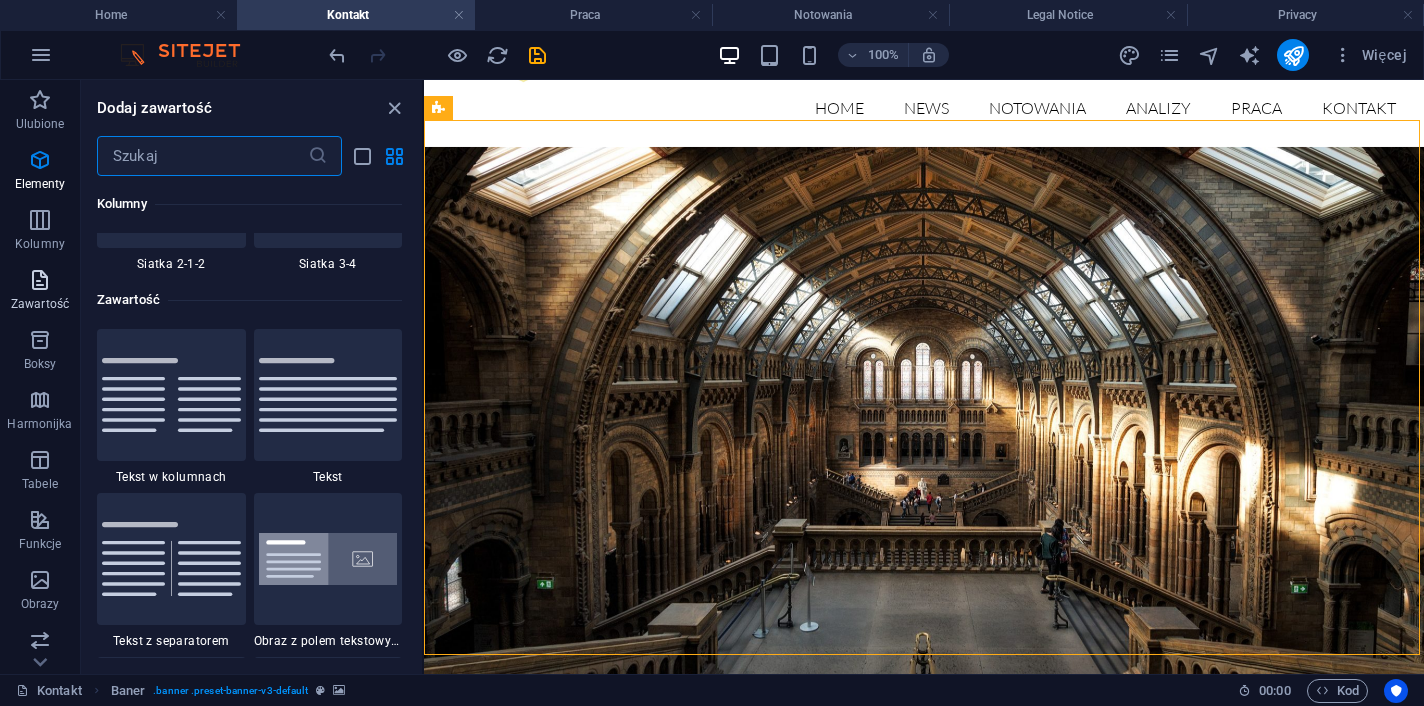 scroll, scrollTop: 3499, scrollLeft: 0, axis: vertical 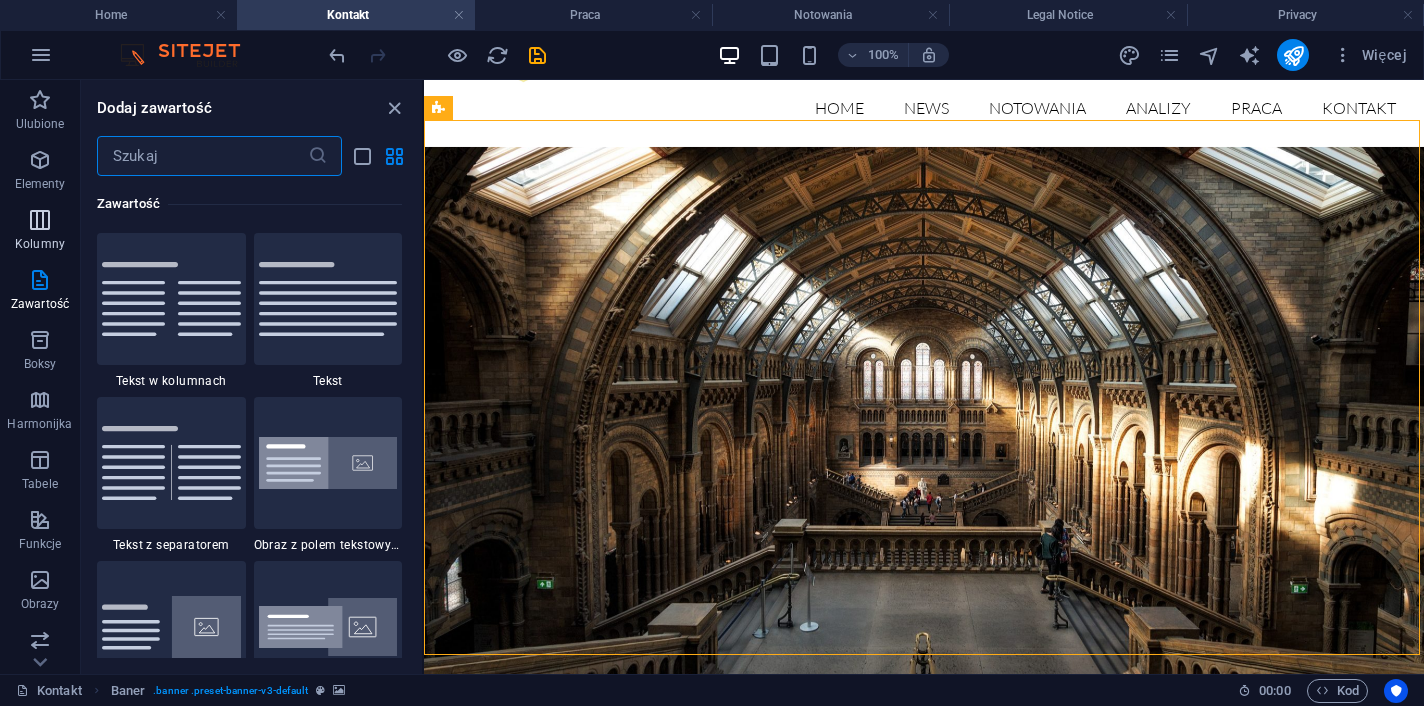 click on "Kolumny" at bounding box center (40, 244) 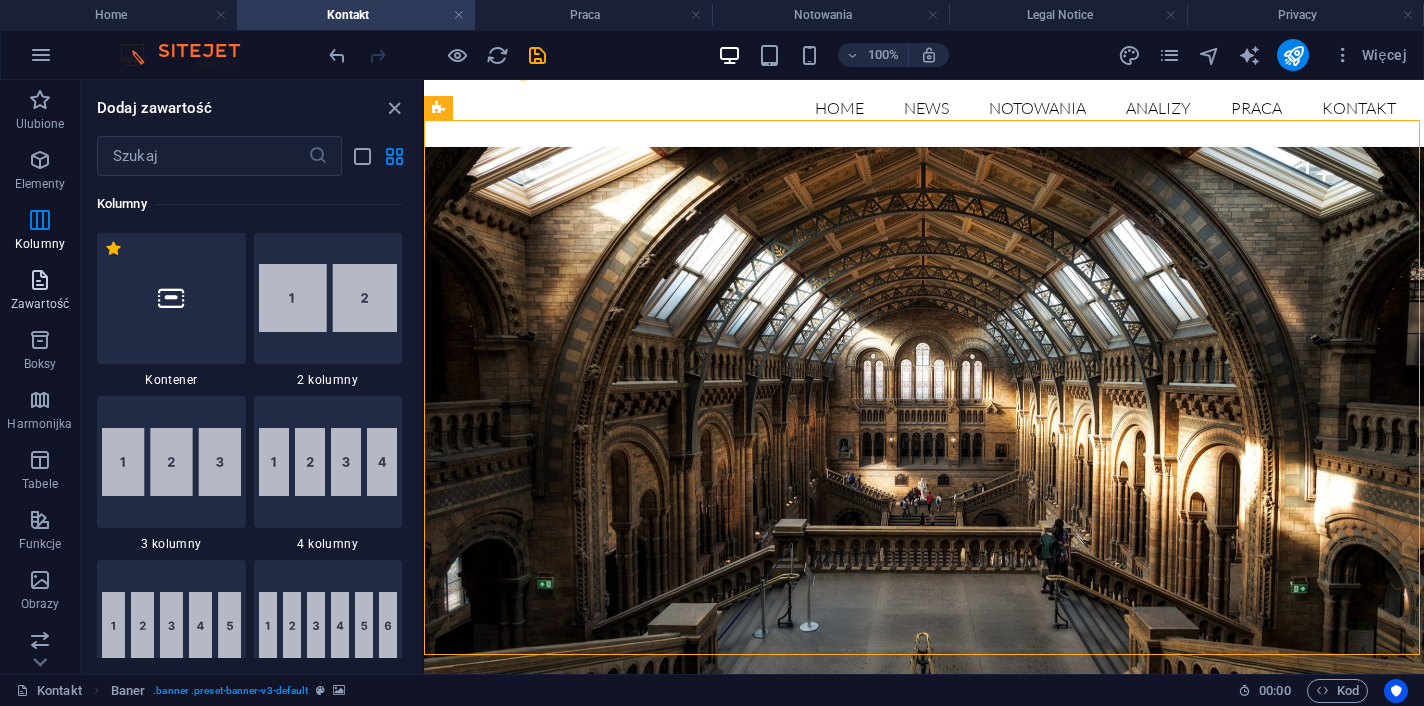 scroll, scrollTop: 990, scrollLeft: 0, axis: vertical 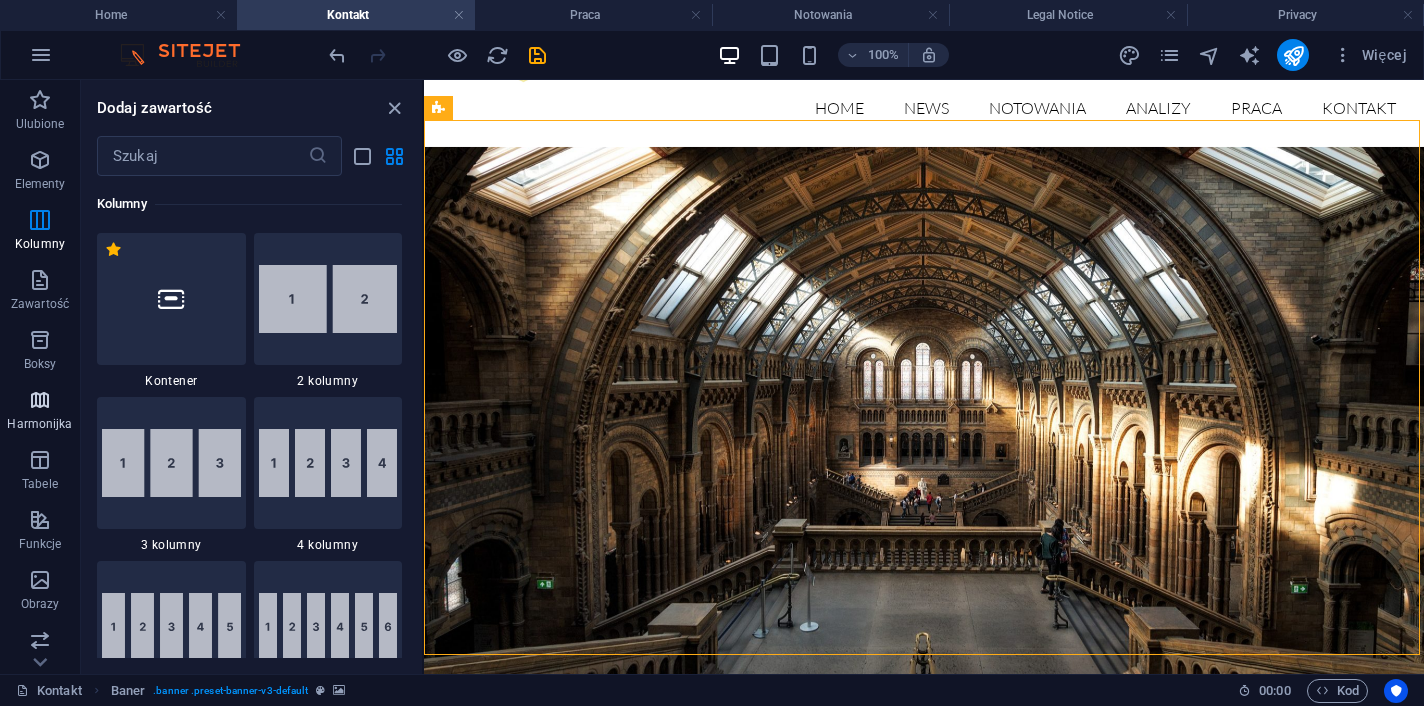click at bounding box center [40, 400] 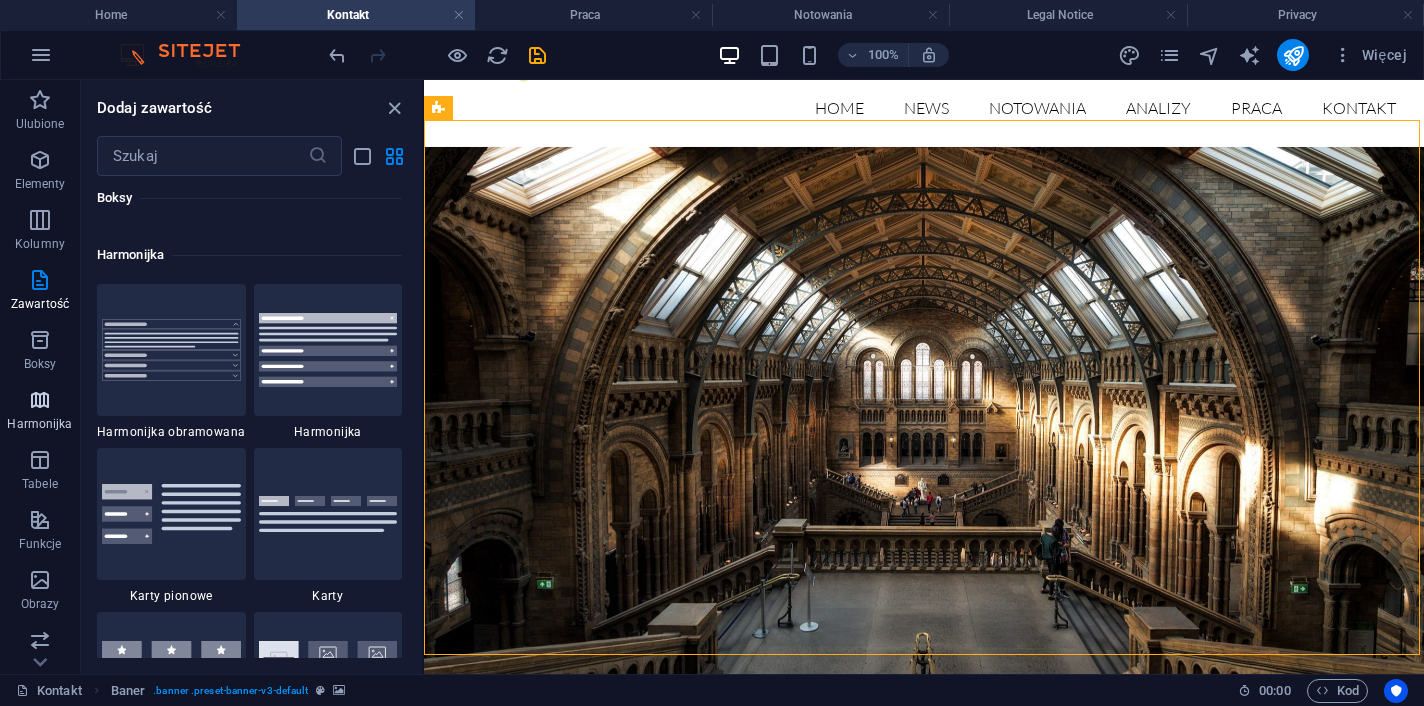 scroll, scrollTop: 6385, scrollLeft: 0, axis: vertical 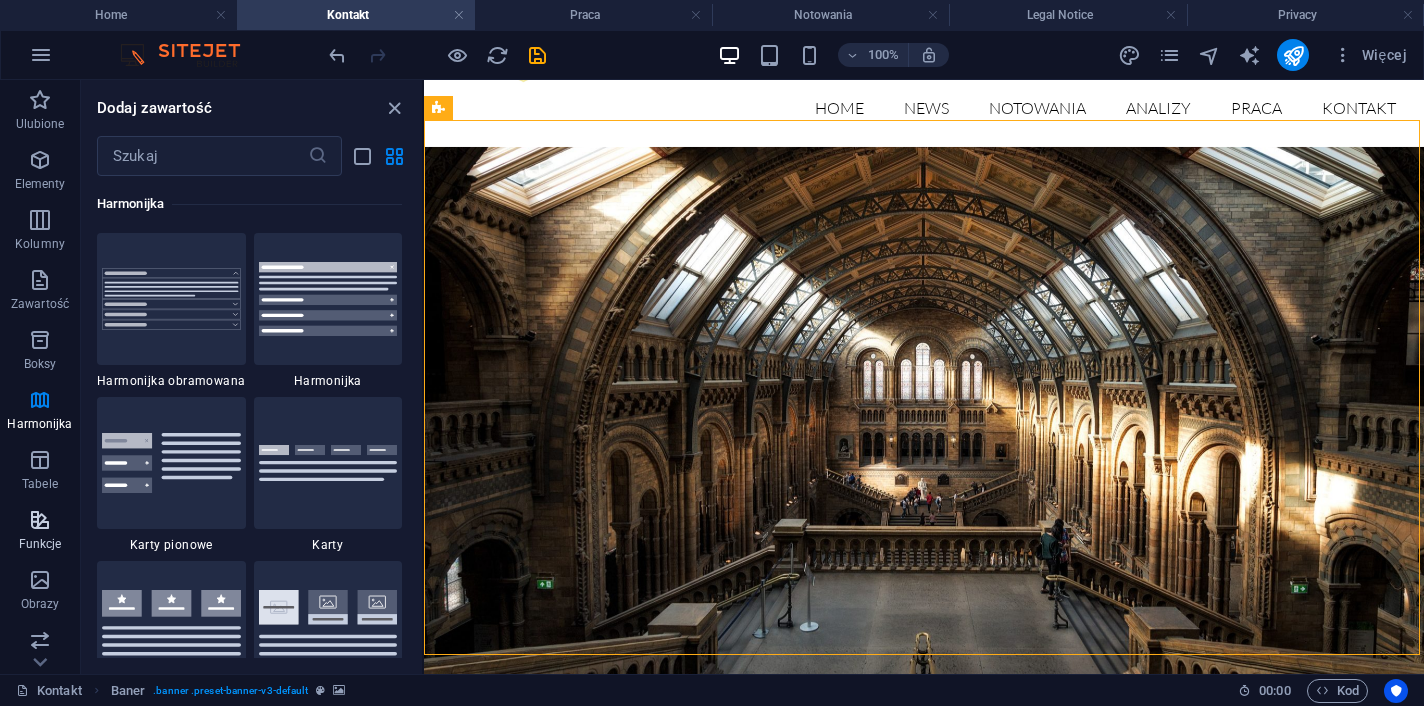 click on "Funkcje" at bounding box center (40, 532) 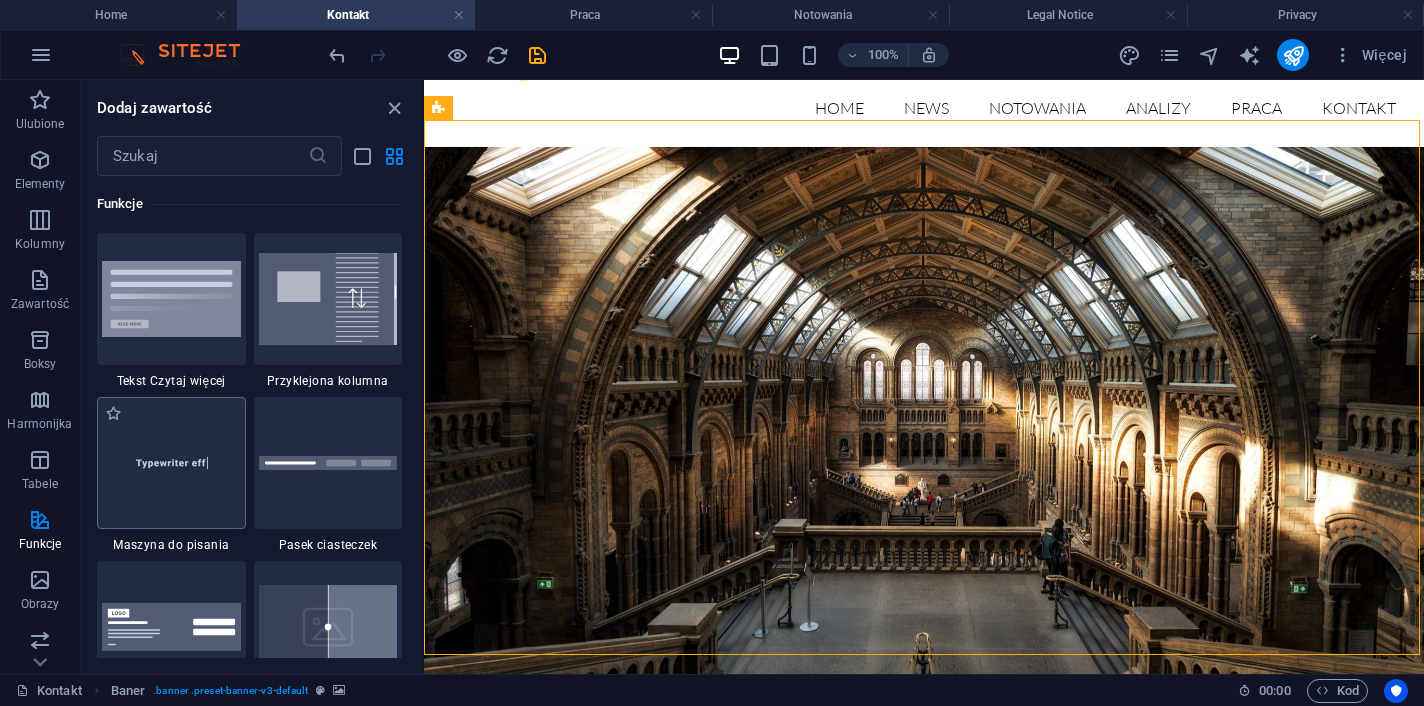 scroll, scrollTop: 7799, scrollLeft: 0, axis: vertical 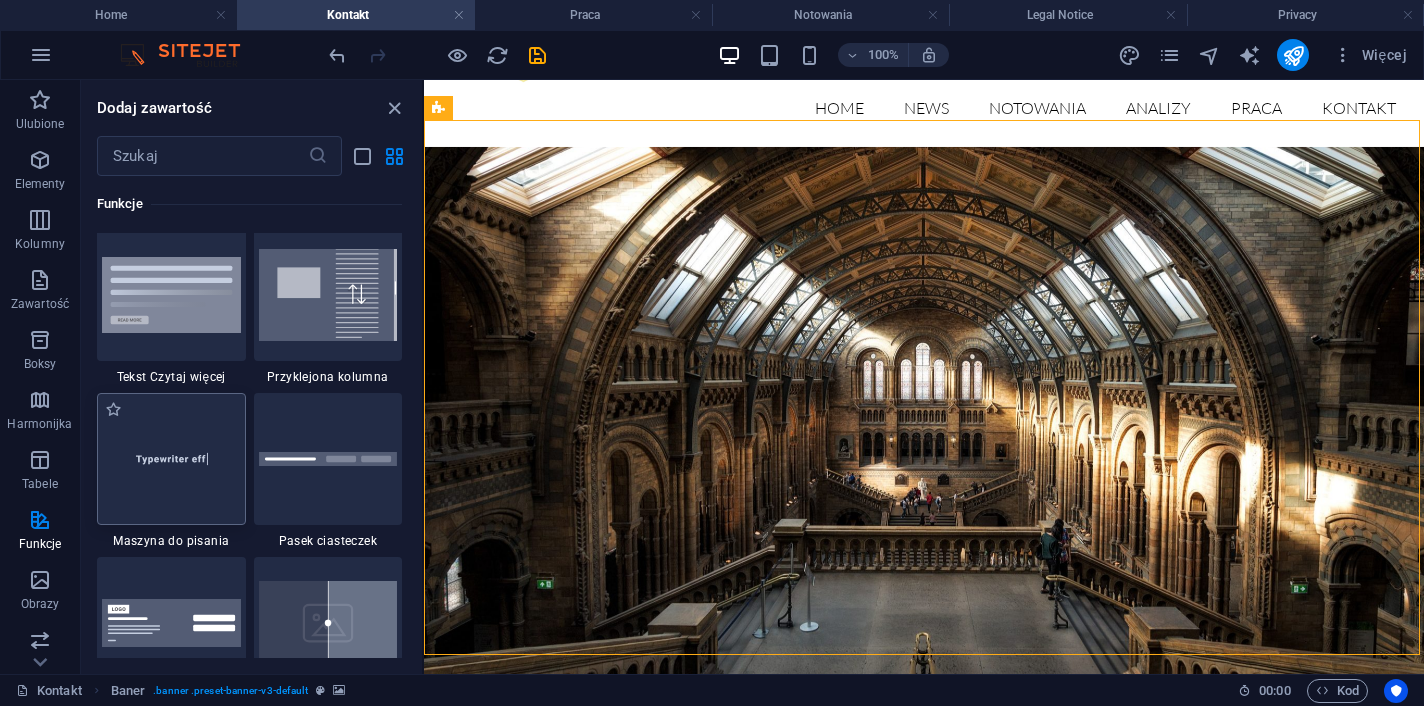click at bounding box center [171, 459] 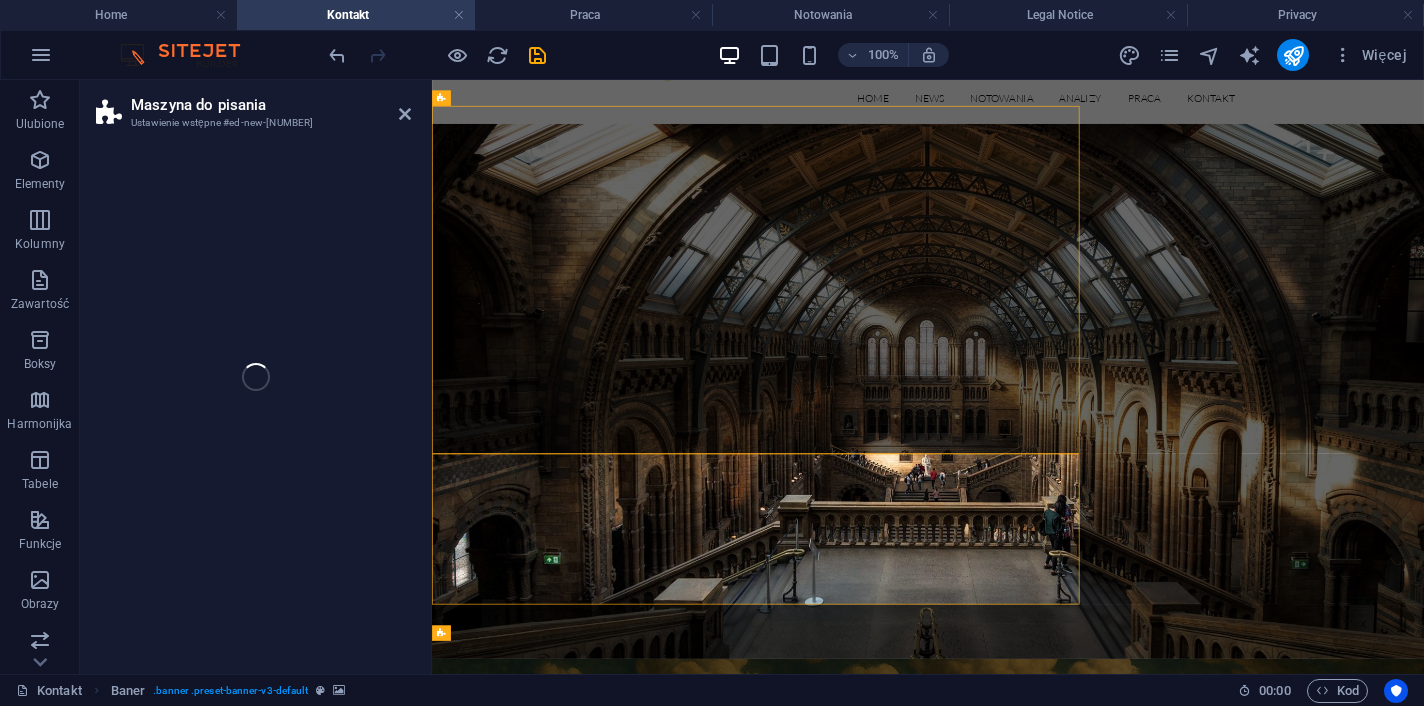 select on "ms" 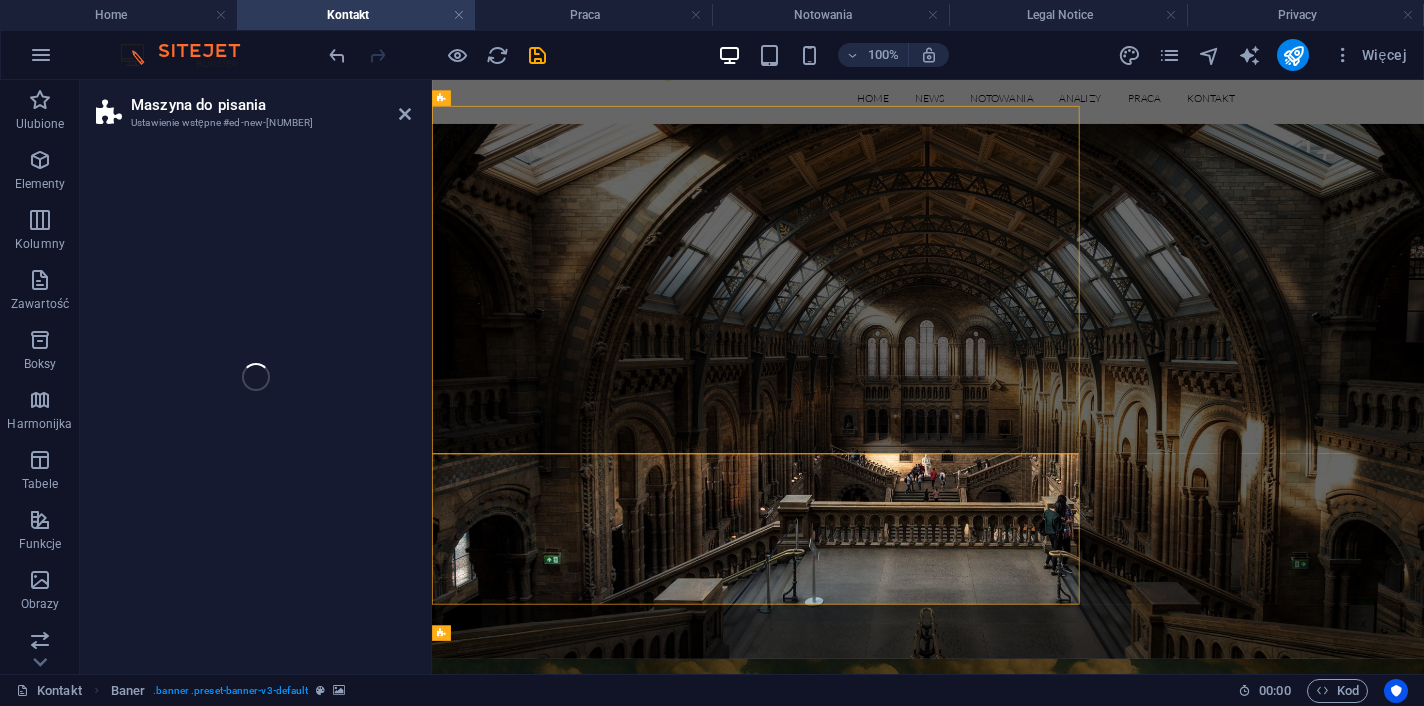 select on "ms" 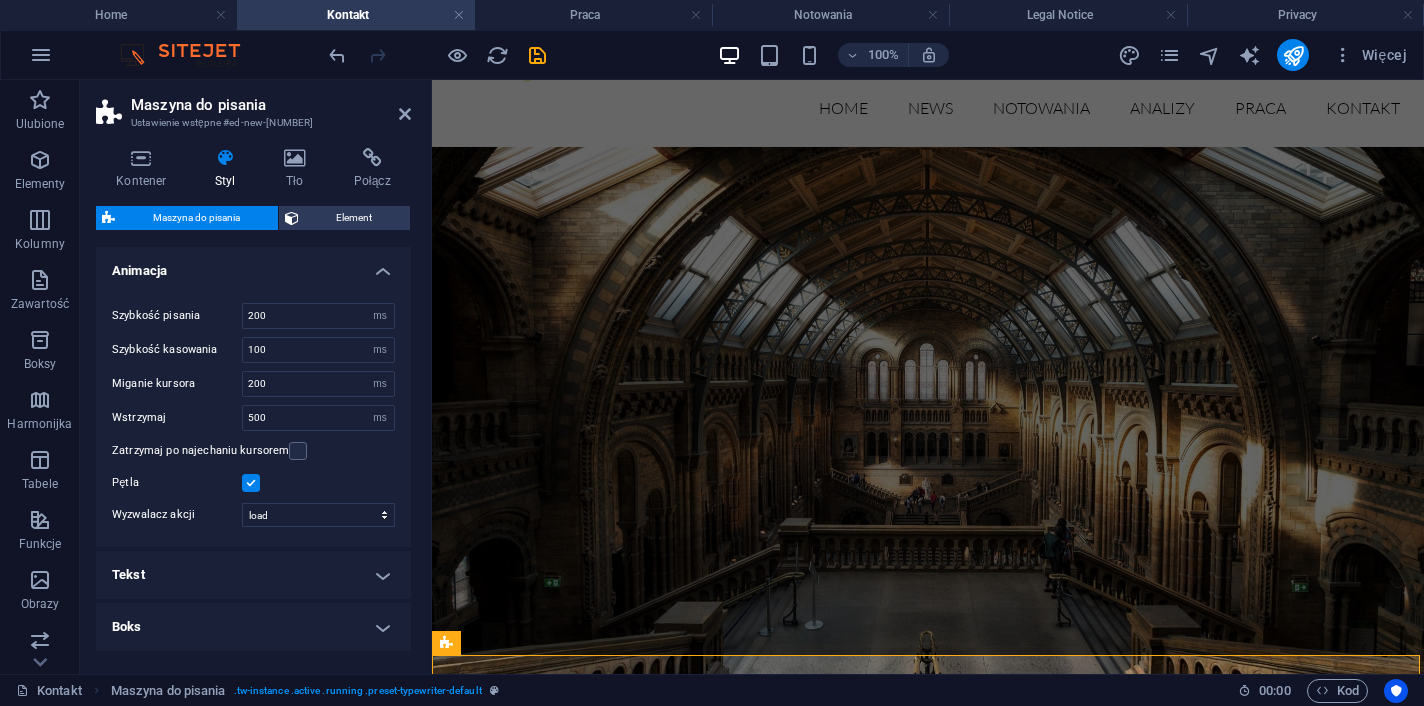 click on "Tekst" at bounding box center [253, 575] 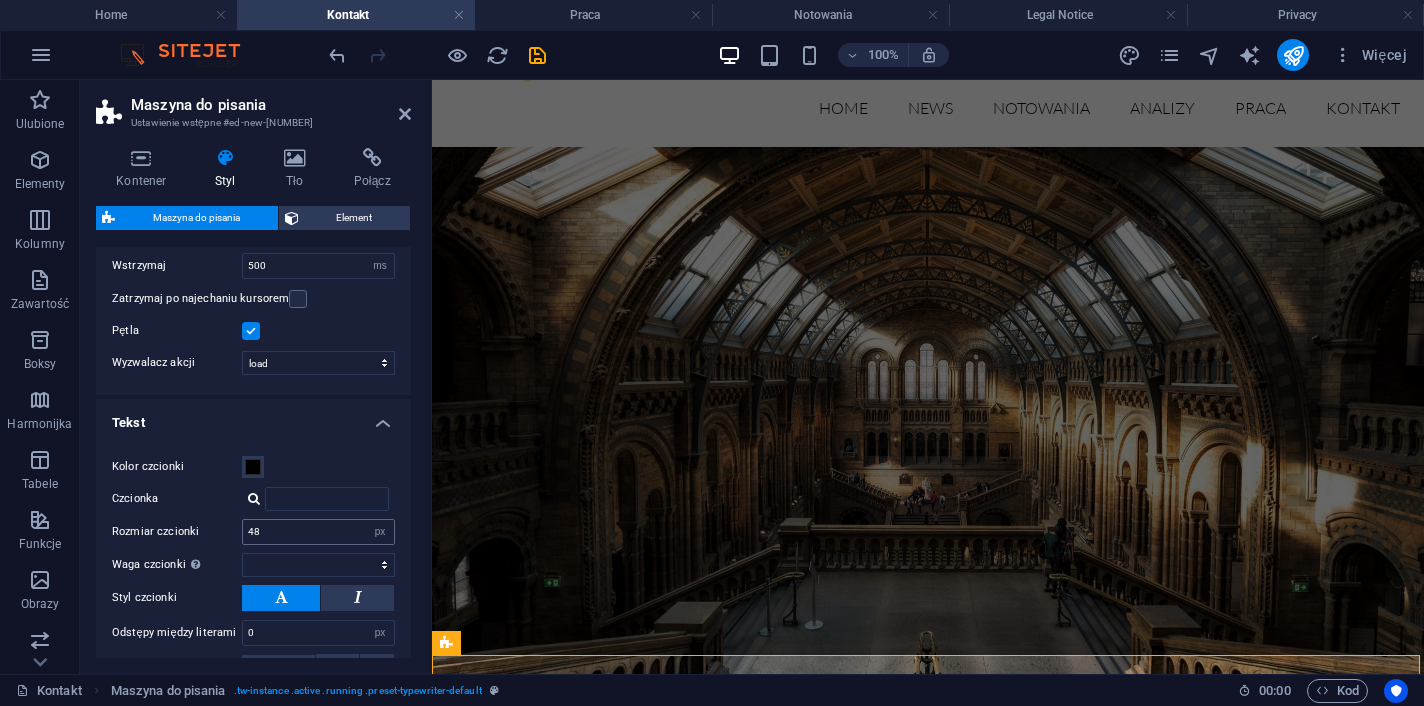 scroll, scrollTop: 185, scrollLeft: 0, axis: vertical 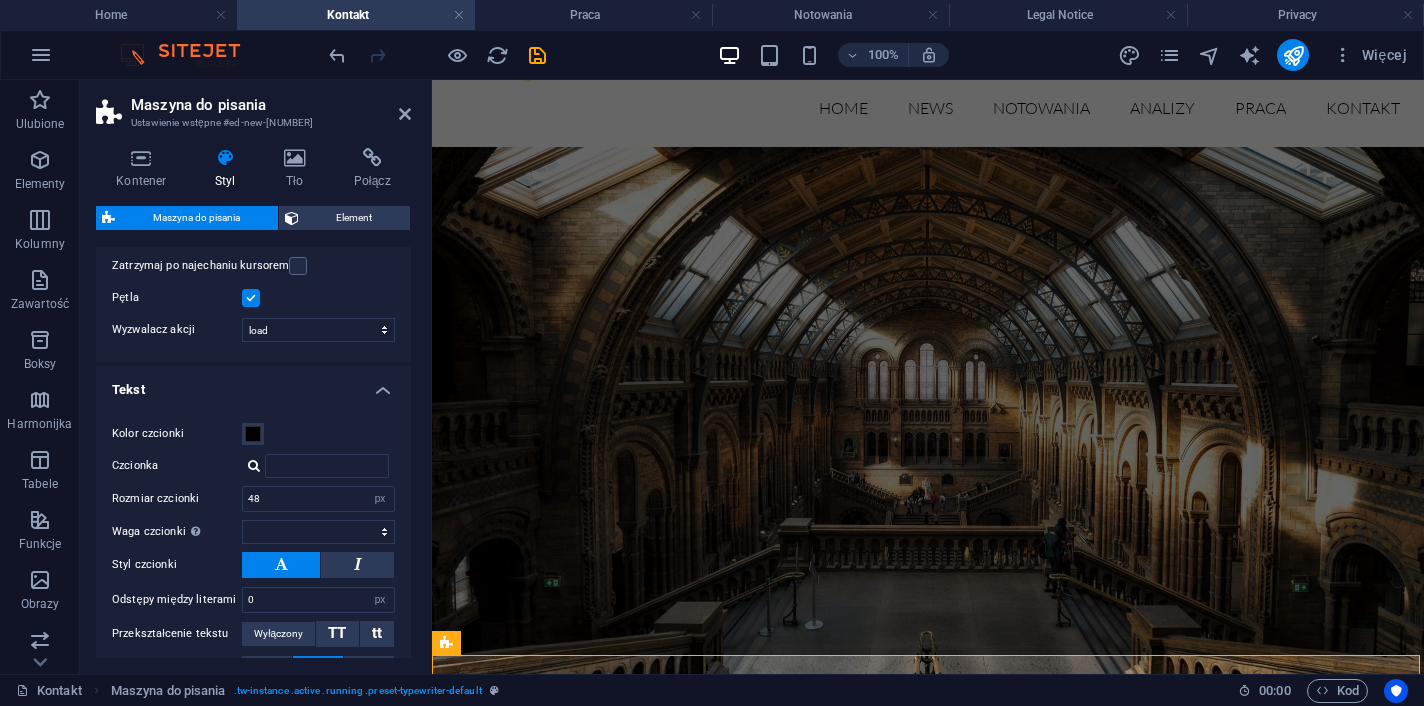 click on "Tekst" at bounding box center (253, 384) 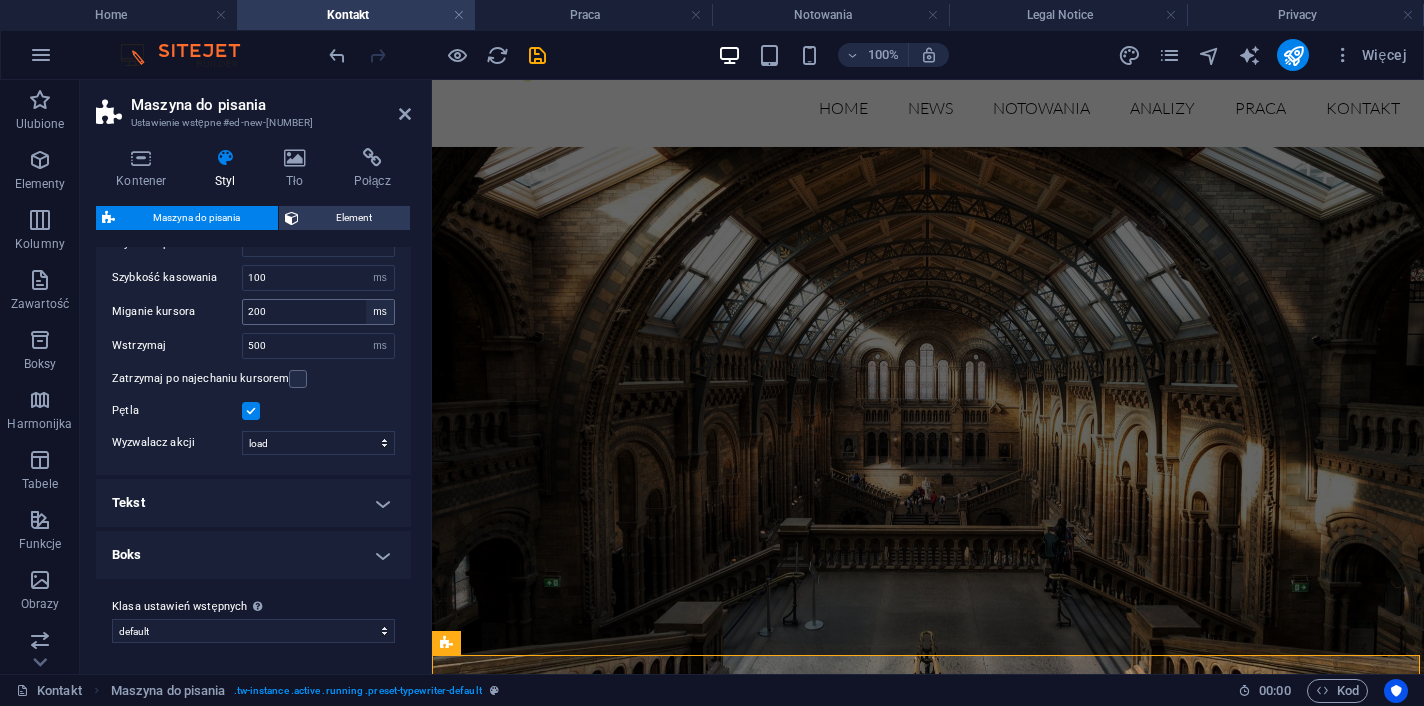 scroll, scrollTop: 0, scrollLeft: 0, axis: both 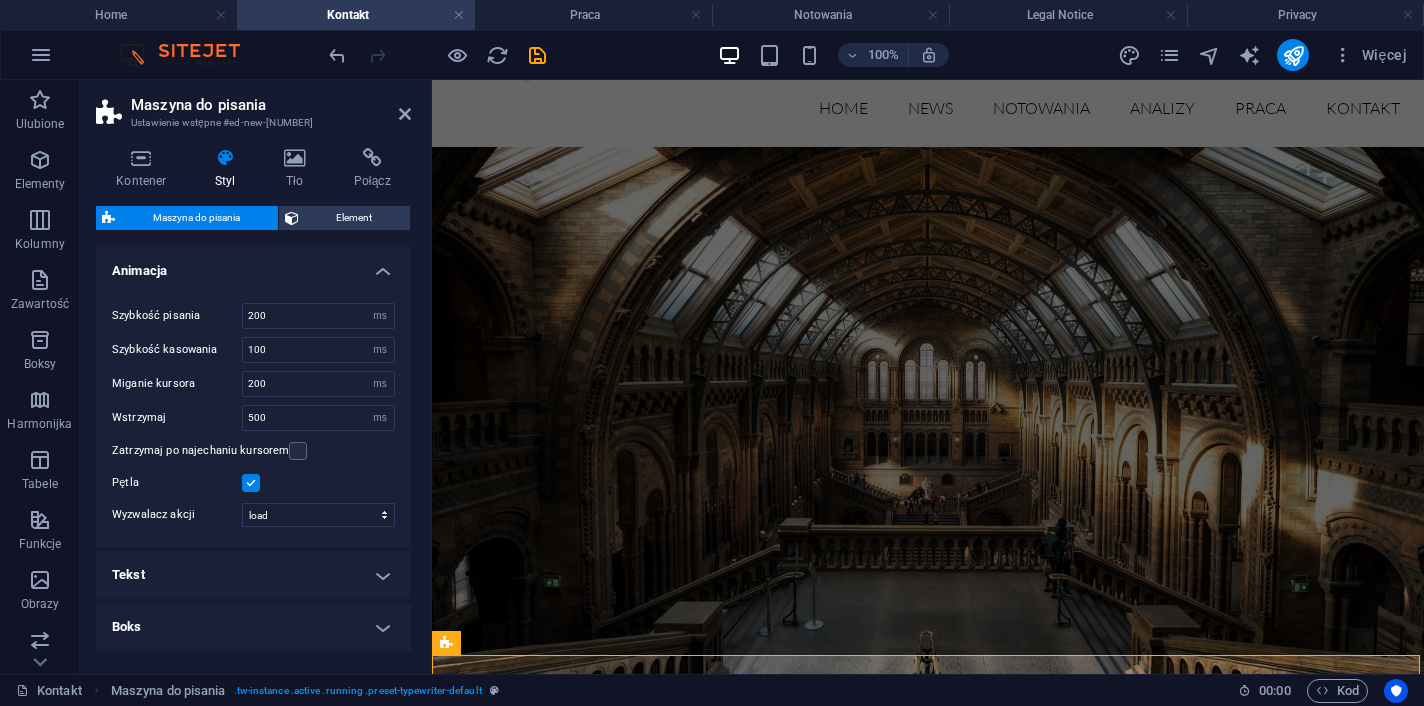 click on "Animacja" at bounding box center [253, 265] 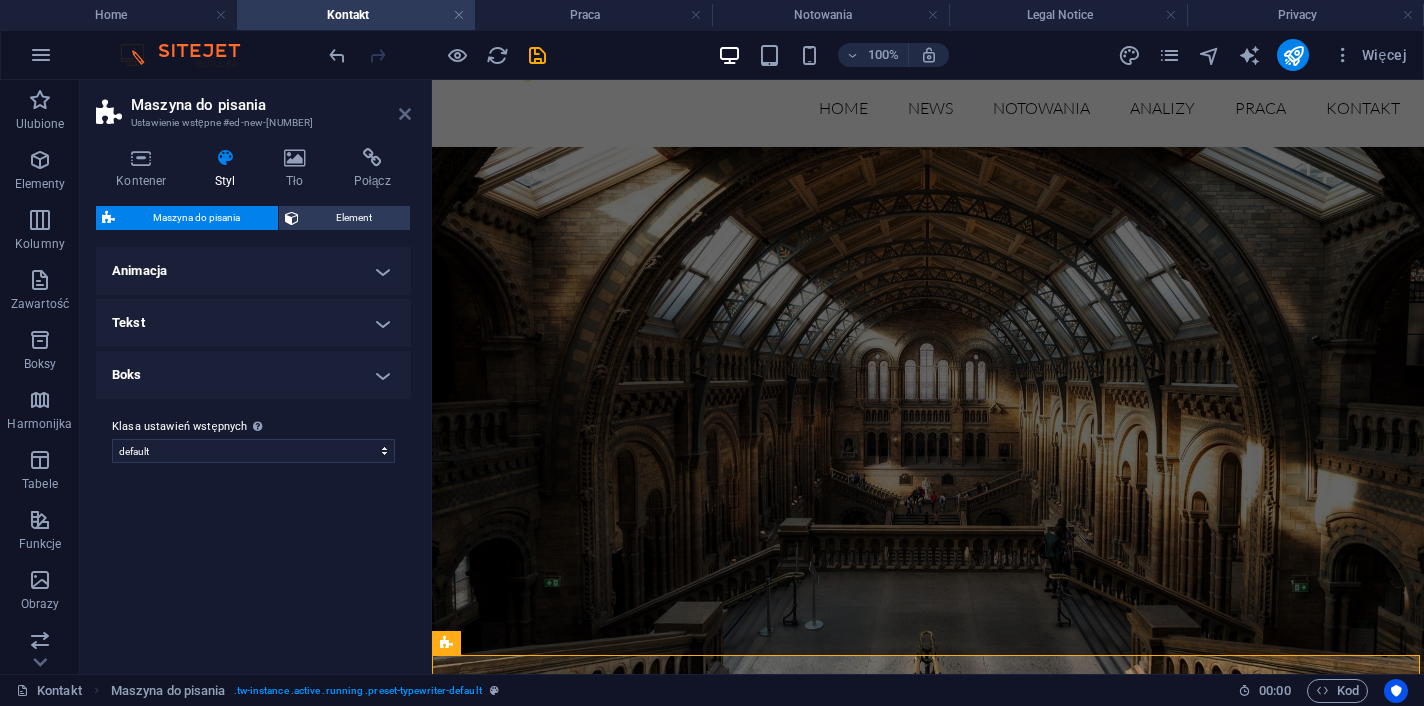 click at bounding box center (405, 114) 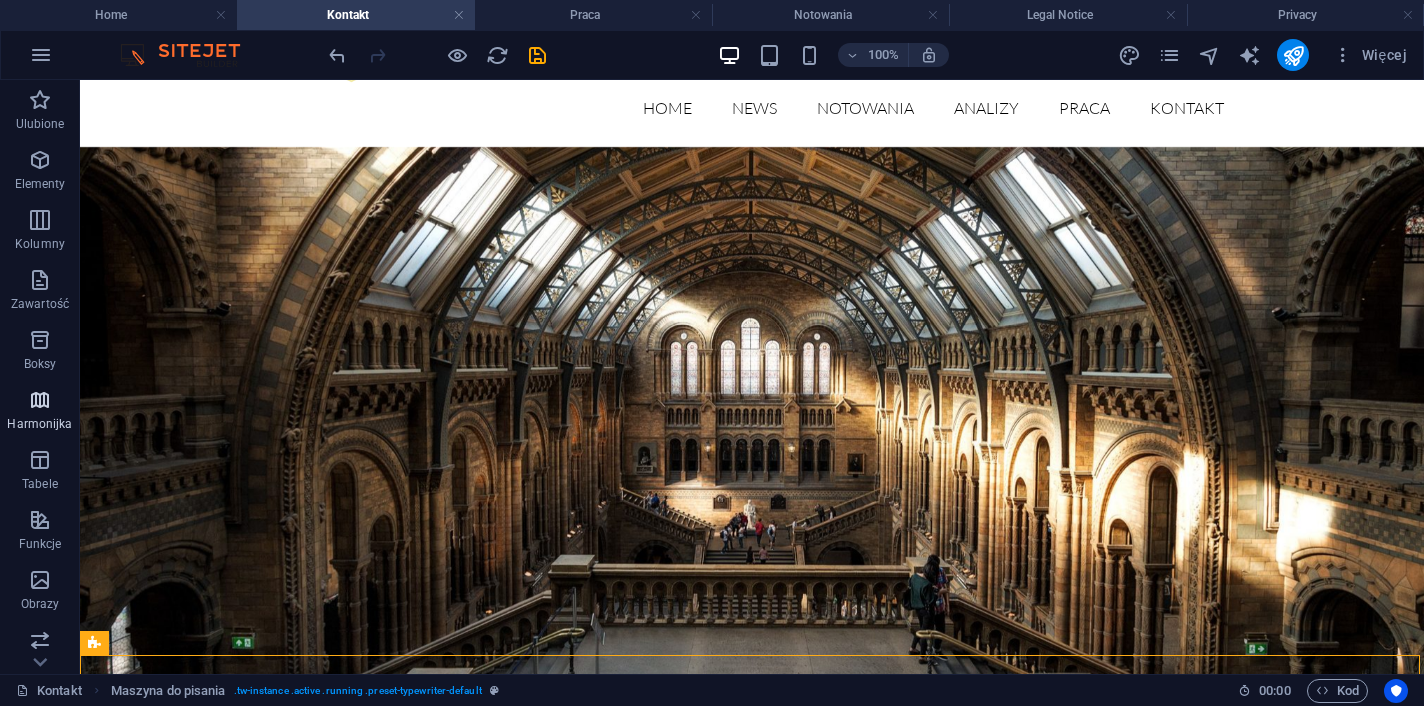 click on "Harmonijka" at bounding box center [39, 424] 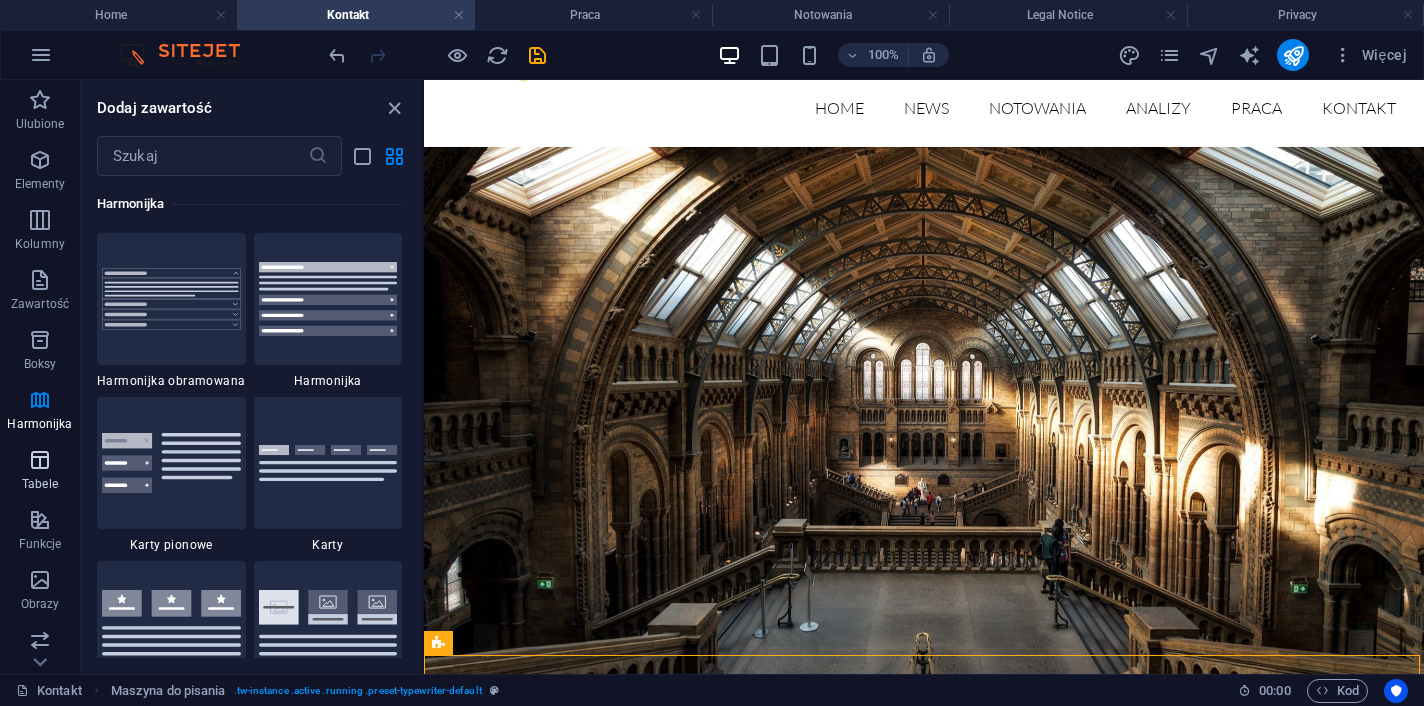 click at bounding box center [40, 460] 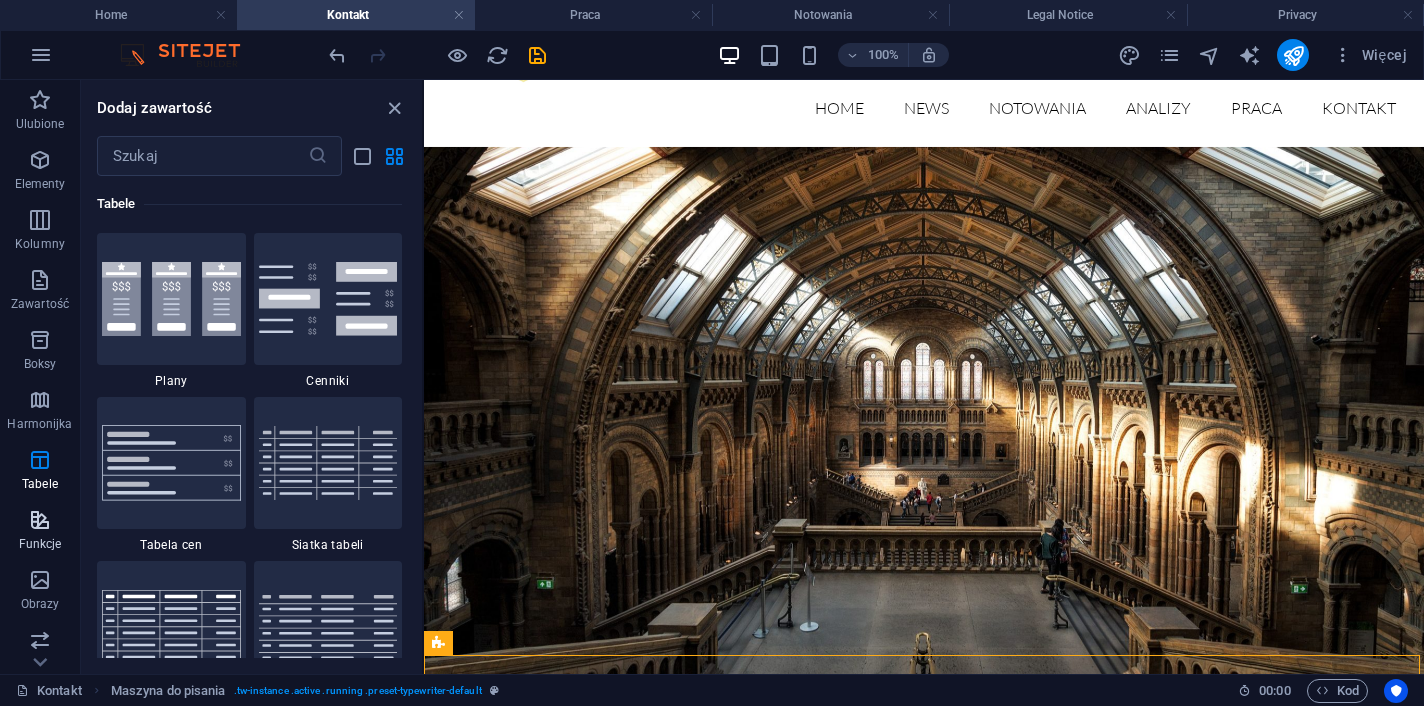 click at bounding box center [40, 520] 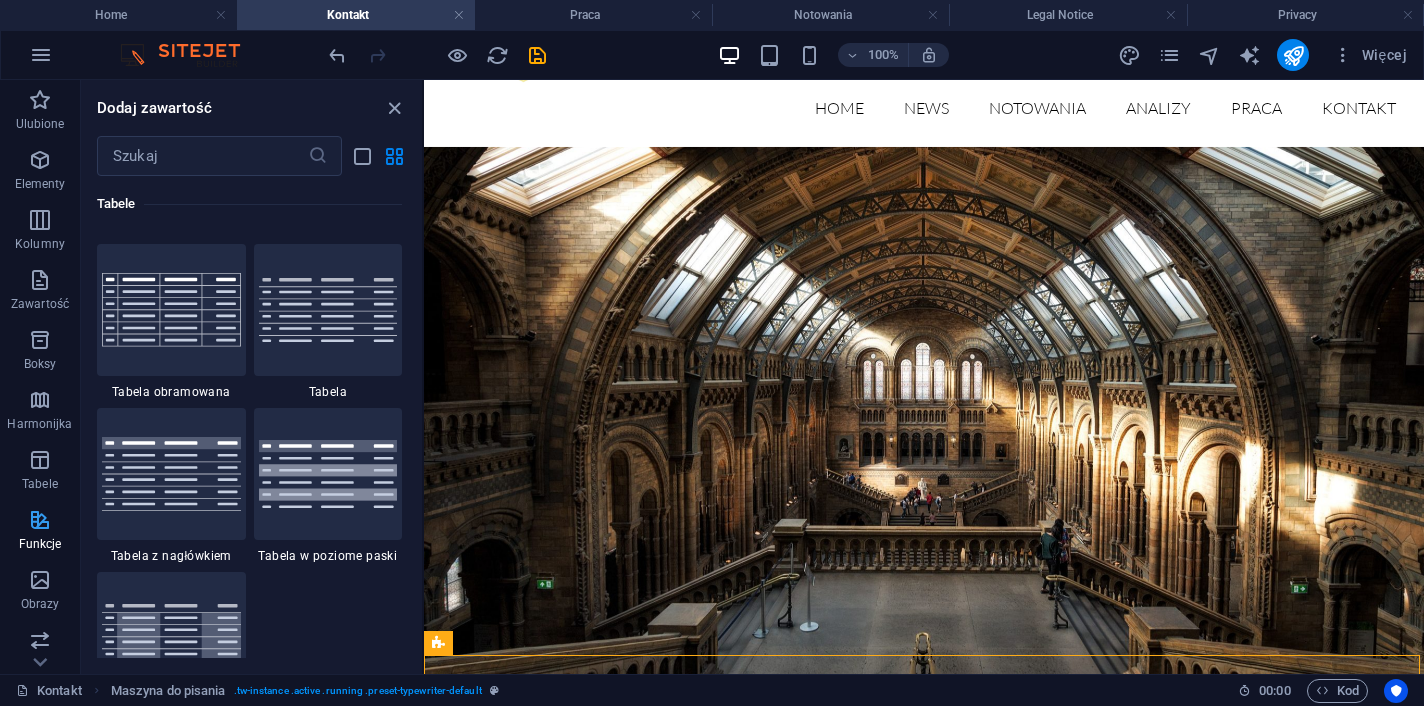 scroll, scrollTop: 7795, scrollLeft: 0, axis: vertical 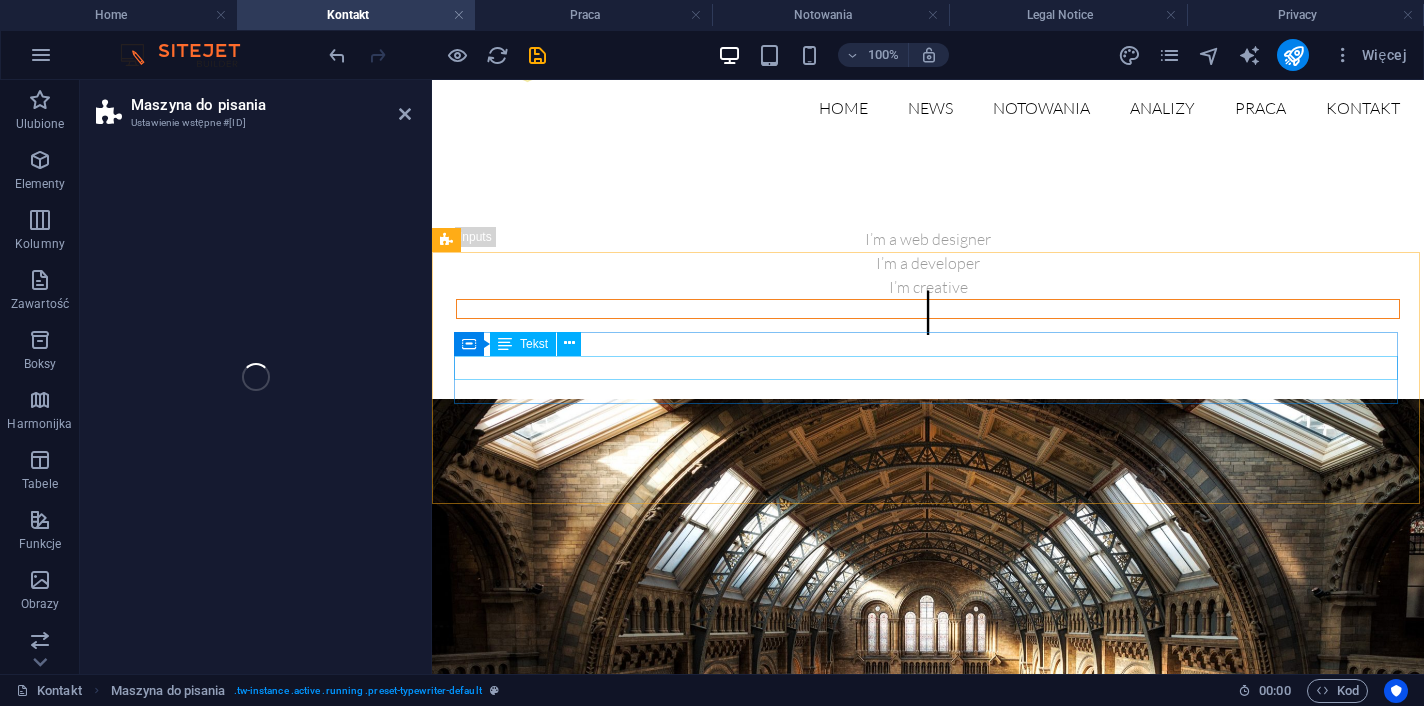 select on "ms" 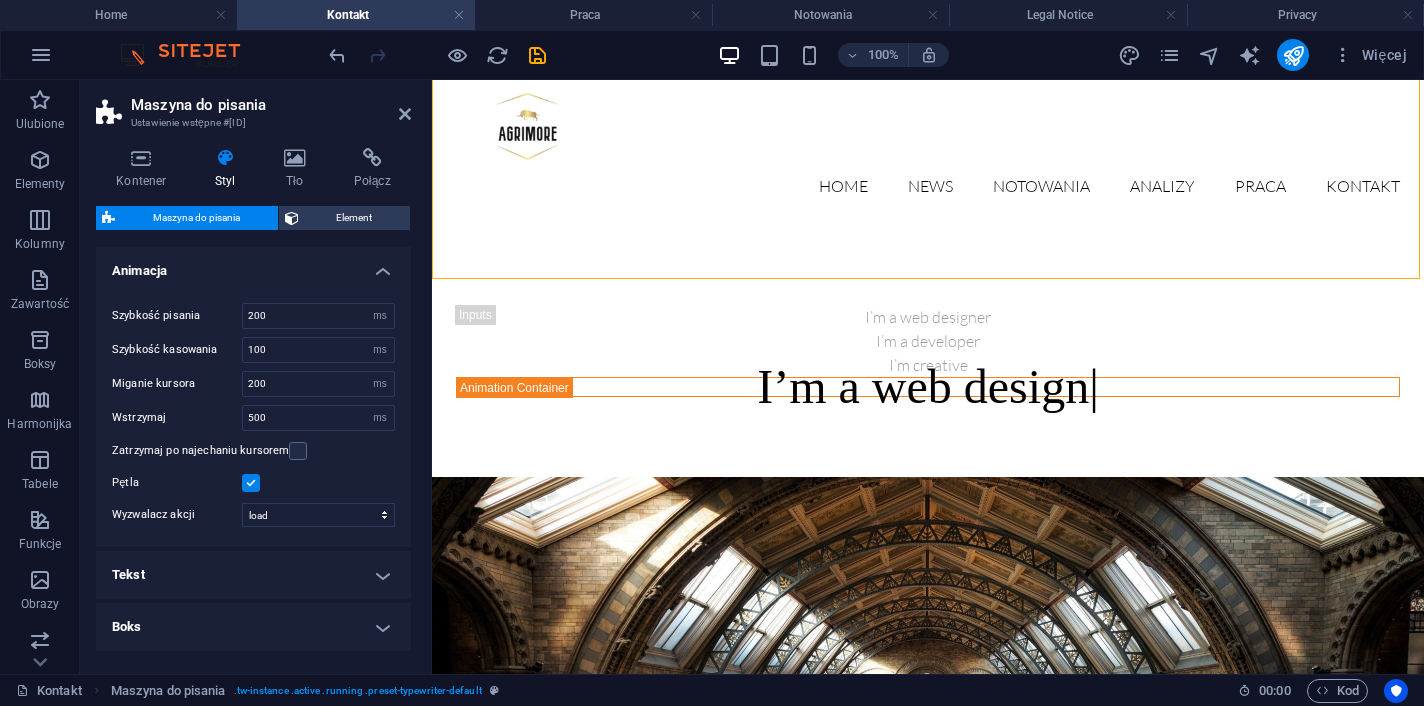 scroll, scrollTop: 195, scrollLeft: 0, axis: vertical 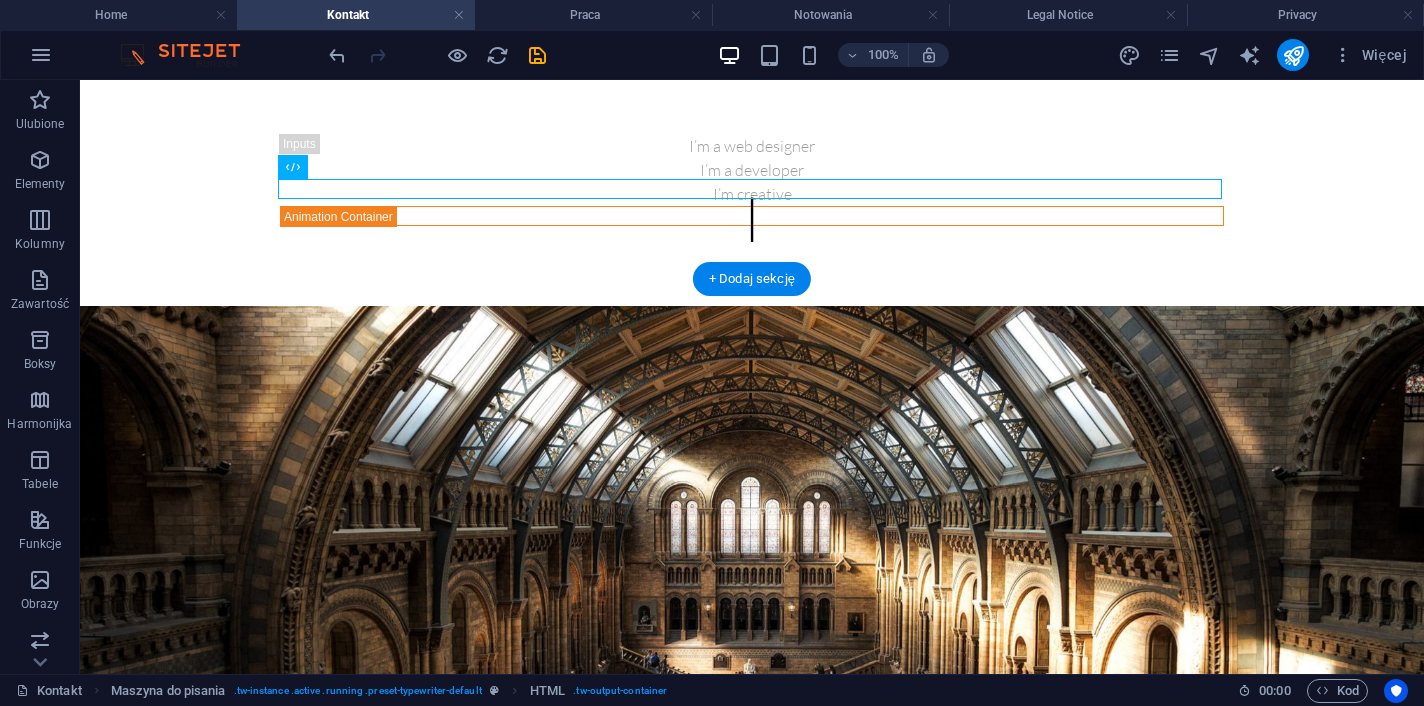 drag, startPoint x: 587, startPoint y: 247, endPoint x: 727, endPoint y: 569, distance: 351.11823 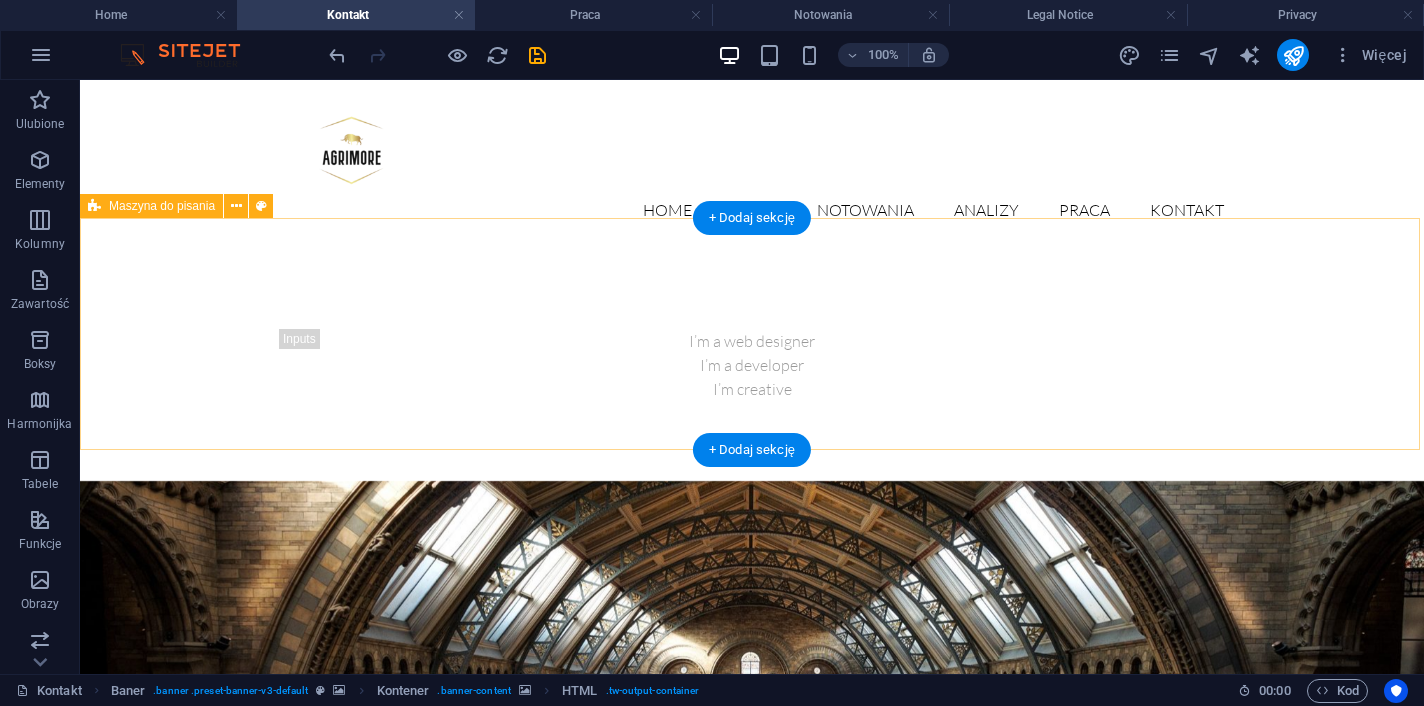 scroll, scrollTop: 4, scrollLeft: 0, axis: vertical 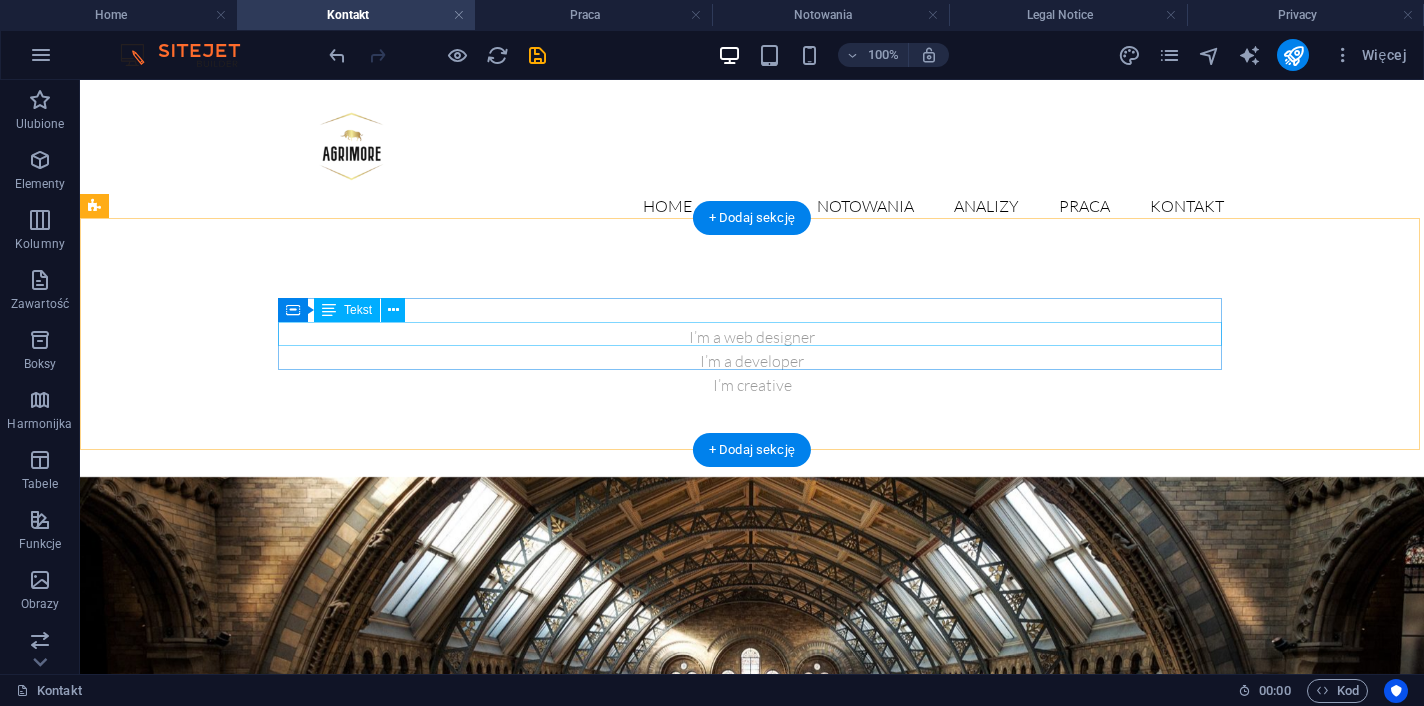 click on "I’m a developer" at bounding box center [752, 361] 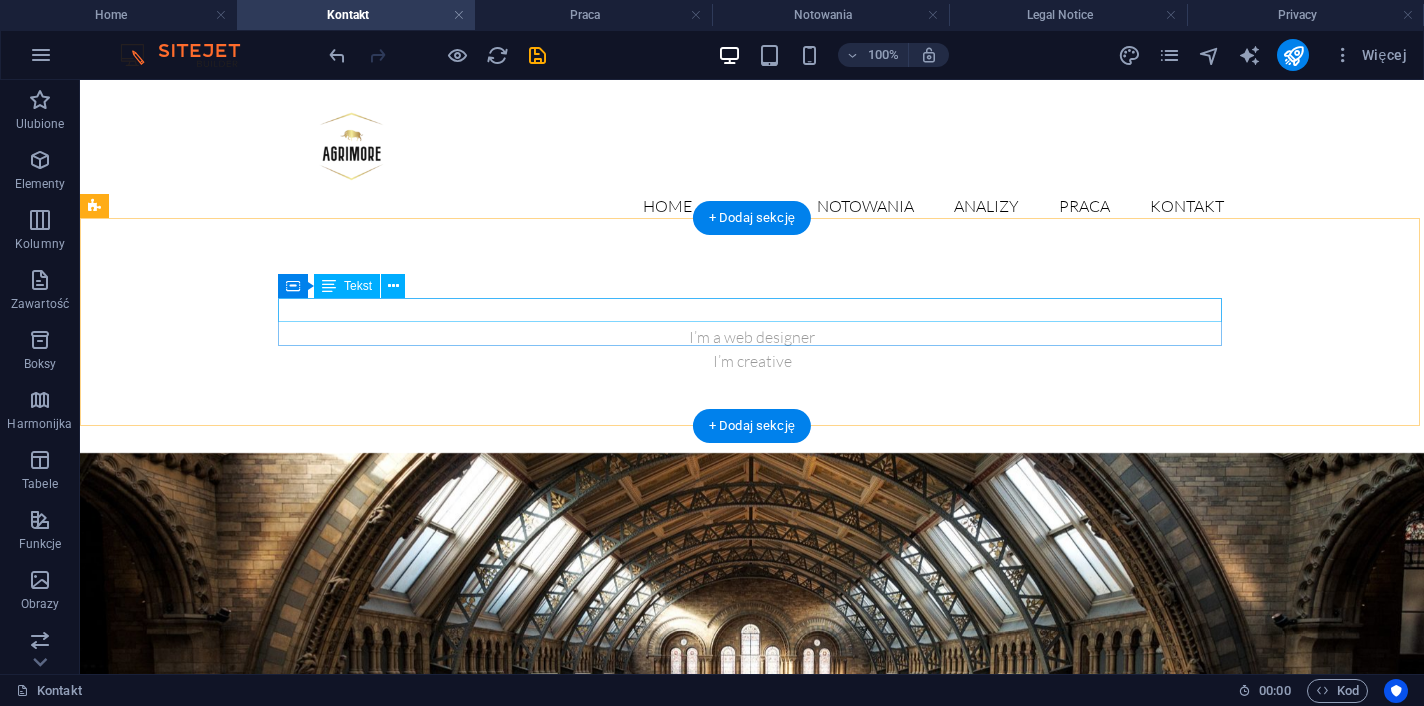 click on "I’m a web designer" at bounding box center (752, 337) 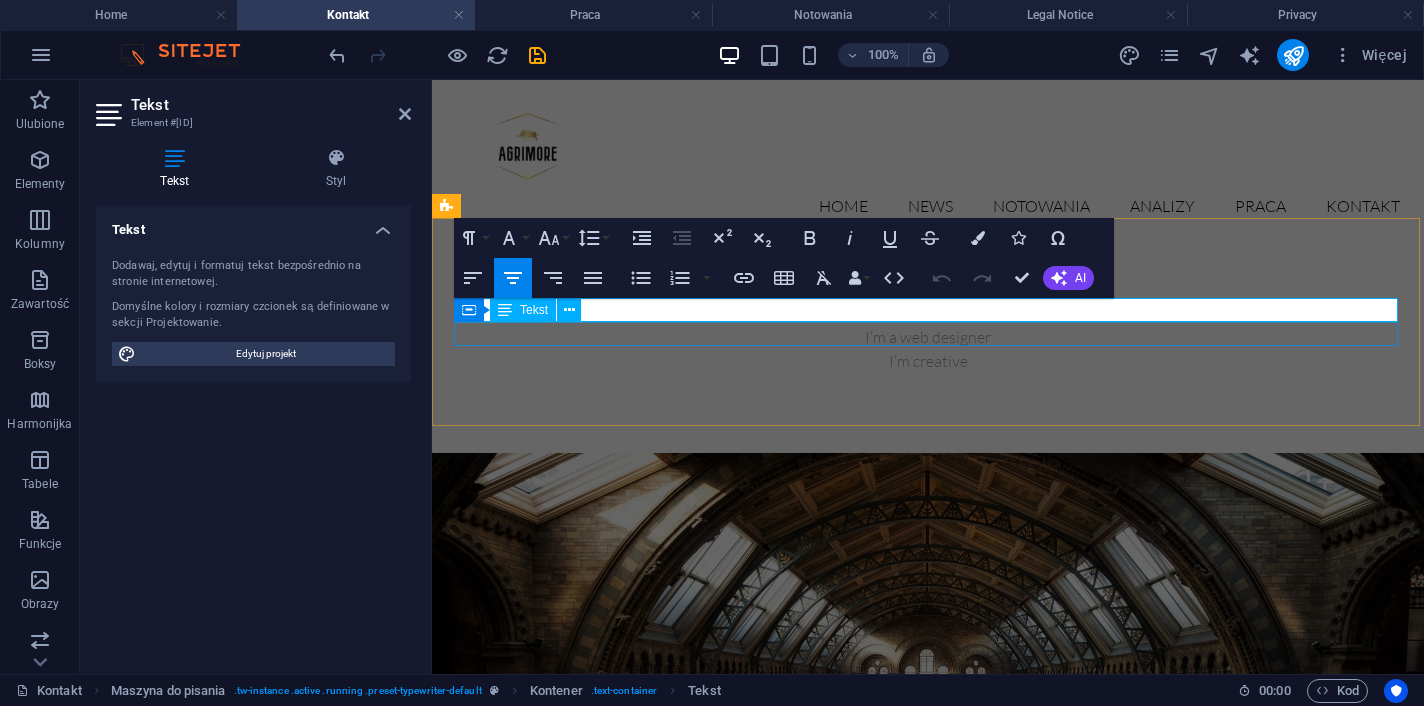 click on "I’m creative" at bounding box center [928, 361] 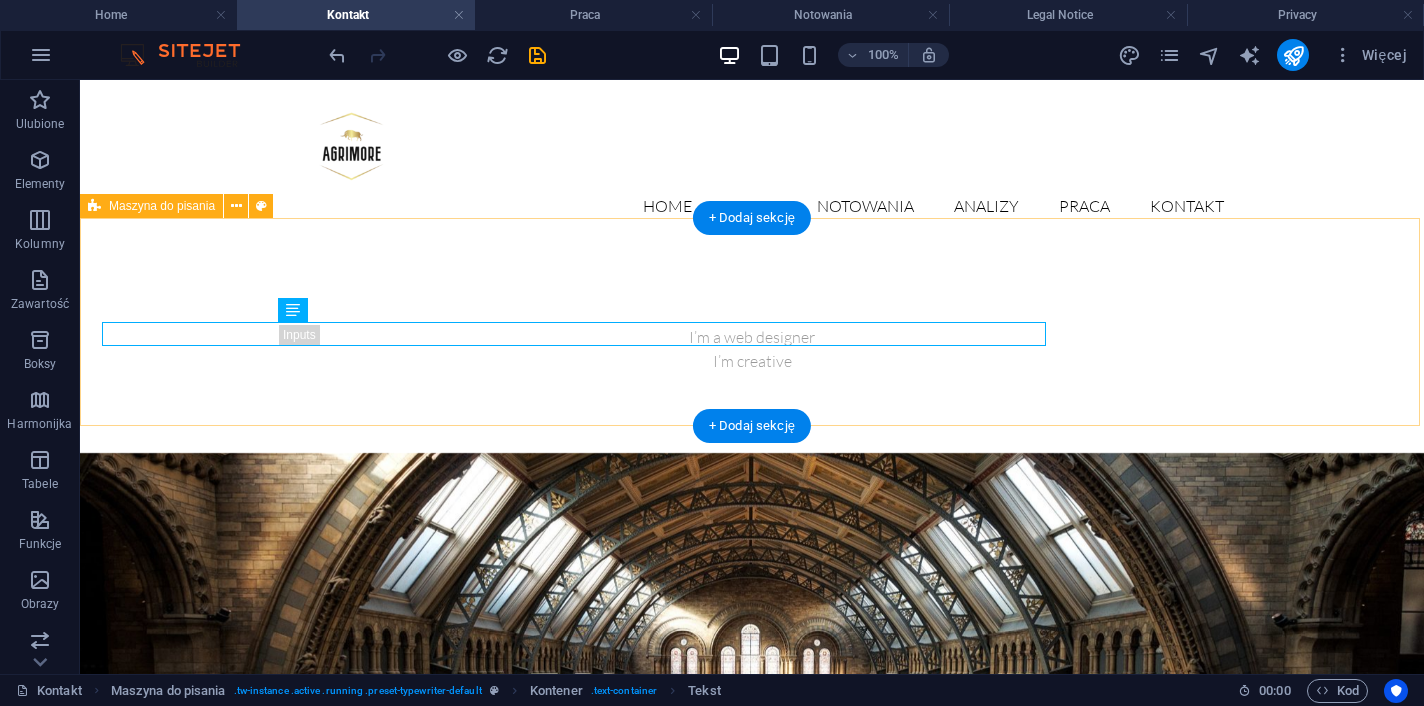 click on "I’m a web designer I’m creative" at bounding box center [752, 349] 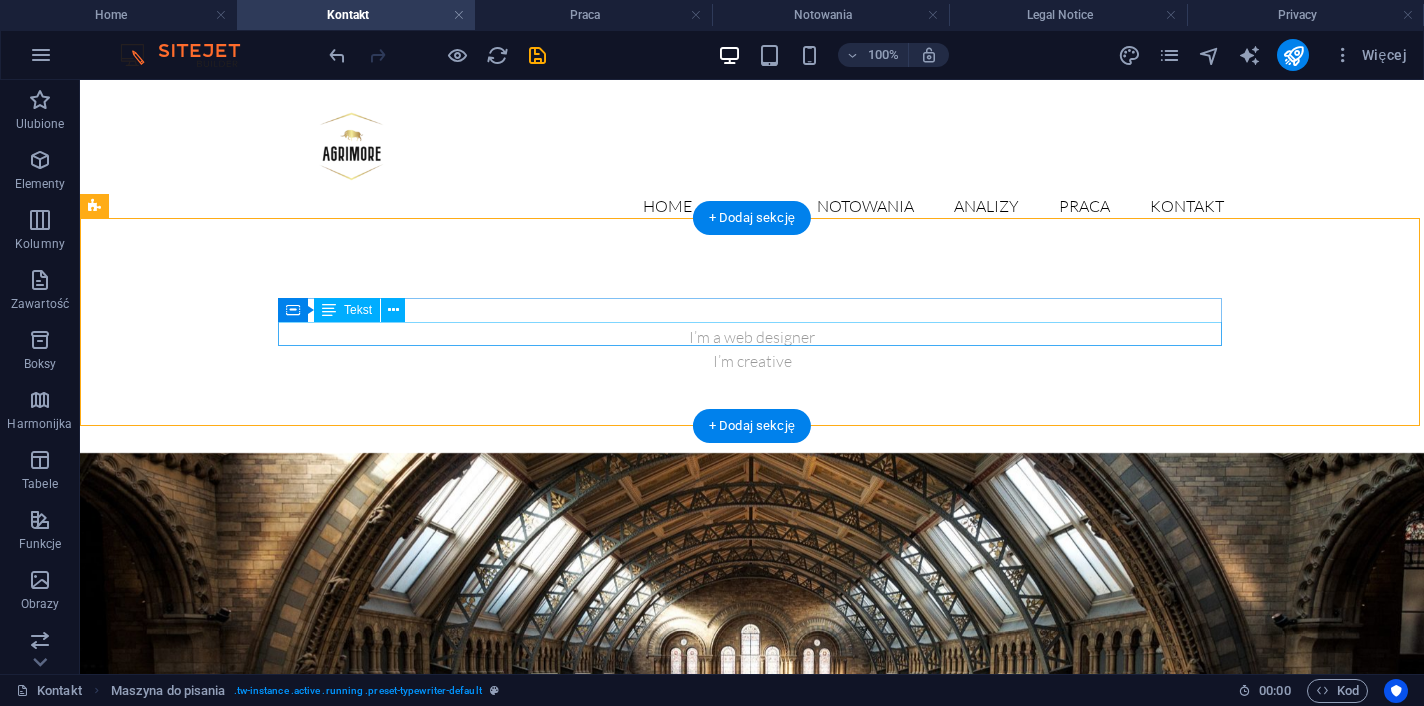 click on "I’m creative" at bounding box center (752, 361) 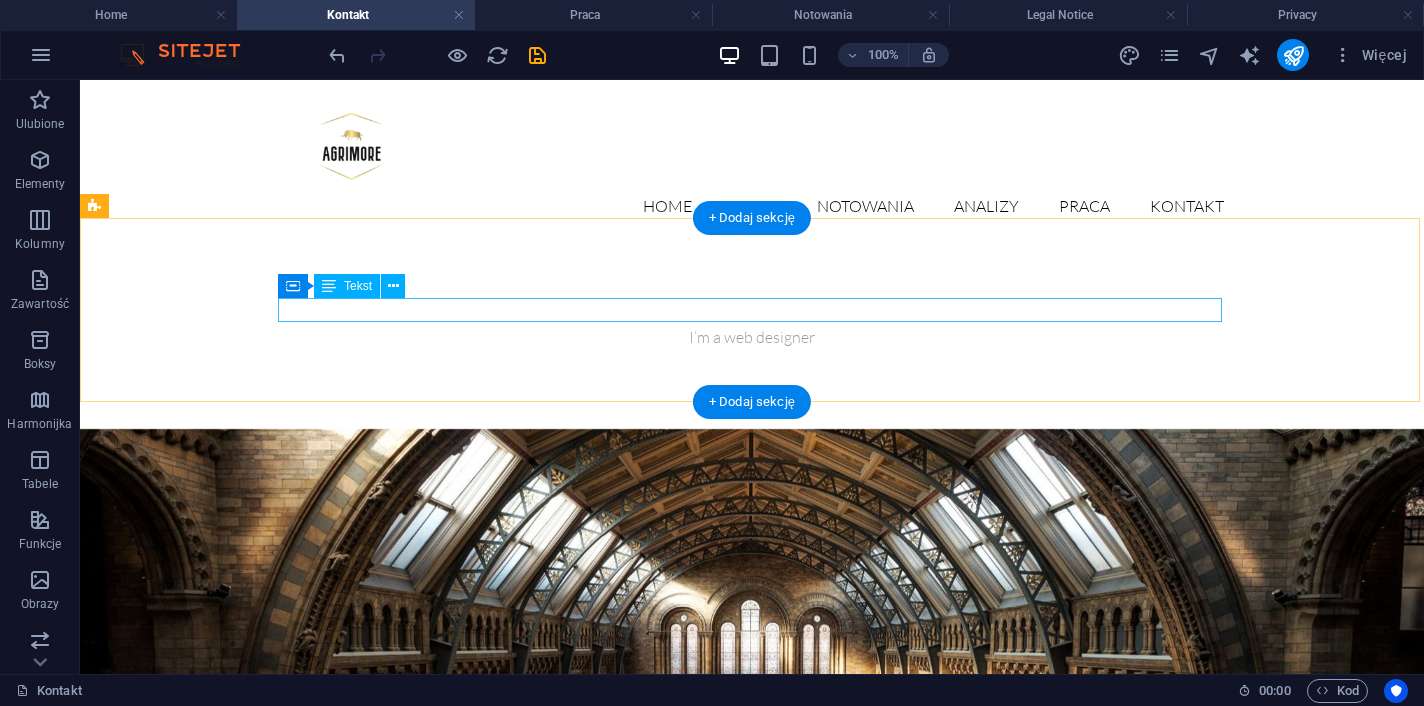 click on "I’m a web designer" at bounding box center (752, 337) 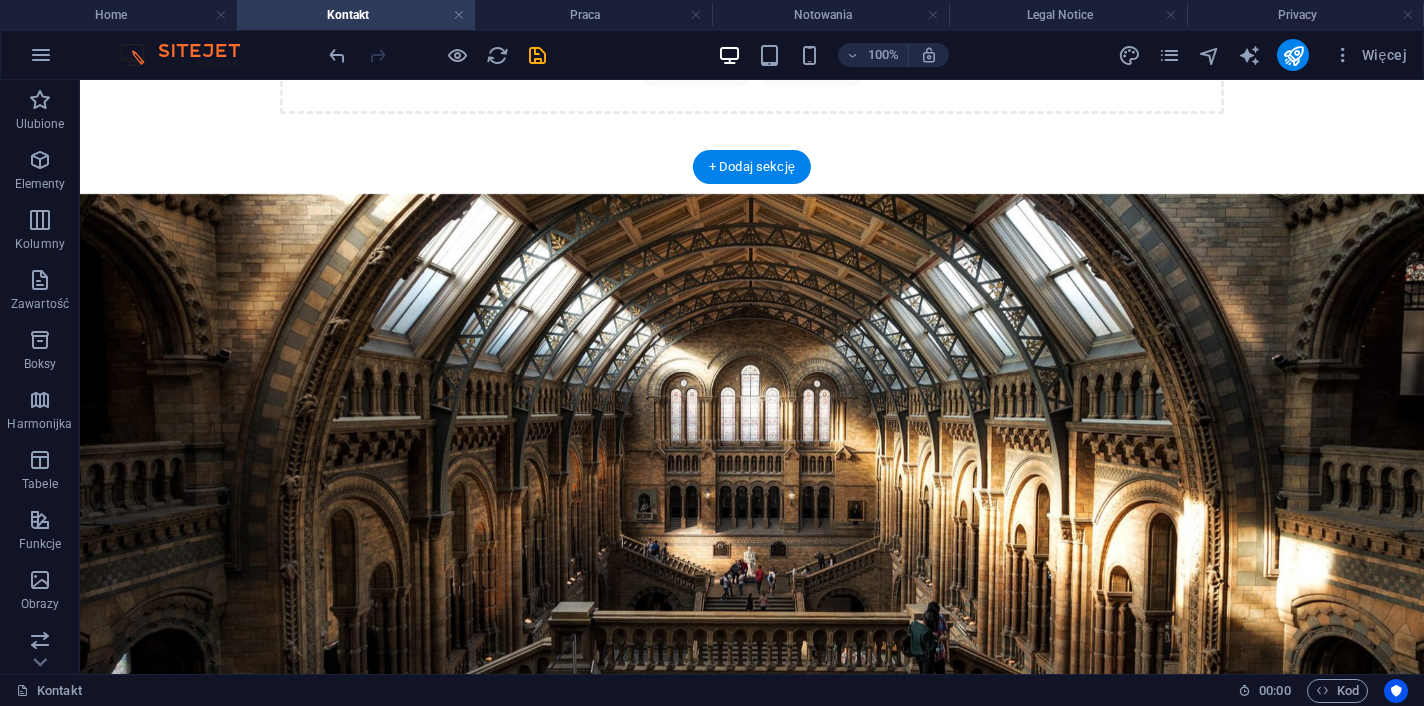 scroll, scrollTop: 753, scrollLeft: 0, axis: vertical 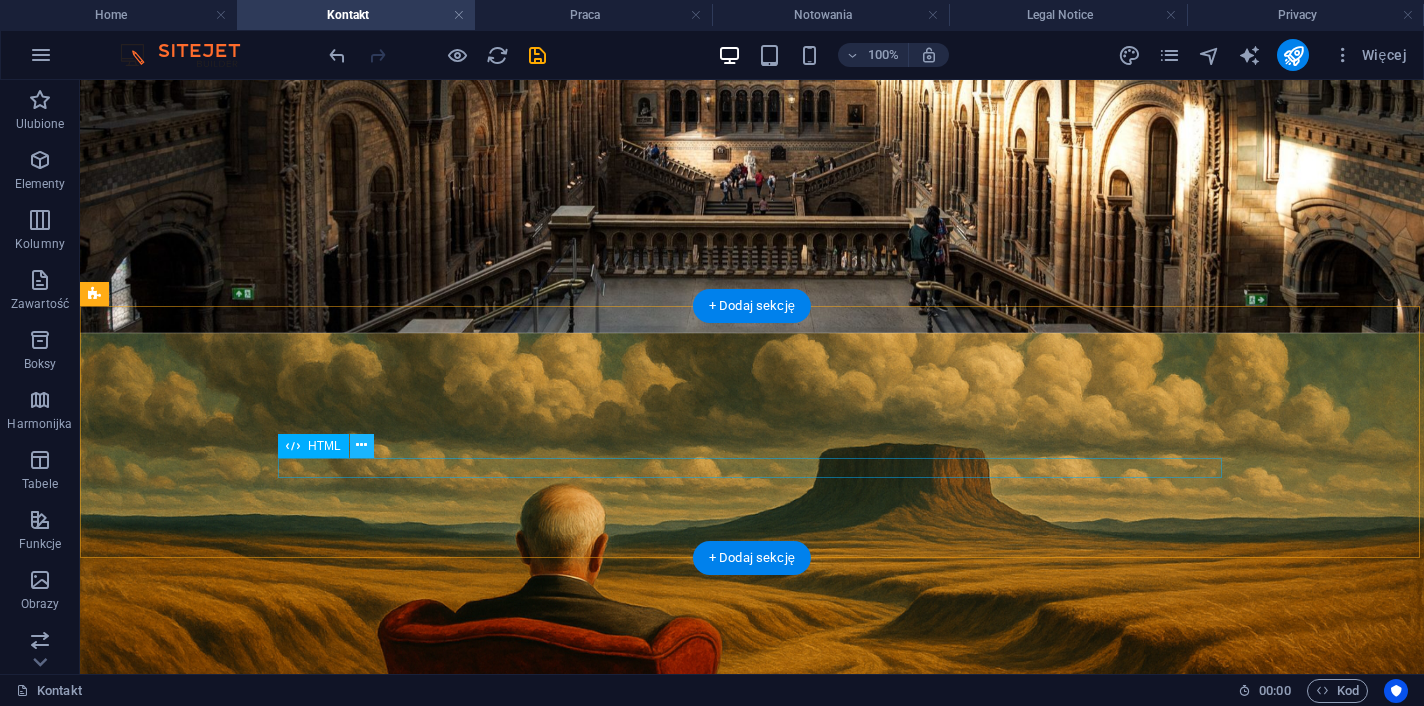 click at bounding box center (361, 445) 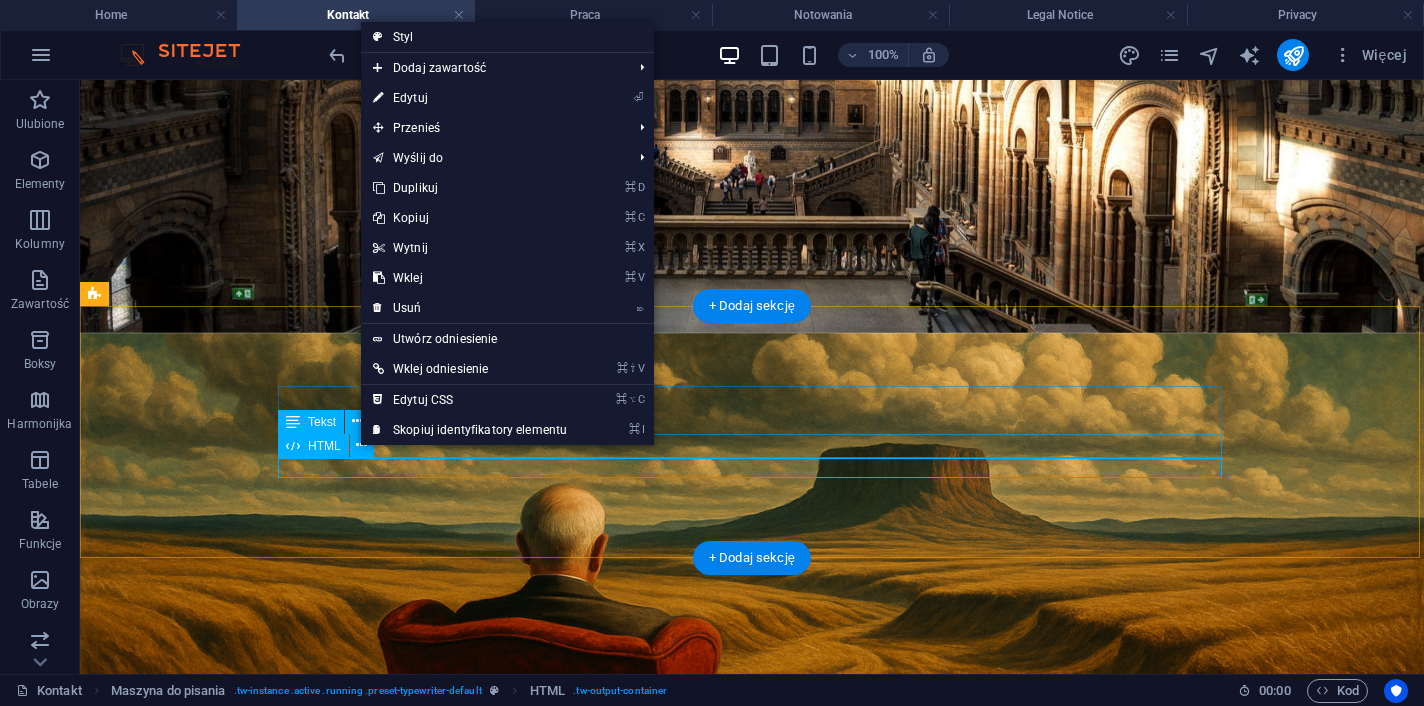 click on "HTML" at bounding box center (324, 446) 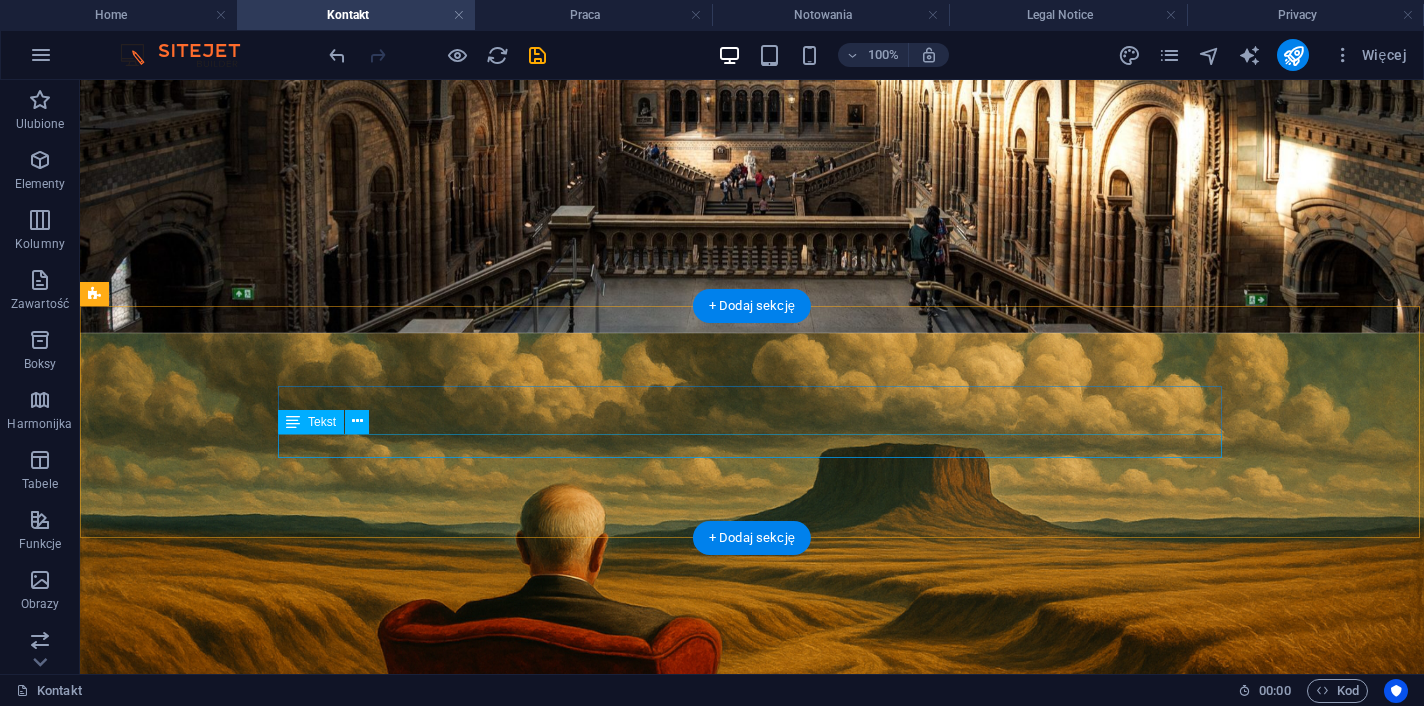 click on "Tekst" at bounding box center [322, 422] 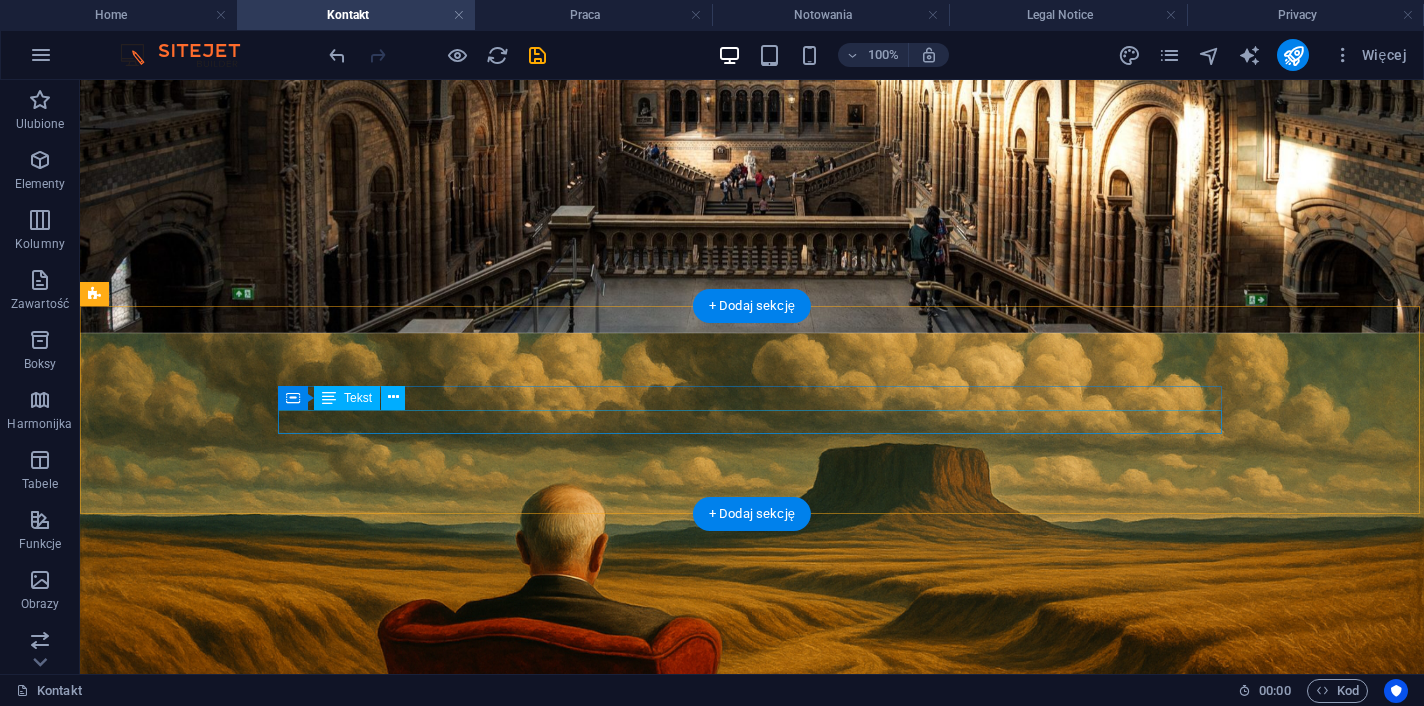 click on "I’m a developer" at bounding box center (752, 1144) 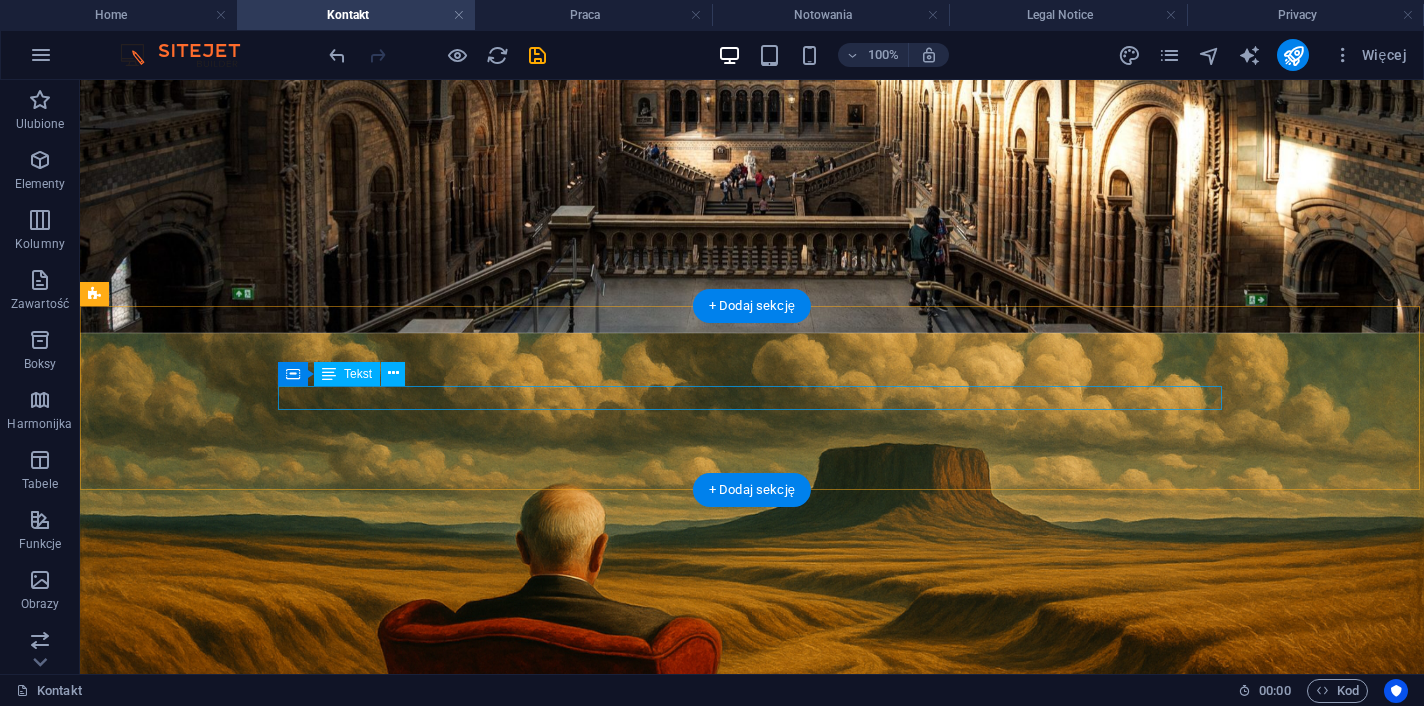 click on "I’m a web designer" at bounding box center (752, 1120) 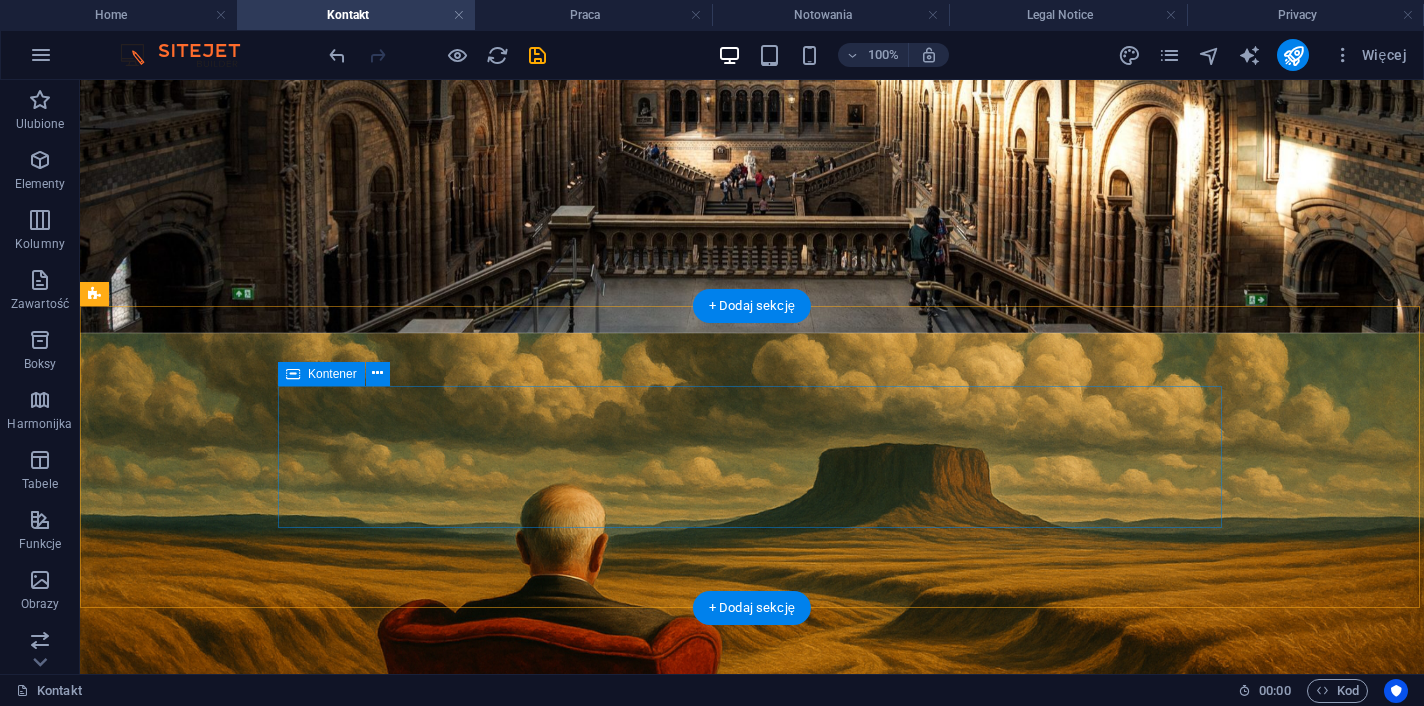 click on "Upuść treść tutaj lub  Dodaj elementy  Wklej schowek" at bounding box center [752, 1179] 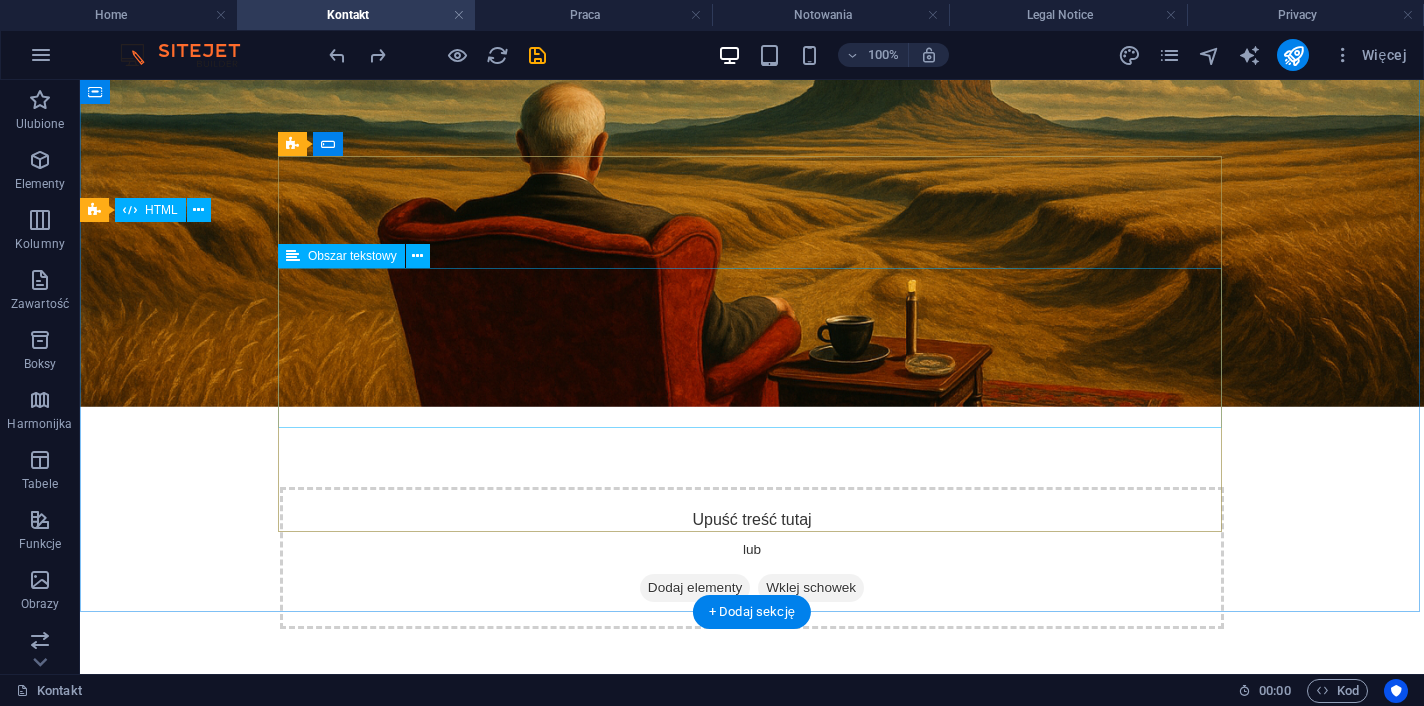 scroll, scrollTop: 255, scrollLeft: 0, axis: vertical 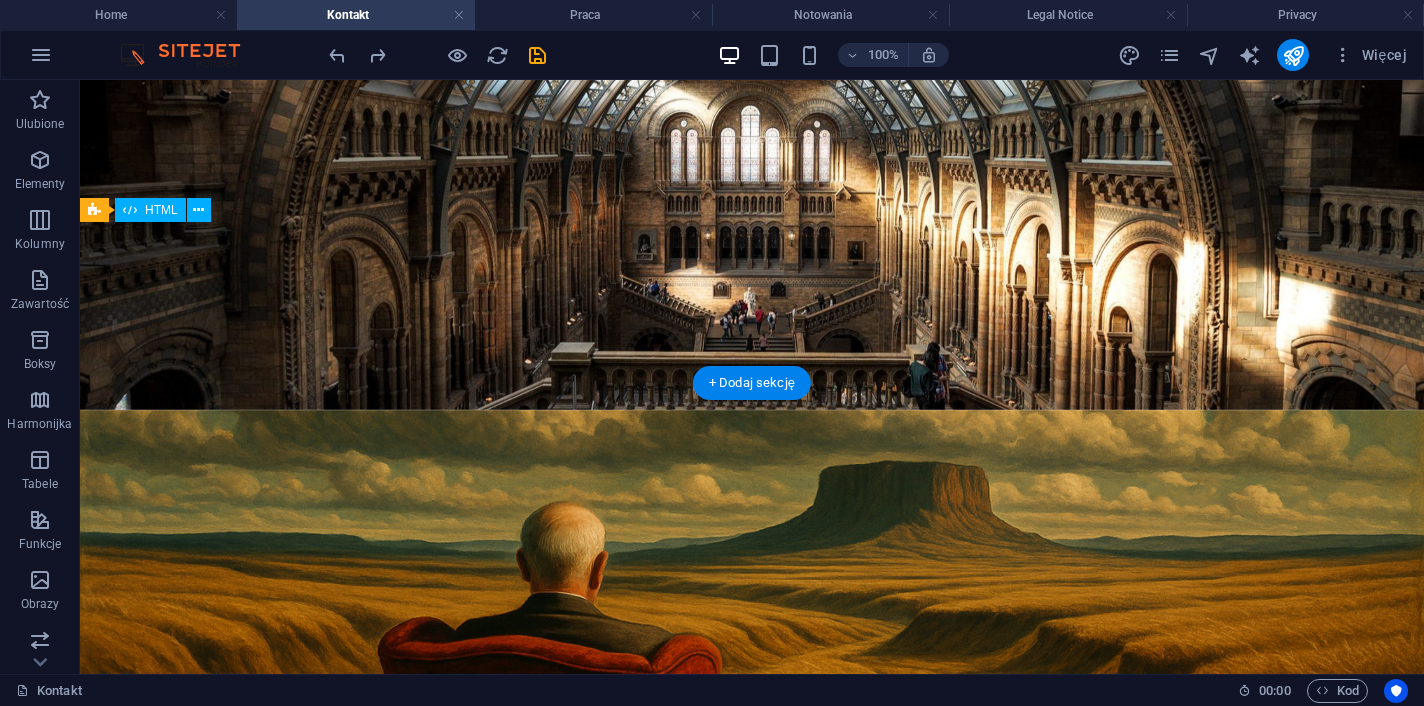 click at bounding box center [752, 618] 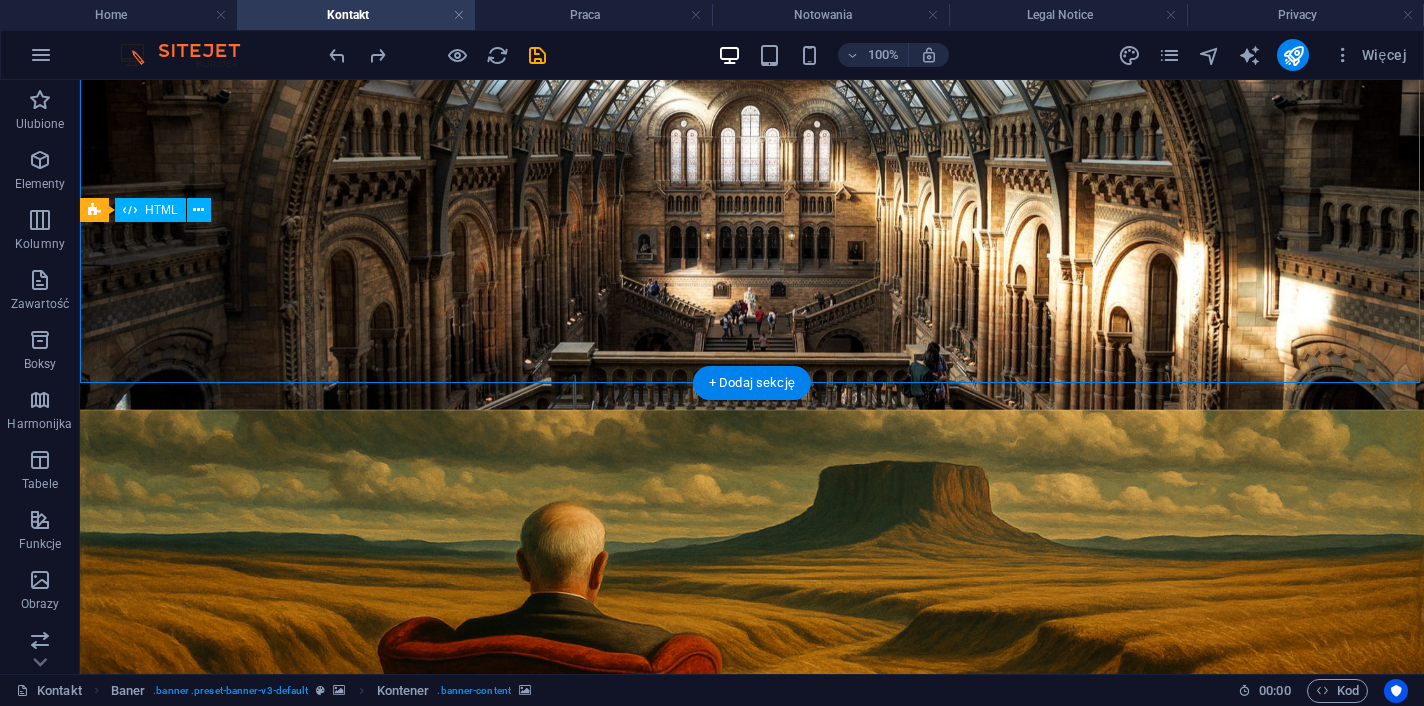 click at bounding box center (752, 618) 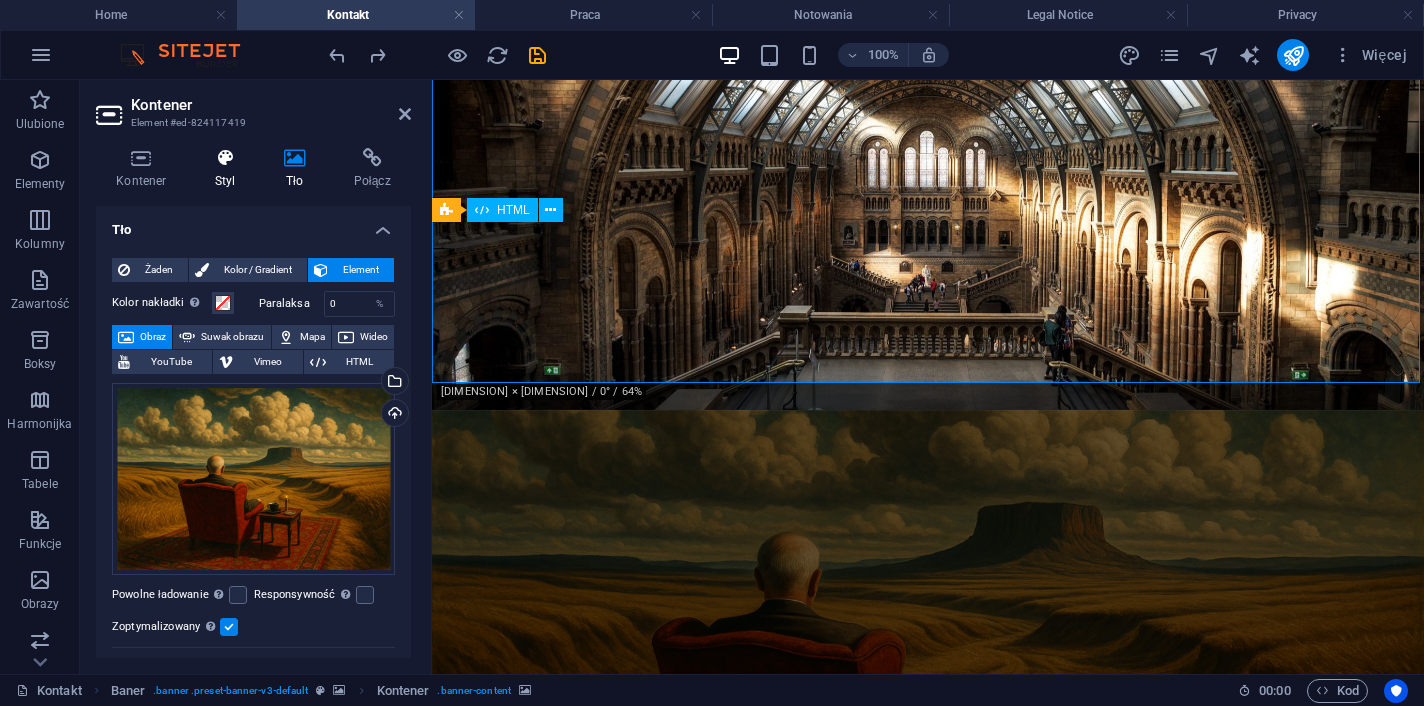 click on "Styl" at bounding box center [229, 169] 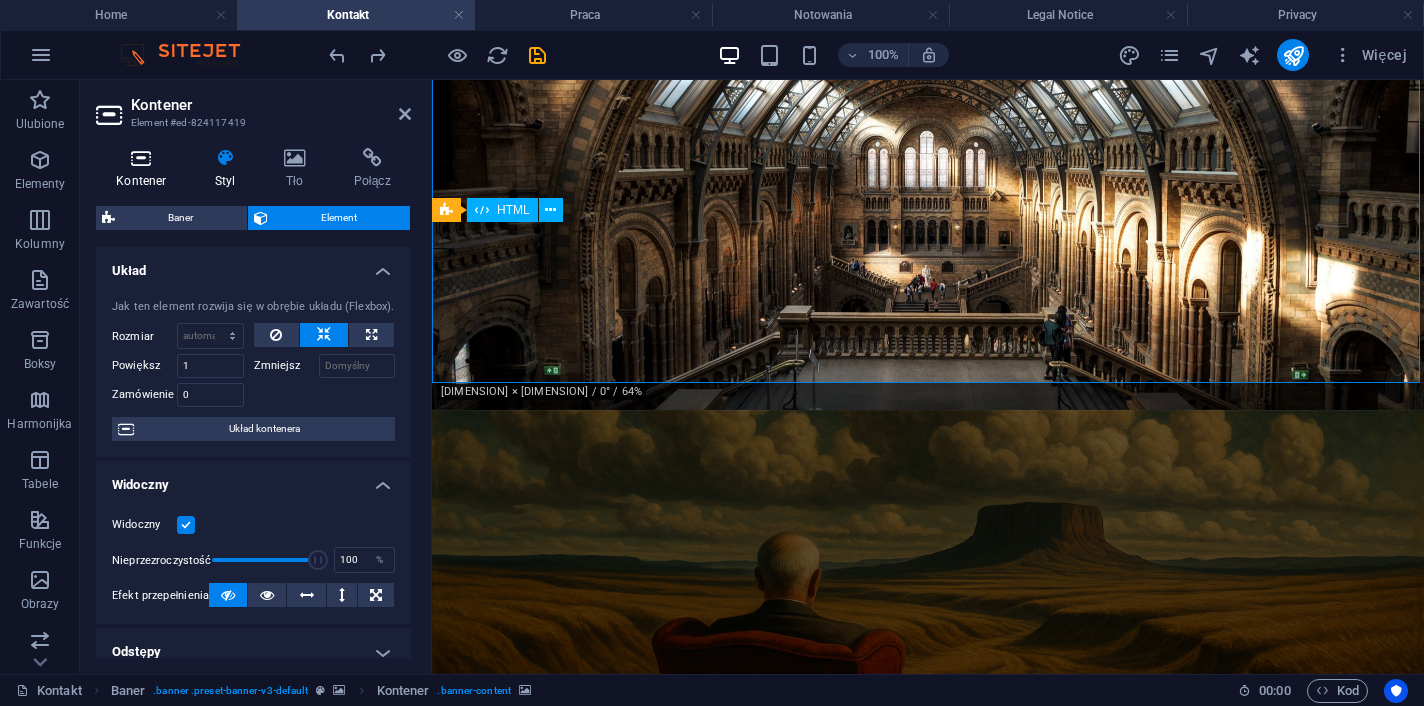 click at bounding box center (141, 158) 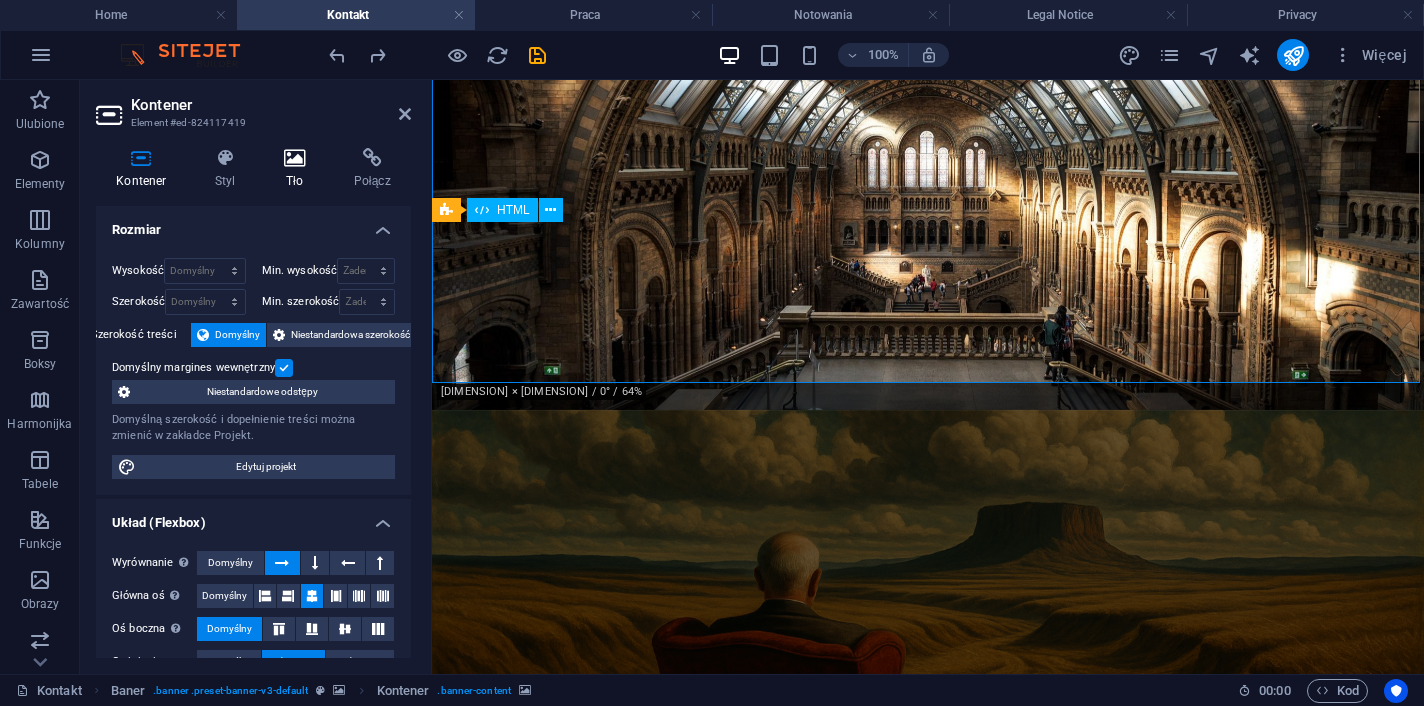 click on "Tło" at bounding box center [299, 169] 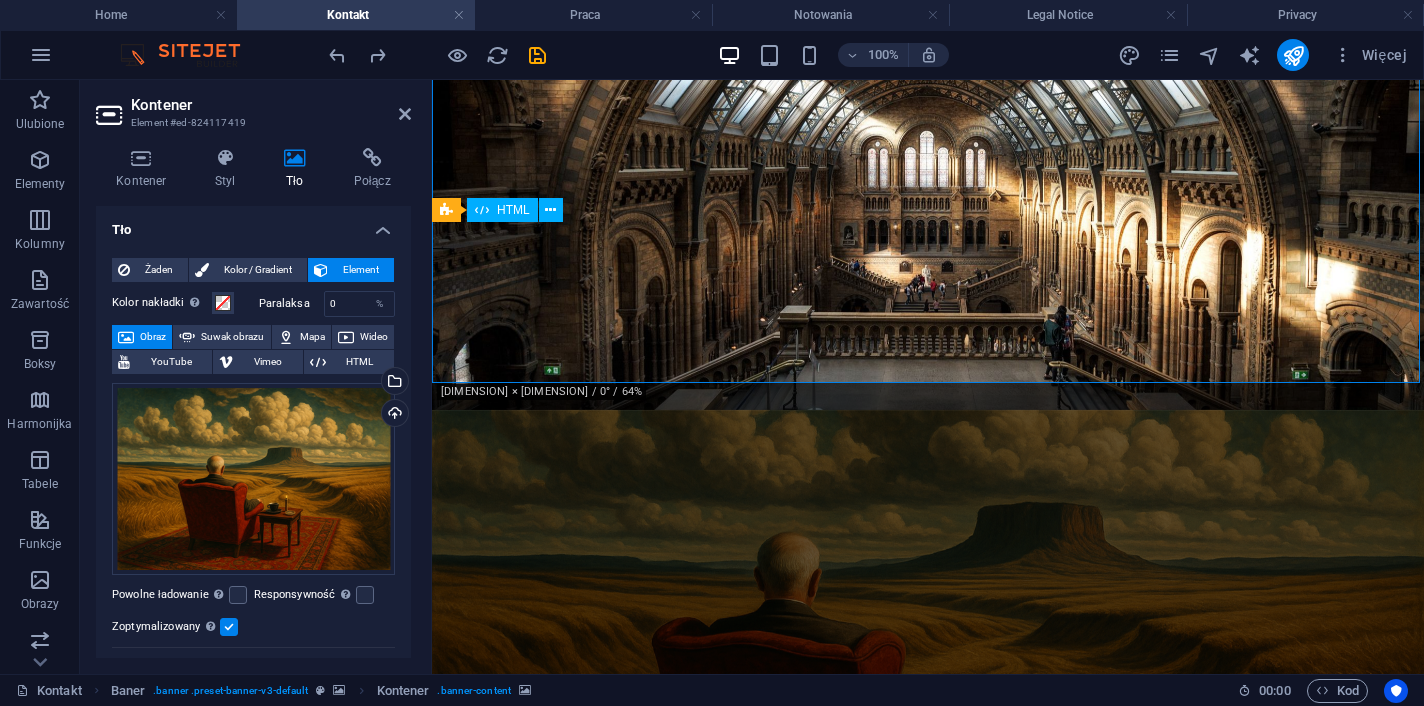 click at bounding box center (928, 618) 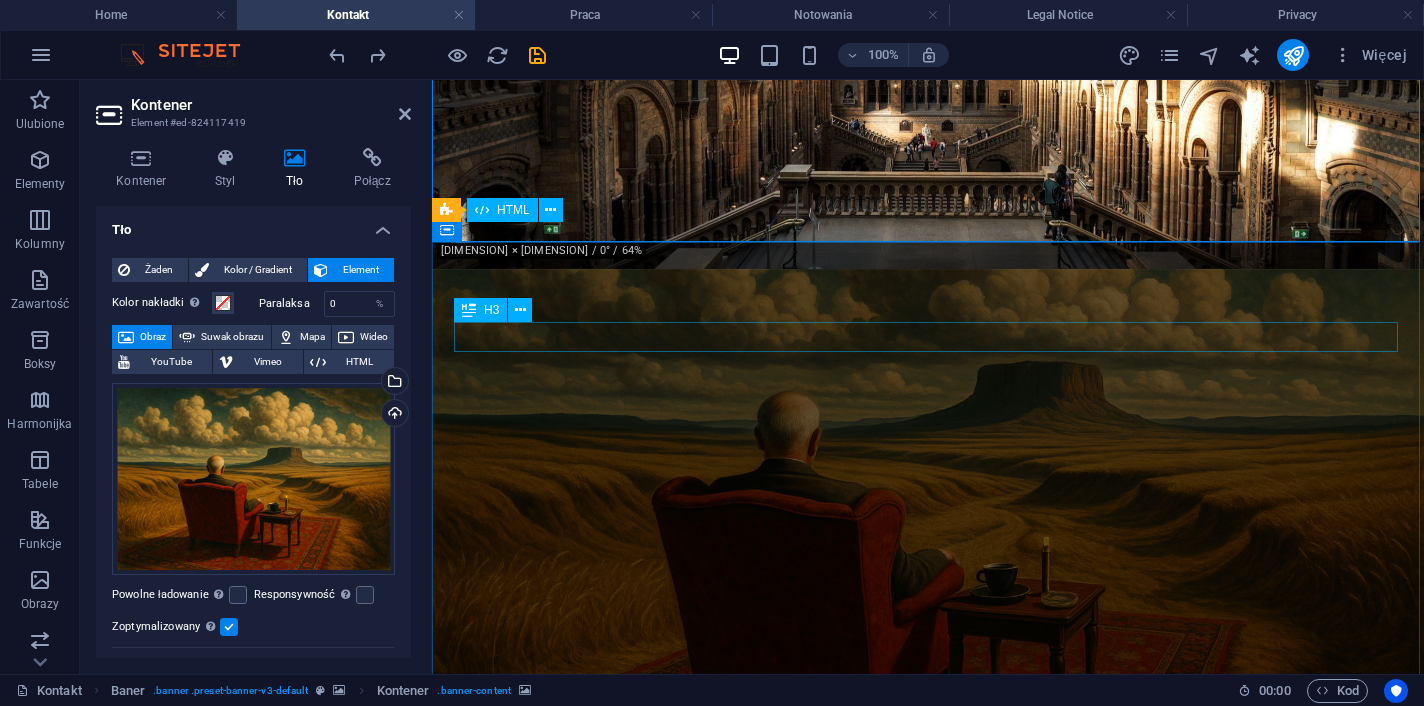 scroll, scrollTop: 0, scrollLeft: 0, axis: both 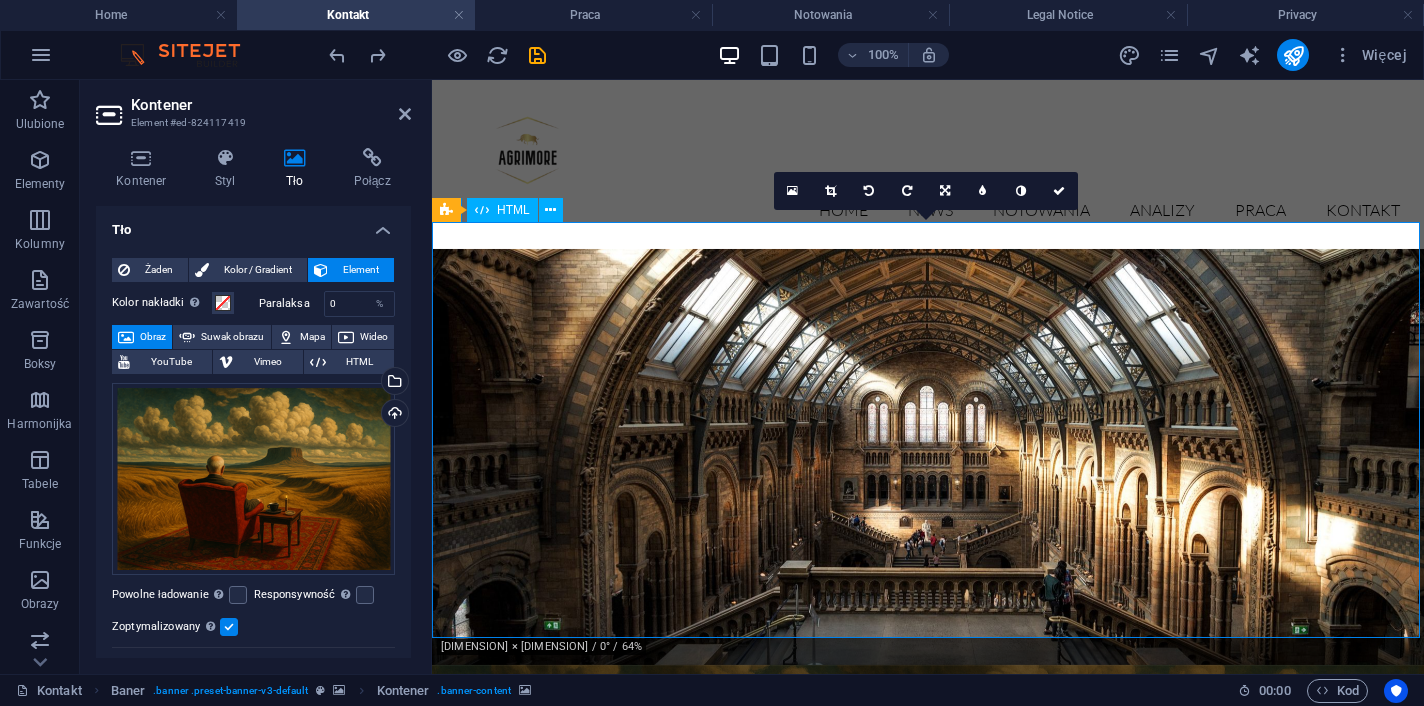 click at bounding box center [928, 873] 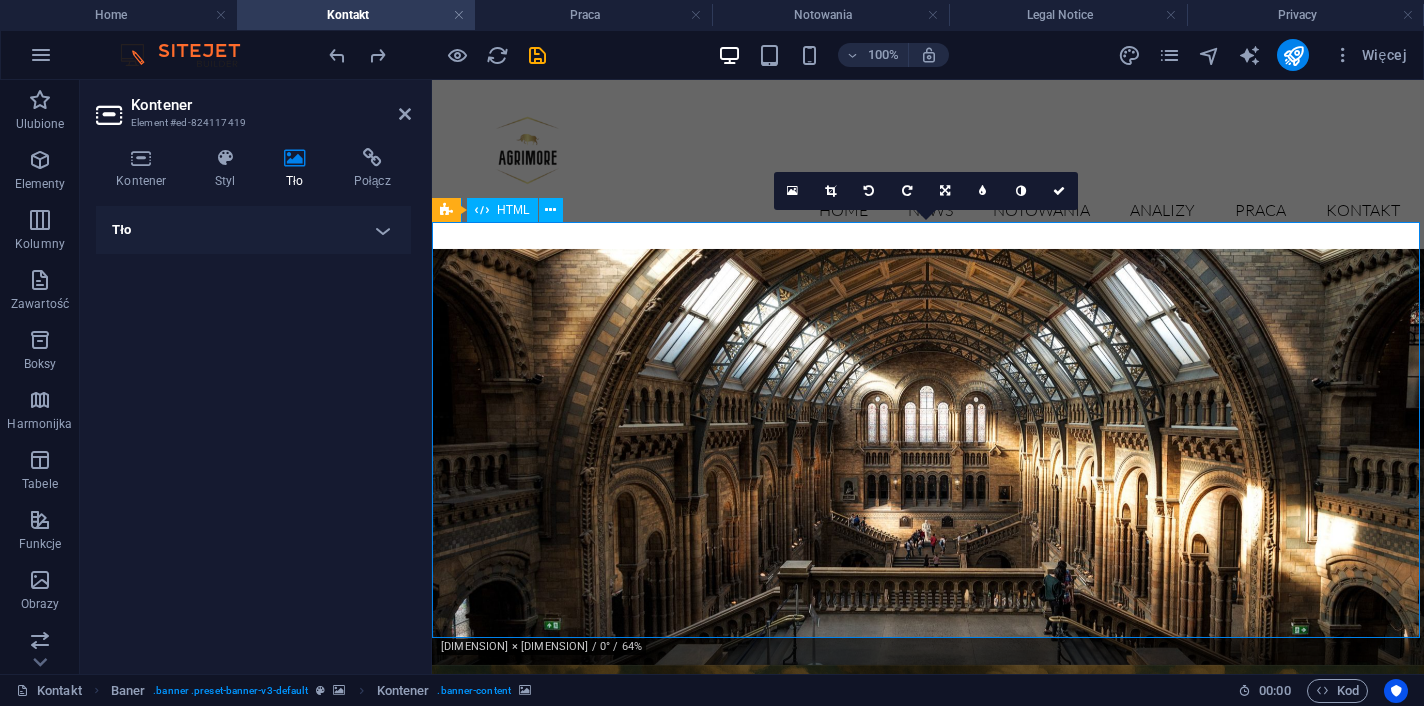 click on "Tło" at bounding box center (253, 230) 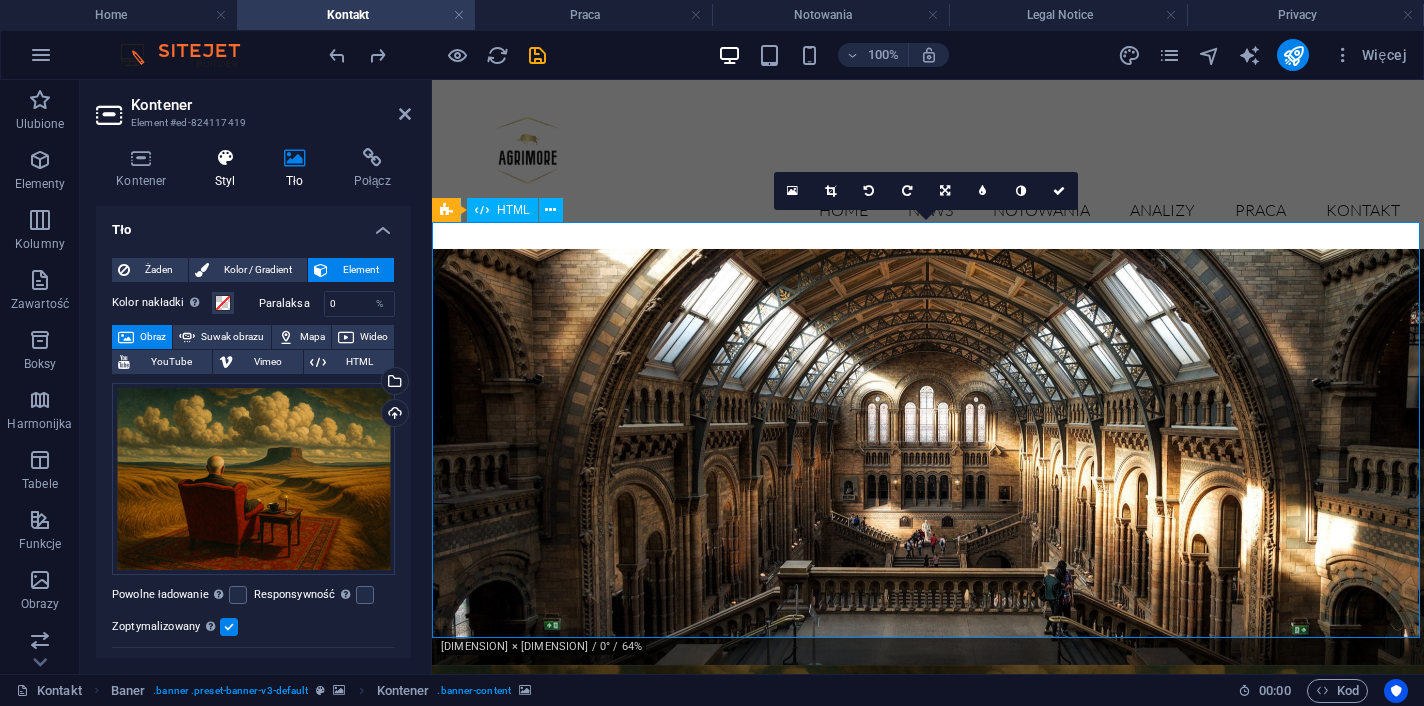 click at bounding box center (225, 158) 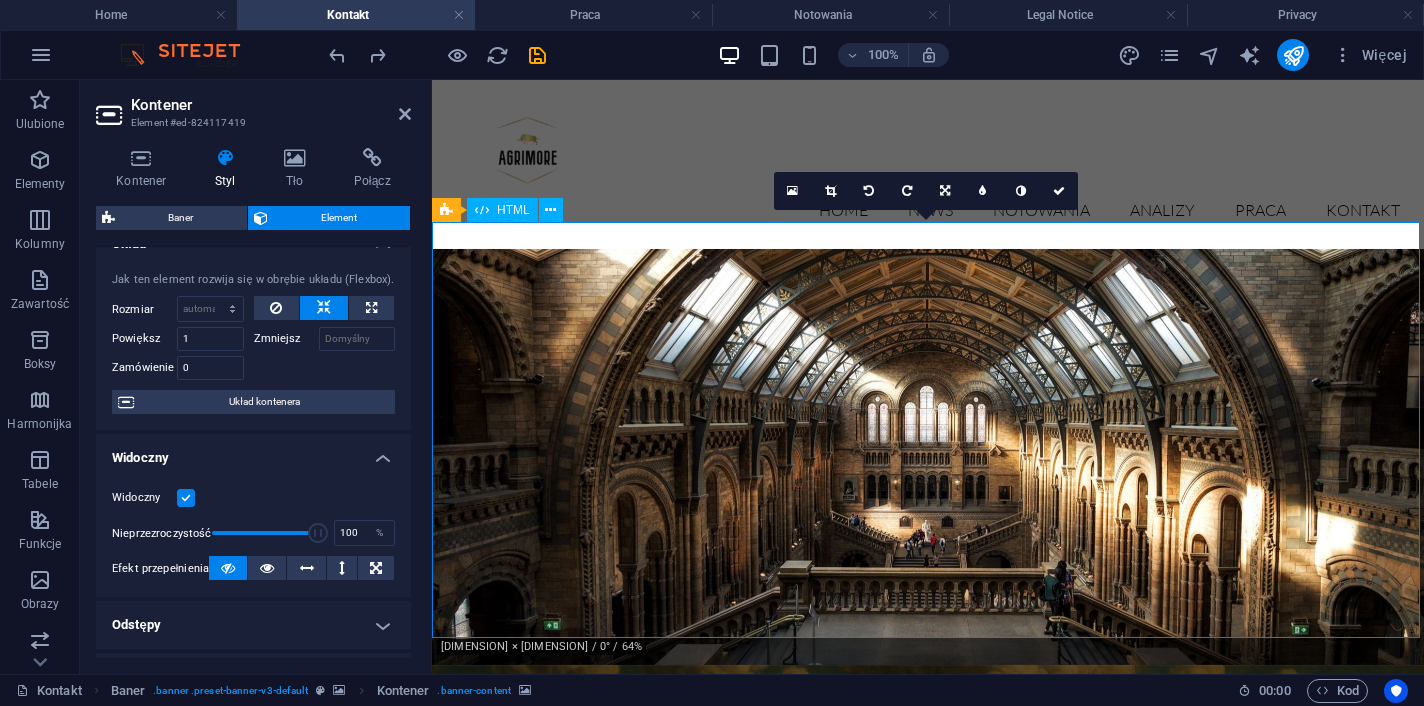 scroll, scrollTop: 0, scrollLeft: 0, axis: both 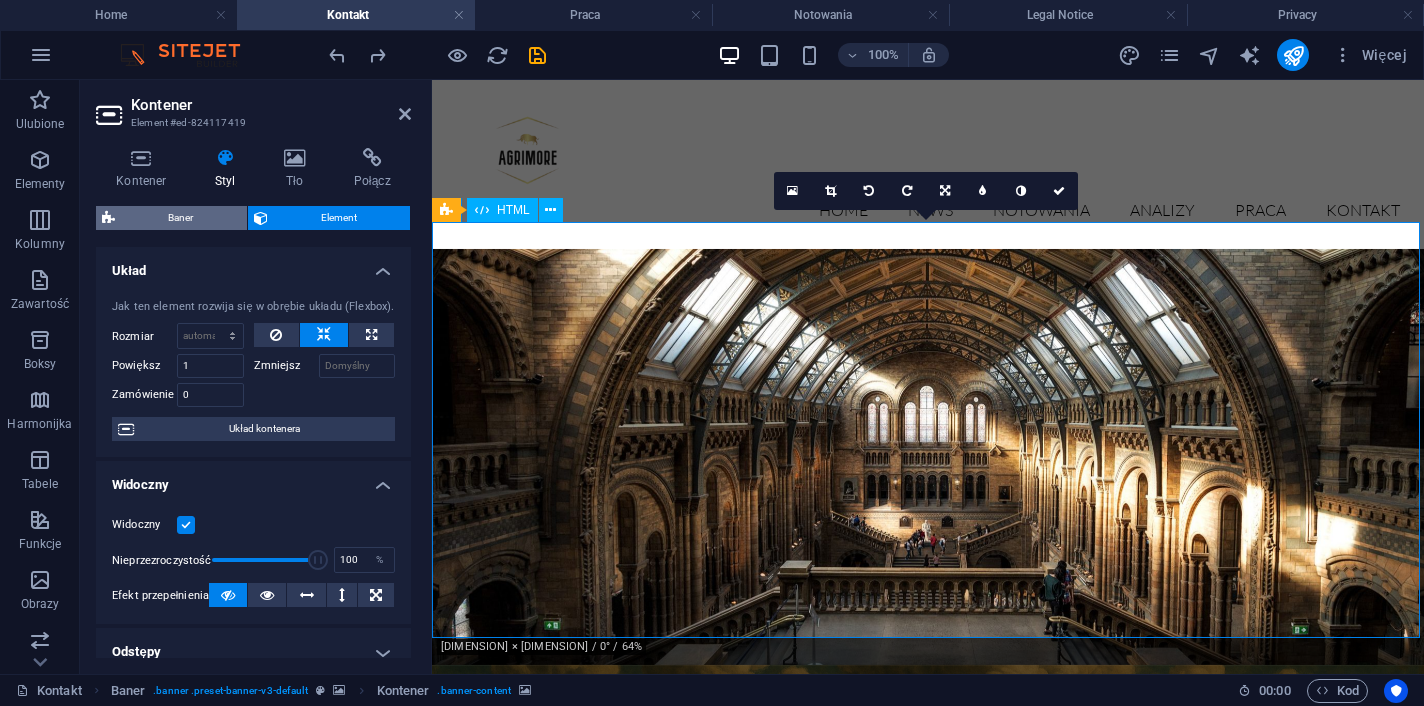 click on "Baner" at bounding box center (181, 218) 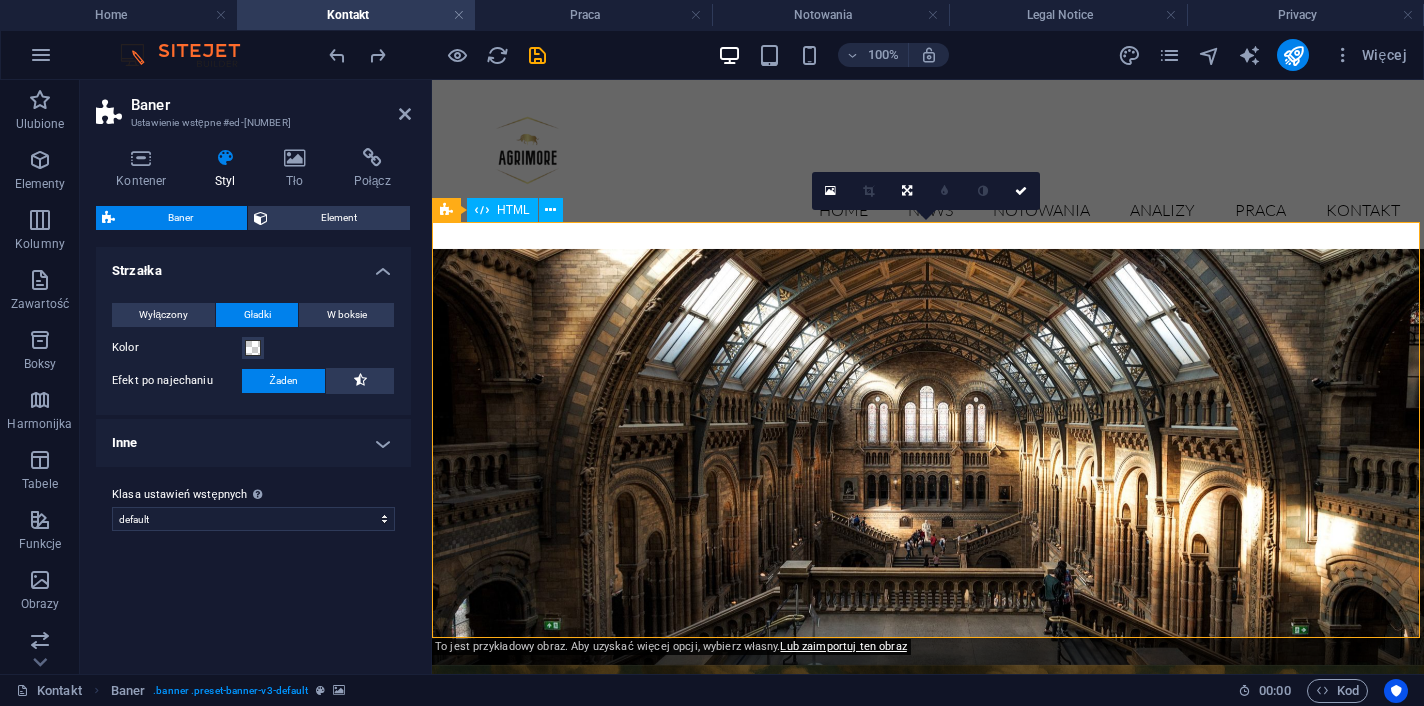 click on "Inne" at bounding box center [253, 443] 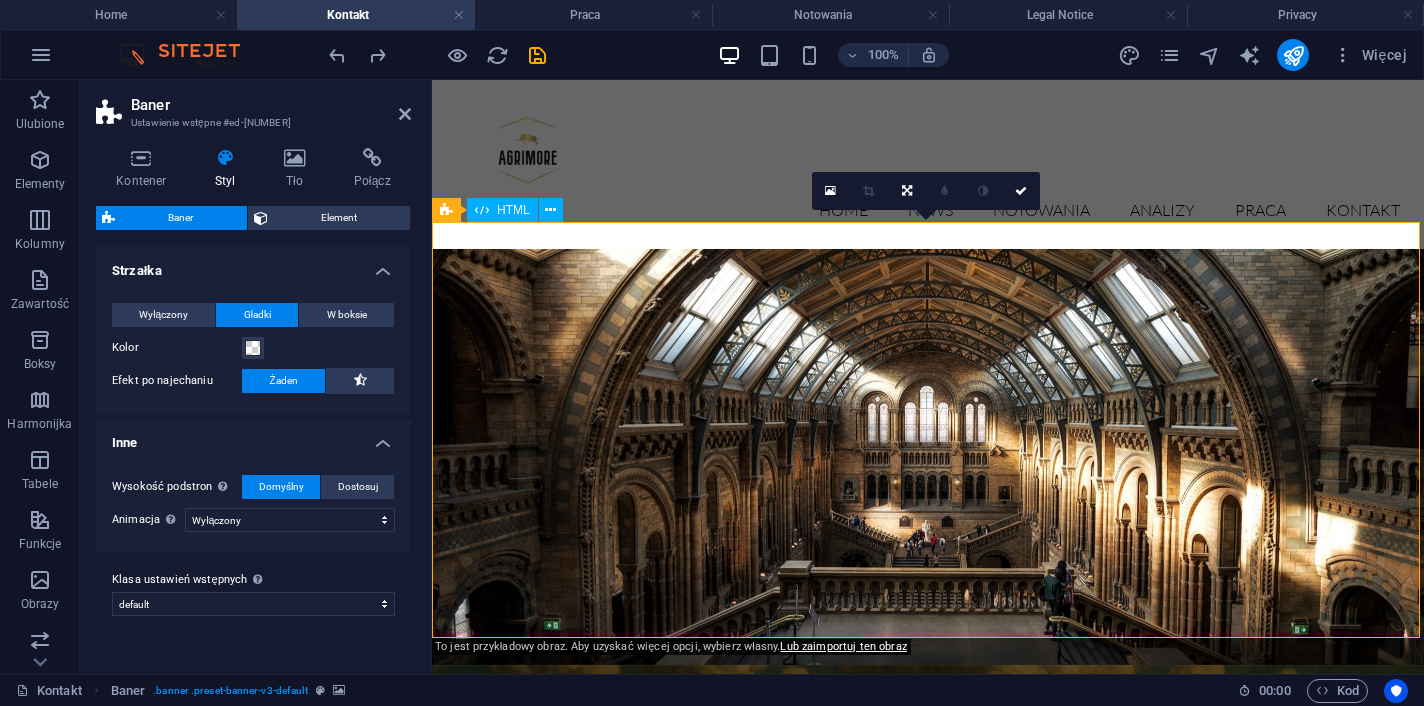 click at bounding box center (928, 873) 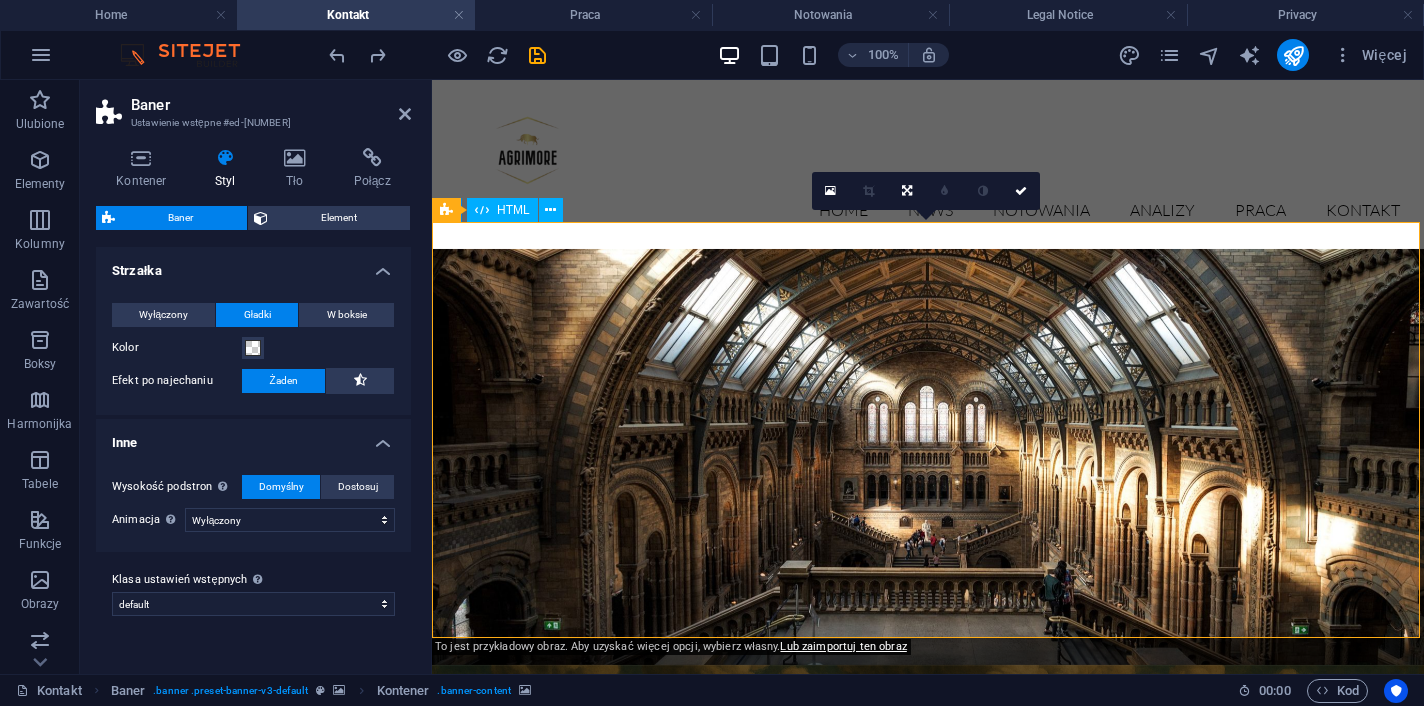 click at bounding box center [928, 873] 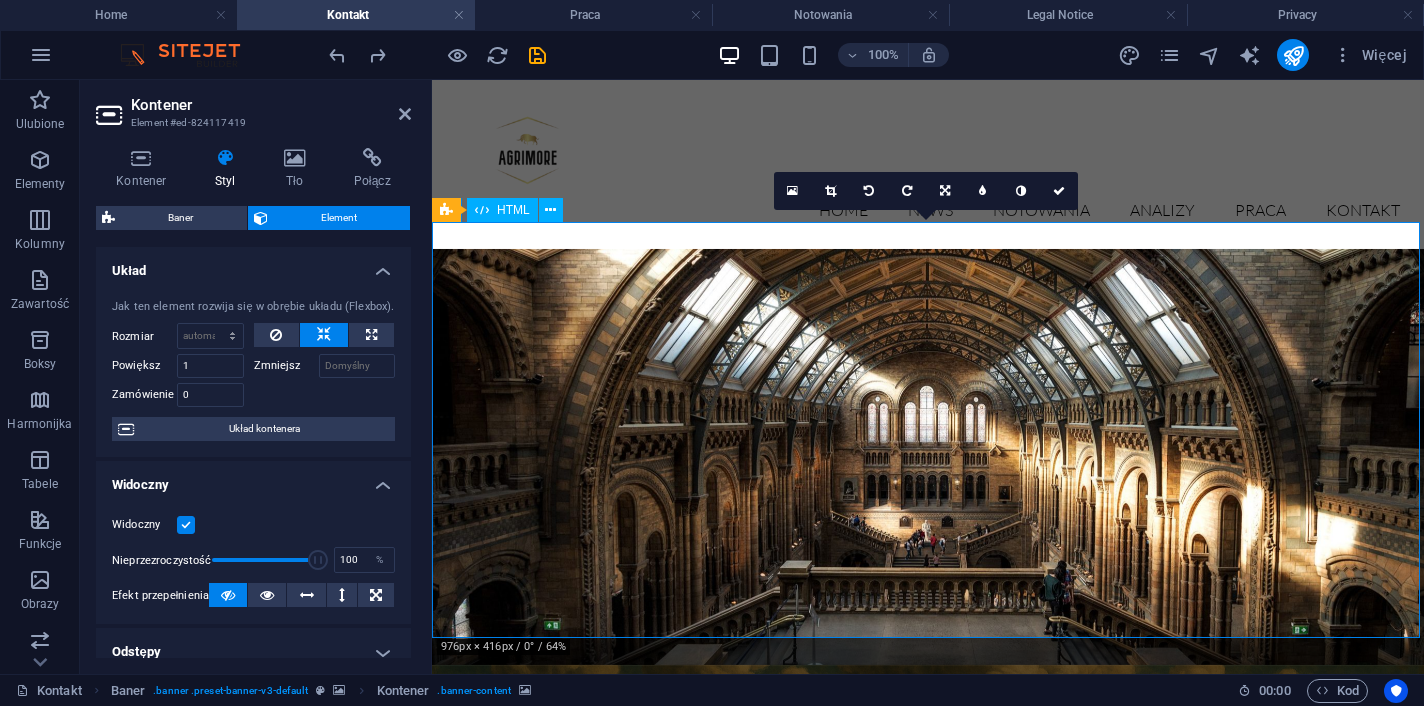 click at bounding box center (928, 873) 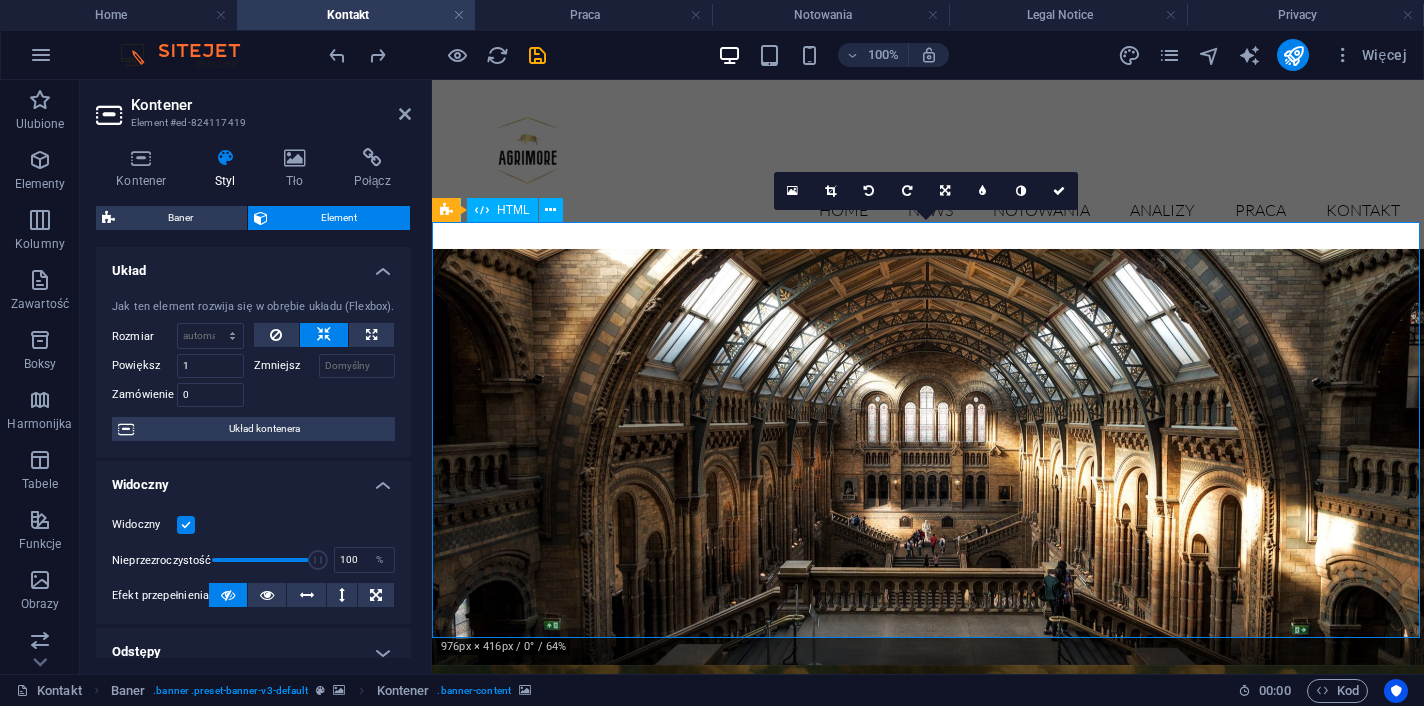 click at bounding box center [928, 873] 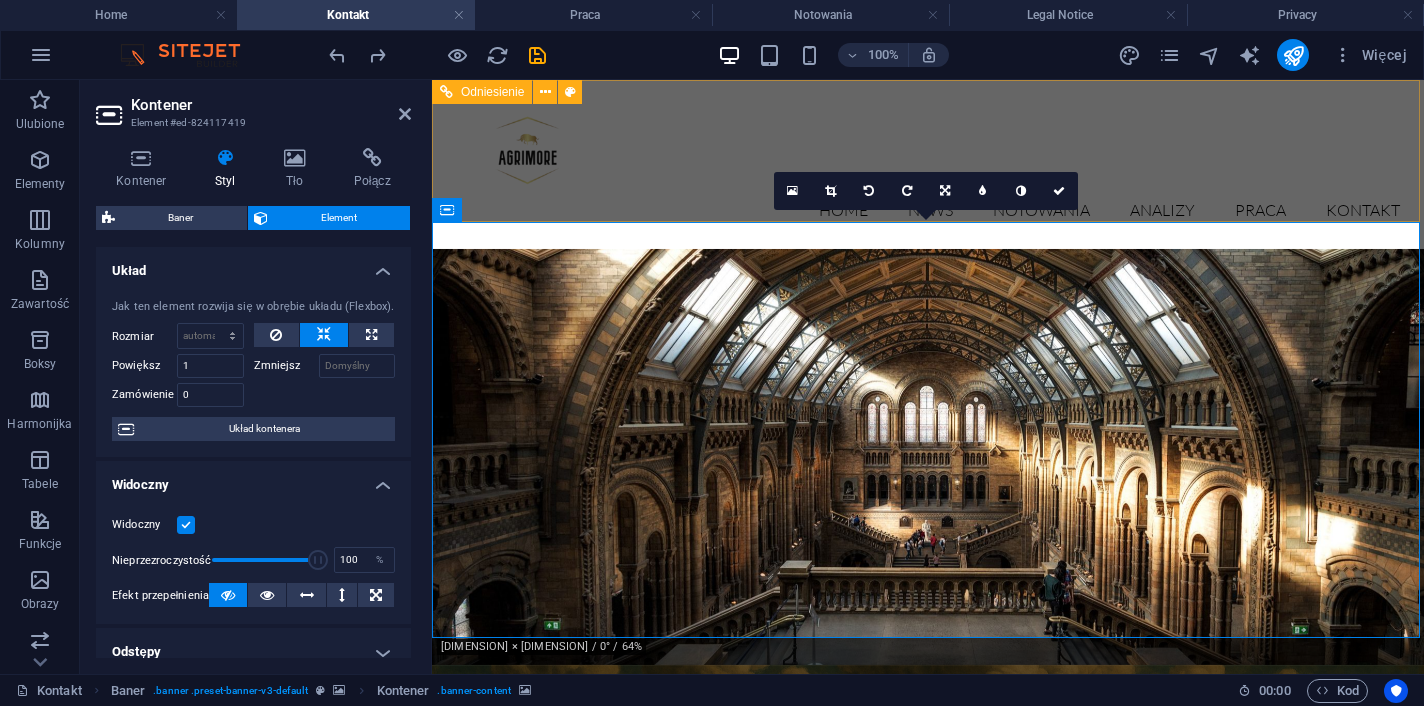 drag, startPoint x: 548, startPoint y: 216, endPoint x: 981, endPoint y: 302, distance: 441.45782 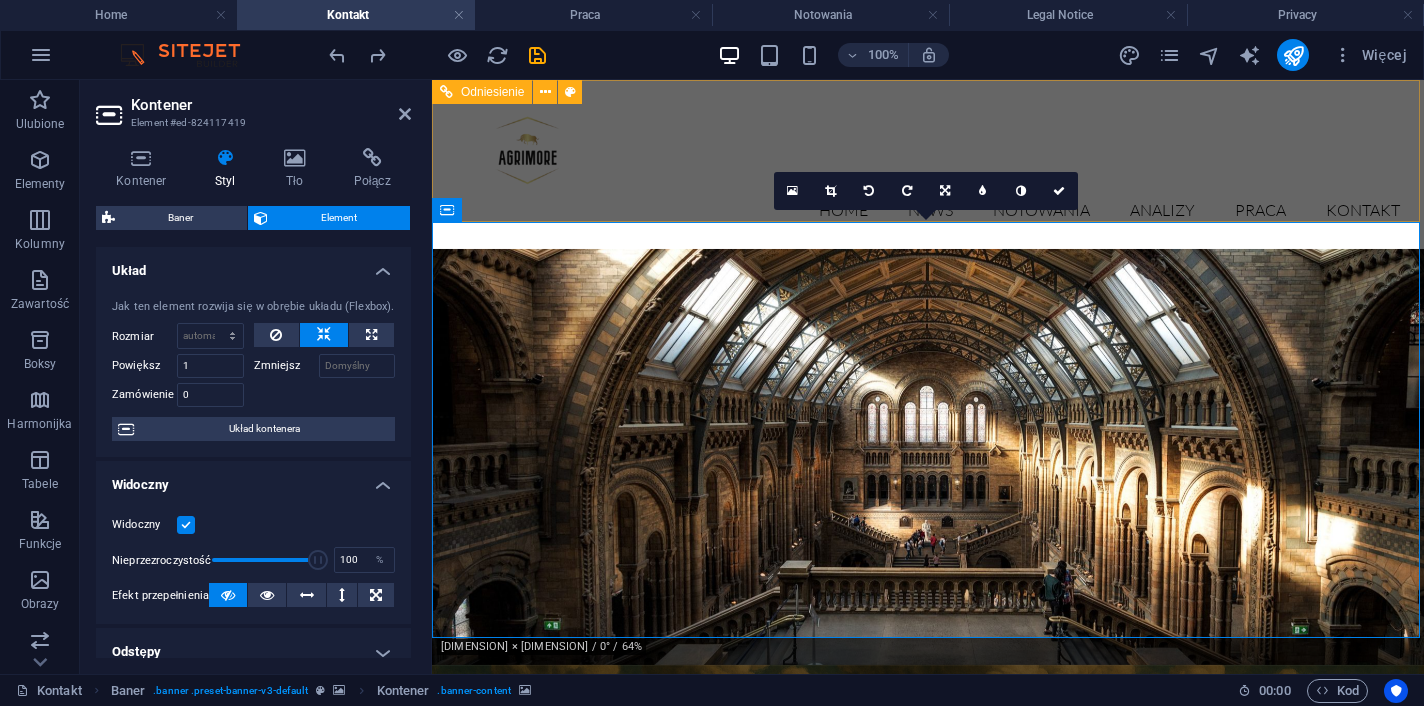 click on "Home News Notowania Analizy Praca Detail view Kontakt" at bounding box center (928, 164) 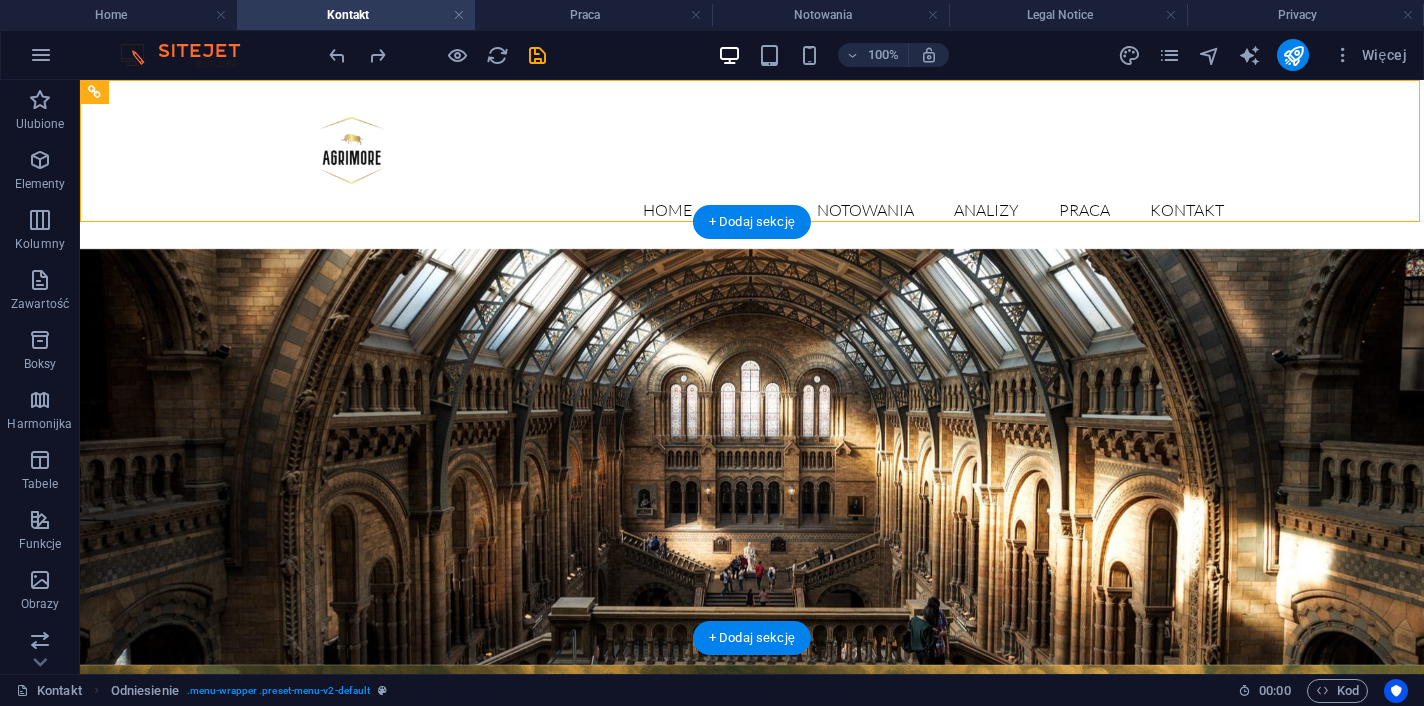 click at bounding box center (752, 873) 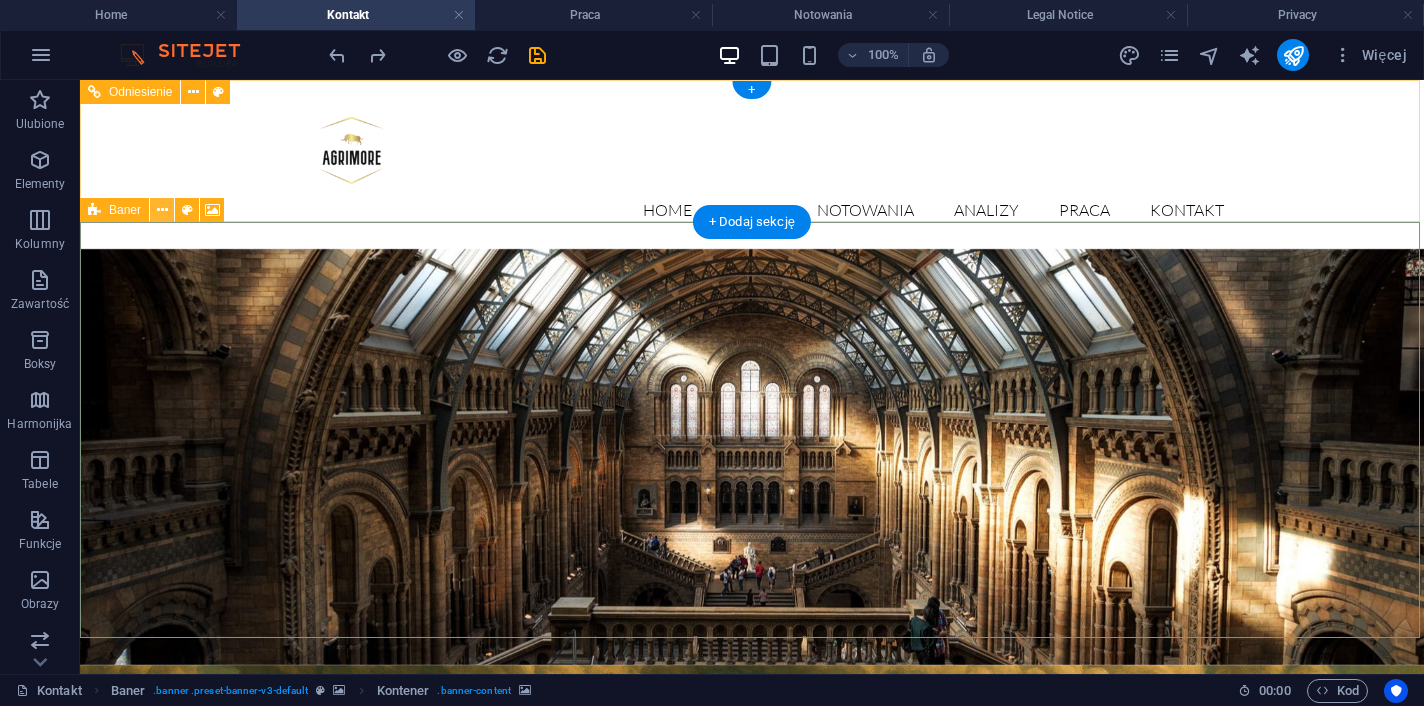 click at bounding box center [162, 210] 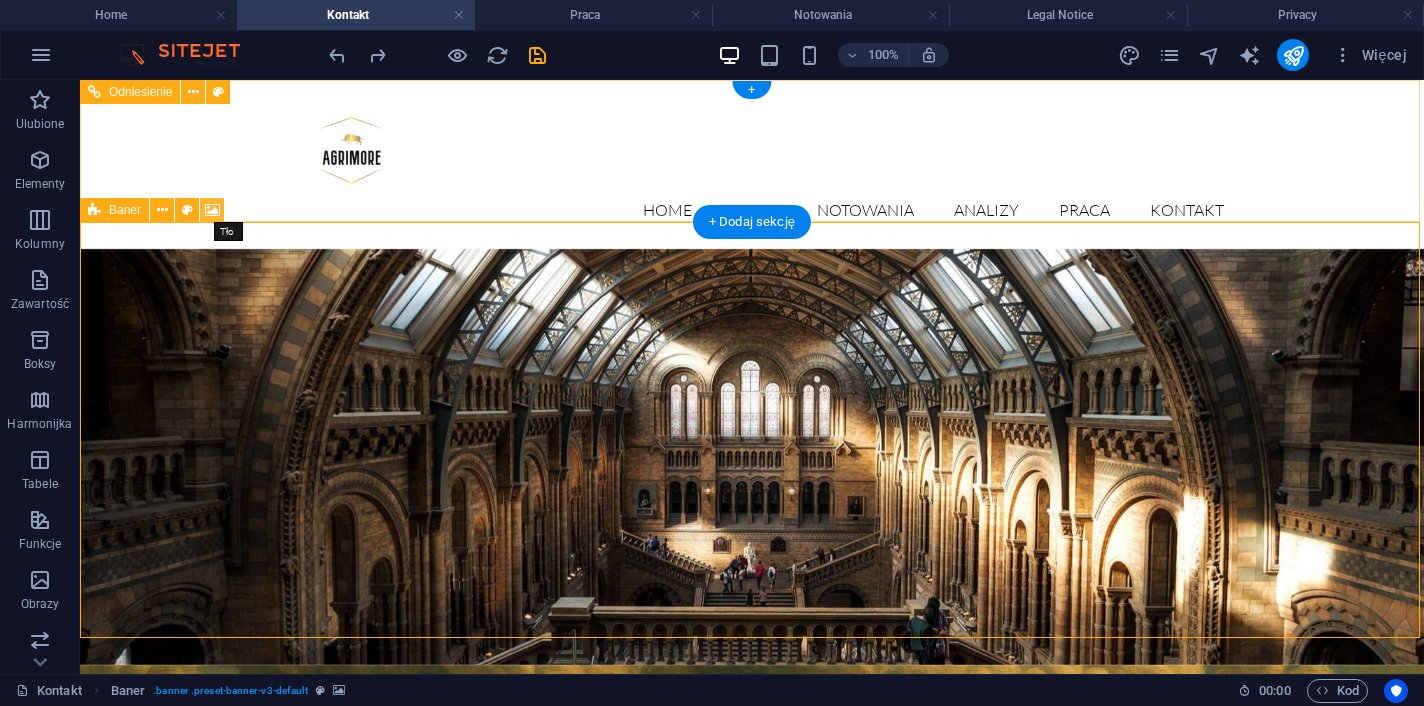 click at bounding box center (212, 210) 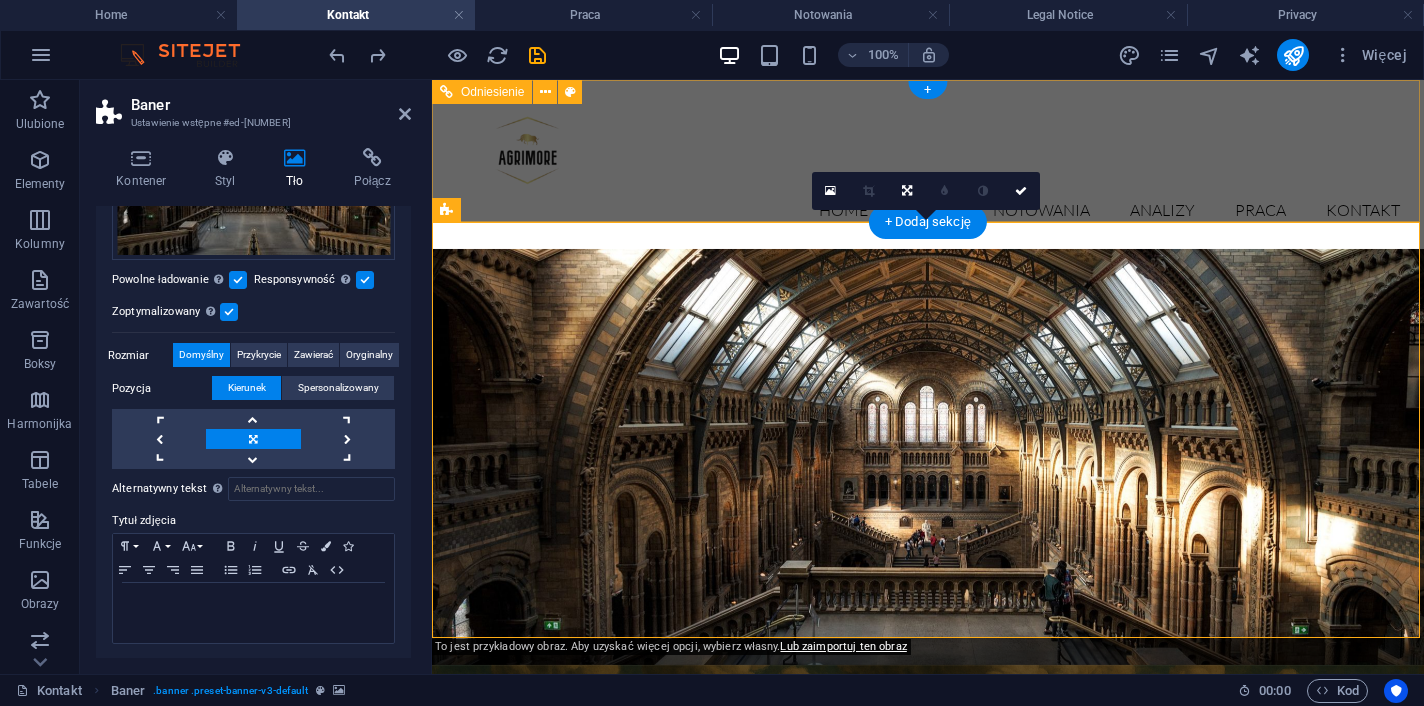 scroll, scrollTop: 0, scrollLeft: 0, axis: both 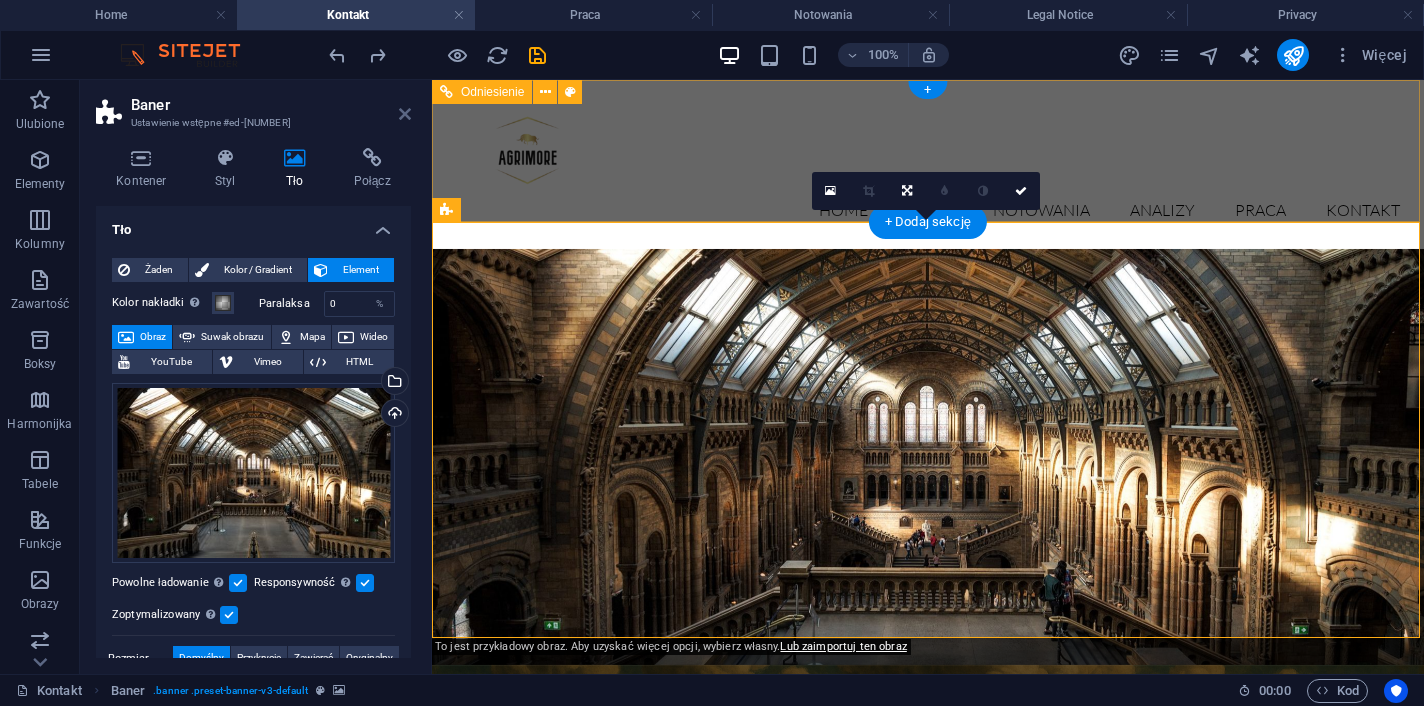 click at bounding box center [405, 114] 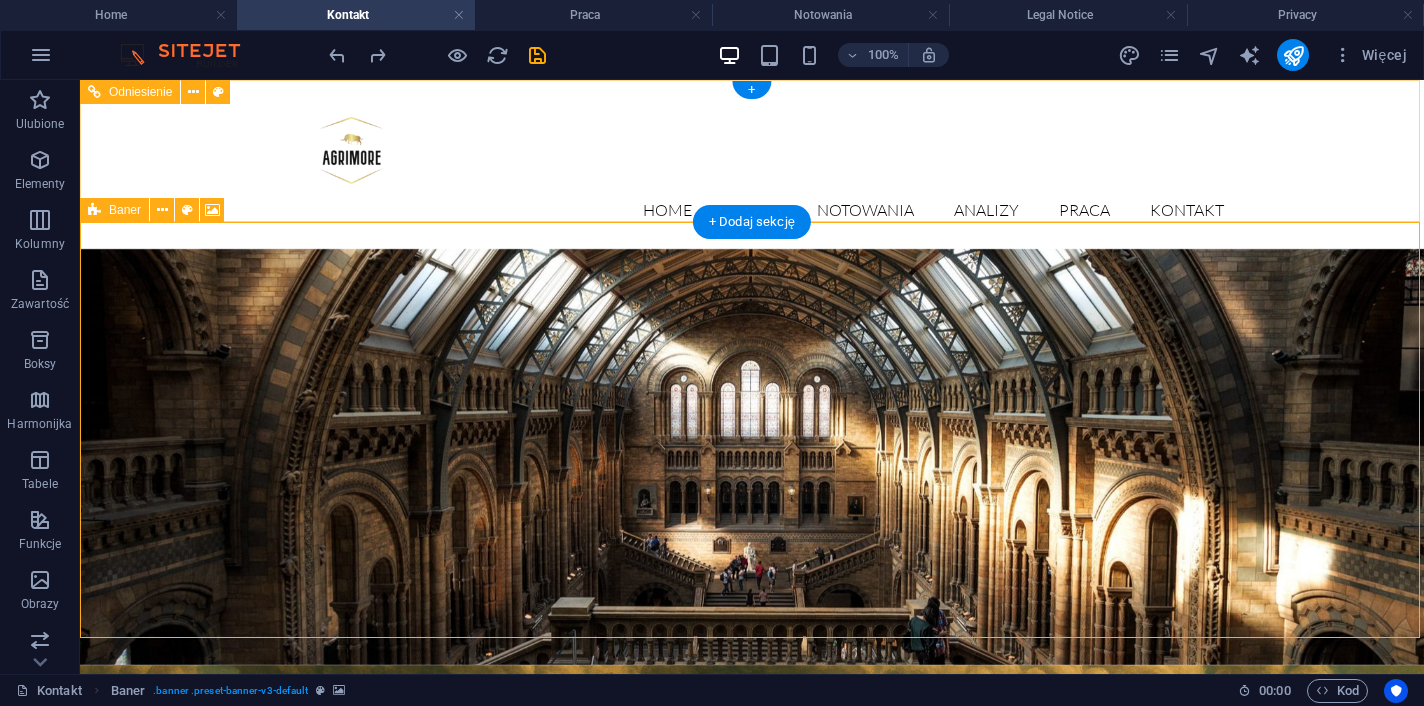 click on "Baner" at bounding box center [125, 210] 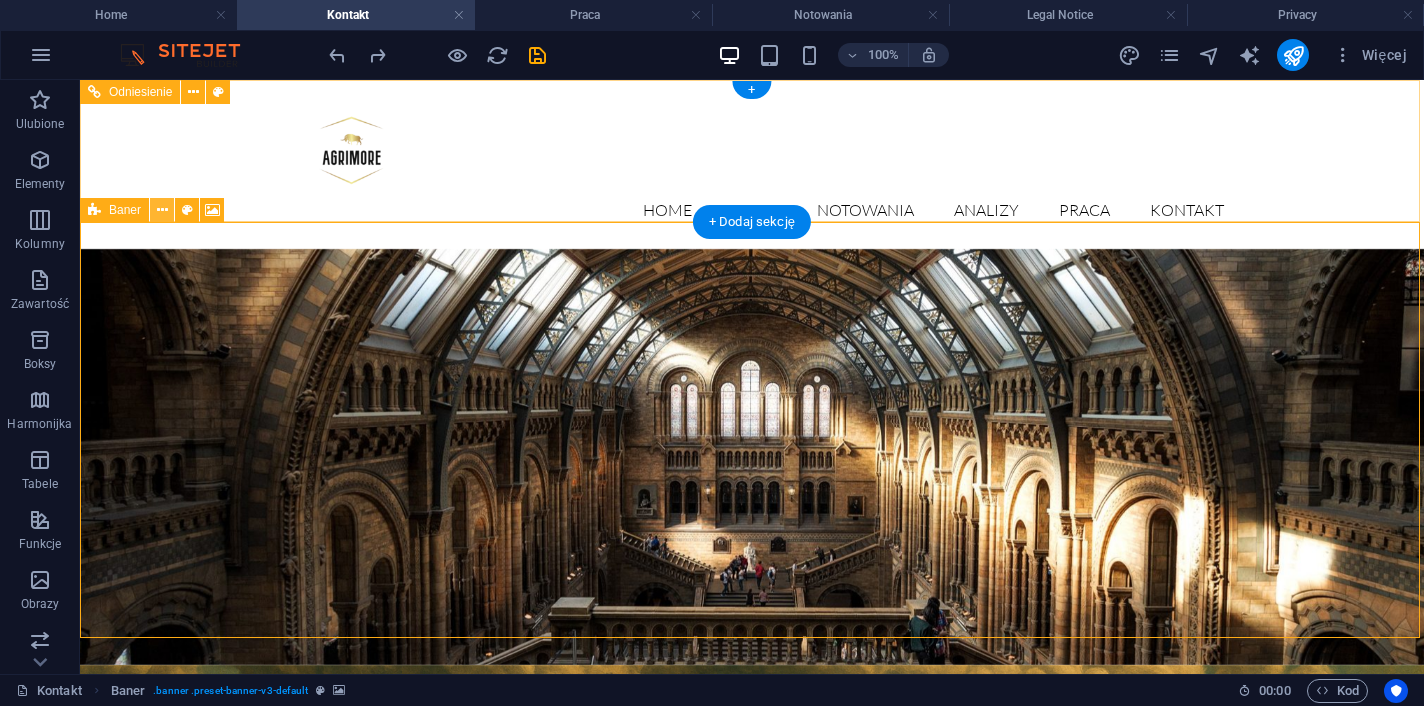 click at bounding box center (162, 210) 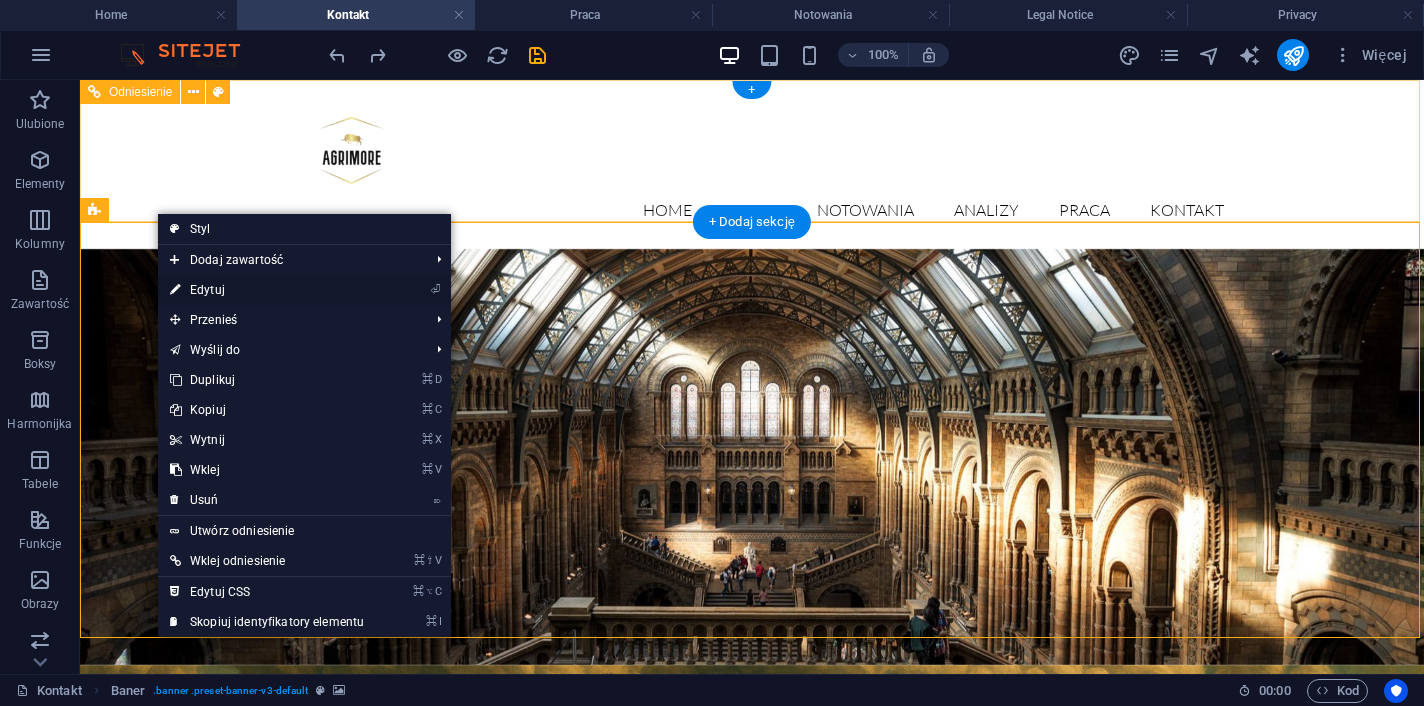 click on "⏎  Edytuj" at bounding box center [267, 290] 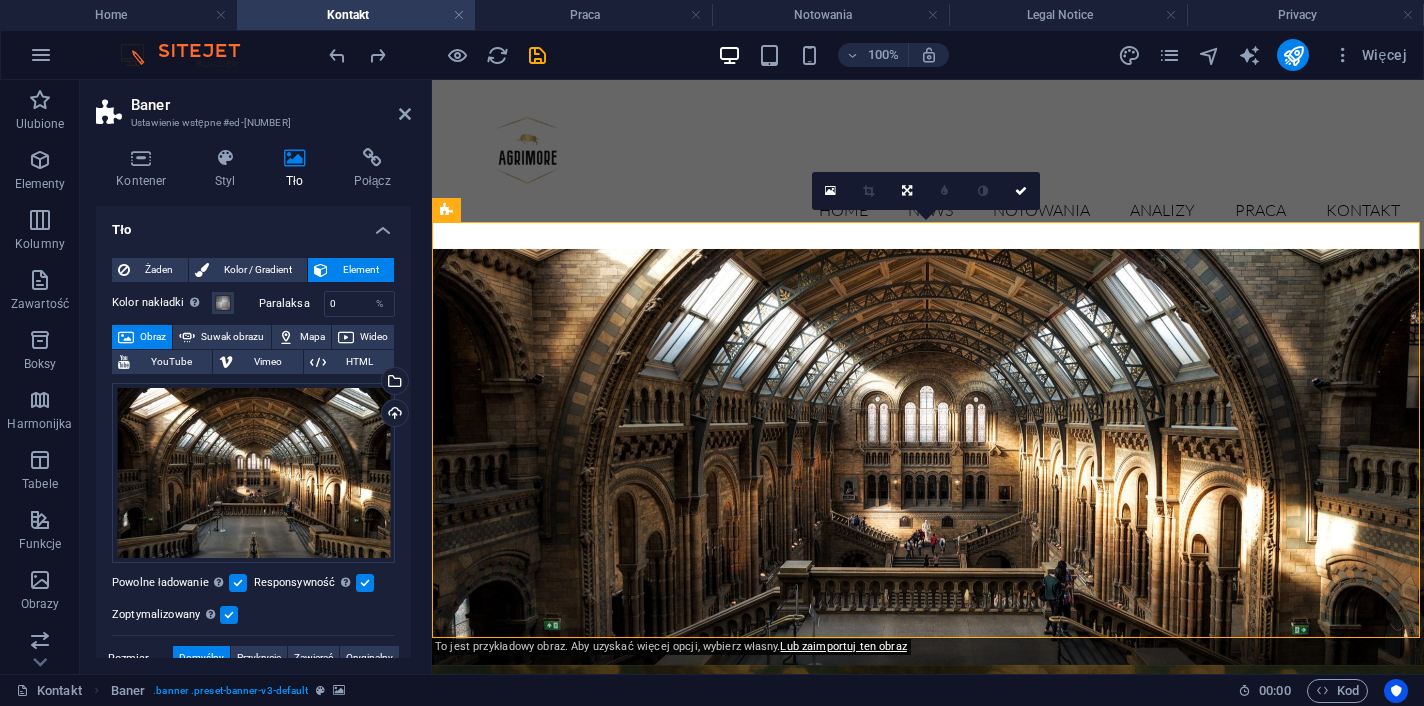 click at bounding box center [928, 873] 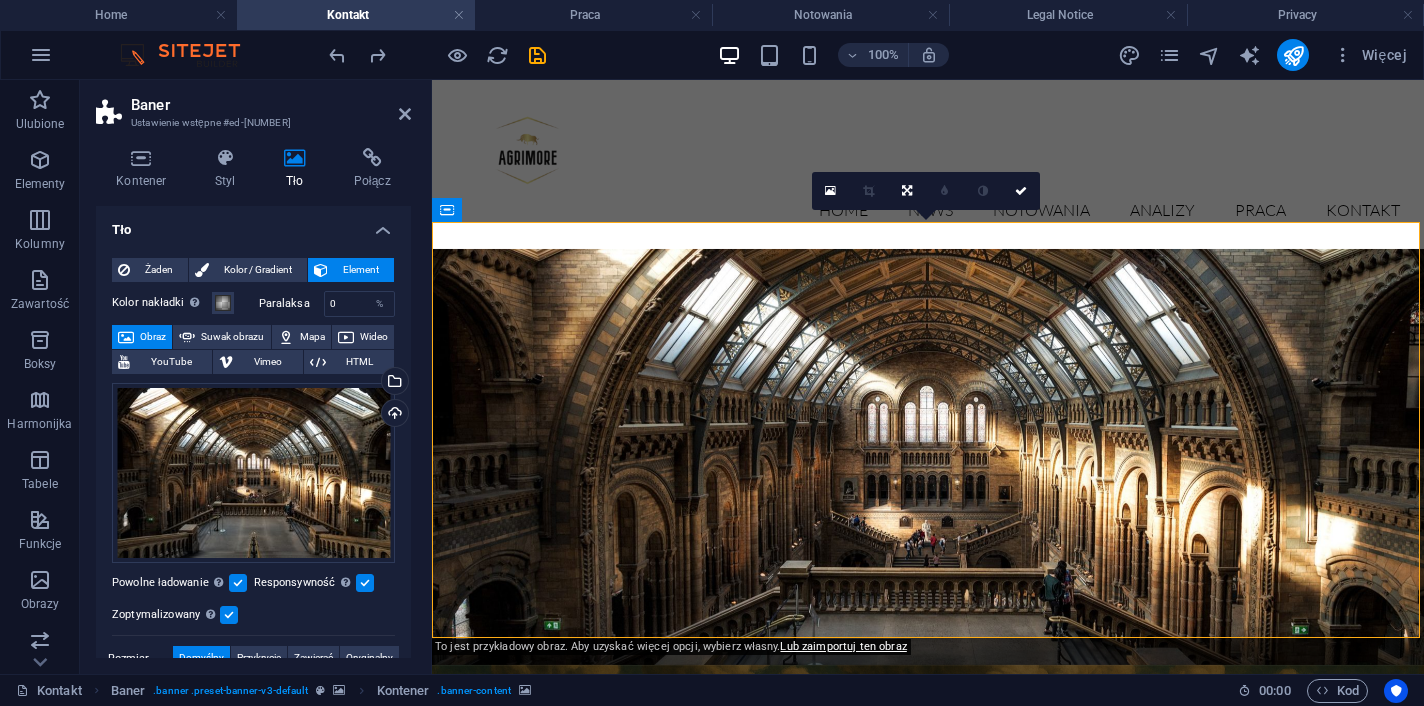click at bounding box center (928, 873) 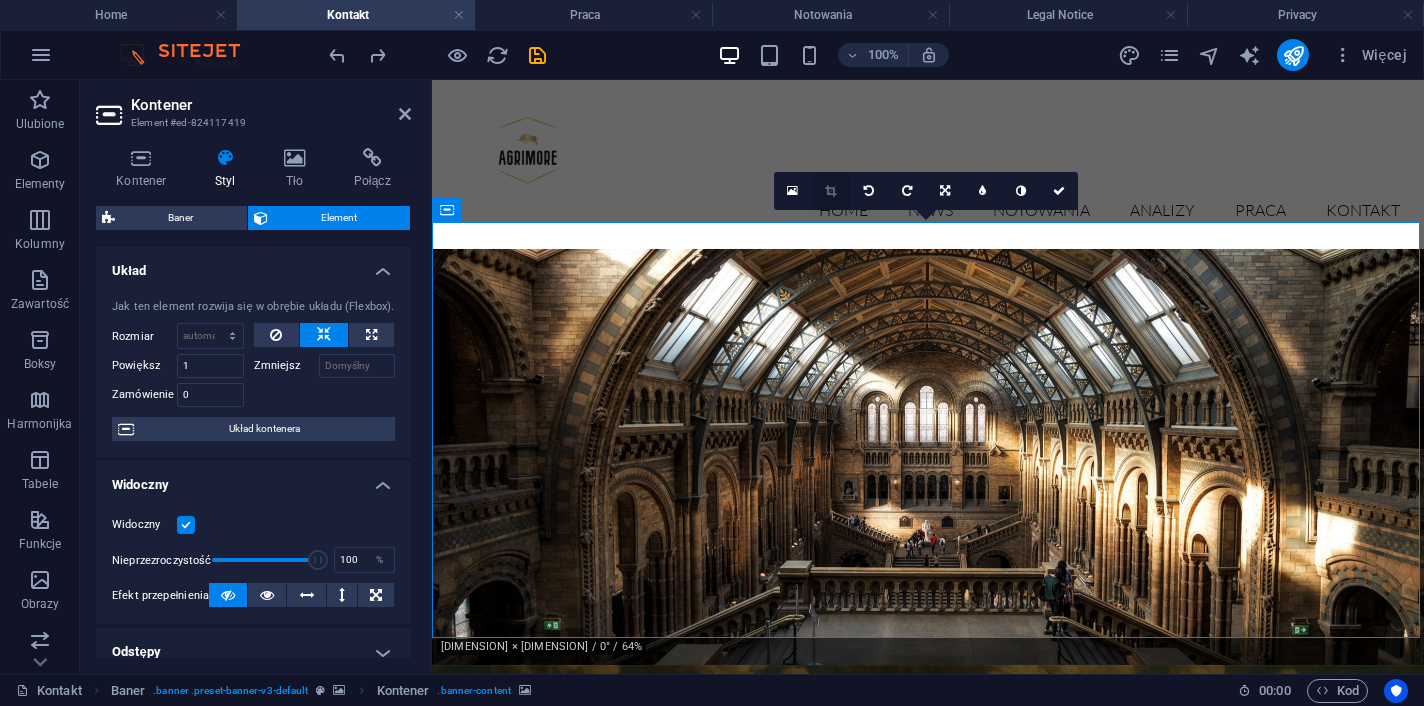 click at bounding box center [830, 191] 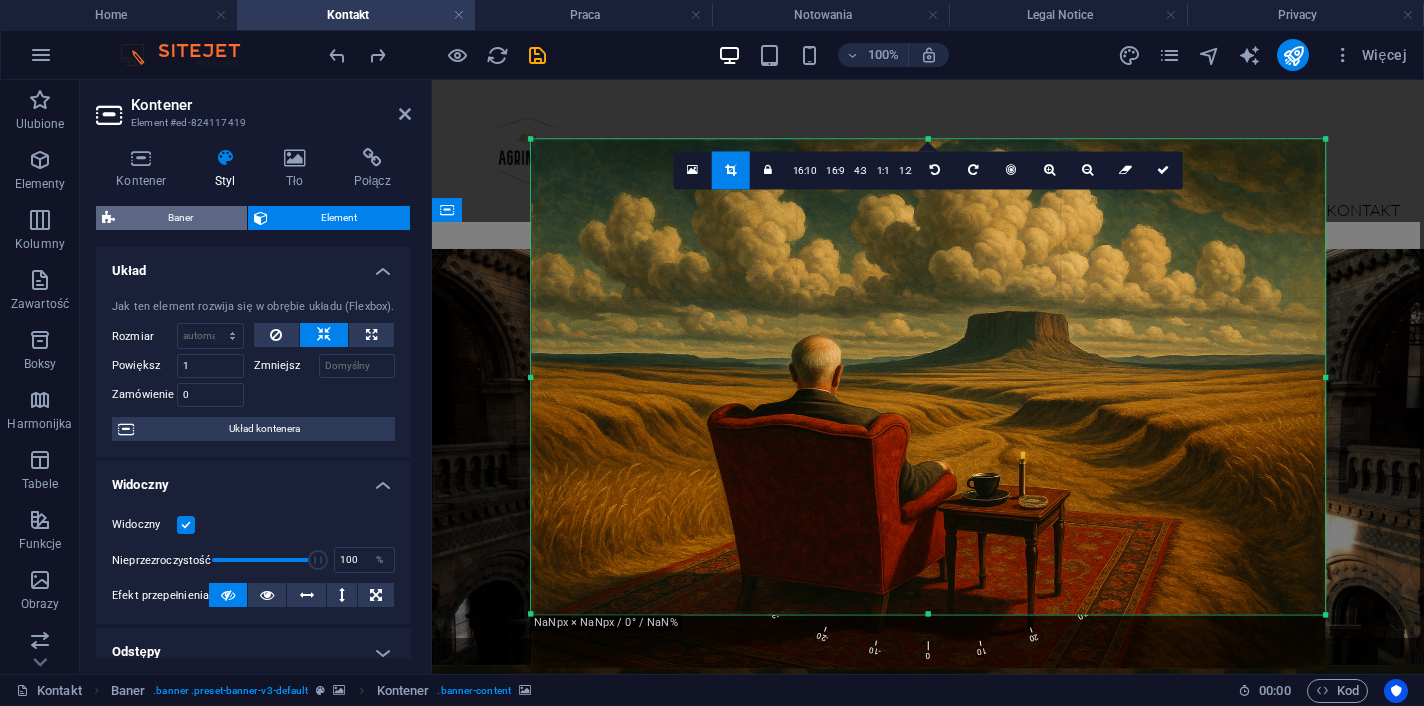 click on "Baner" at bounding box center (181, 218) 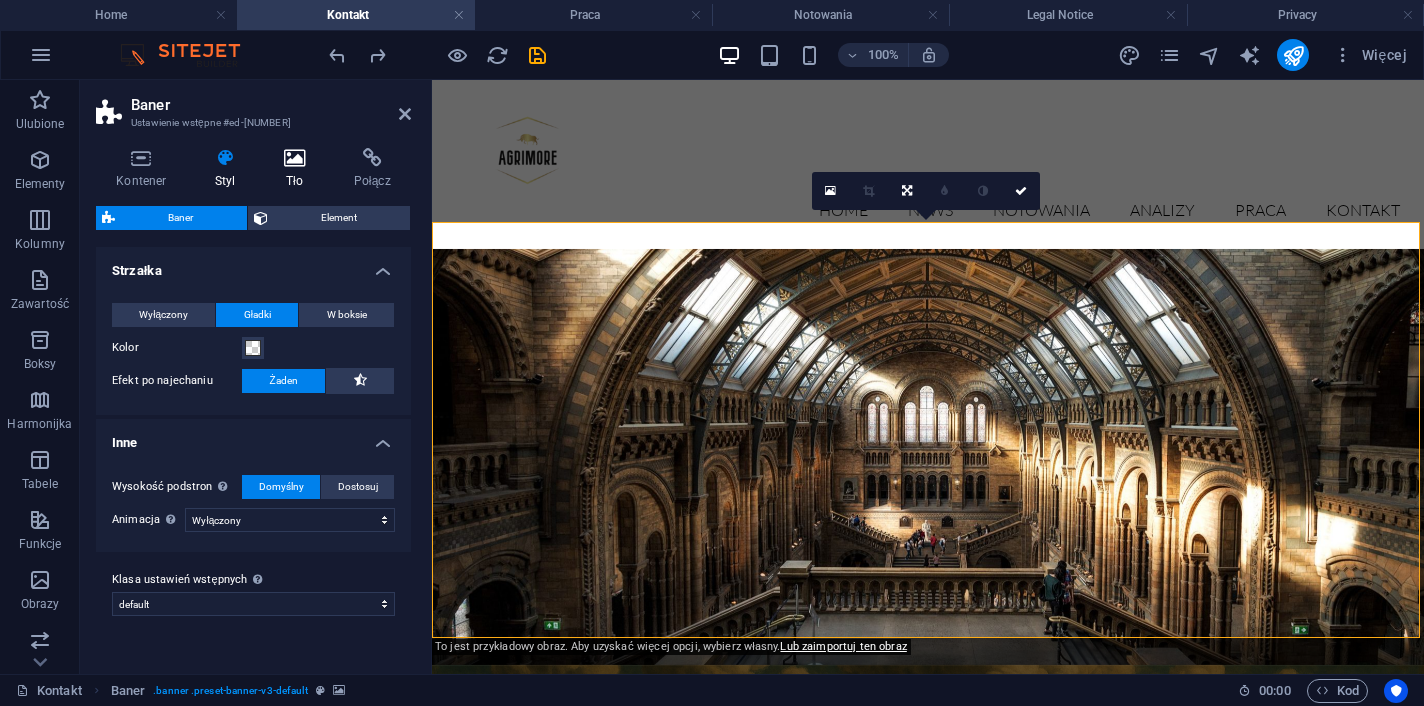 click on "Tło" at bounding box center [299, 169] 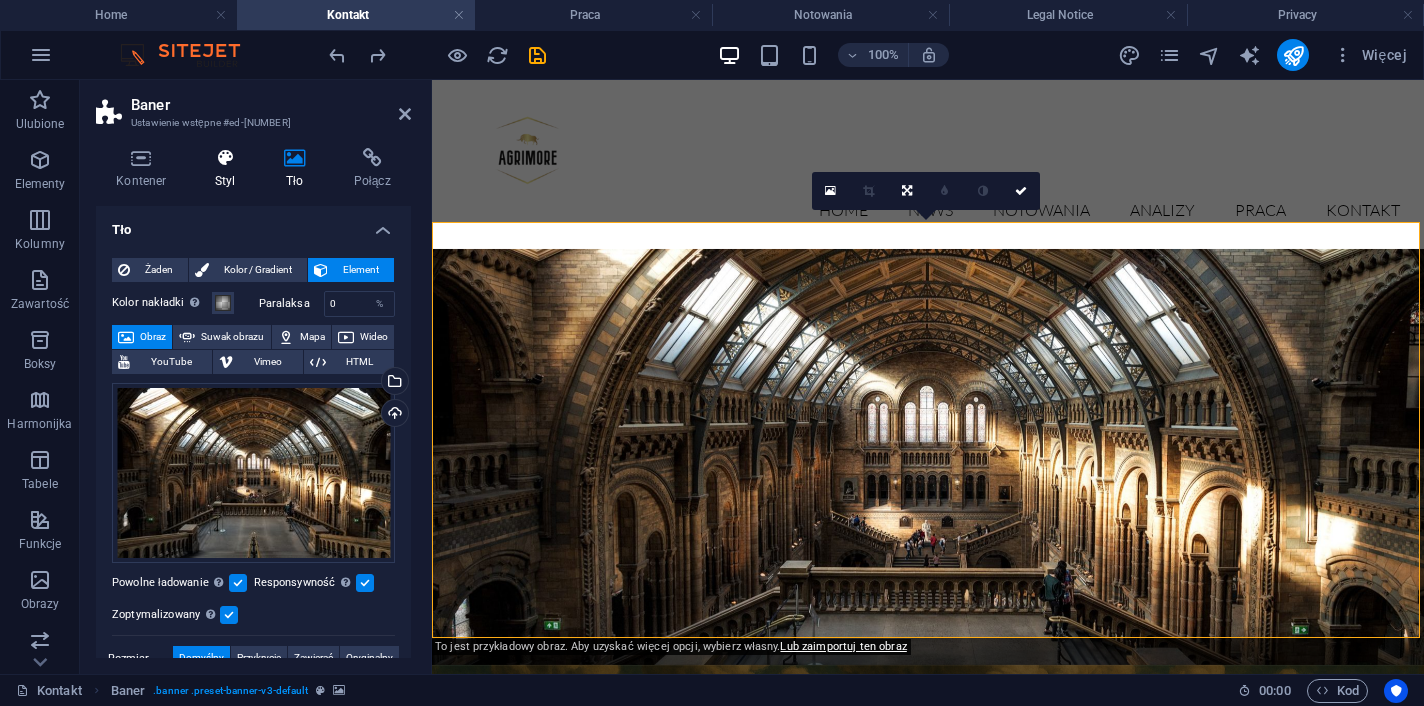 click at bounding box center [225, 158] 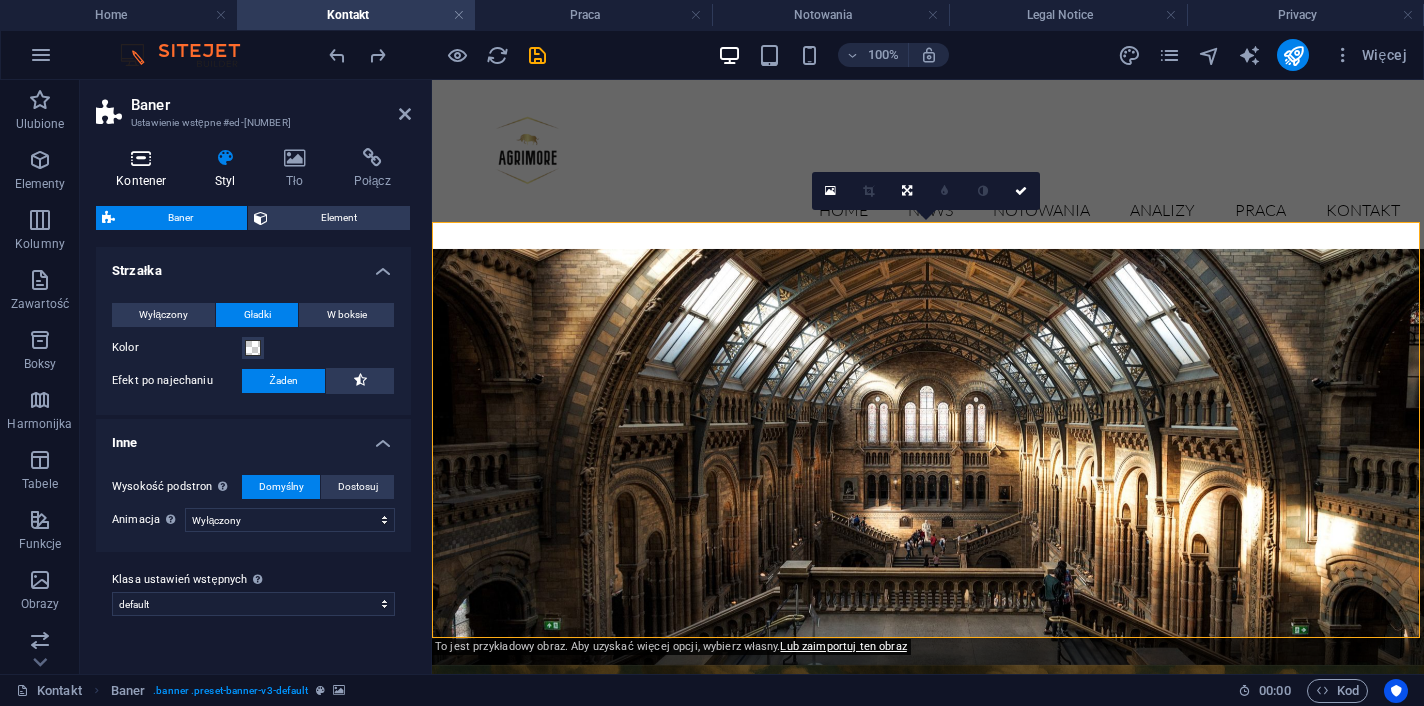 click at bounding box center [141, 158] 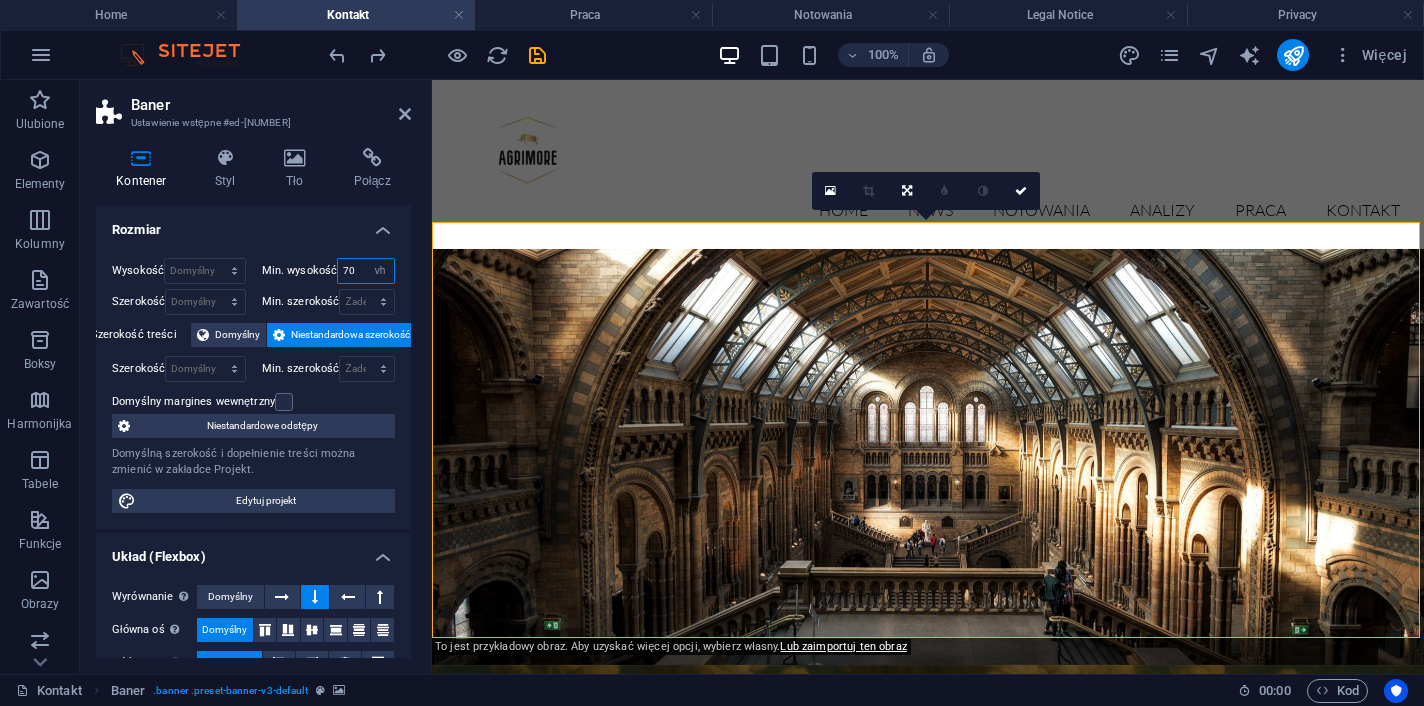 drag, startPoint x: 344, startPoint y: 269, endPoint x: 326, endPoint y: 268, distance: 18.027756 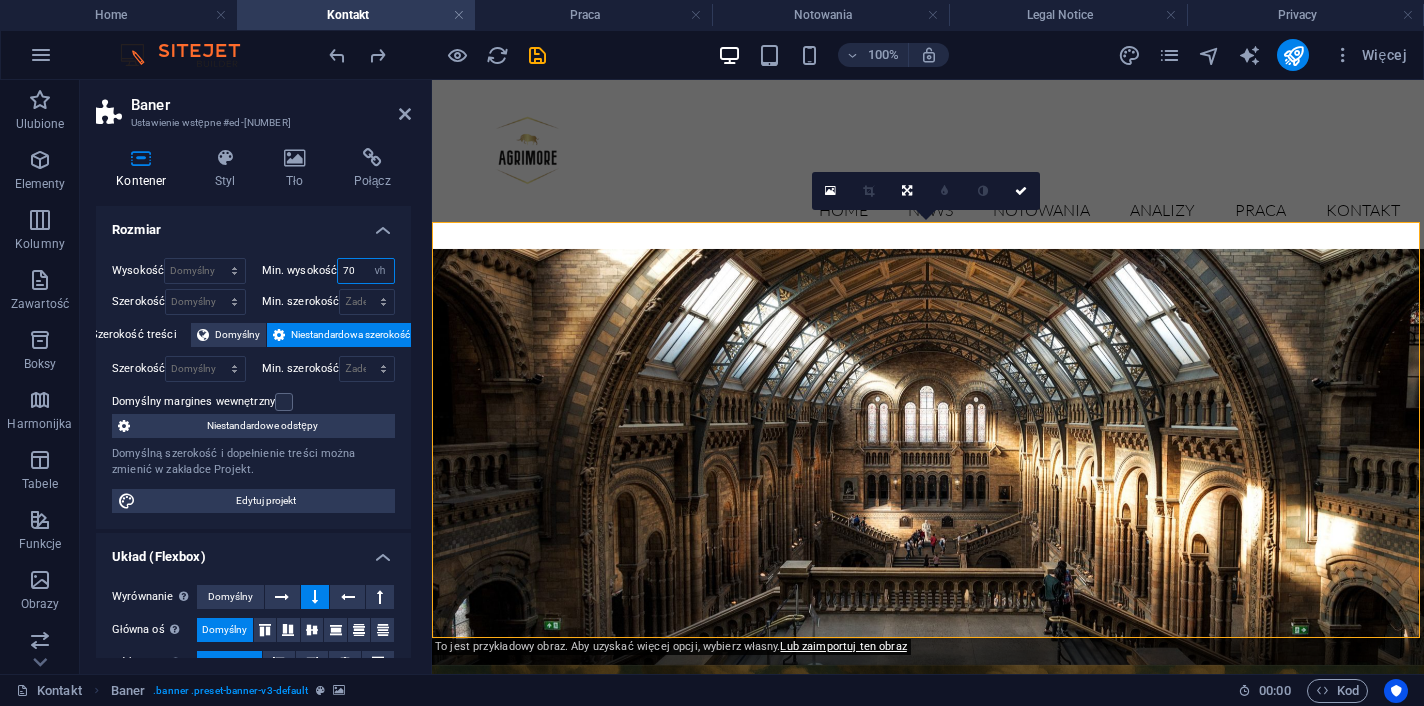 click on "Min. wysokość 70 Żaden px rem % vh vw" at bounding box center (329, 271) 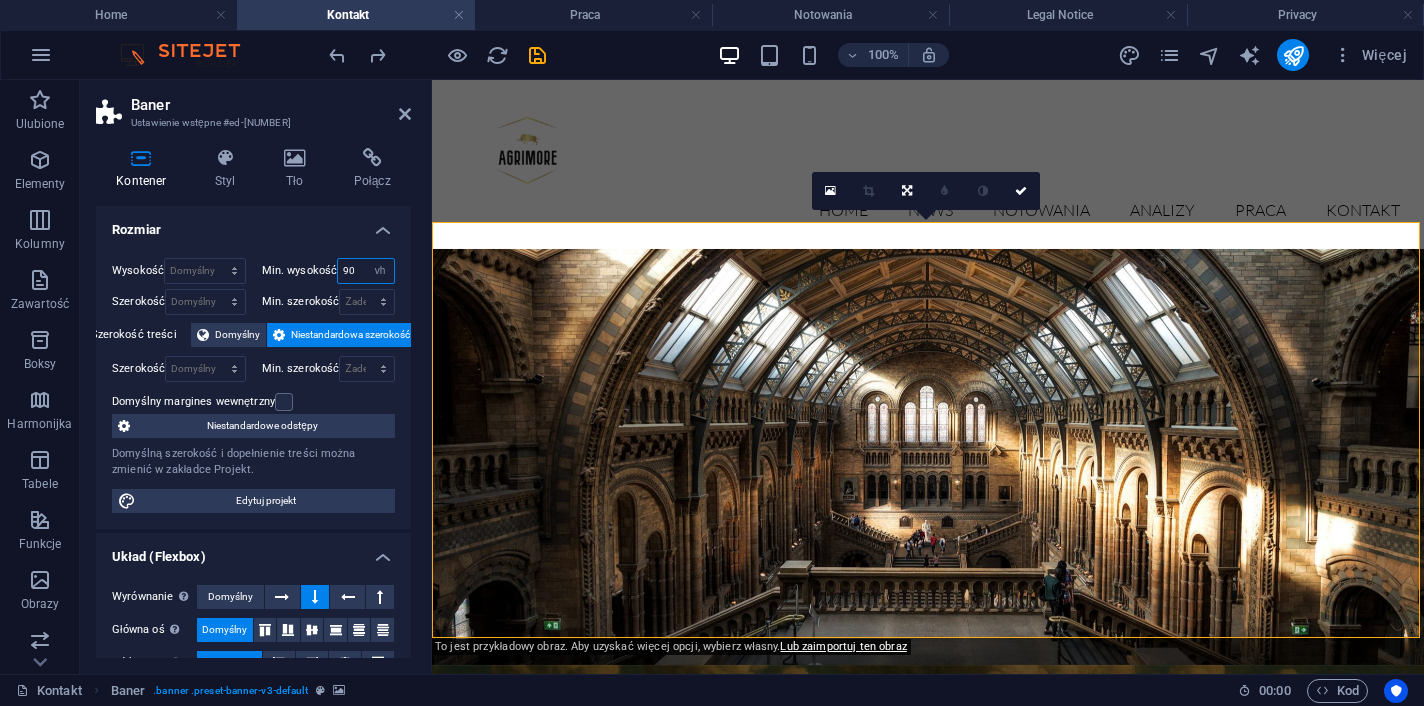 type on "90" 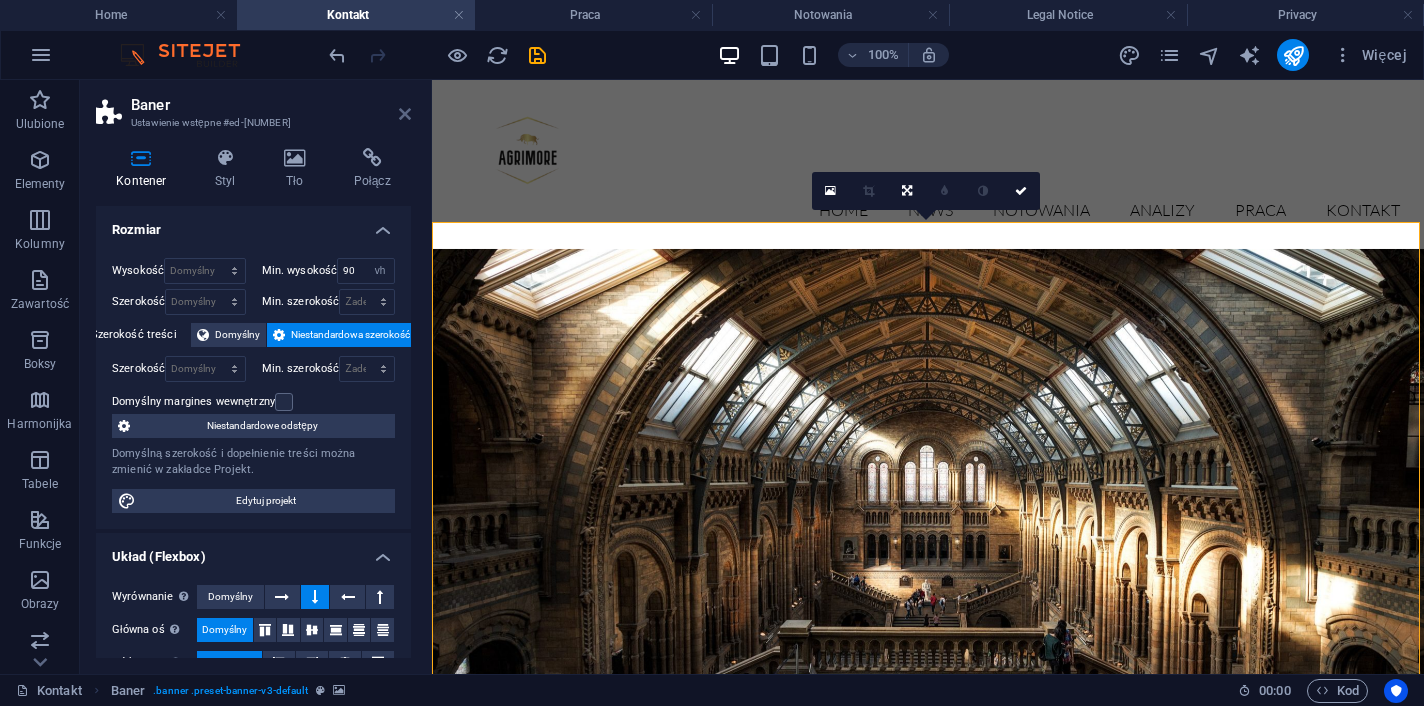 drag, startPoint x: 409, startPoint y: 112, endPoint x: 431, endPoint y: 179, distance: 70.5195 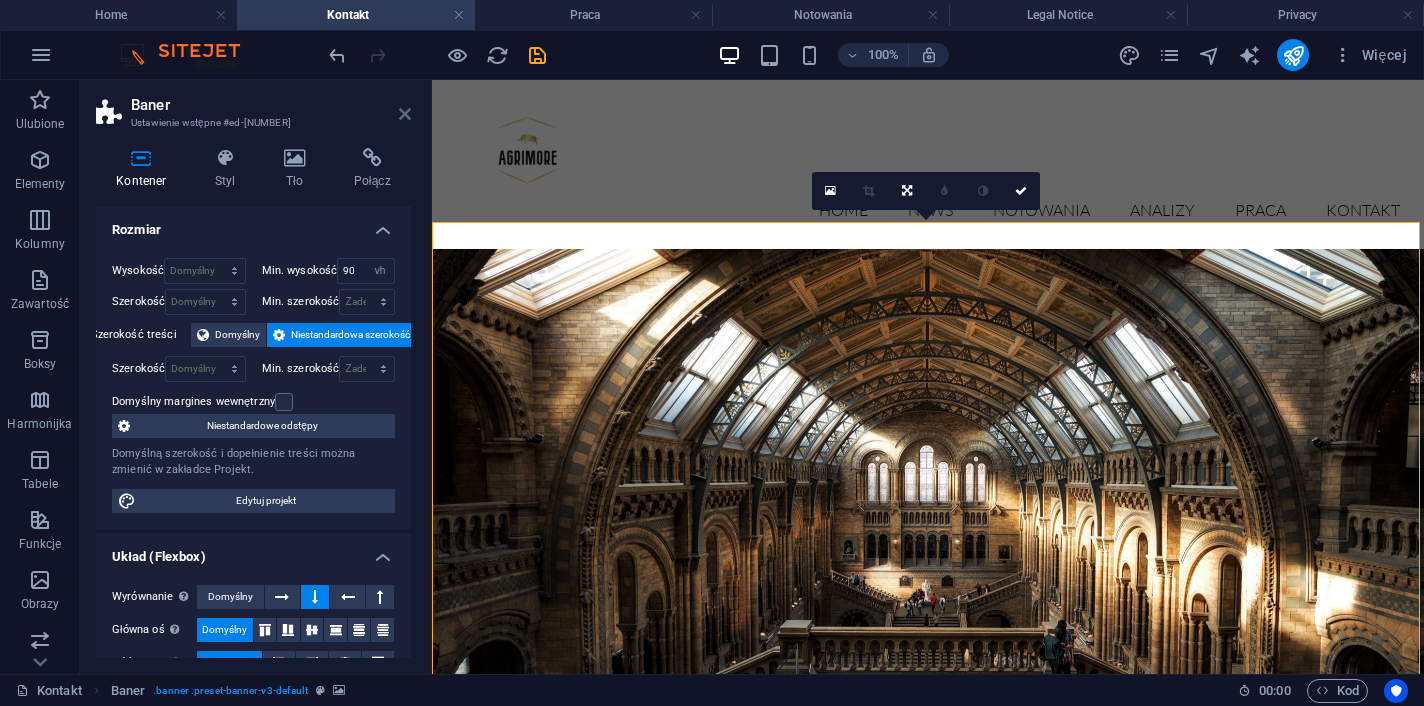 click at bounding box center [405, 114] 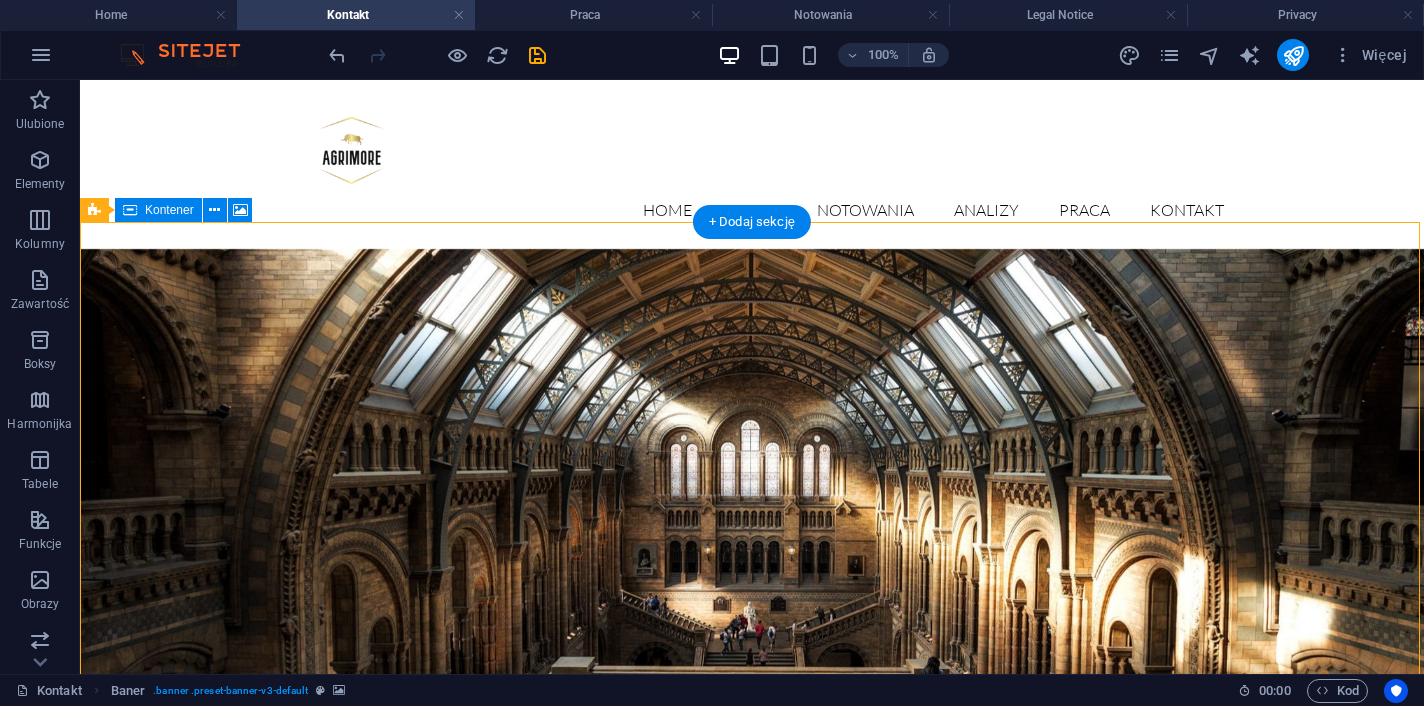 click on "Dodaj elementy" at bounding box center [695, 1500] 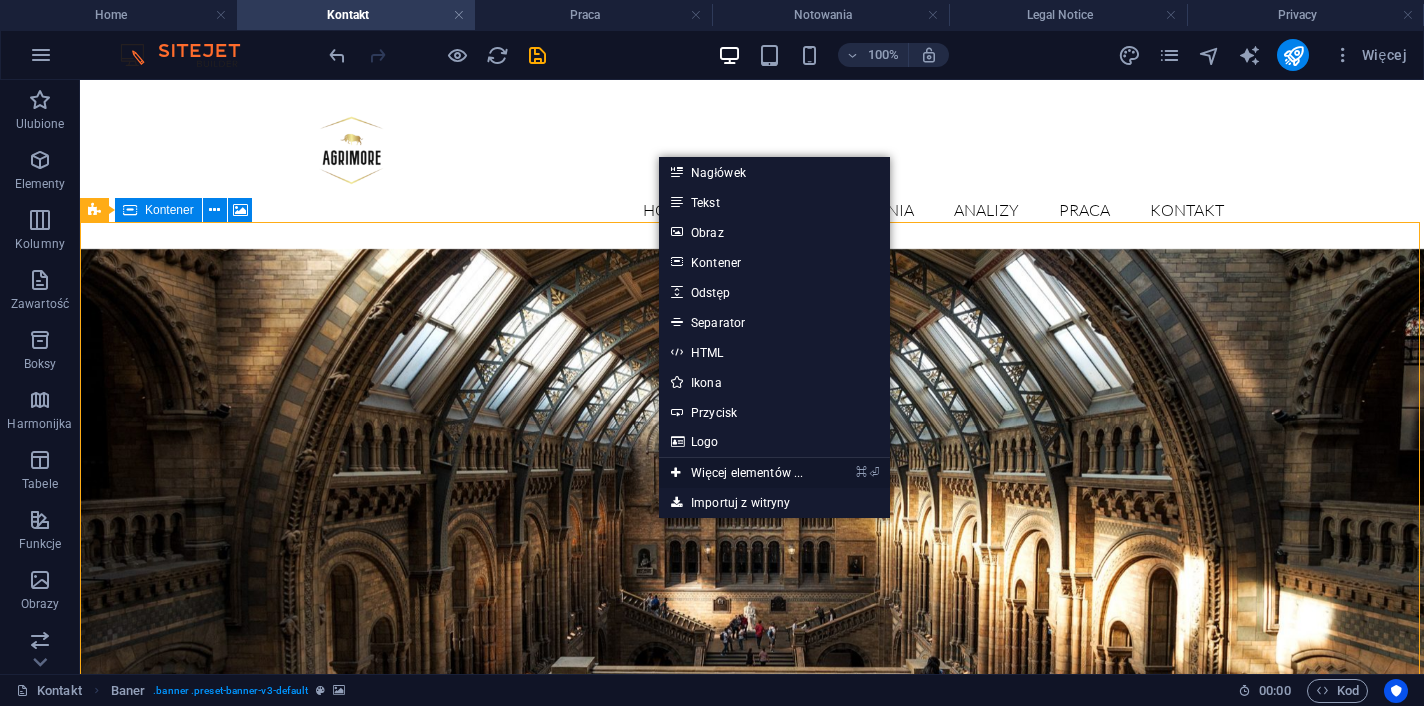 click on "⌘ ⏎  Więcej elementów ..." at bounding box center (737, 473) 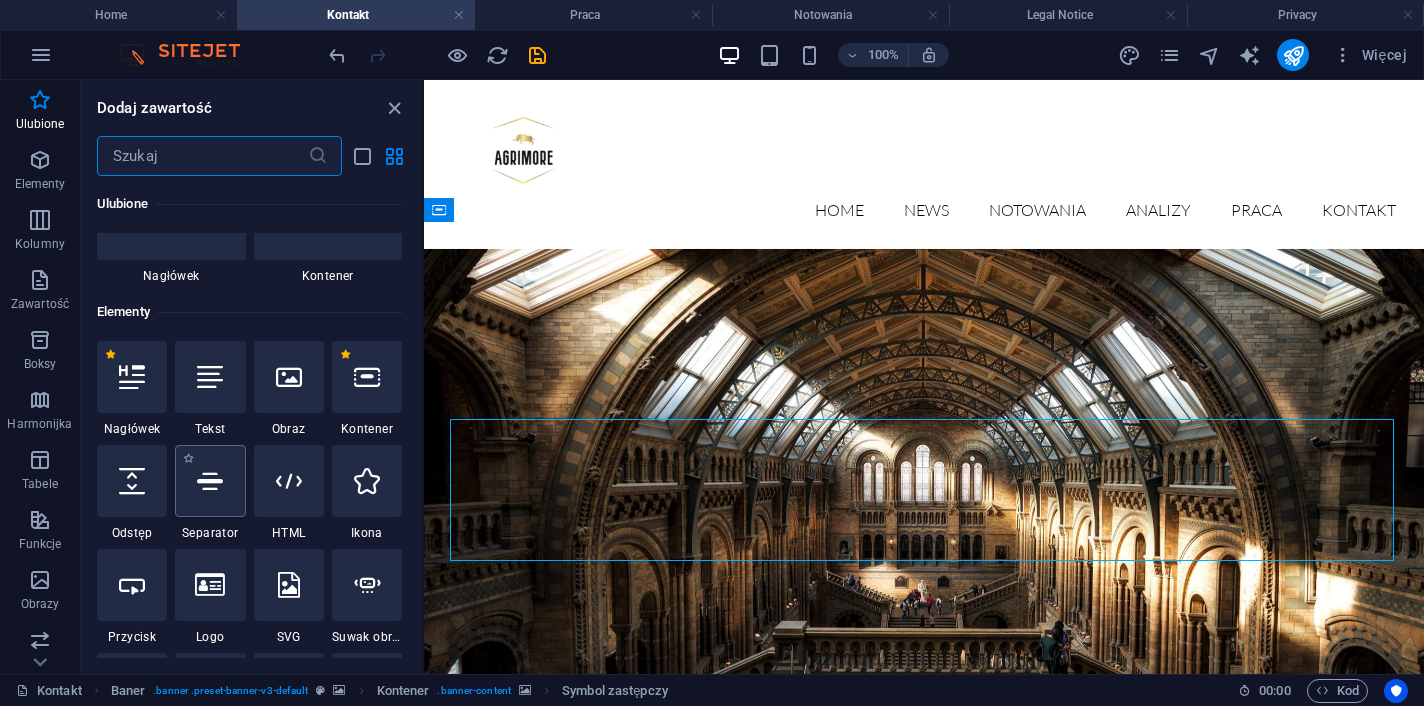 scroll, scrollTop: 0, scrollLeft: 0, axis: both 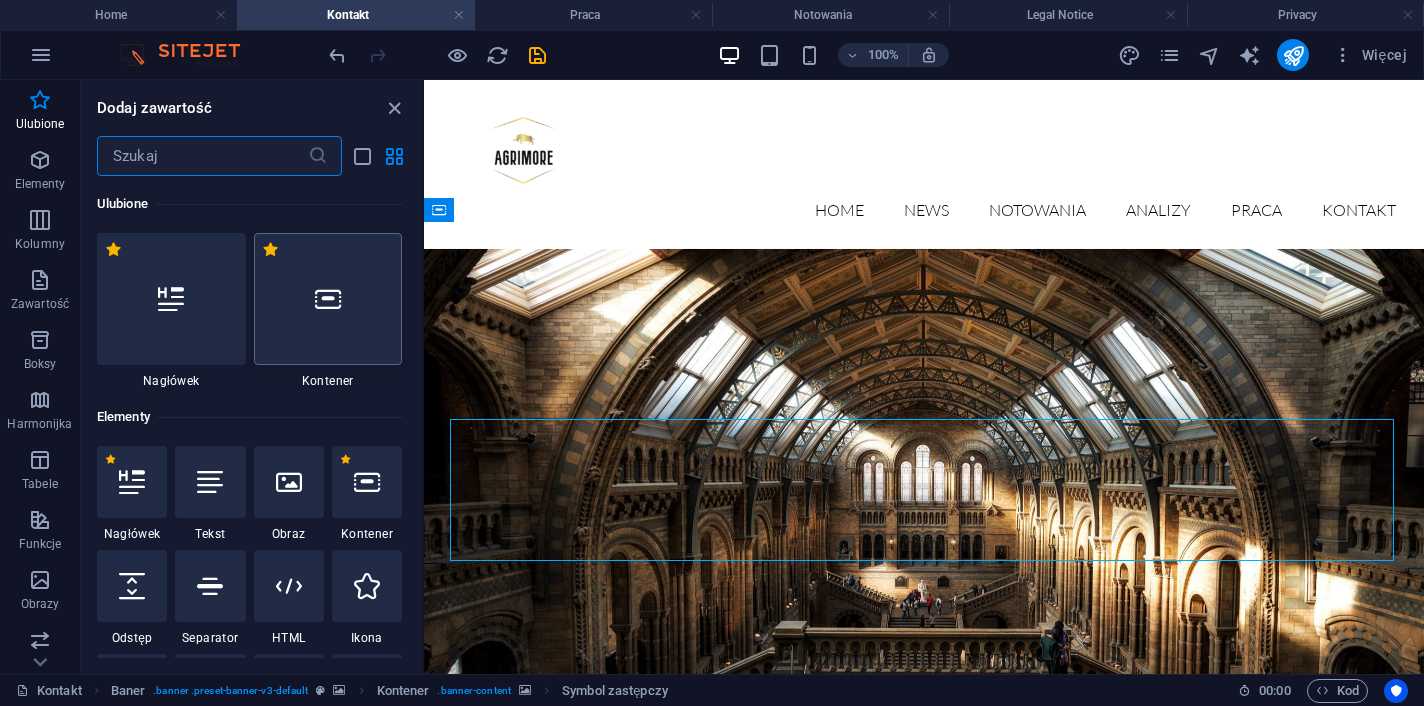 click at bounding box center [328, 299] 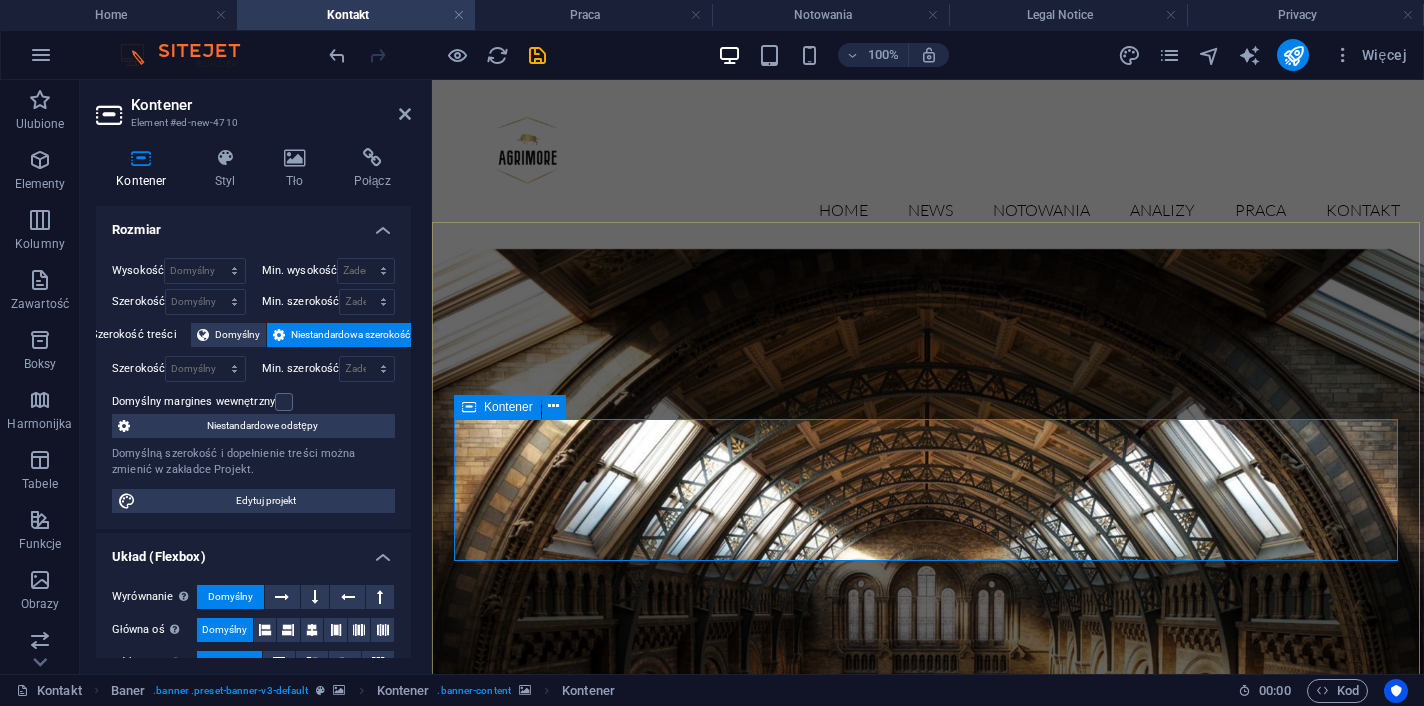 click on "Dodaj elementy" at bounding box center (871, 2076) 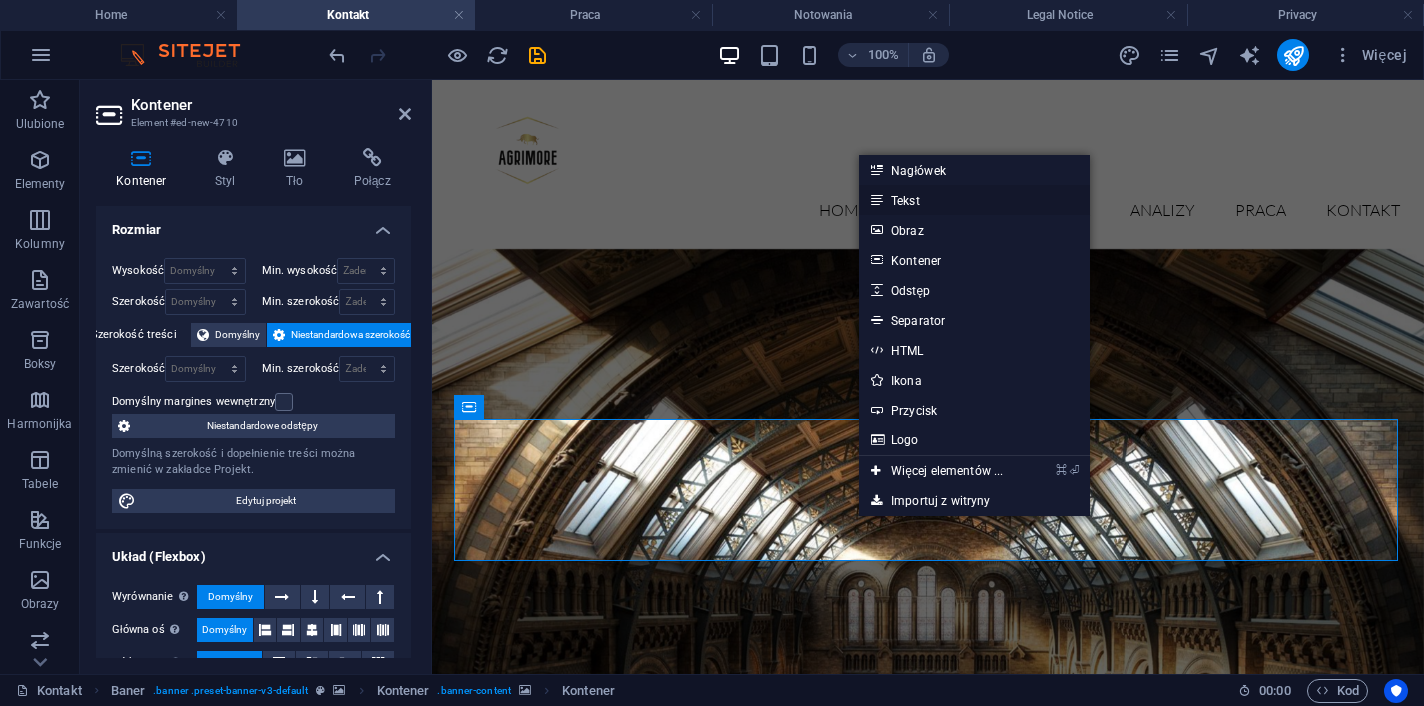 click on "Tekst" at bounding box center (974, 200) 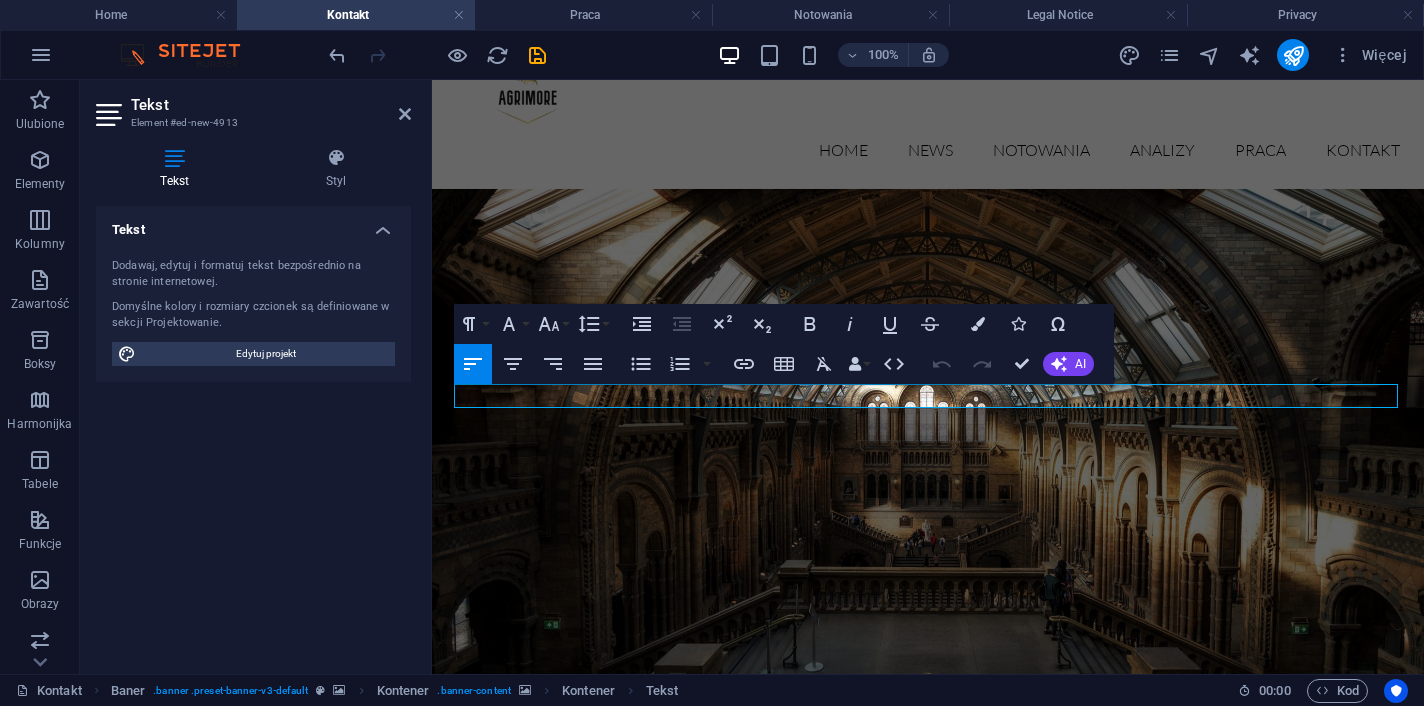 scroll, scrollTop: 94, scrollLeft: 0, axis: vertical 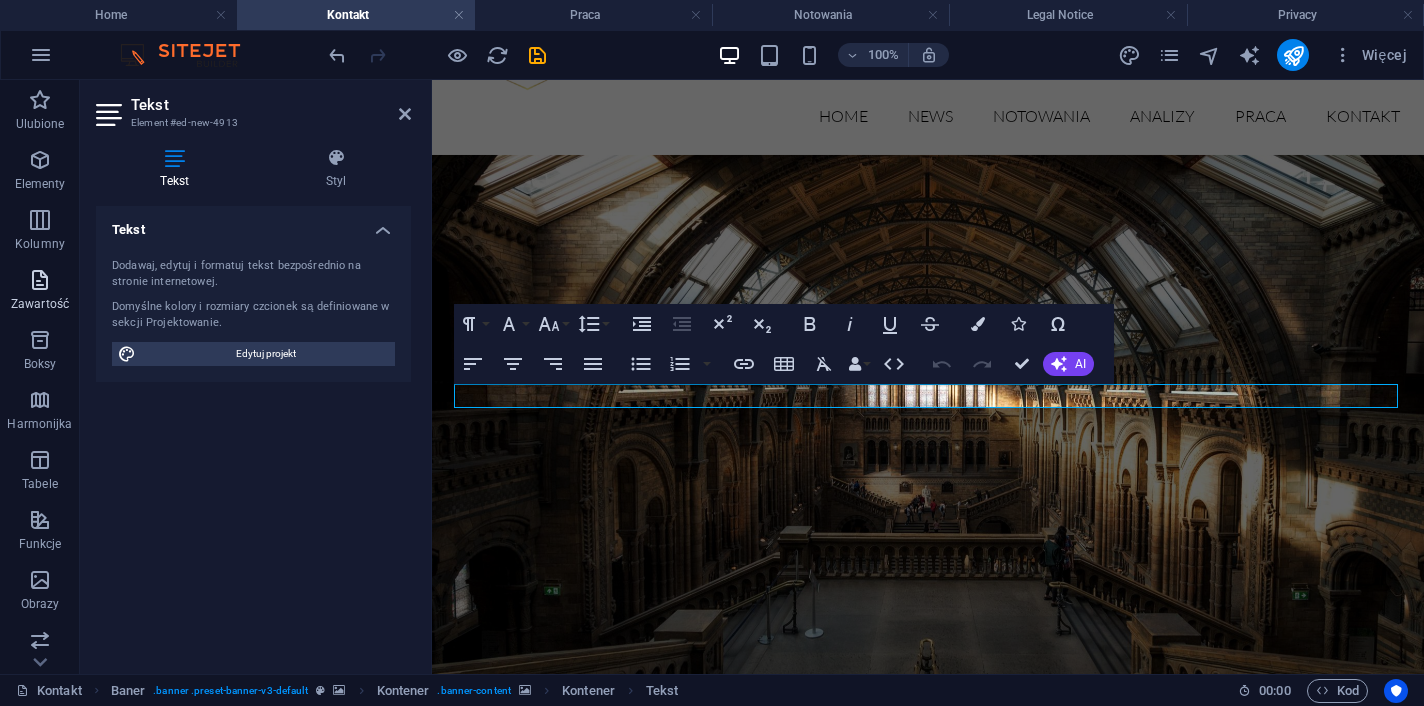 click on "Nowy element tekstowy" at bounding box center [928, 1317] 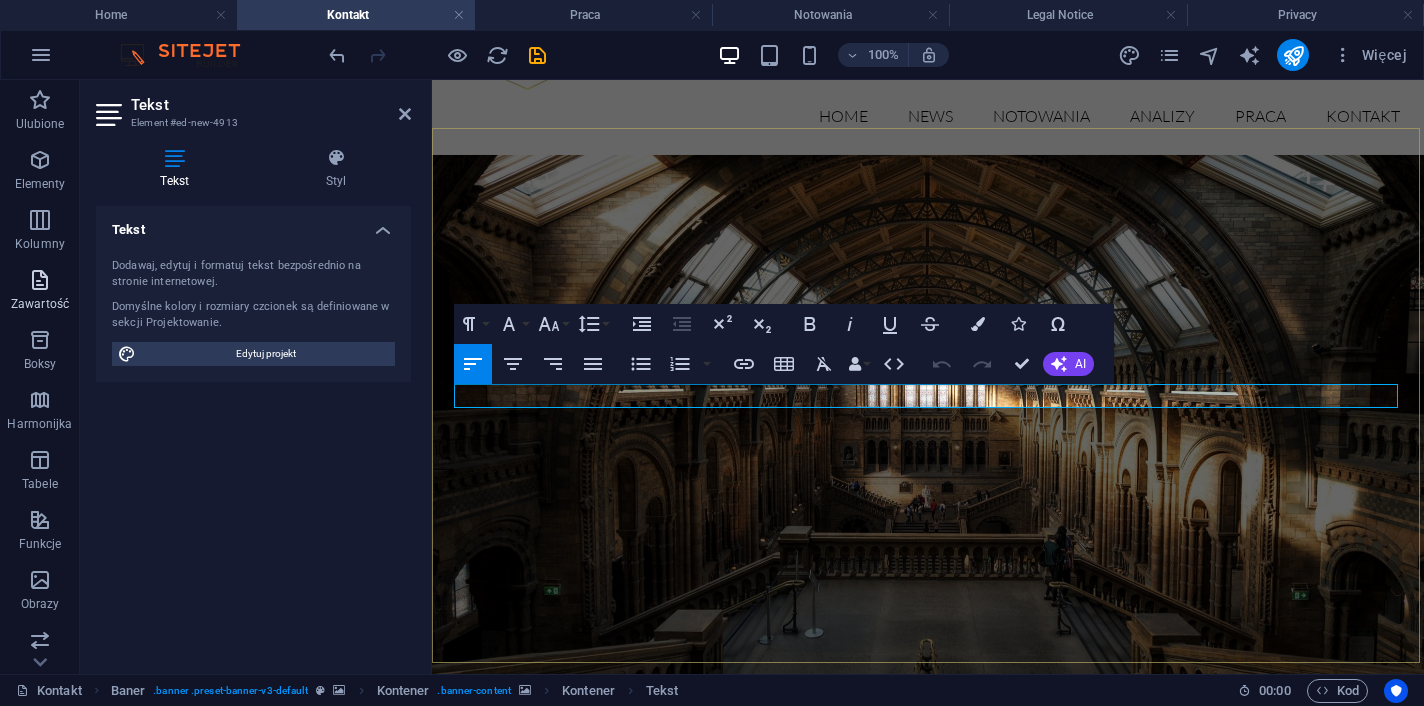 click on "Nowy element tekstowy" at bounding box center [928, 1317] 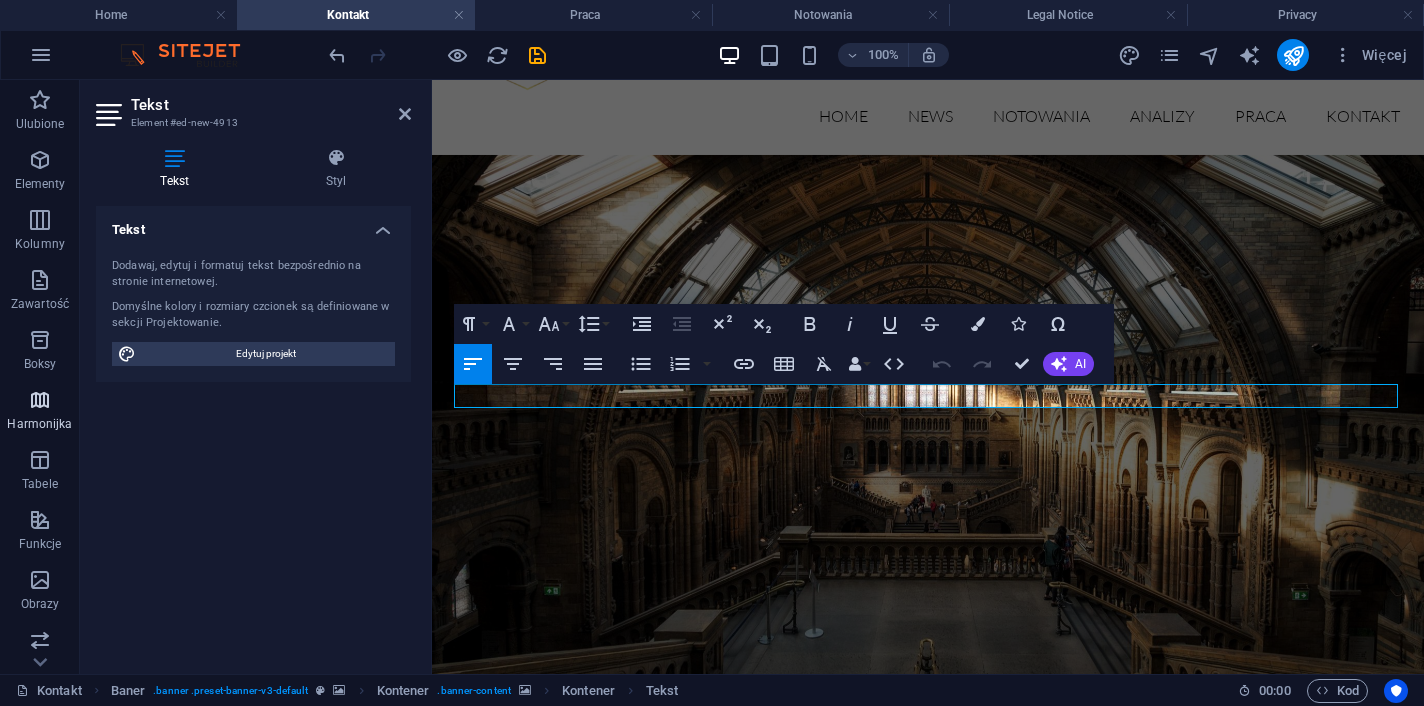 type 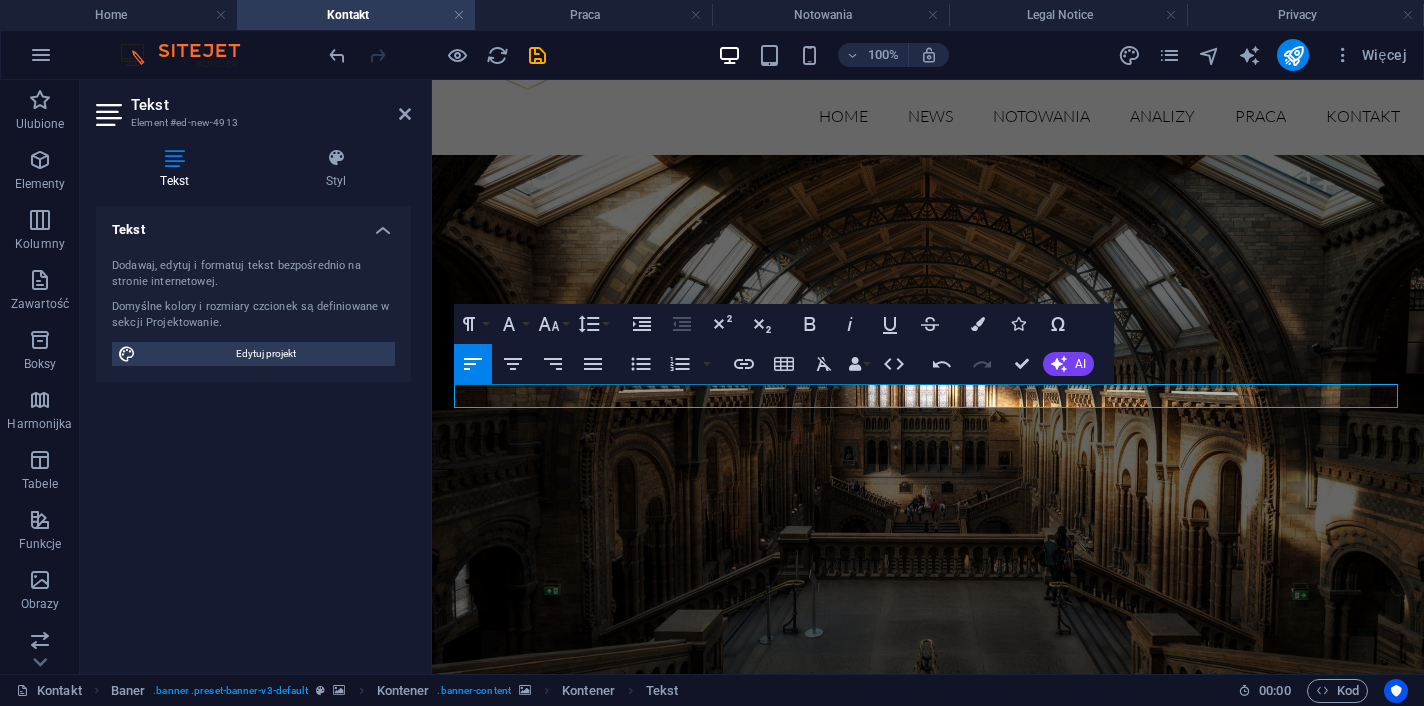 click at bounding box center (928, 957) 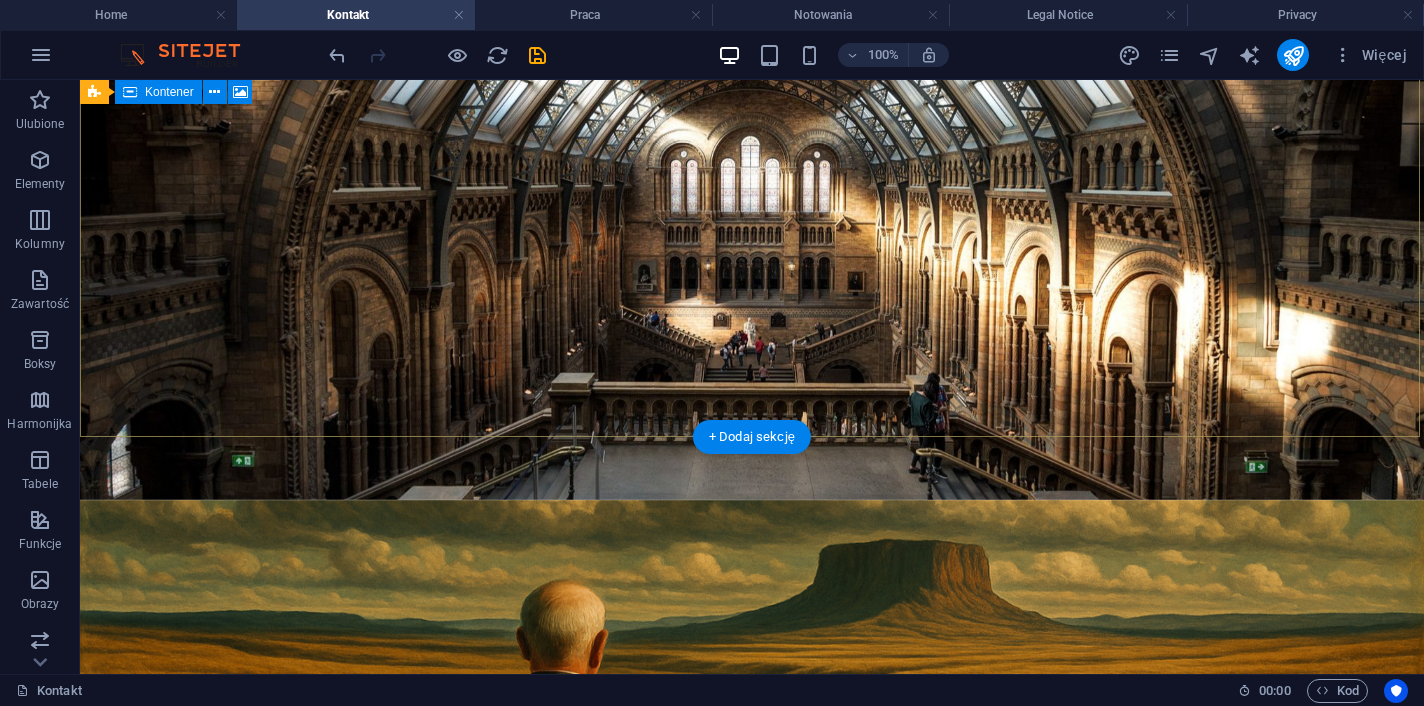 scroll, scrollTop: 320, scrollLeft: 0, axis: vertical 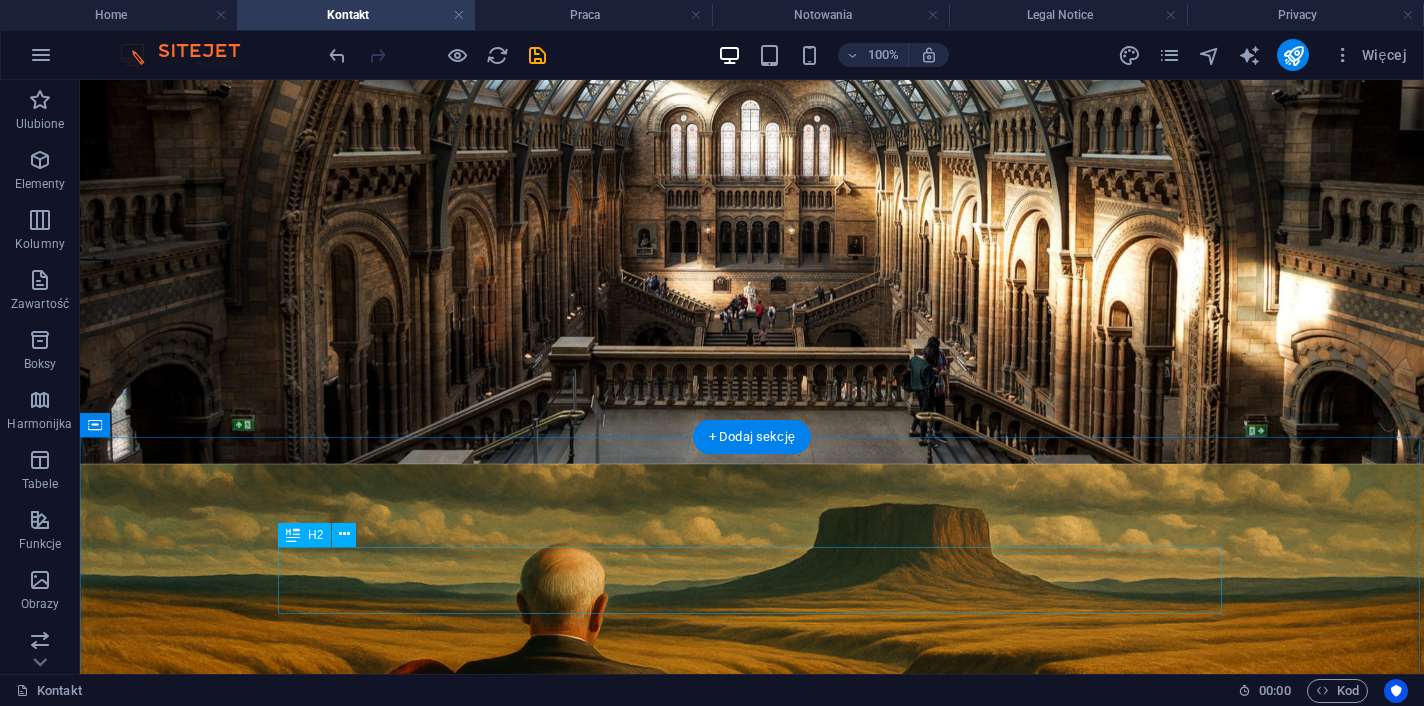 click on "Skontaktuj się z nami" at bounding box center [752, 1184] 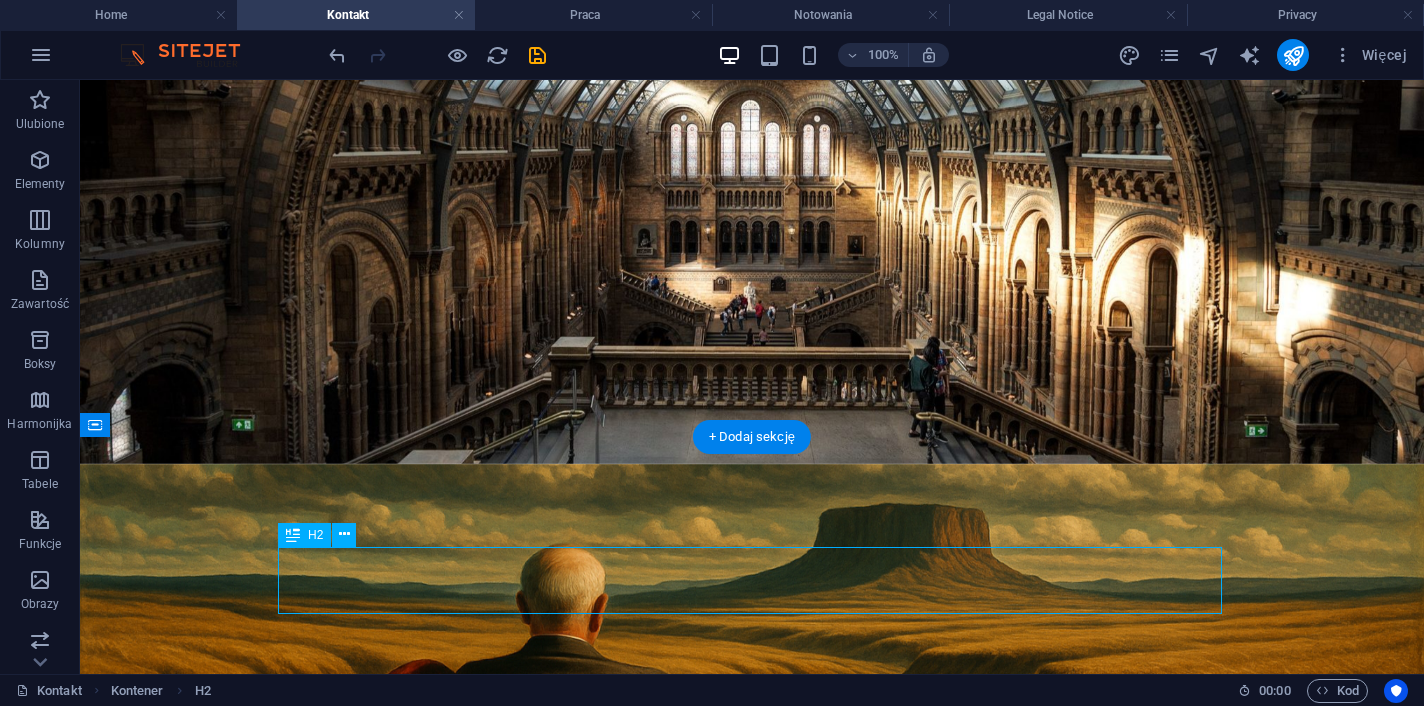 click on "Skontaktuj się z nami" at bounding box center [752, 1184] 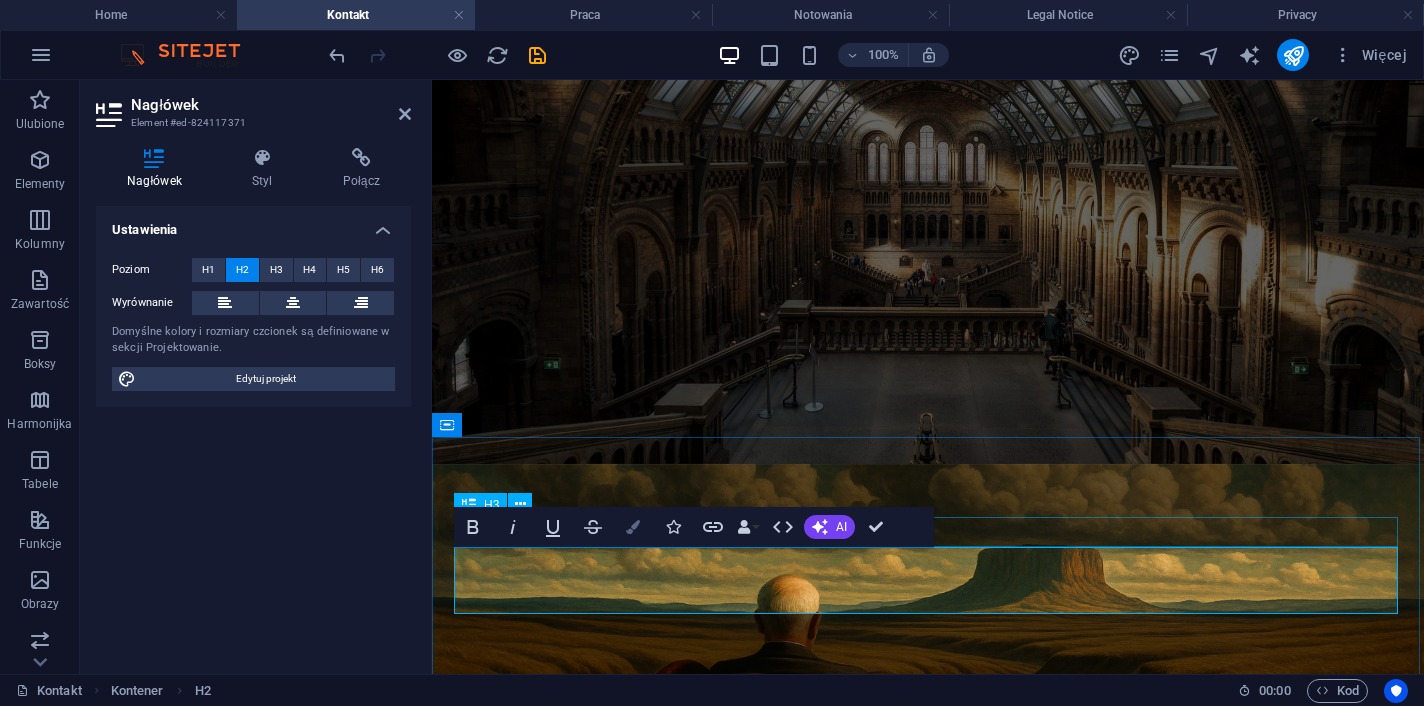 click on "Colors" at bounding box center (633, 527) 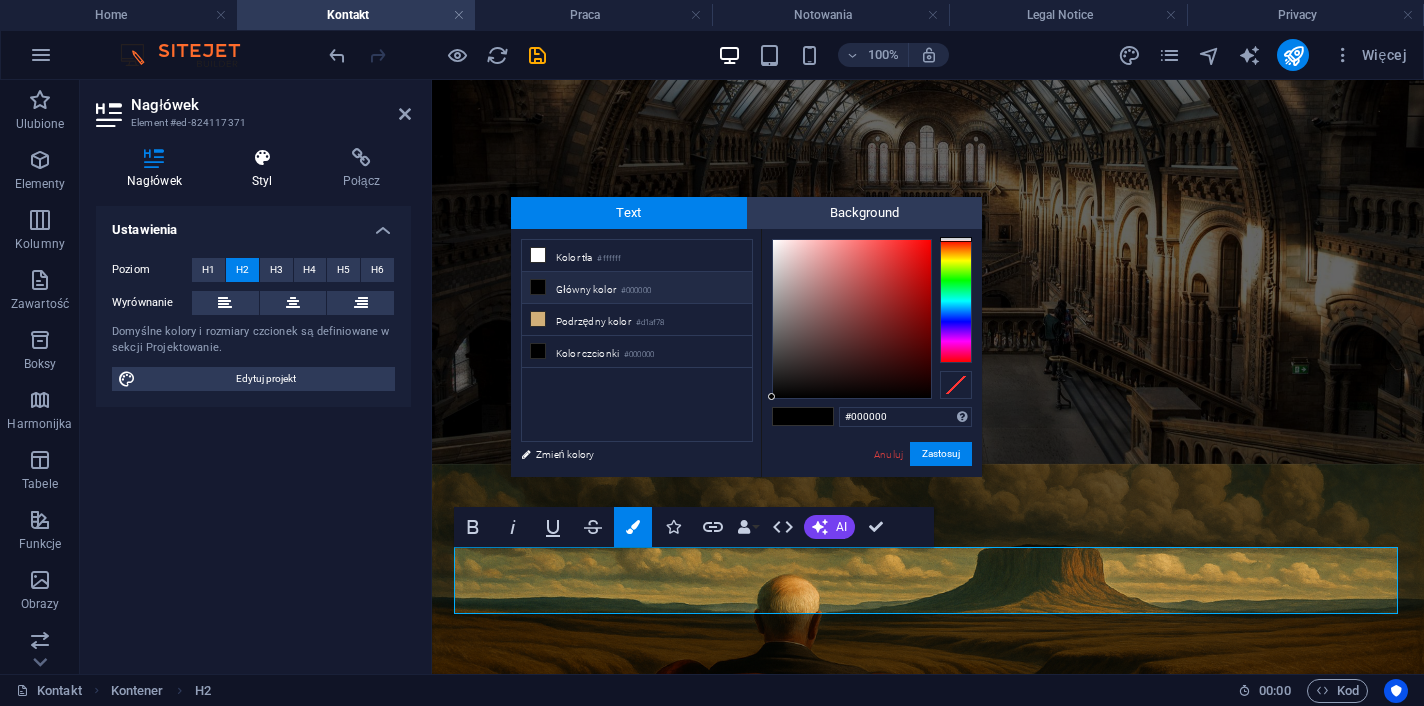 click on "Styl" at bounding box center (266, 169) 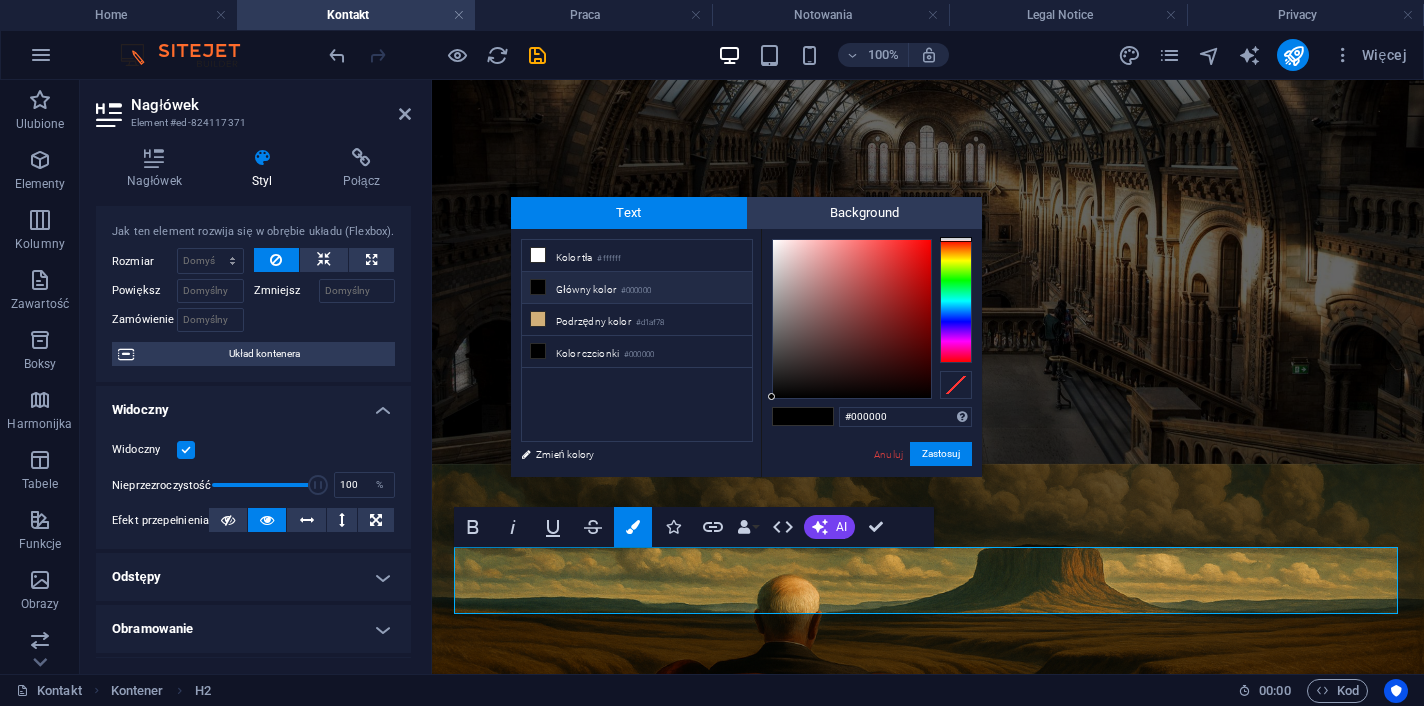 scroll, scrollTop: 0, scrollLeft: 0, axis: both 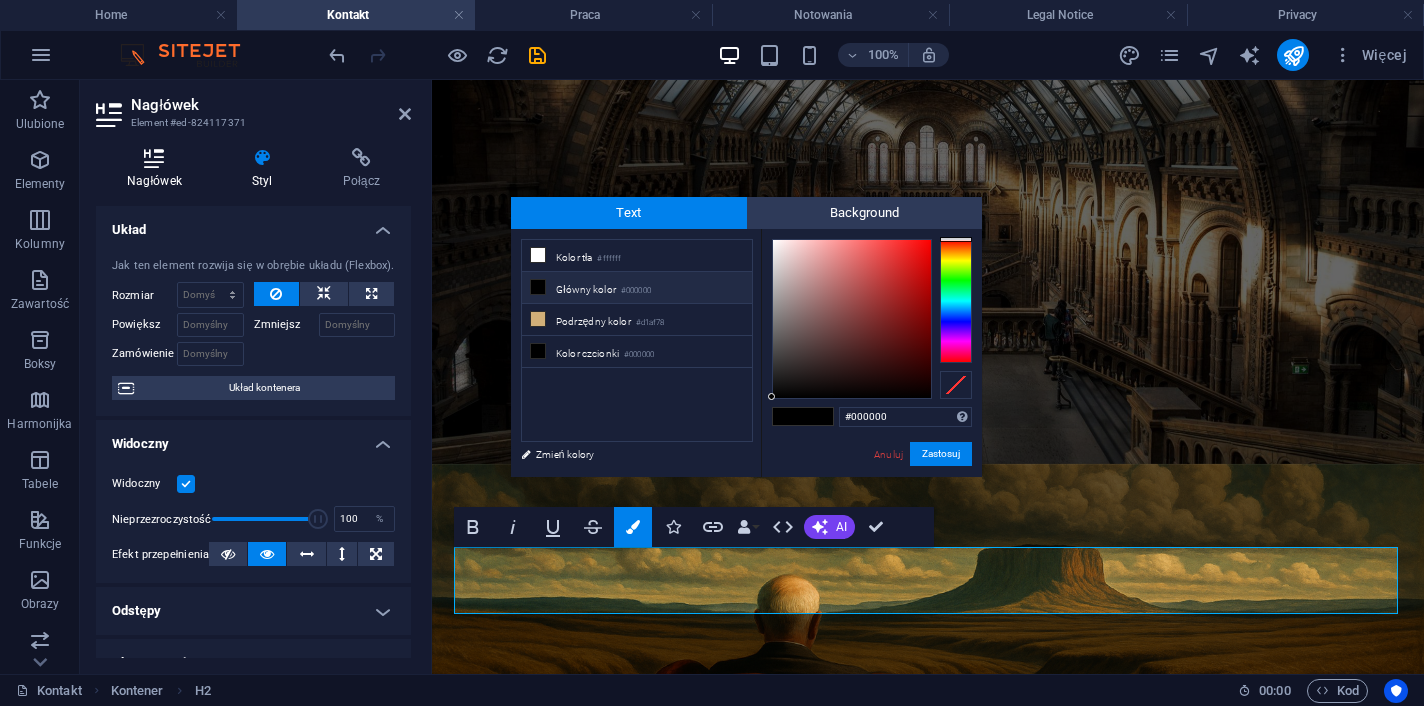 click on "Nagłówek" at bounding box center [158, 169] 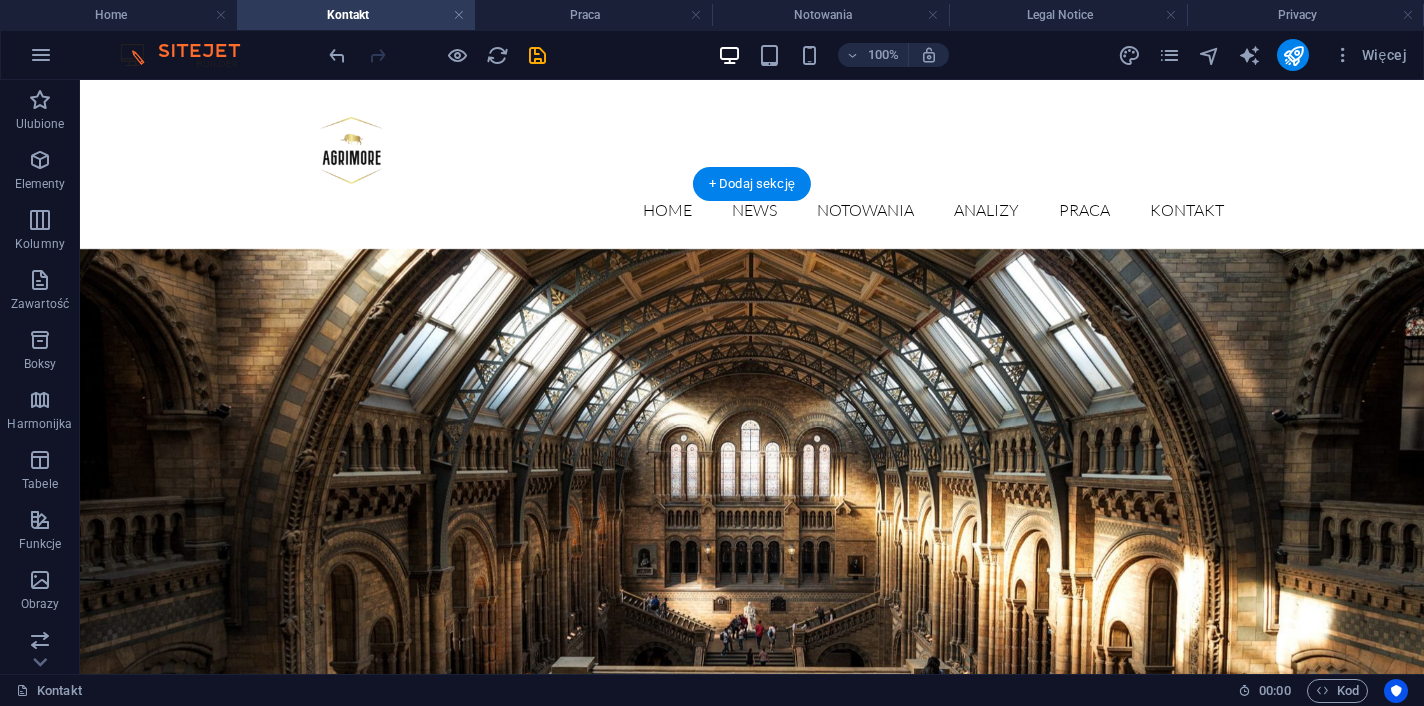 scroll, scrollTop: 38, scrollLeft: 0, axis: vertical 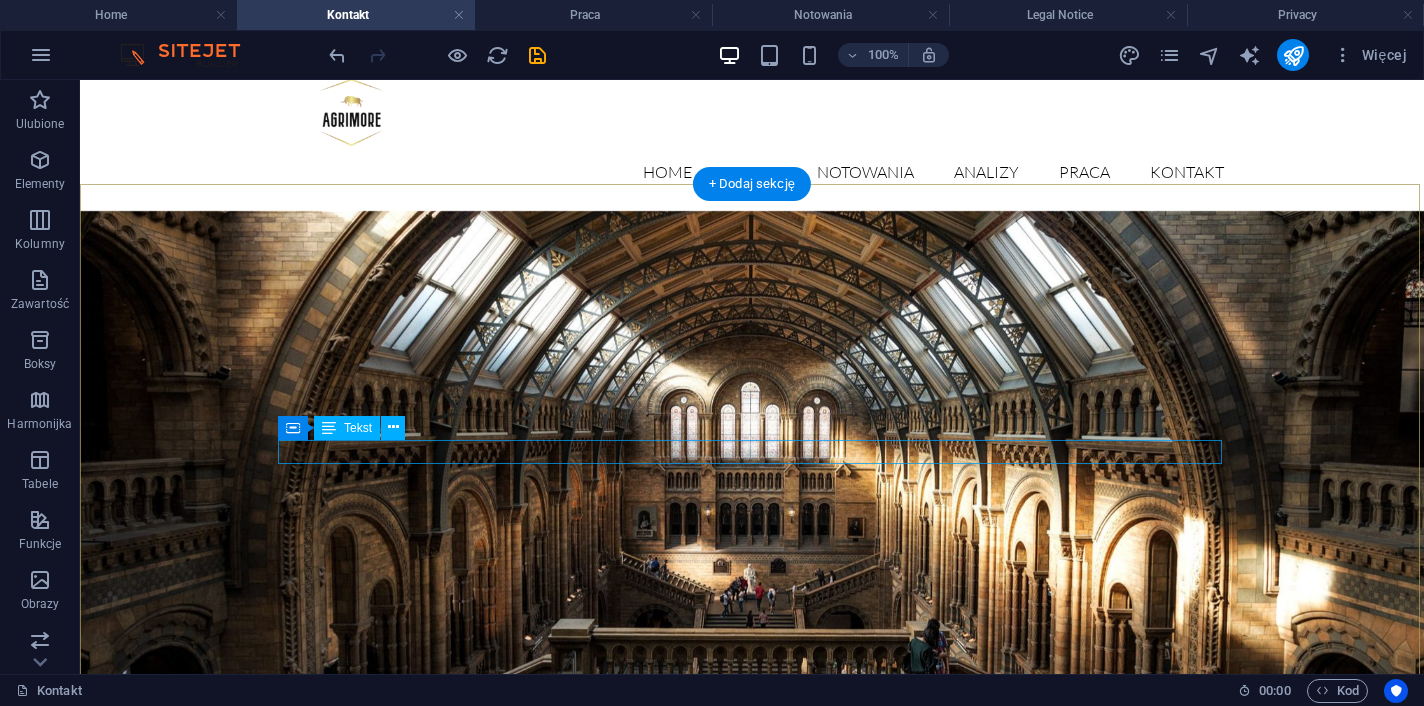 click on "Istotą zarządzania inwestycjami jest zarządzanie ryzykiem, nie zwrotem." at bounding box center (752, 1373) 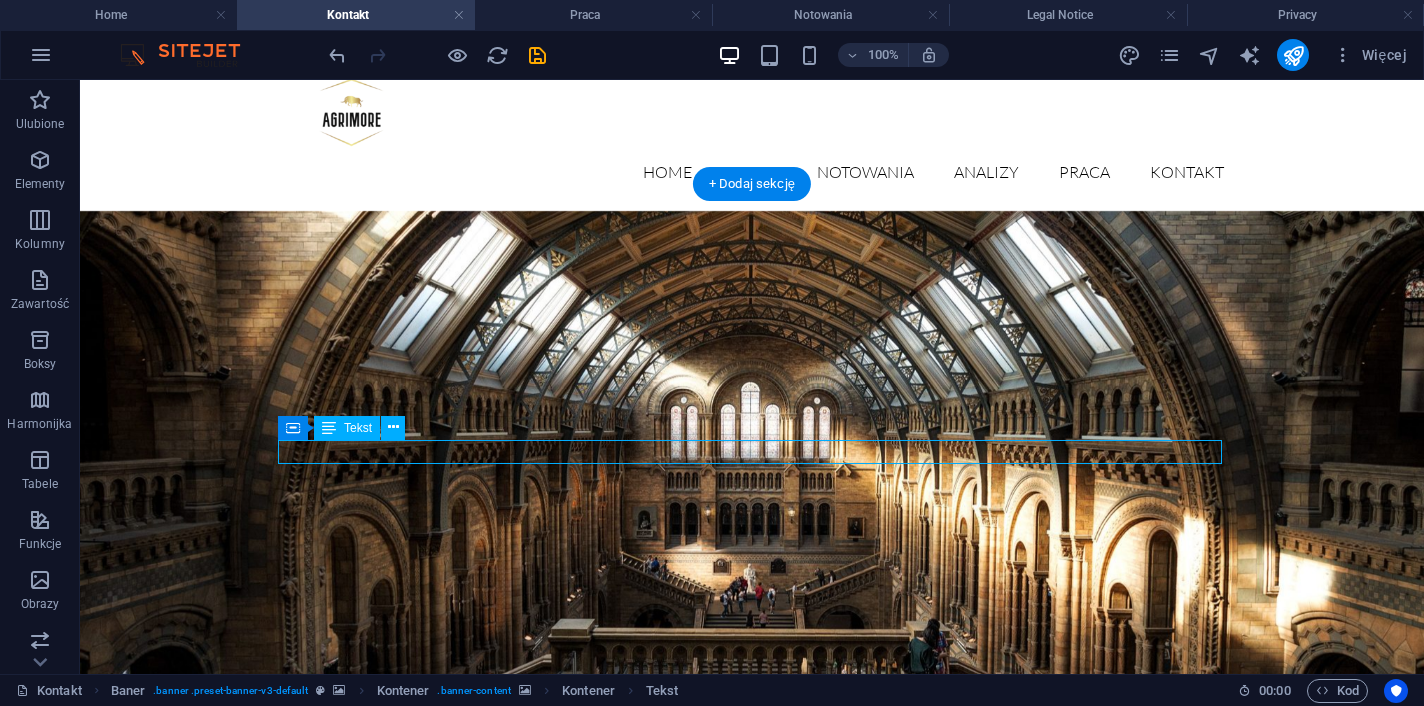click on "Istotą zarządzania inwestycjami jest zarządzanie ryzykiem, nie zwrotem." at bounding box center [752, 1373] 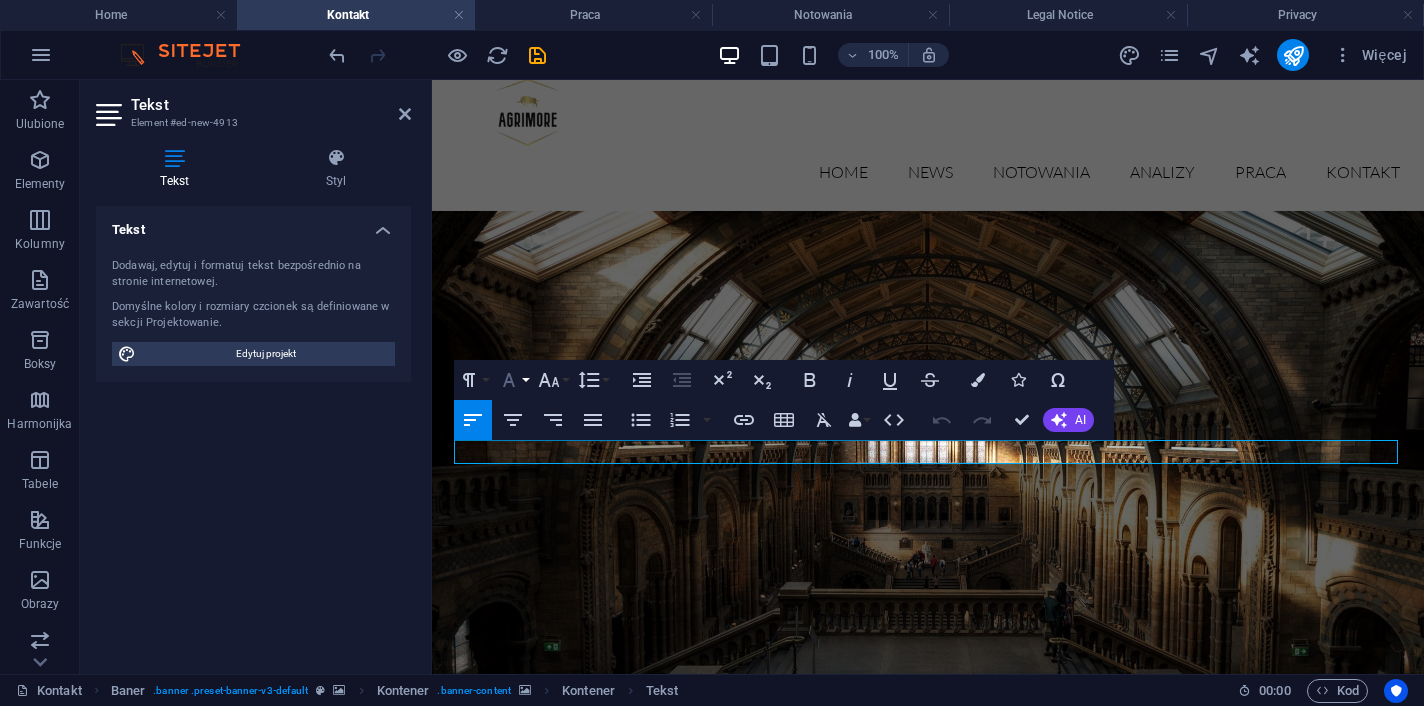 click 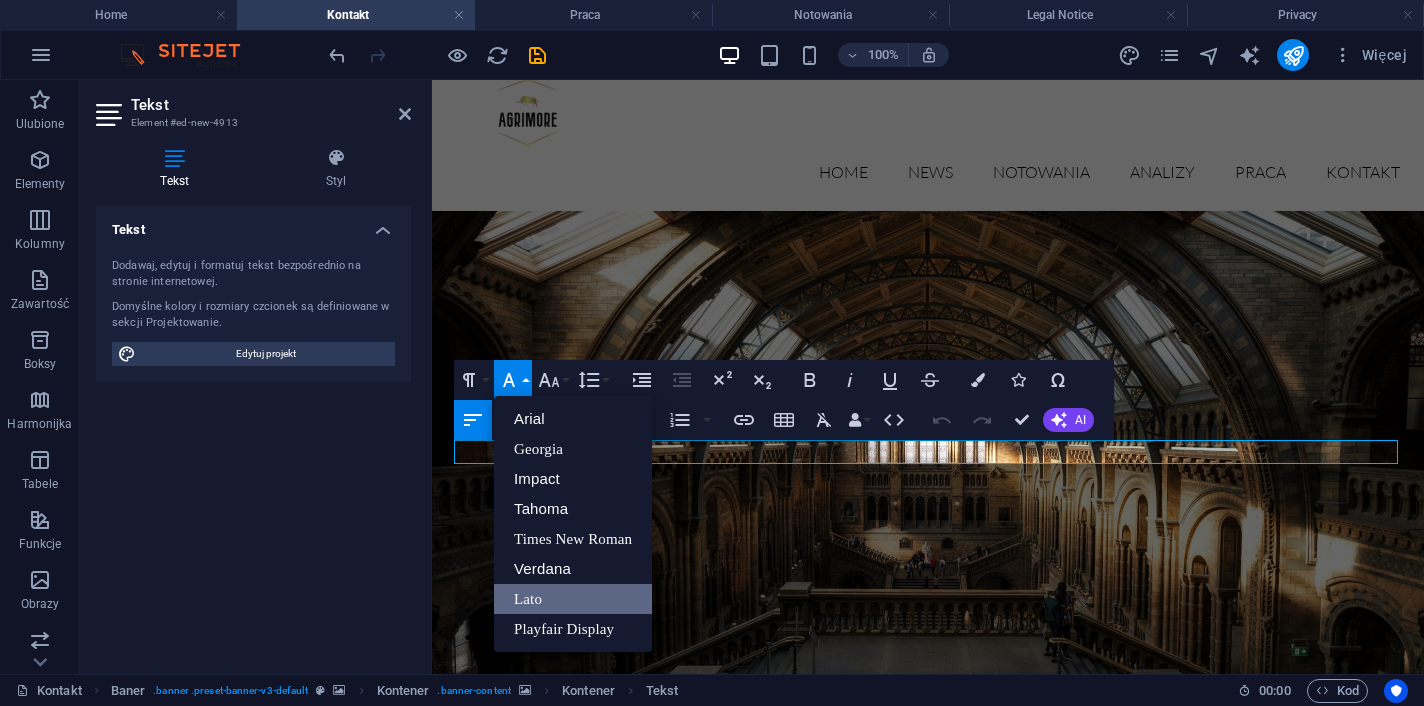 scroll, scrollTop: 0, scrollLeft: 0, axis: both 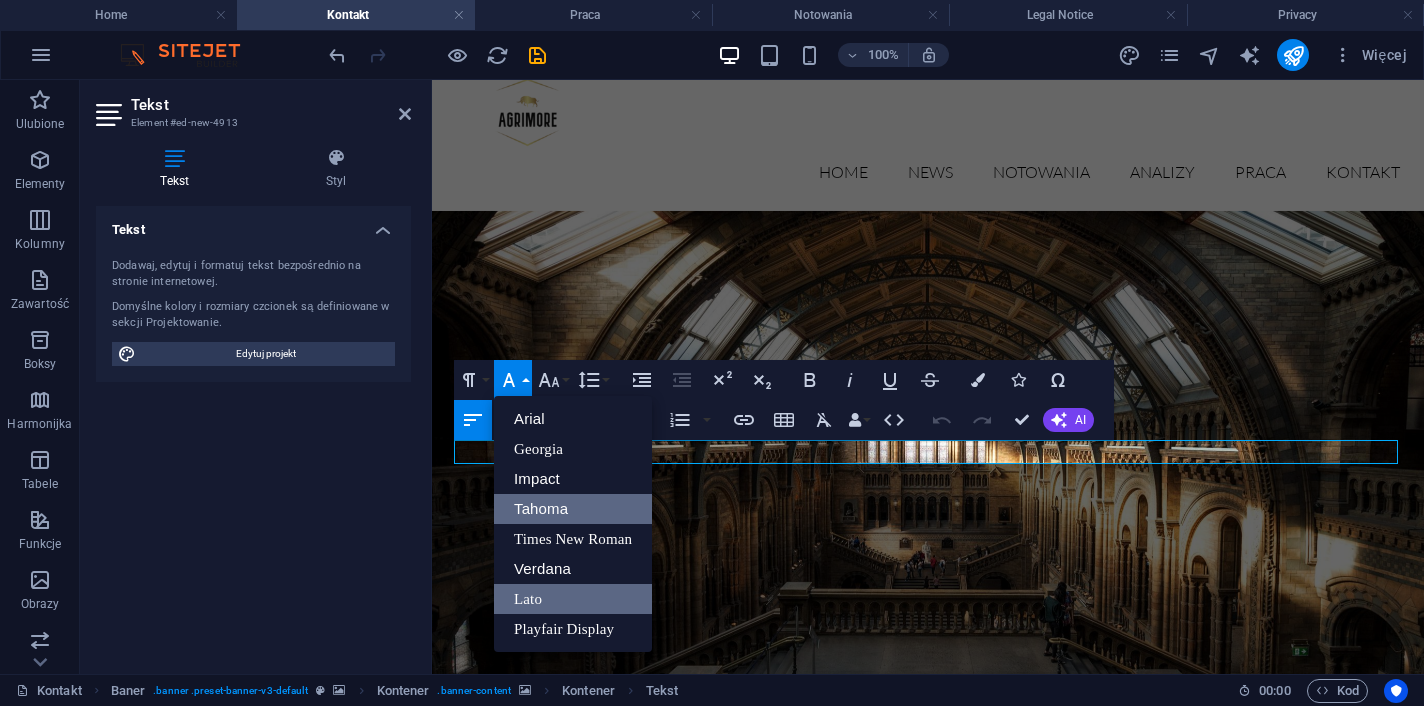 click on "Tahoma" at bounding box center [573, 509] 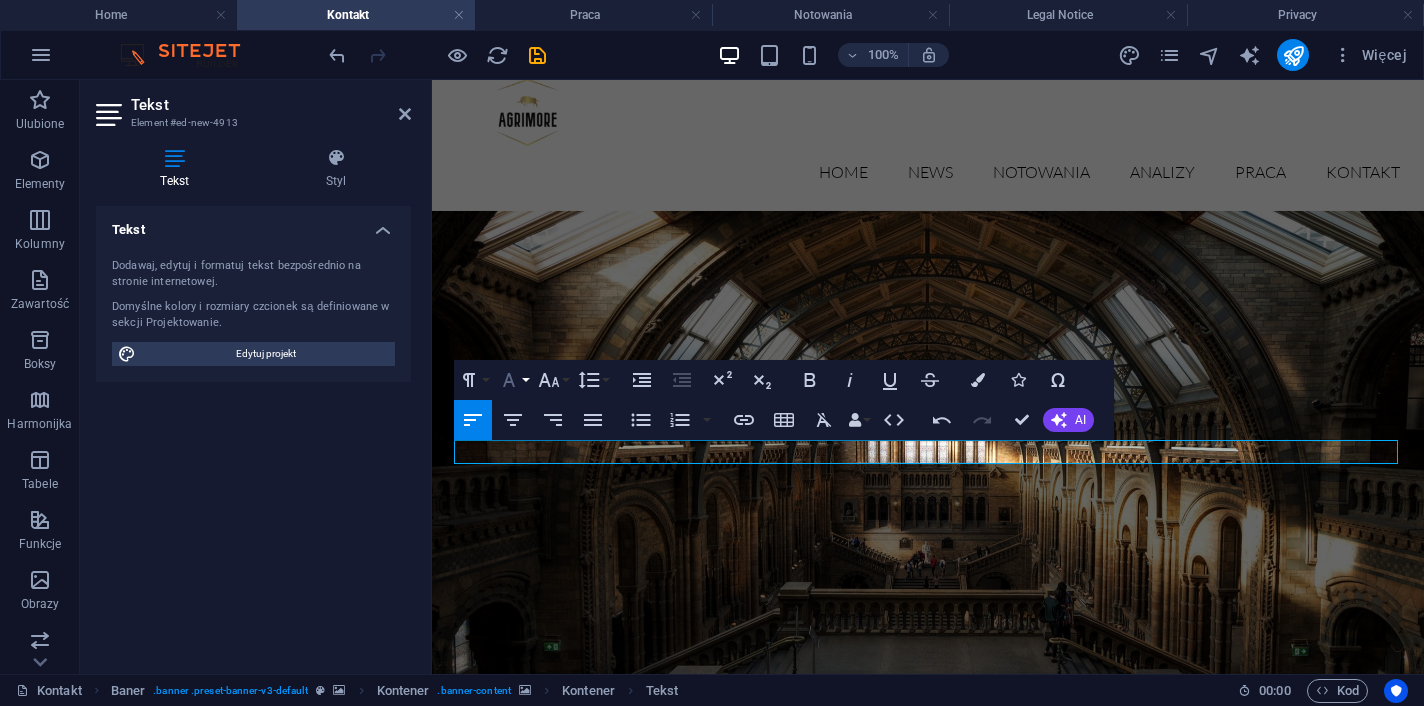 click on "Font Family" at bounding box center (513, 380) 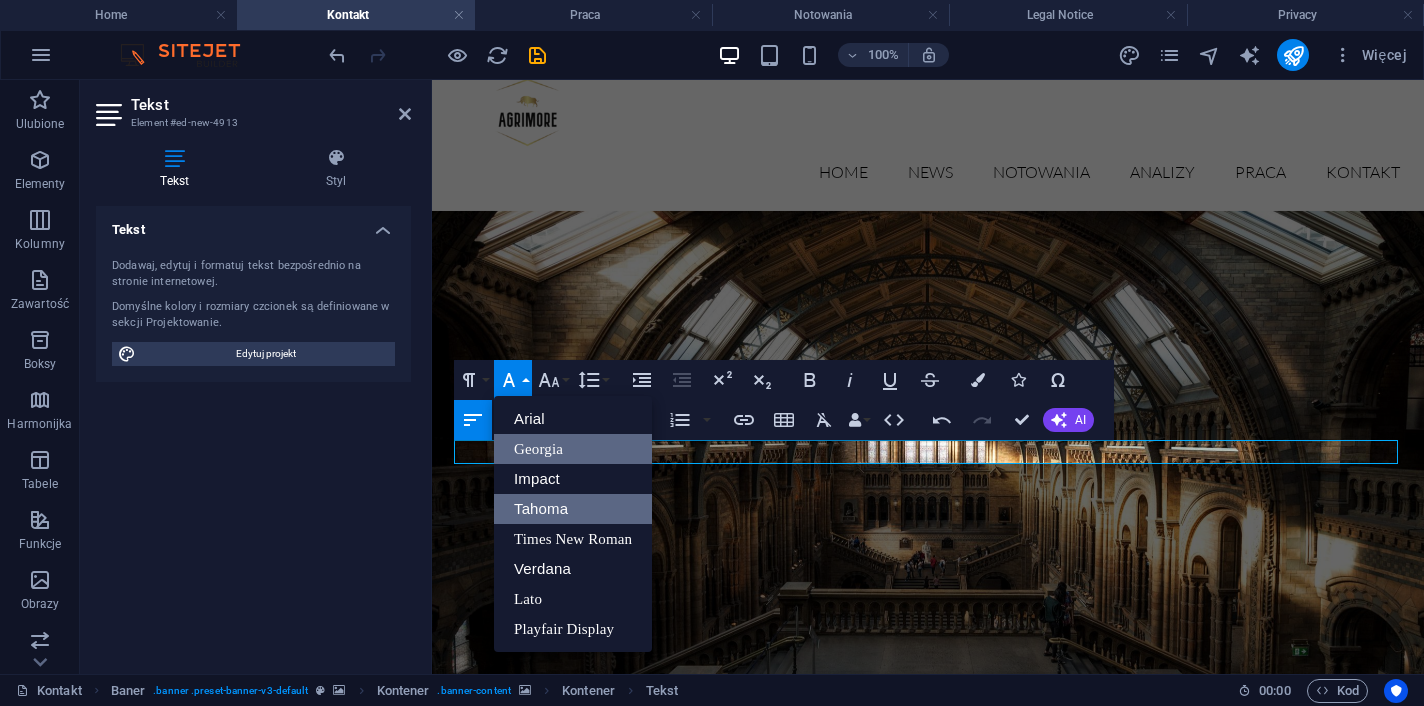 scroll, scrollTop: 0, scrollLeft: 0, axis: both 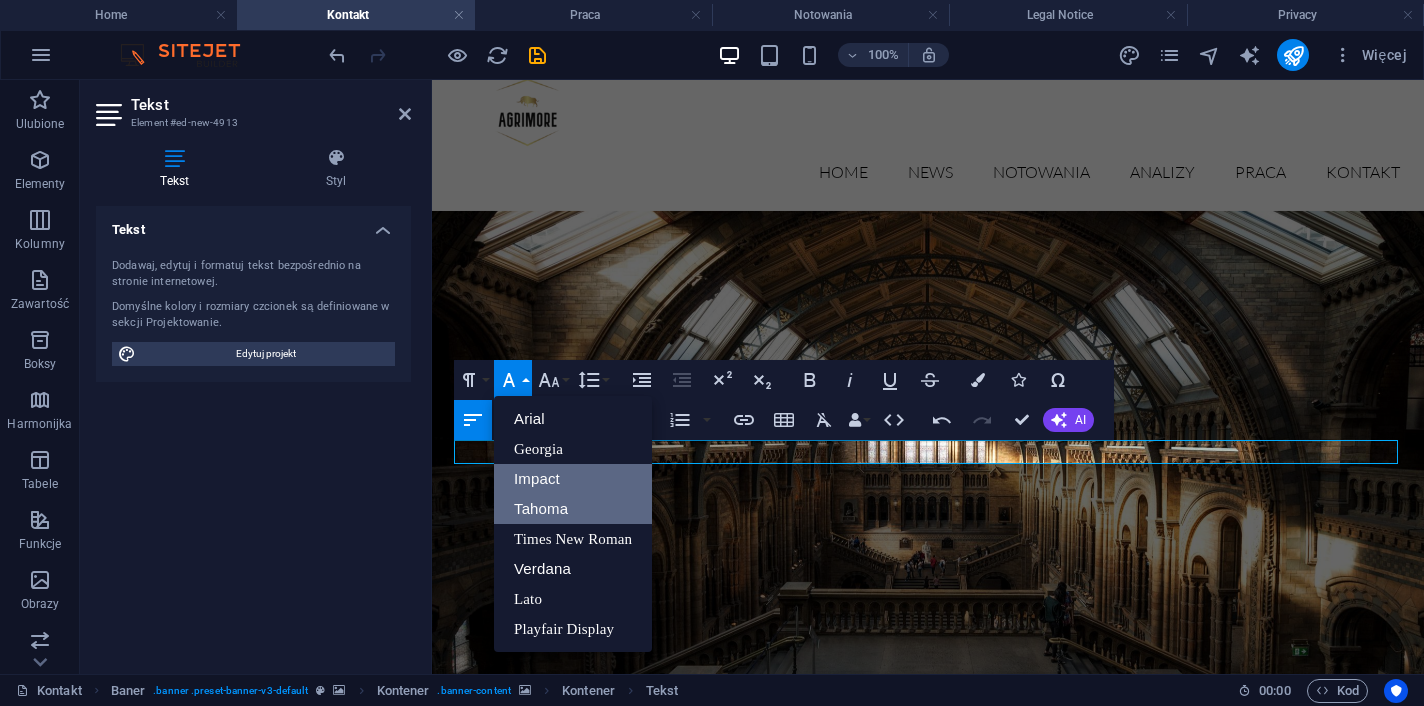 click on "Impact" at bounding box center [573, 479] 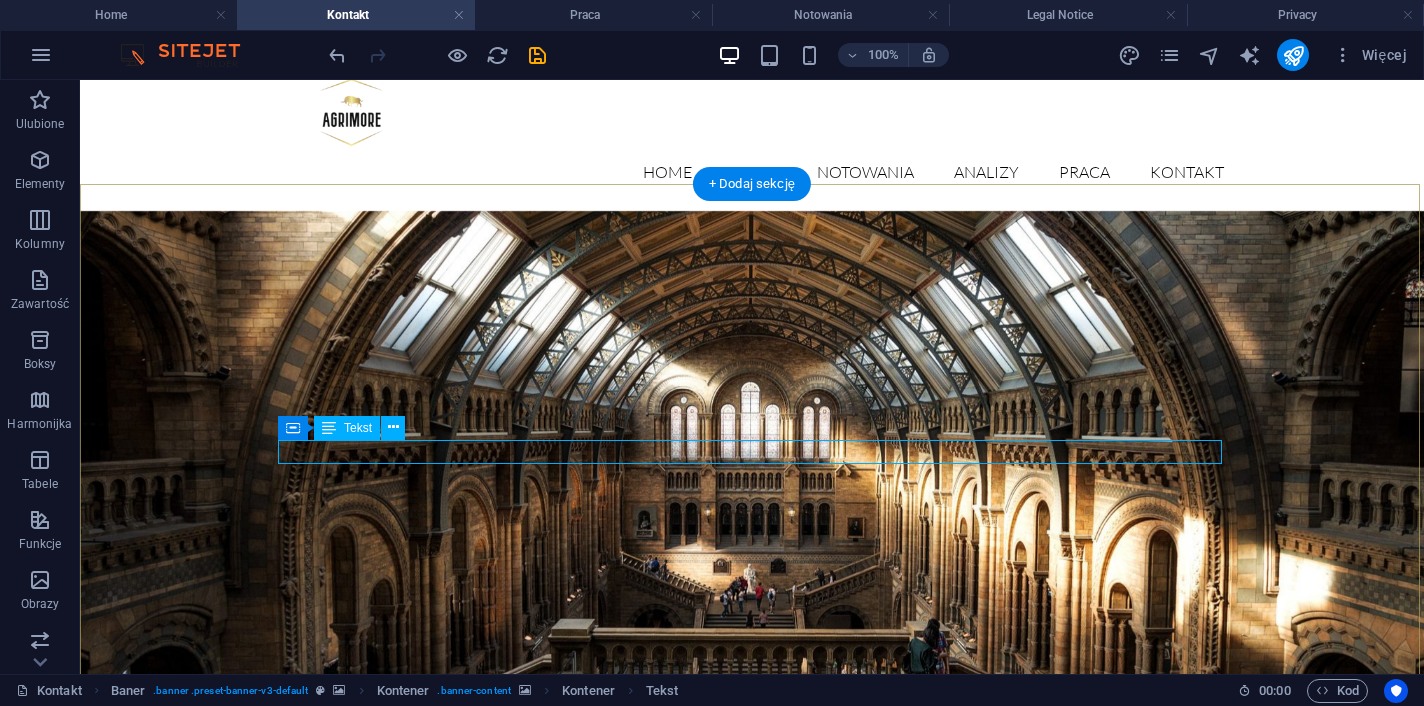 scroll, scrollTop: 471, scrollLeft: 0, axis: vertical 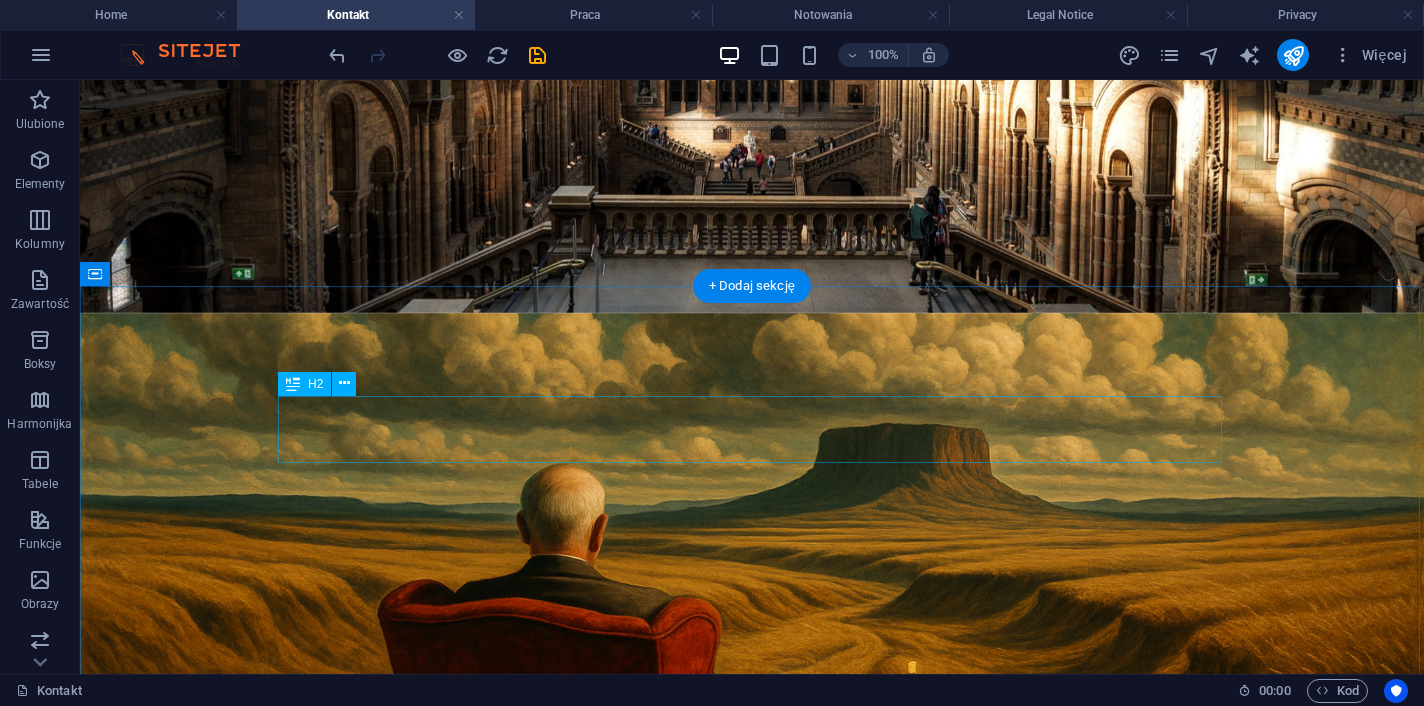 click on "Skontaktuj się z nami" at bounding box center (752, 1176) 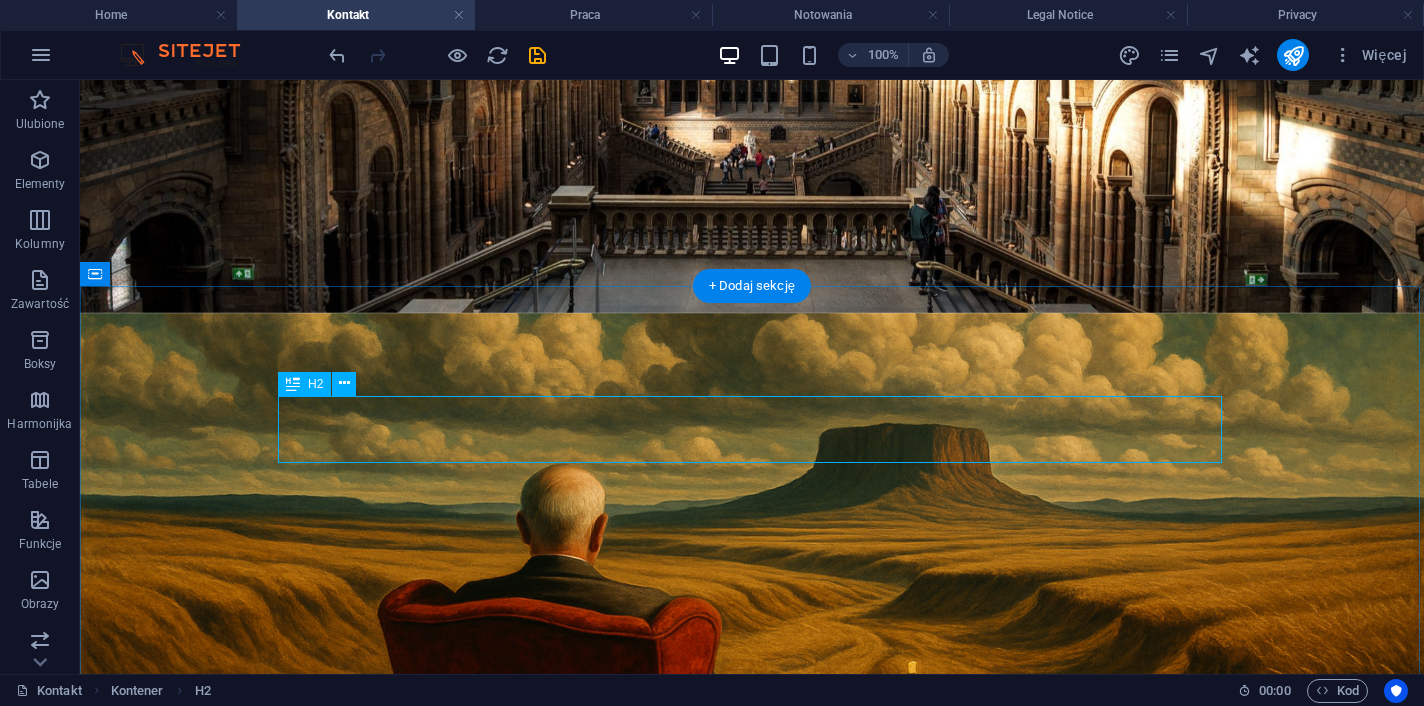 click on "Skontaktuj się z nami" at bounding box center (752, 1176) 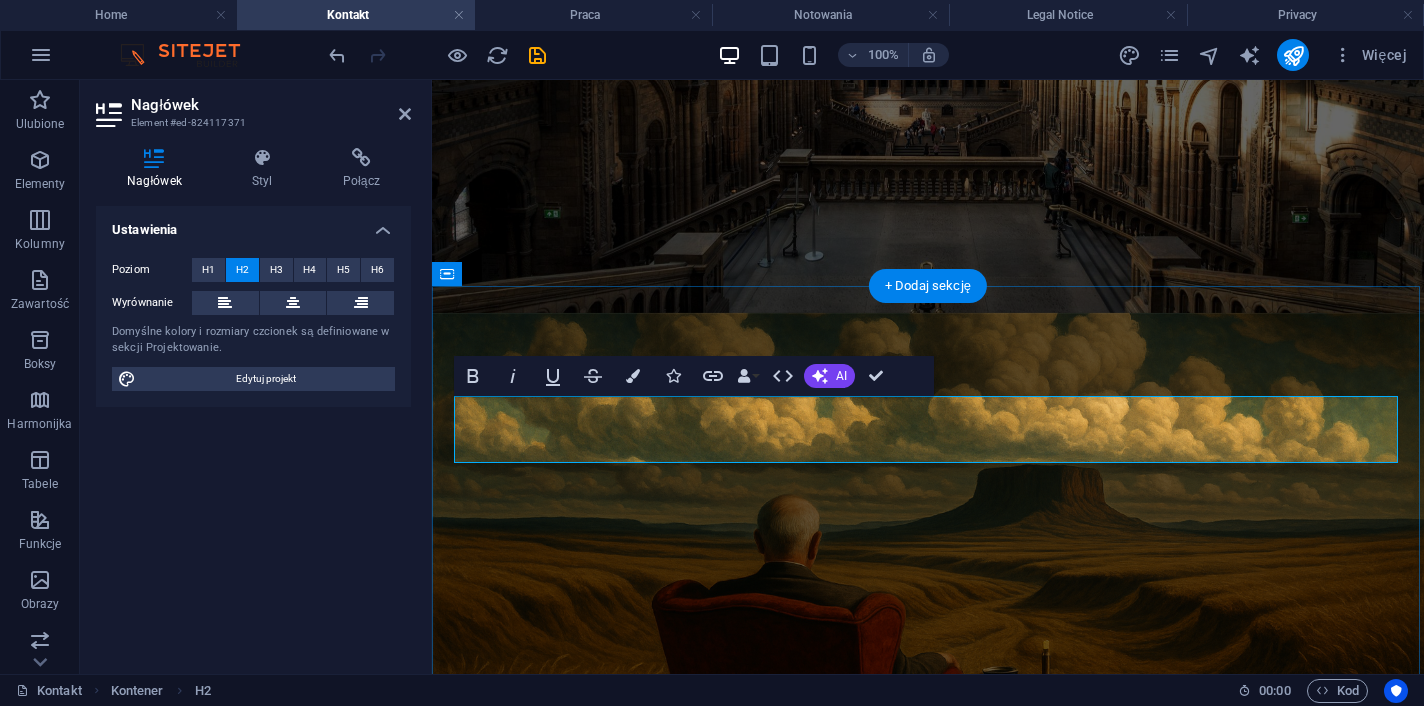 click on "Skontaktuj się z nami" at bounding box center (928, 1176) 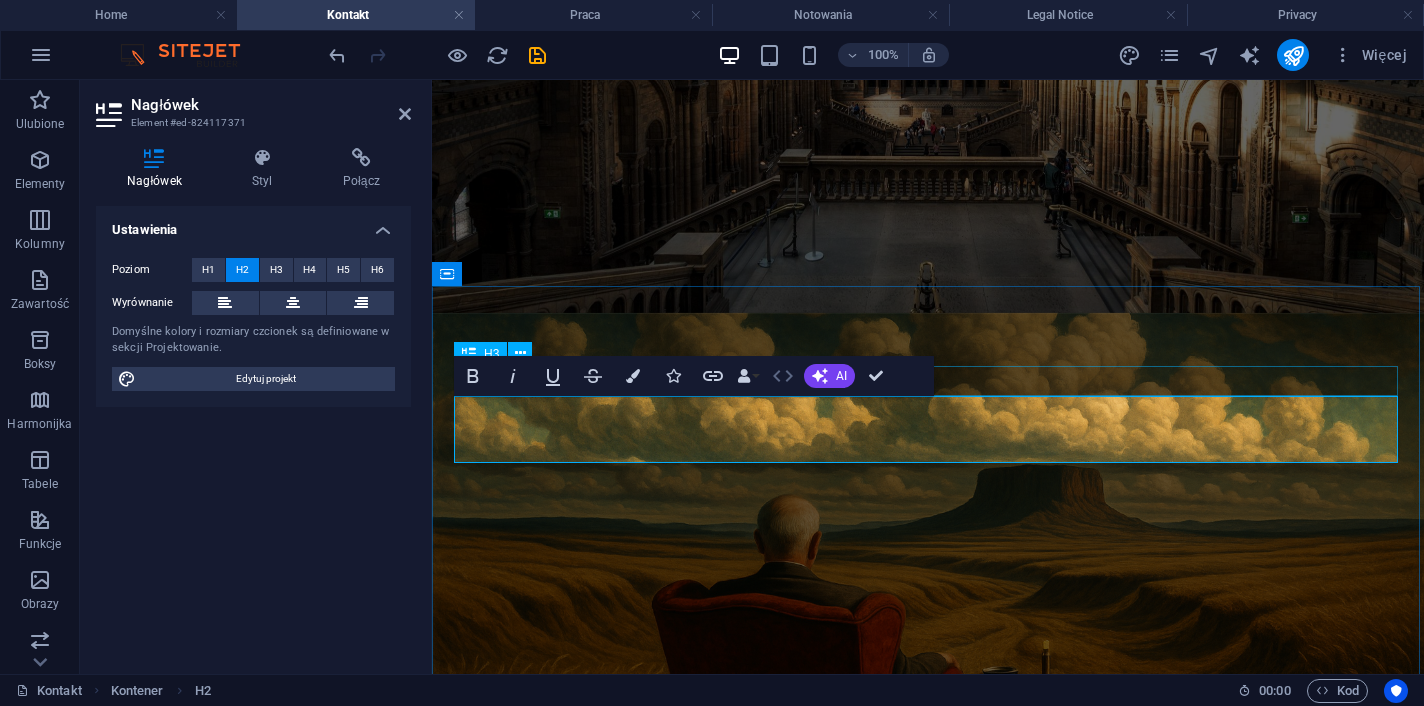 drag, startPoint x: 333, startPoint y: 294, endPoint x: 764, endPoint y: 374, distance: 438.36172 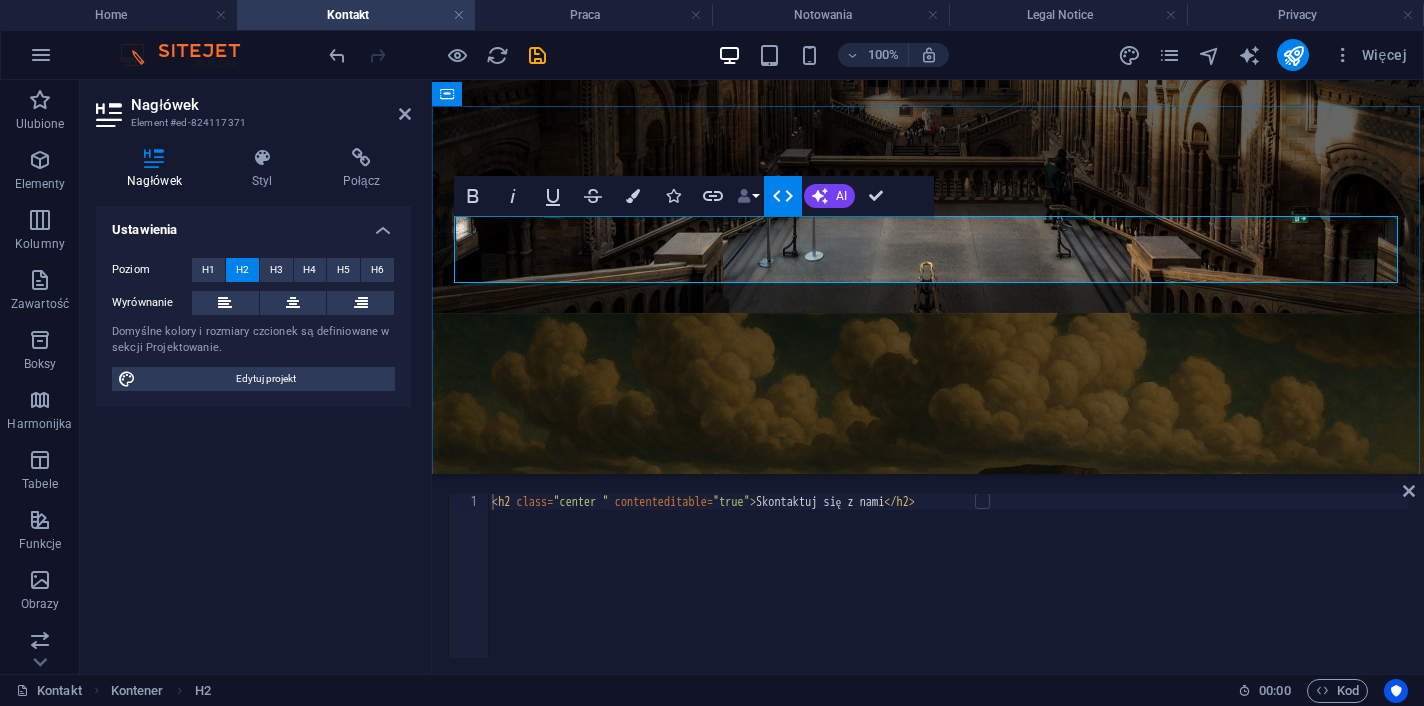 click on "Data Bindings" at bounding box center (748, 196) 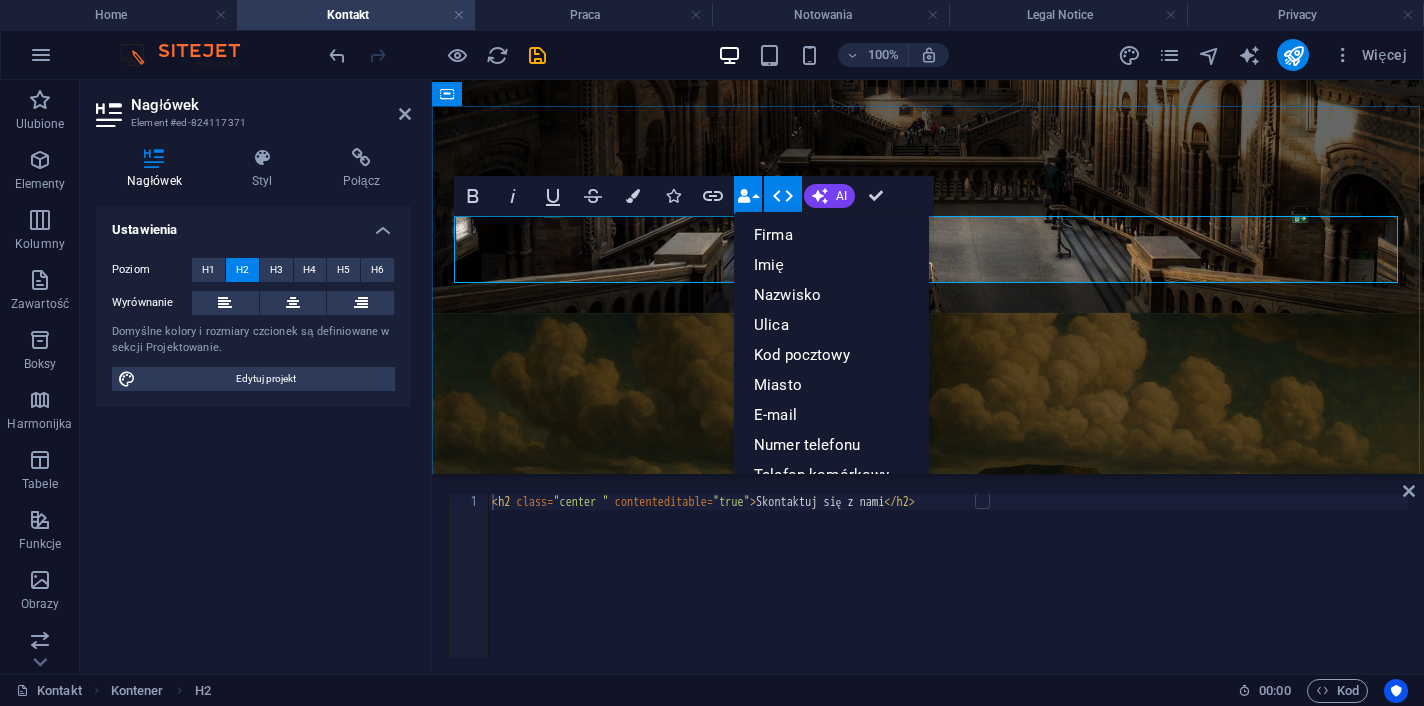 click on "Data Bindings" at bounding box center (748, 196) 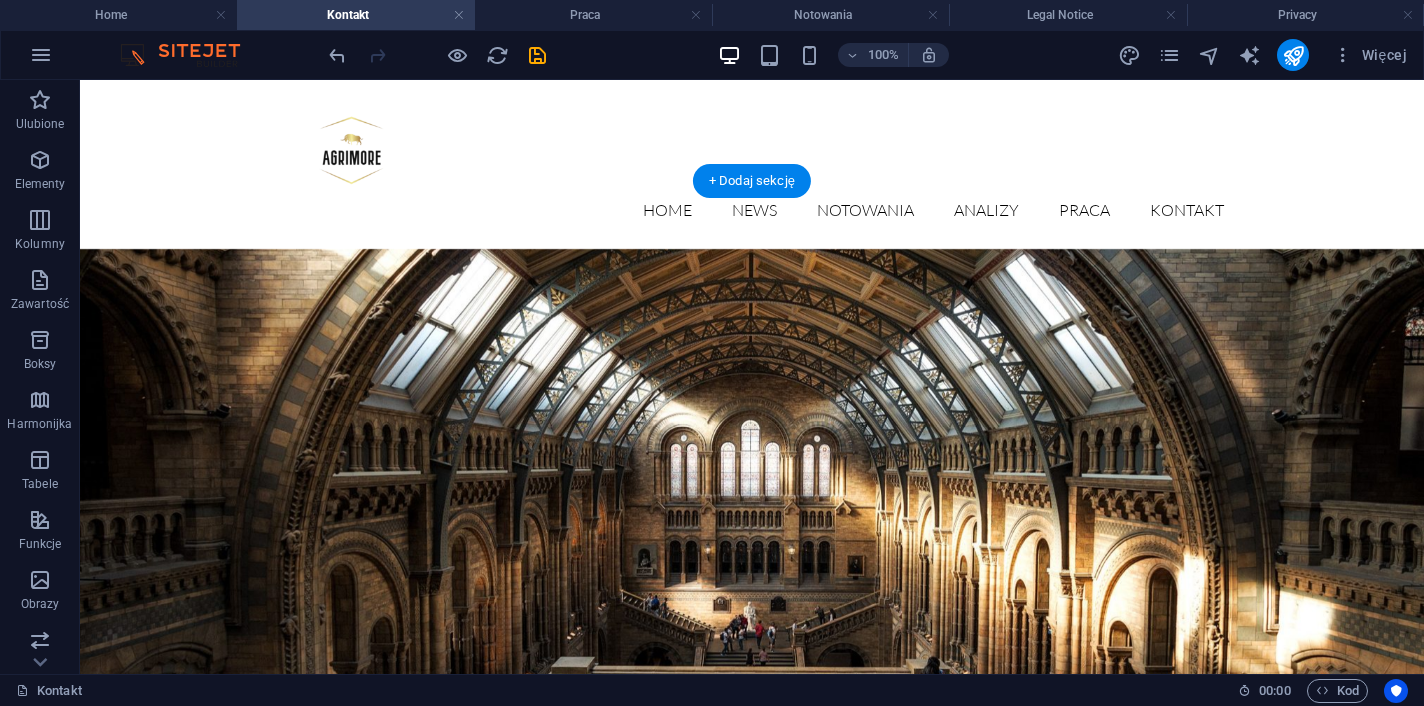 scroll, scrollTop: 41, scrollLeft: 0, axis: vertical 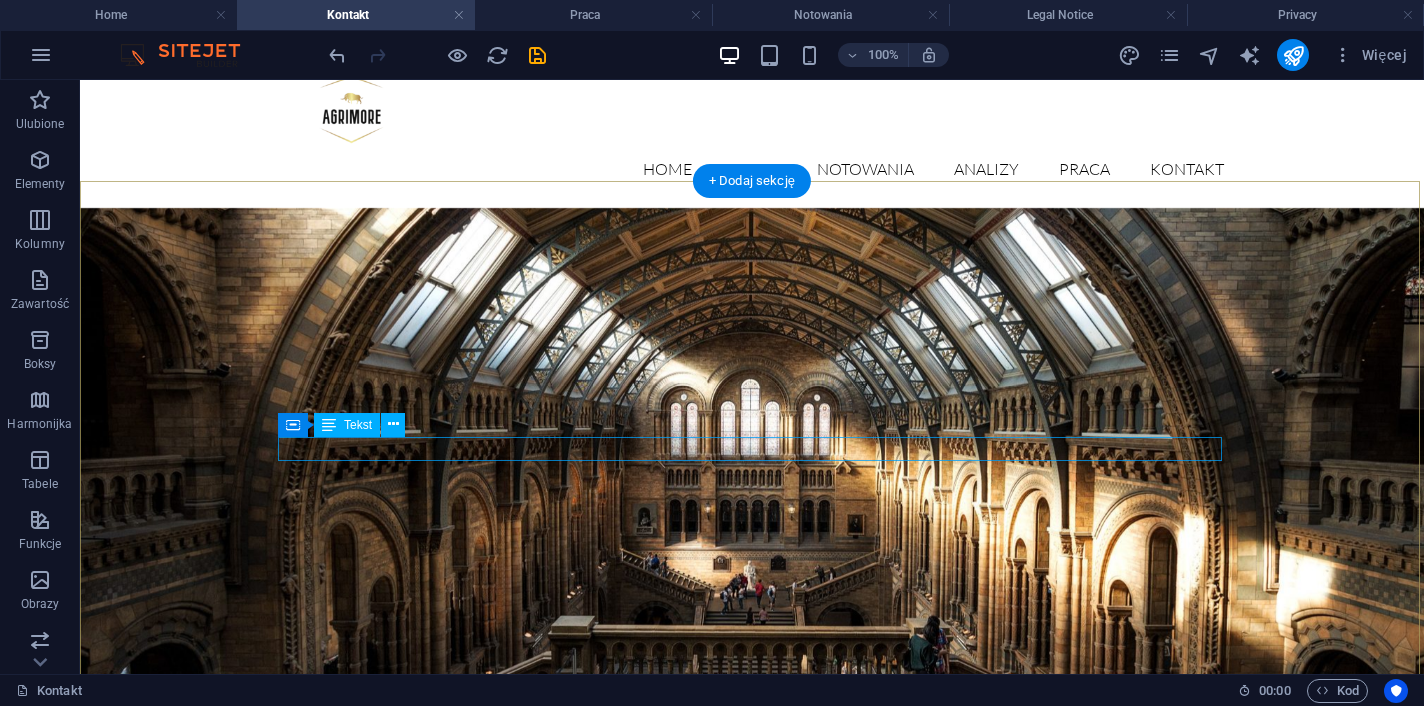click on "Istotą zarządzania inwestycjami jest zarządzanie ryzykiem, nie zwrotem." at bounding box center [752, 1370] 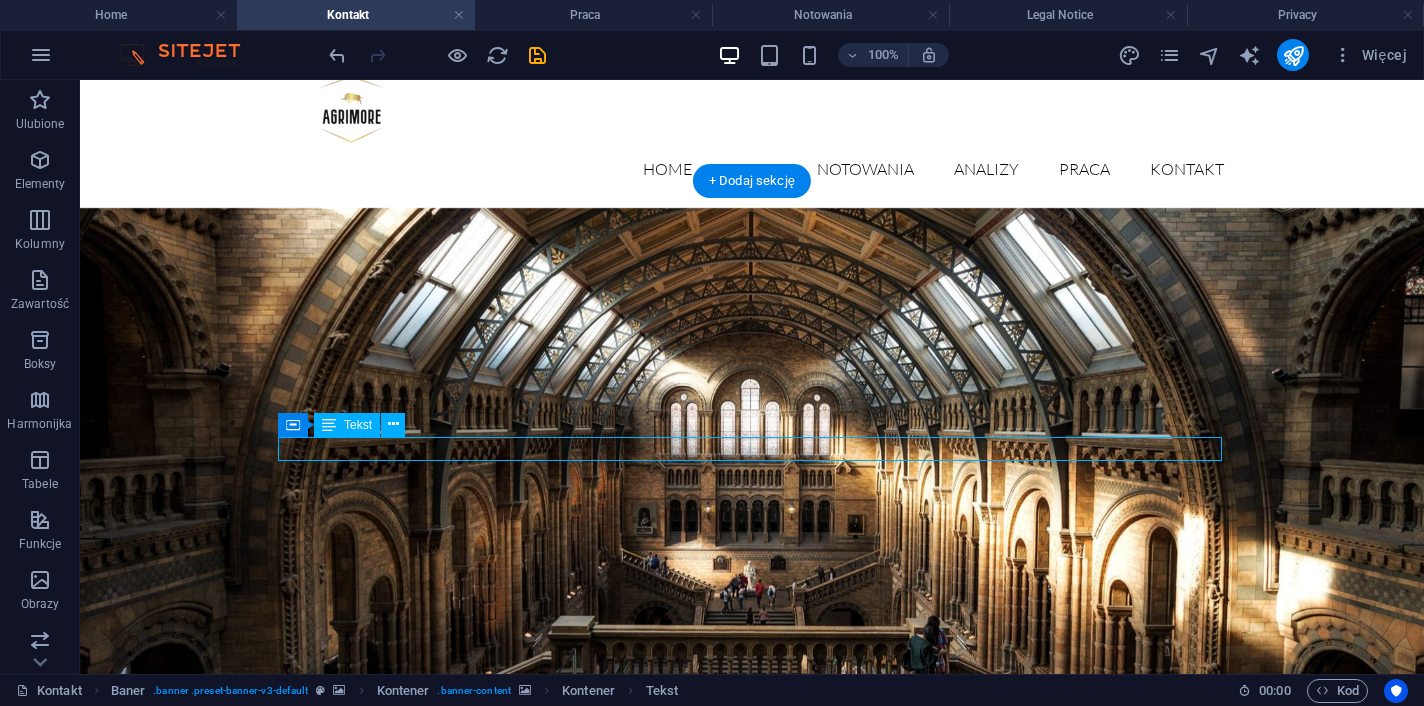 click on "Istotą zarządzania inwestycjami jest zarządzanie ryzykiem, nie zwrotem." at bounding box center (752, 1370) 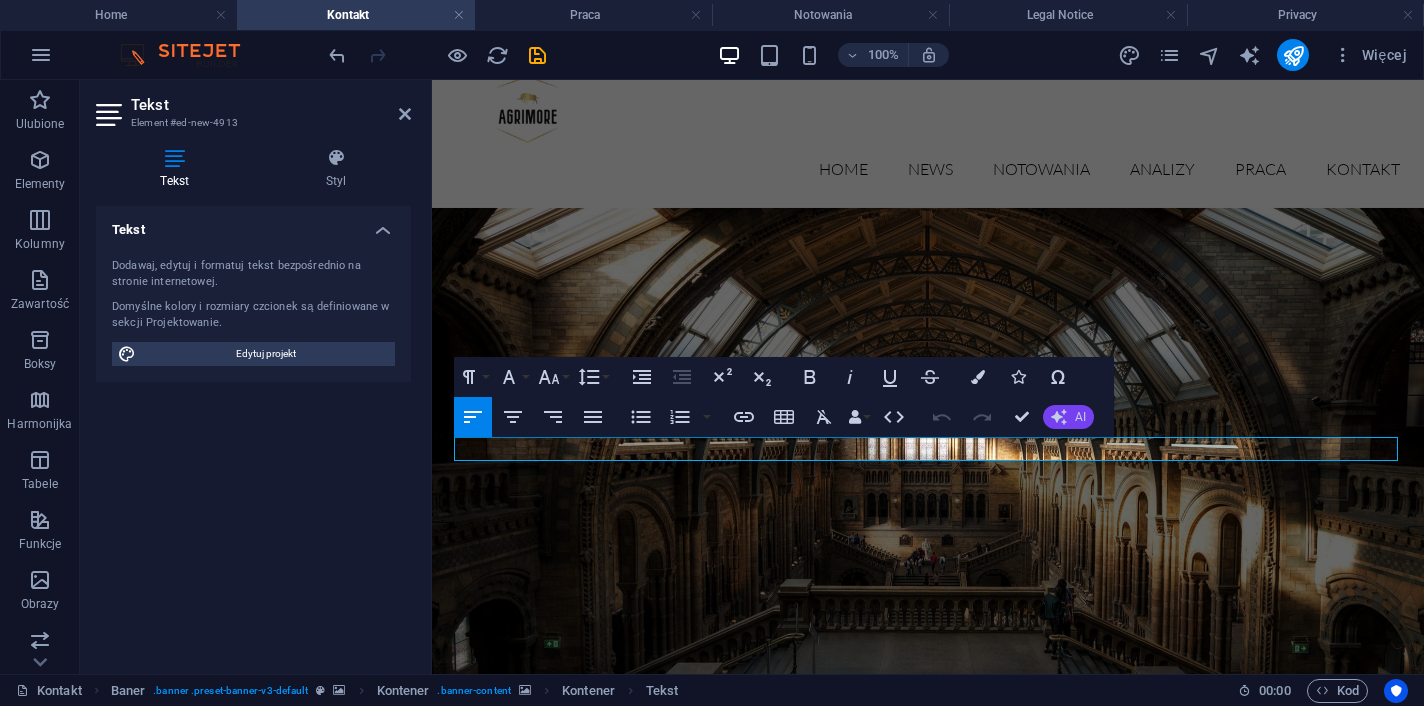 click 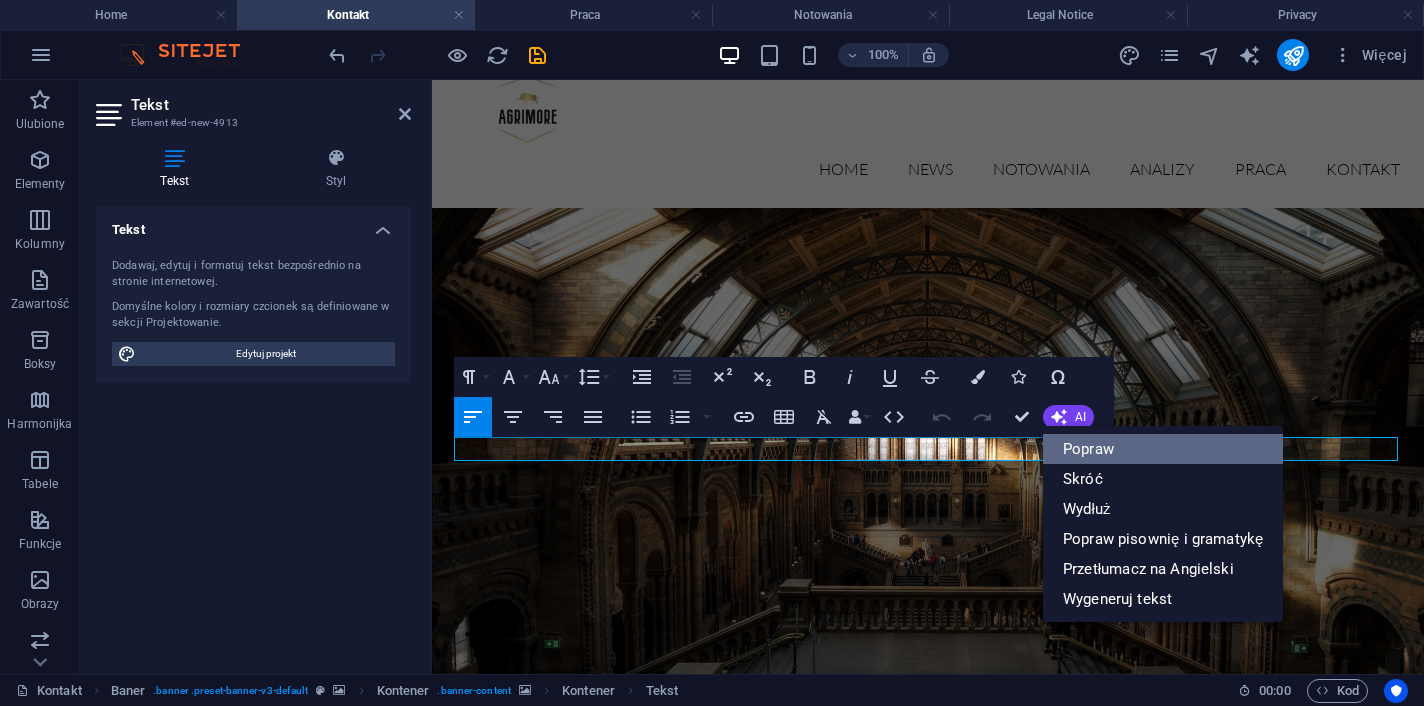 click on "Popraw" at bounding box center [1163, 449] 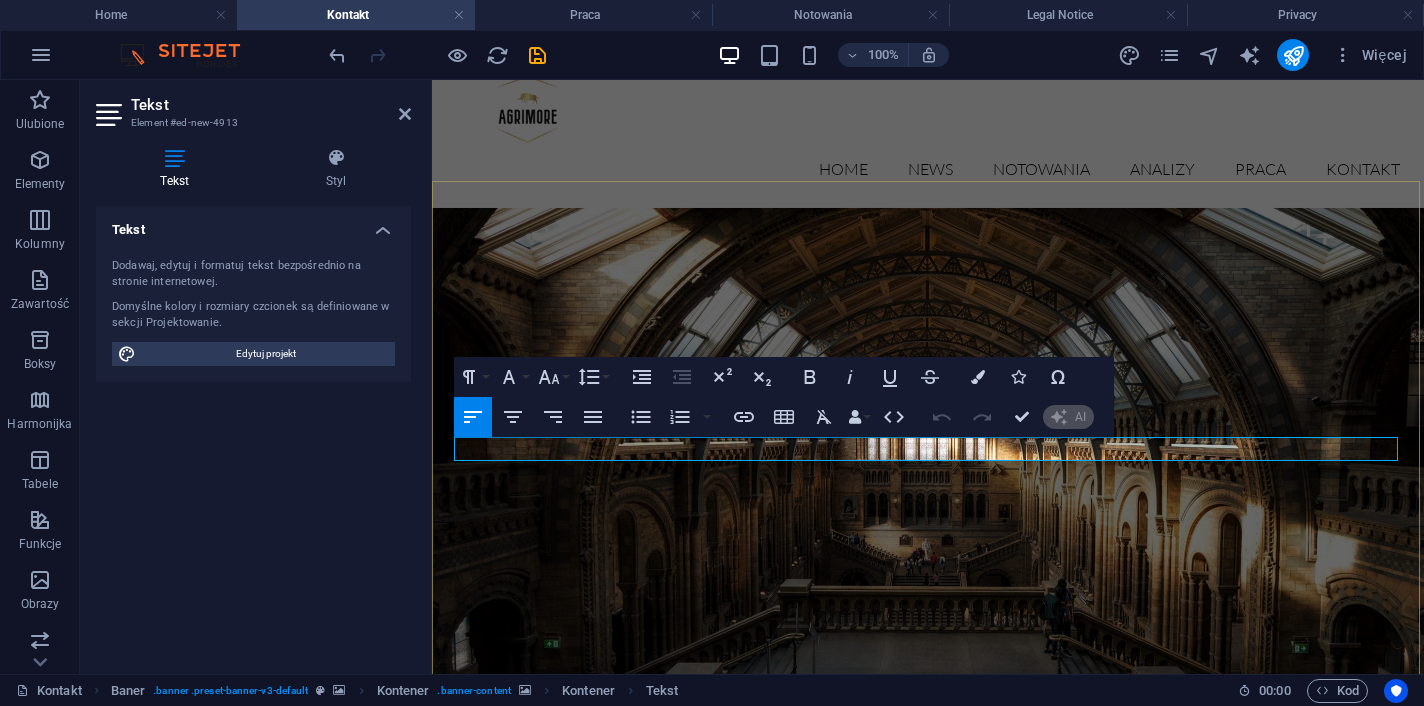 type 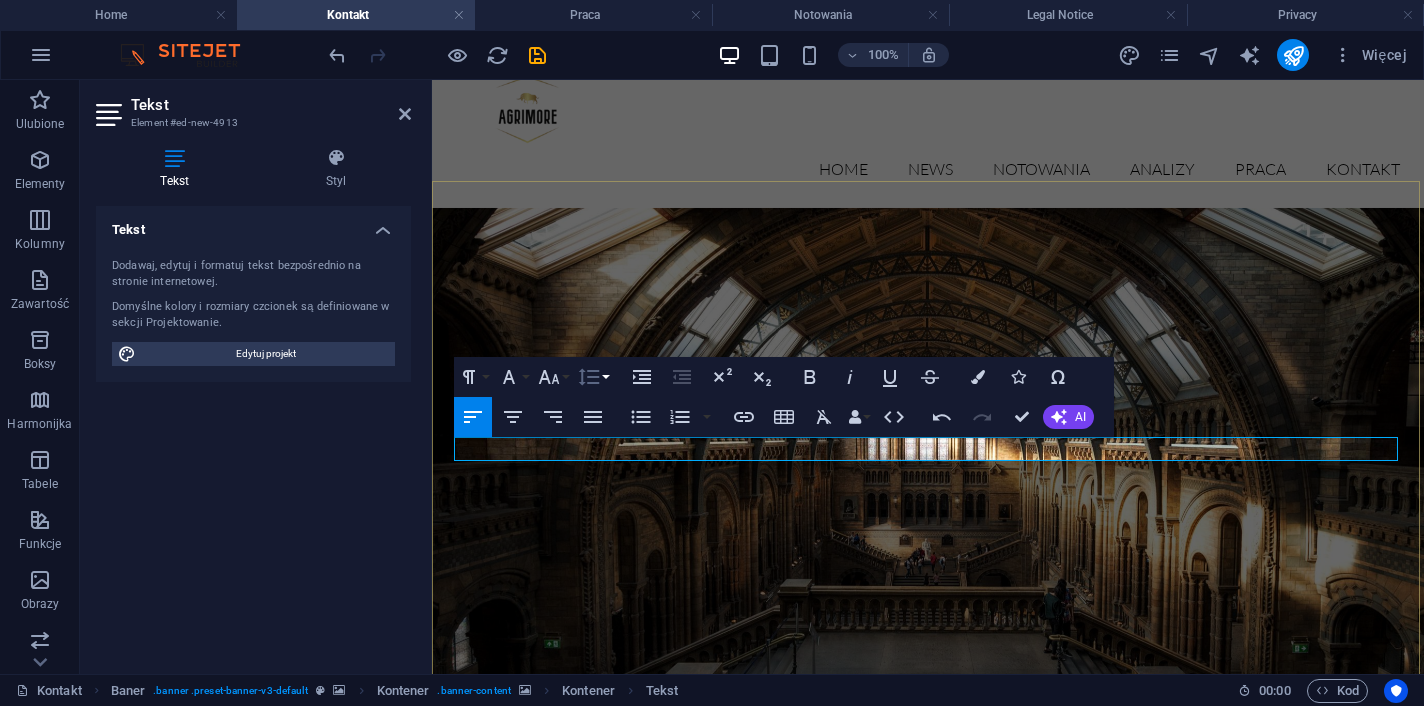 click on "Line Height" at bounding box center [593, 377] 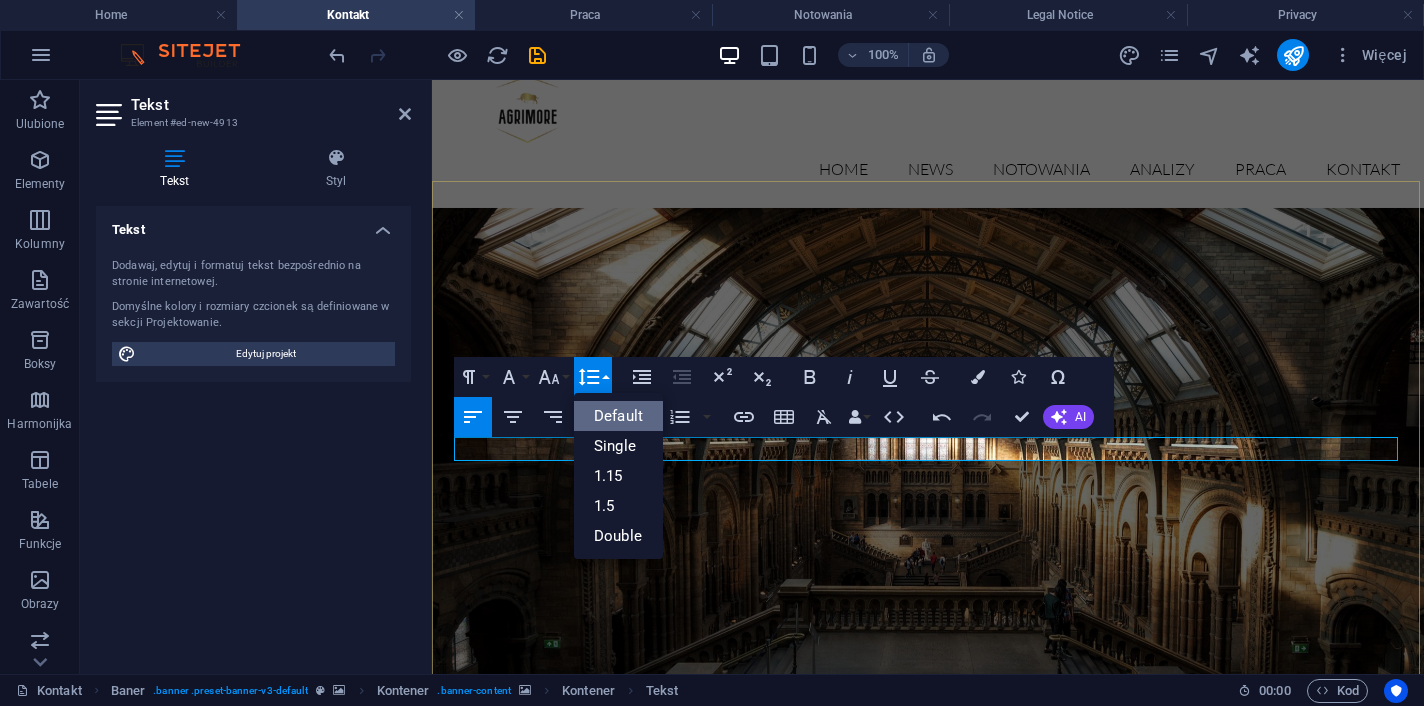 scroll, scrollTop: 0, scrollLeft: 0, axis: both 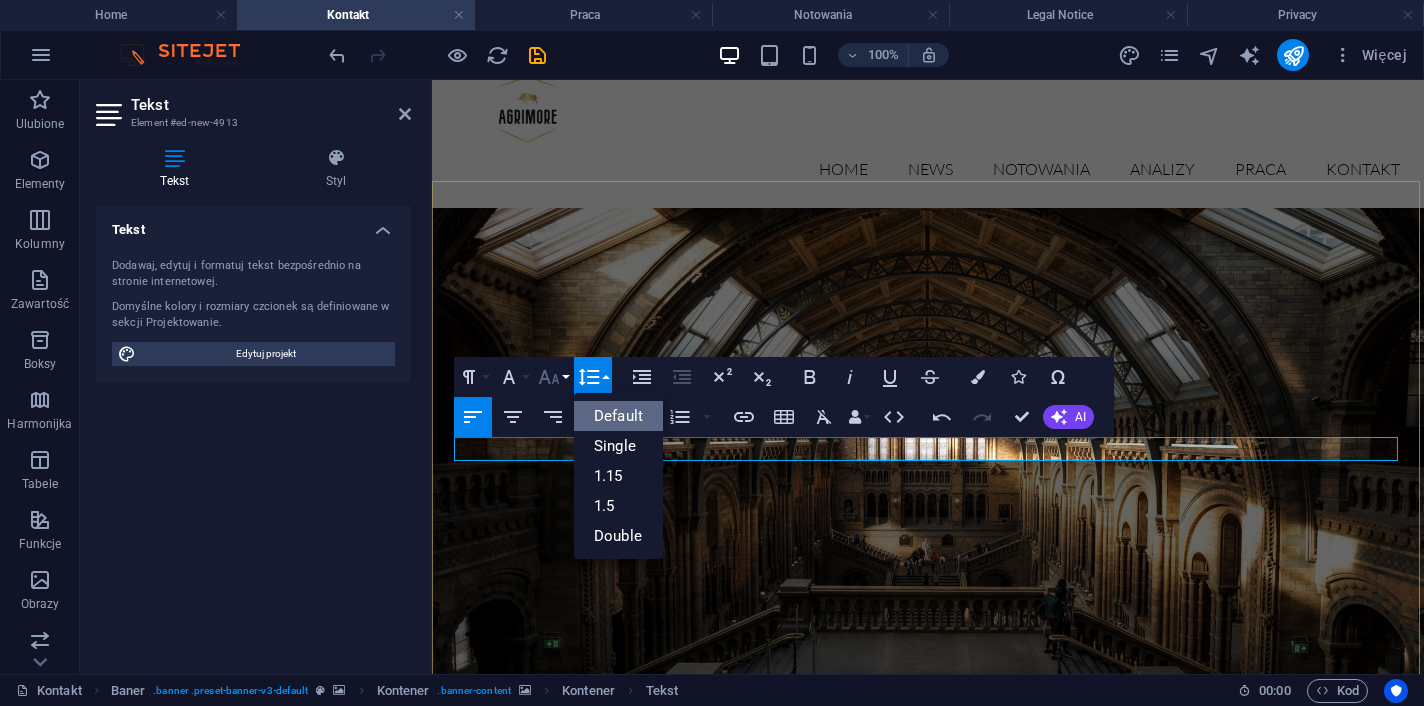 click on "Font Size" at bounding box center [553, 377] 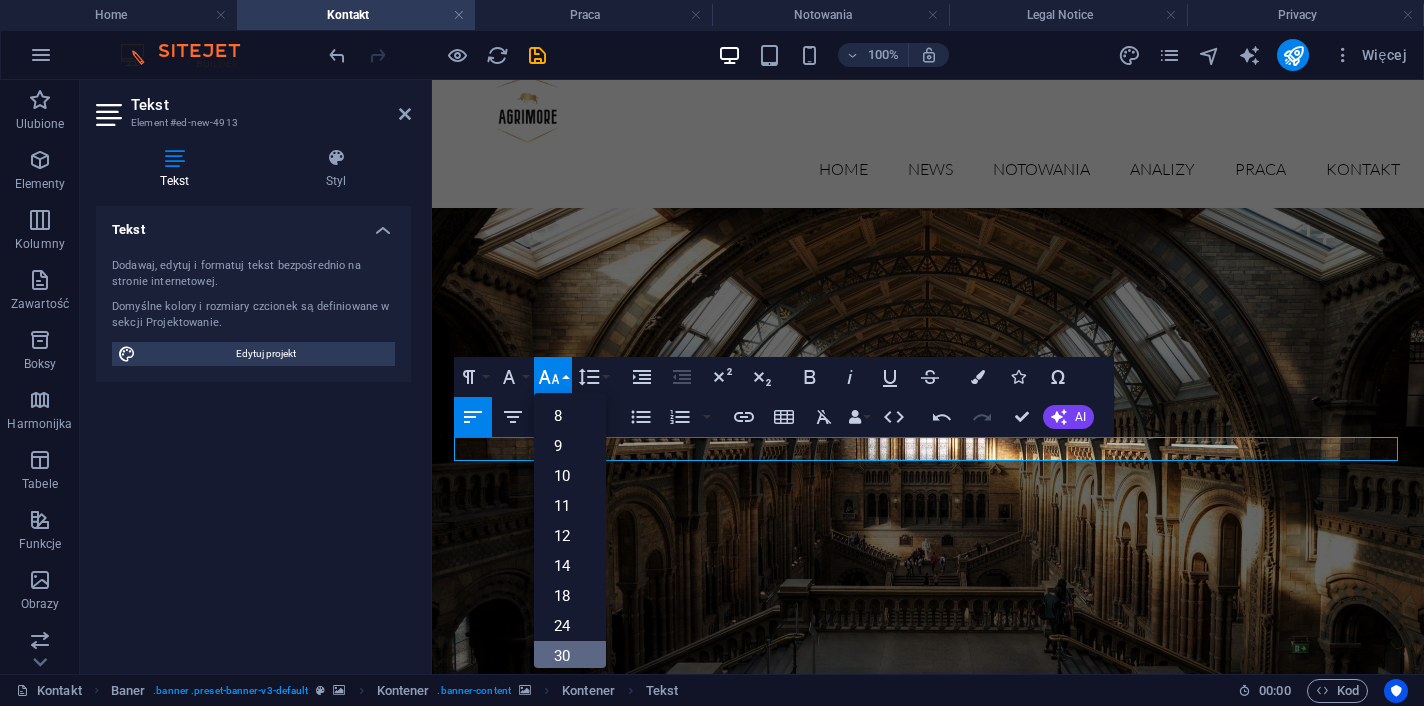click on "30" at bounding box center [570, 656] 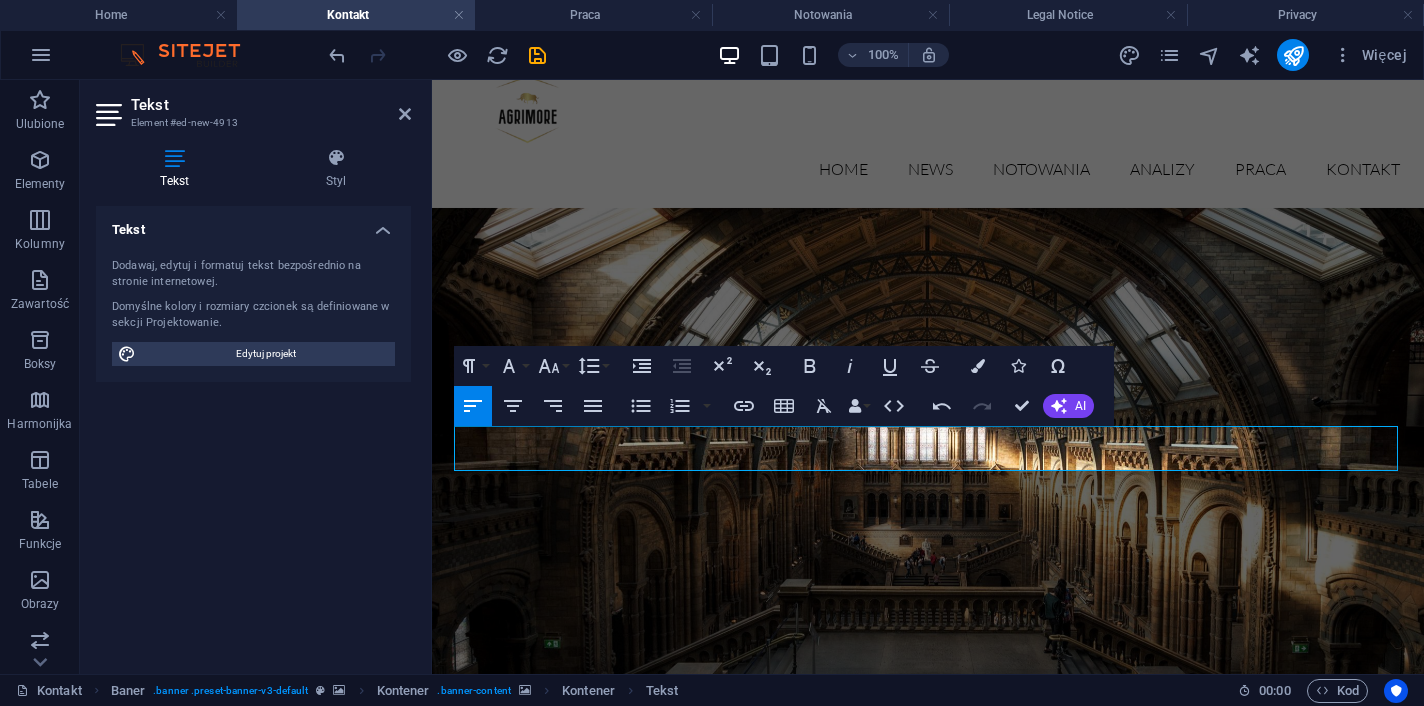 click on "Paragraph Format Normal Heading 1 Heading 2 Heading 3 Heading 4 Heading 5 Heading 6 Code Font Family Arial Georgia Impact Tahoma Times New Roman Verdana Lato Playfair Display Font Size 8 9 10 11 12 14 18 24 30 36 48 60 72 96 Line Height Default Single 1.15 1.5 Double" at bounding box center (533, 366) 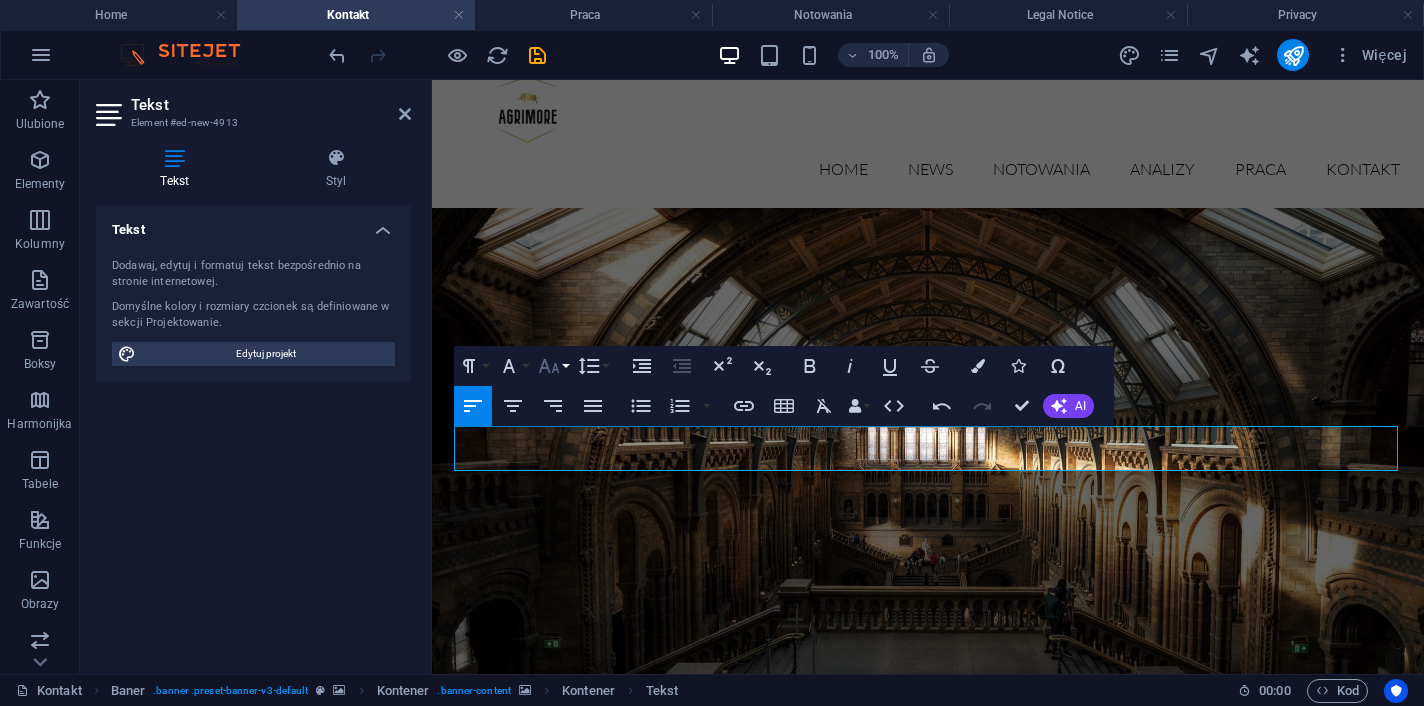 click on "Font Size" at bounding box center [553, 366] 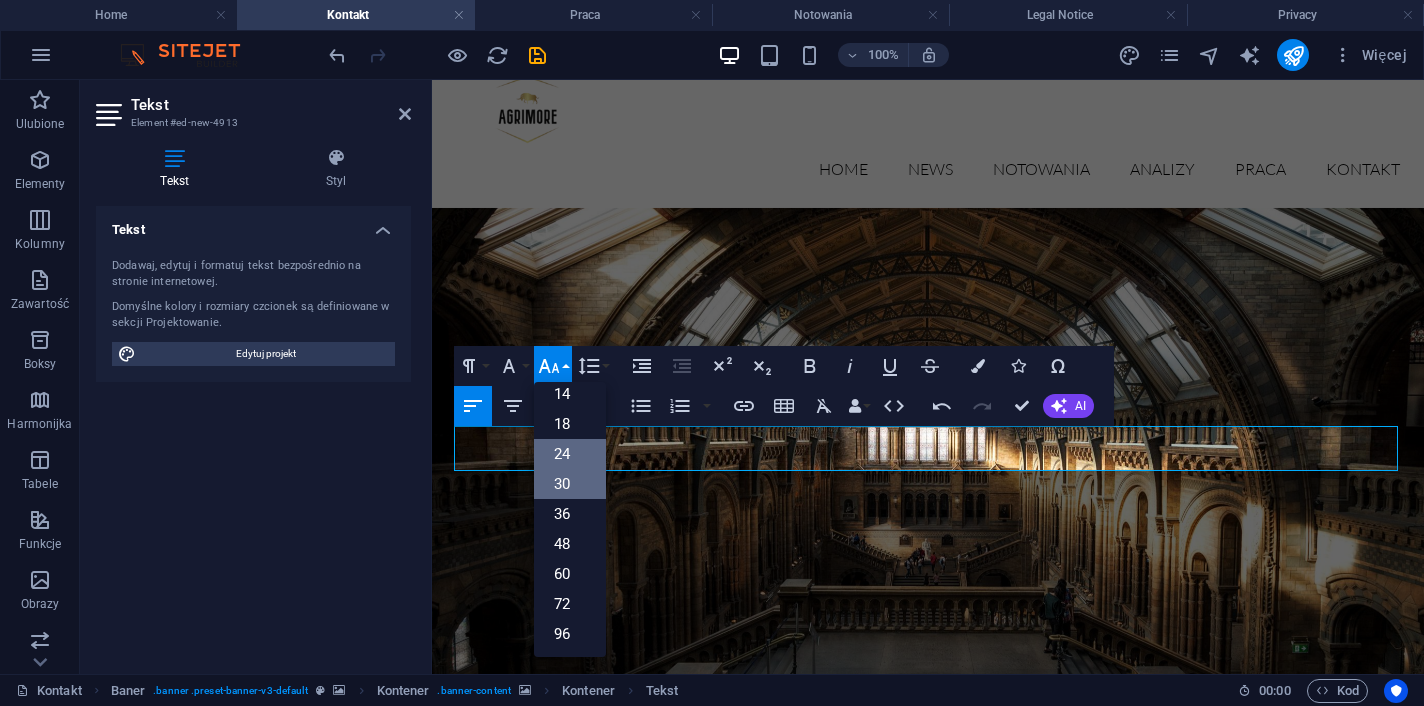 scroll, scrollTop: 161, scrollLeft: 0, axis: vertical 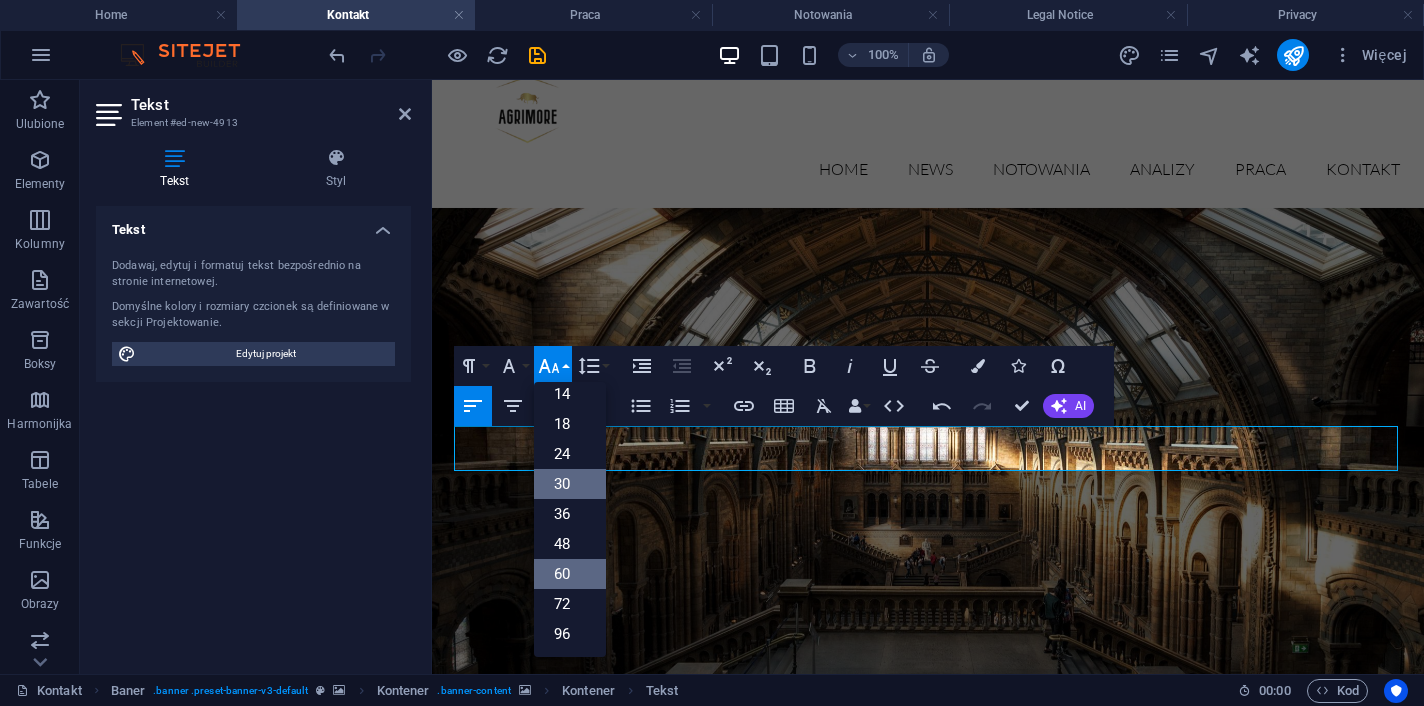 click on "60" at bounding box center (570, 574) 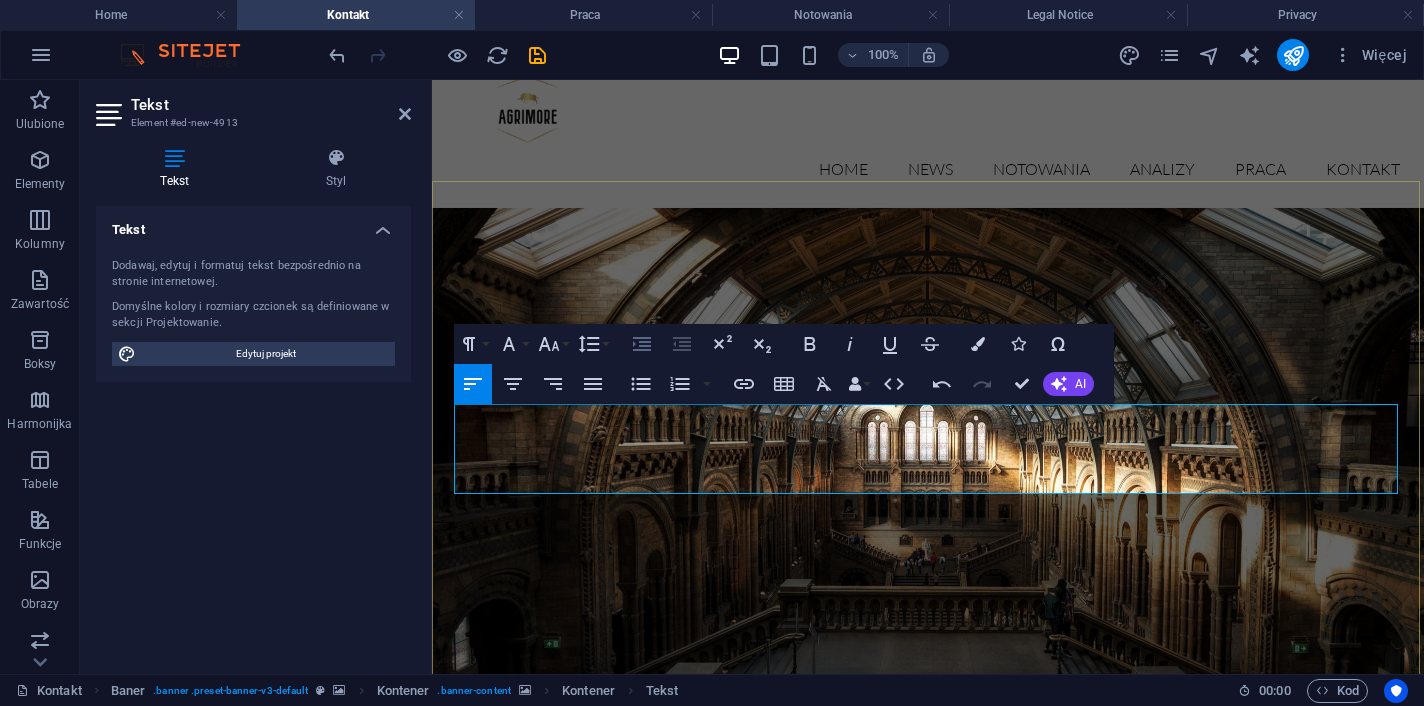 click 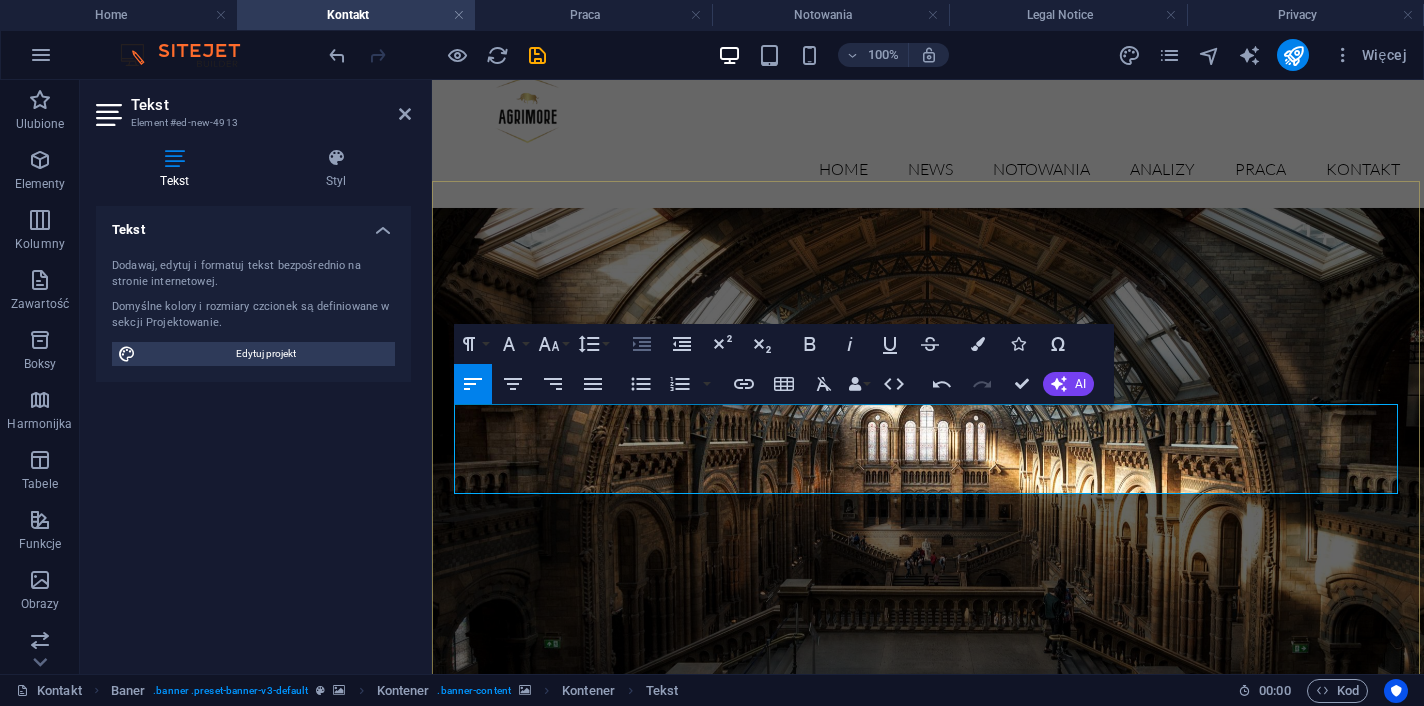 click 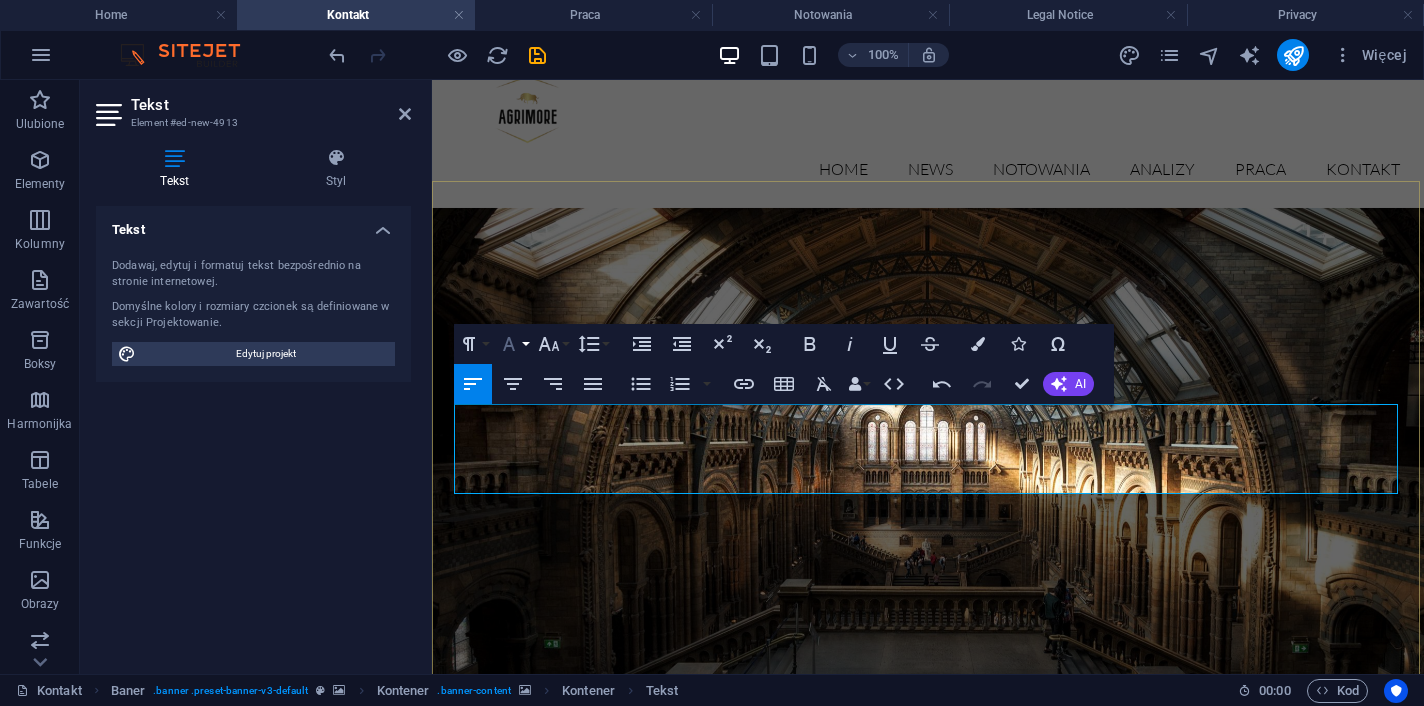 click on "Font Family" at bounding box center (513, 344) 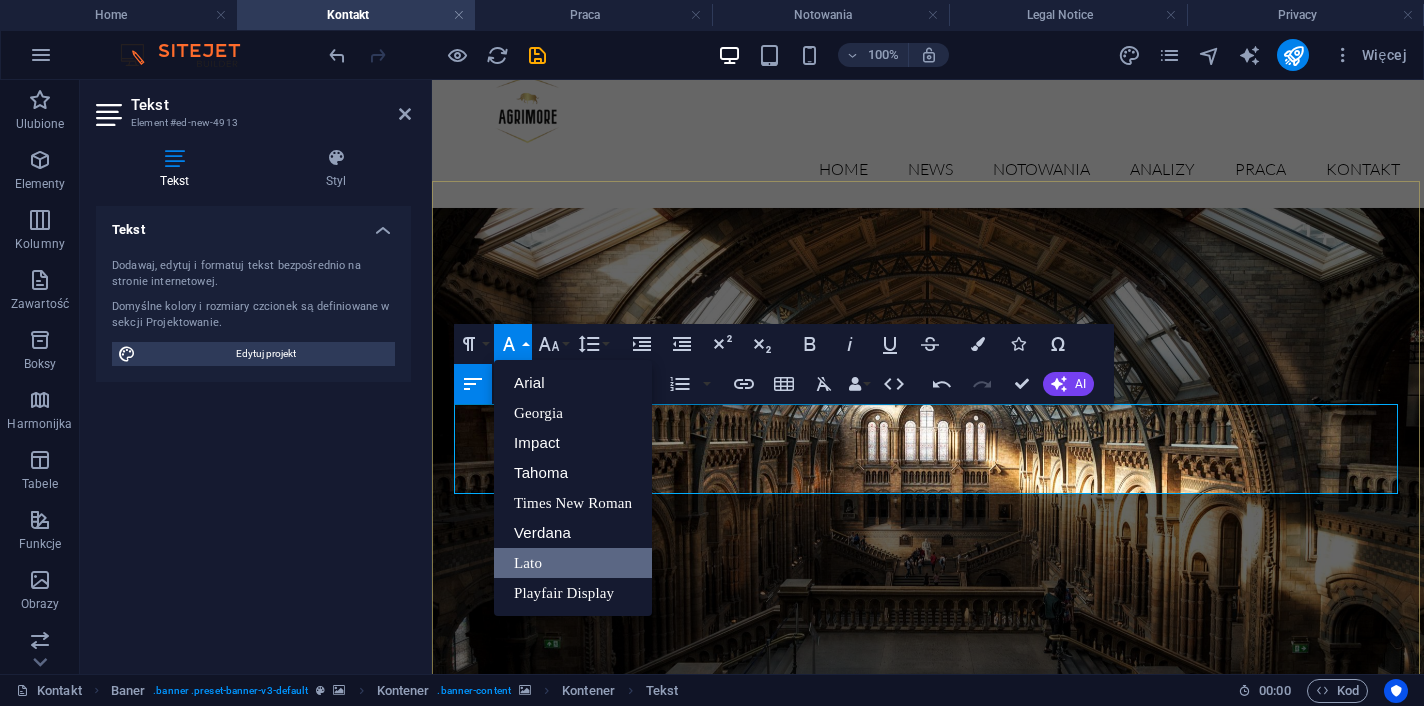 scroll, scrollTop: 0, scrollLeft: 0, axis: both 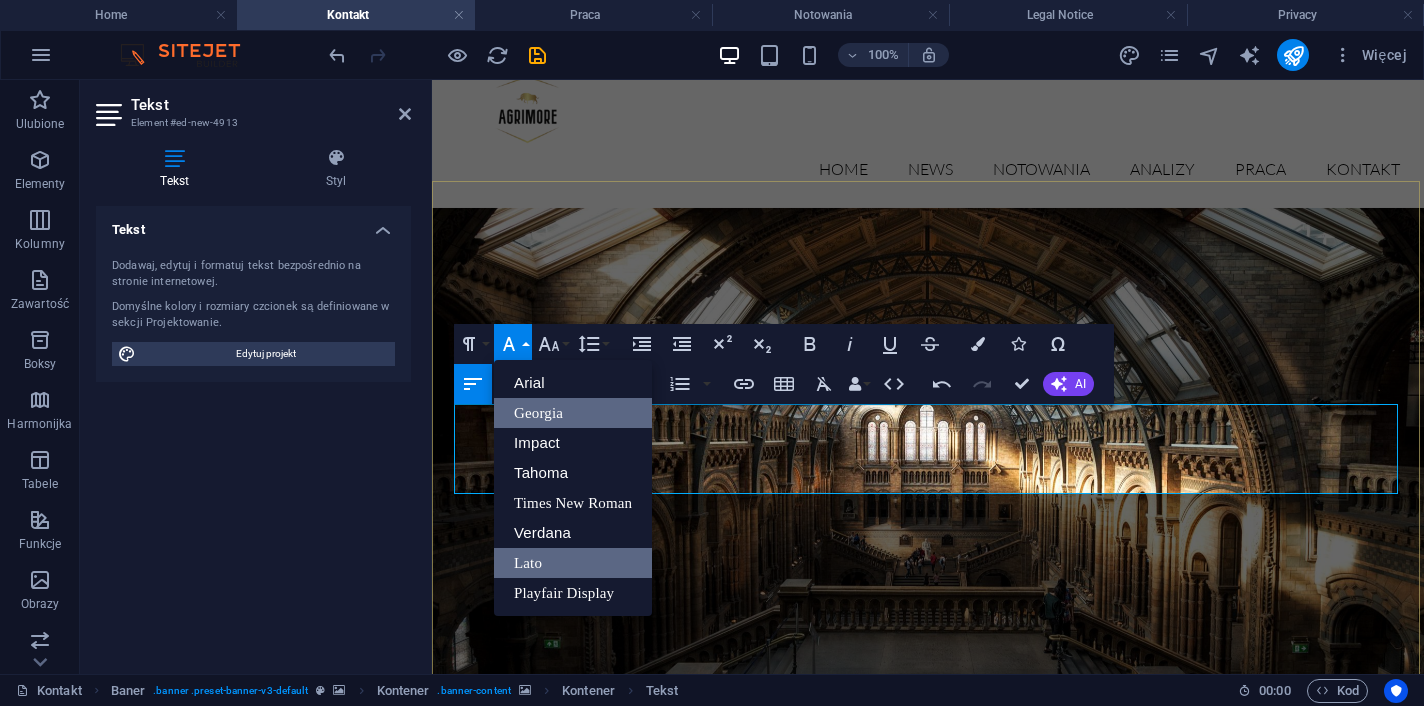 click on "Georgia" at bounding box center [573, 413] 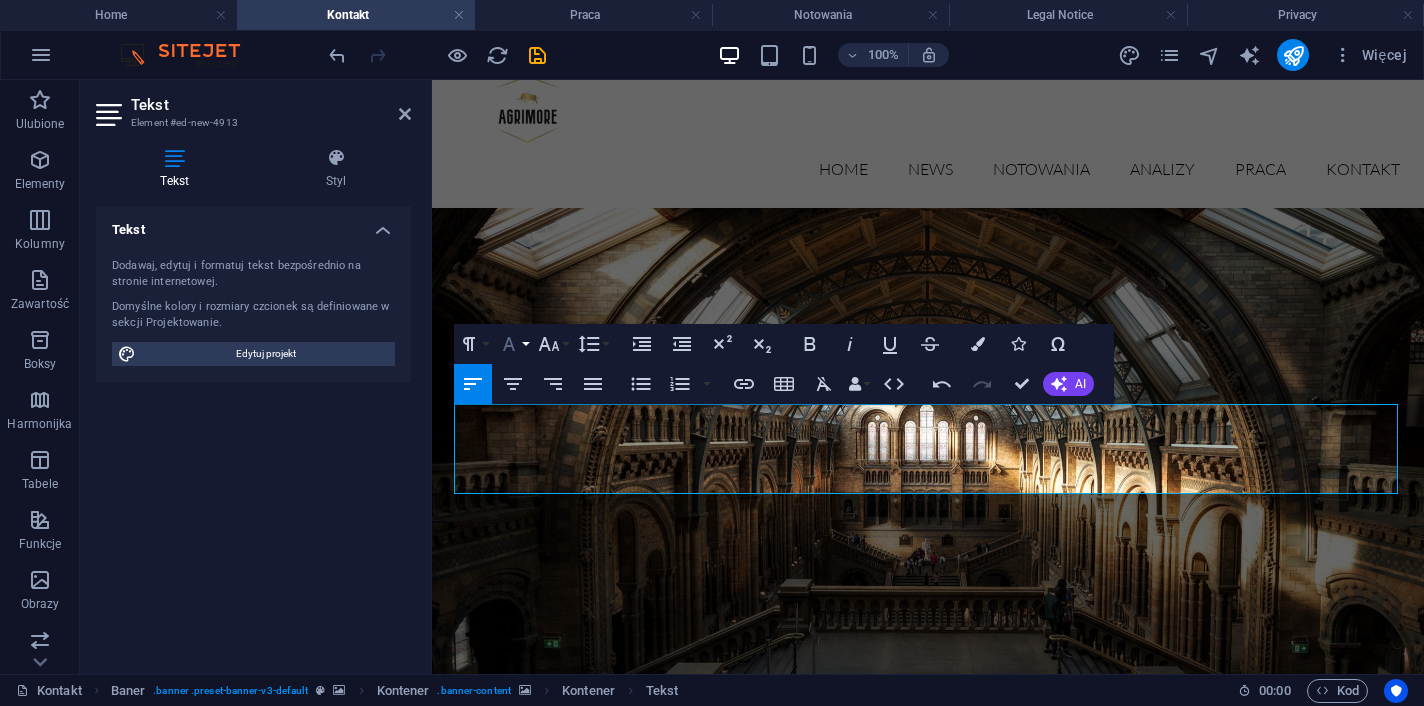 click on "Font Family" at bounding box center (513, 344) 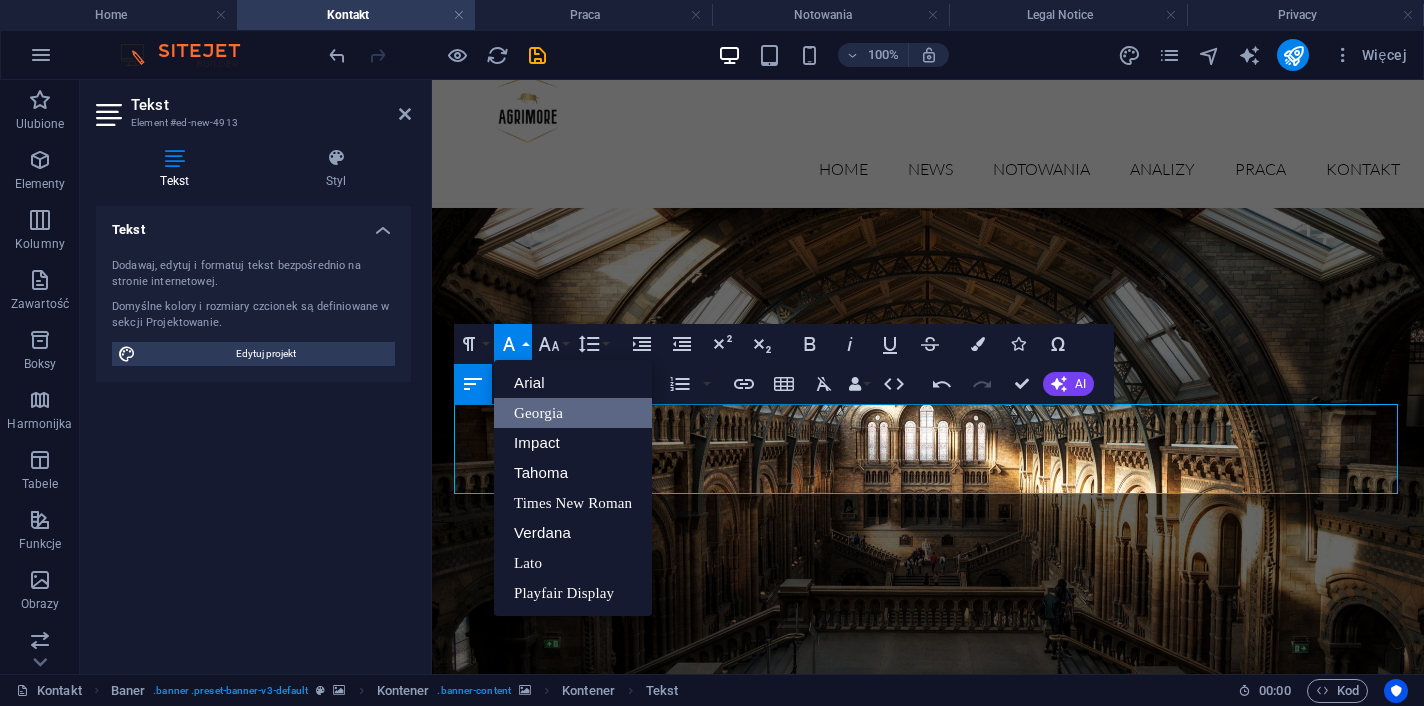 scroll, scrollTop: 0, scrollLeft: 0, axis: both 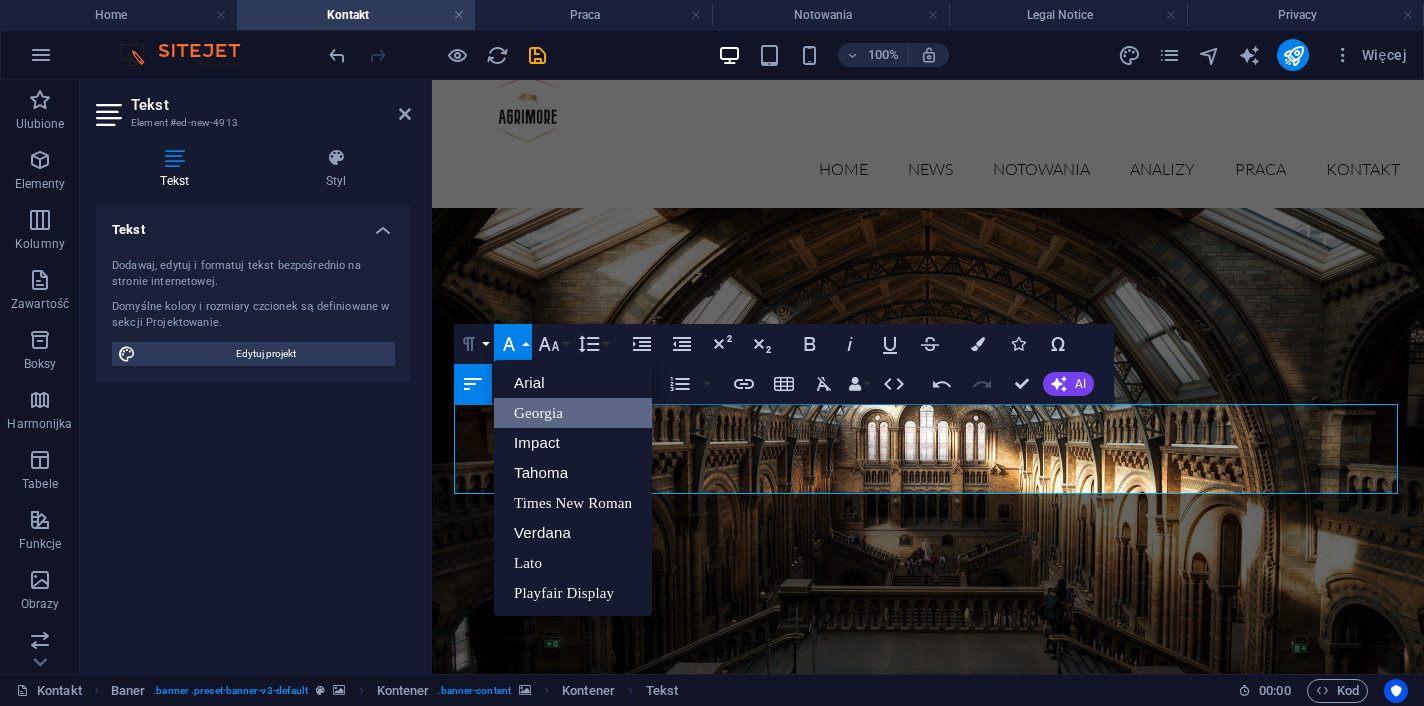 click on "Paragraph Format" at bounding box center (473, 344) 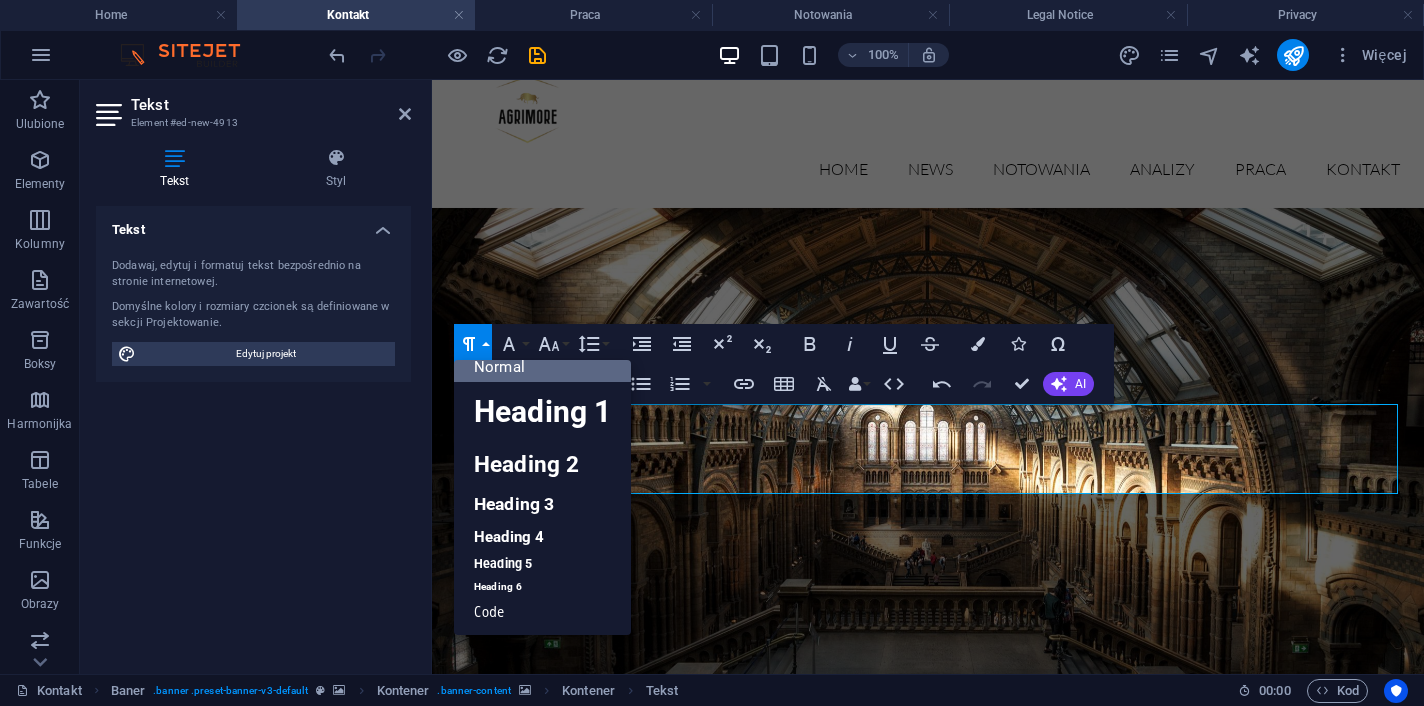 scroll, scrollTop: 15, scrollLeft: 0, axis: vertical 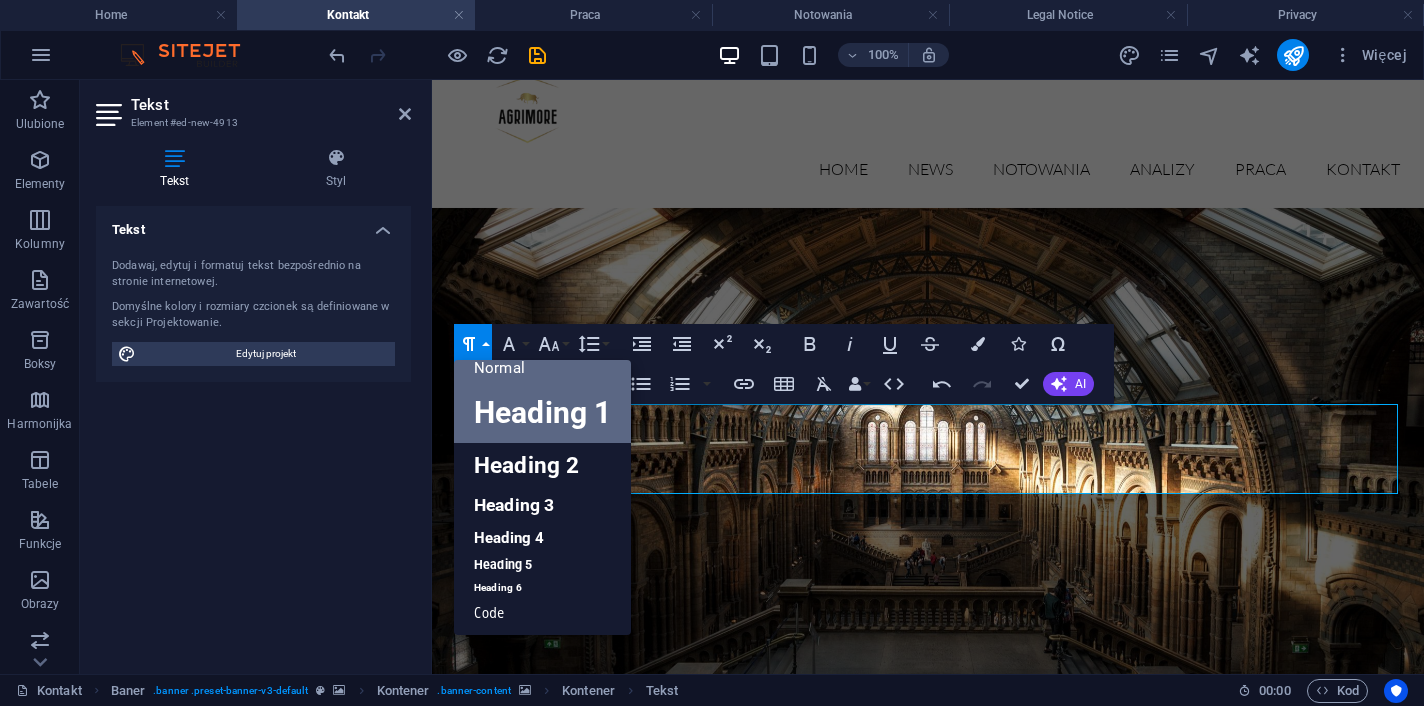 click on "Heading 1" at bounding box center [542, 413] 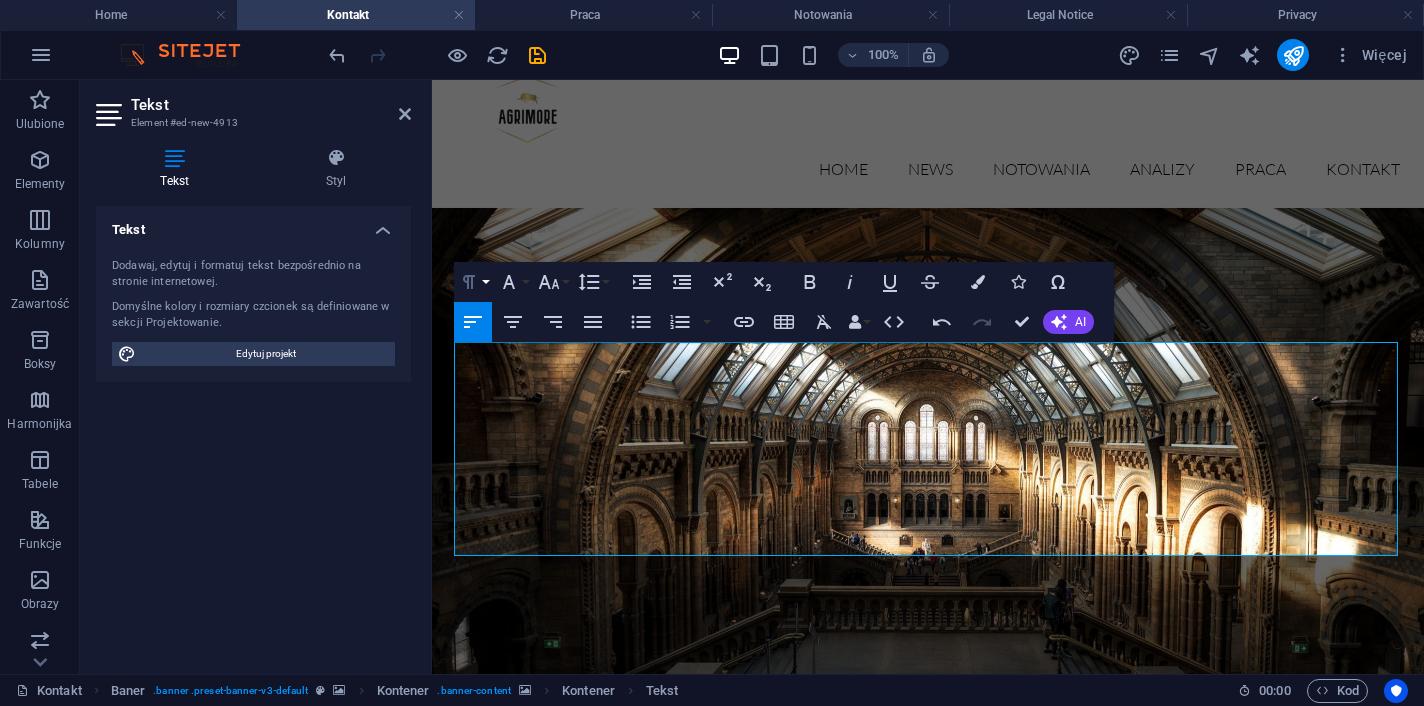 click on "Paragraph Format" at bounding box center [473, 282] 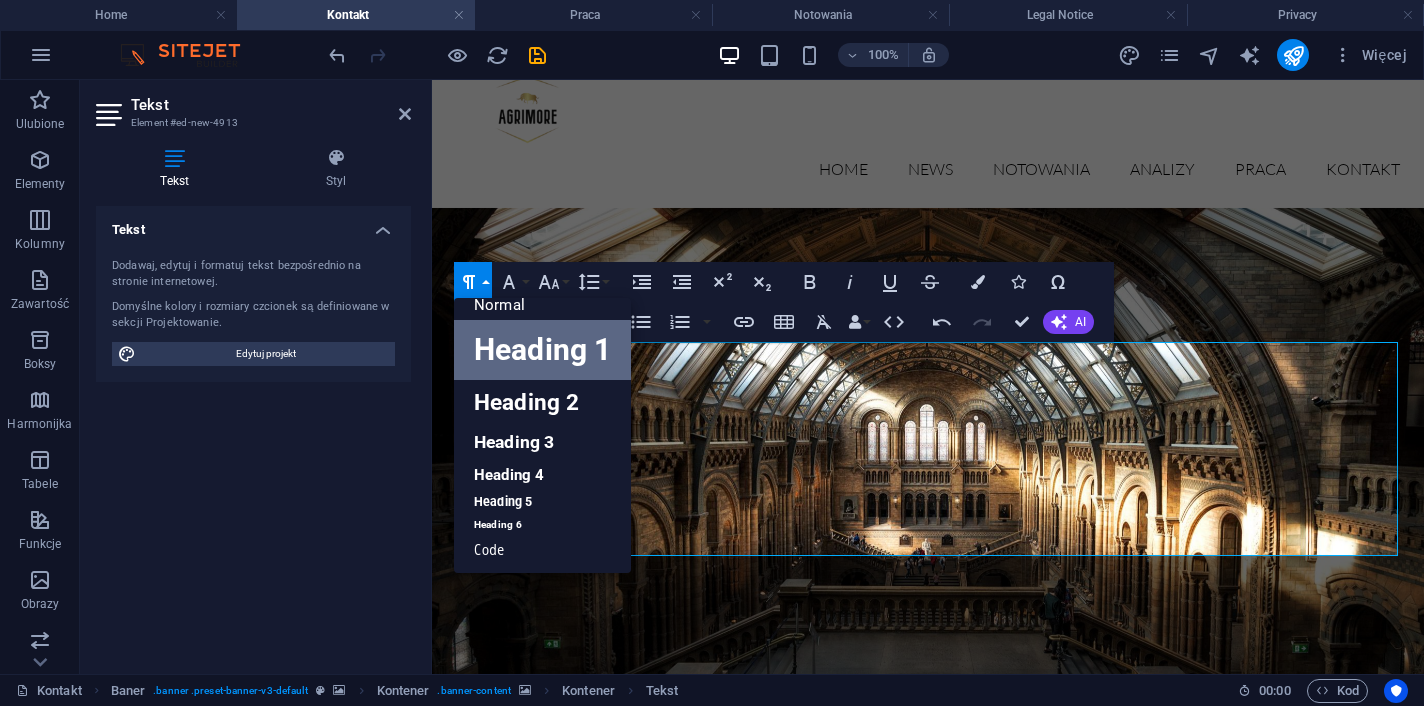 scroll, scrollTop: 15, scrollLeft: 0, axis: vertical 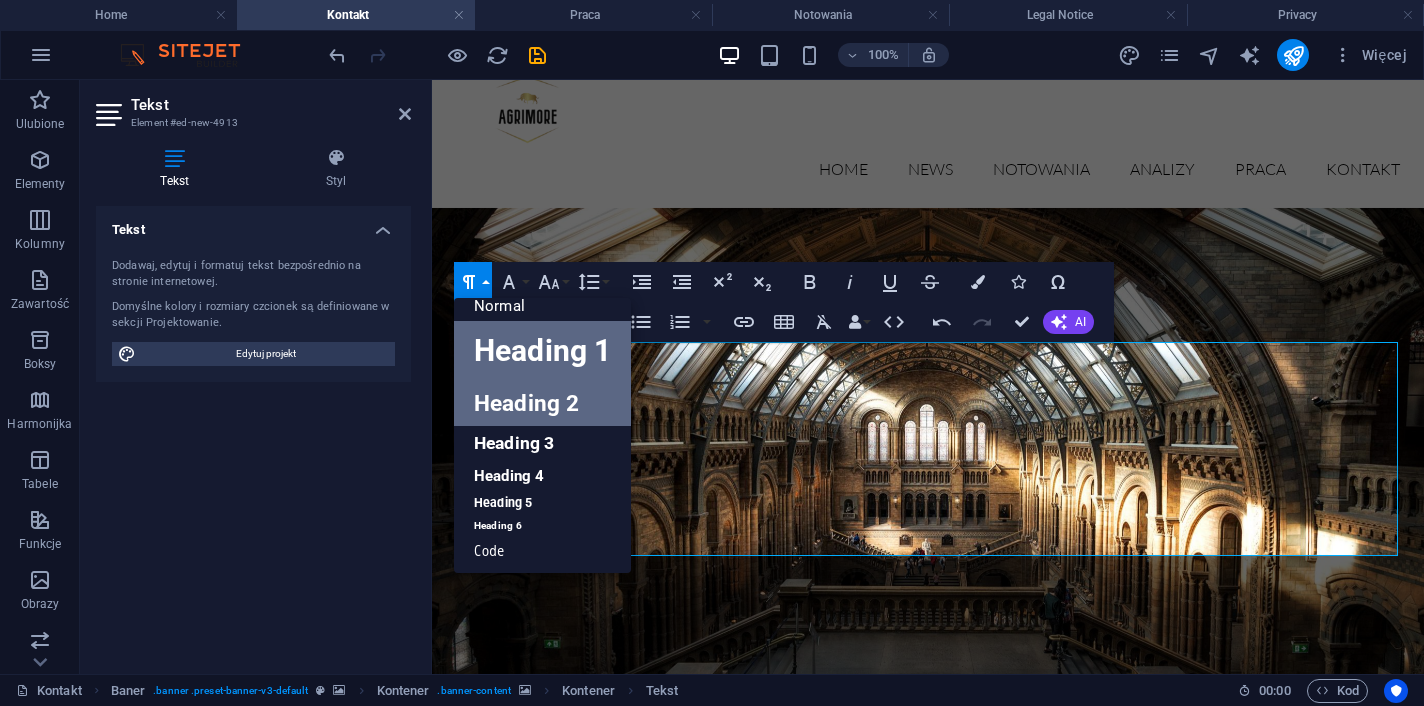 click on "Heading 2" at bounding box center (542, 403) 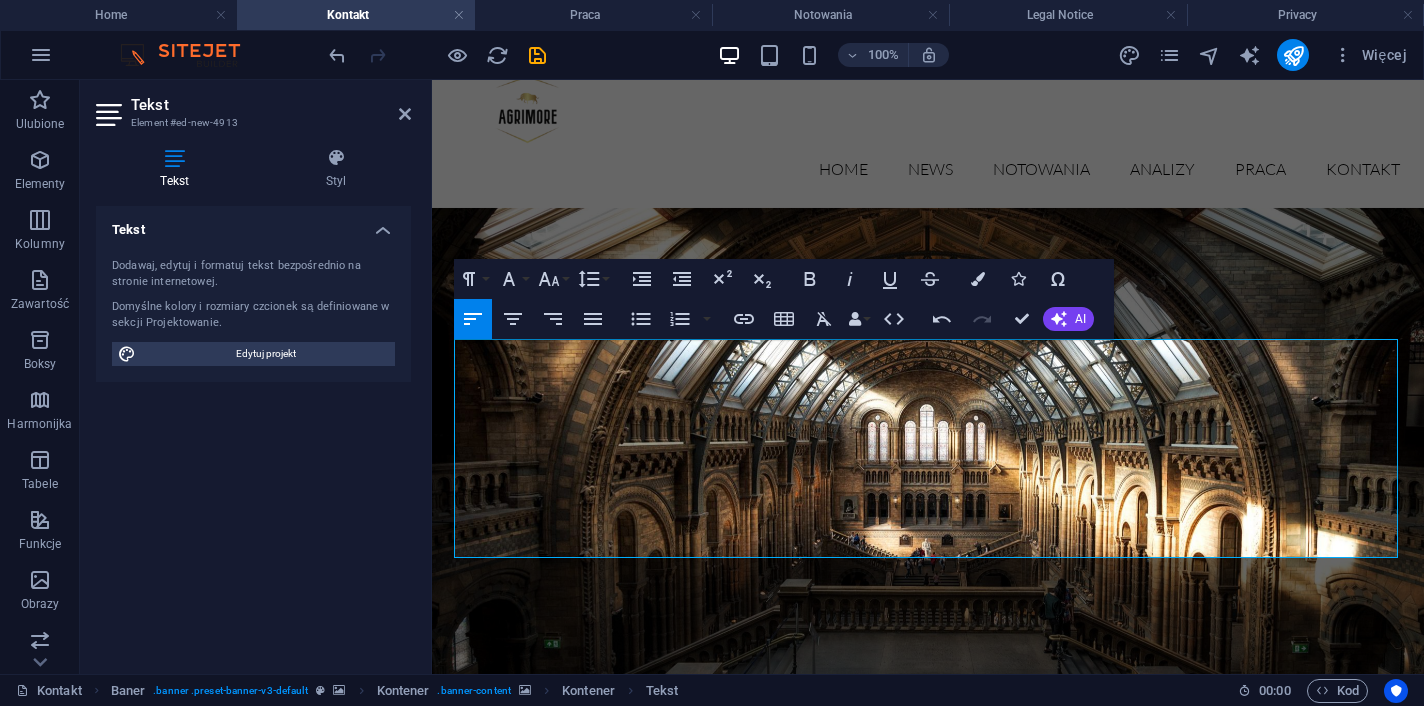 click on "Paragraph Format Normal Heading 1 Heading 2 Heading 3 Heading 4 Heading 5 Heading 6 Code Font Family Arial Georgia Impact Tahoma Times New Roman Verdana Lato Playfair Display Font Size 8 9 10 11 12 14 18 24 30 36 48 60 72 96 Line Height Default Single 1.15 1.5 Double" at bounding box center (533, 279) 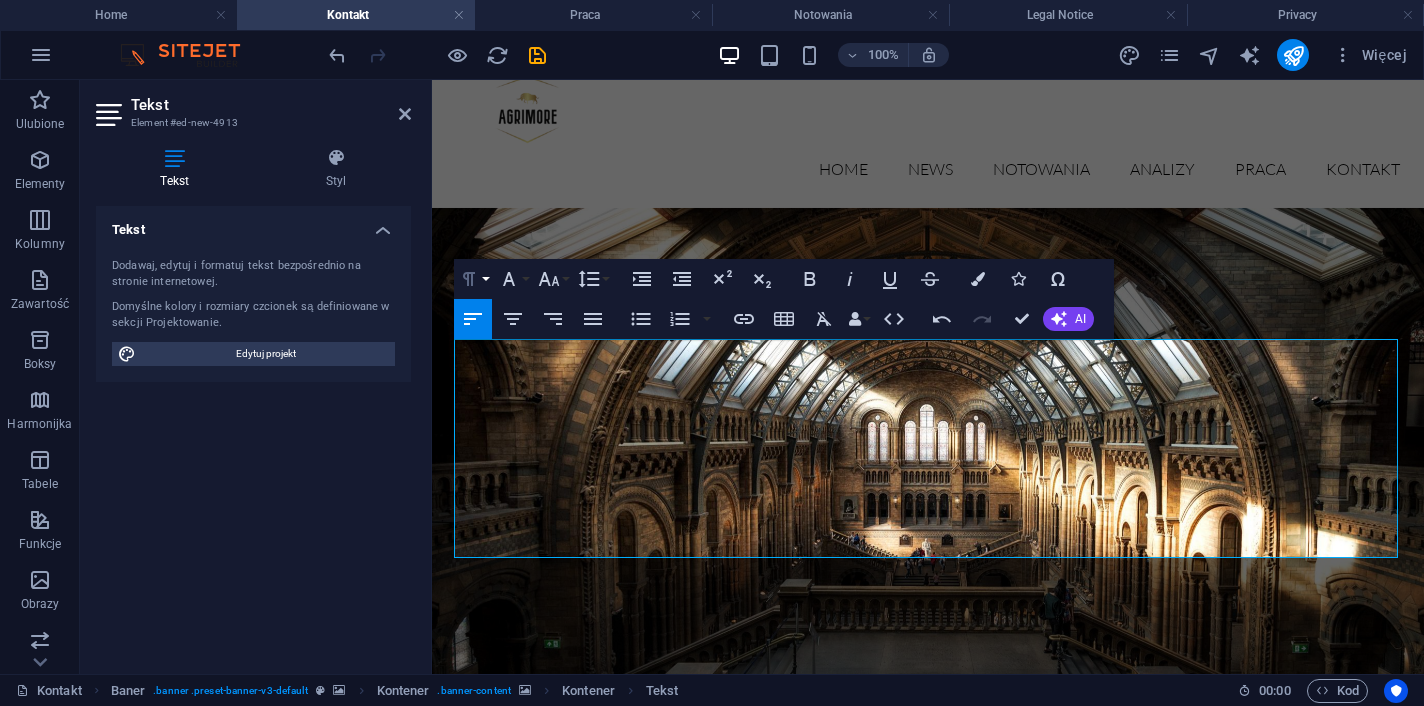 click on "Paragraph Format" at bounding box center (473, 279) 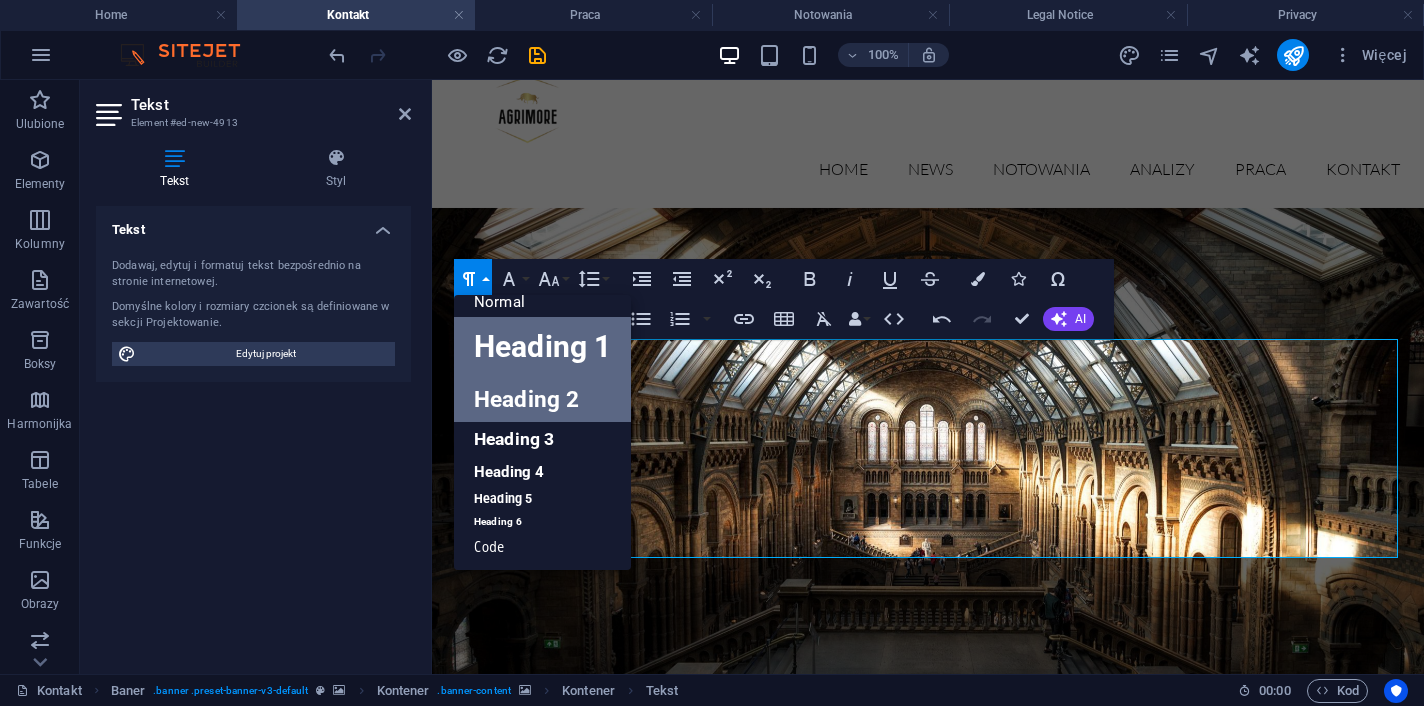 scroll, scrollTop: 15, scrollLeft: 0, axis: vertical 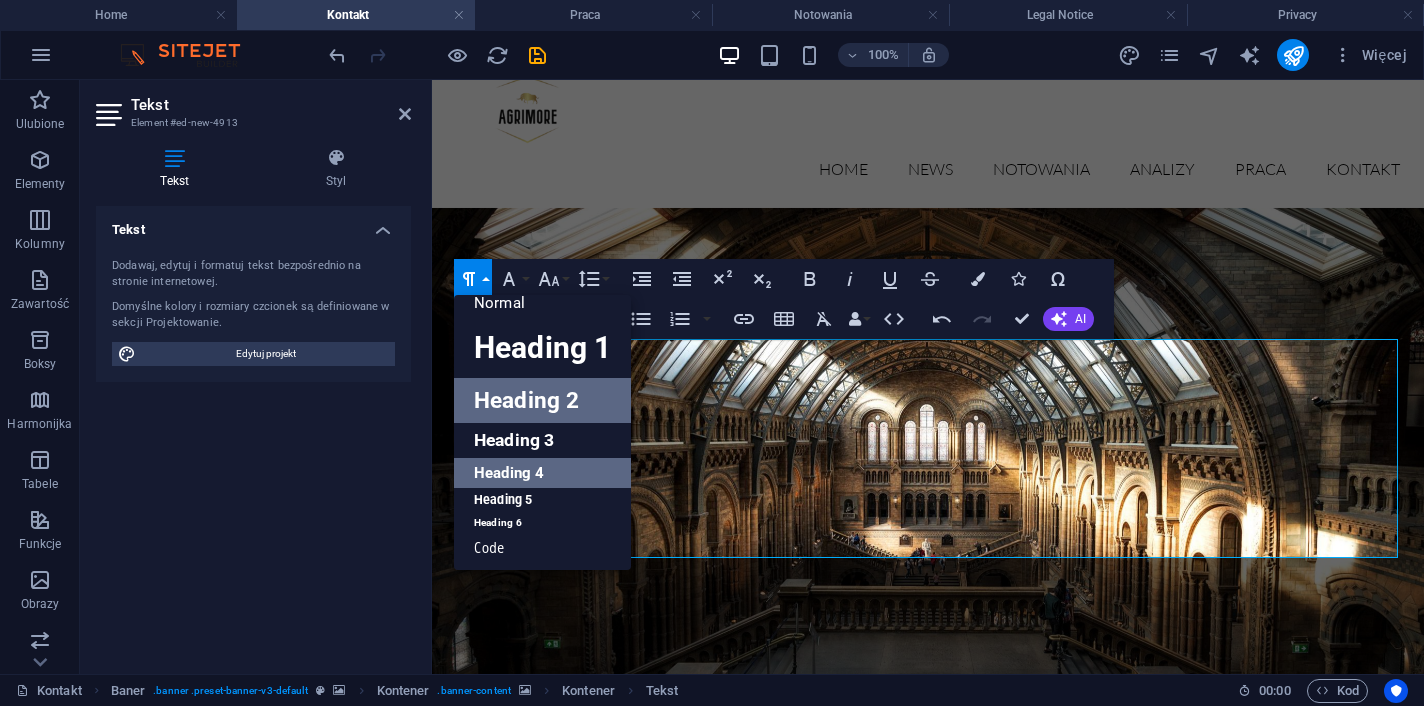 click on "Heading 4" at bounding box center (542, 473) 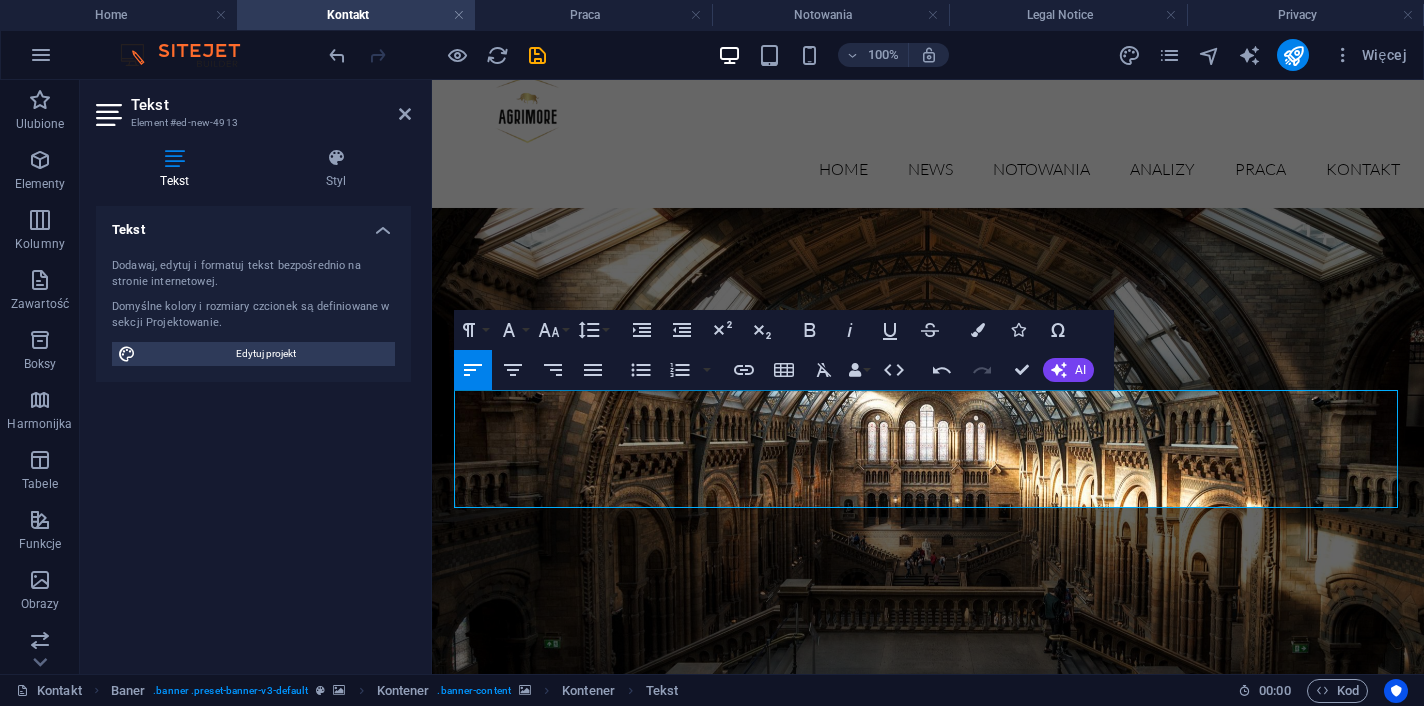 click on "Istotą zarządzania inwestycjami jest zarządzanie ryzykiem, a nie wysokością zwrotu. ​" at bounding box center [1018, 1417] 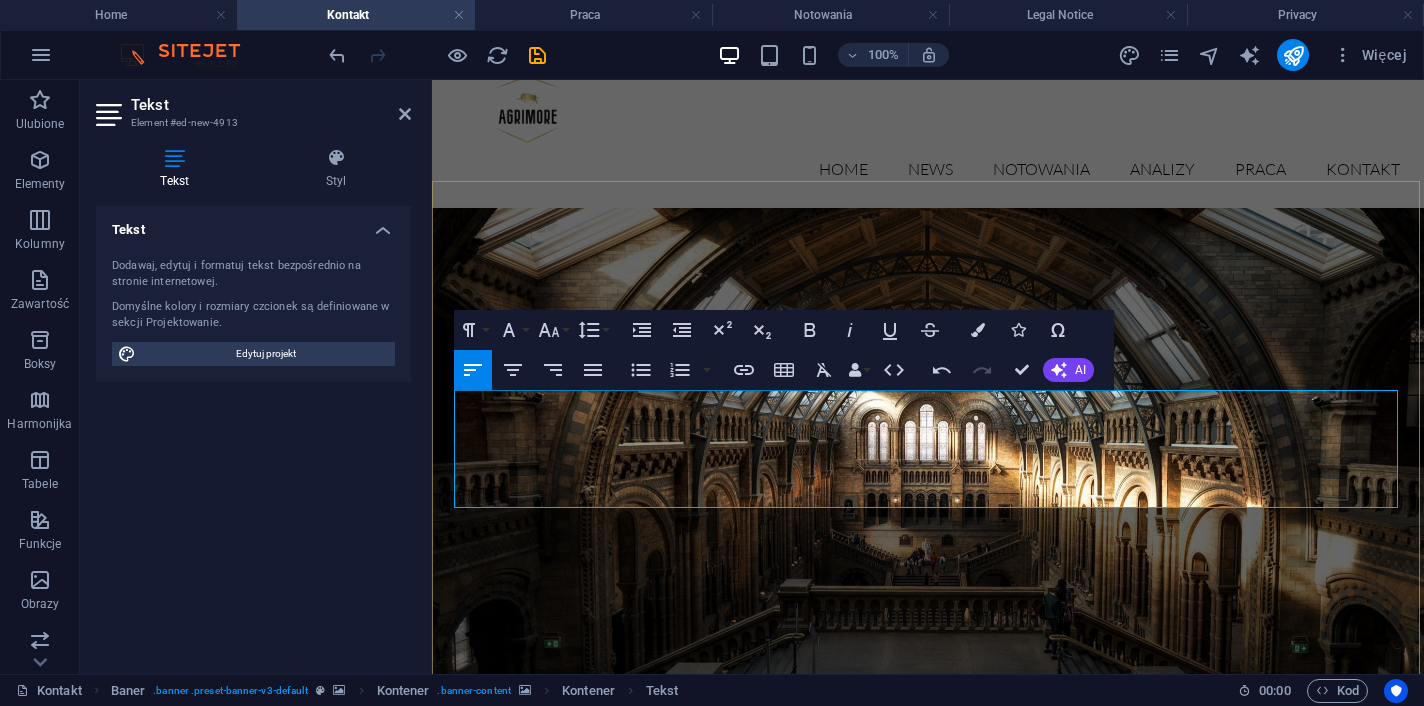 drag, startPoint x: 913, startPoint y: 475, endPoint x: 601, endPoint y: 400, distance: 320.88782 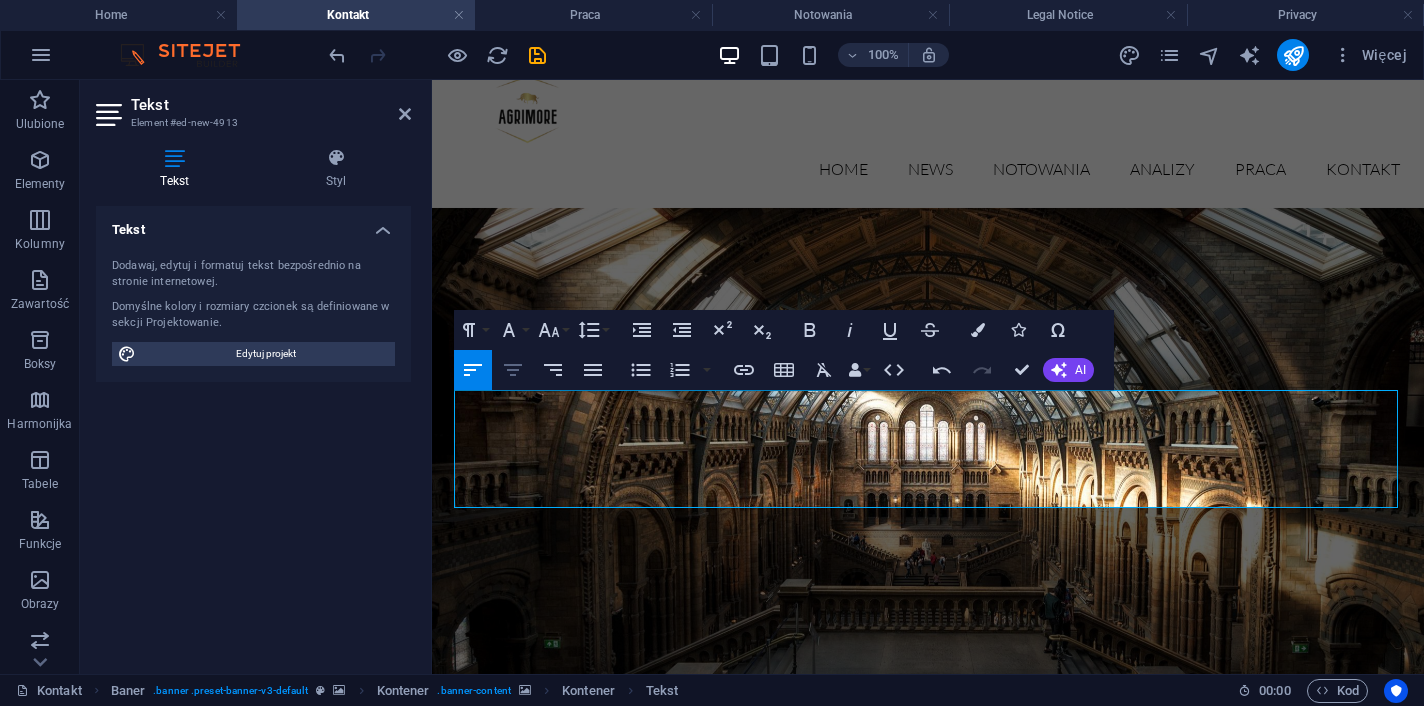 click 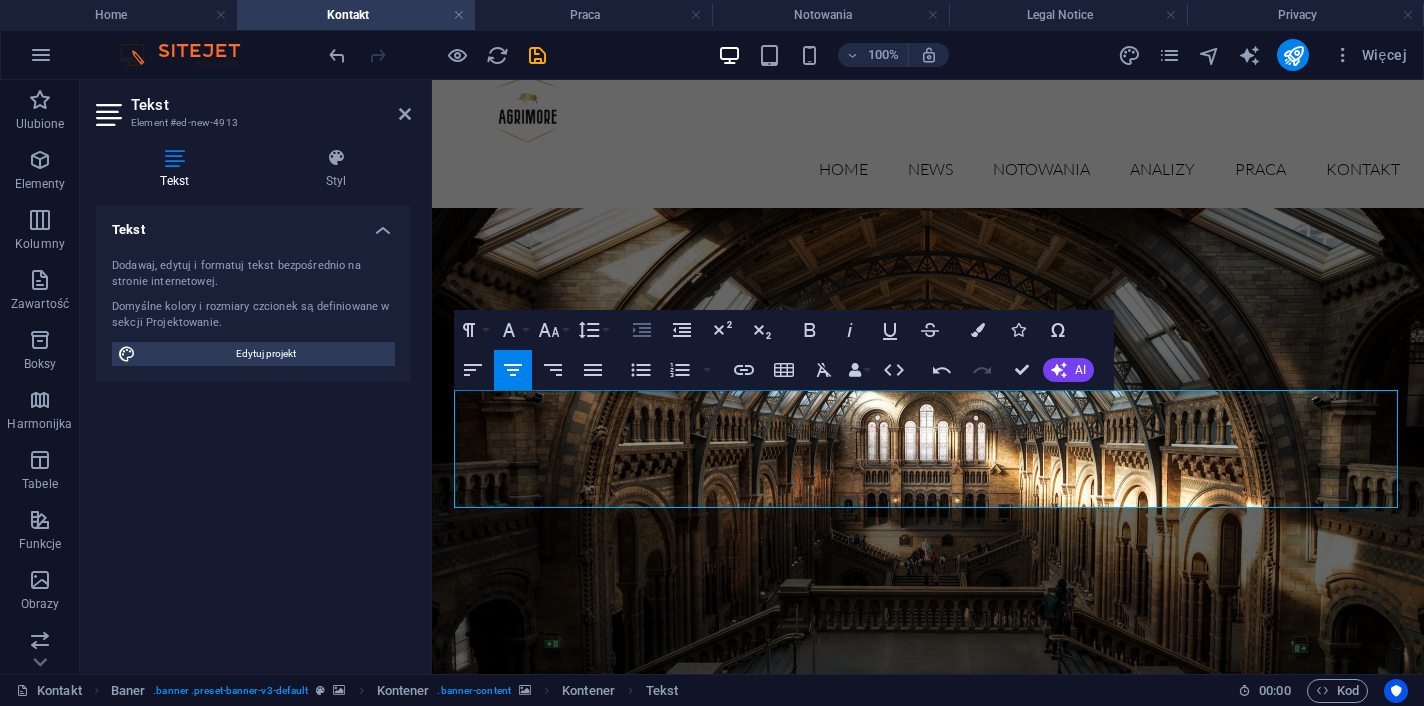 click 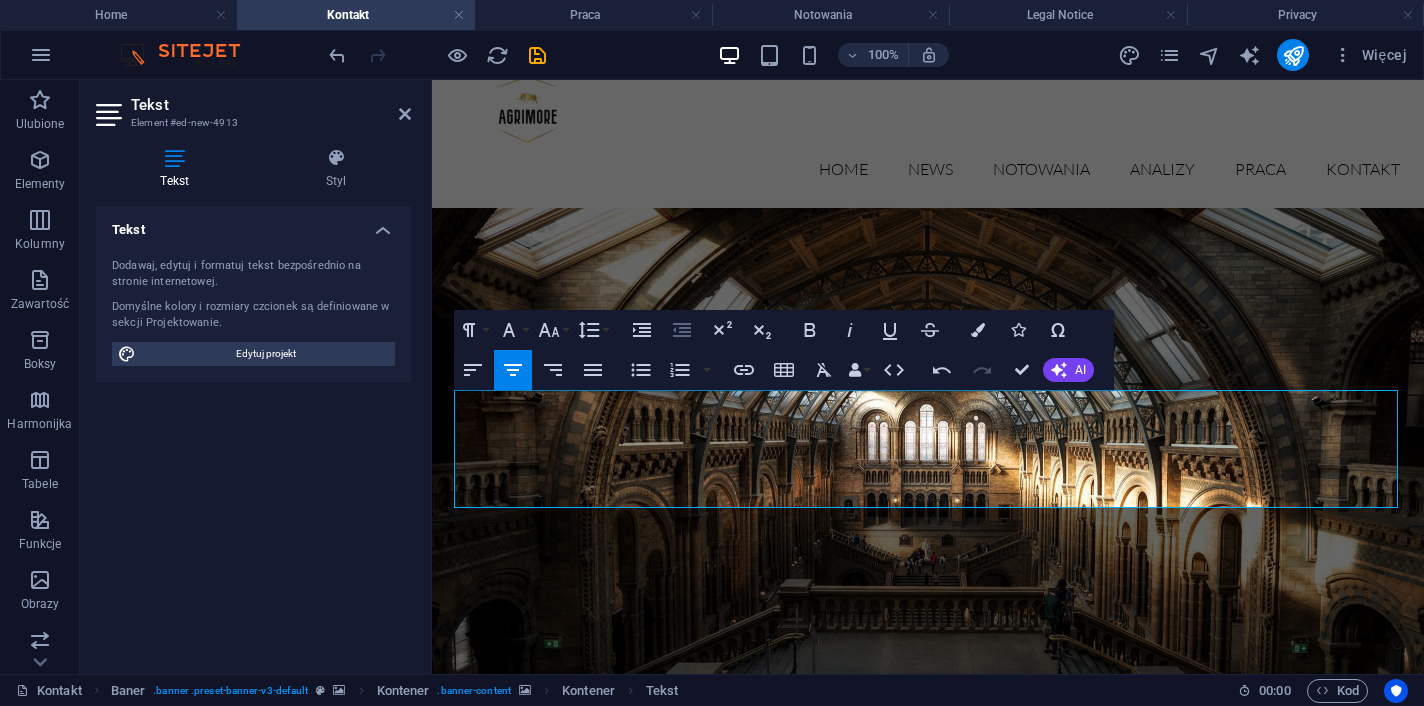 click 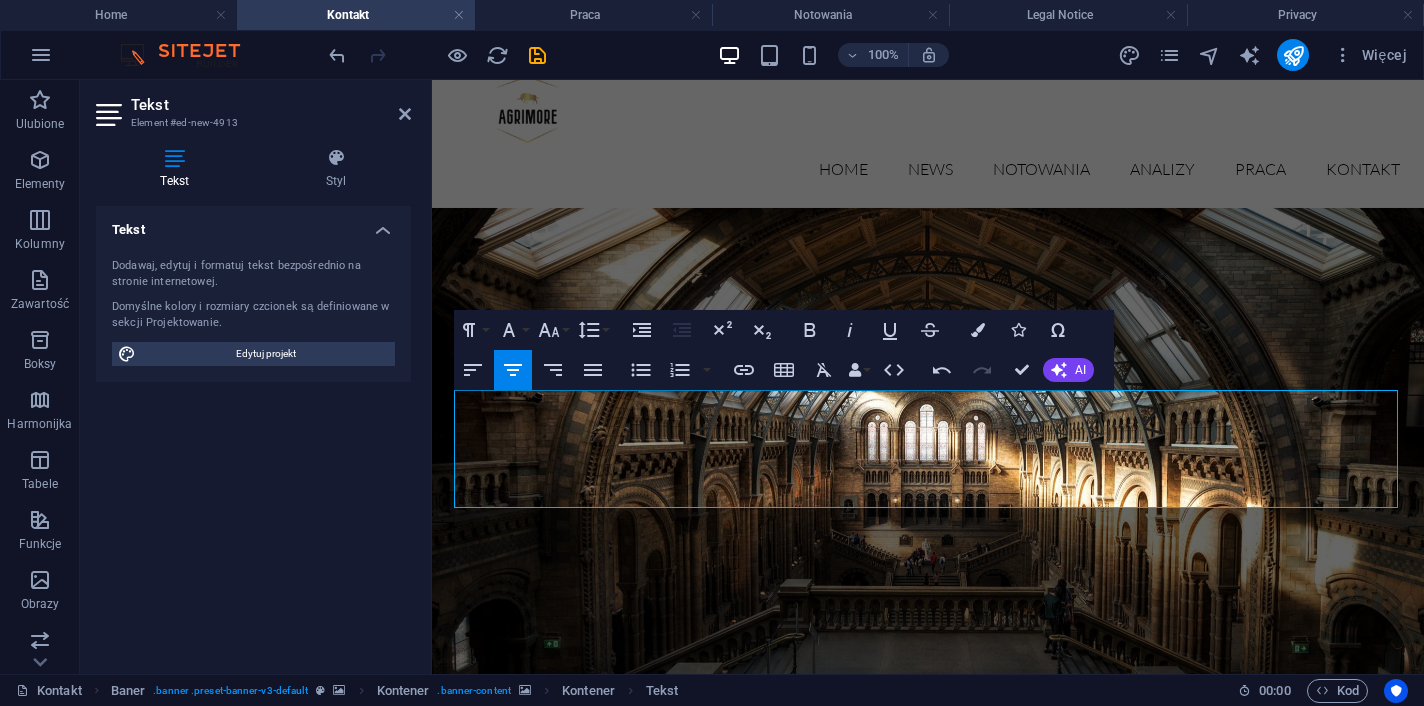 click 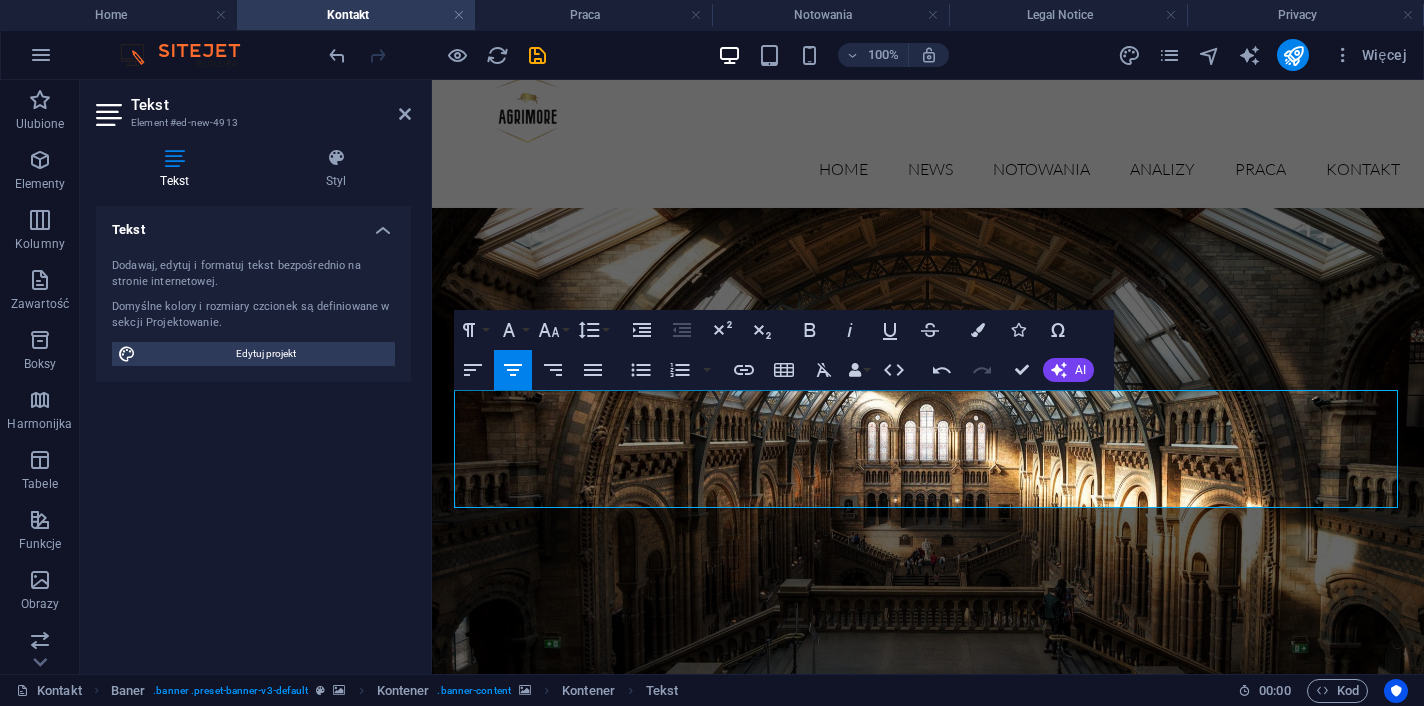 click on "a nie wysokością zwrotu." at bounding box center [928, 1431] 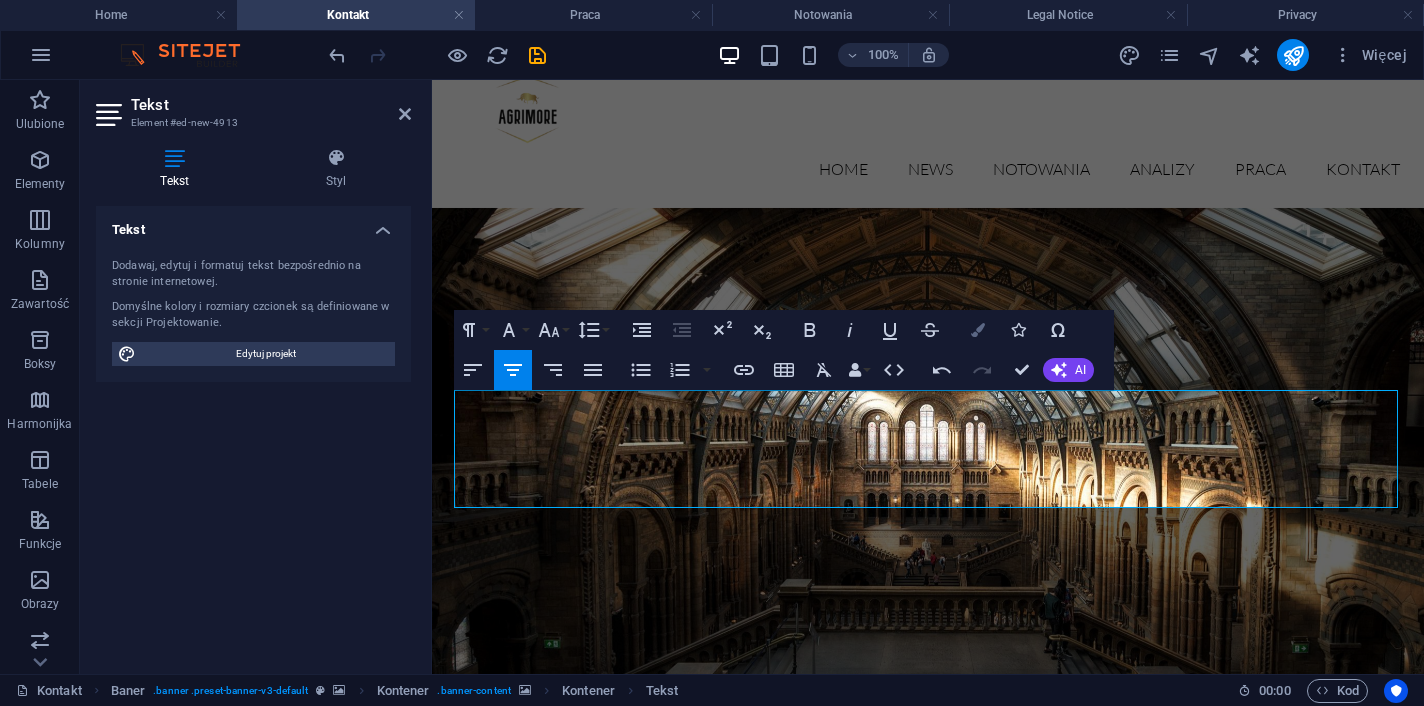 click on "Colors" at bounding box center (978, 330) 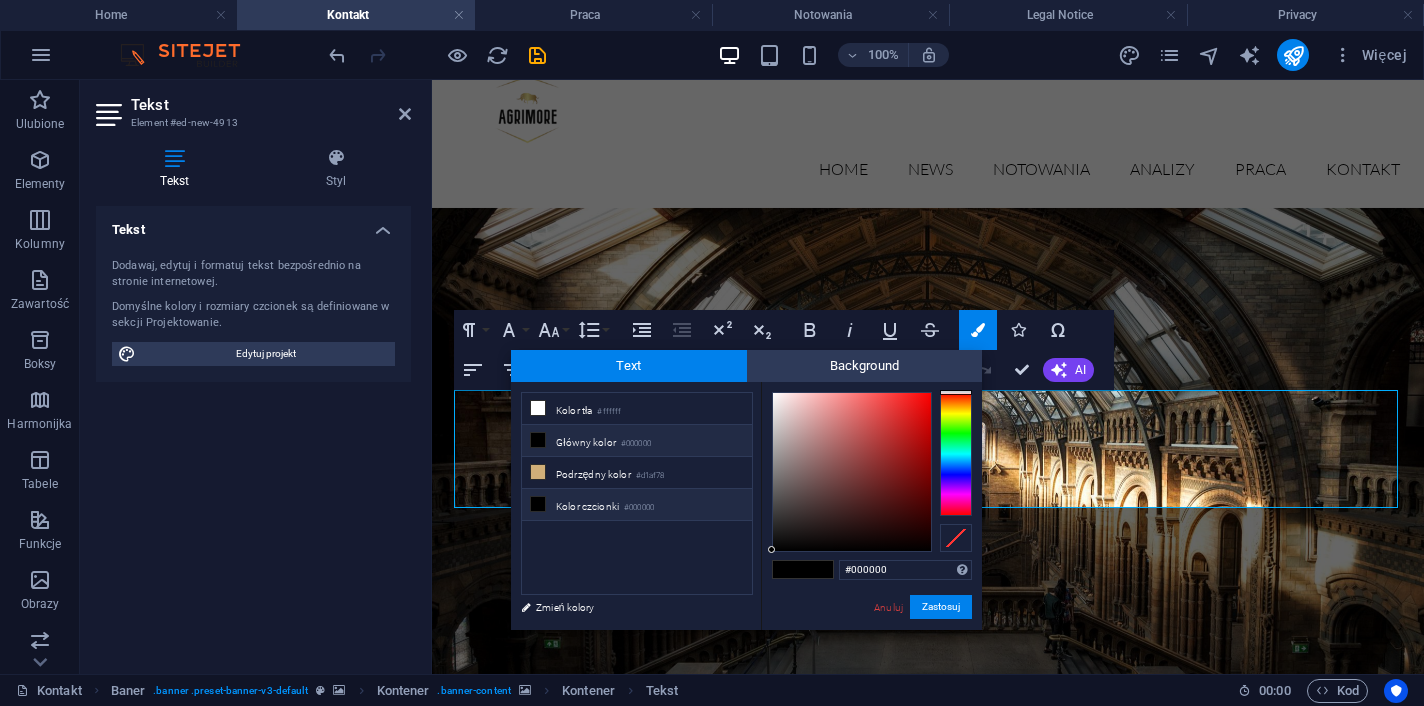 click on "Kolor czcionki
#000000" at bounding box center [637, 505] 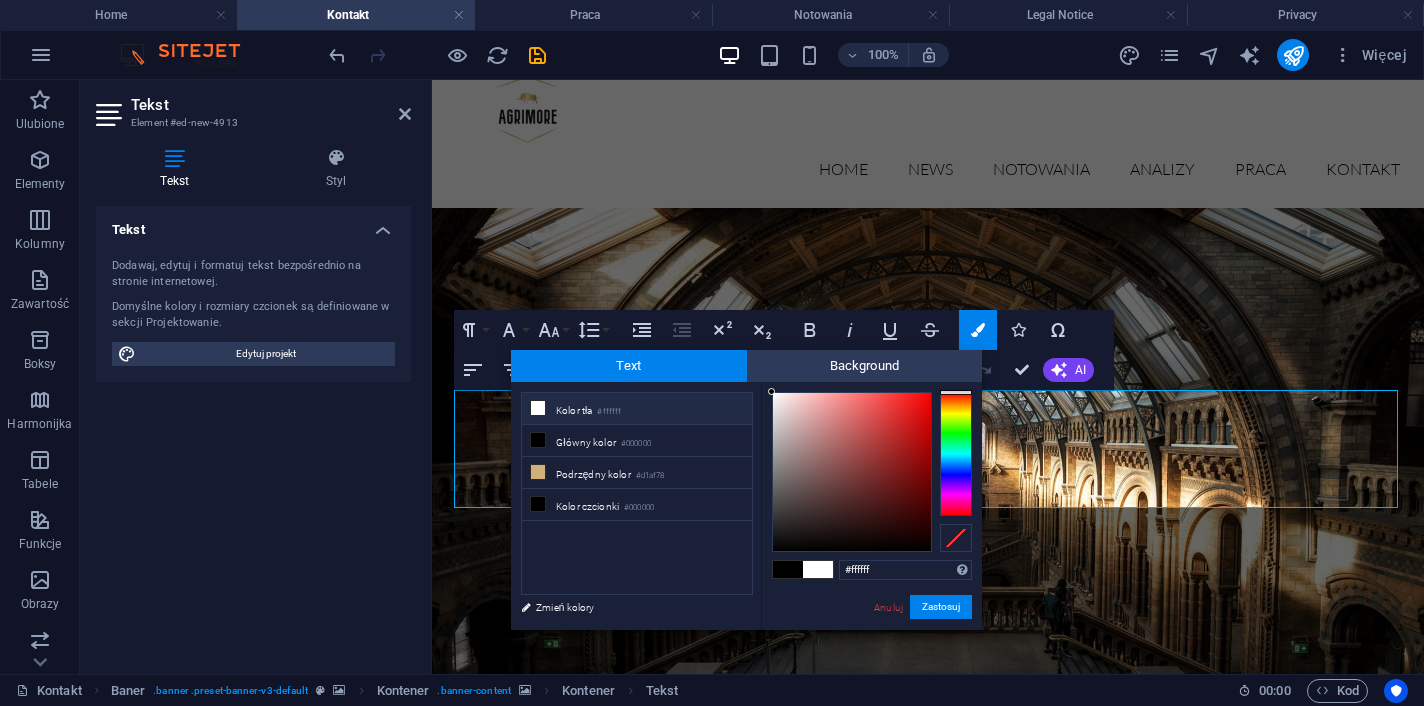 drag, startPoint x: 771, startPoint y: 540, endPoint x: 754, endPoint y: 382, distance: 158.91193 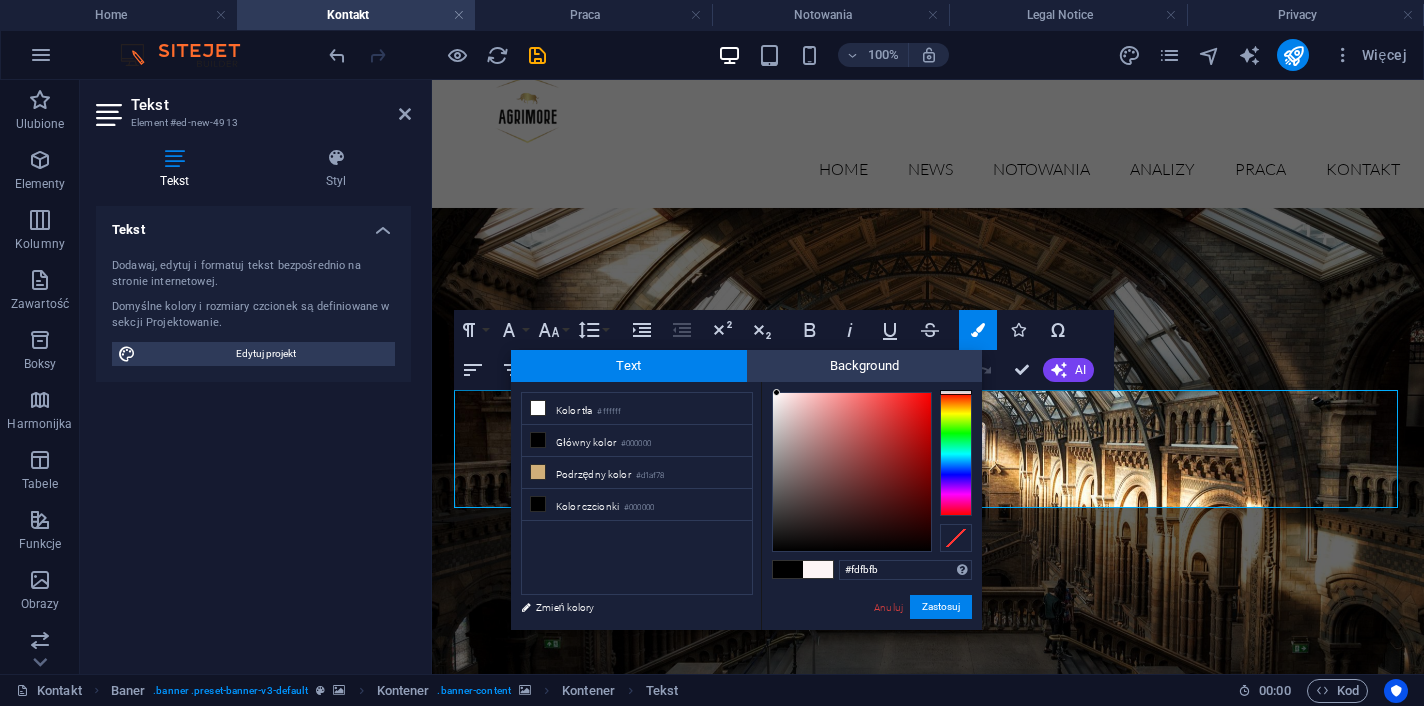 type on "#fdfdfd" 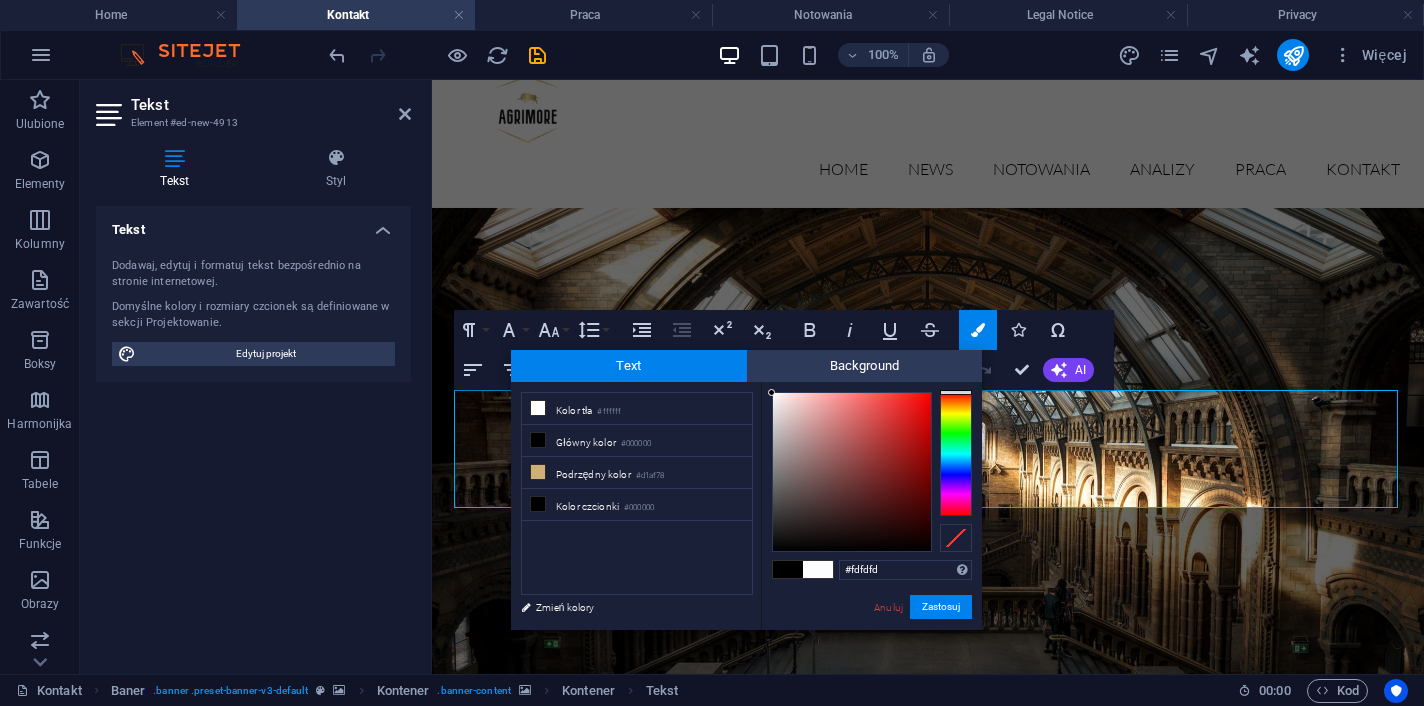 click at bounding box center [771, 392] 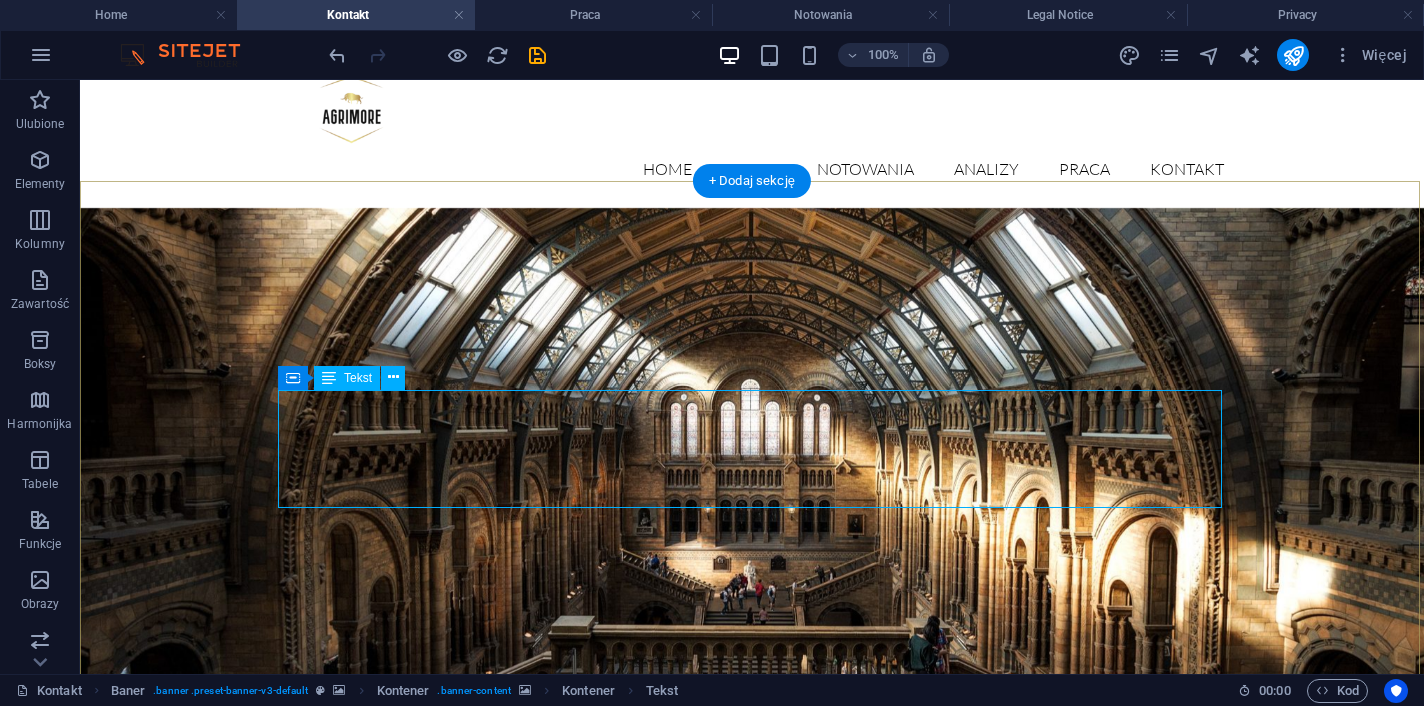 click on "Istotą zarządzania inwestycjami jest zarządzanie ryzykiem  a nie wysokością zwrotu." at bounding box center [752, 1417] 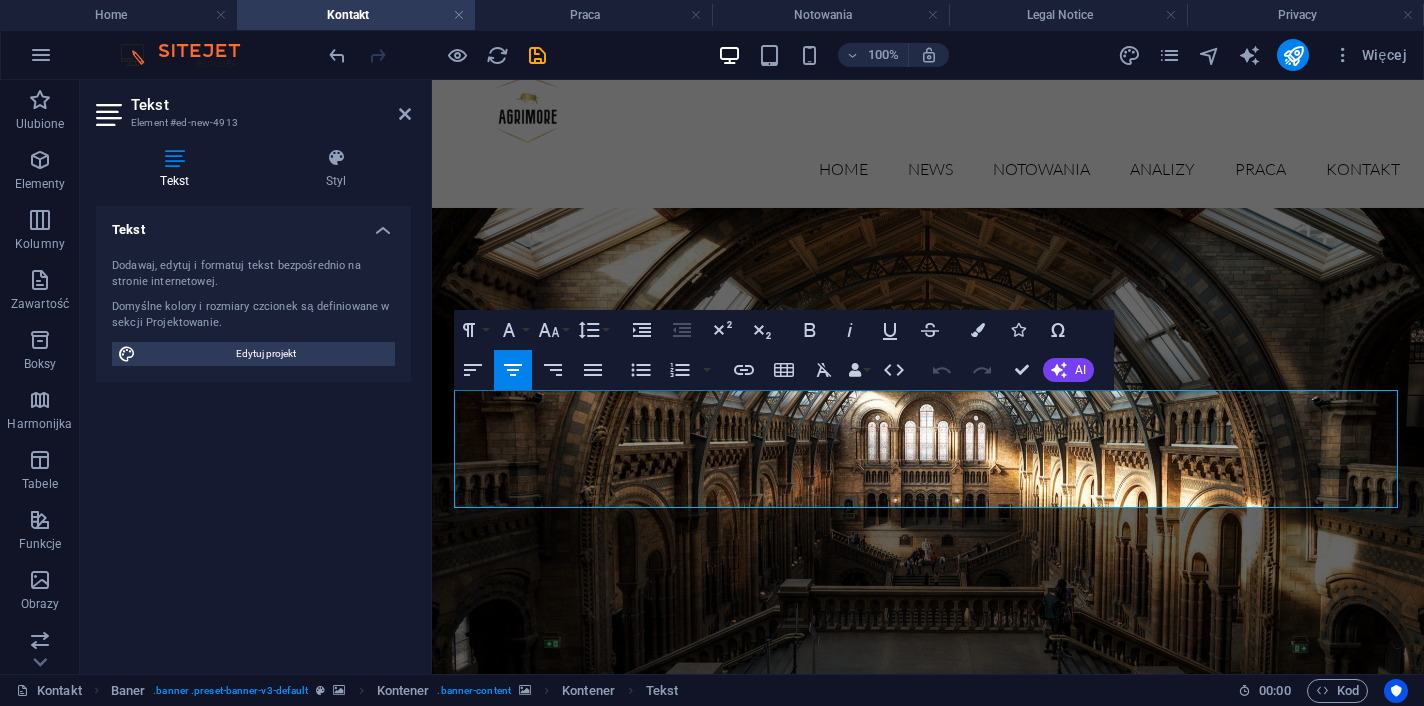 drag, startPoint x: 1084, startPoint y: 474, endPoint x: 575, endPoint y: 386, distance: 516.5511 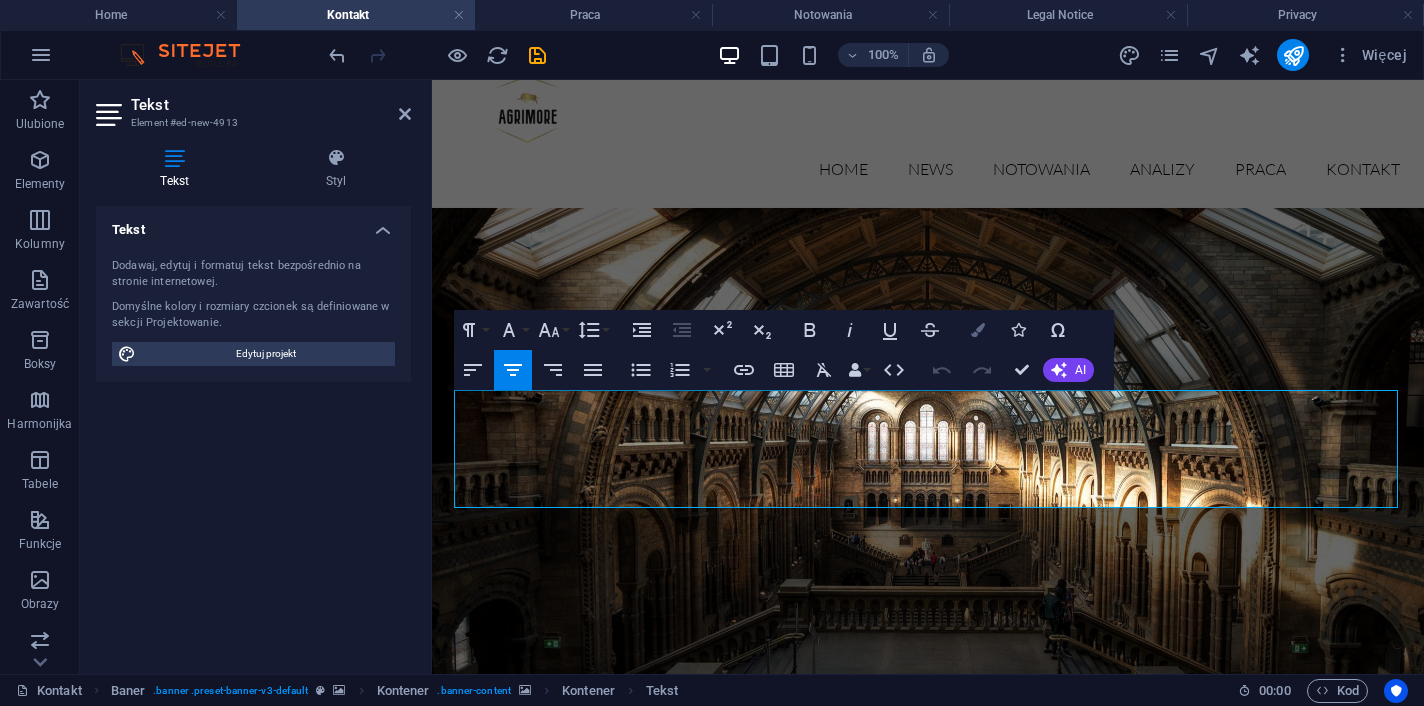 click on "Colors" at bounding box center [978, 330] 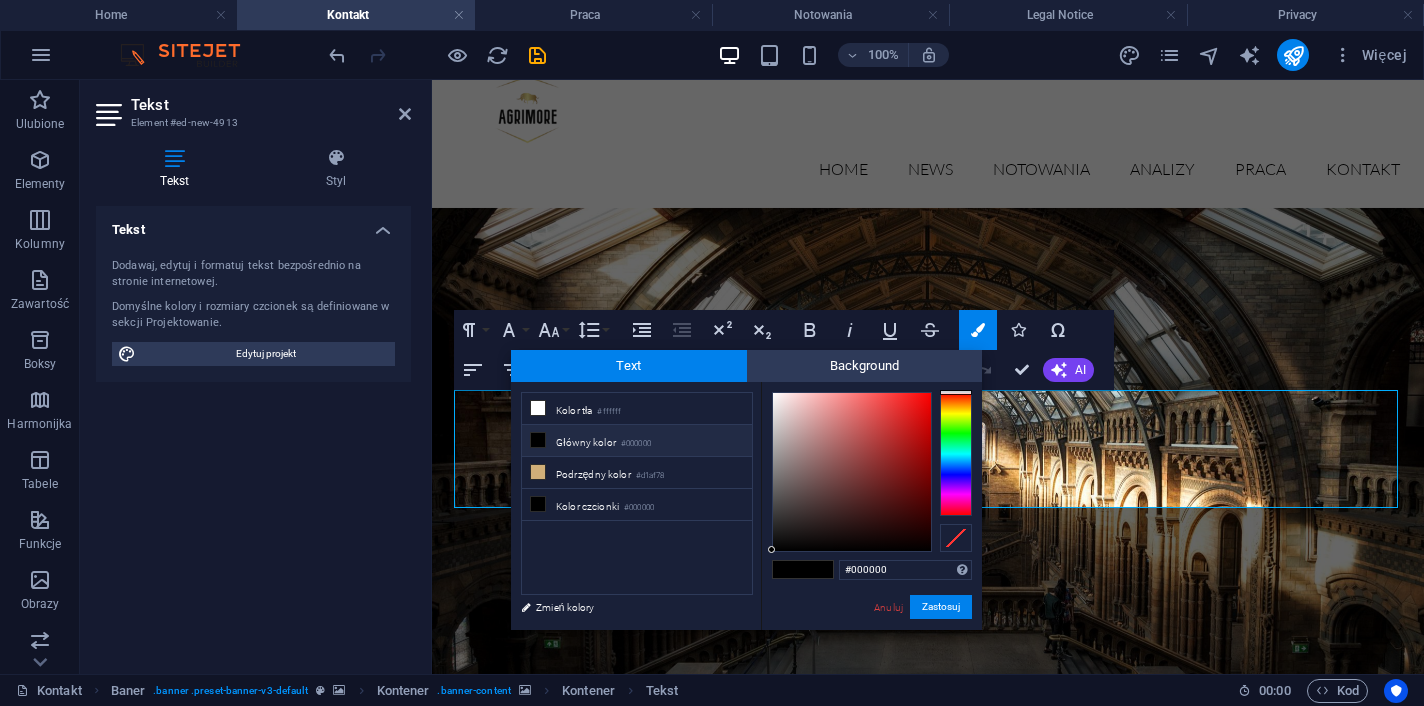 click at bounding box center [818, 569] 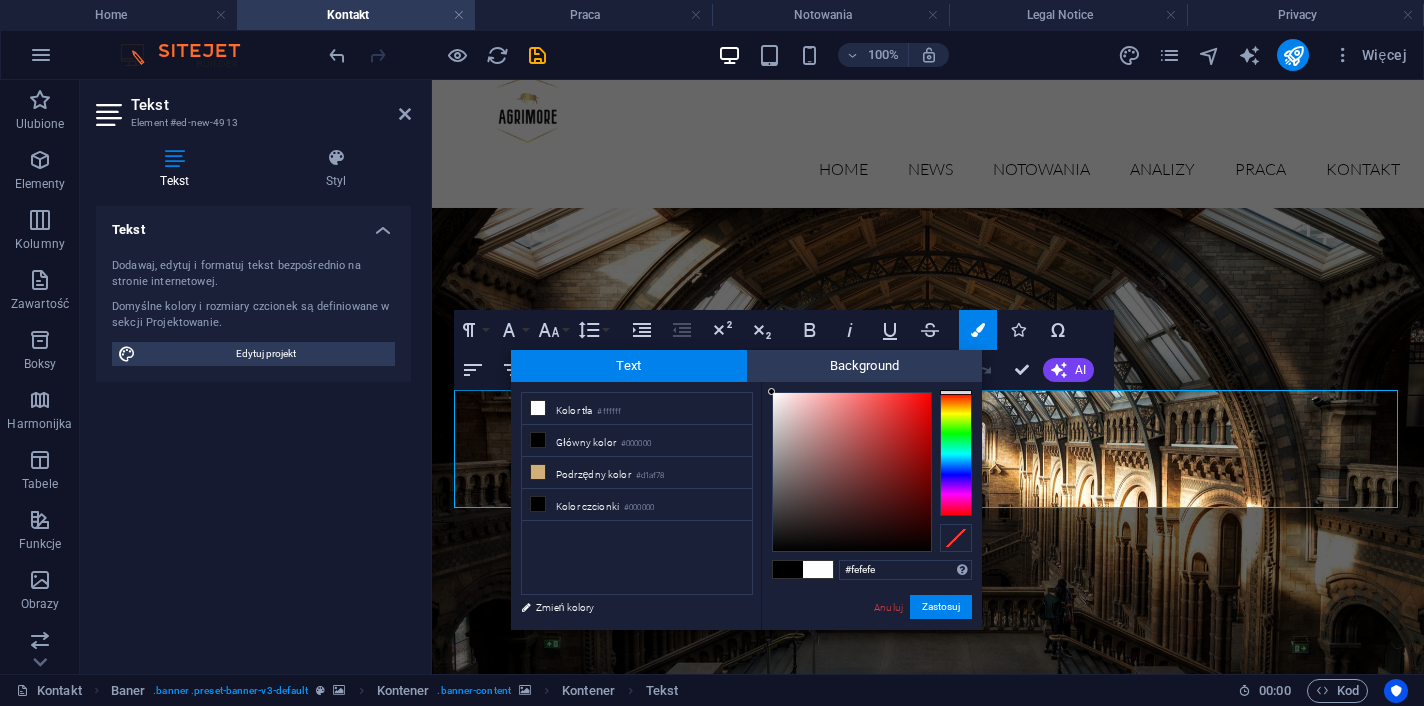 drag, startPoint x: 781, startPoint y: 522, endPoint x: 759, endPoint y: 389, distance: 134.80727 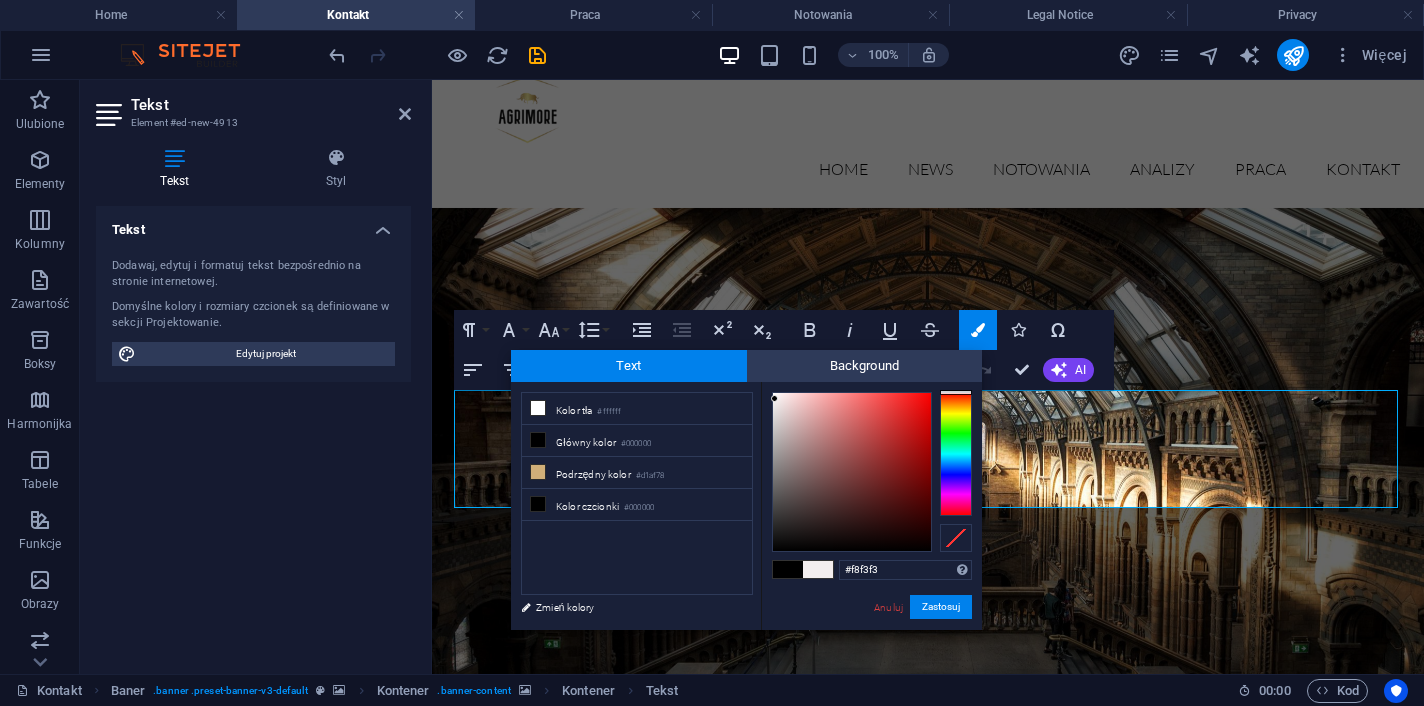 type on "#f9f5f5" 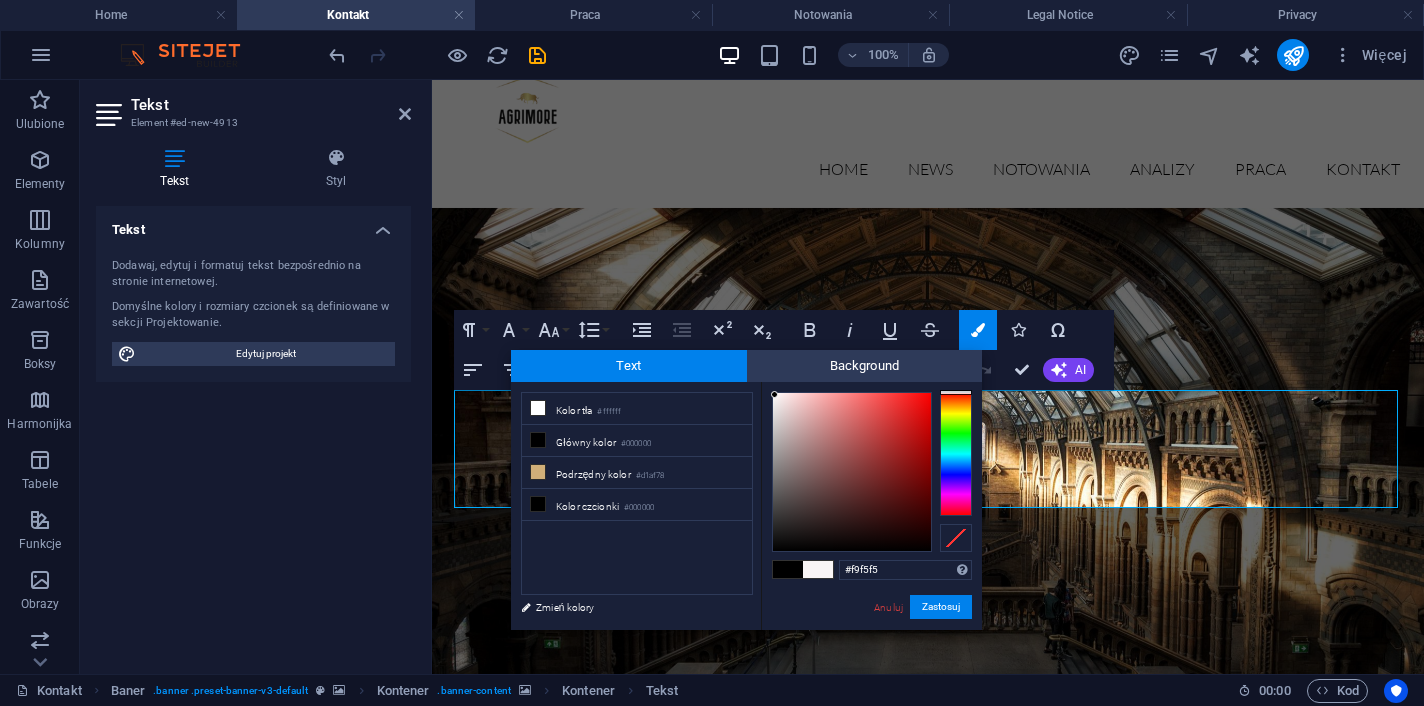 click at bounding box center (774, 394) 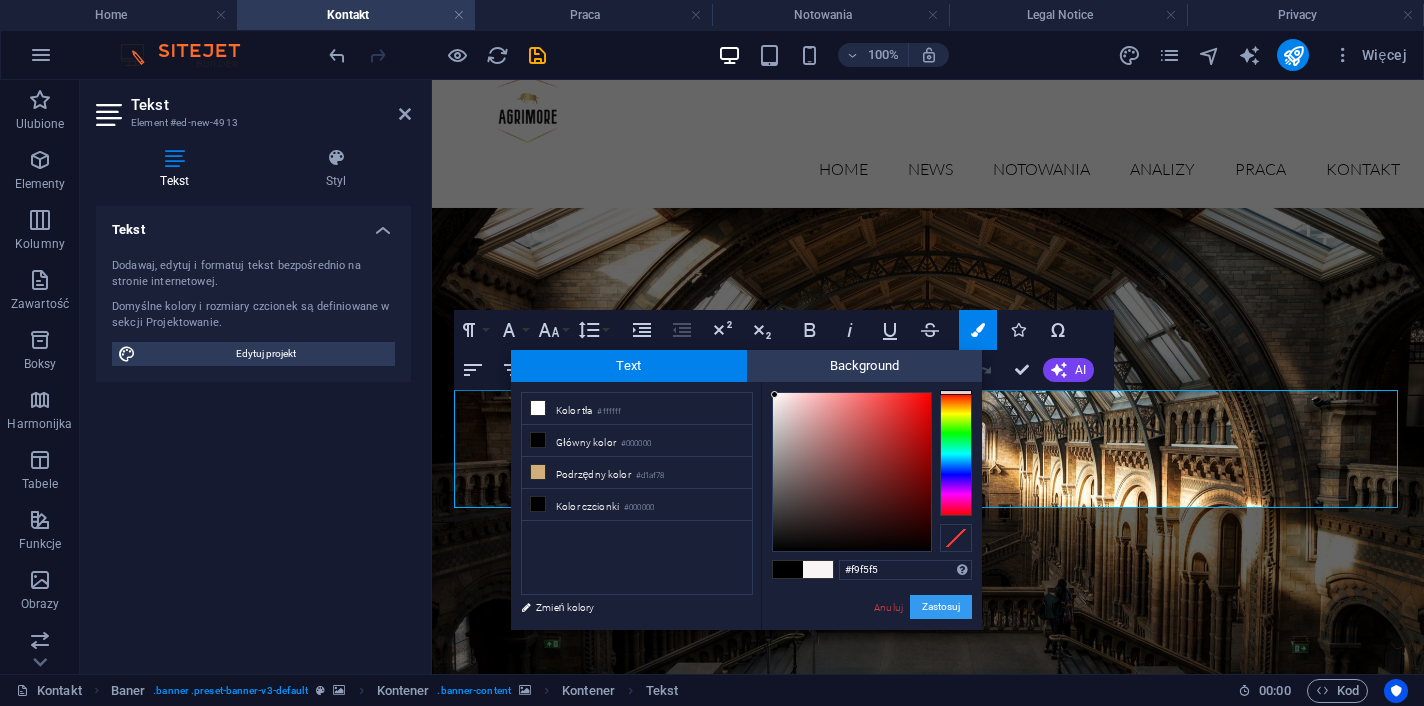 click on "Zastosuj" at bounding box center [941, 607] 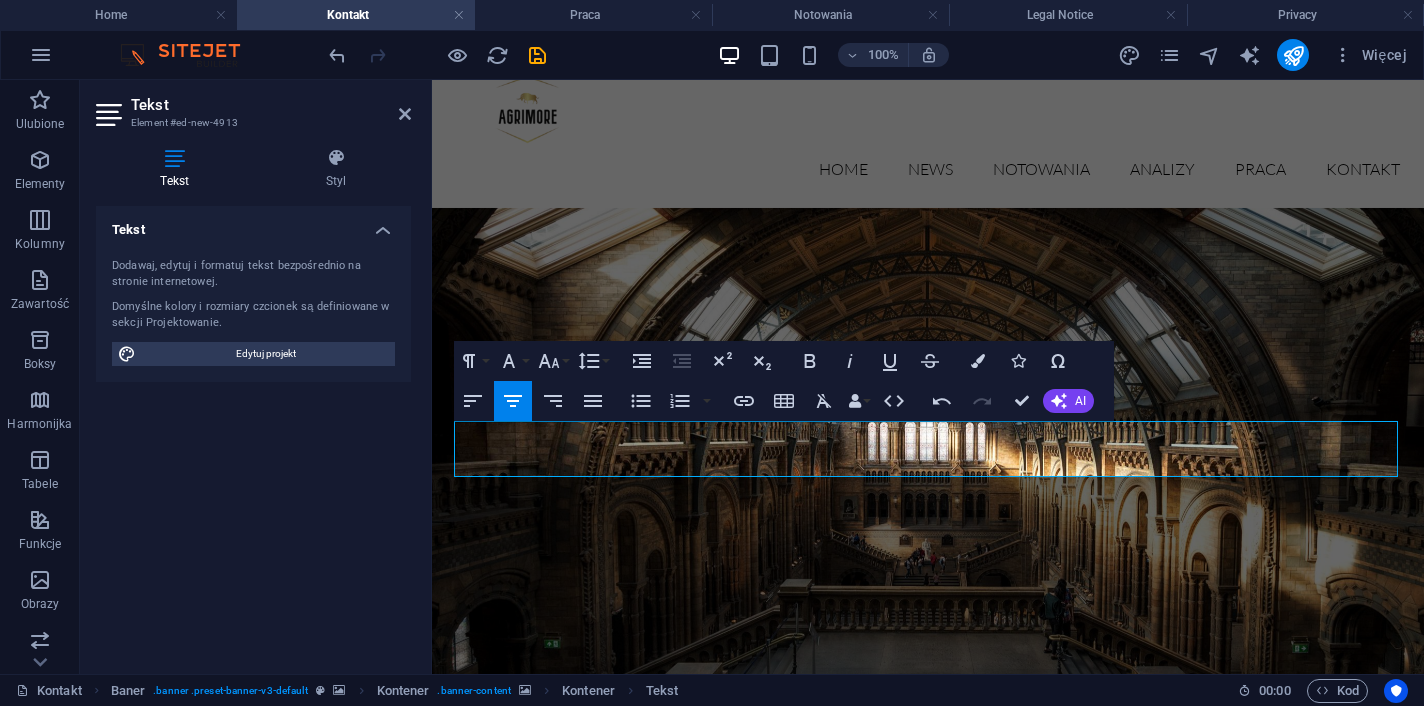 click at bounding box center (928, 1010) 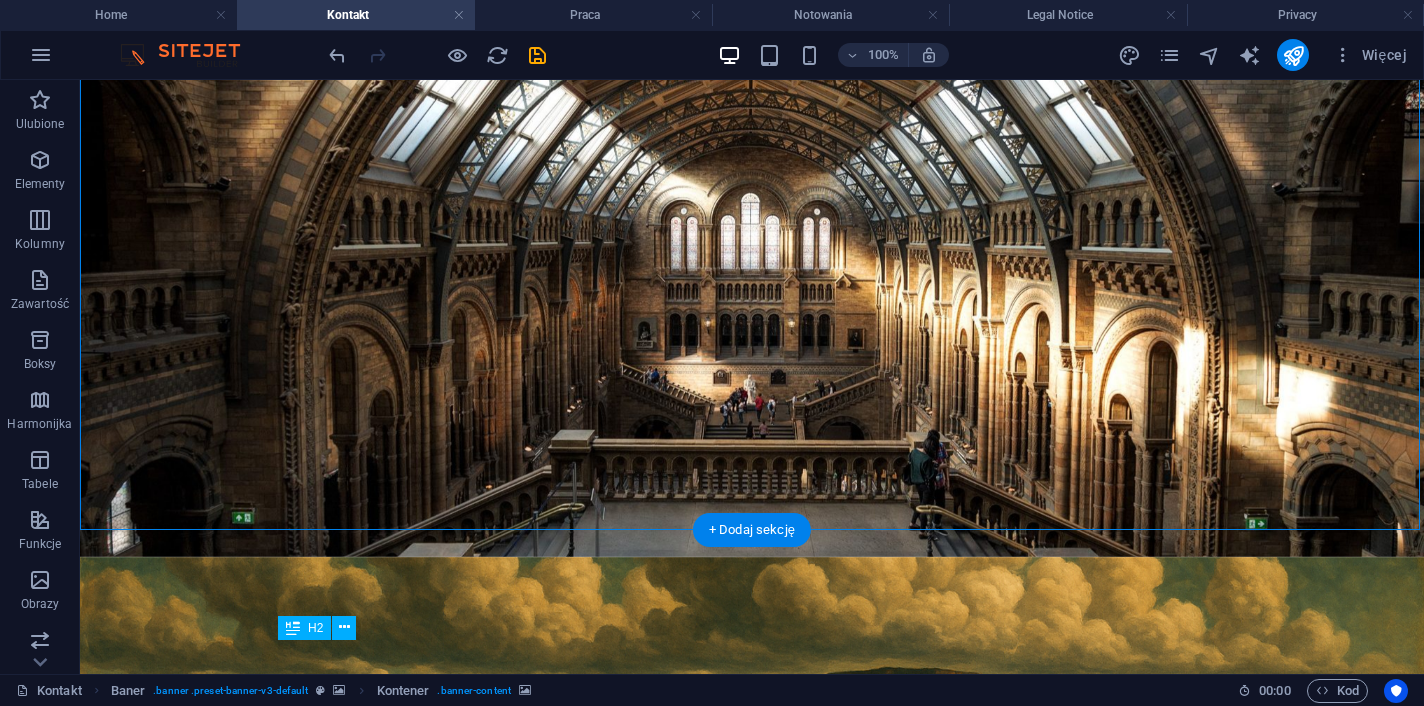 scroll, scrollTop: 32, scrollLeft: 0, axis: vertical 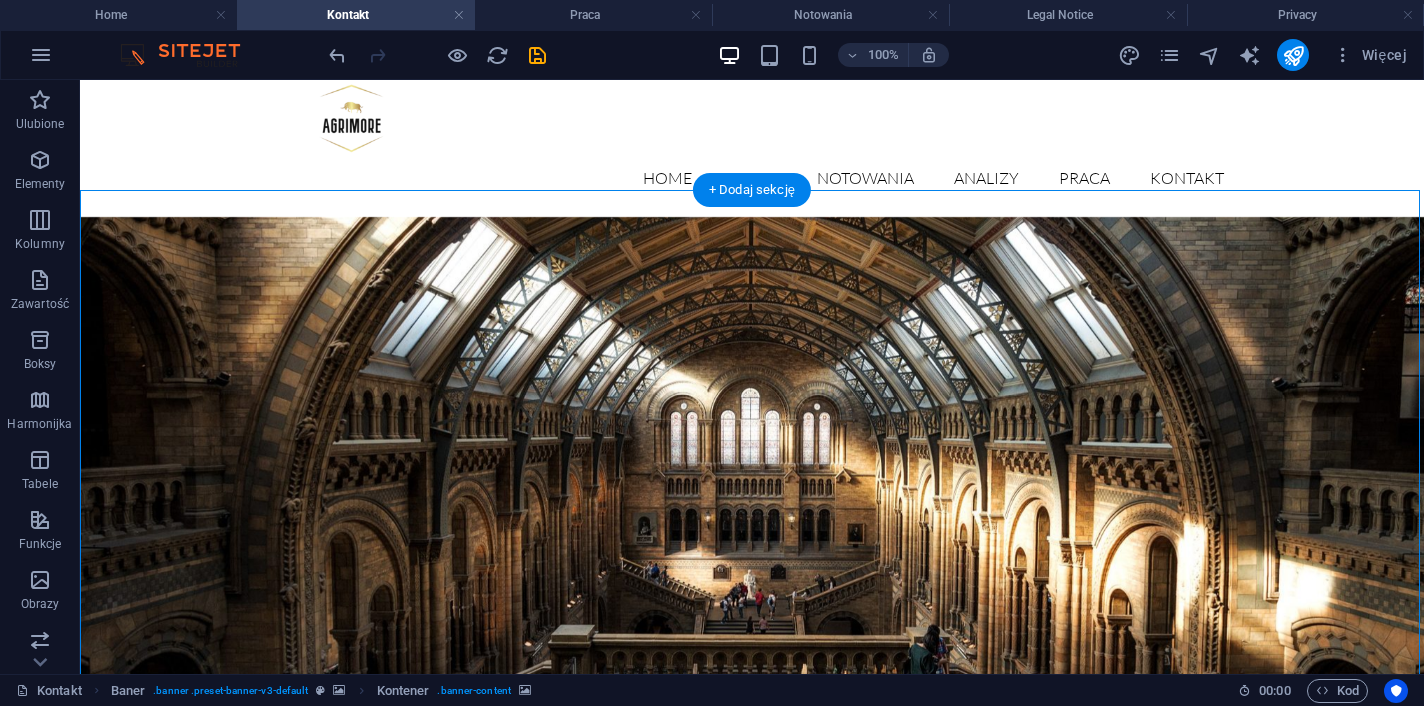 click at bounding box center [752, 1019] 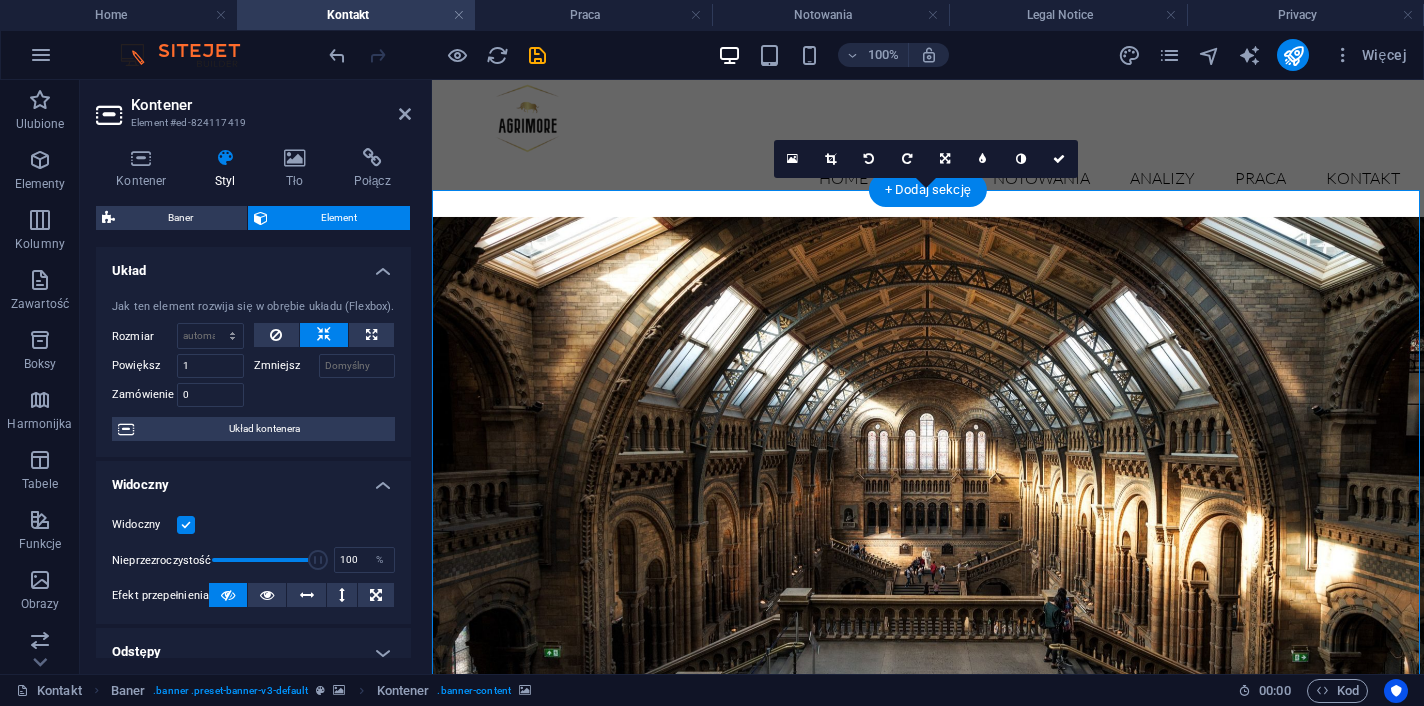 click at bounding box center [928, 1019] 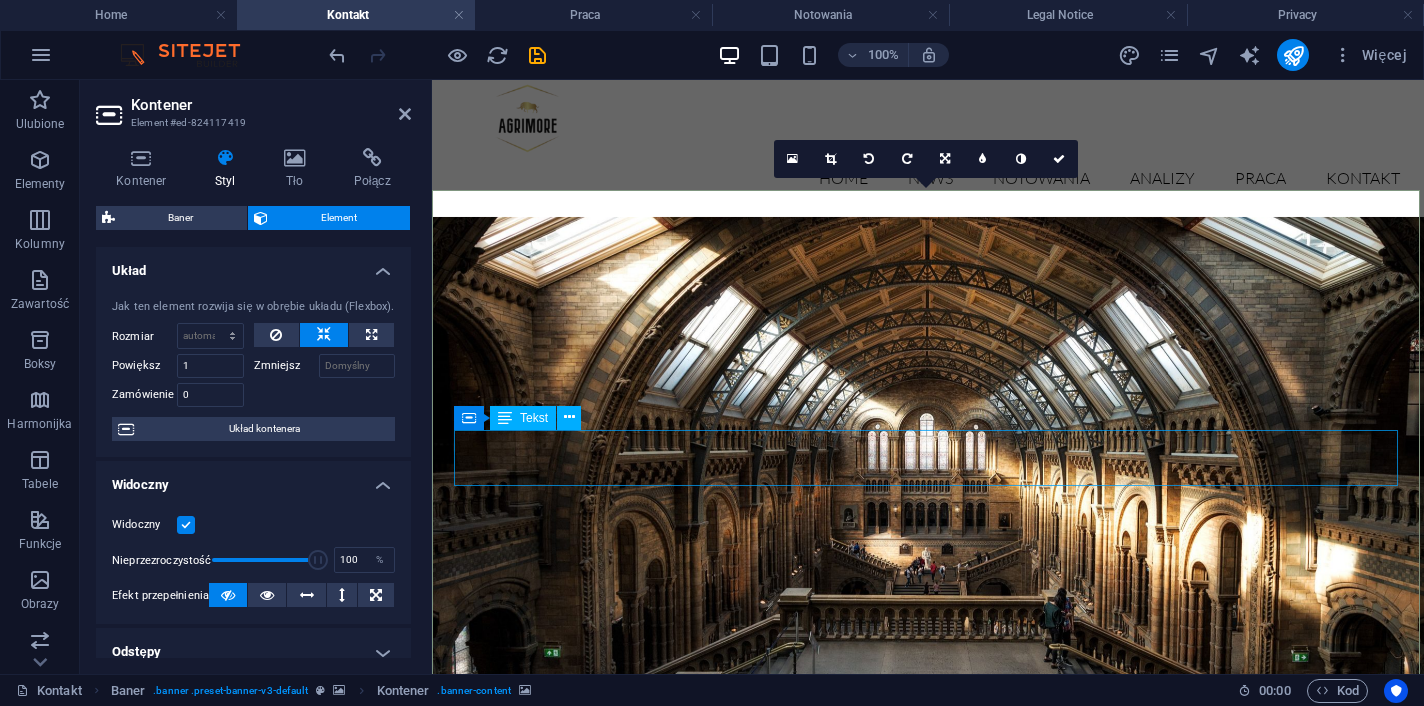 click on "Istotą zarządzania inwestycjami jest zarządzanie ryzykiem  a nie wysokością zwrotu." at bounding box center [928, 1396] 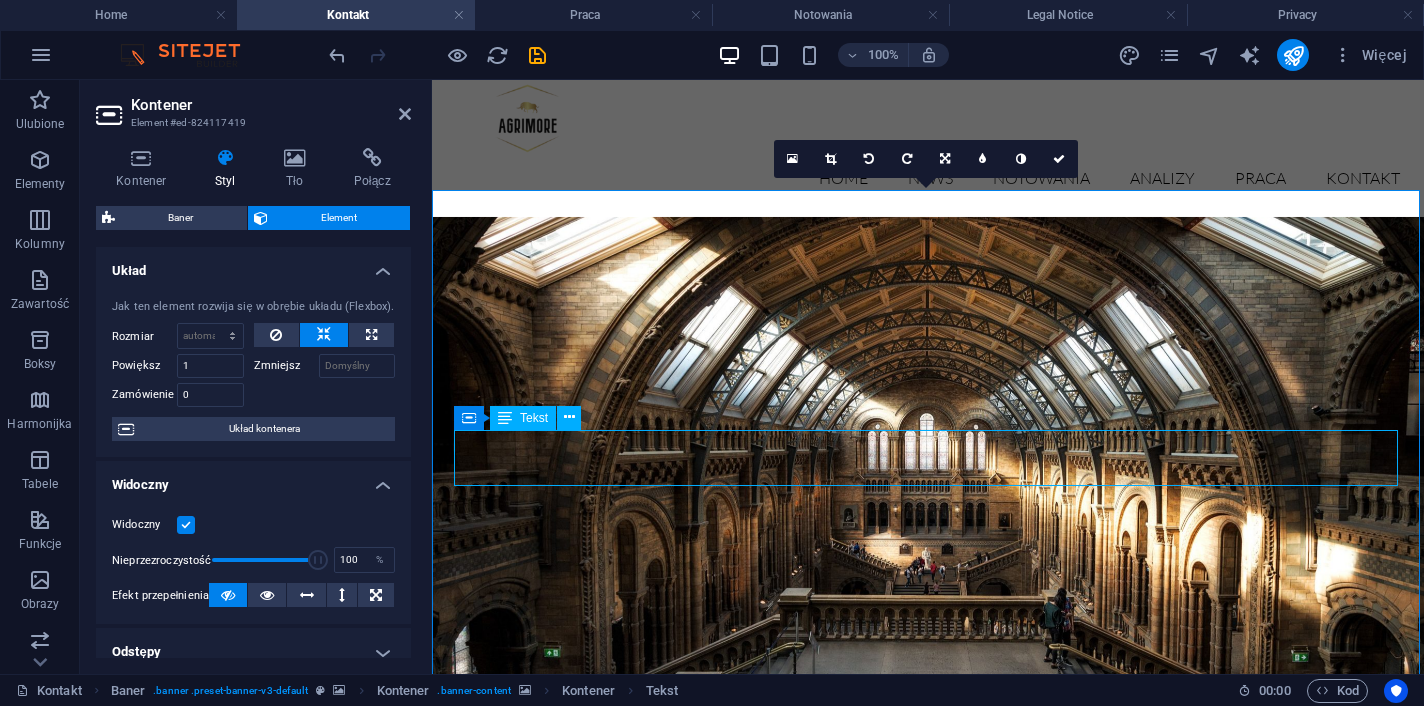 click on "Istotą zarządzania inwestycjami jest zarządzanie ryzykiem  a nie wysokością zwrotu." at bounding box center (928, 1396) 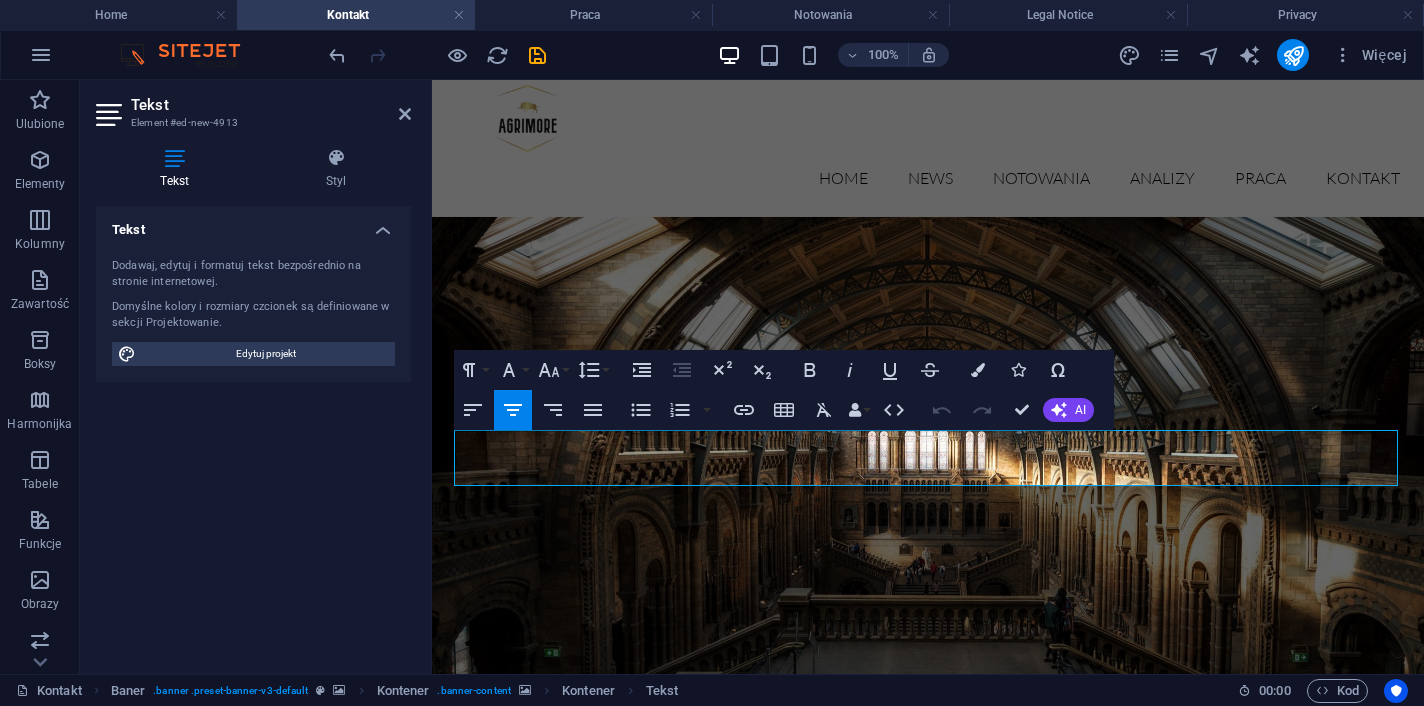 click at bounding box center (928, 1019) 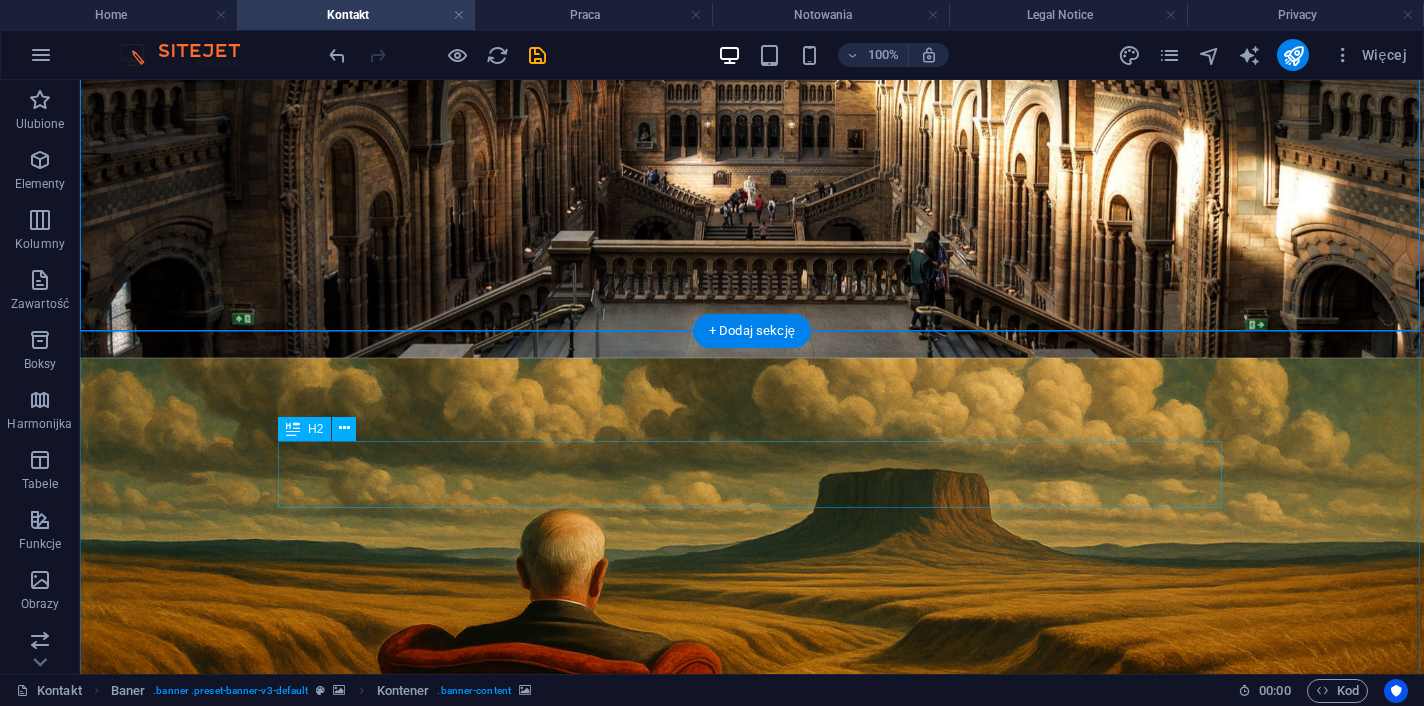 scroll, scrollTop: 42, scrollLeft: 0, axis: vertical 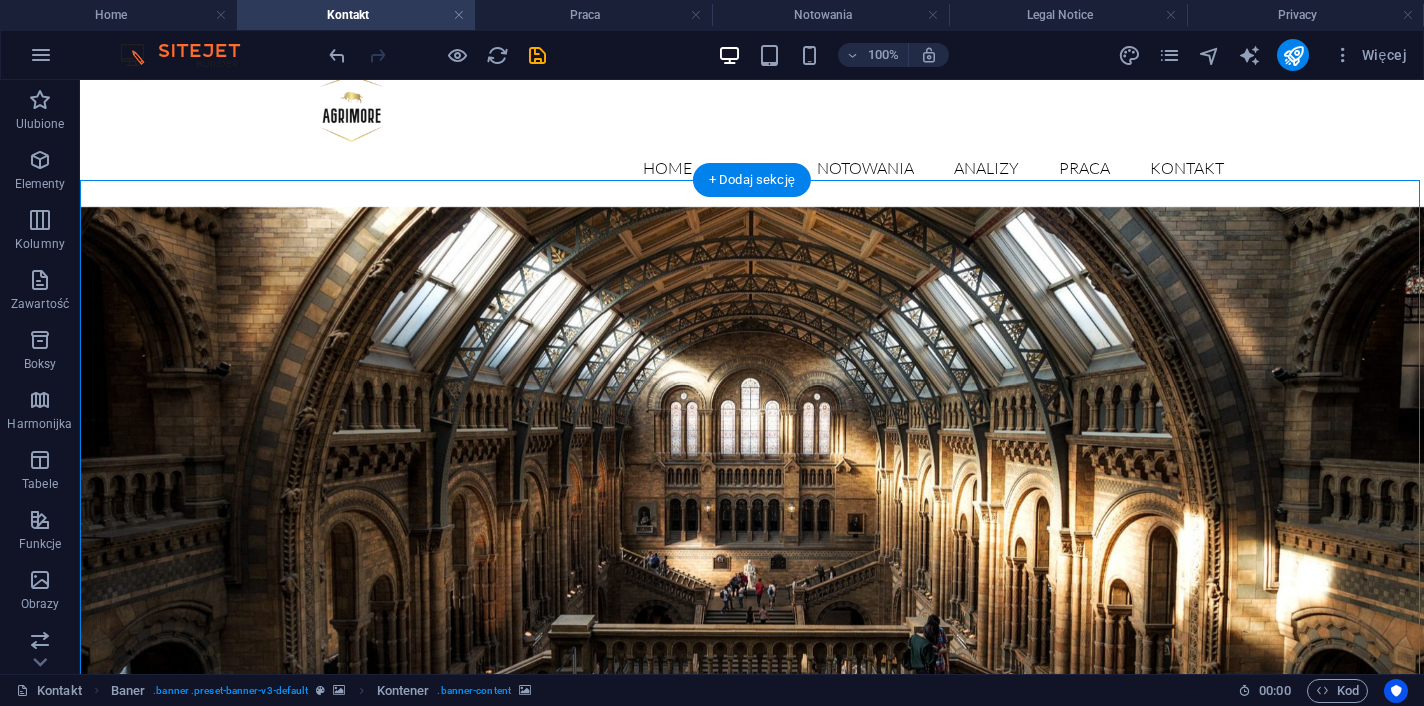 click at bounding box center (752, 1009) 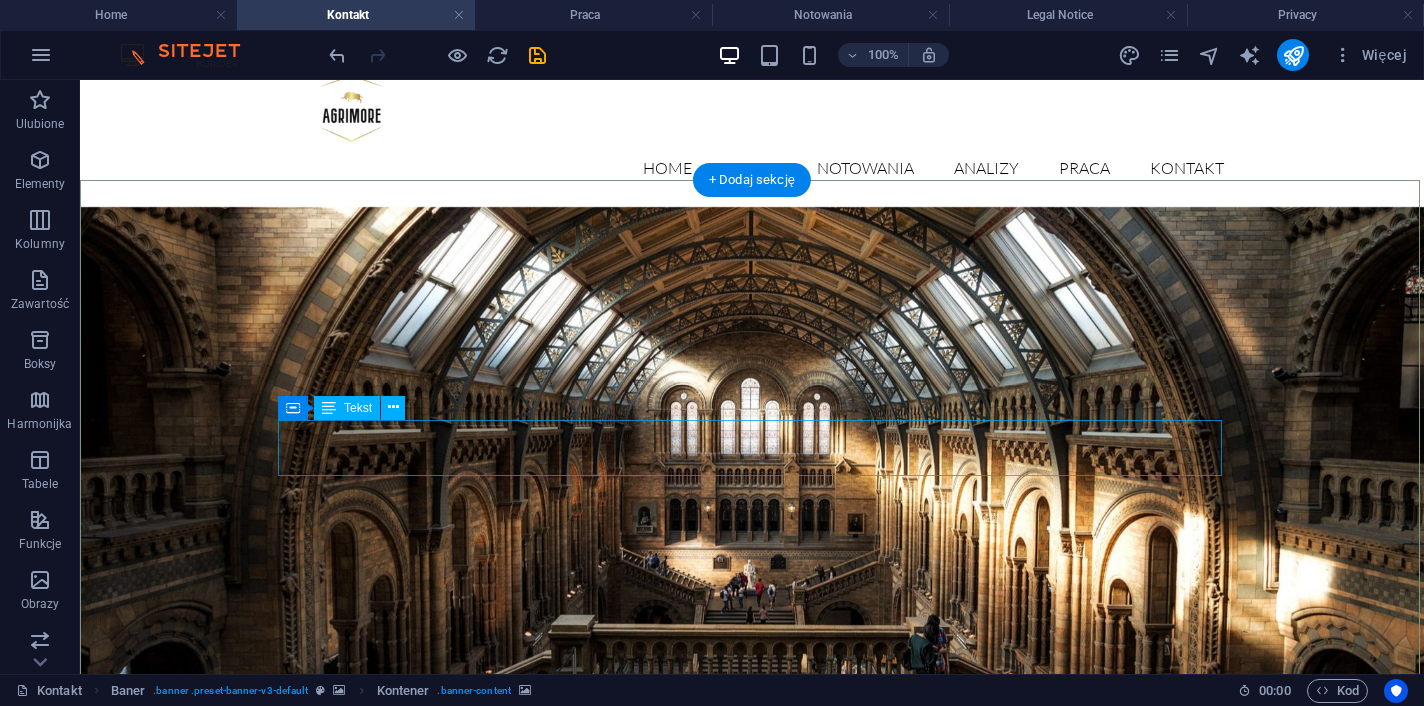 click on "Istotą zarządzania inwestycjami jest zarządzanie ryzykiem  a nie wysokością zwrotu." at bounding box center (752, 1386) 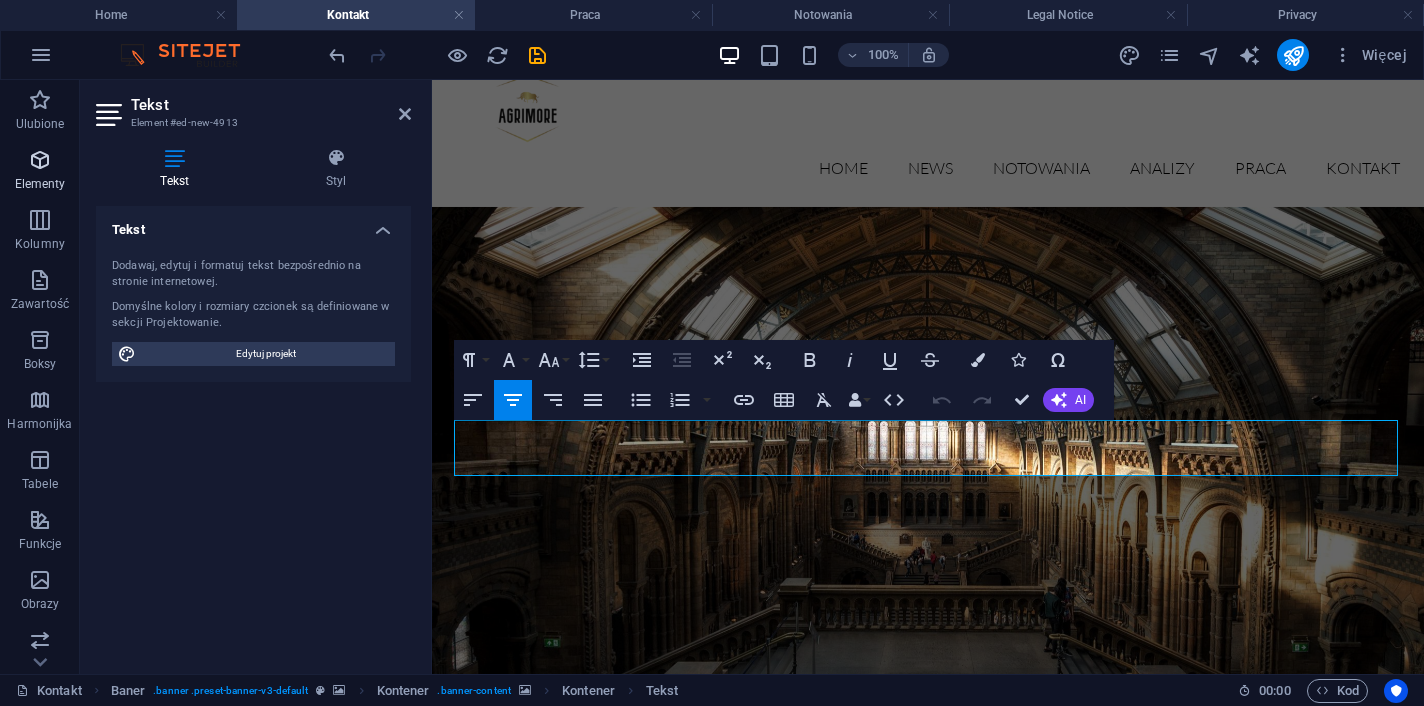 click on "Elementy" at bounding box center [40, 184] 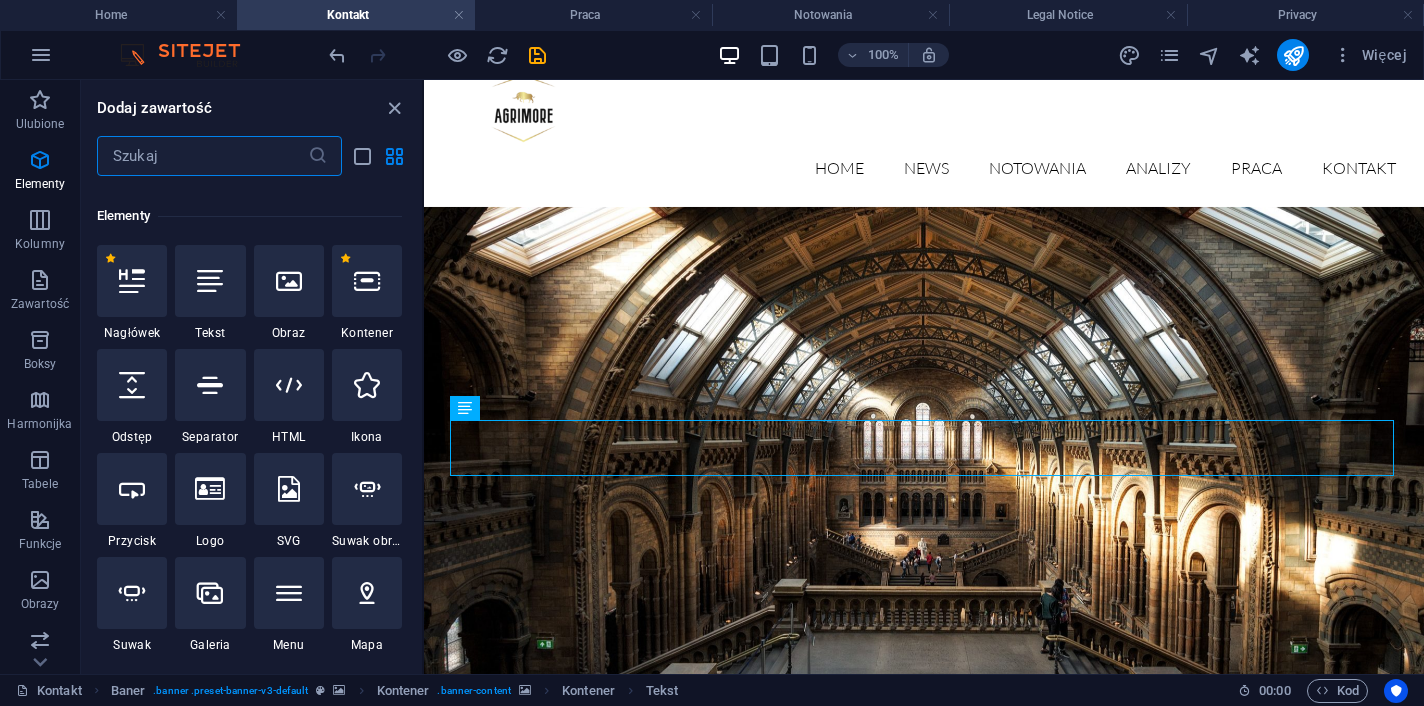 scroll, scrollTop: 213, scrollLeft: 0, axis: vertical 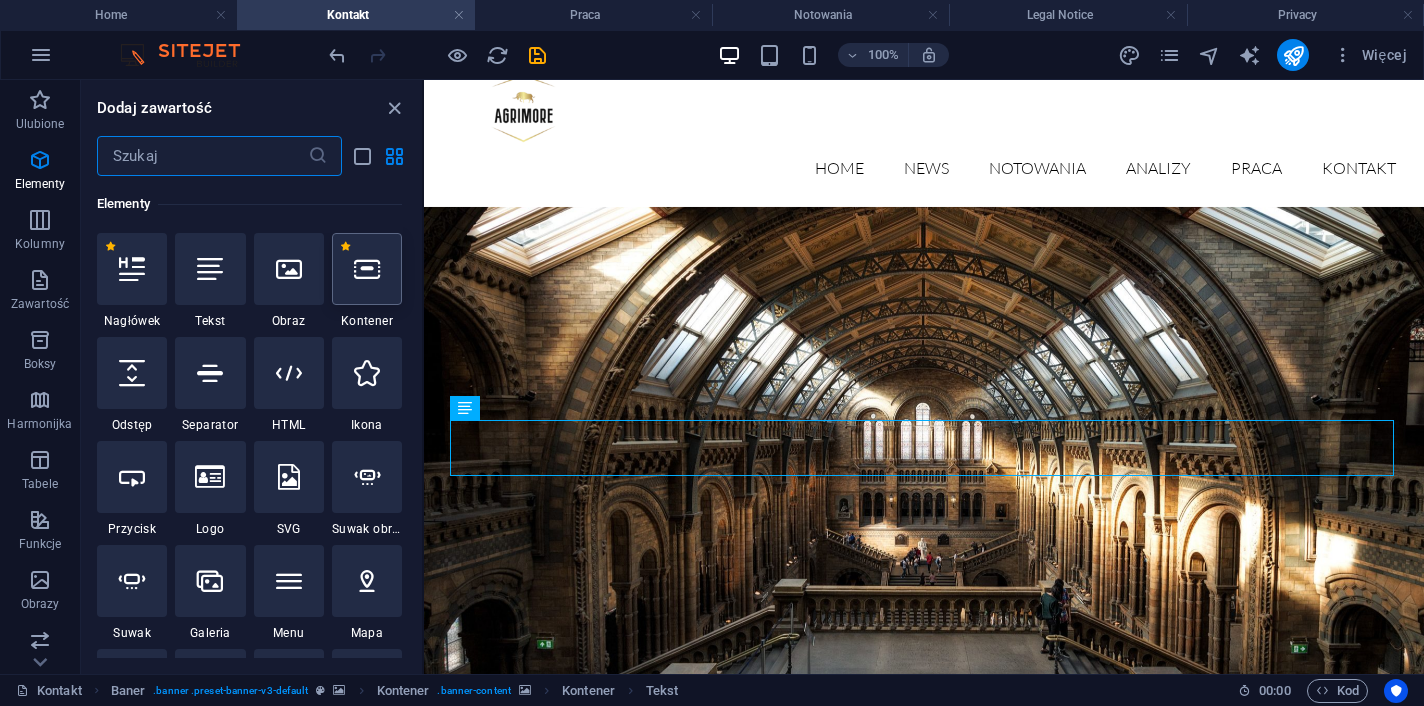 click at bounding box center (367, 269) 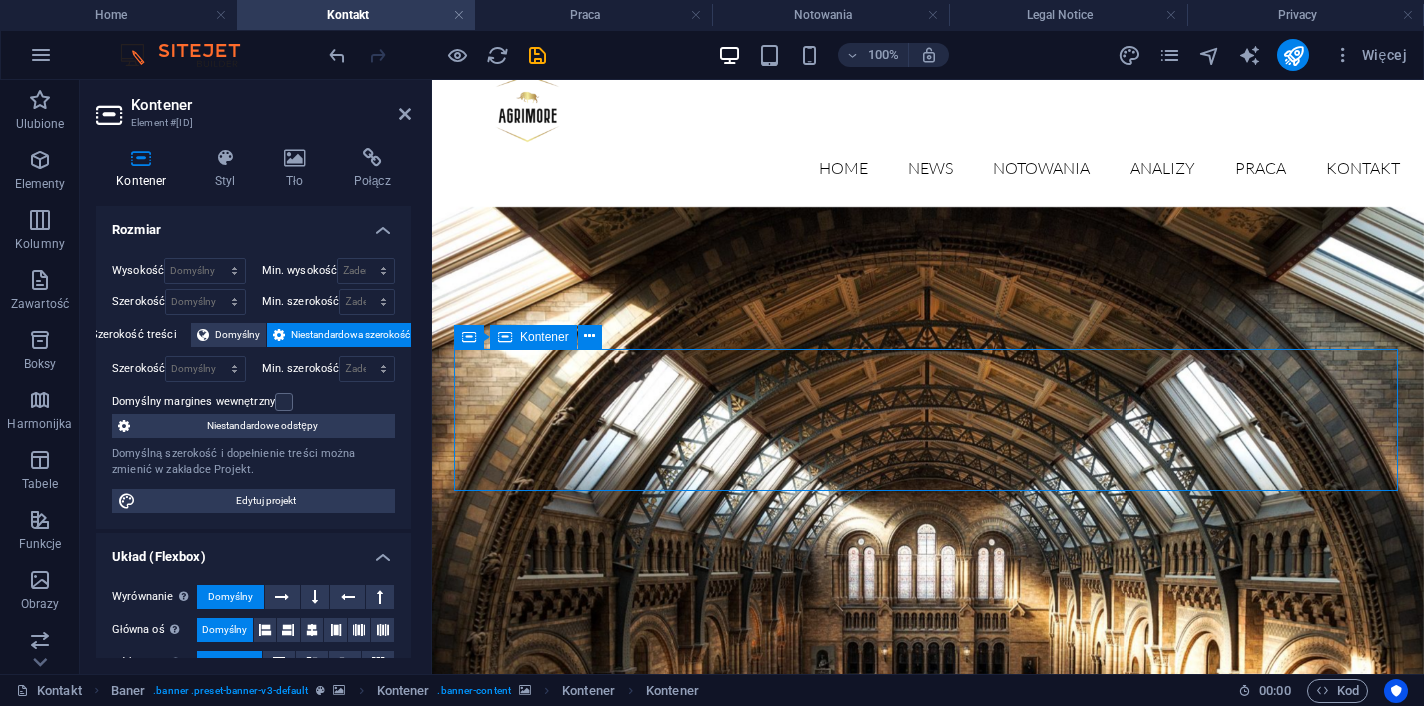 drag, startPoint x: 639, startPoint y: 351, endPoint x: 635, endPoint y: 404, distance: 53.15073 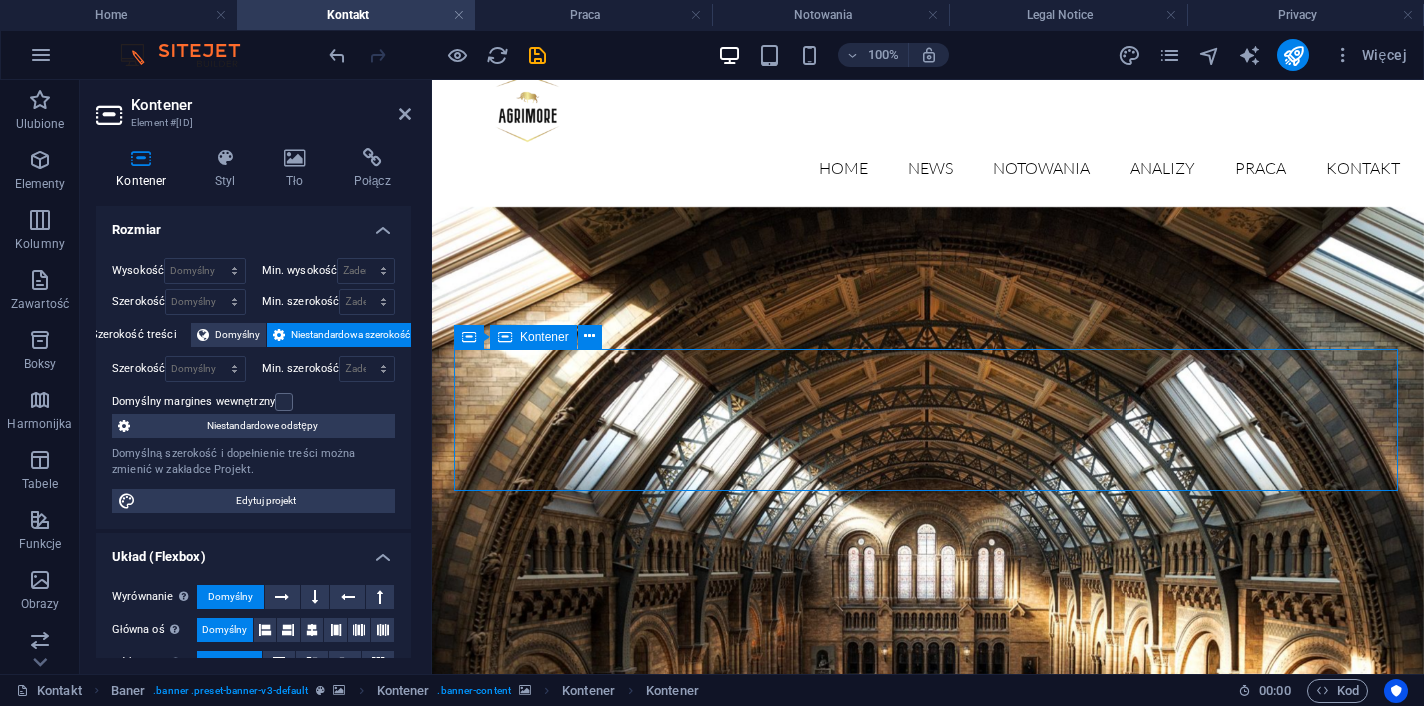 click on "Upuść treść tutaj lub  Dodaj elementy  Wklej schowek" at bounding box center [928, 2004] 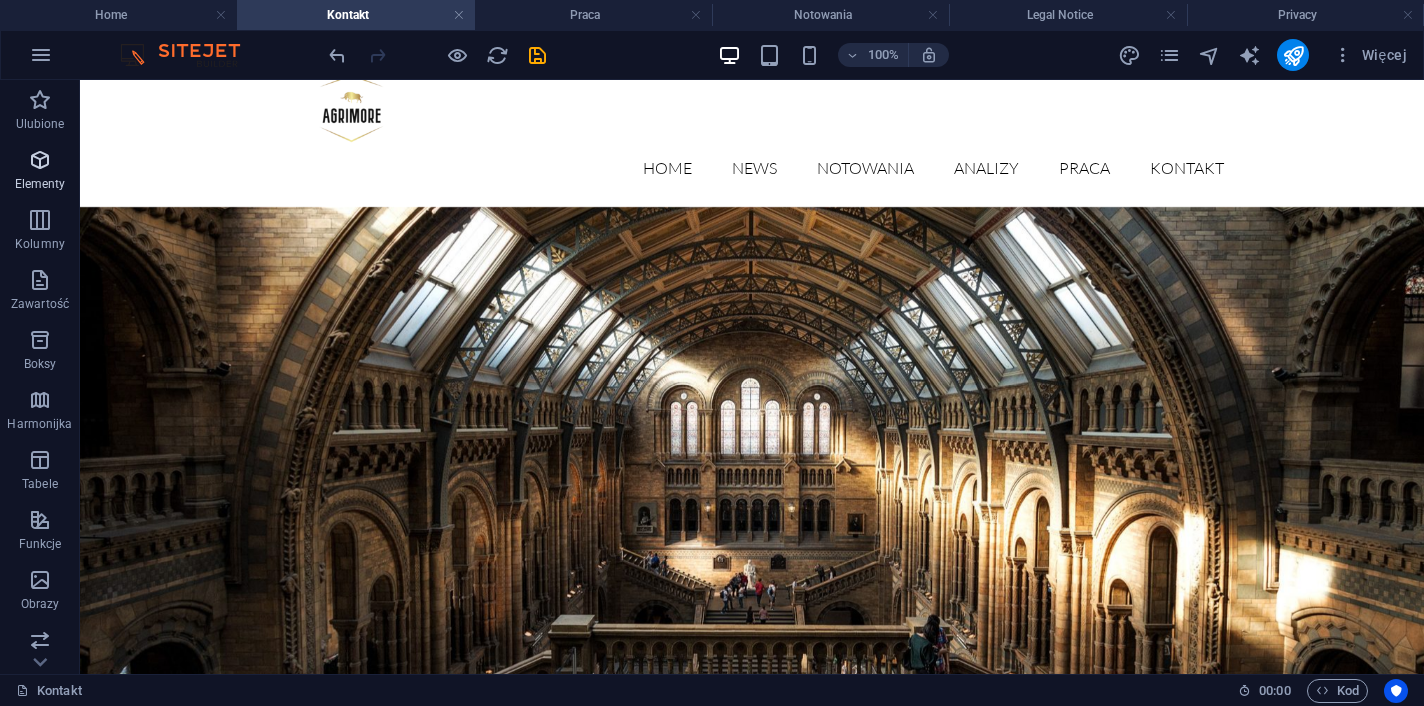 click at bounding box center [40, 160] 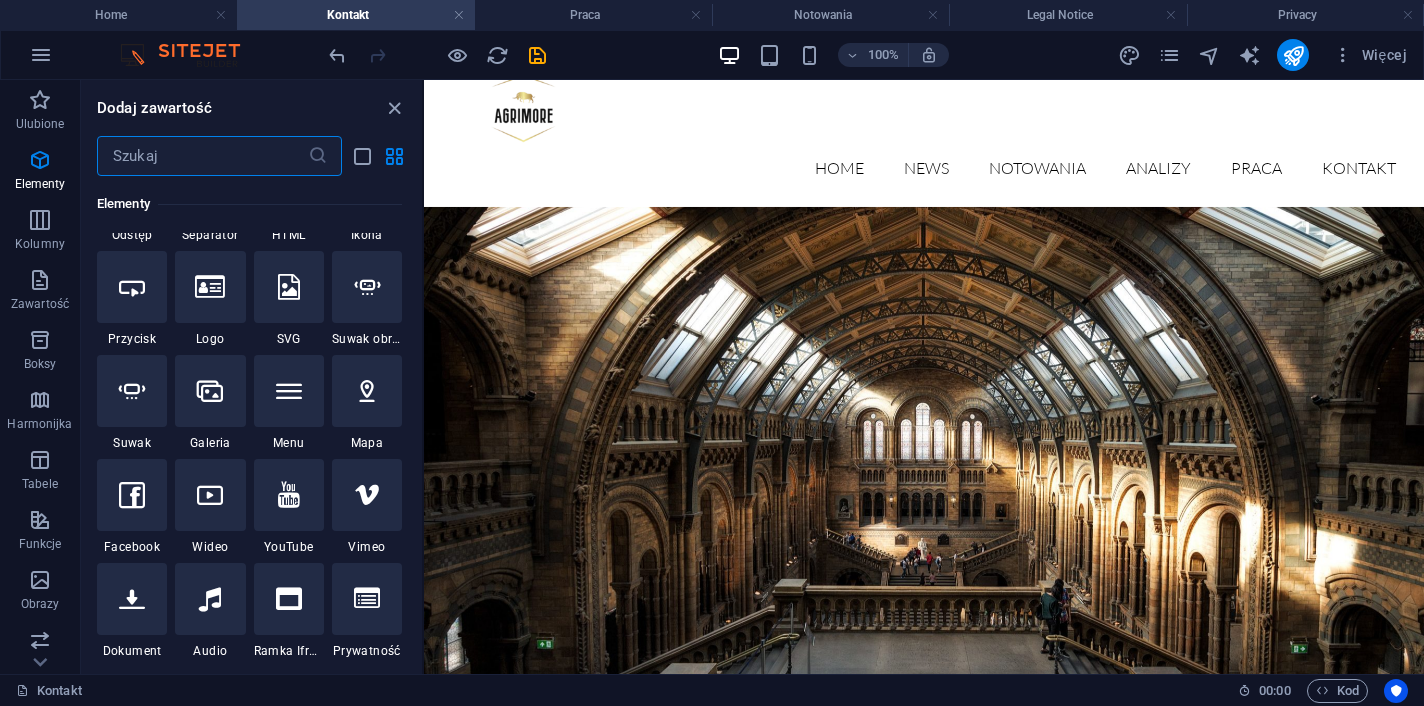 scroll, scrollTop: 0, scrollLeft: 0, axis: both 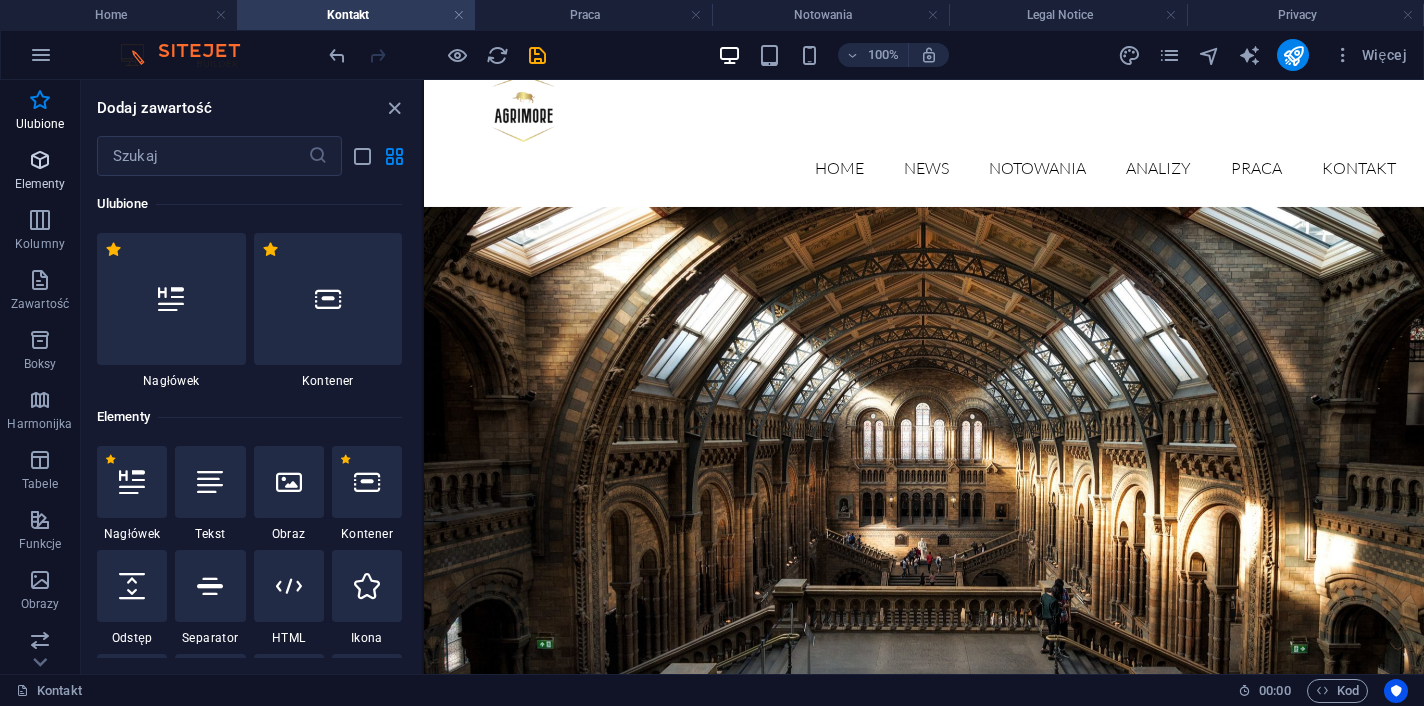 click at bounding box center (40, 160) 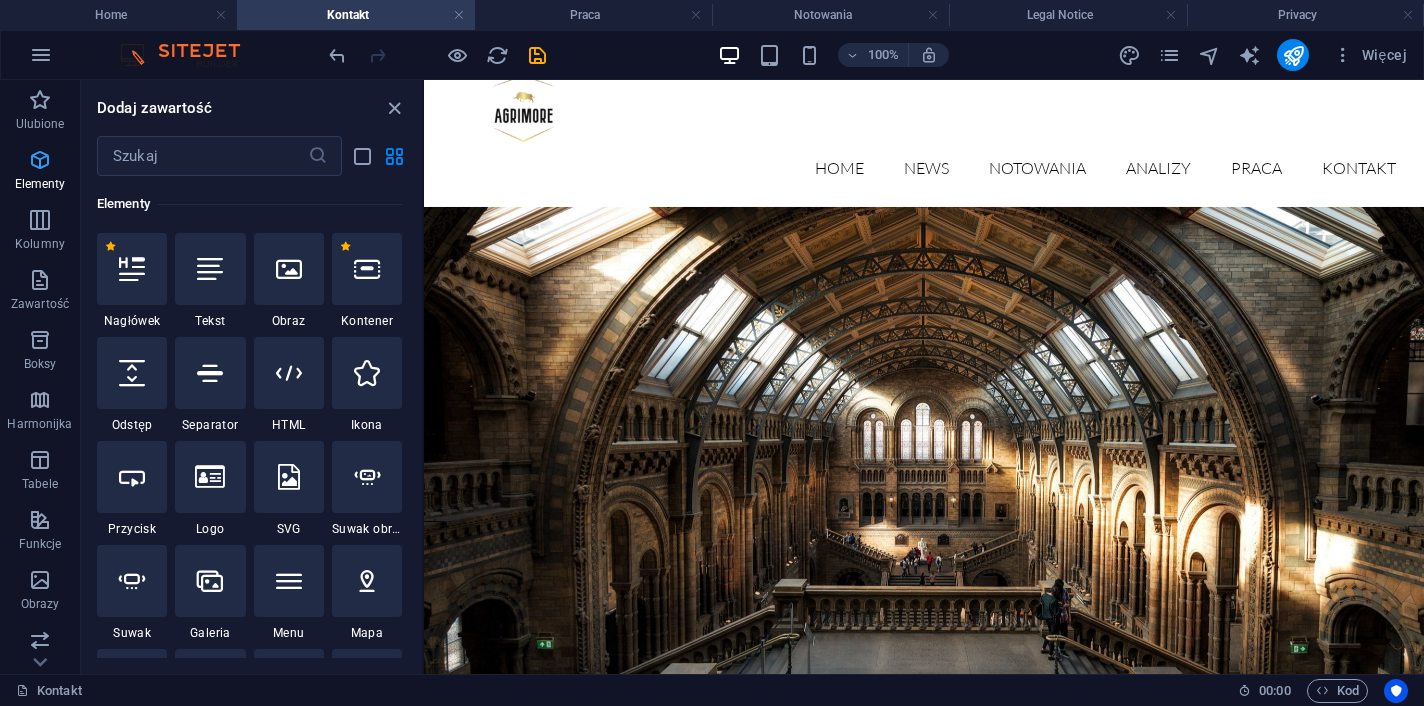 scroll, scrollTop: 213, scrollLeft: 0, axis: vertical 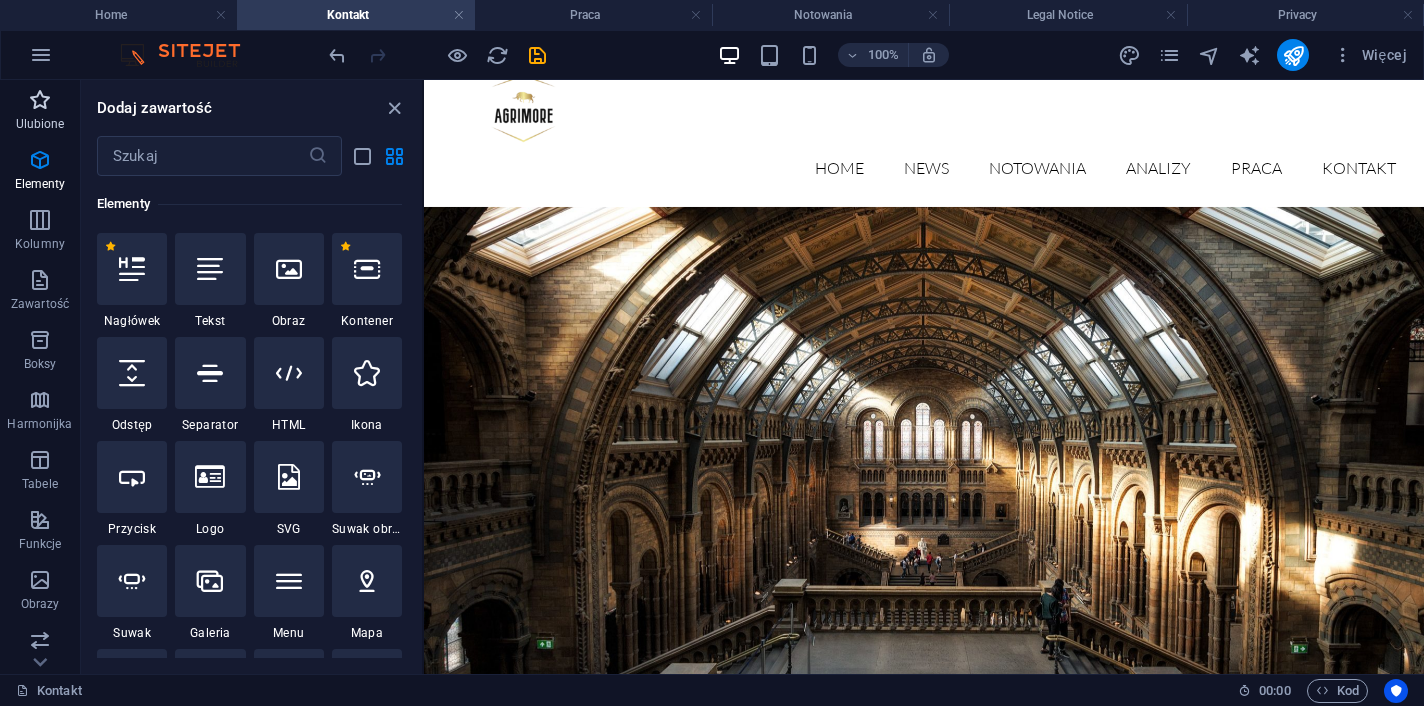 click on "Ulubione" at bounding box center (40, 124) 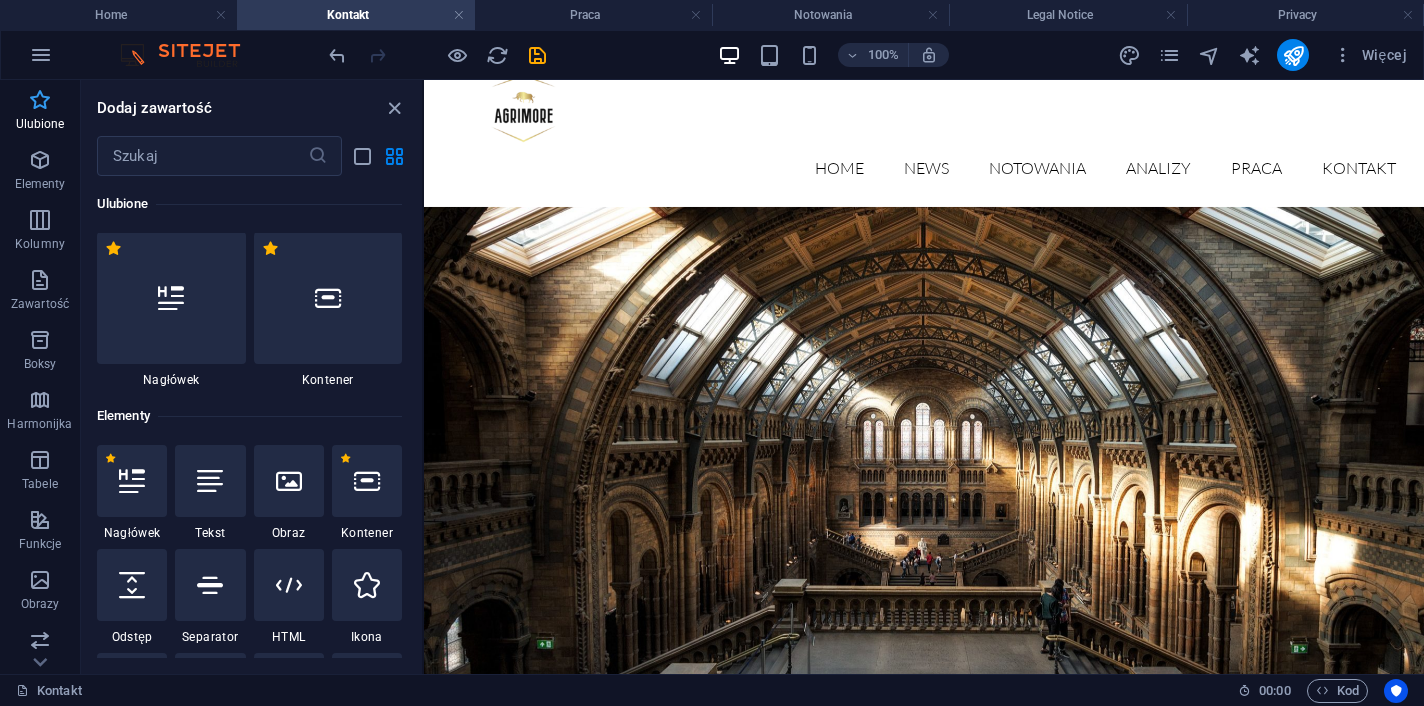 scroll, scrollTop: 0, scrollLeft: 0, axis: both 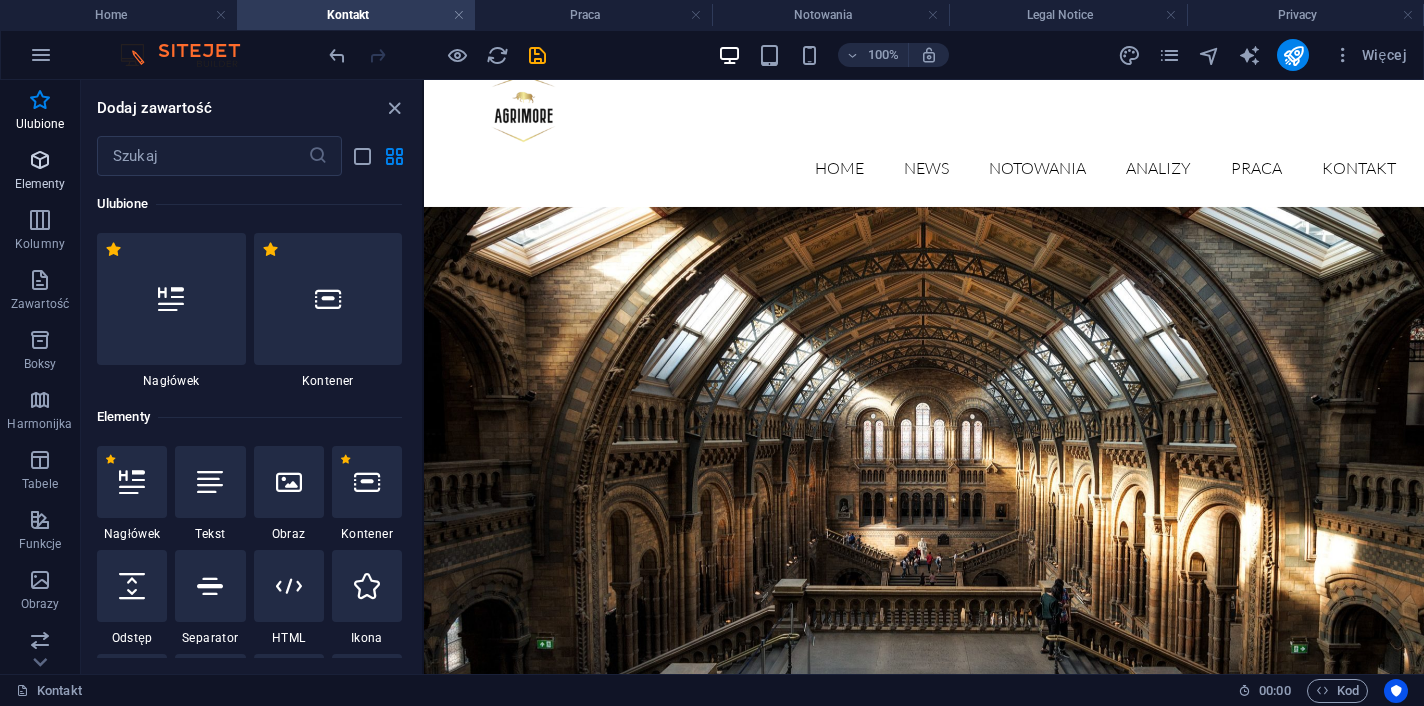 click at bounding box center (40, 160) 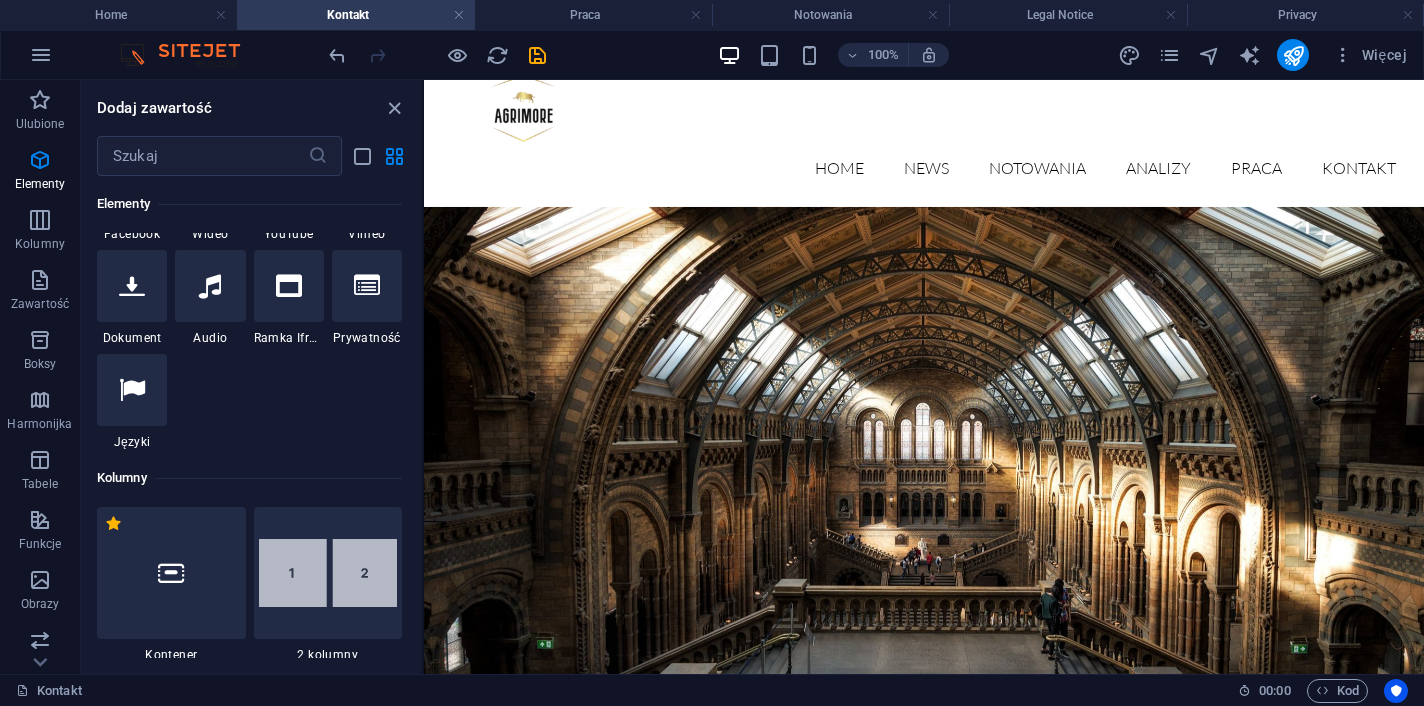 scroll, scrollTop: 1109, scrollLeft: 0, axis: vertical 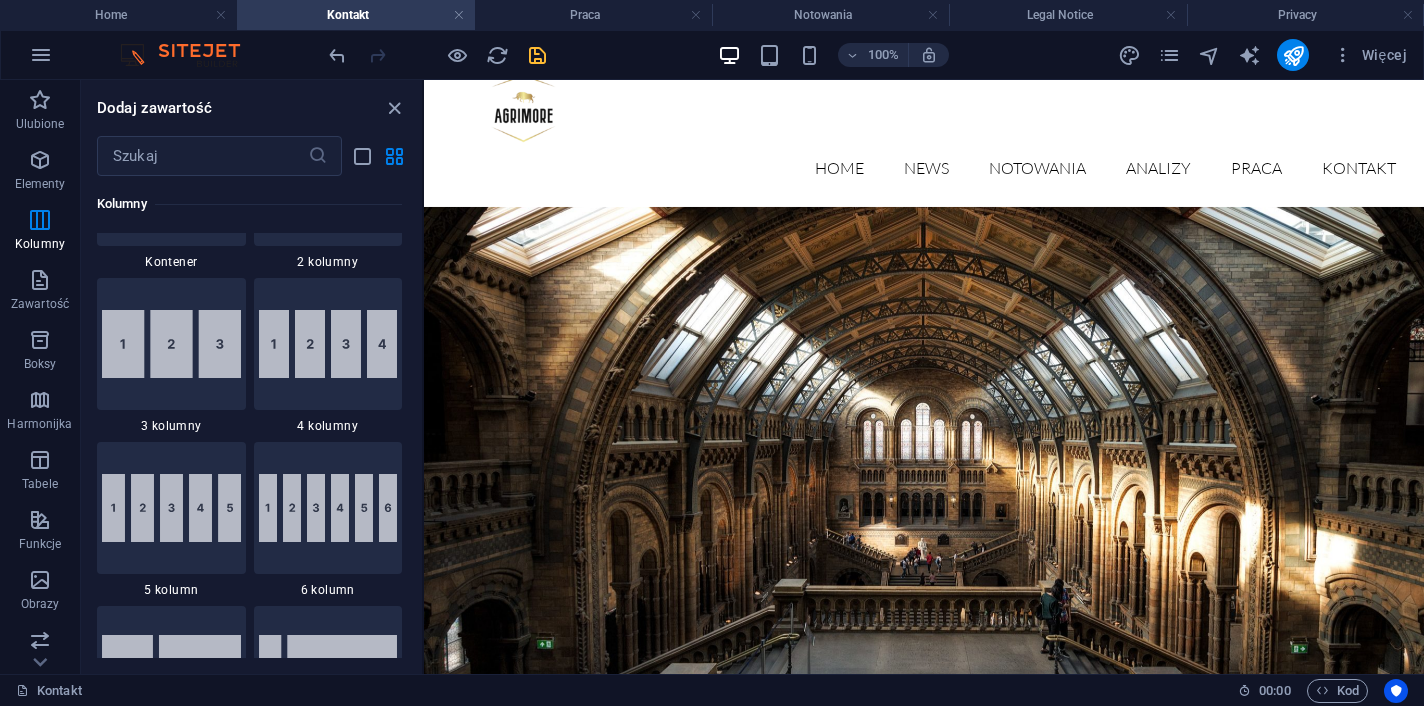 click at bounding box center (537, 55) 